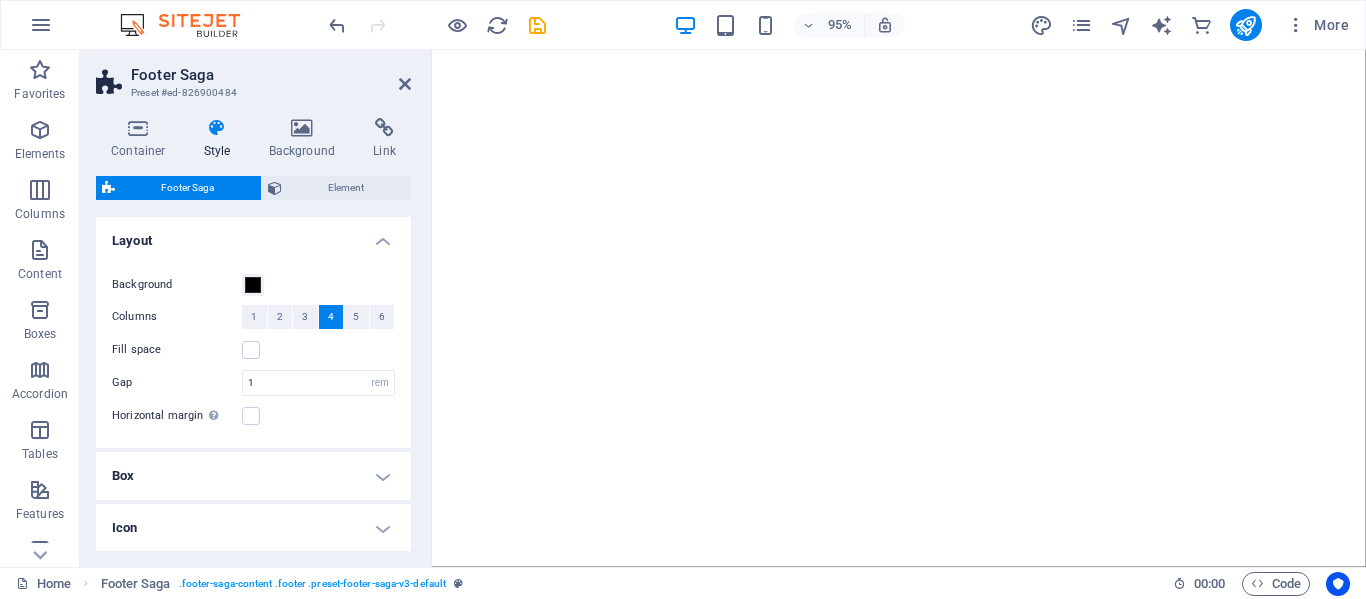 select on "rem" 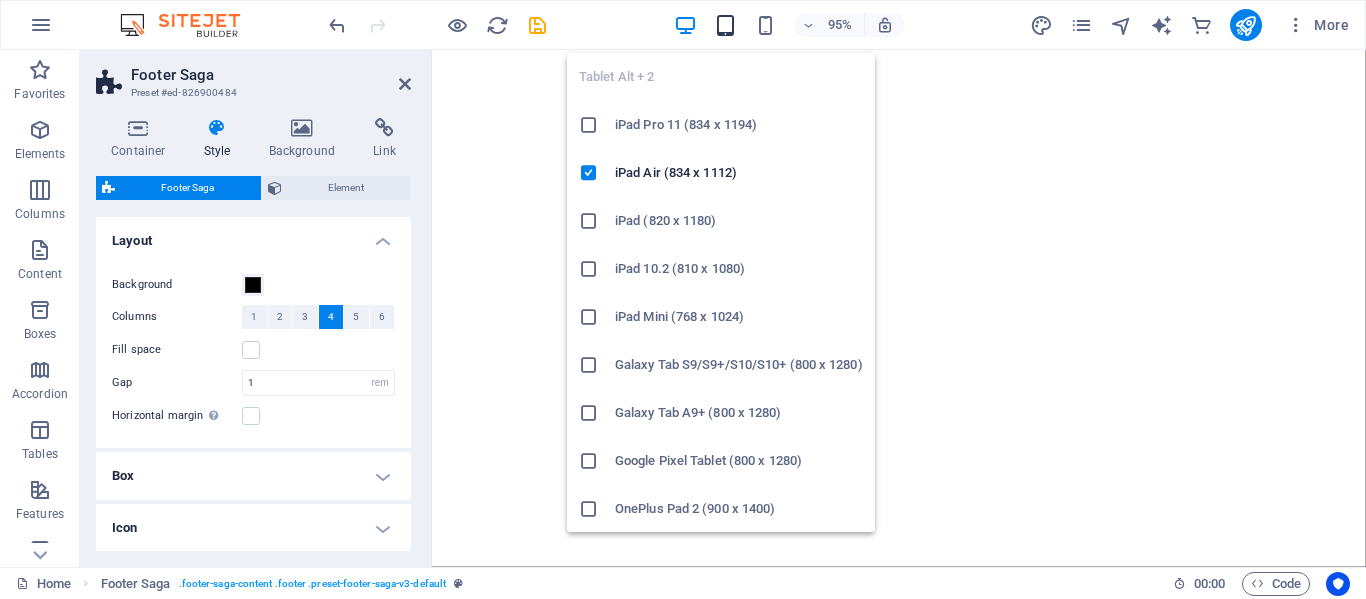 click at bounding box center [725, 25] 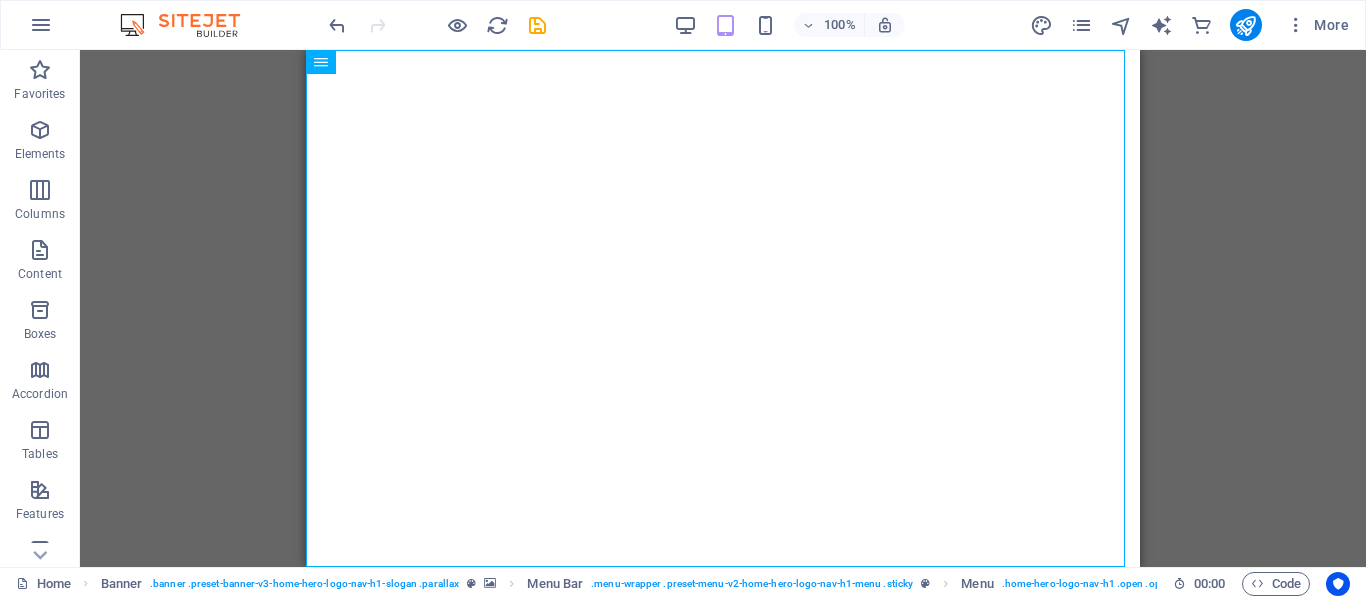 click on "100% More" at bounding box center (683, 25) 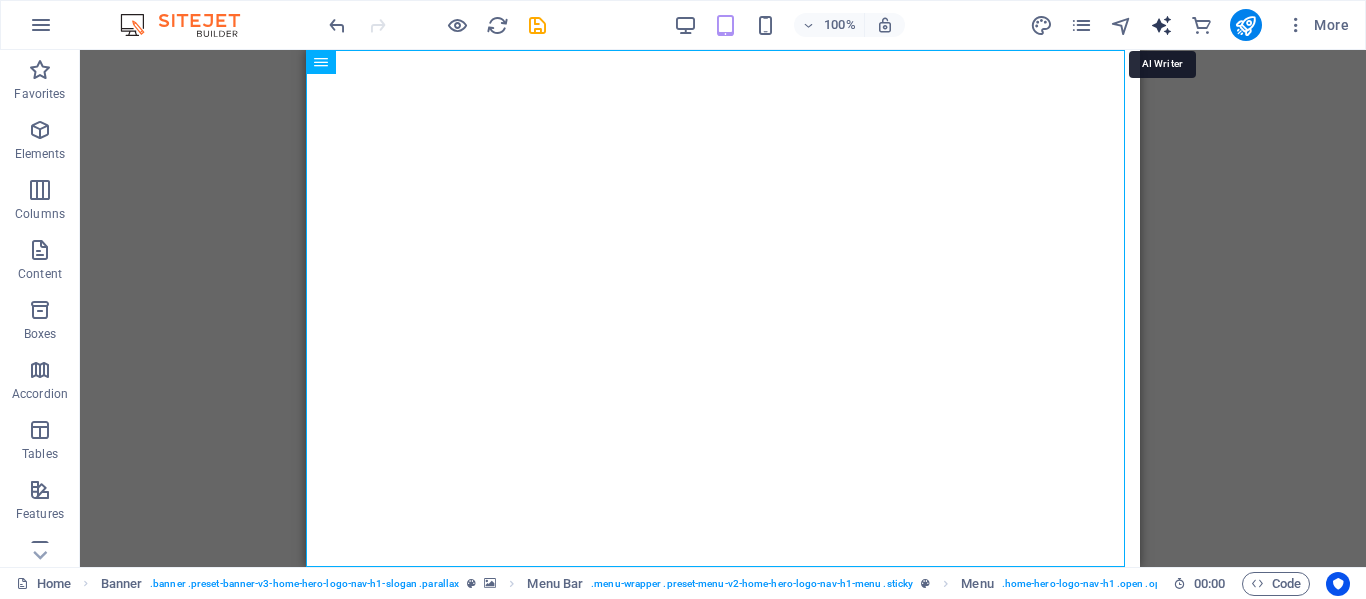 click at bounding box center (1161, 25) 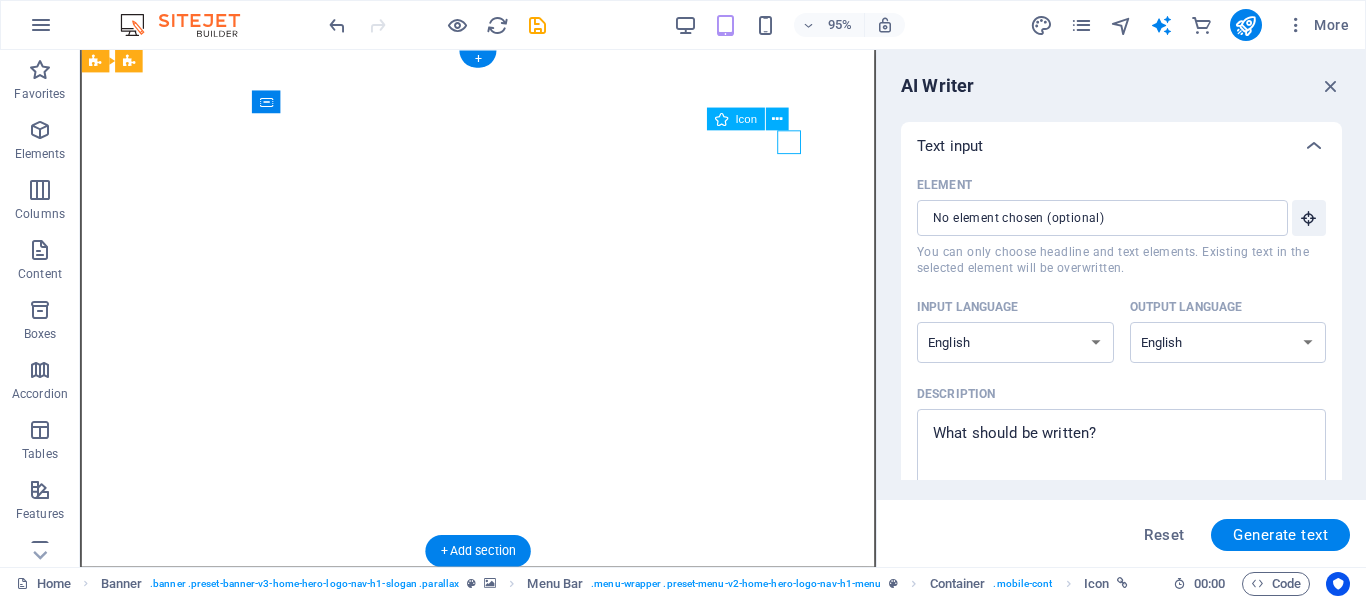 select on "xMidYMid" 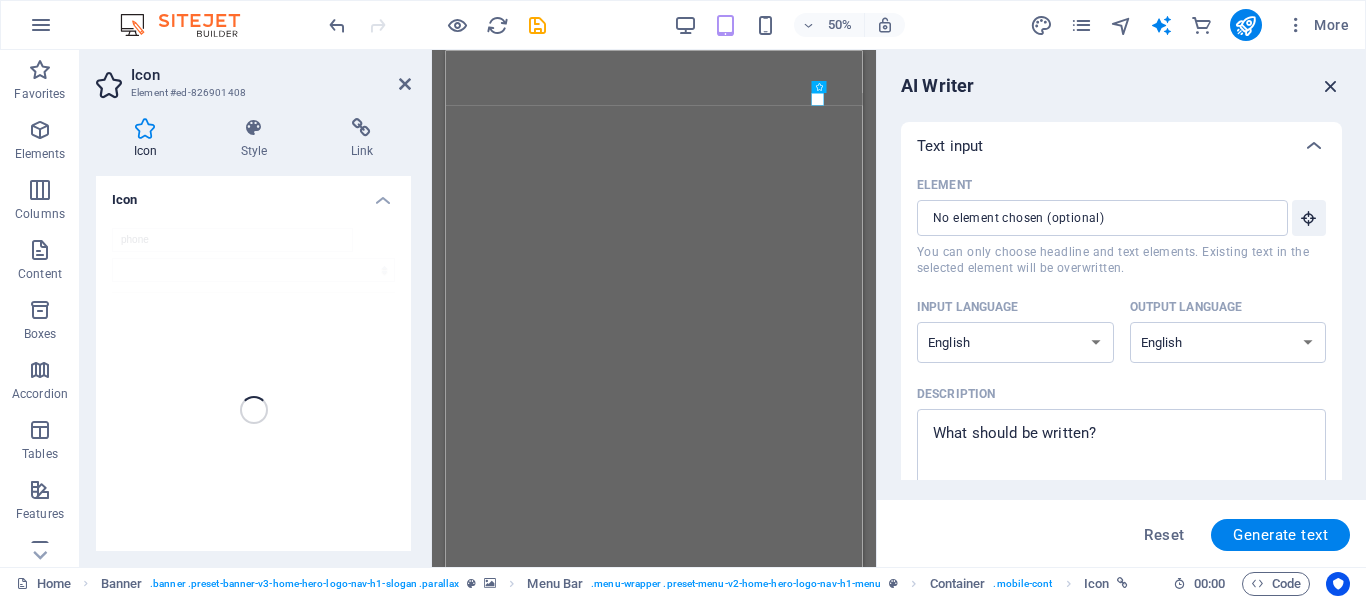 click at bounding box center (1331, 86) 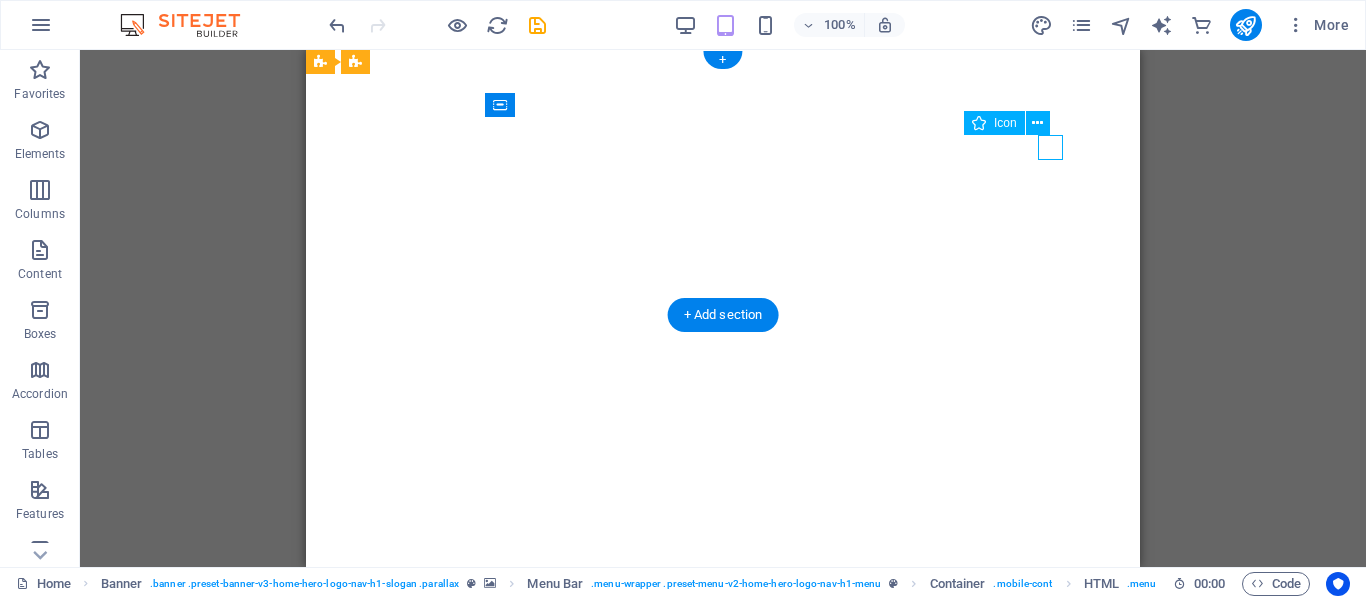 select on "xMidYMid" 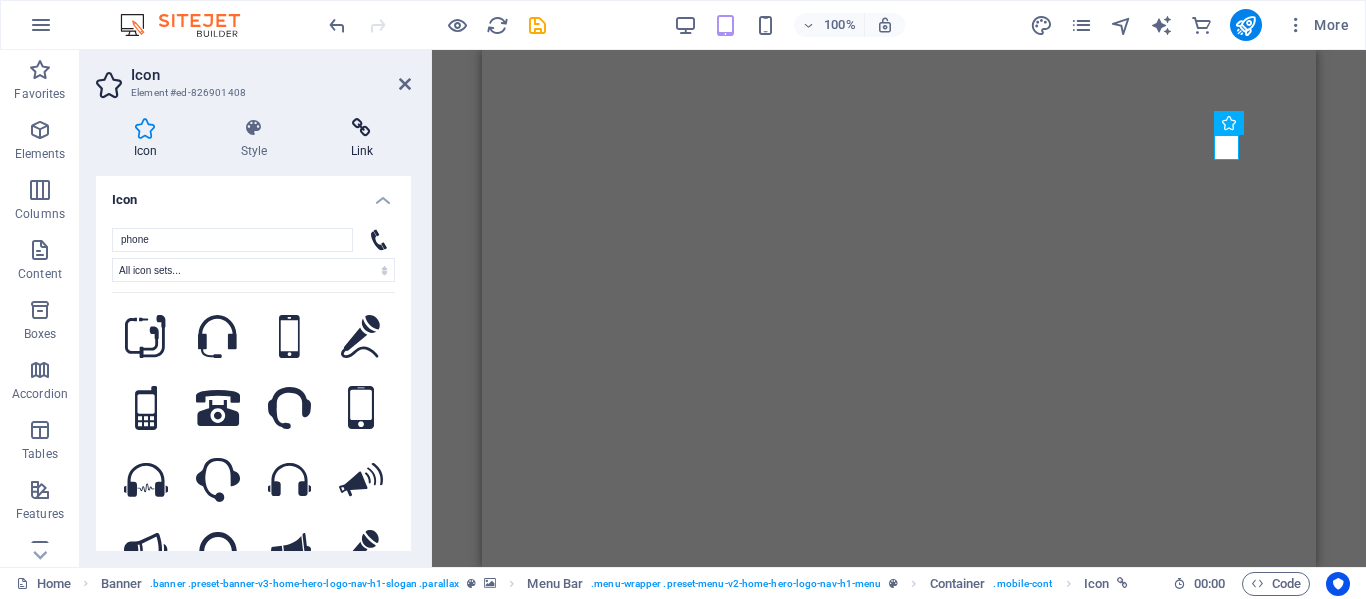 click at bounding box center (362, 128) 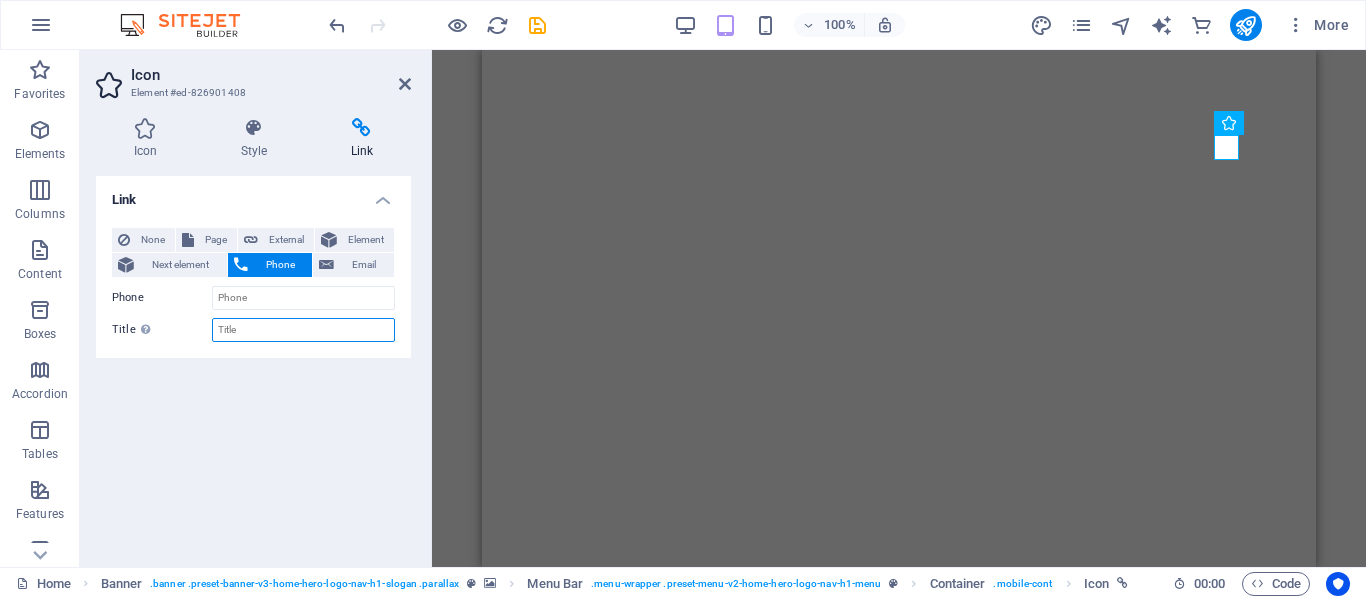 click on "Title Additional link description, should not be the same as the link text. The title is most often shown as a tooltip text when the mouse moves over the element. Leave empty if uncertain." at bounding box center [303, 330] 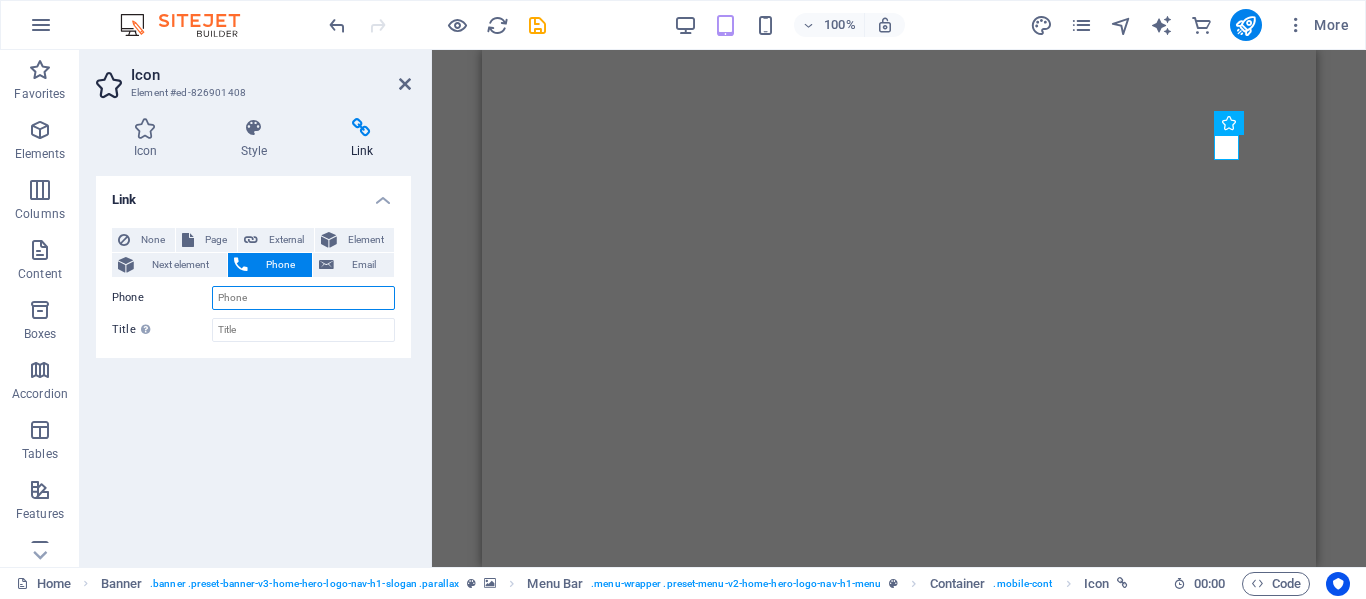 click on "Phone" at bounding box center (303, 298) 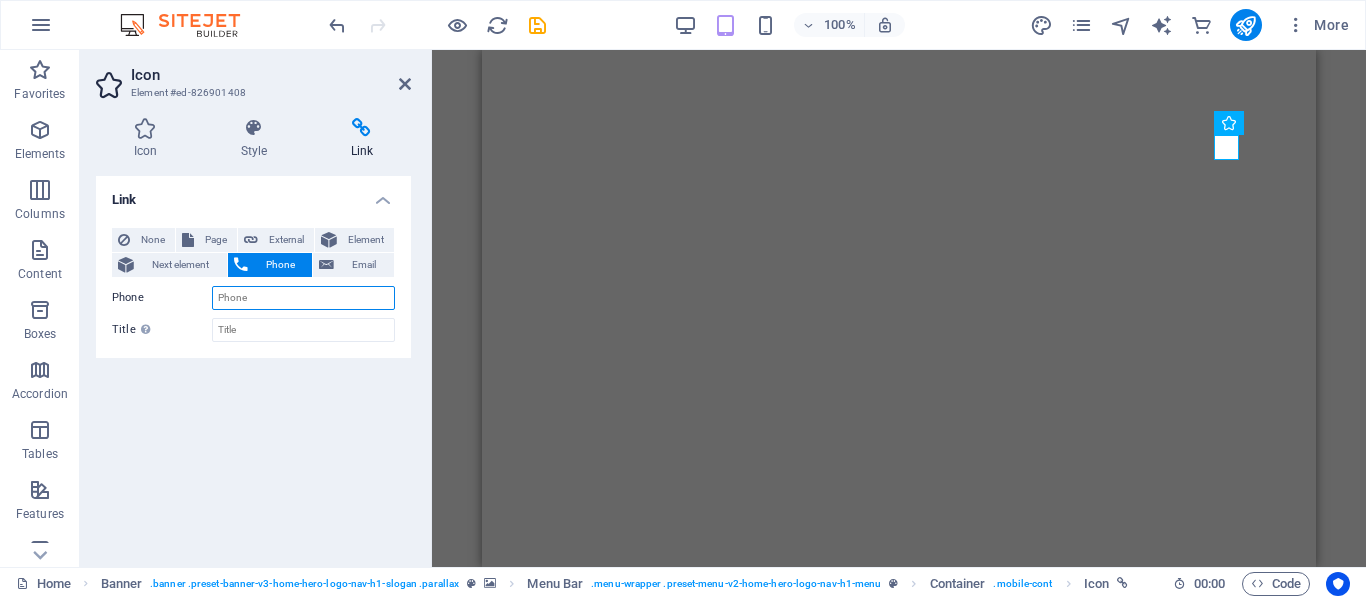paste on "+[COUNTRY CODE] [PHONE]" 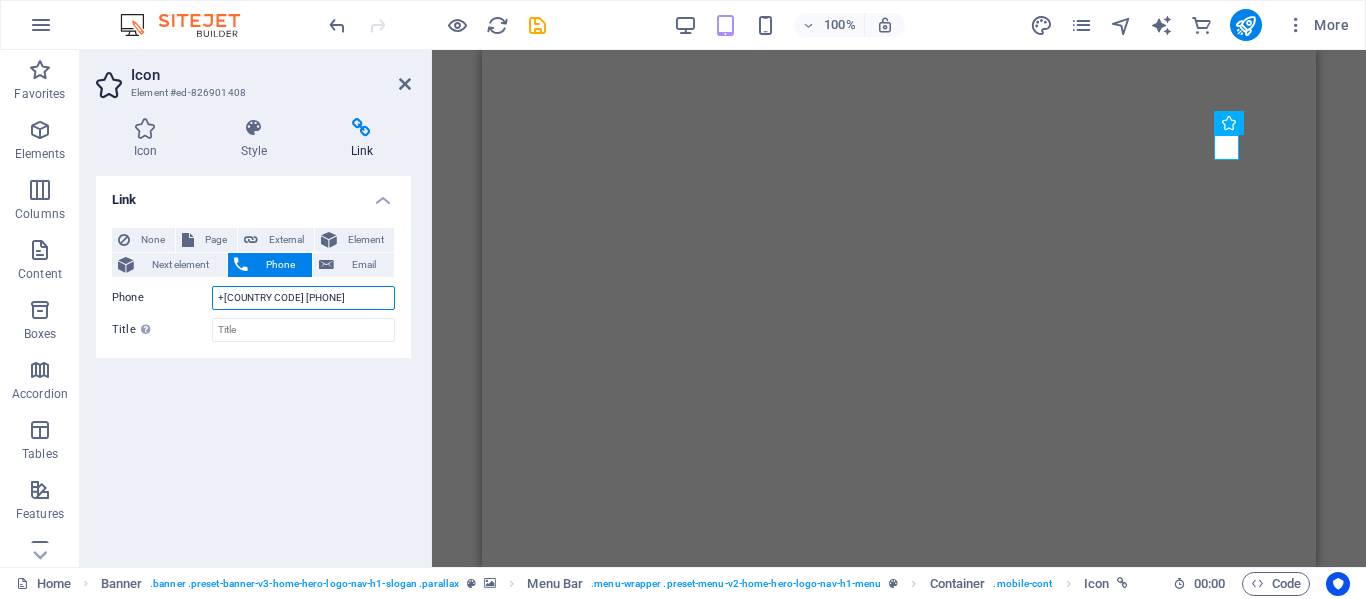 type on "+[COUNTRY CODE] [PHONE]" 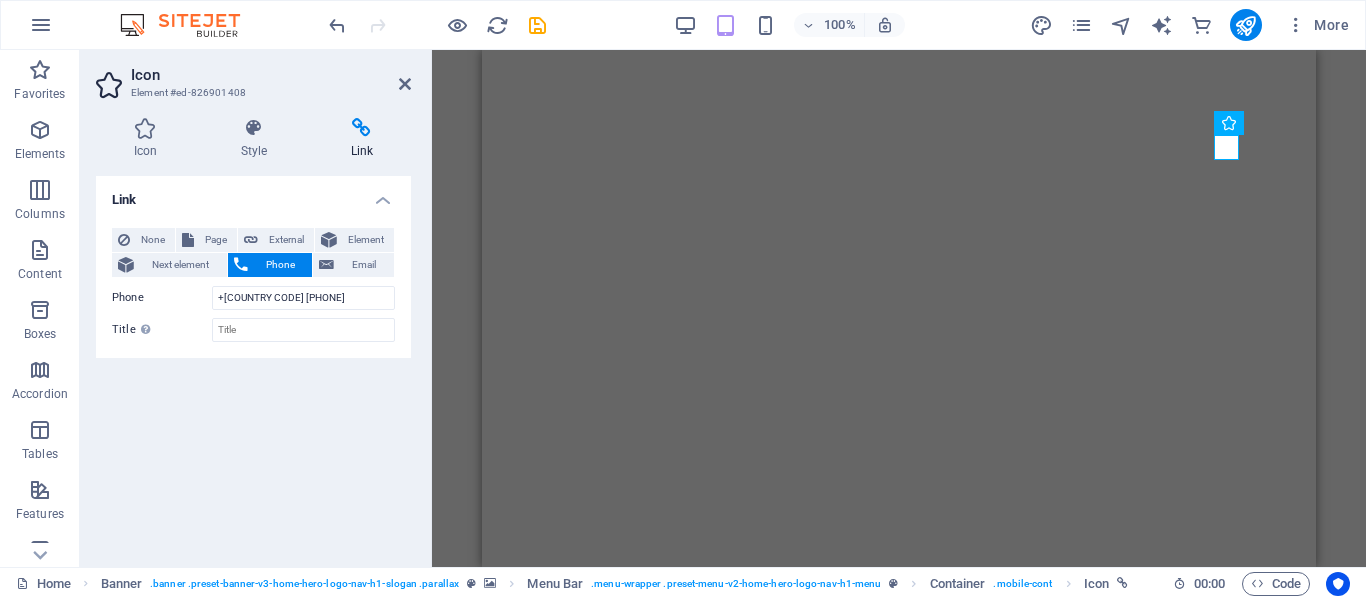 click on "Phone +[COUNTRY CODE] [PHONE]" at bounding box center (253, 363) 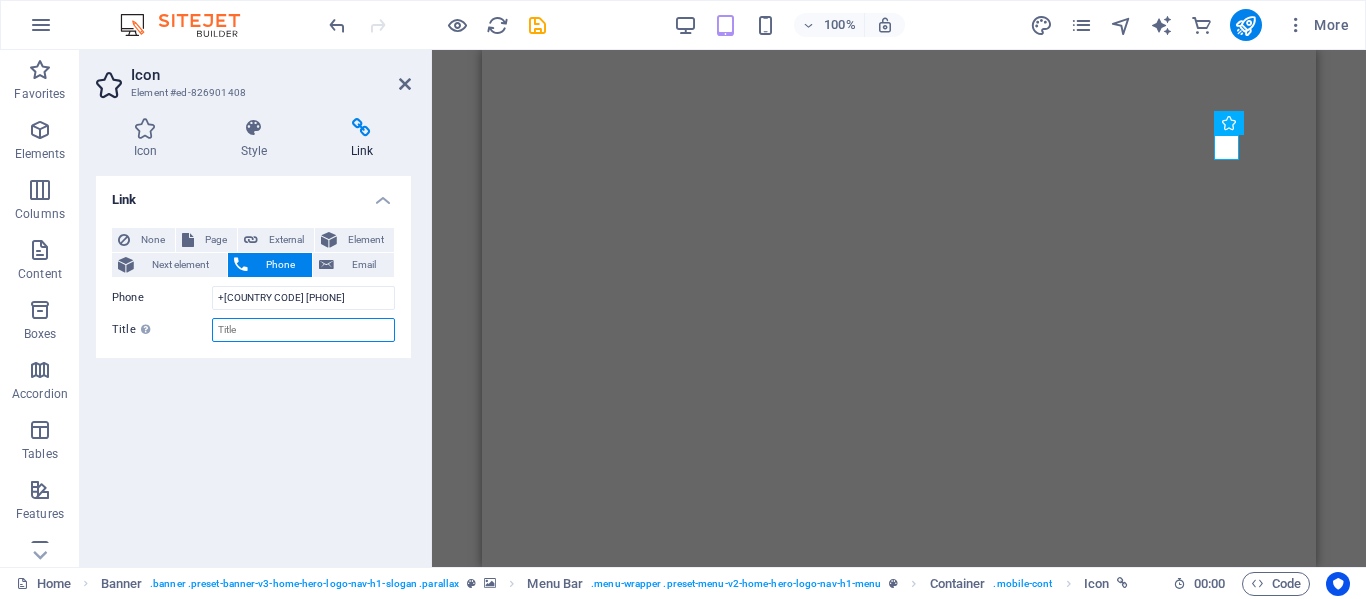 click on "Title Additional link description, should not be the same as the link text. The title is most often shown as a tooltip text when the mouse moves over the element. Leave empty if uncertain." at bounding box center (303, 330) 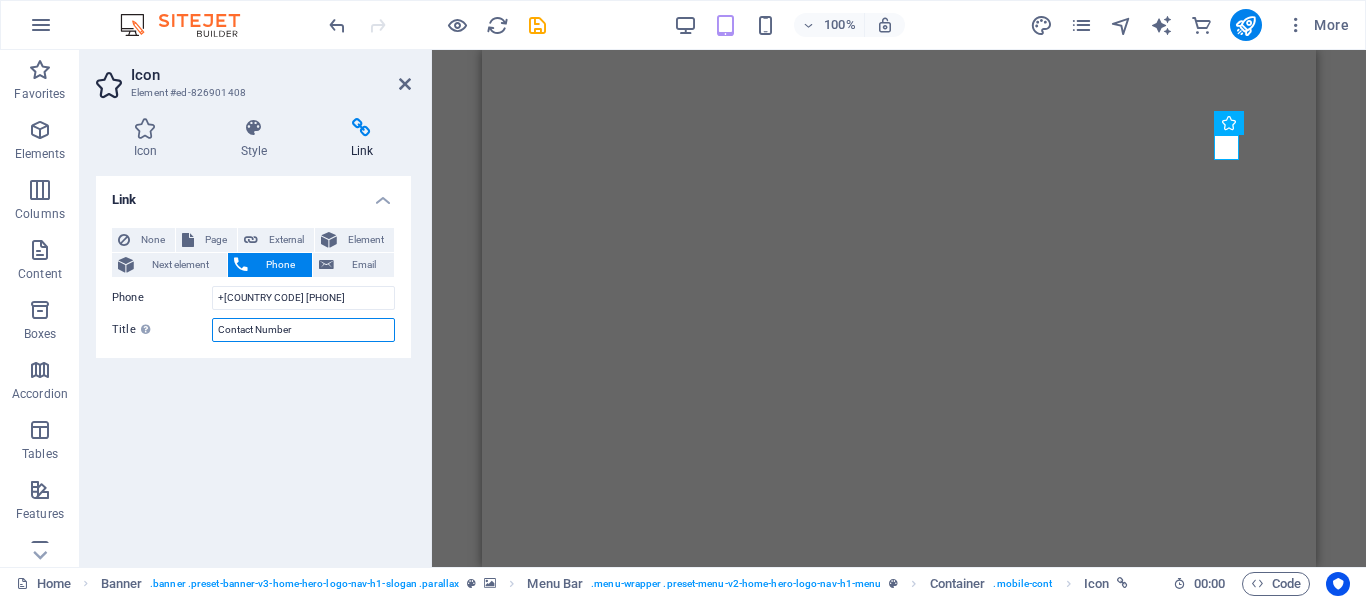 type on "Contact Number" 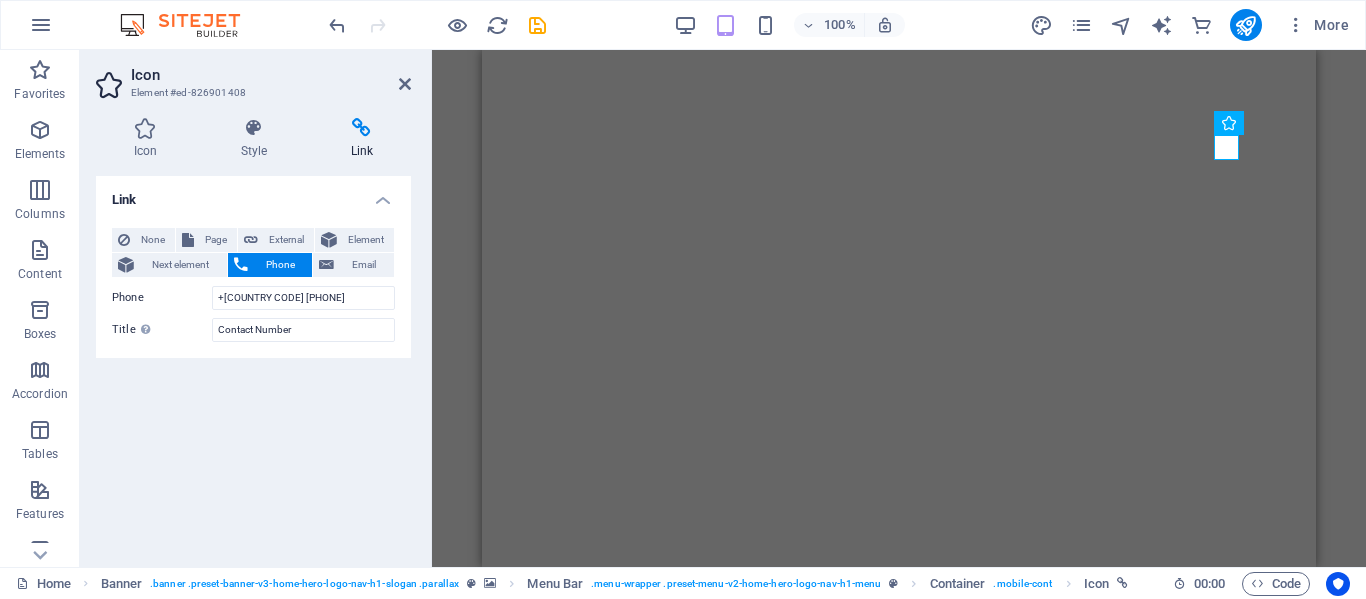 click on "Link None Page External Element Next element Phone Email Page Home Subpage Legal Notice Privacy Element
URL Phone +[COUNTRY CODE] [PHONE] Email Link target New tab Same tab Overlay Title Additional link description, should not be the same as the link text. The title is most often shown as a tooltip text when the mouse moves over the element. Leave empty if uncertain. Contact Number Relationship Sets the  relationship of this link to the link target . For example, the value "nofollow" instructs search engines not to follow the link. Can be left empty. alternate author bookmark external help license next nofollow noreferrer noopener prev search tag" at bounding box center [253, 363] 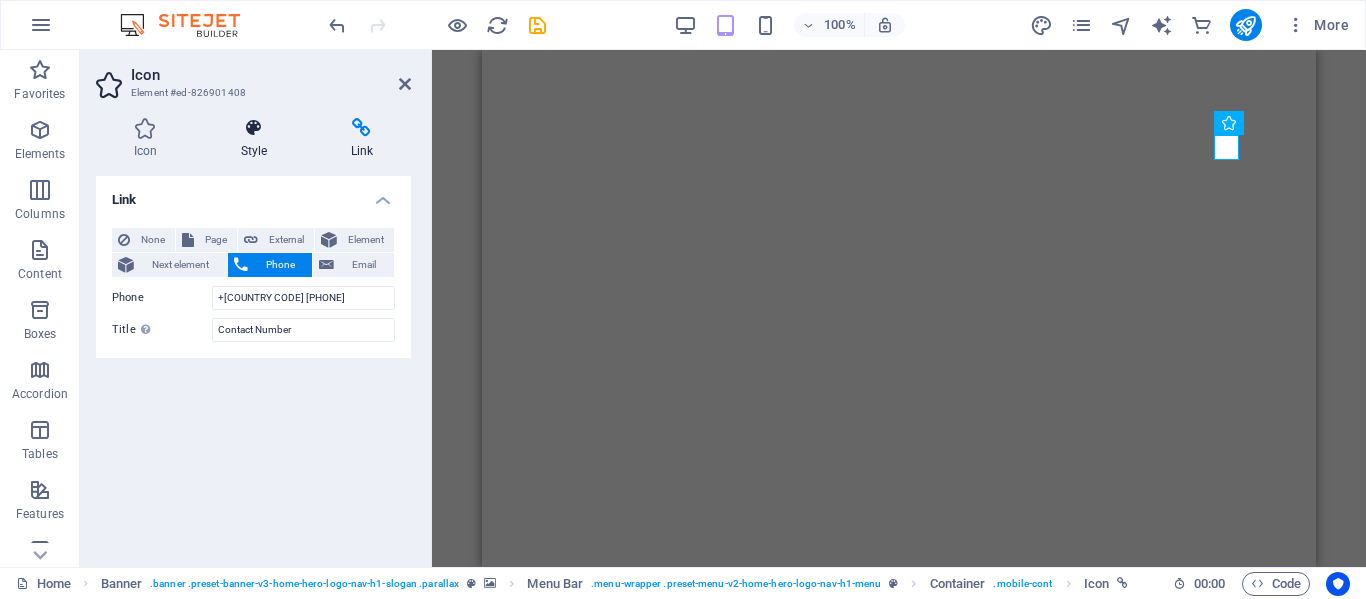 click at bounding box center [254, 128] 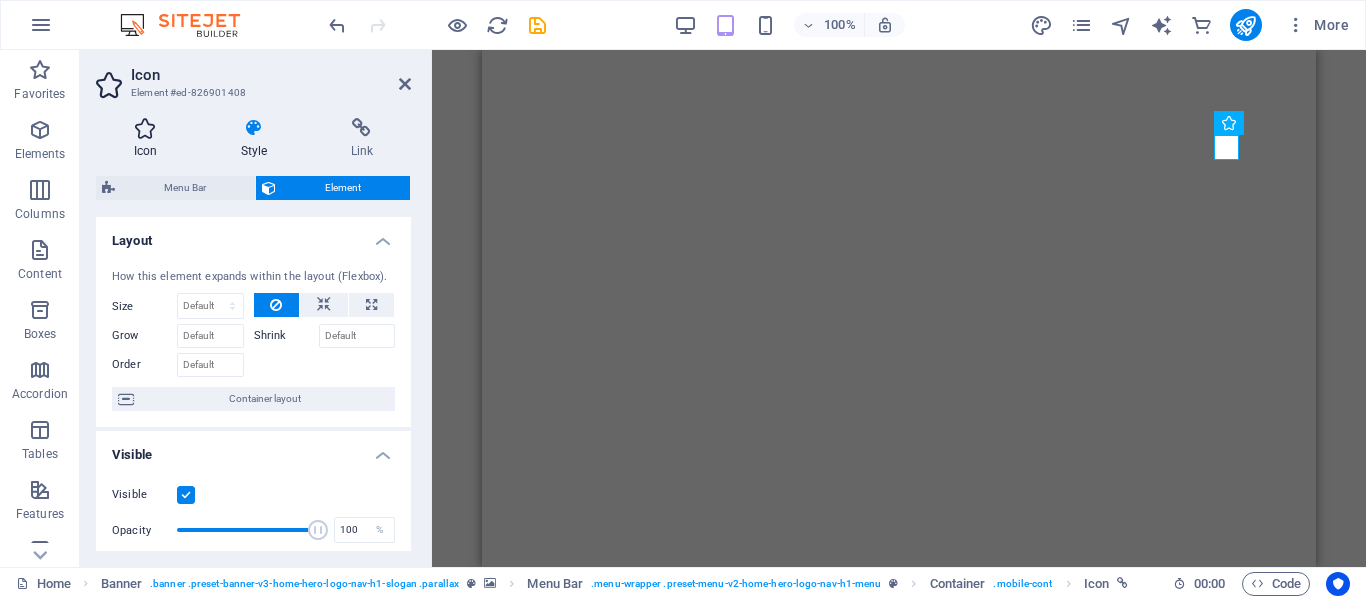 click on "Icon" at bounding box center (149, 139) 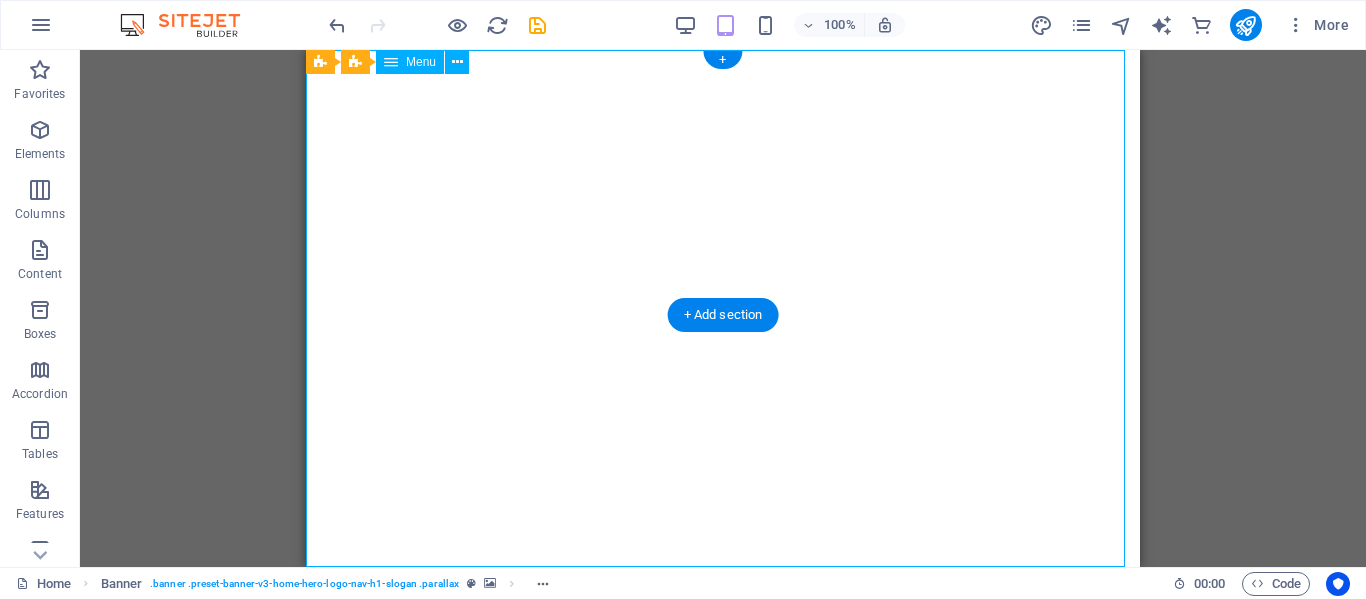select 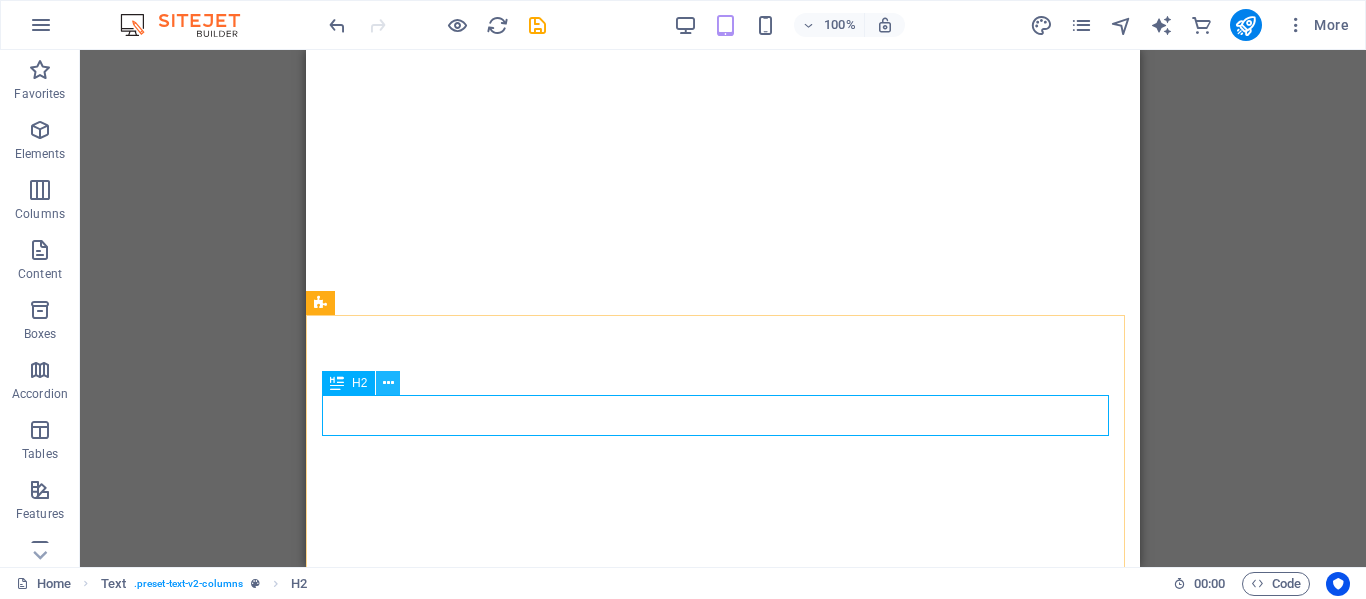 click at bounding box center [388, 383] 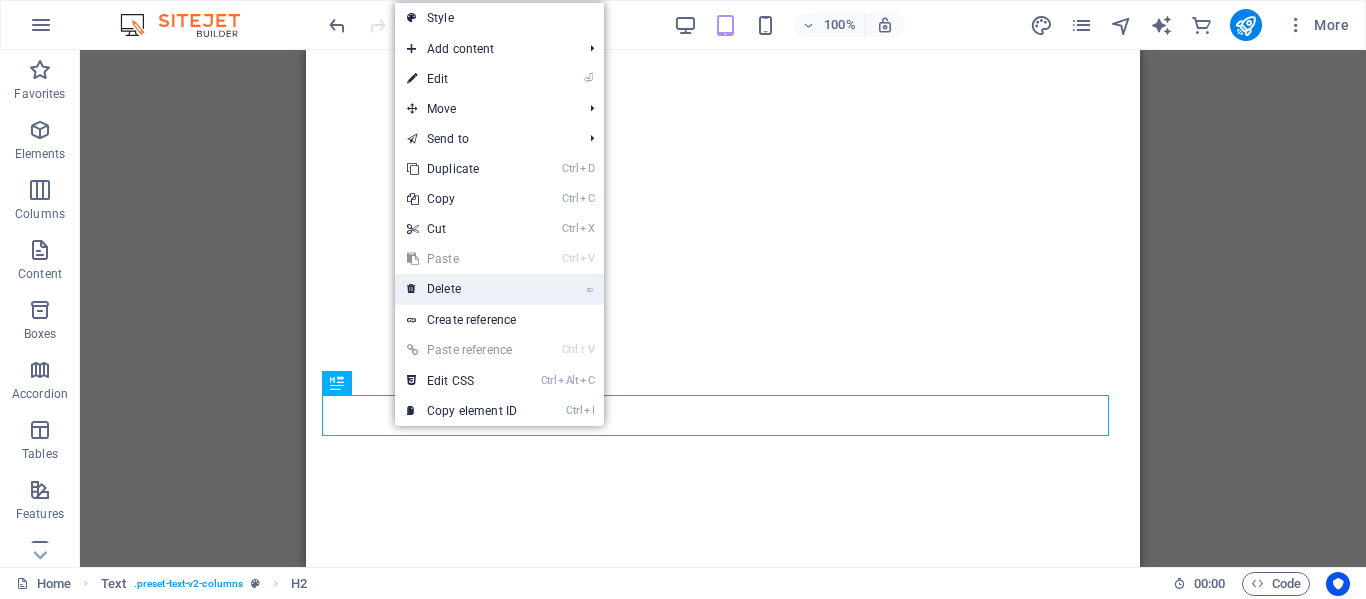 click on "⌦  Delete" at bounding box center (462, 289) 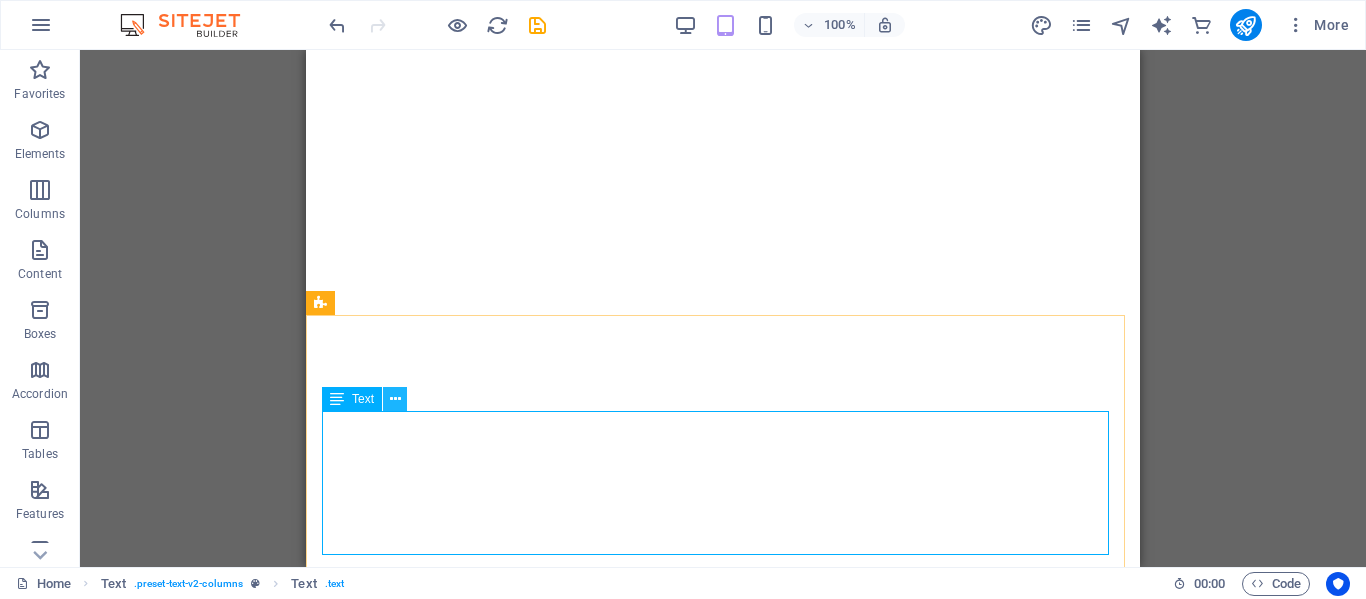 click at bounding box center (395, 399) 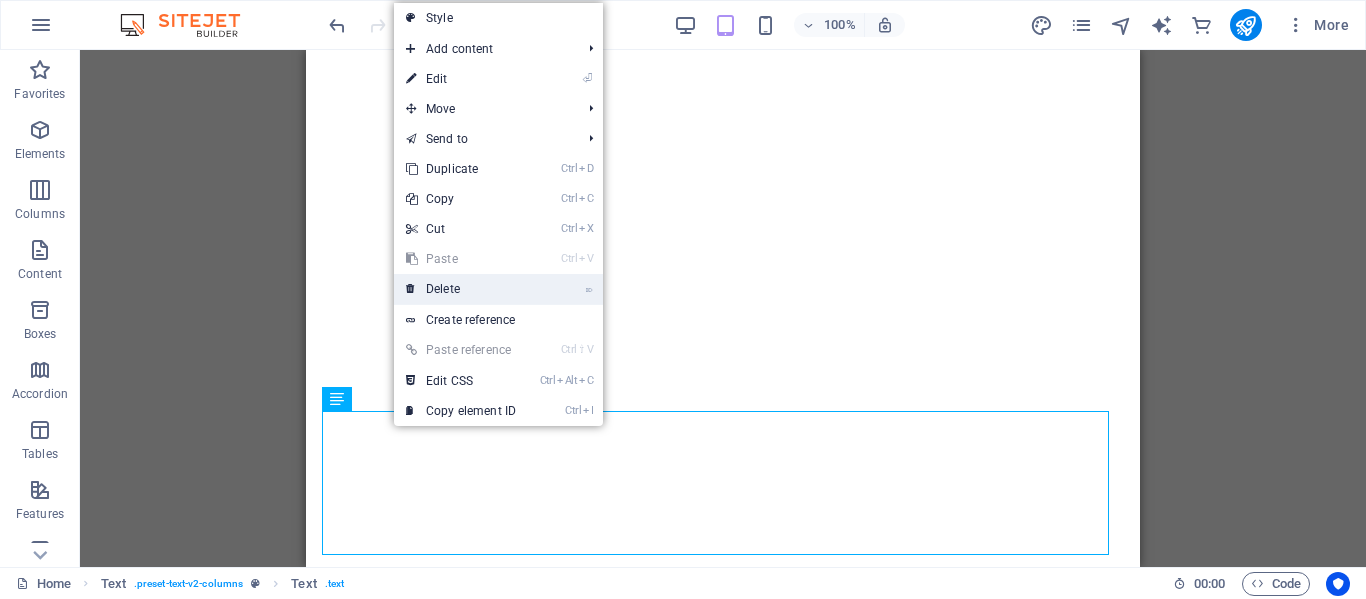 click on "⌦  Delete" at bounding box center [461, 289] 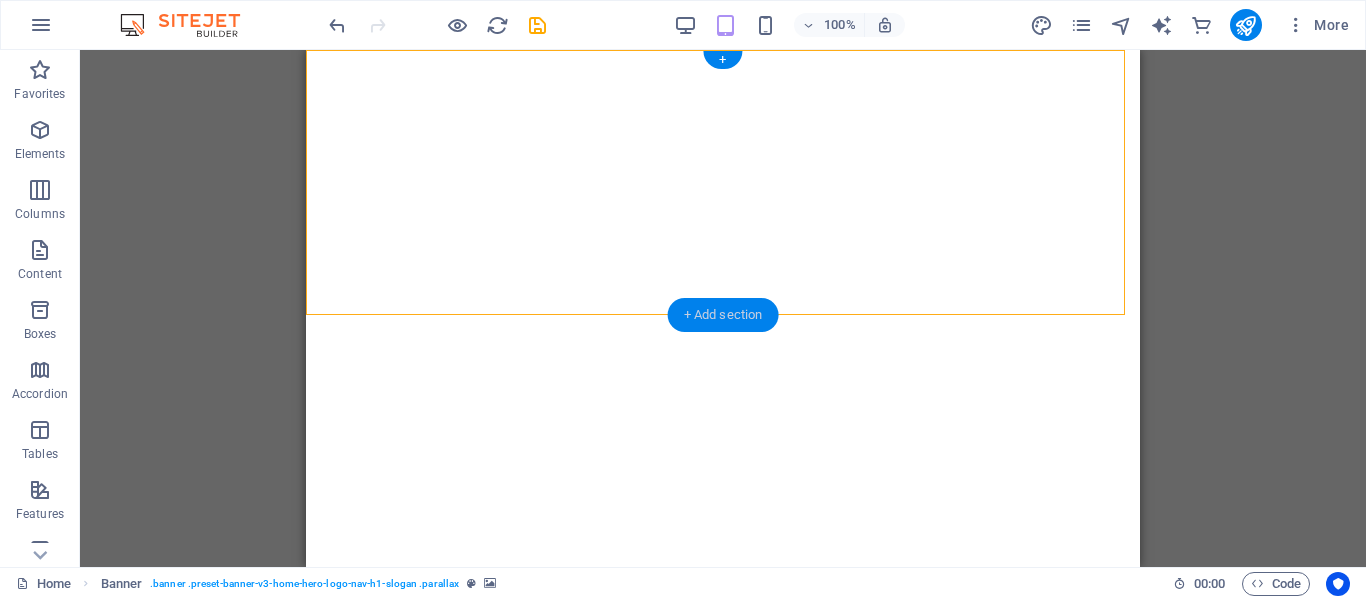 click on "+ Add section" at bounding box center [723, 315] 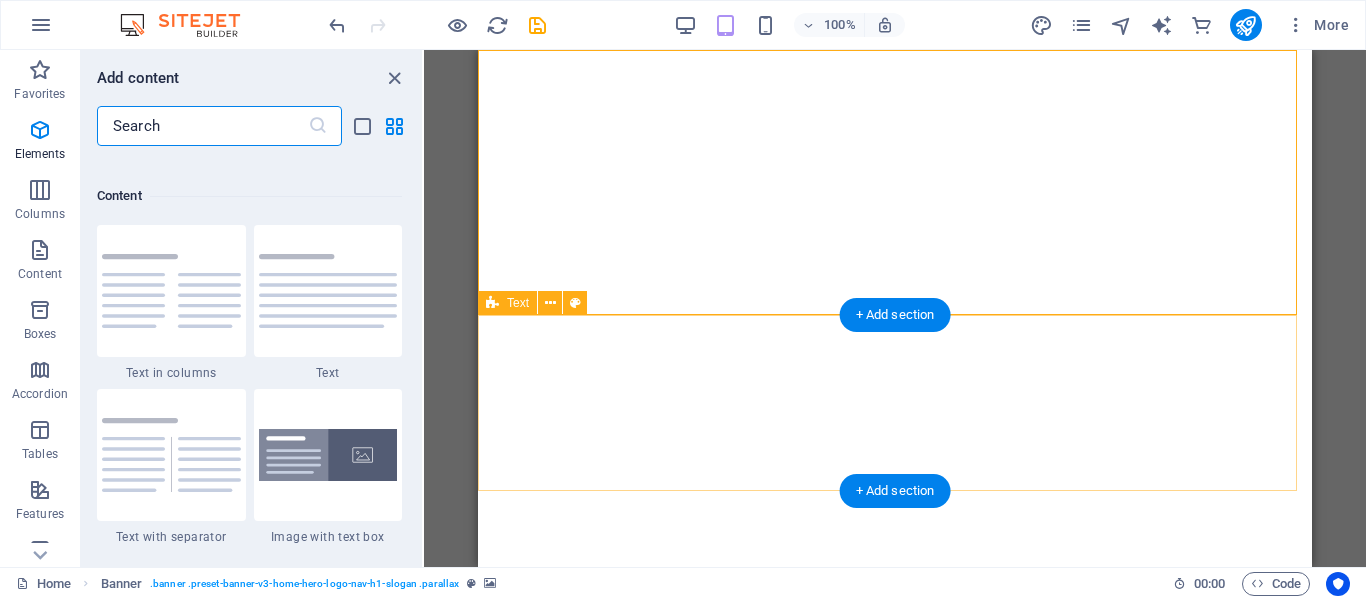 scroll, scrollTop: 3499, scrollLeft: 0, axis: vertical 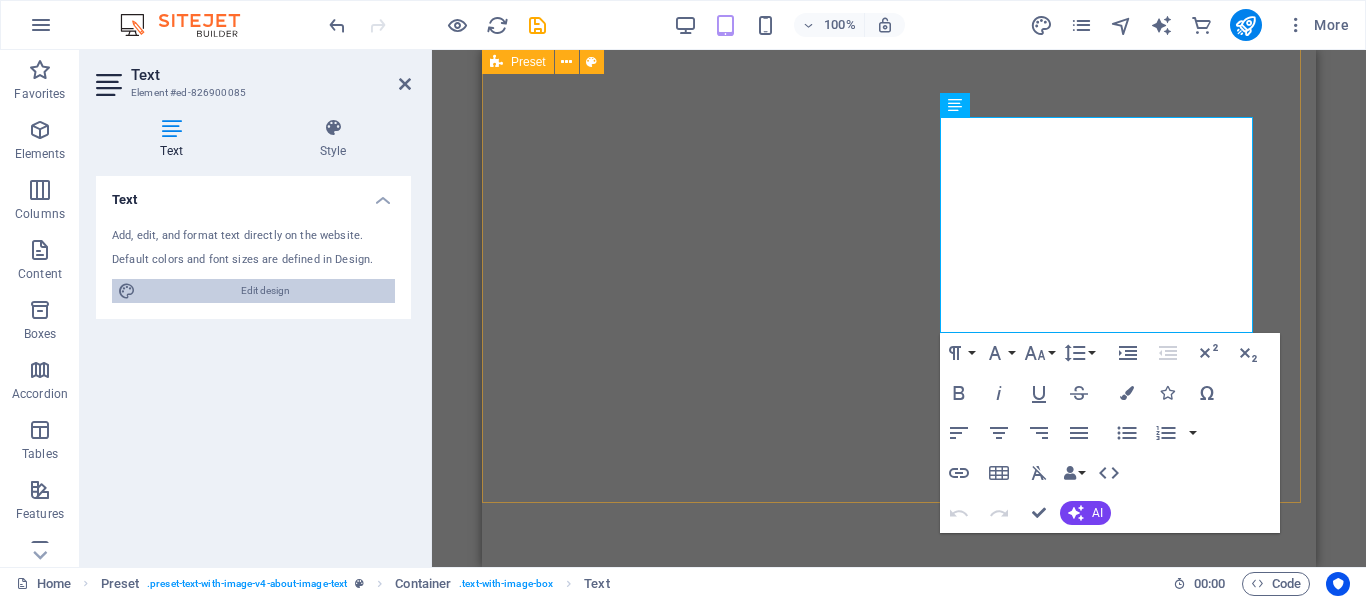 click on "Edit design" at bounding box center (265, 291) 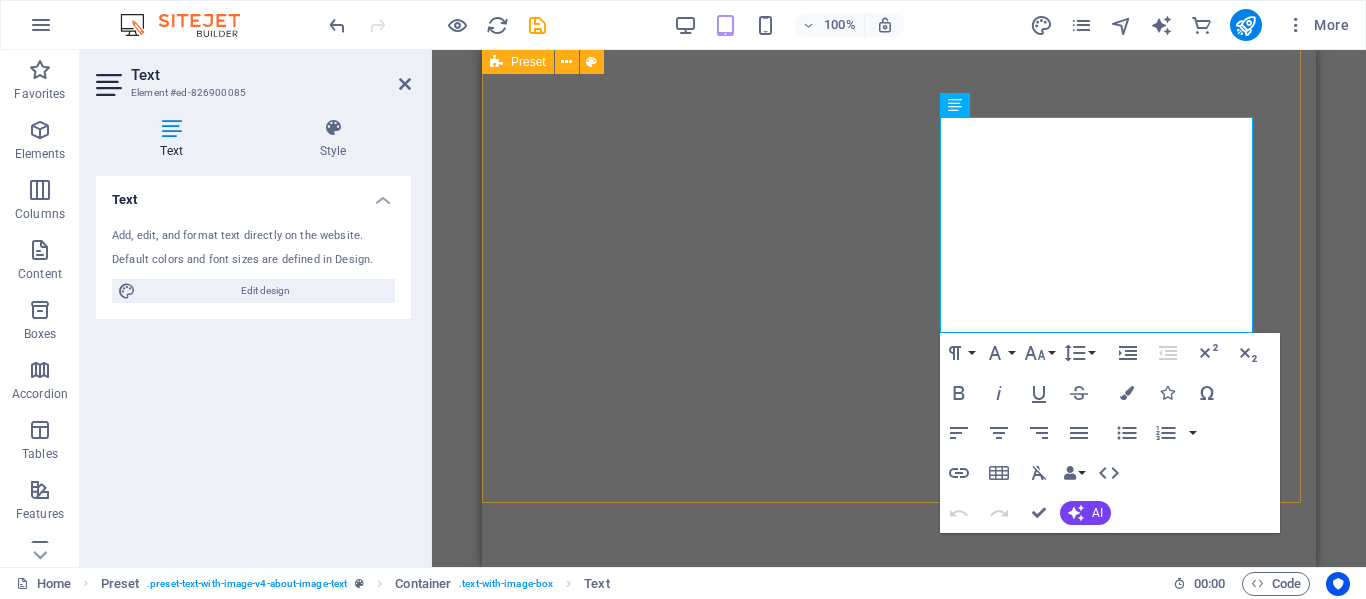 select on "px" 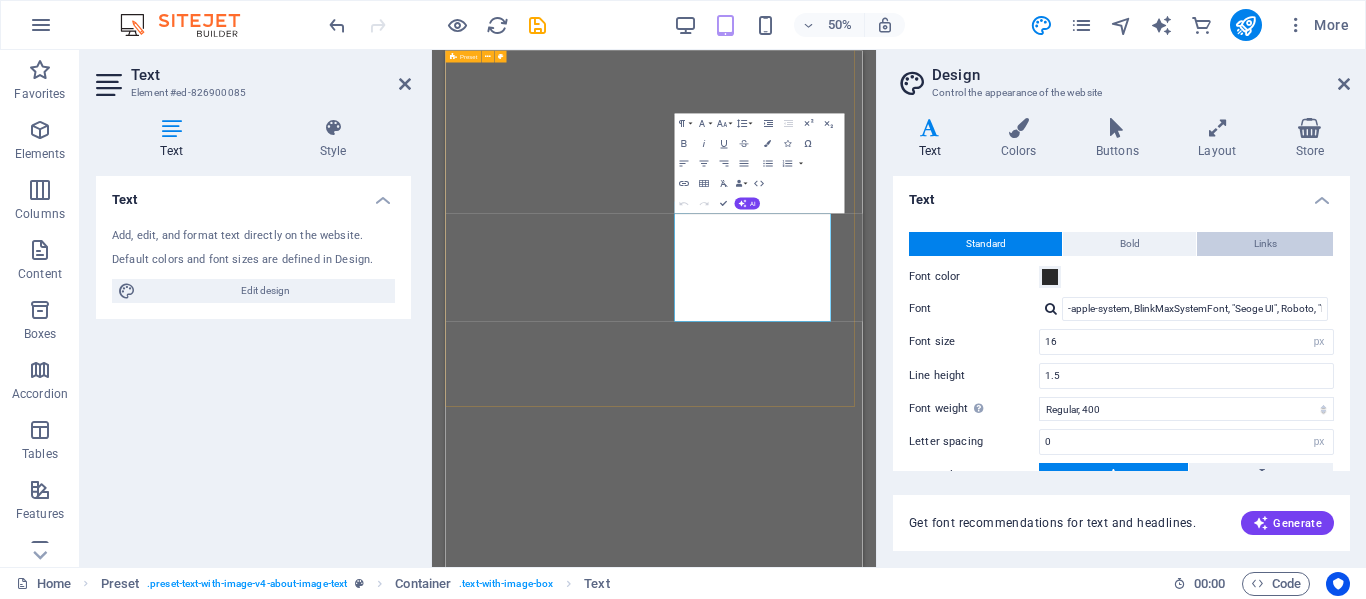 drag, startPoint x: 951, startPoint y: 158, endPoint x: 1310, endPoint y: 234, distance: 366.9564 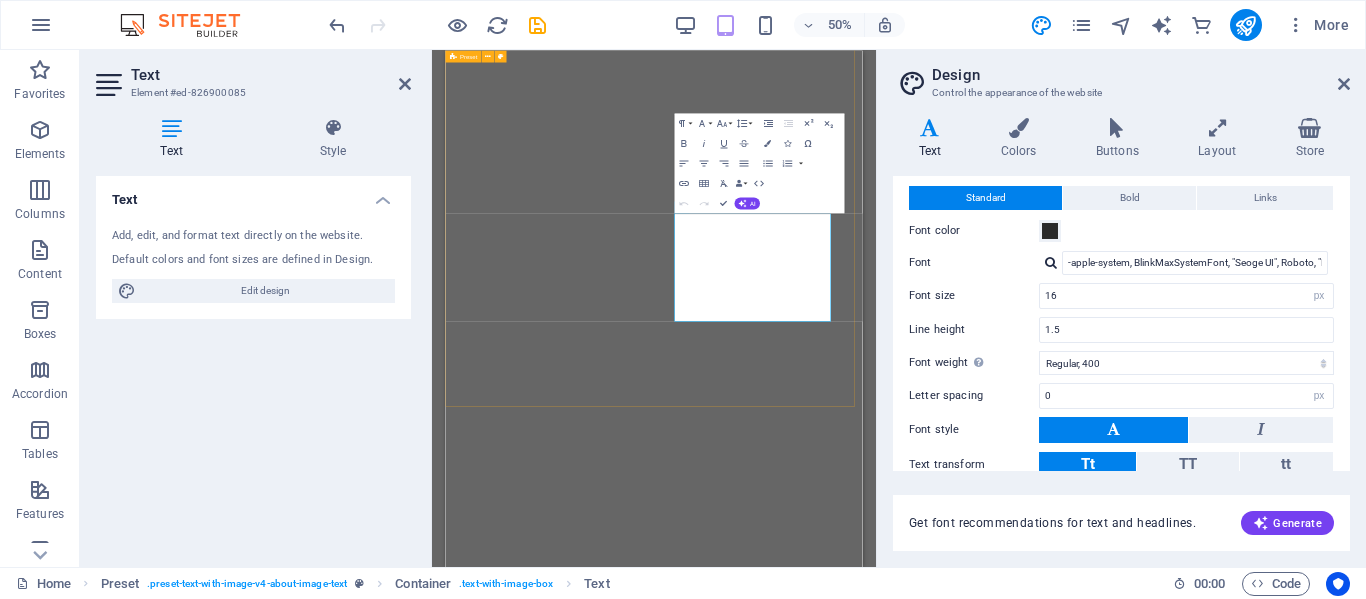 scroll, scrollTop: 161, scrollLeft: 0, axis: vertical 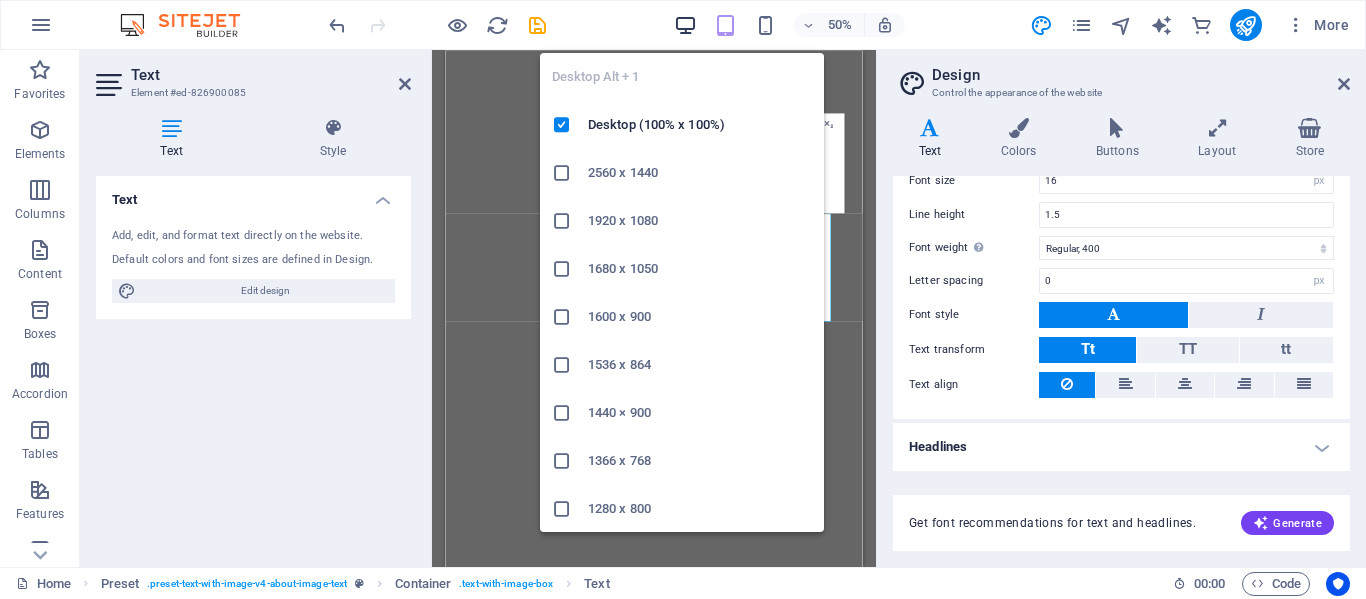 click at bounding box center (685, 25) 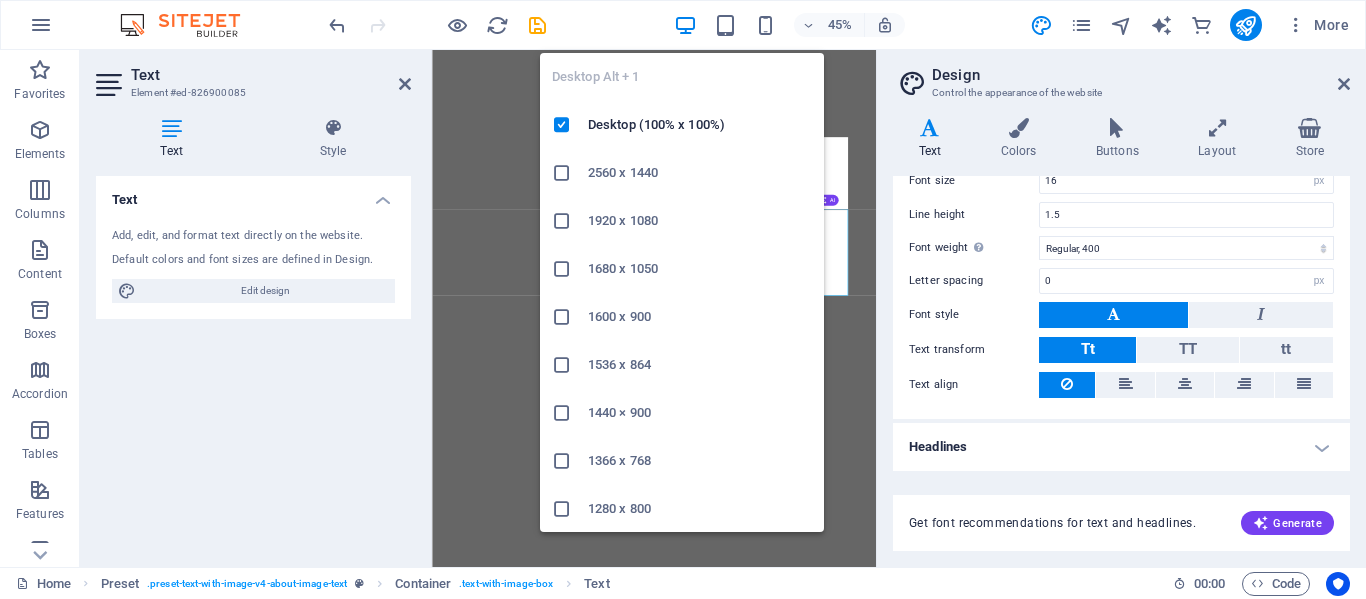click at bounding box center (685, 25) 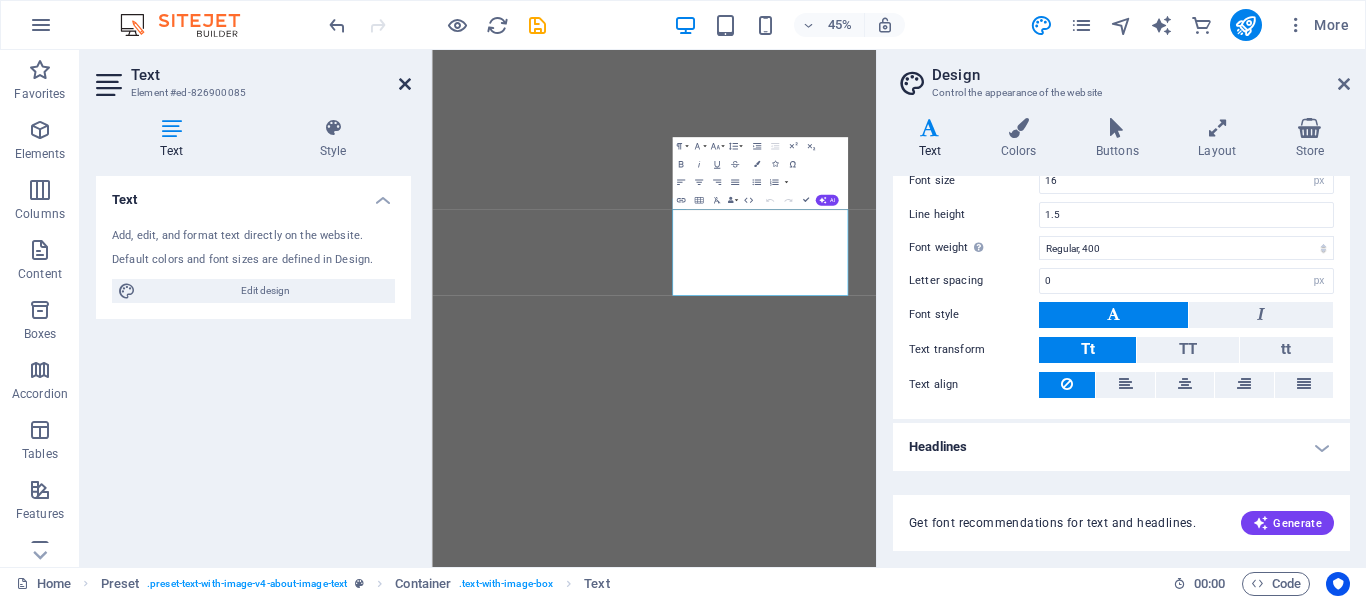 click at bounding box center [405, 84] 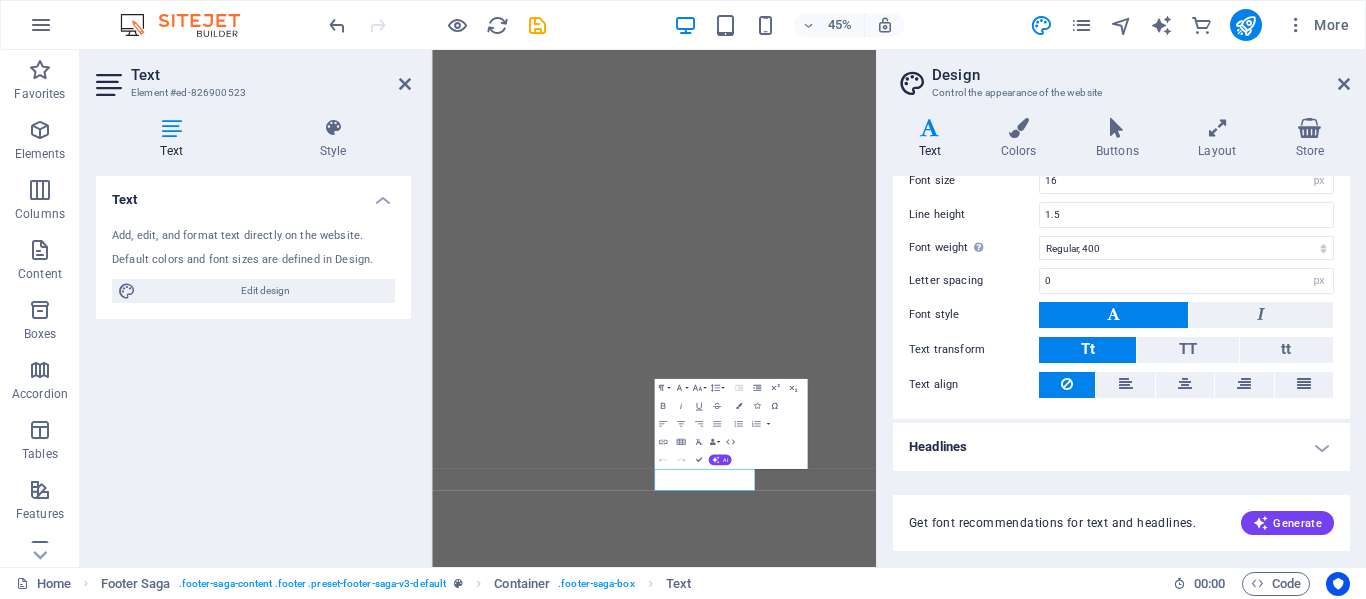 click on "Variants  Text  Colors  Buttons  Layout  Store Text Standard Bold Links Font color Font -apple-system, BlinkMaxSystemFont, "Seoge UI", Roboto, "Helvetica Neue", Arial, sans-serif Font size 16 rem px Line height 1.5 Font weight To display the font weight correctly, it may need to be enabled.  Manage Fonts Thin, 100 Extra-light, 200 Light, 300 Regular, 400 Medium, 500 Semi-bold, 600 Bold, 700 Extra-bold, 800 Black, 900 Letter spacing 0 rem px Font style Text transform Tt TT tt Text align Font weight To display the font weight correctly, it may need to be enabled.  Manage Fonts Thin, 100 Extra-light, 200 Light, 300 Regular, 400 Medium, 500 Semi-bold, 600 Bold, 700 Extra-bold, 800 Black, 900 Default Hover / Active Font color Font color Decoration None Decoration None Transition duration 0.3 s Transition function Ease Ease In Ease Out Ease In/Ease Out Linear Headlines All H1 / Textlogo H2 H3 H4 H5 H6 Font color Font -apple-system, BlinkMaxSystemFont, "Seoge UI", Roboto, "Helvetica Neue", Arial, sans-serif 1.5 0 px" at bounding box center (1121, 334) 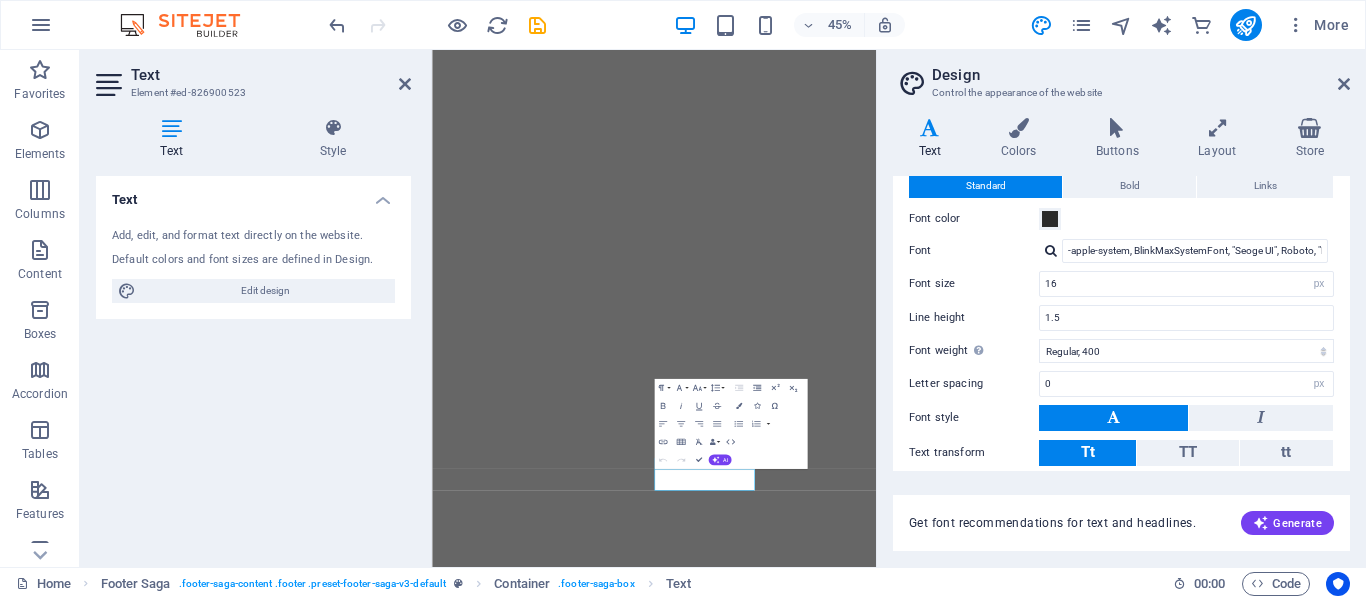 scroll, scrollTop: 0, scrollLeft: 0, axis: both 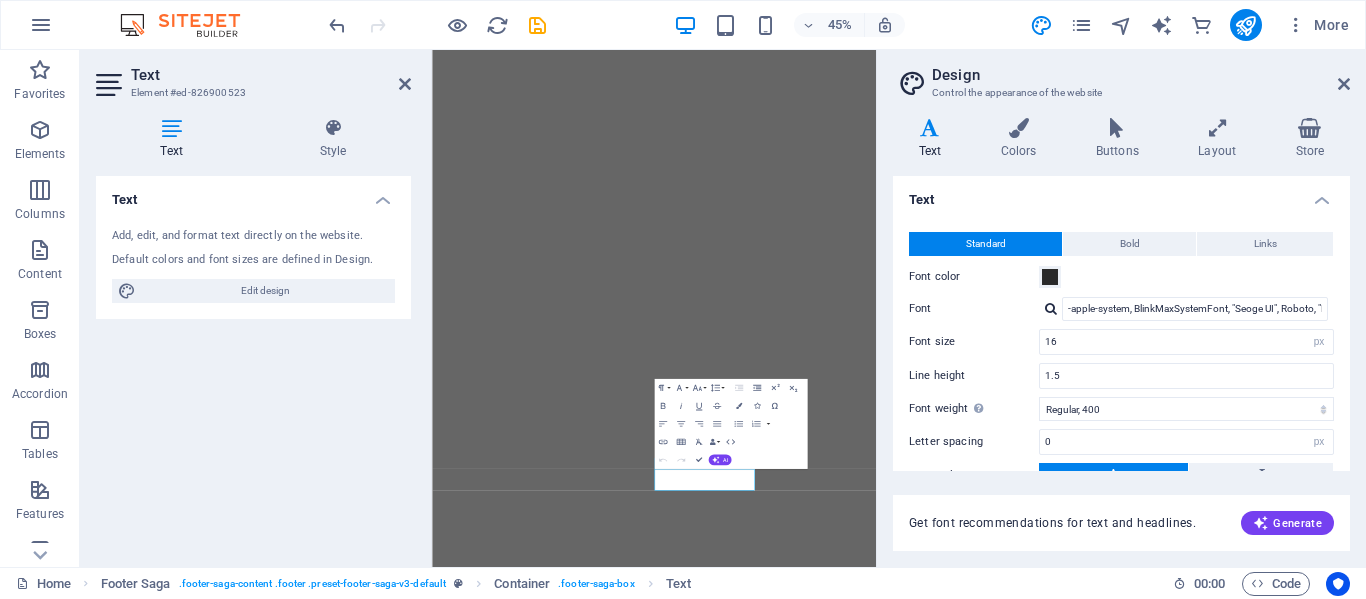click on "Text Add, edit, and format text directly on the website. Default colors and font sizes are defined in Design. Edit design Alignment Left aligned Centered Right aligned" at bounding box center (253, 363) 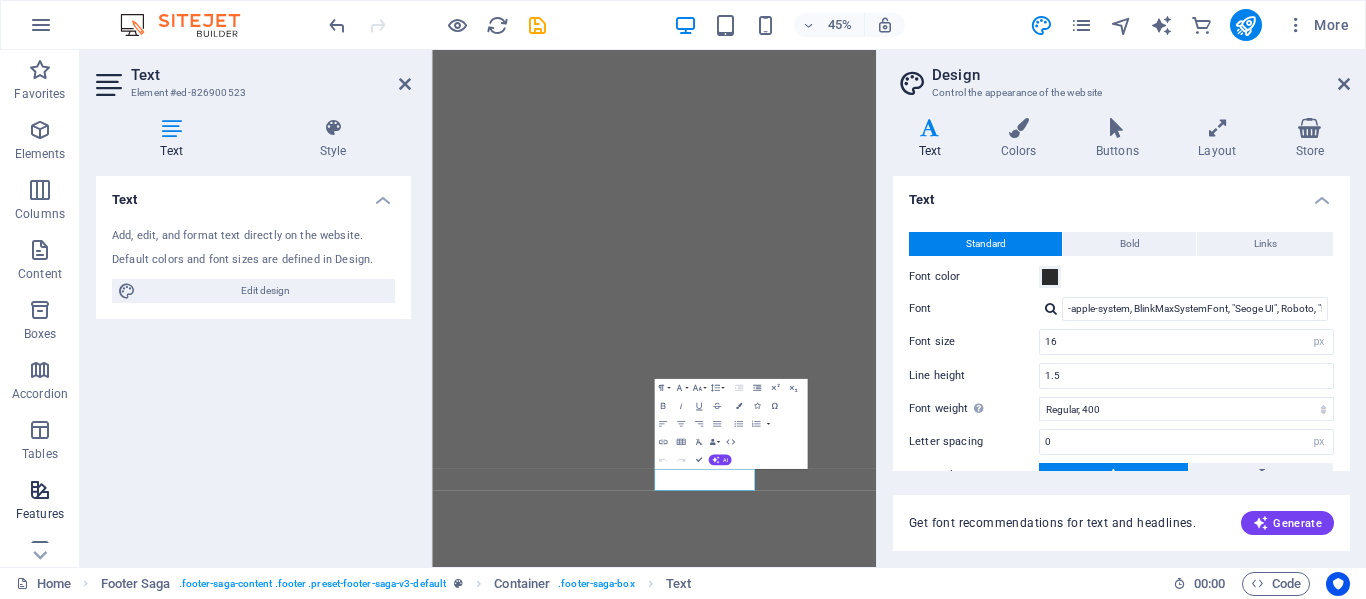 click on "Features" at bounding box center (40, 502) 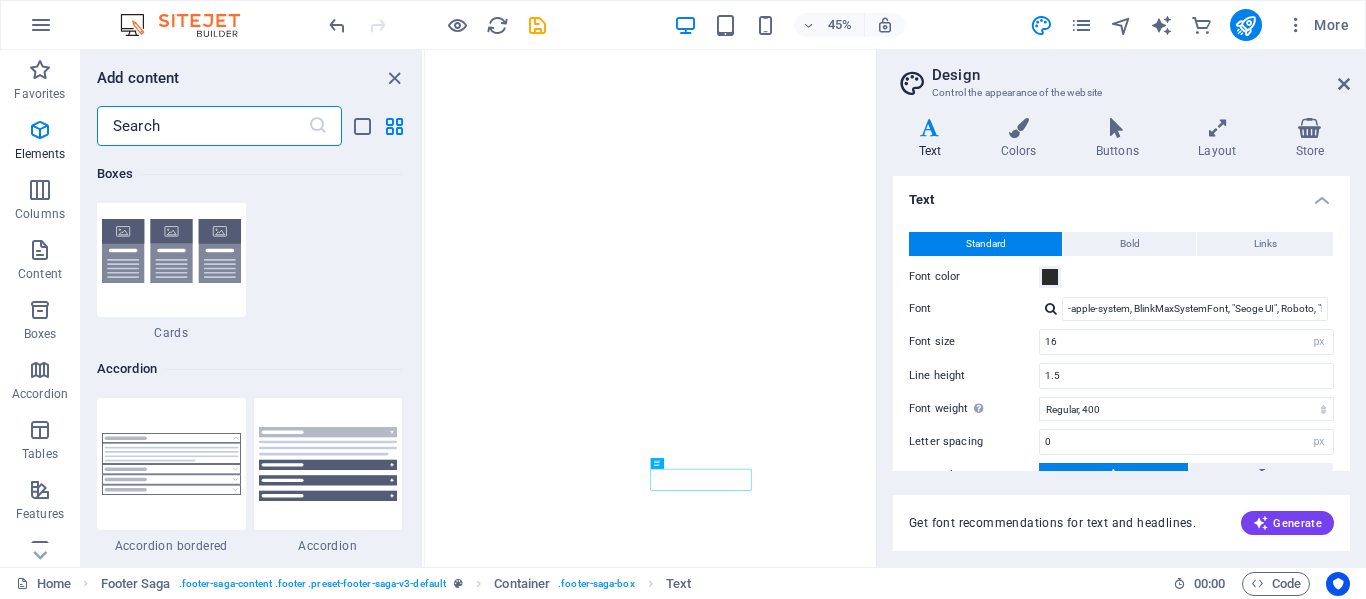 scroll, scrollTop: 7795, scrollLeft: 0, axis: vertical 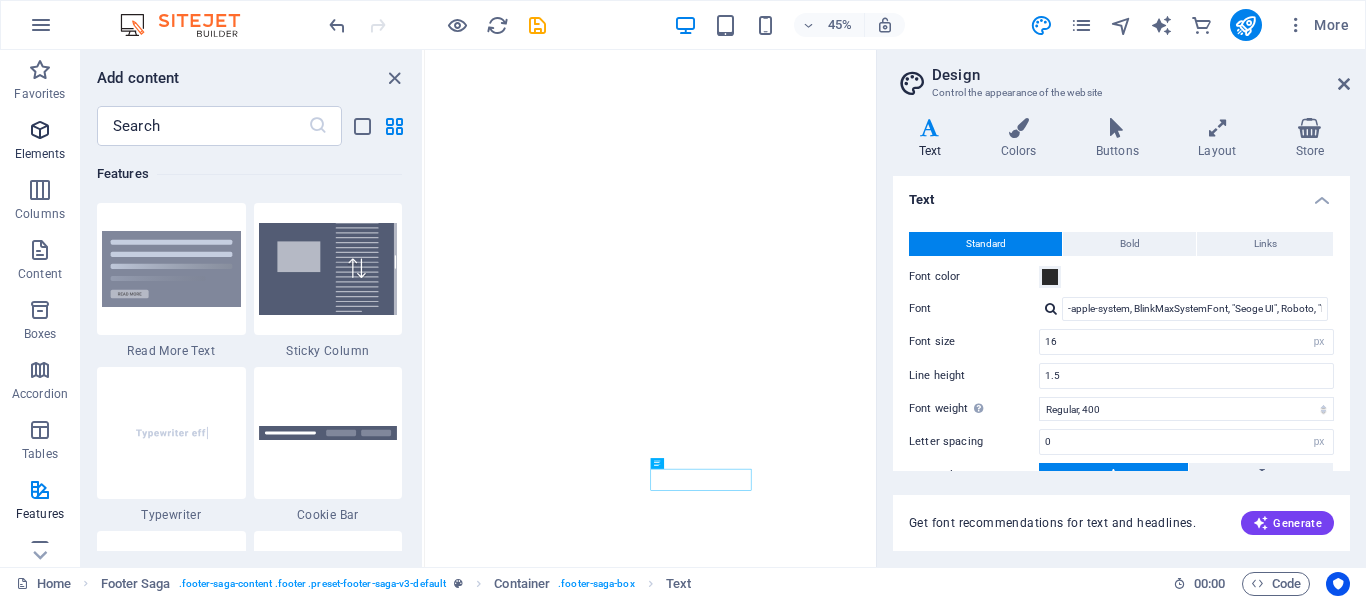 click at bounding box center (40, 130) 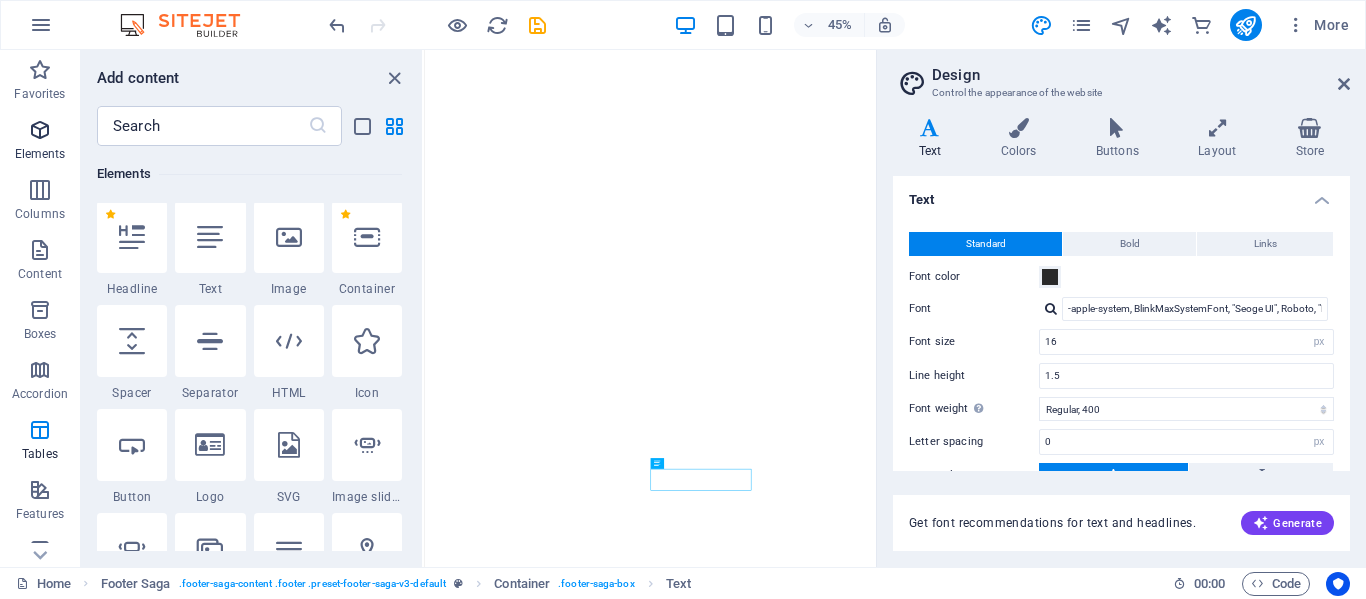 scroll, scrollTop: 213, scrollLeft: 0, axis: vertical 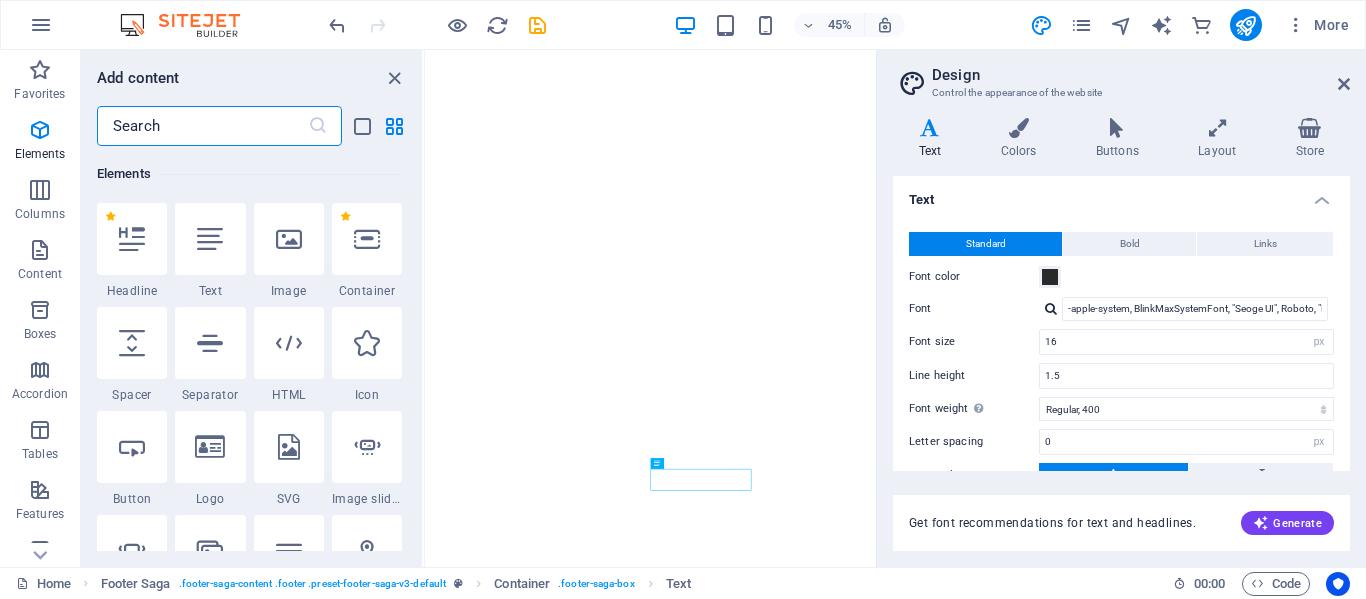 click at bounding box center [202, 126] 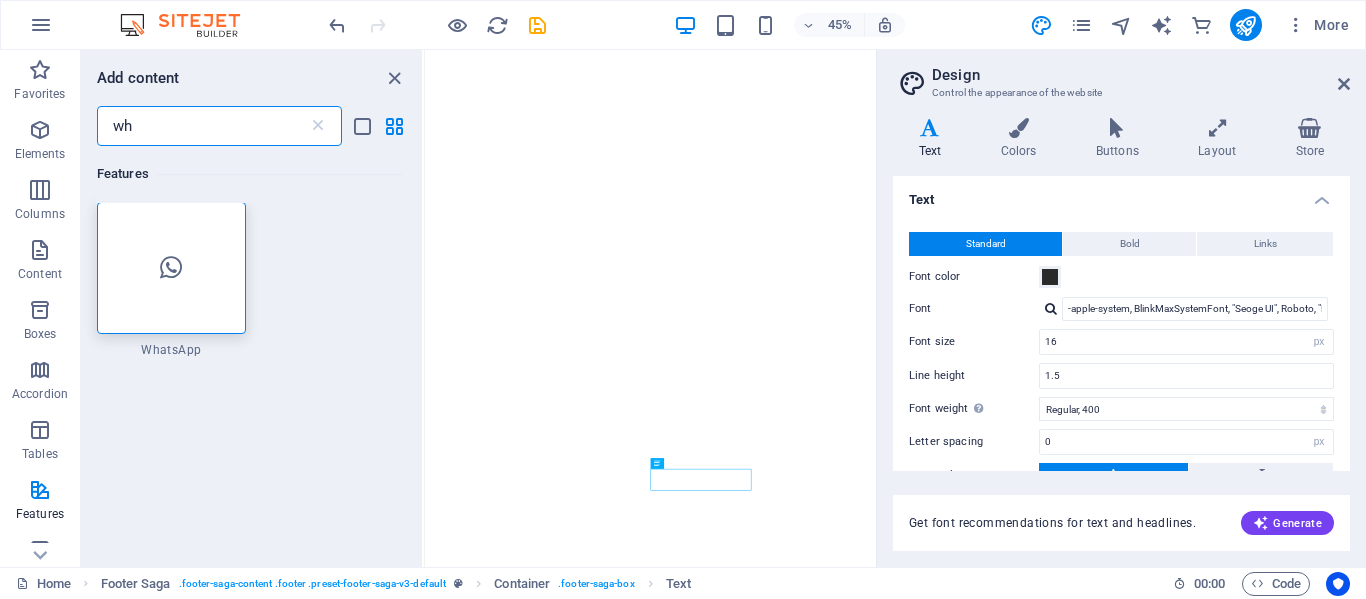 scroll, scrollTop: 0, scrollLeft: 0, axis: both 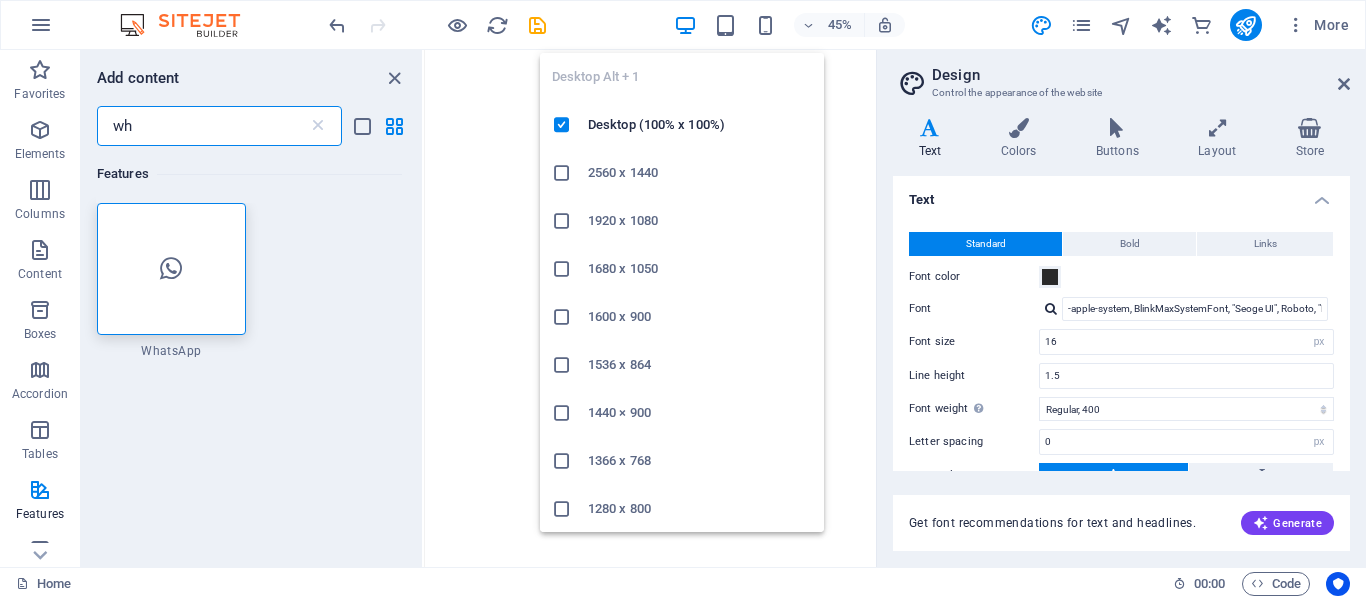 type on "wh" 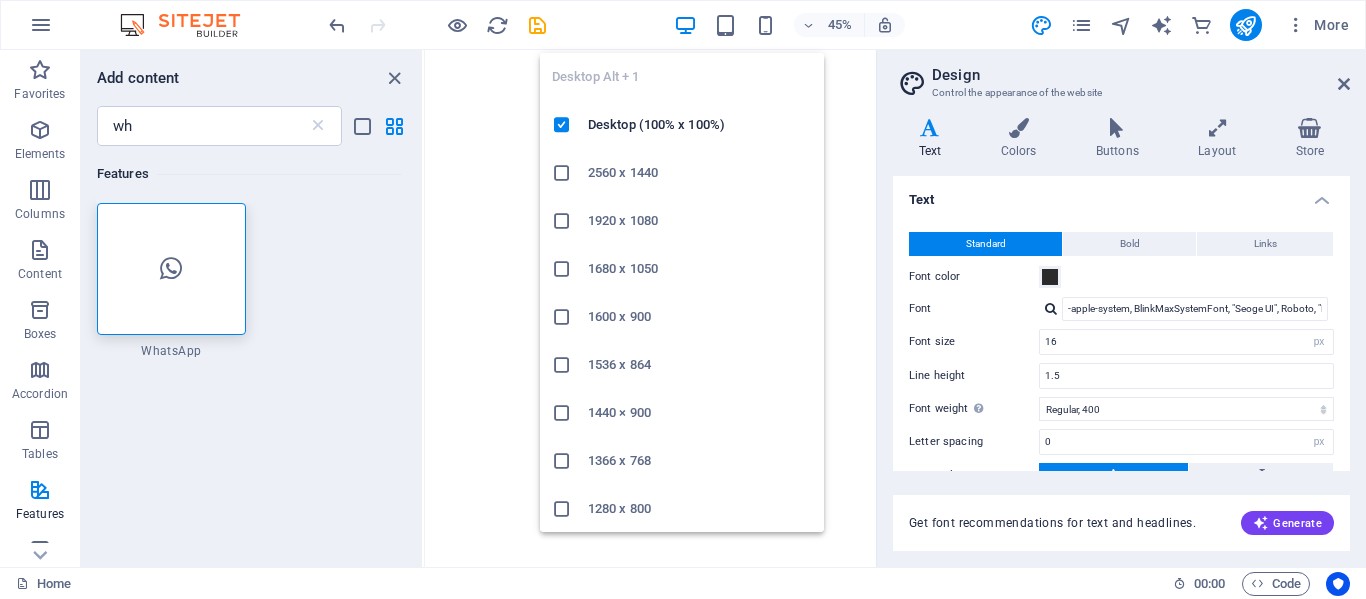 click at bounding box center (685, 25) 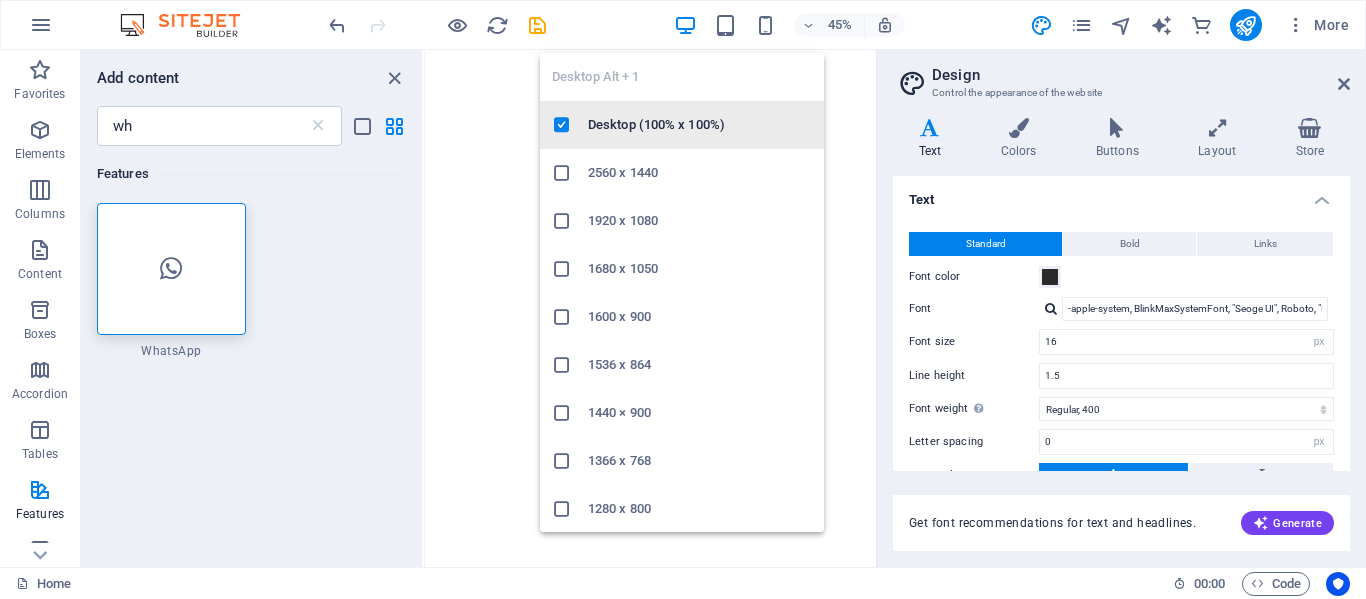 click on "Desktop (100% x 100%)" at bounding box center (700, 125) 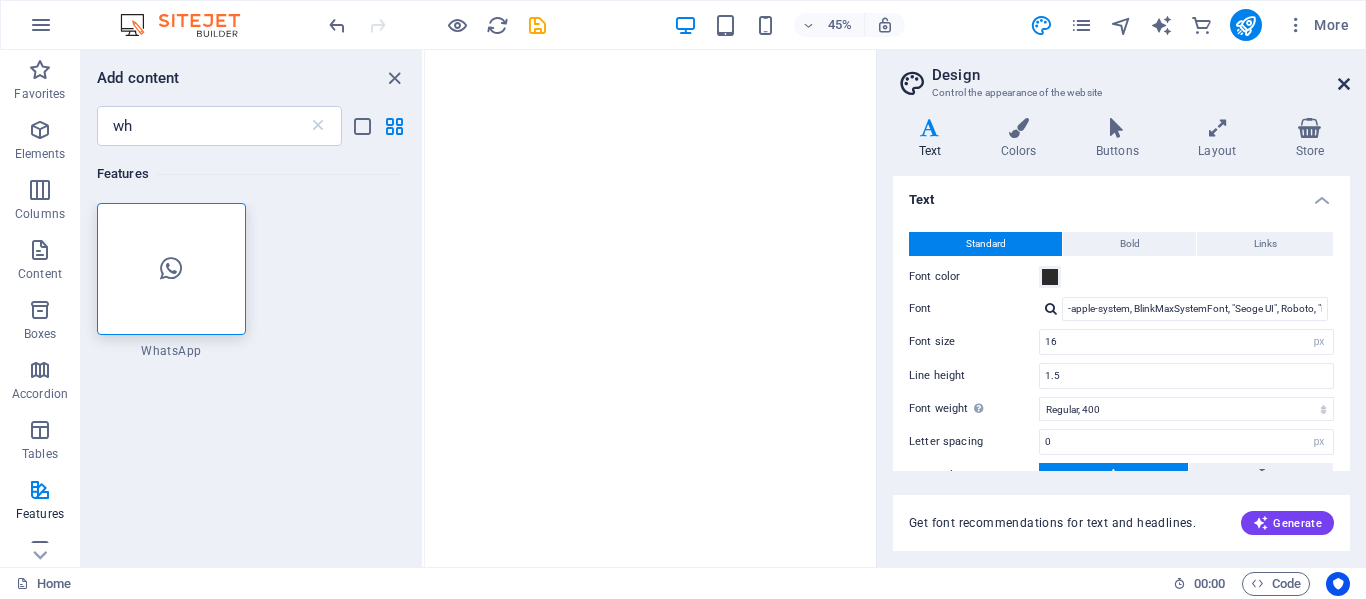click at bounding box center (1344, 84) 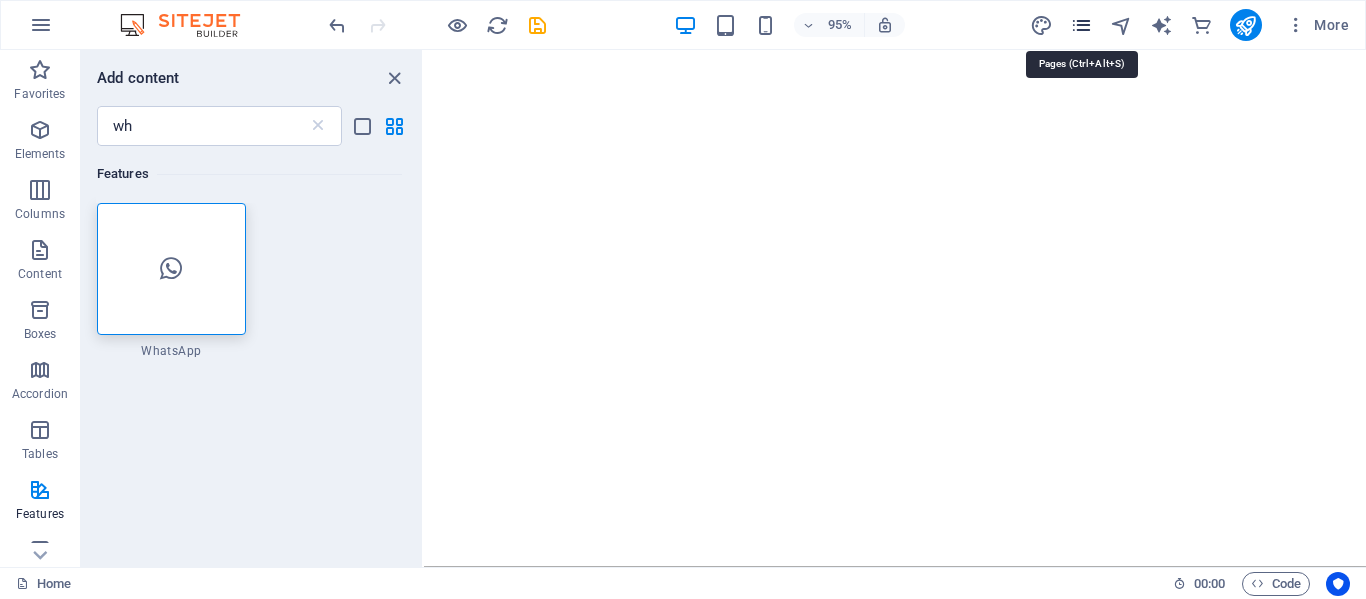 click at bounding box center [1081, 25] 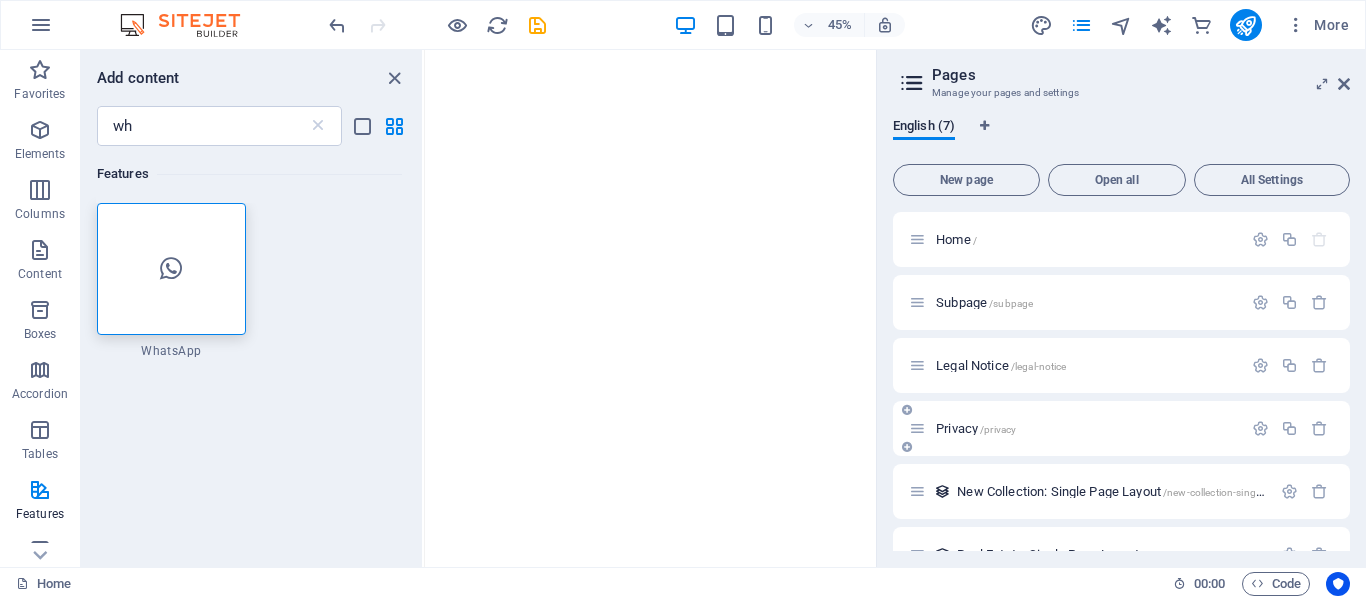 click on "Privacy /privacy" at bounding box center (976, 428) 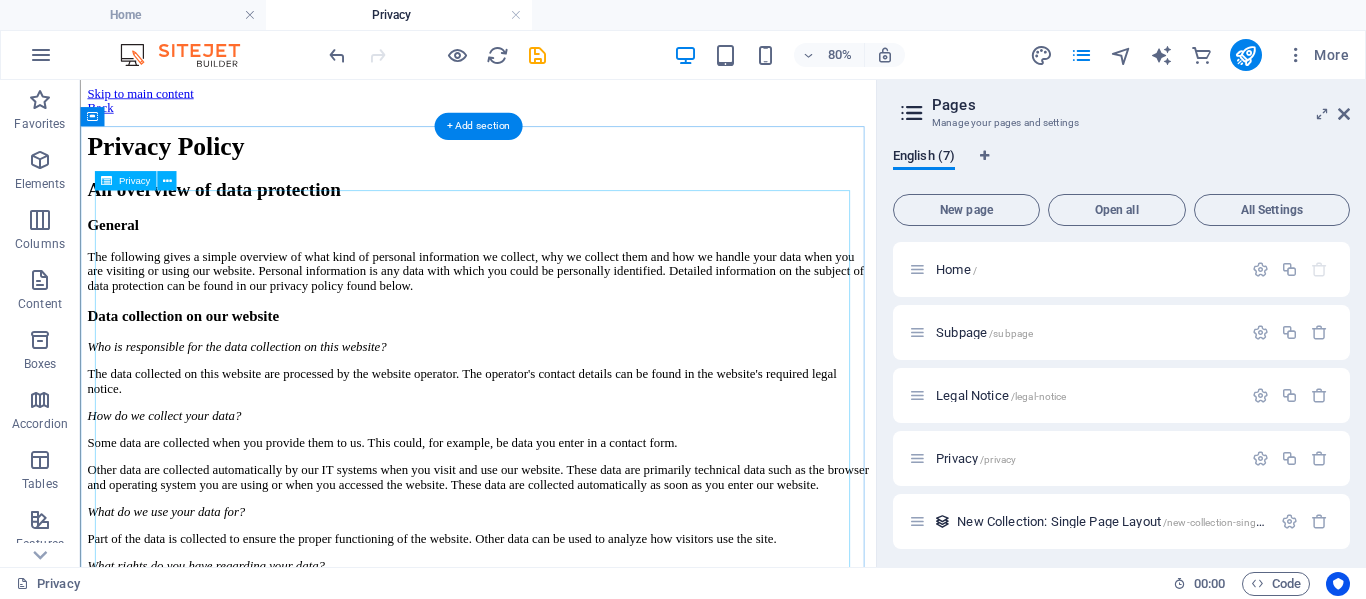 scroll, scrollTop: 0, scrollLeft: 0, axis: both 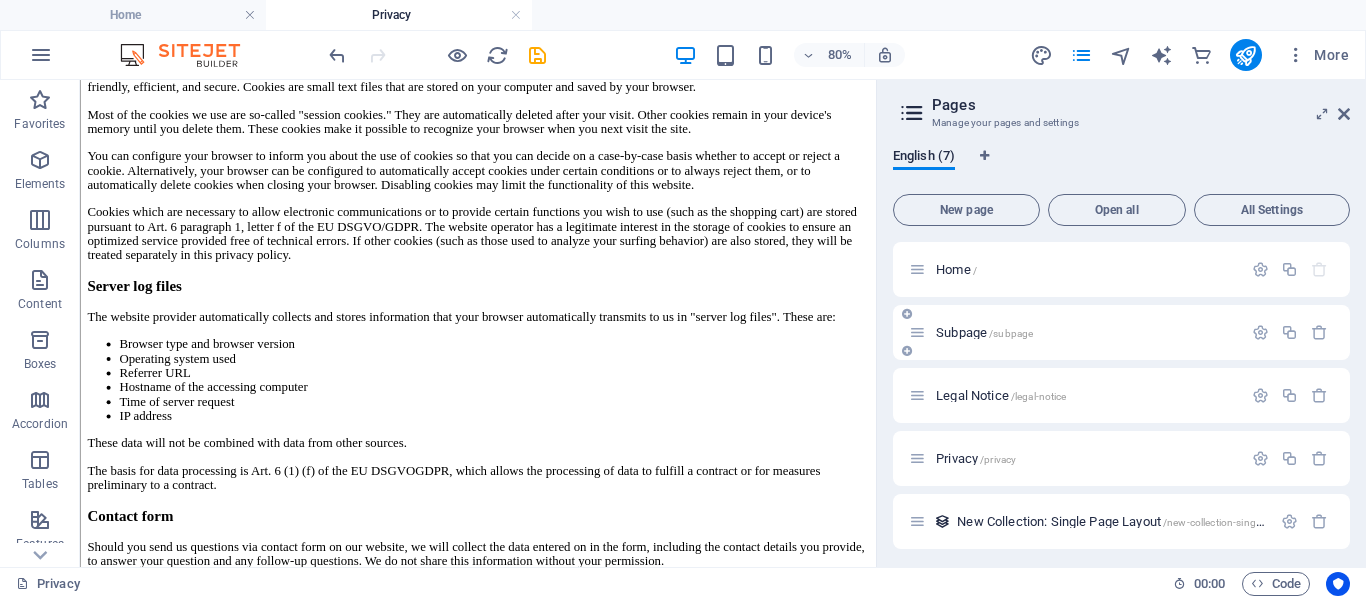 click on "Subpage /subpage" at bounding box center (984, 332) 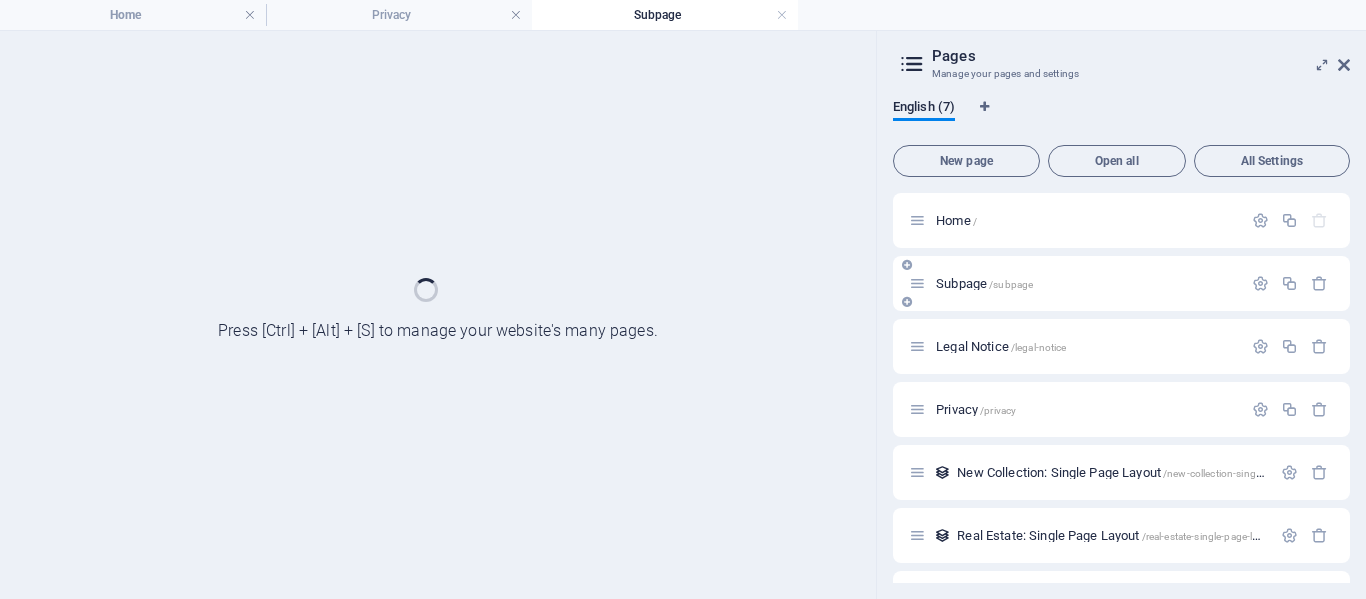 scroll, scrollTop: 0, scrollLeft: 0, axis: both 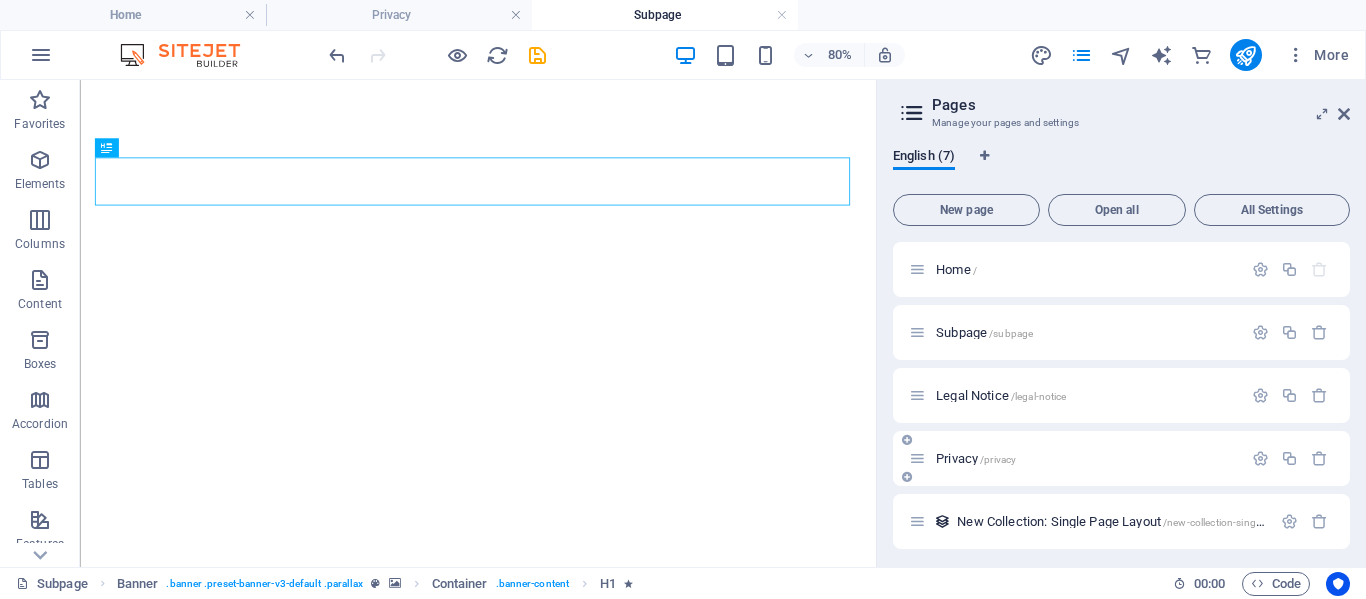 click on "Privacy /privacy" at bounding box center [1075, 458] 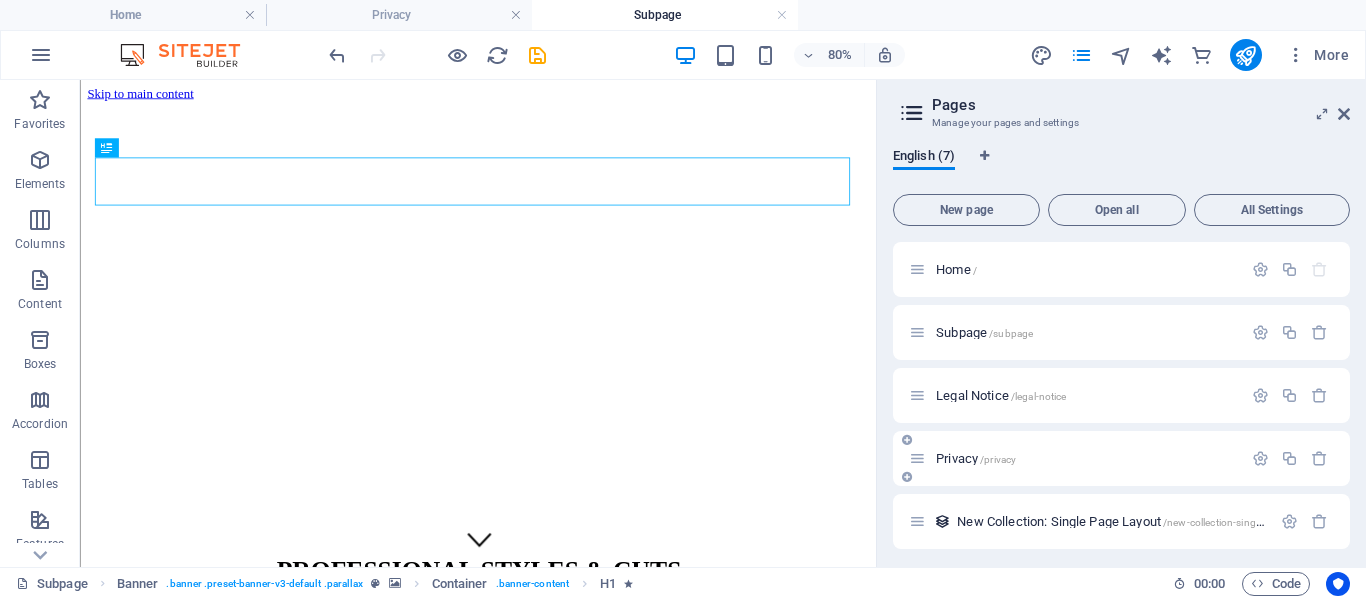 scroll, scrollTop: 0, scrollLeft: 0, axis: both 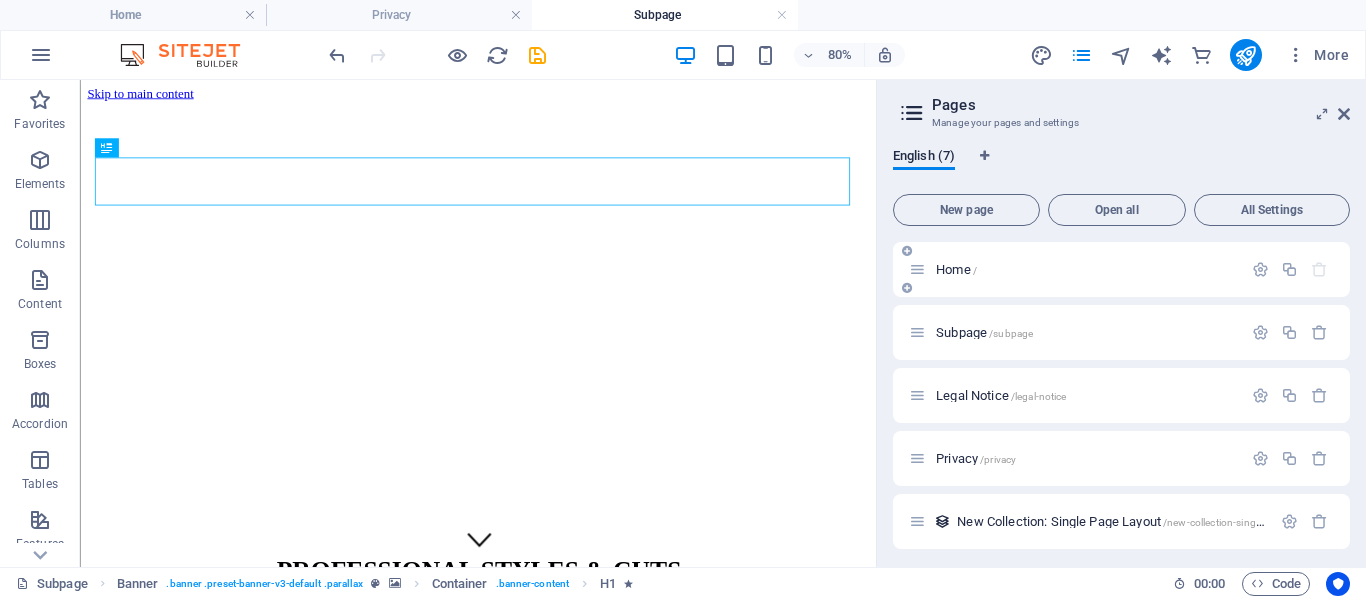 click on "Home /" at bounding box center [956, 269] 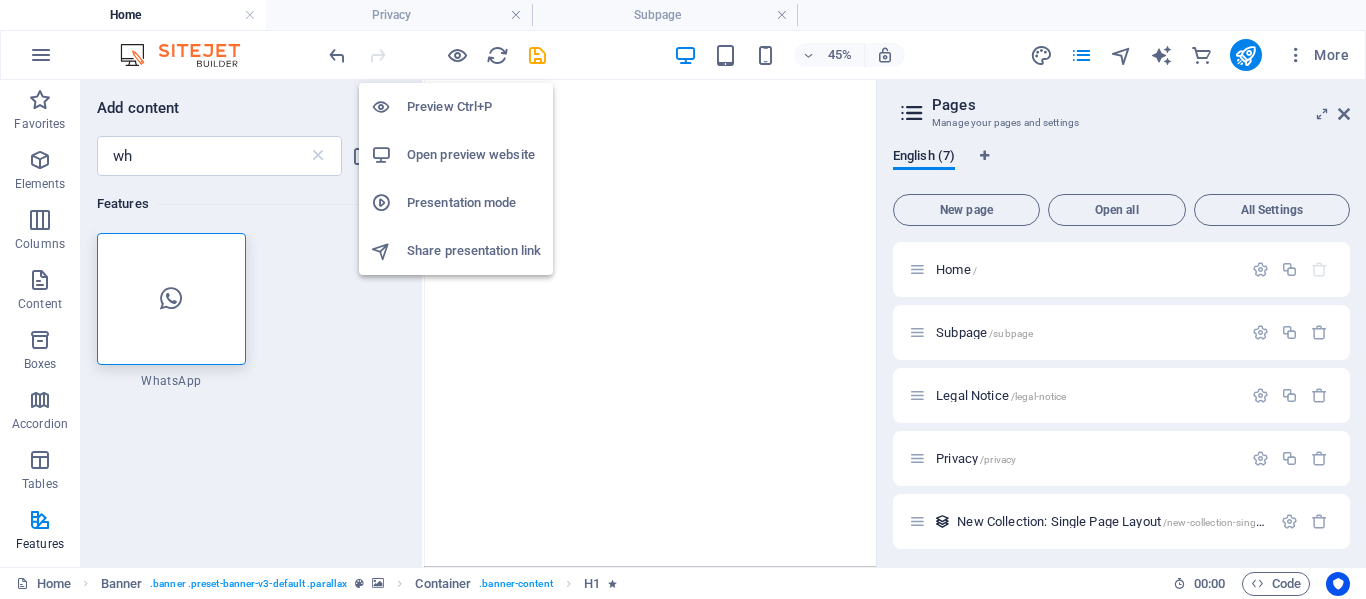click on "Preview Ctrl+P" at bounding box center [474, 107] 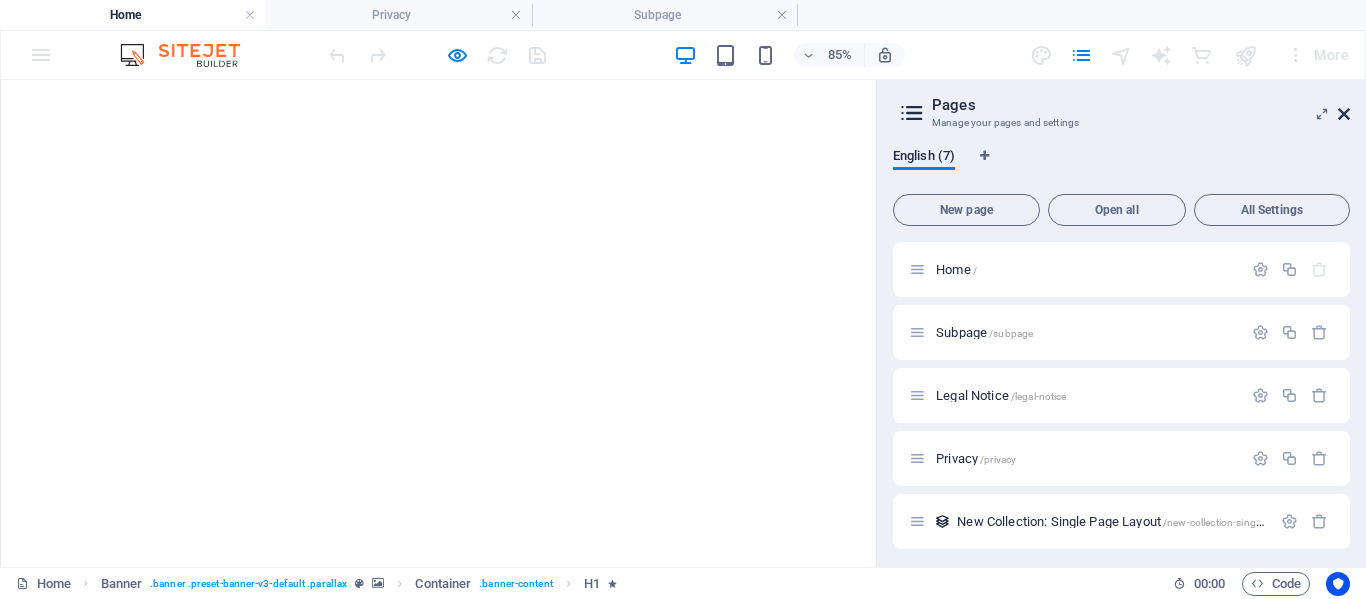 click at bounding box center (1344, 114) 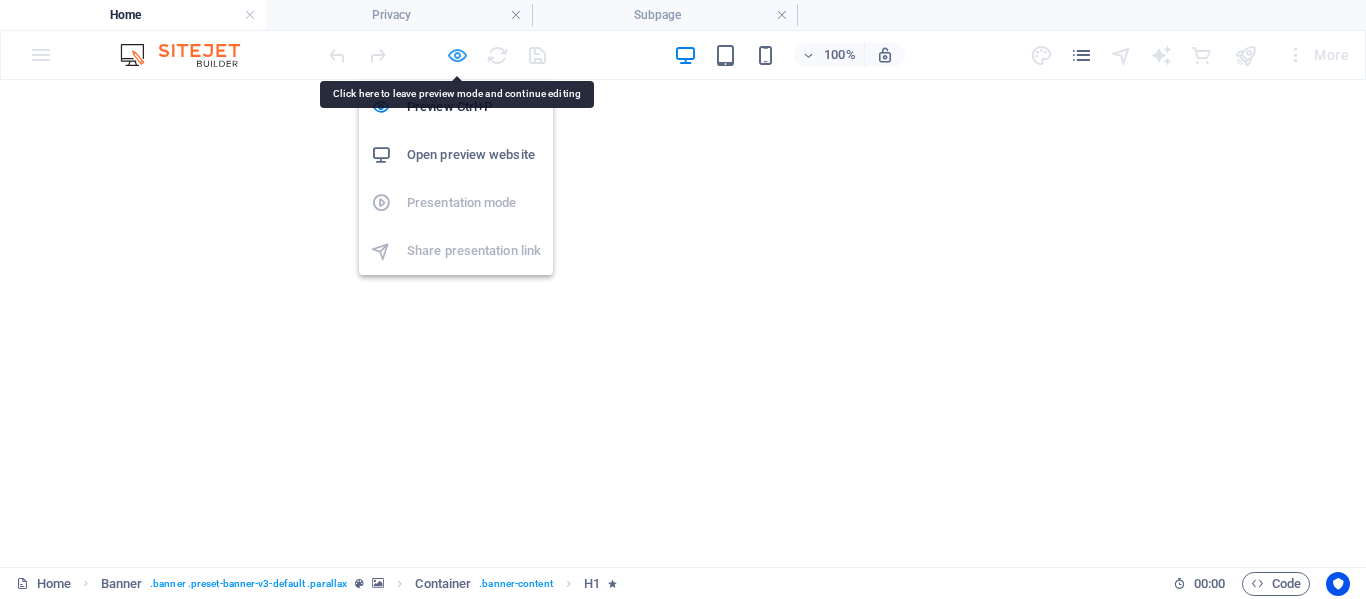 click at bounding box center (457, 55) 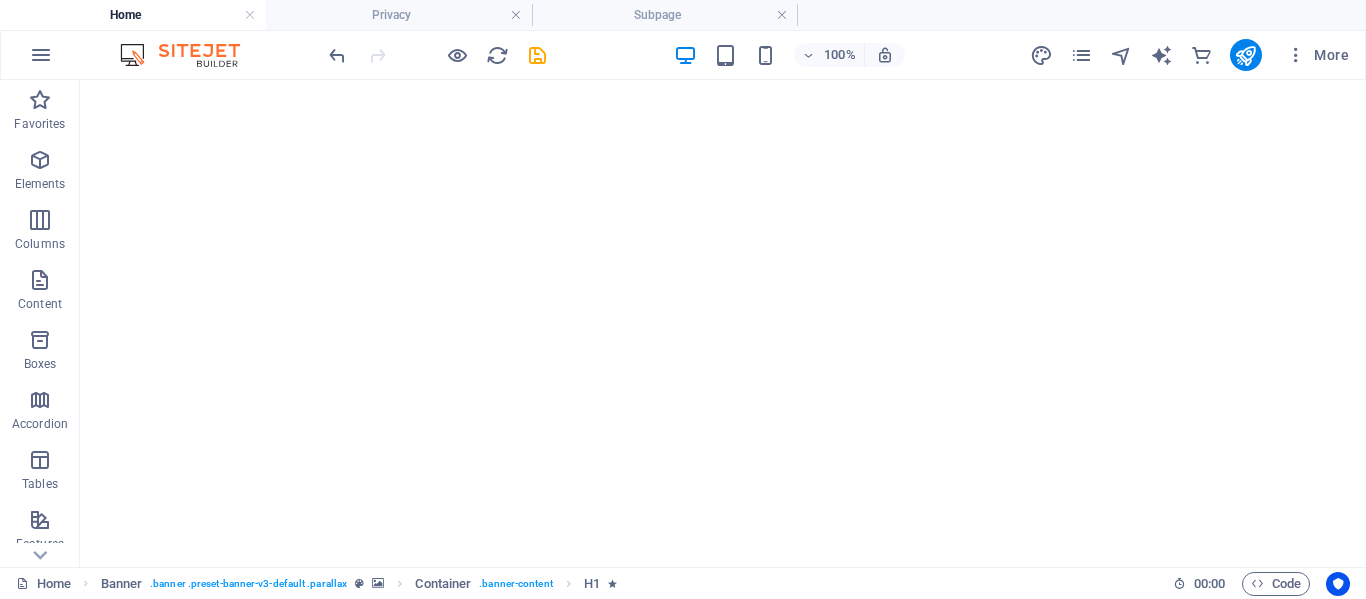 type 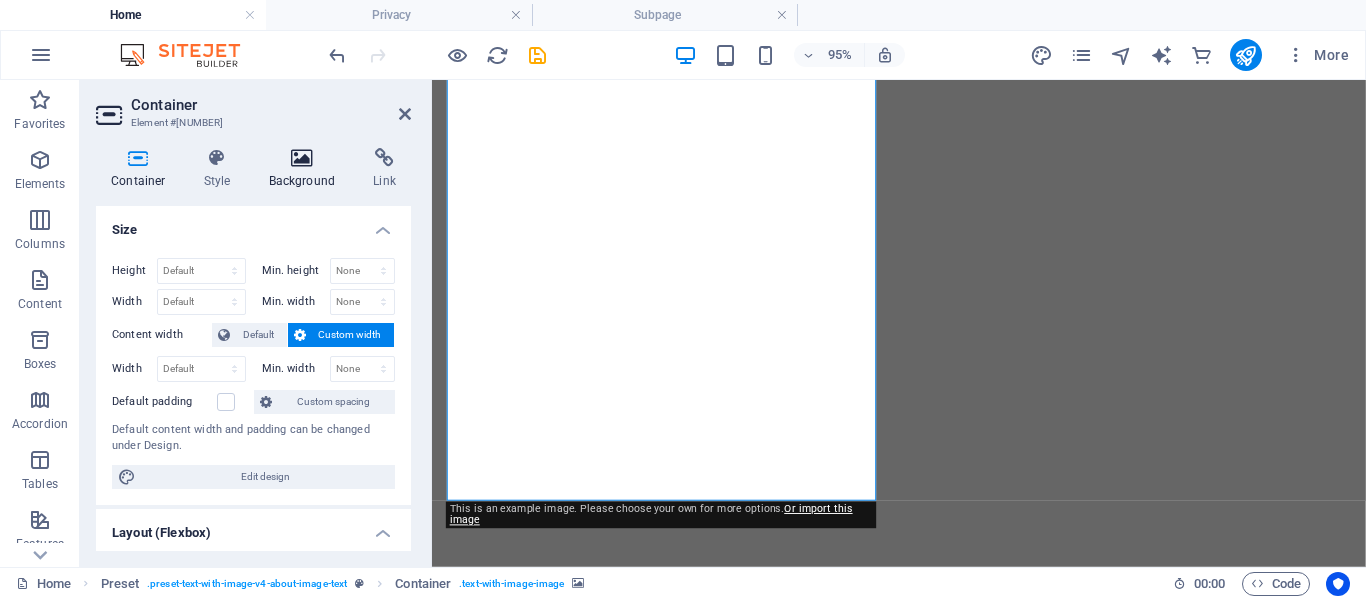 click at bounding box center [302, 158] 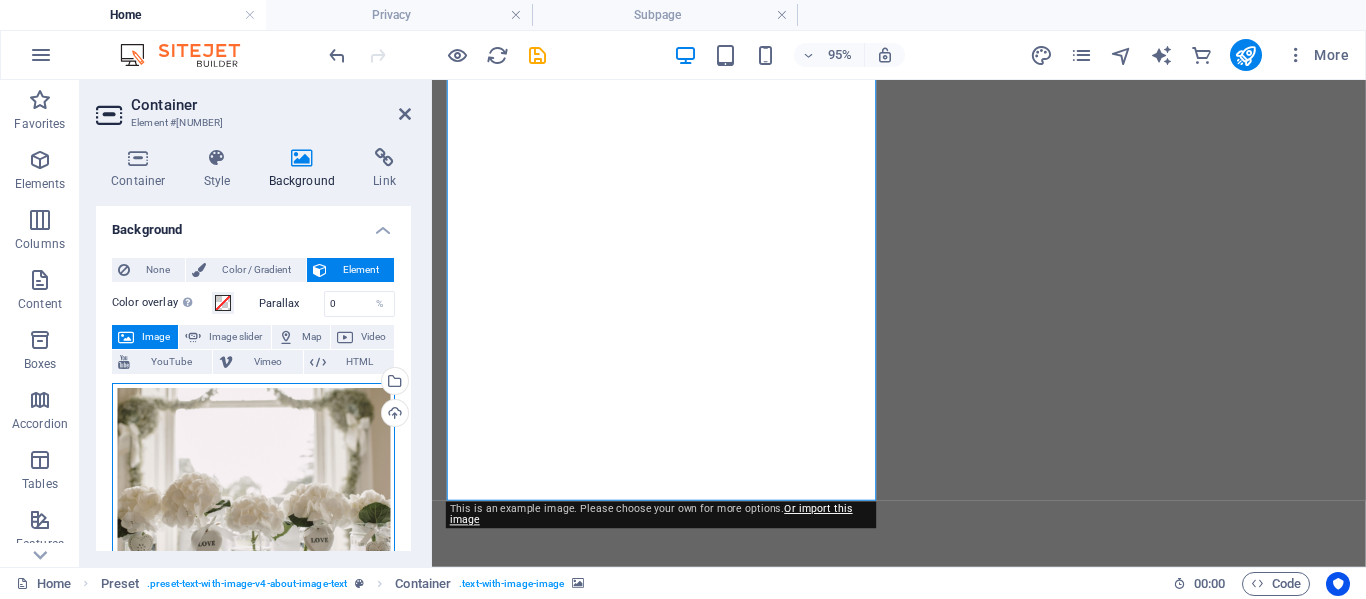 click on "Drag files here, click to choose files or select files from Files or our free stock photos & videos" at bounding box center [253, 473] 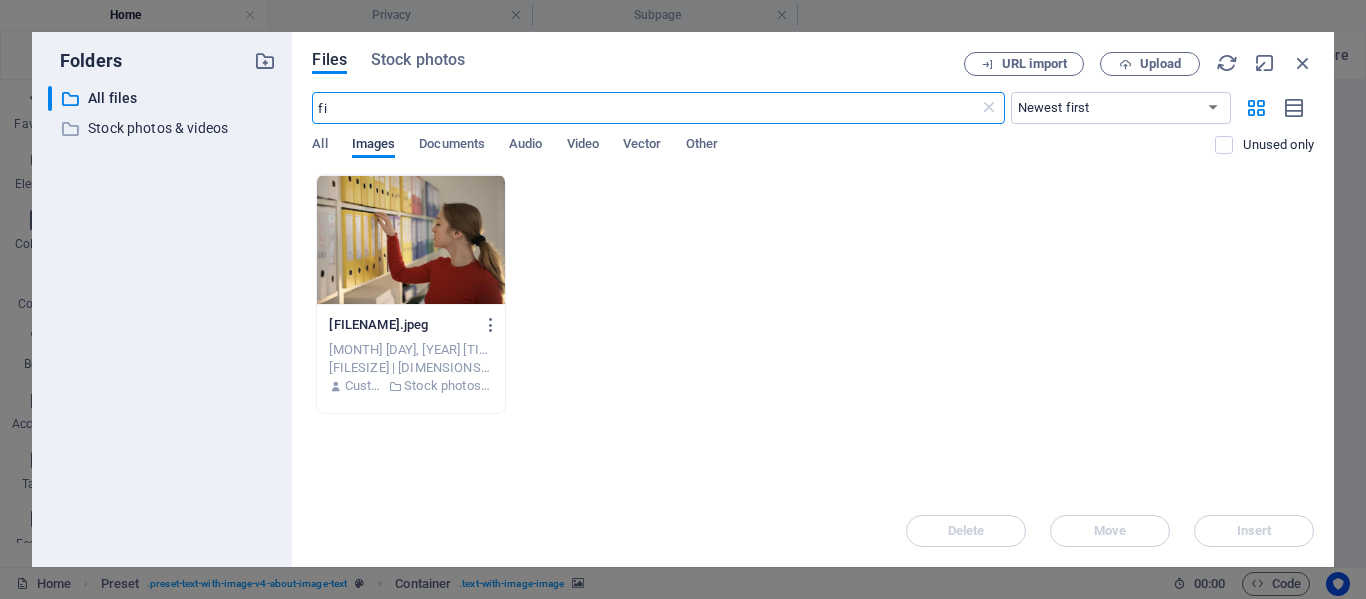 type on "f" 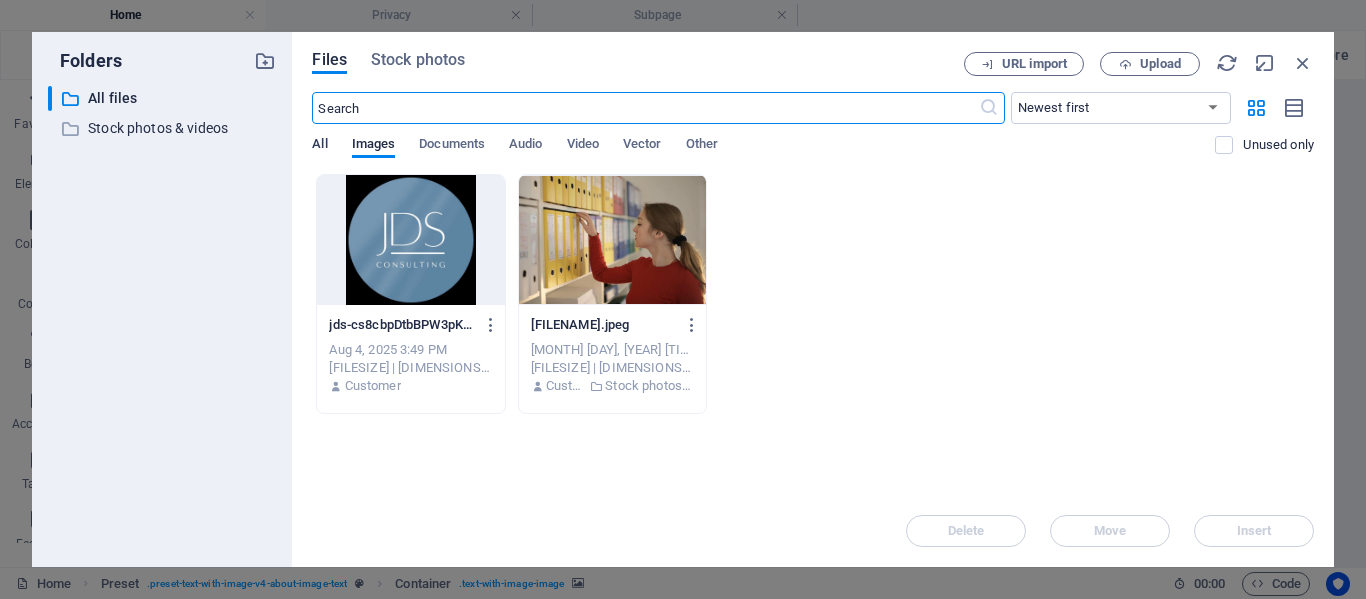 type 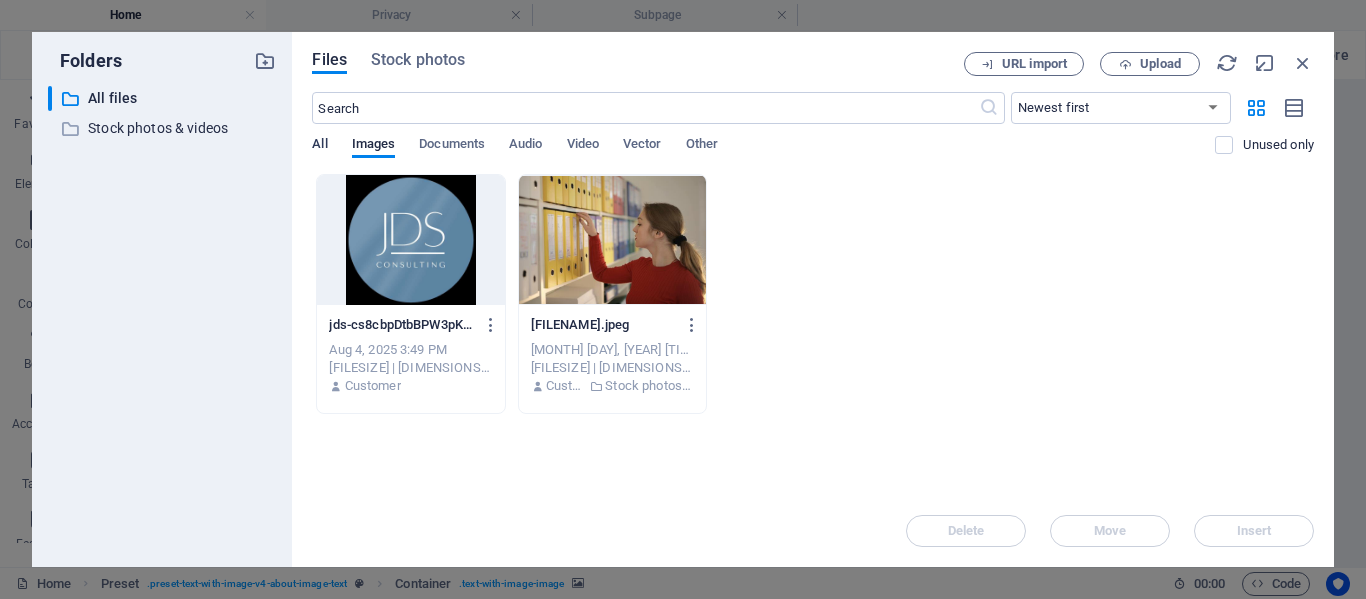 click on "All" at bounding box center [319, 146] 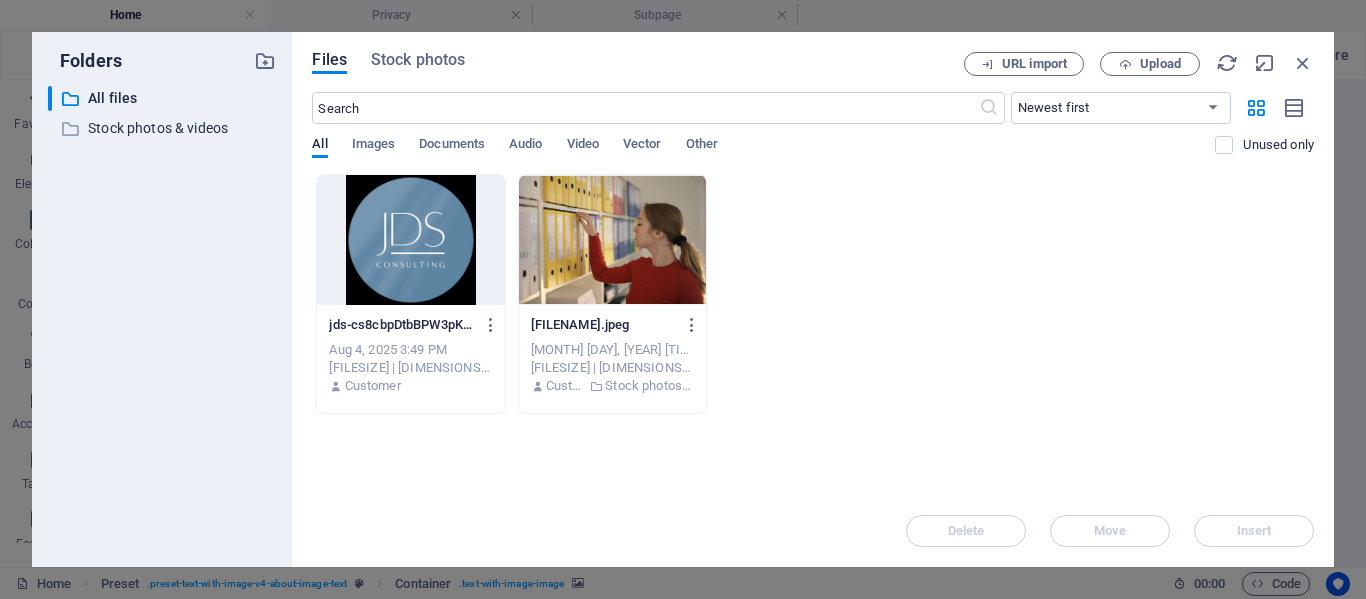 click at bounding box center [612, 240] 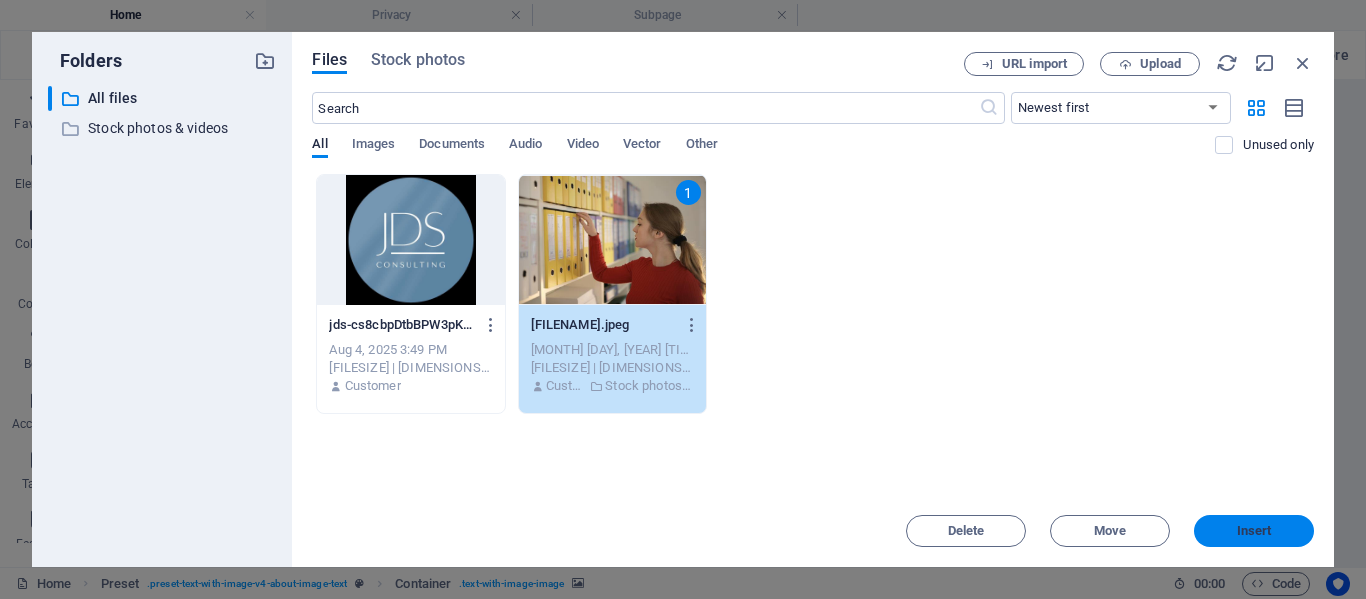click on "Insert" at bounding box center [1254, 531] 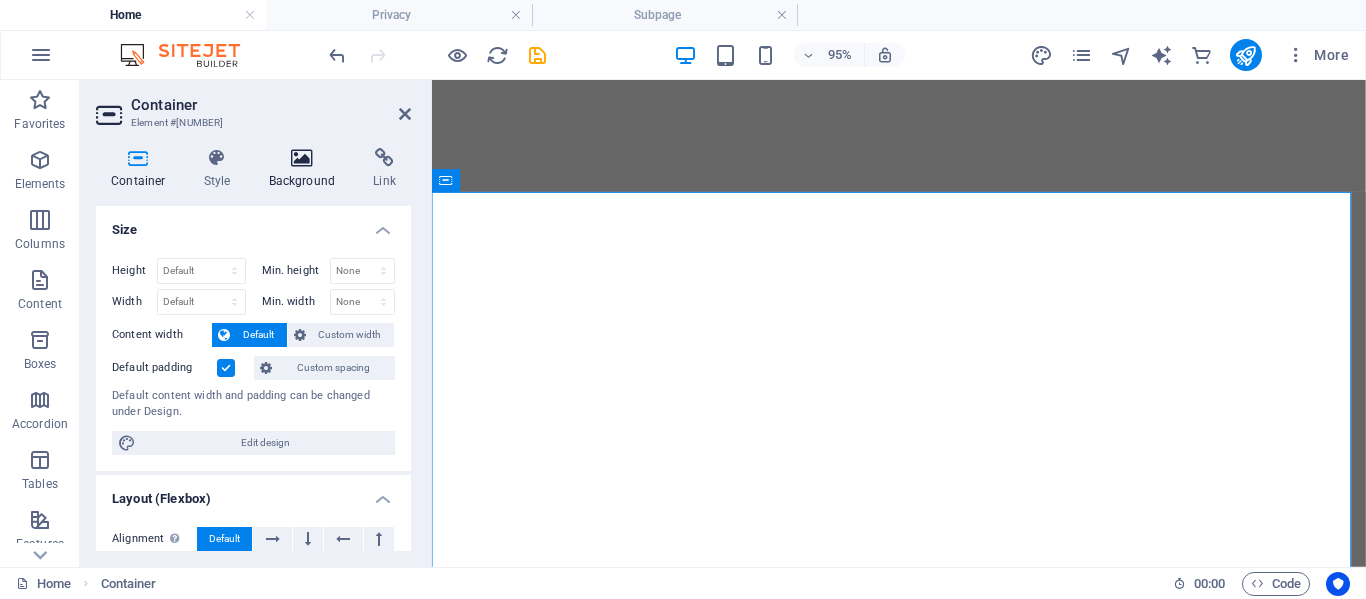 click at bounding box center [302, 158] 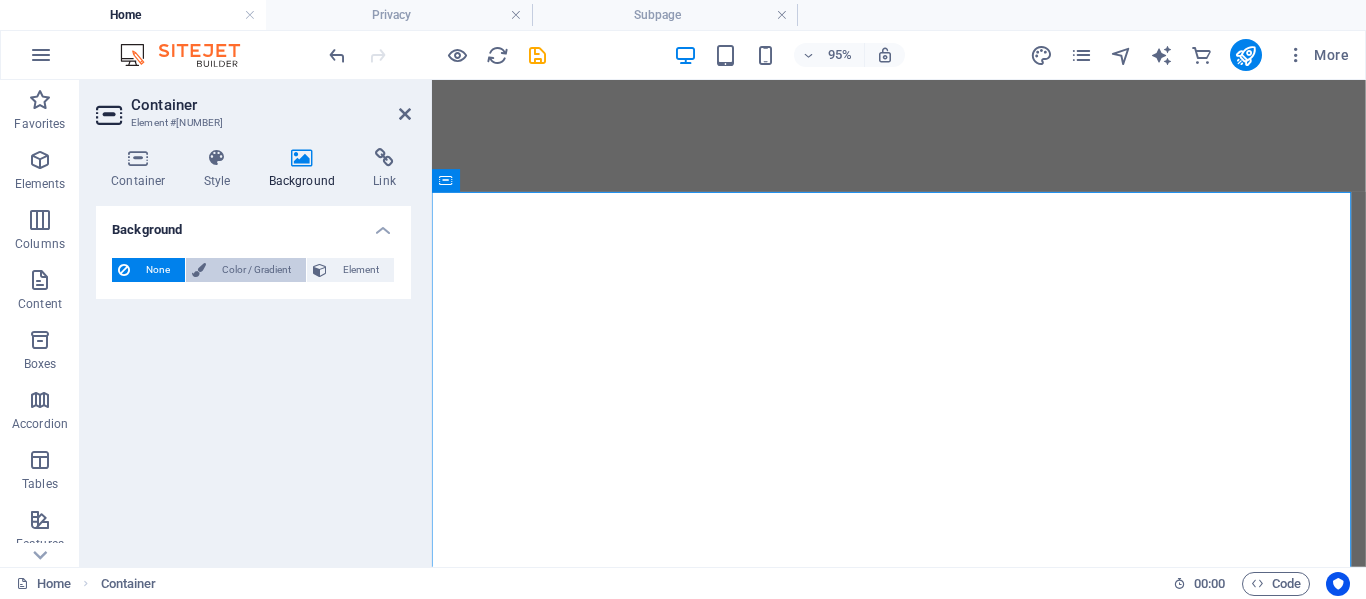 click on "Color / Gradient" at bounding box center [256, 270] 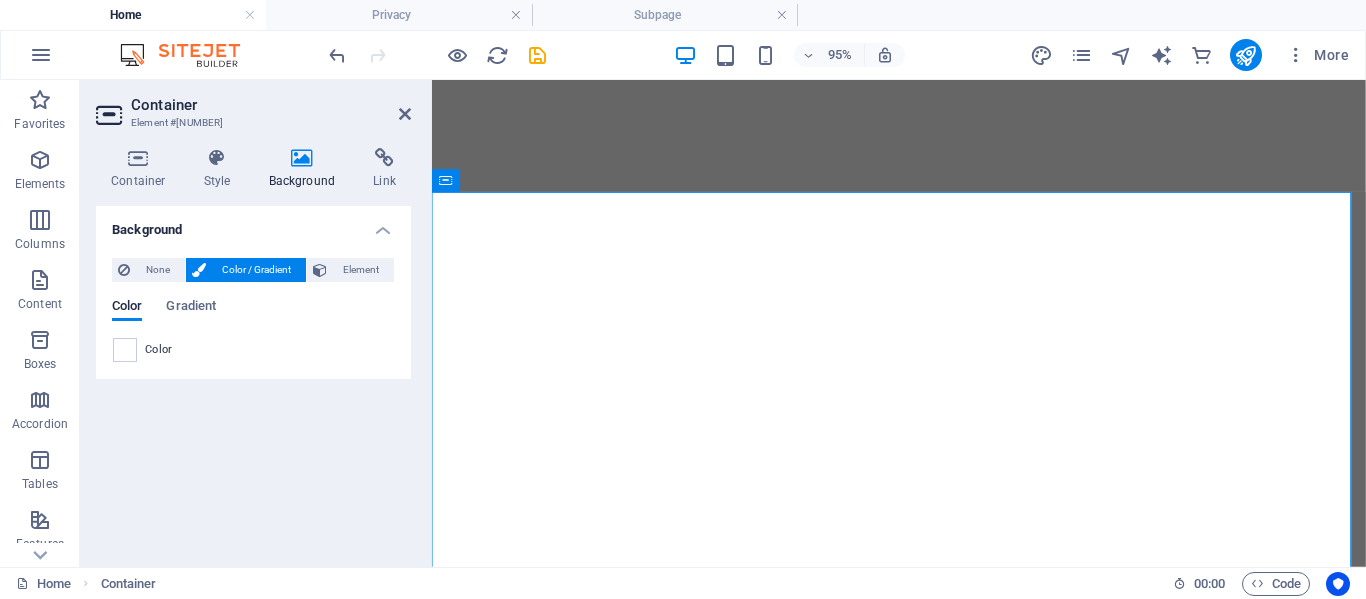 click on "Color" at bounding box center (159, 350) 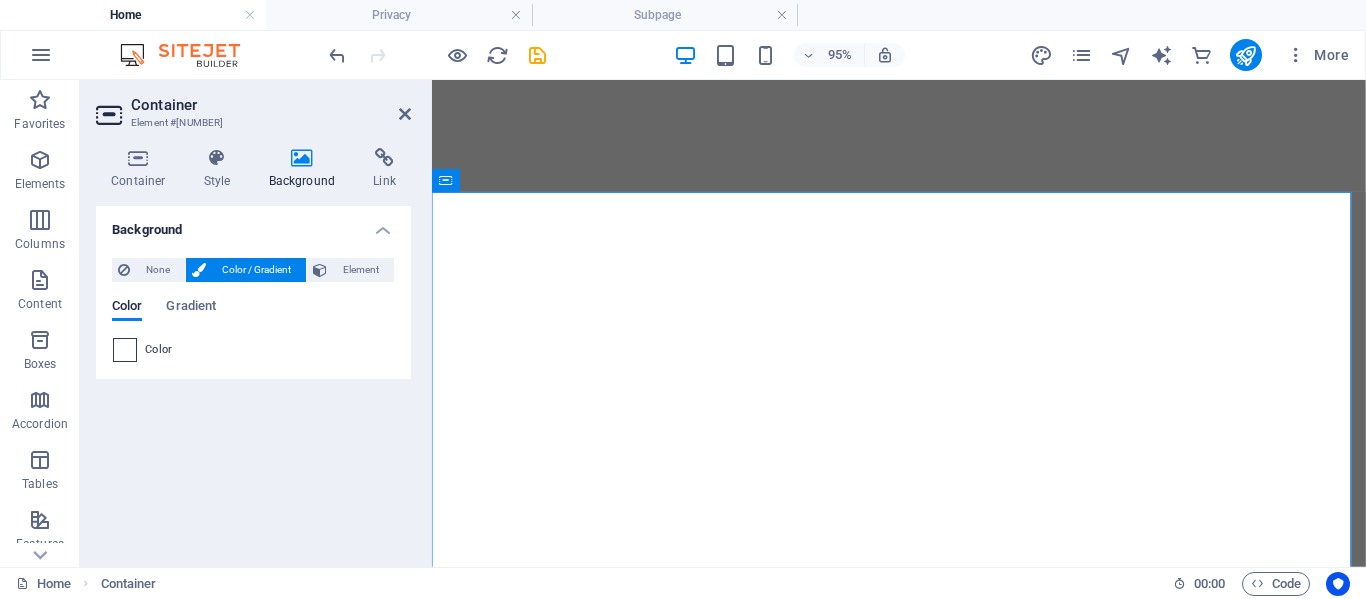 click at bounding box center (125, 350) 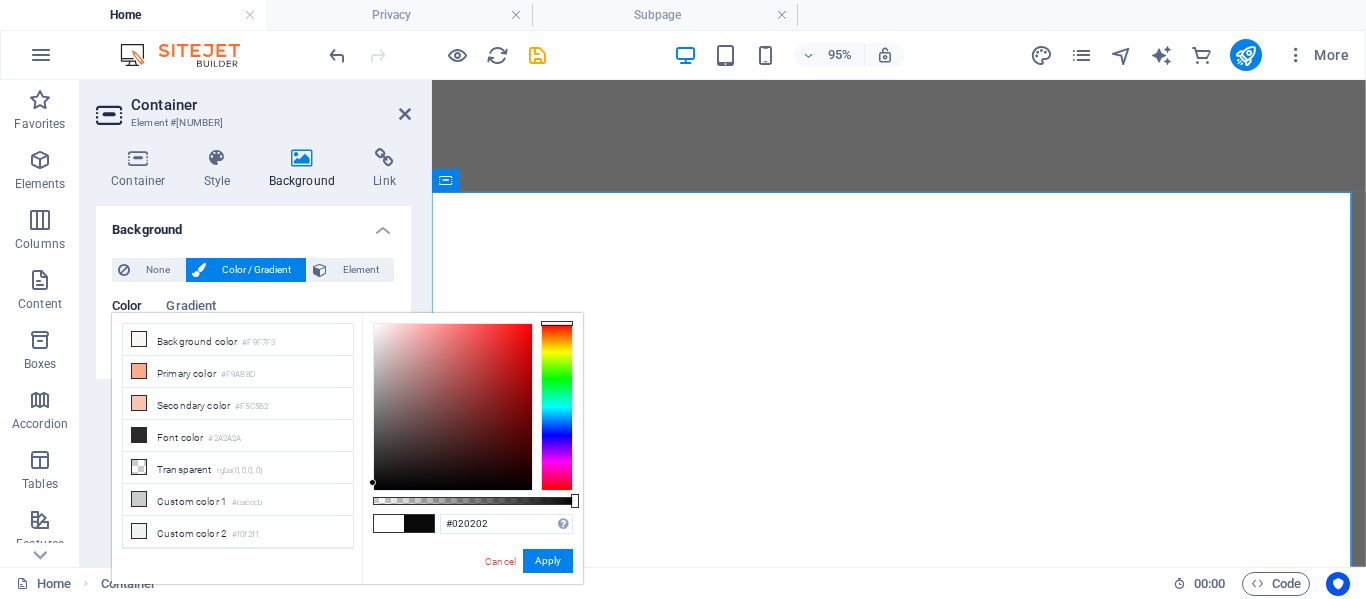 type on "#000000" 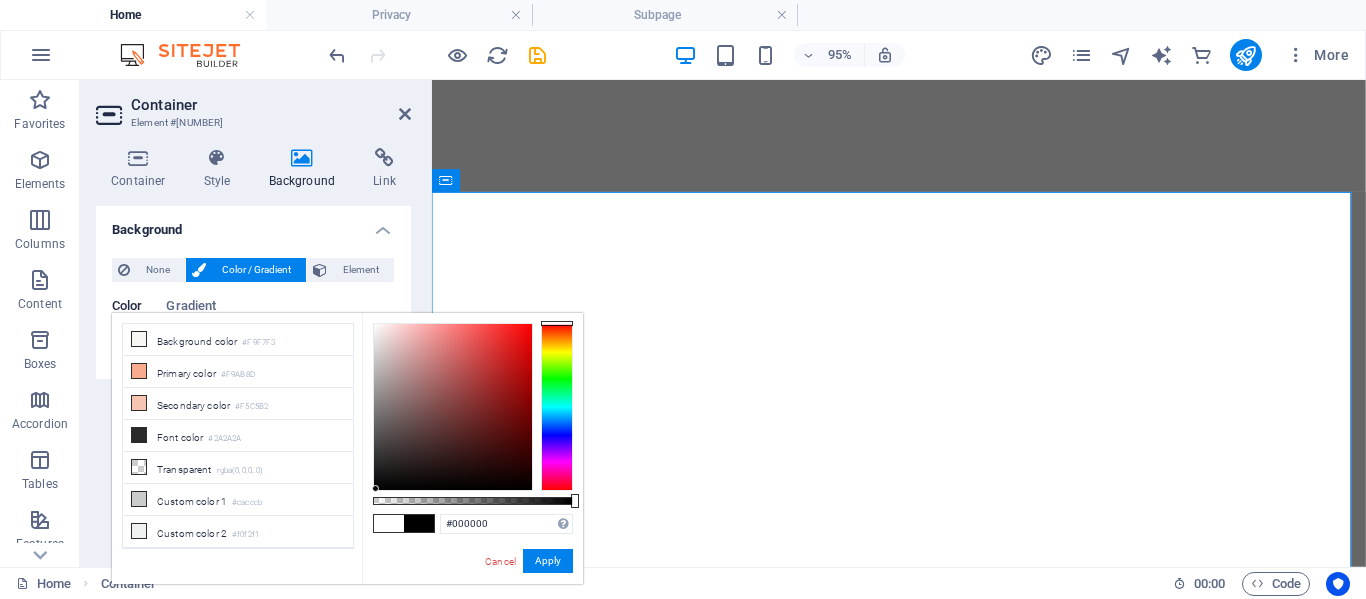 drag, startPoint x: 375, startPoint y: 322, endPoint x: 376, endPoint y: 532, distance: 210.00238 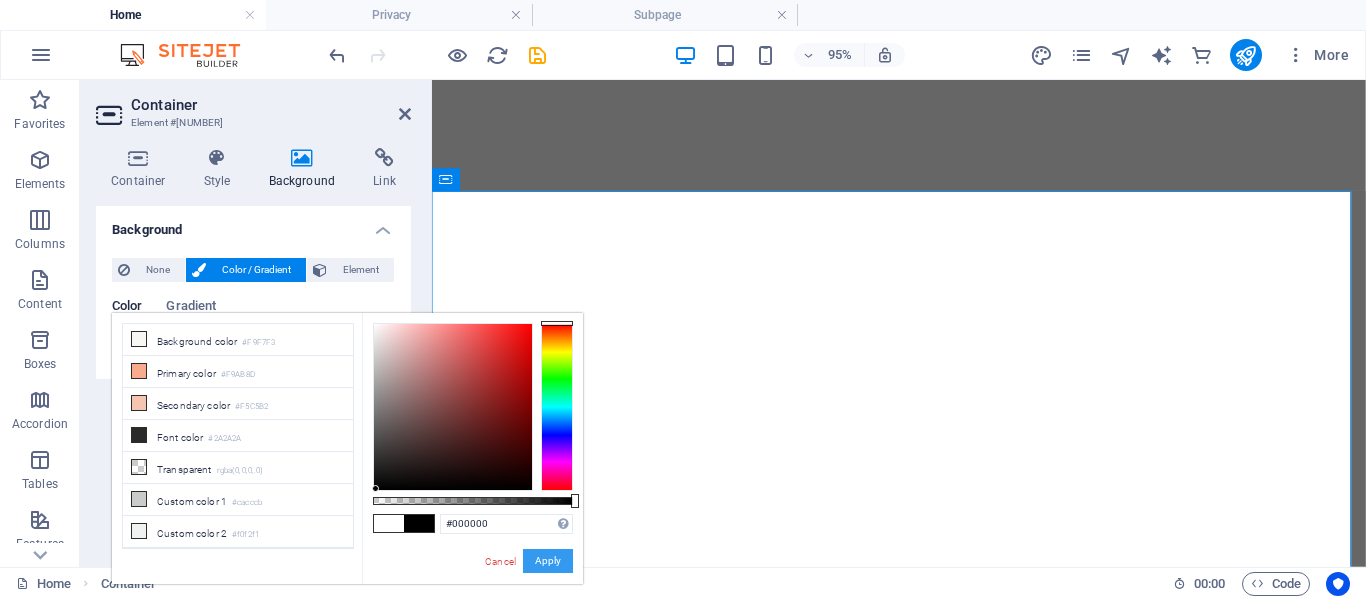 click on "Apply" at bounding box center (548, 561) 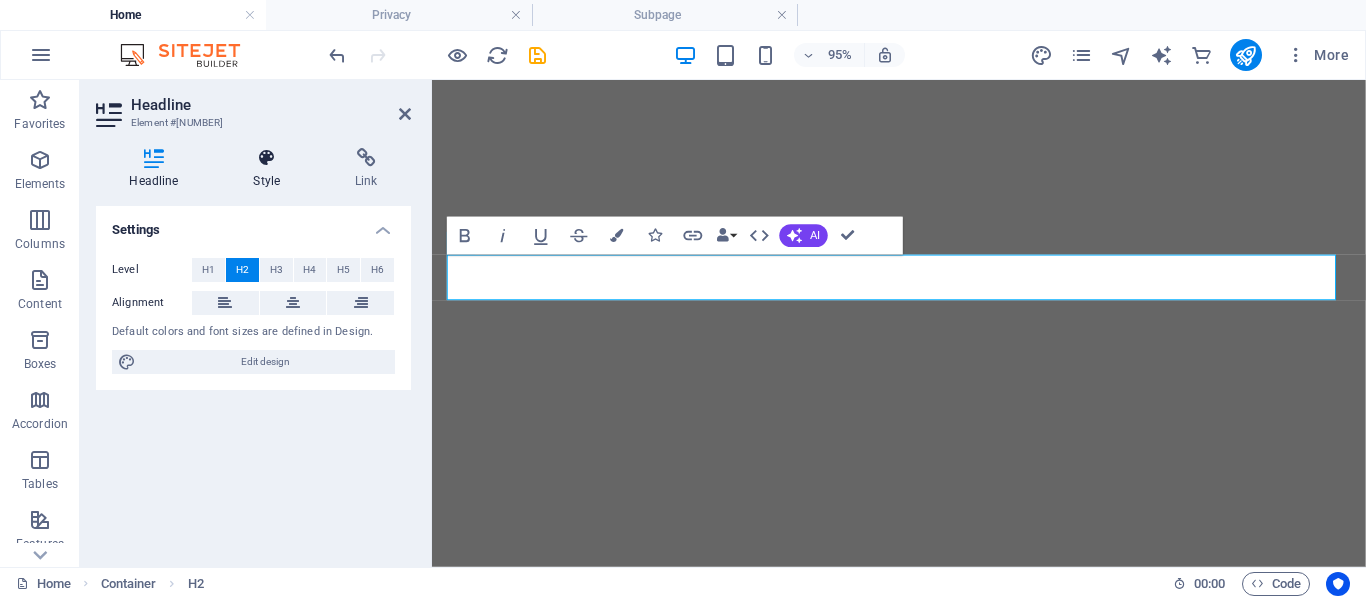 click at bounding box center [267, 158] 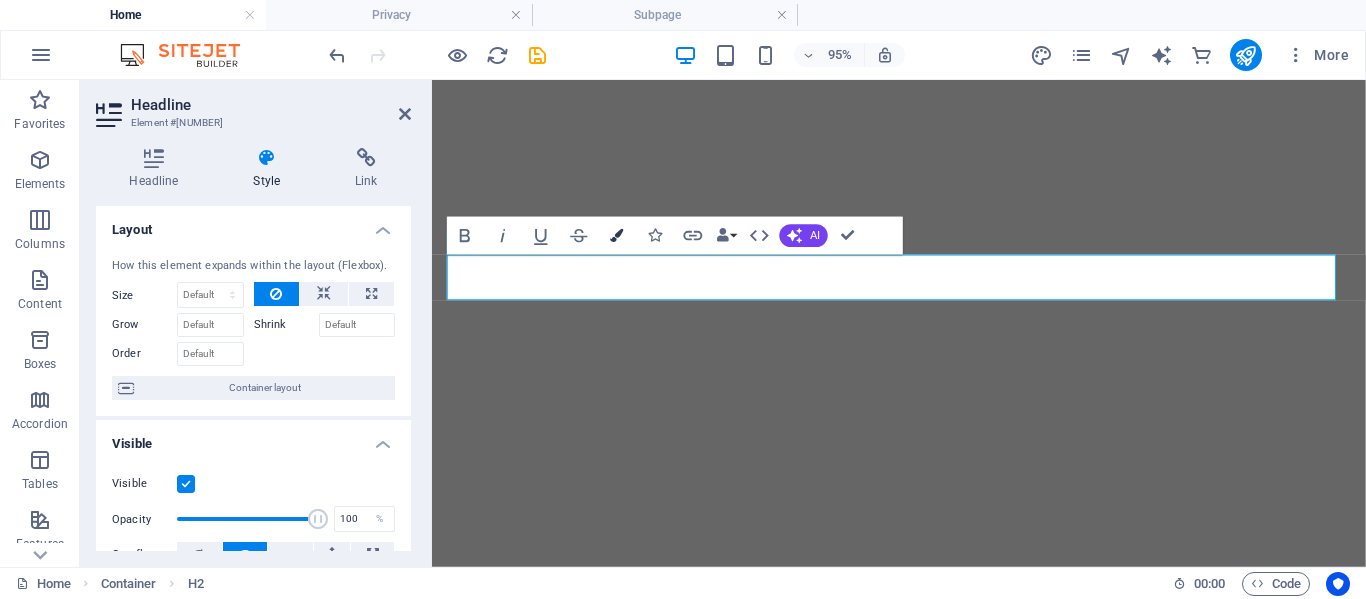 click at bounding box center [617, 235] 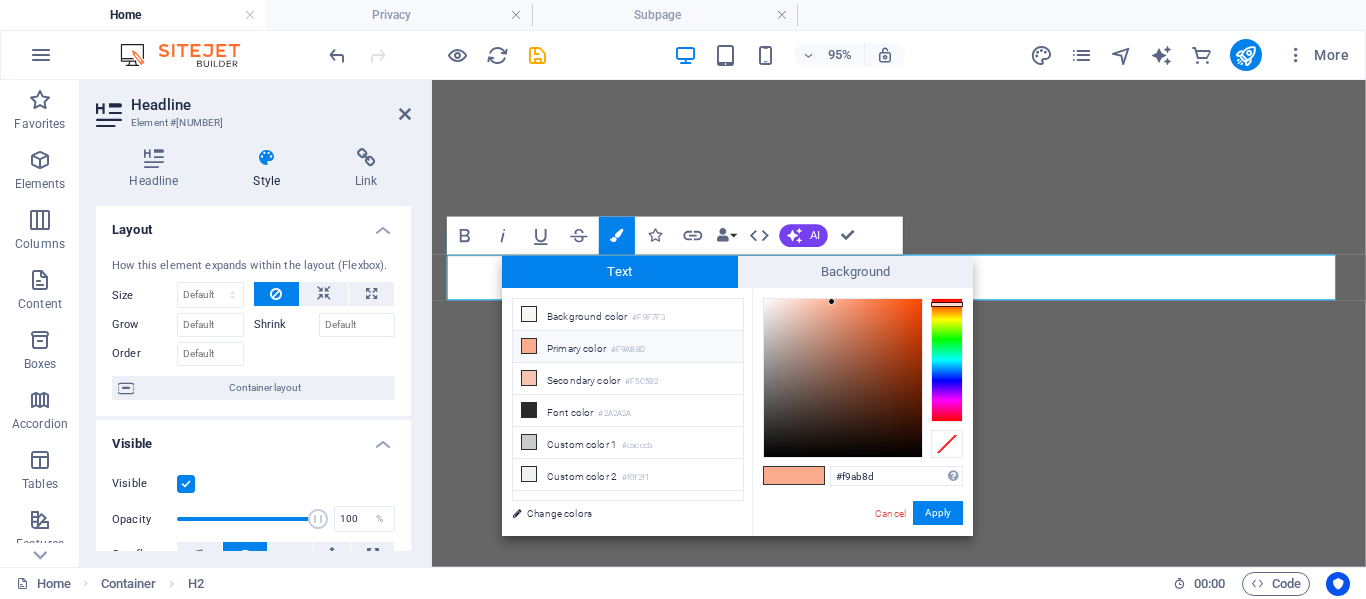 drag, startPoint x: 878, startPoint y: 475, endPoint x: 822, endPoint y: 475, distance: 56 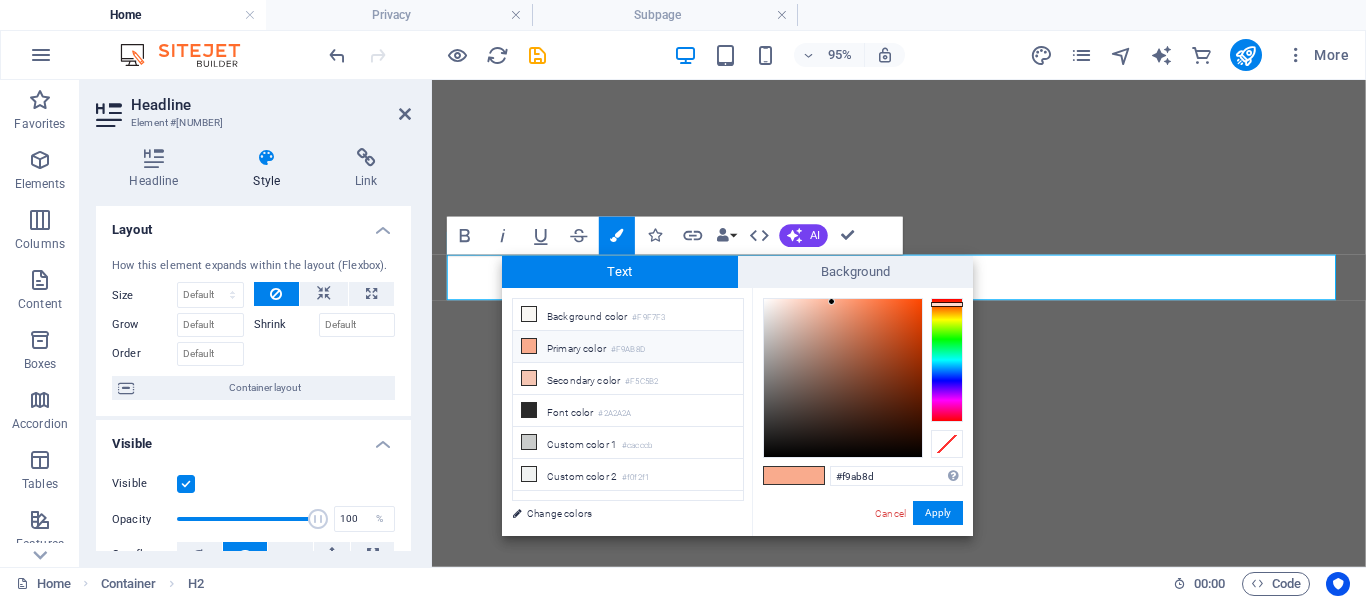 click on "#f9ab8d Supported formats #0852ed rgb(8, 82, 237) rgba(8, 82, 237, 90%) hsv(221,97,93) hsl(221, 93%, 48%) Cancel Apply" at bounding box center [862, 557] 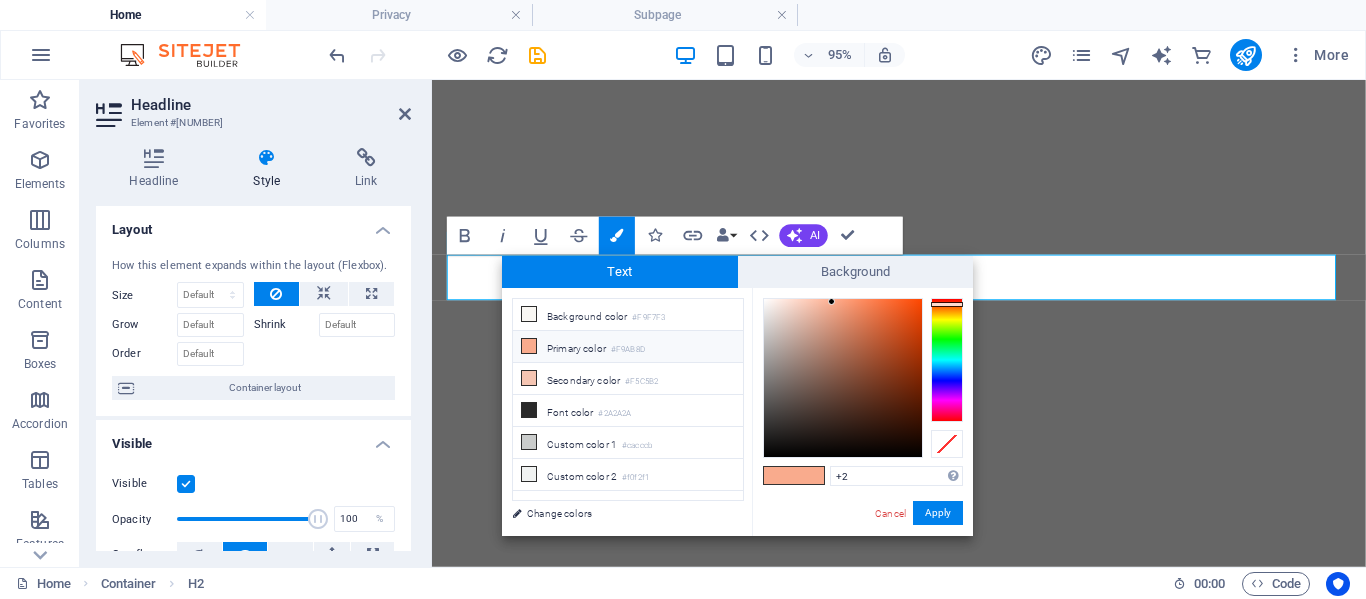 type on "+" 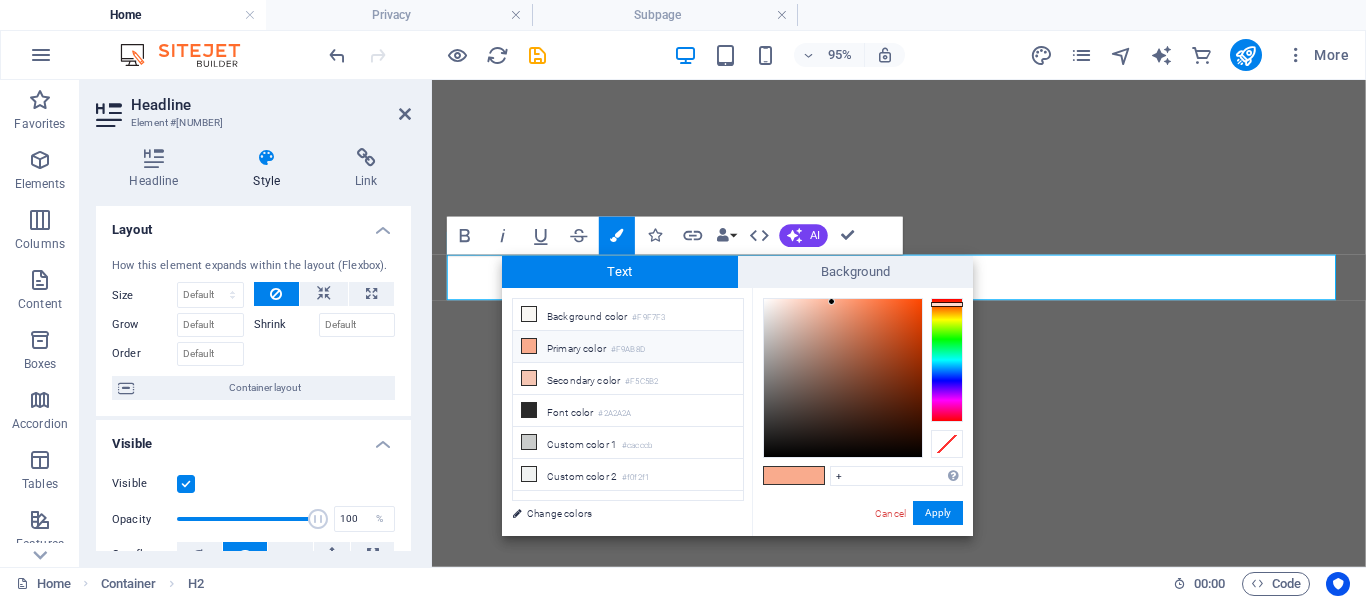 type 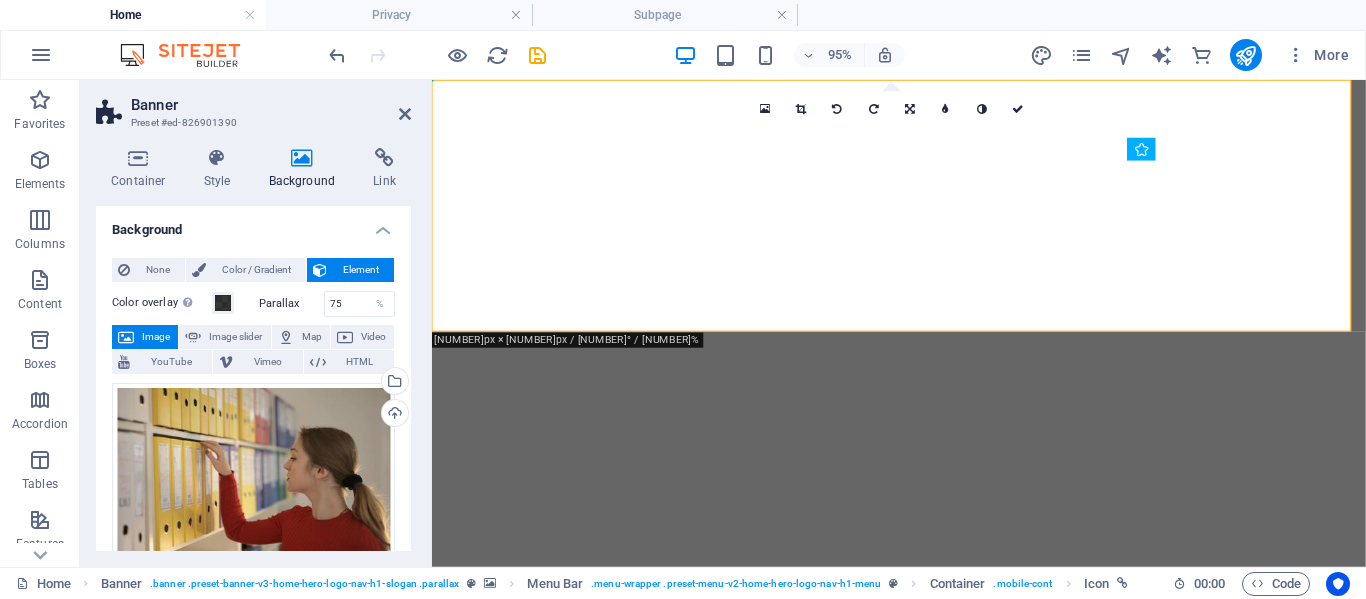 drag, startPoint x: 411, startPoint y: 327, endPoint x: 411, endPoint y: 399, distance: 72 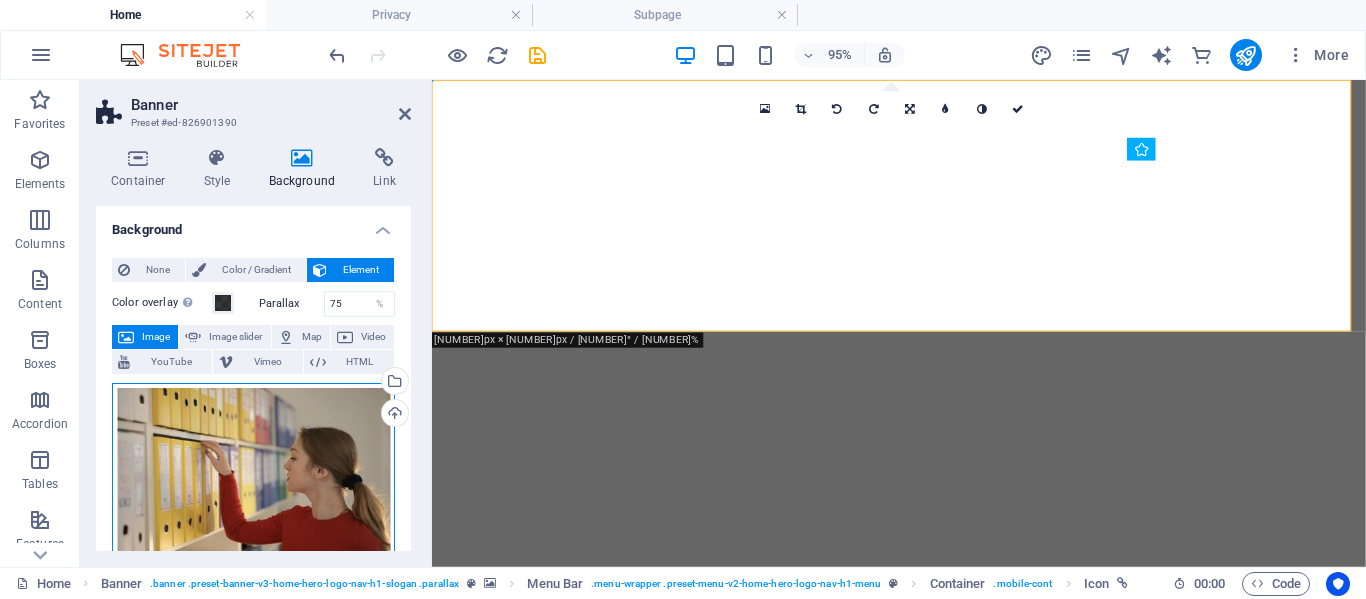 click on "Drag files here, click to choose files or select files from Files or our free stock photos & videos" at bounding box center (253, 481) 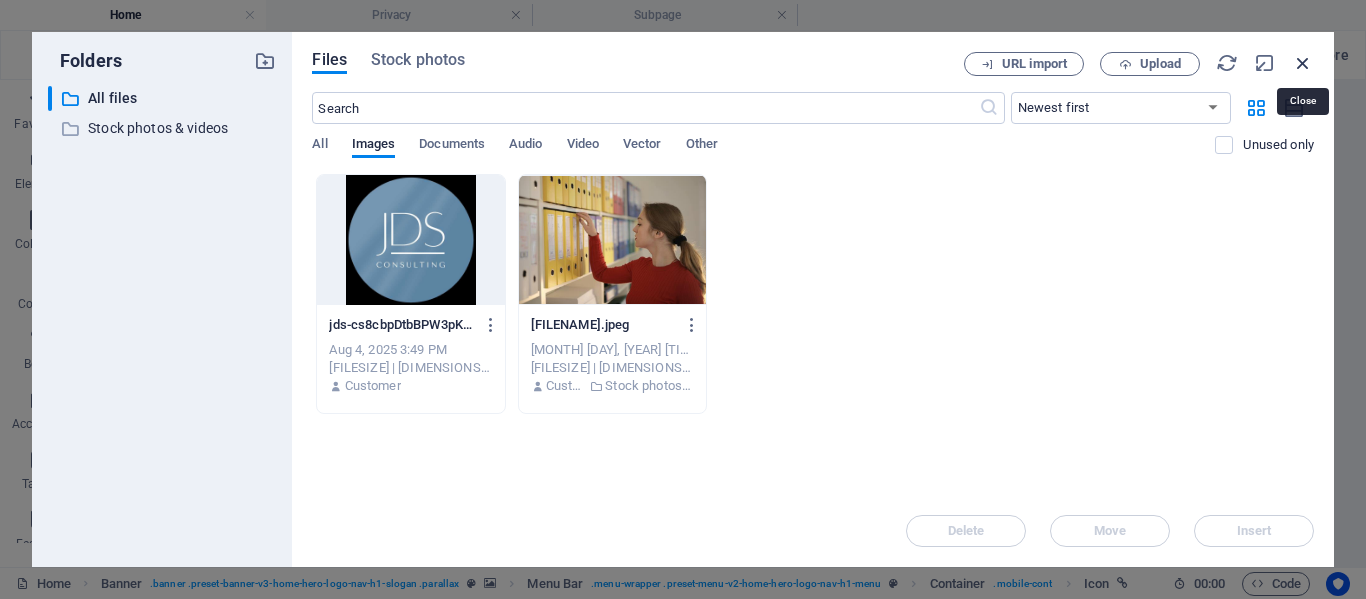 click at bounding box center (1303, 63) 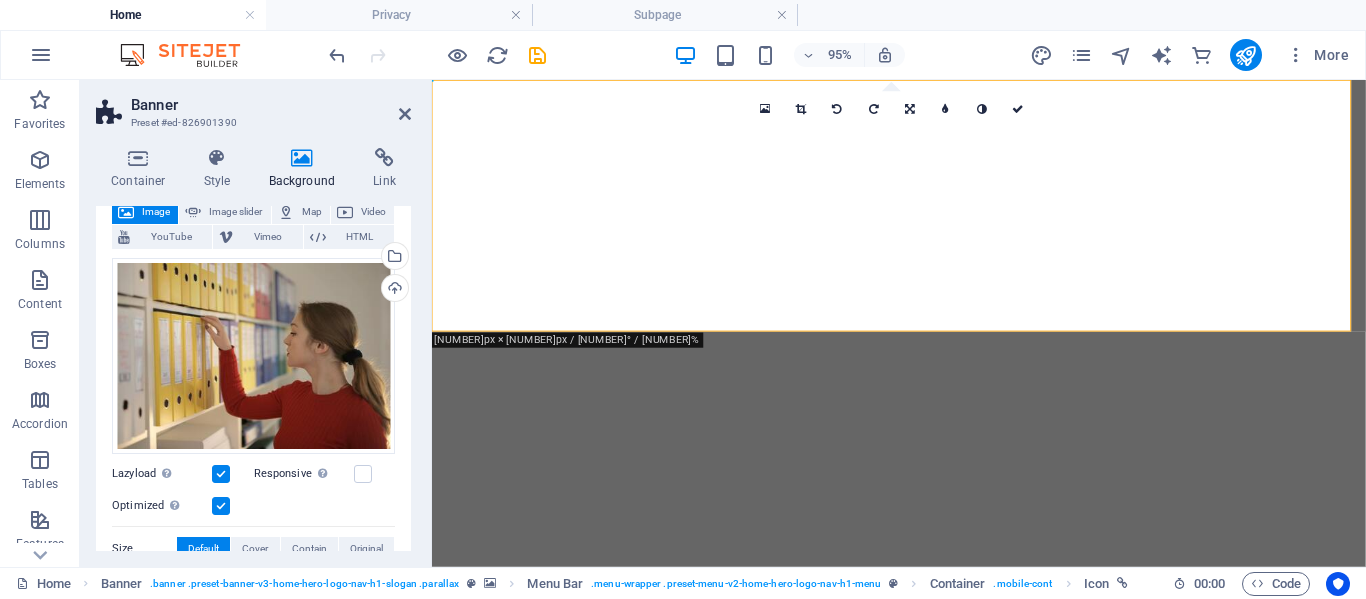 scroll, scrollTop: 128, scrollLeft: 0, axis: vertical 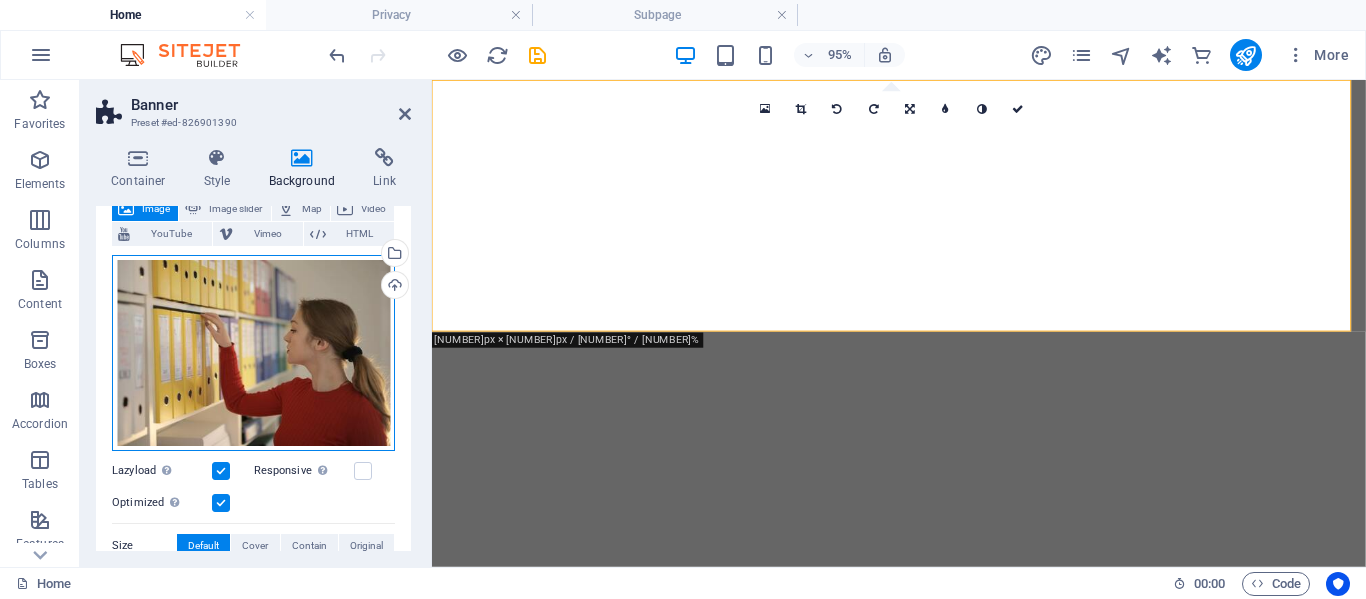 click on "Drag files here, click to choose files or select files from Files or our free stock photos & videos" at bounding box center (253, 353) 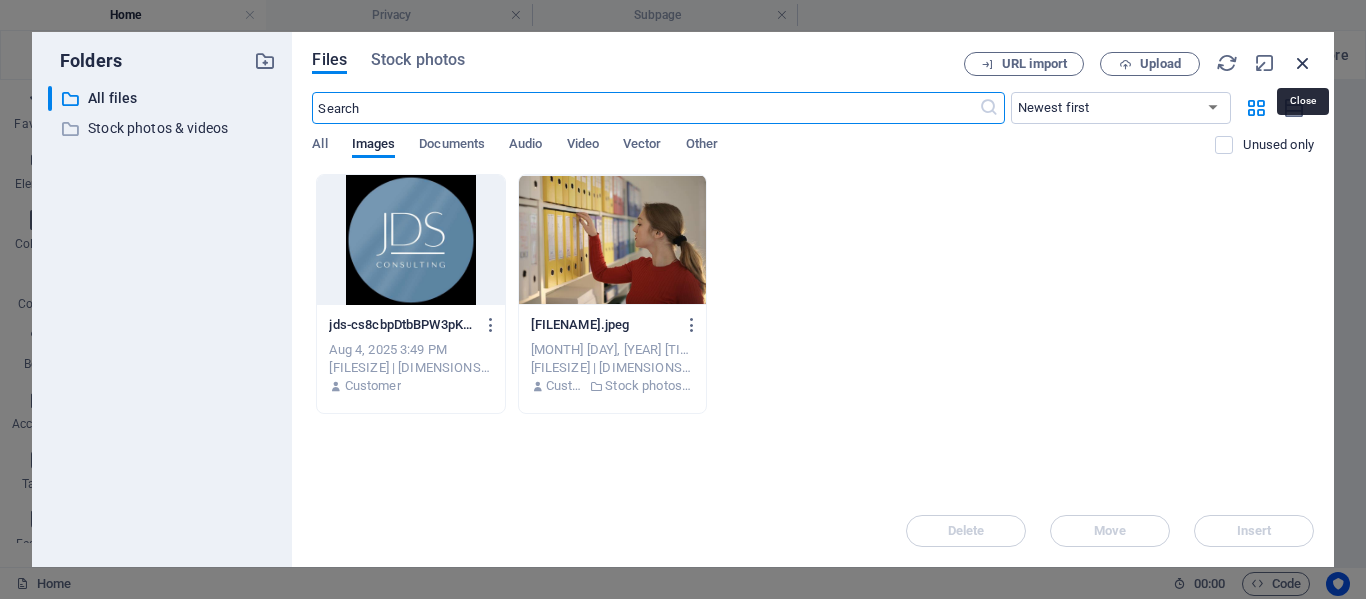 click at bounding box center (1303, 63) 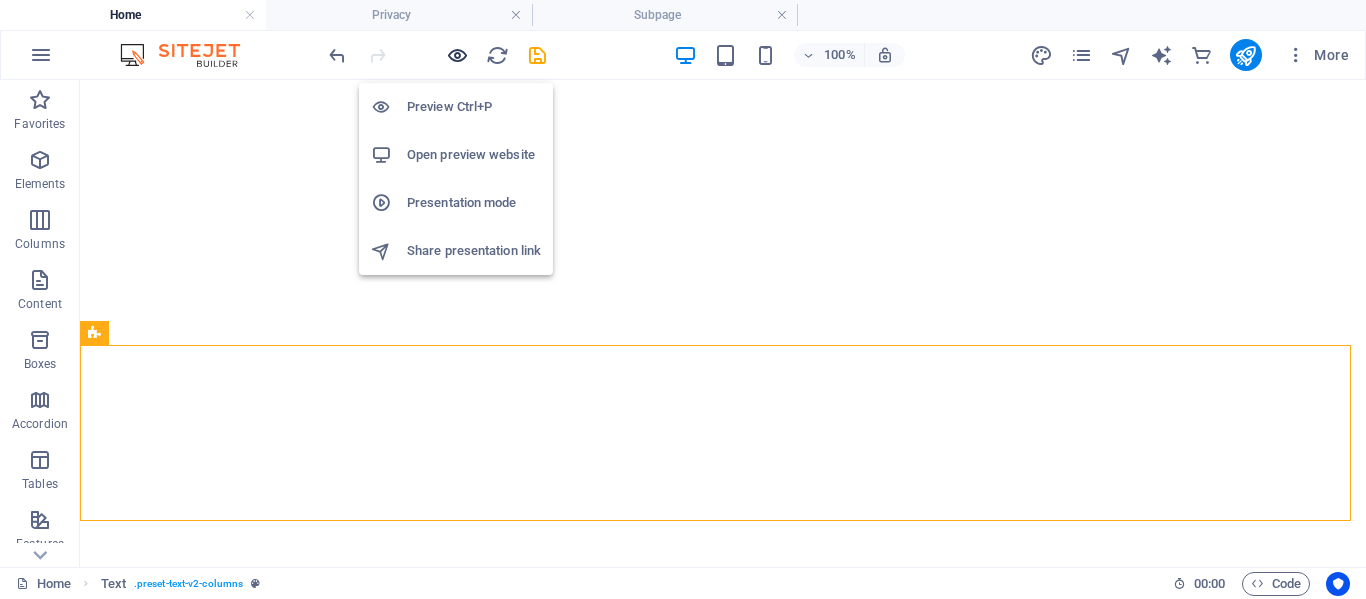 click at bounding box center [457, 55] 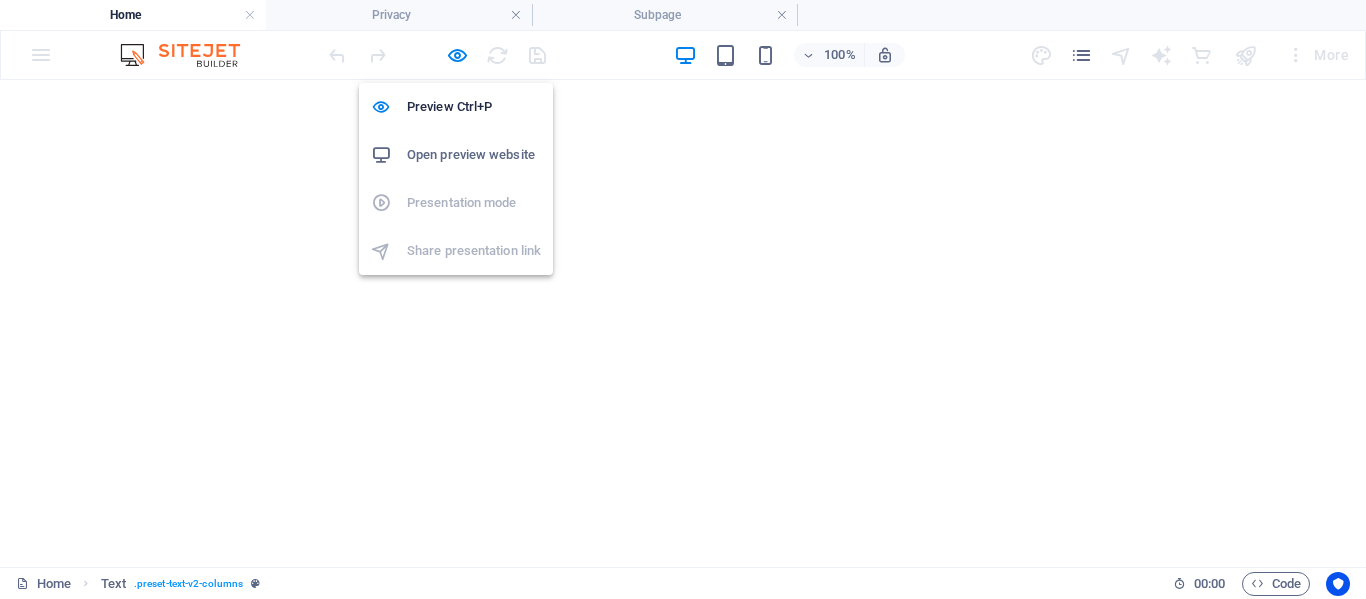 drag, startPoint x: 465, startPoint y: 101, endPoint x: 467, endPoint y: 153, distance: 52.03845 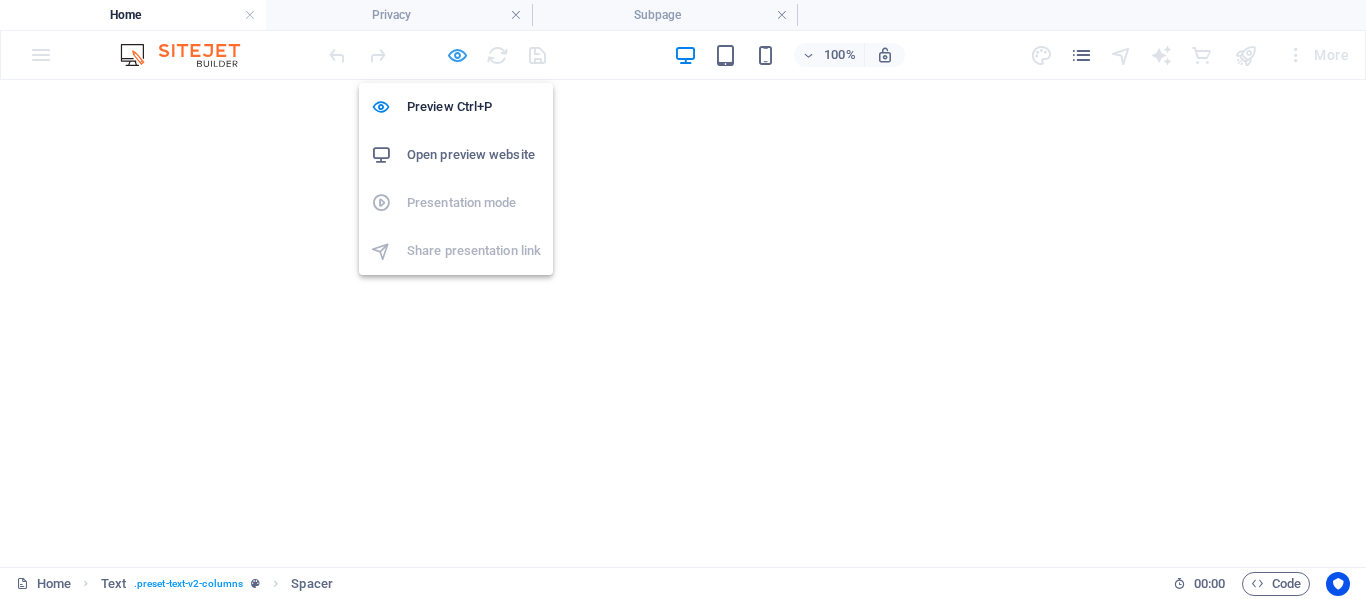 click at bounding box center (457, 55) 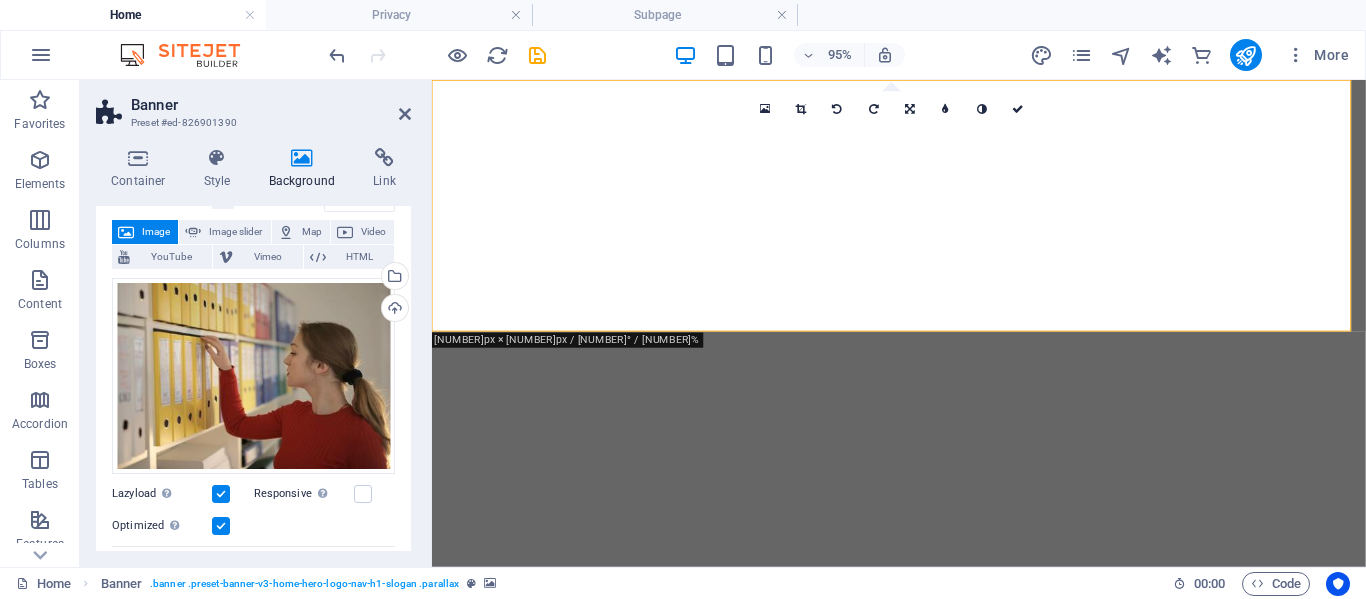 scroll, scrollTop: 107, scrollLeft: 0, axis: vertical 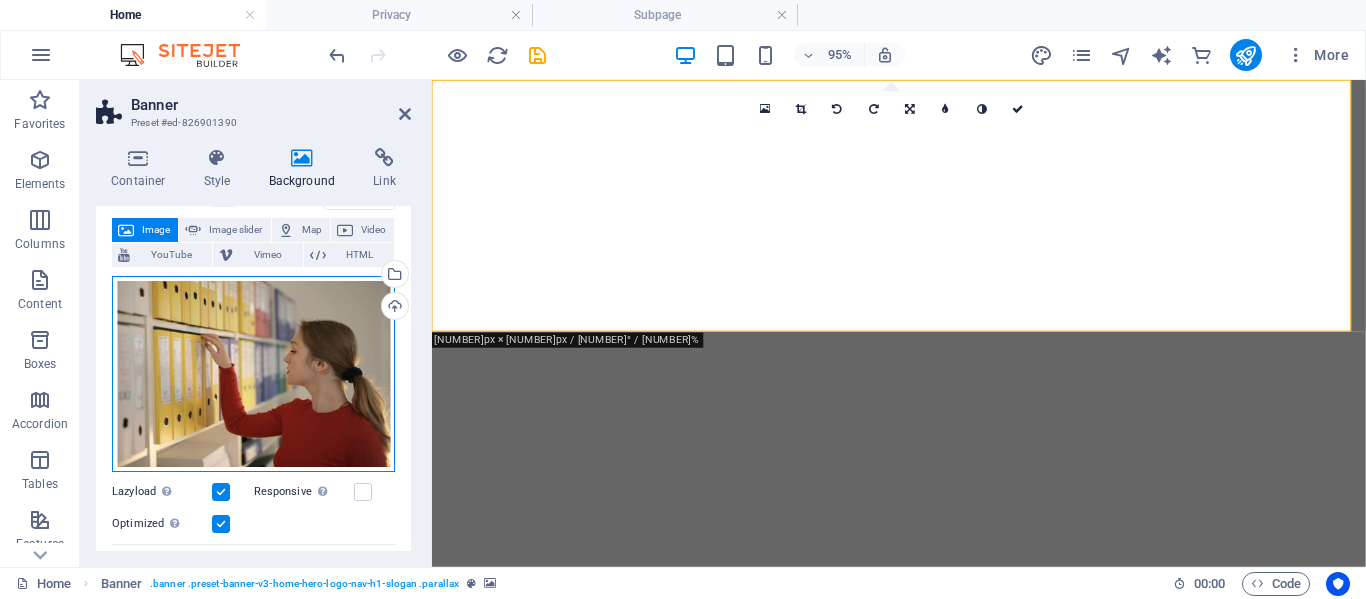 drag, startPoint x: 312, startPoint y: 353, endPoint x: 257, endPoint y: 348, distance: 55.226807 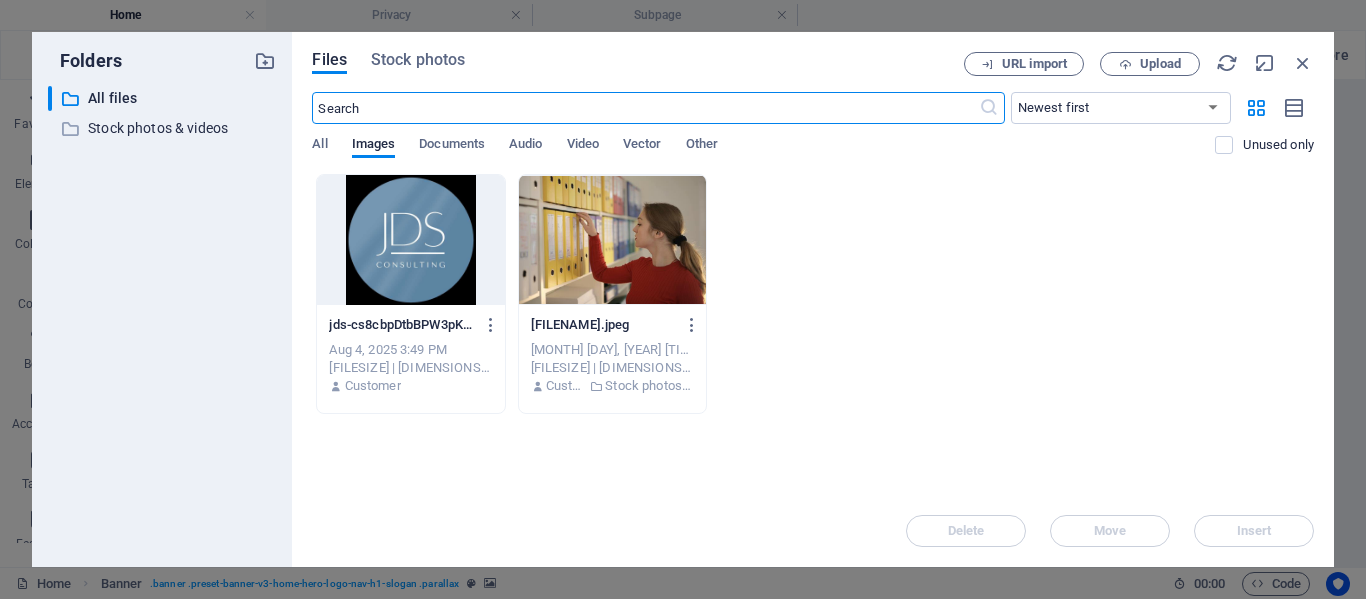 click at bounding box center (612, 240) 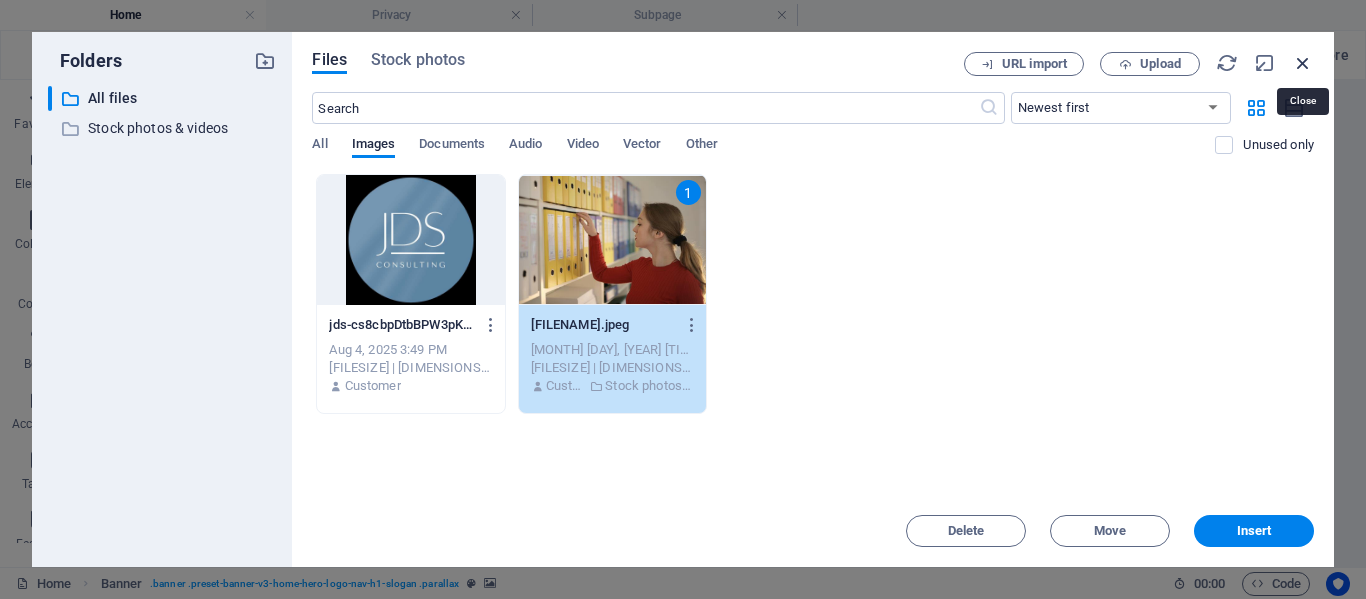 click at bounding box center (1303, 63) 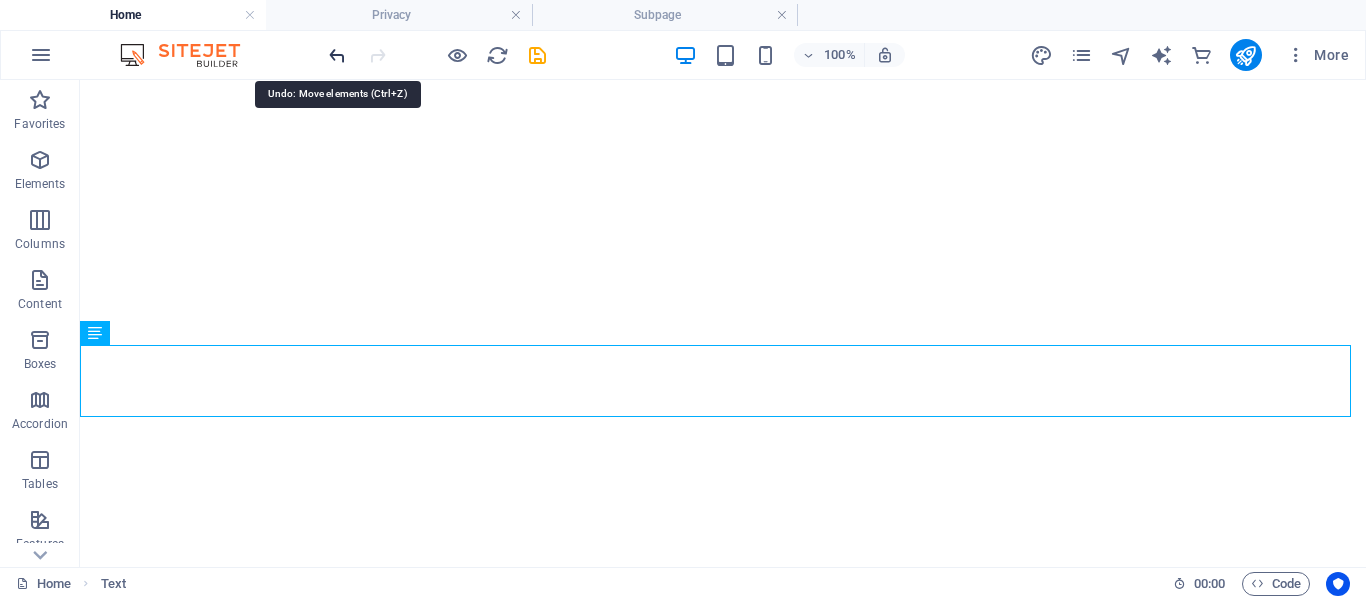 click at bounding box center (337, 55) 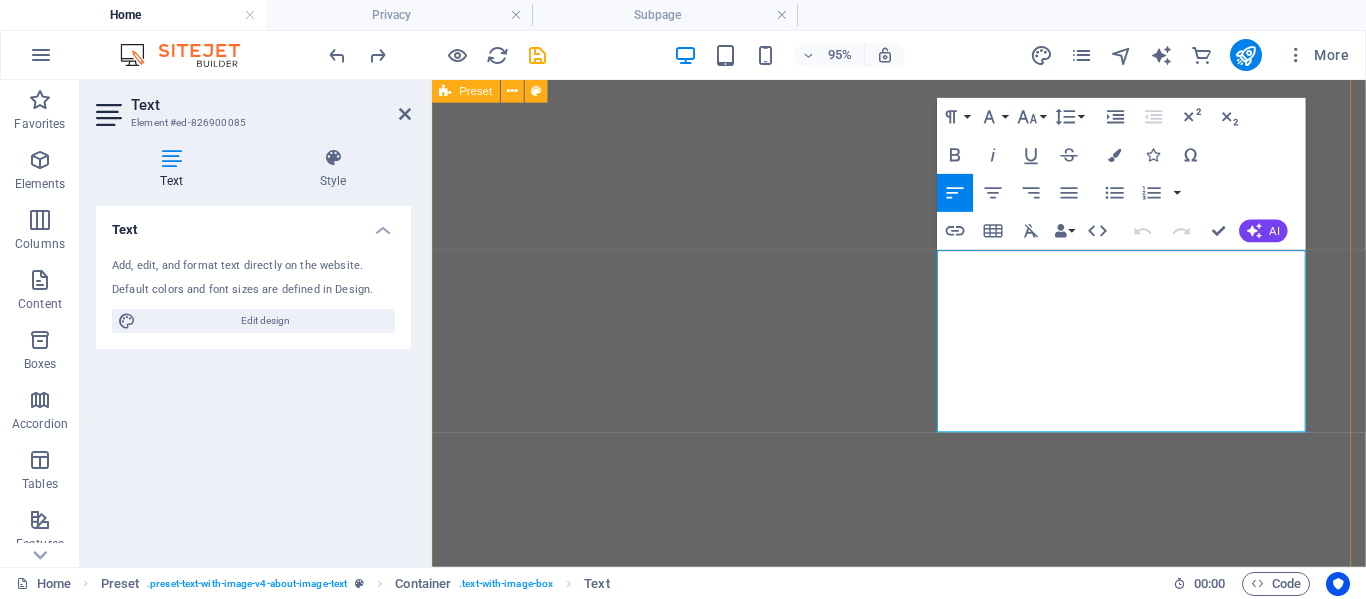 click at bounding box center [171, 158] 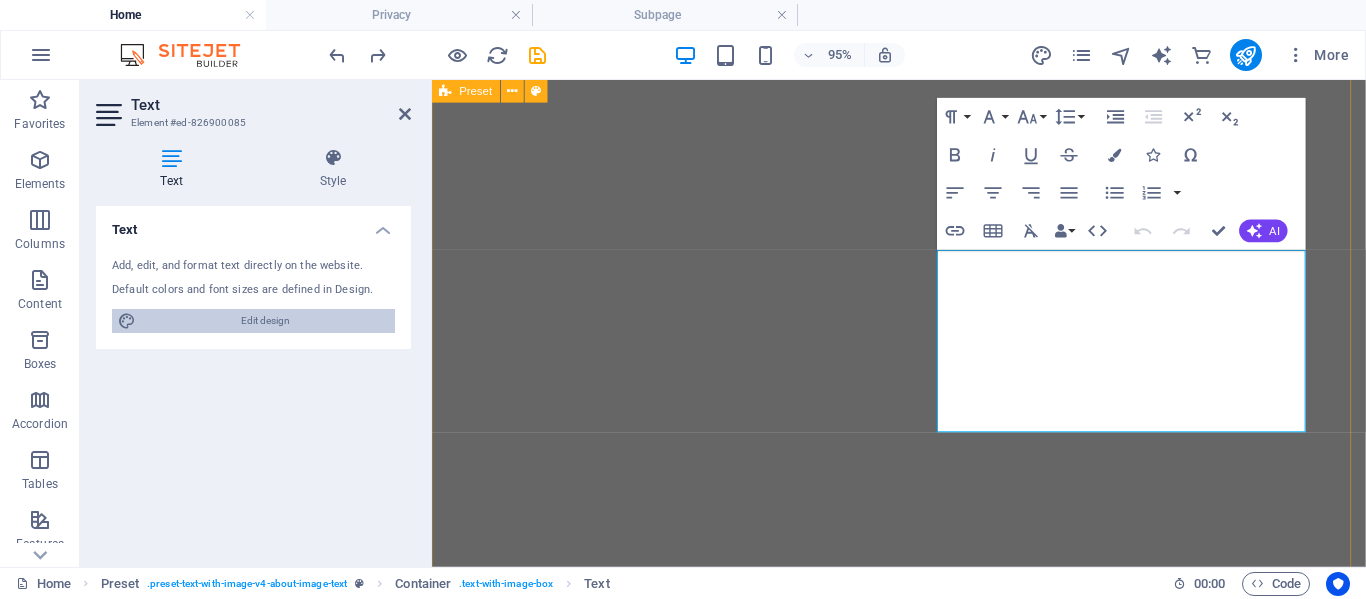 click on "Edit design" at bounding box center (265, 321) 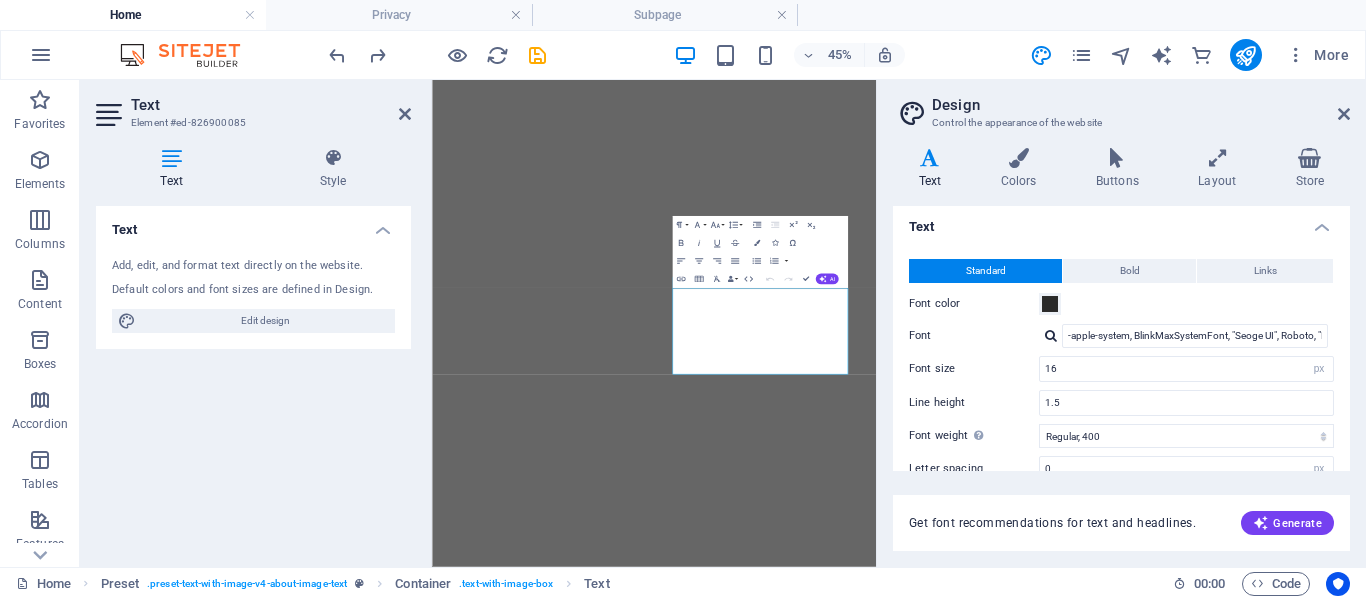 scroll, scrollTop: 0, scrollLeft: 0, axis: both 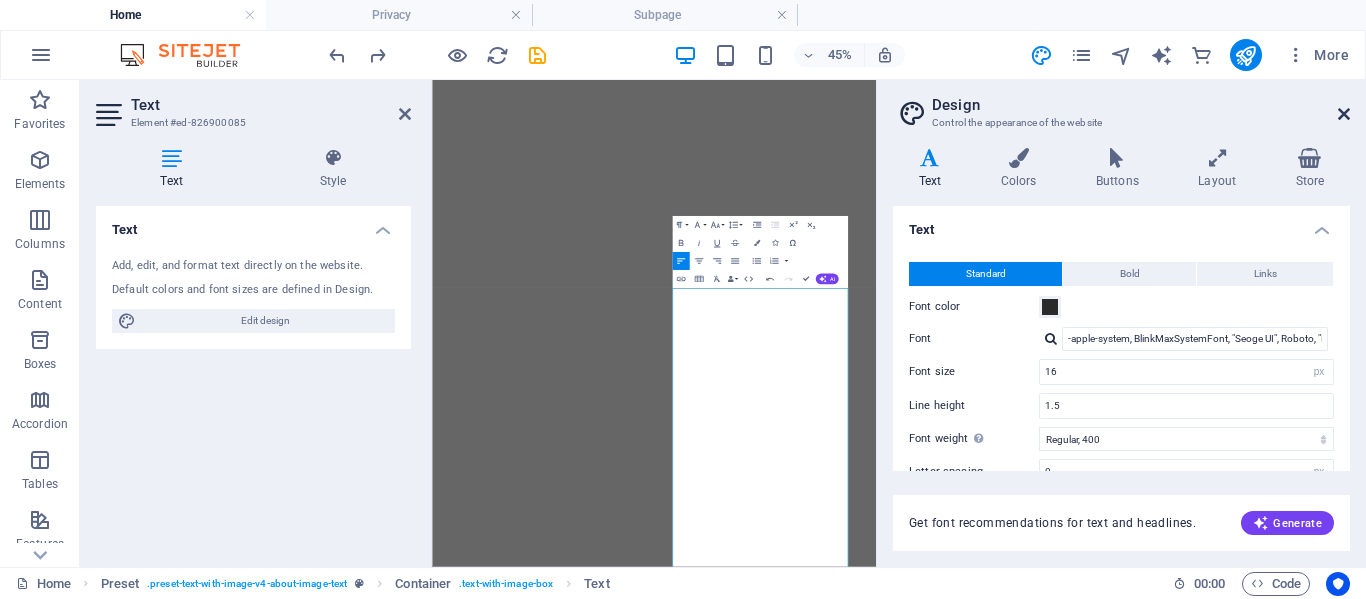 click at bounding box center (1344, 114) 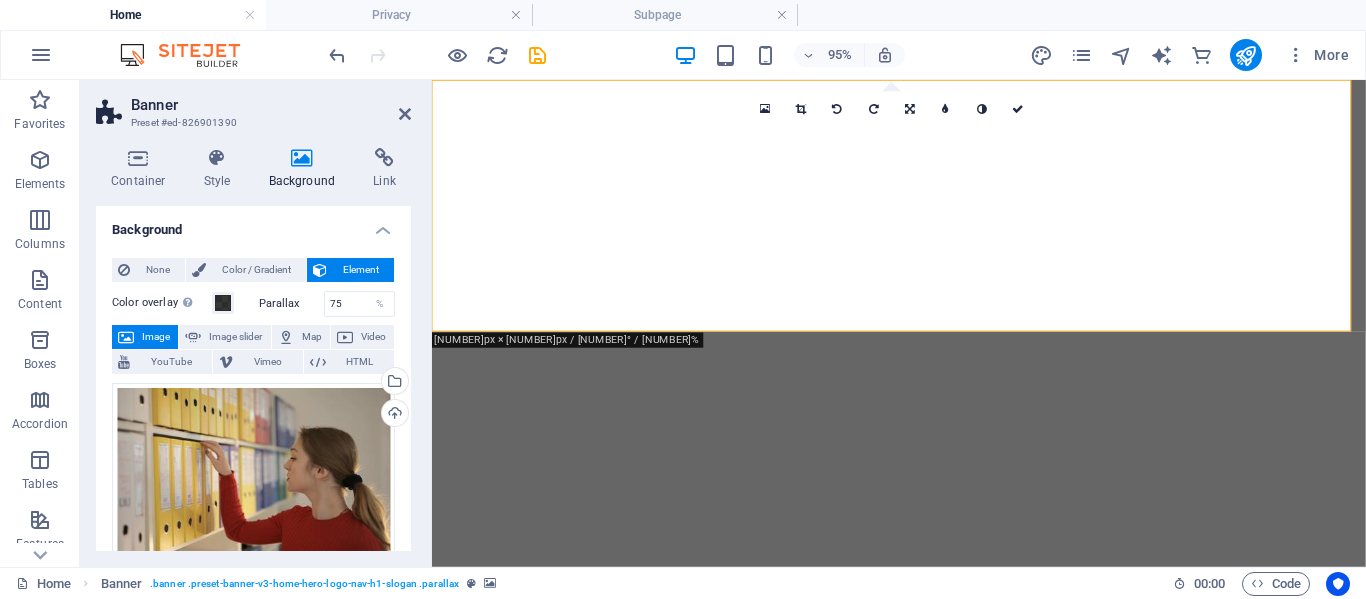 click on "Image" at bounding box center [156, 337] 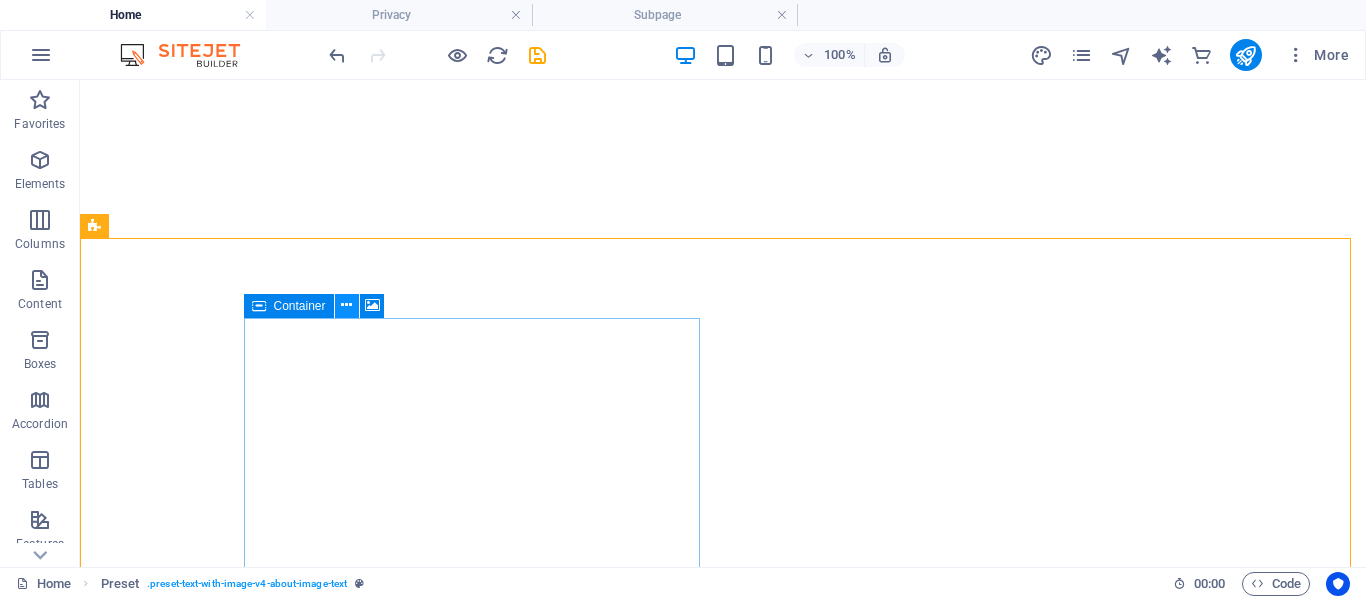 click at bounding box center [346, 305] 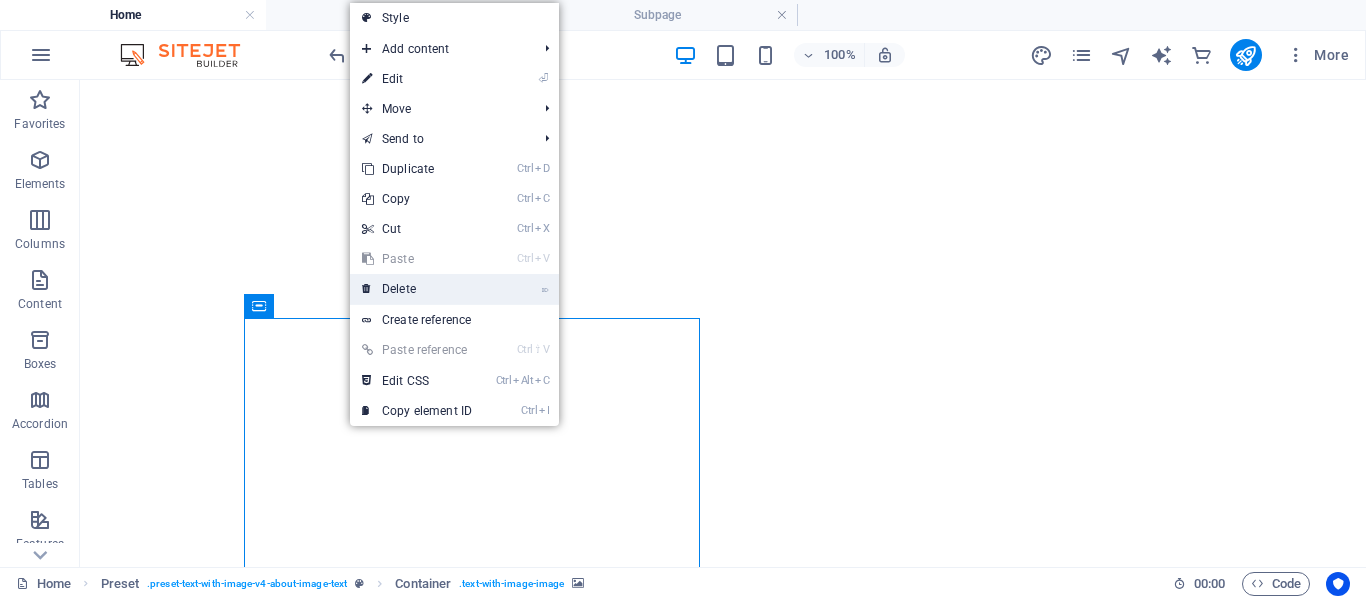 click on "⌦  Delete" at bounding box center [417, 289] 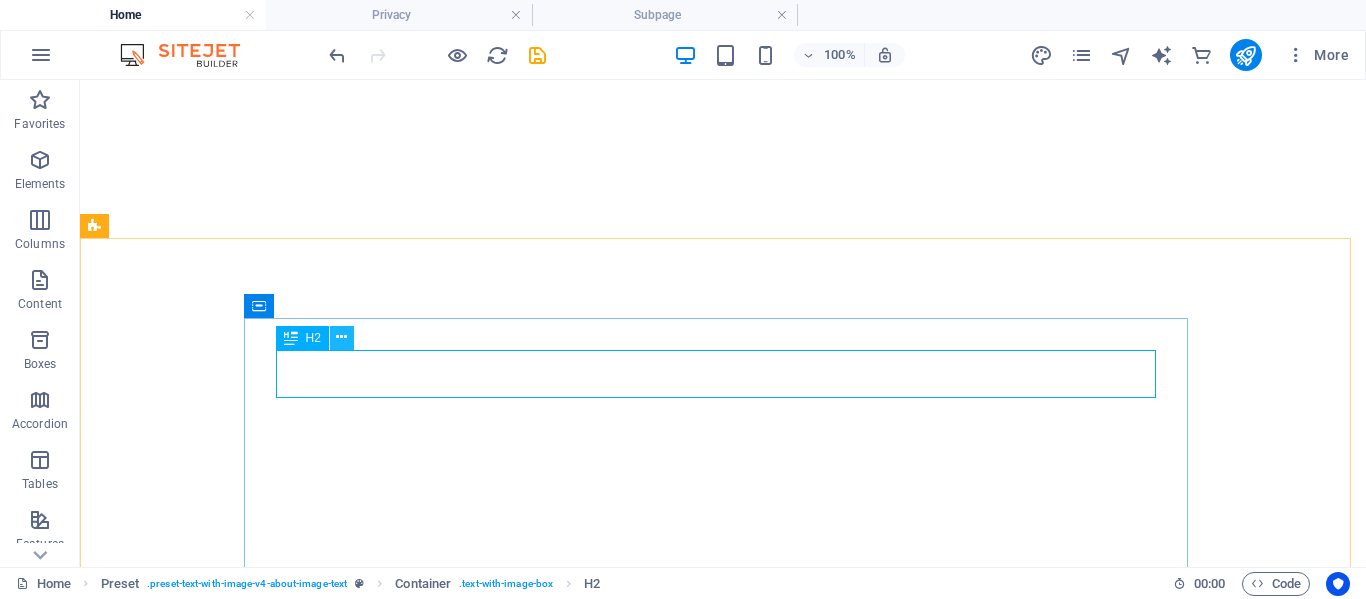 click at bounding box center (341, 337) 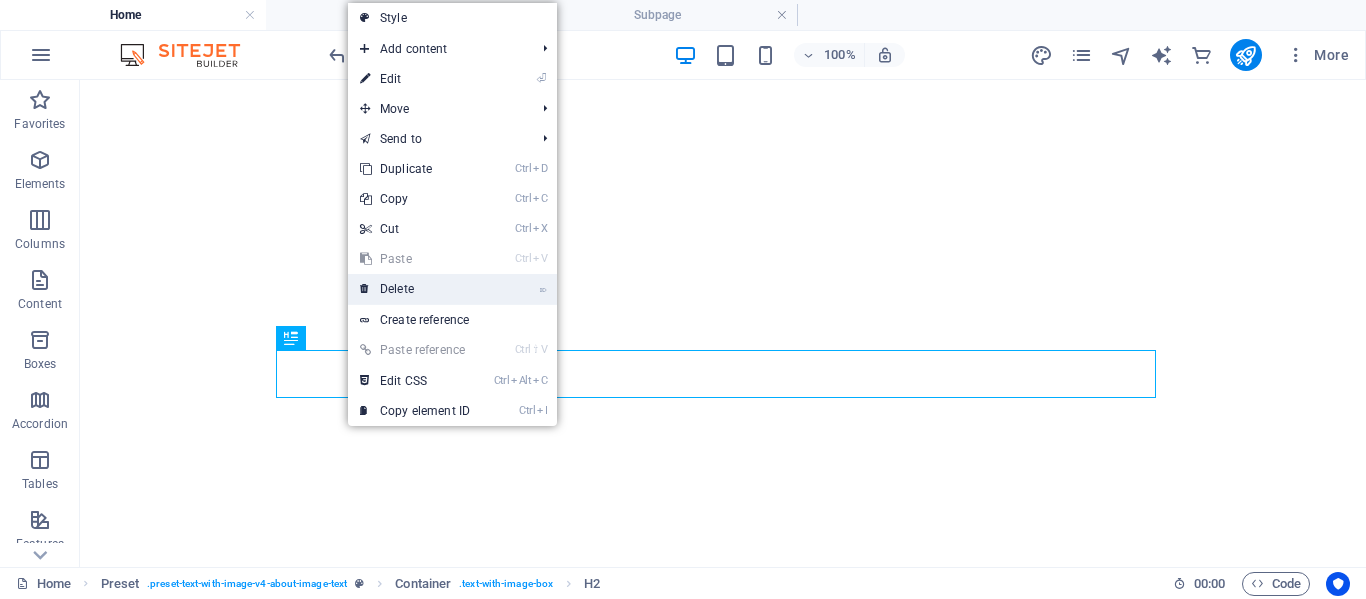 click on "⌦  Delete" at bounding box center [415, 289] 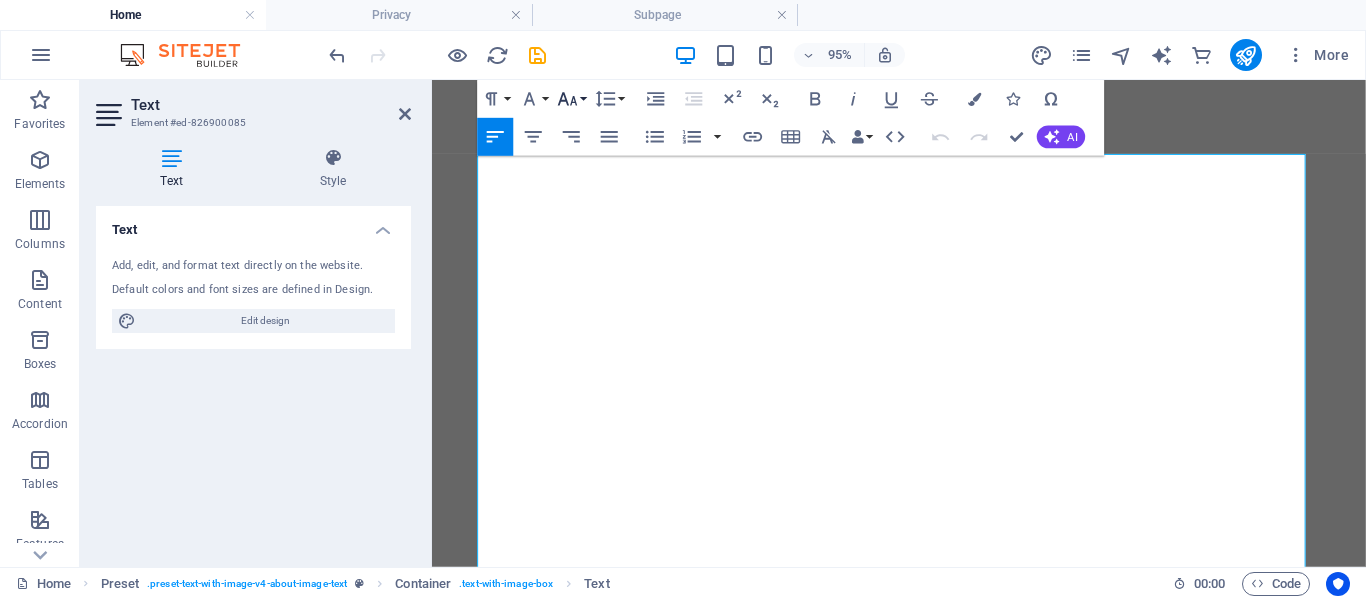 click on "Font Size" at bounding box center (572, 99) 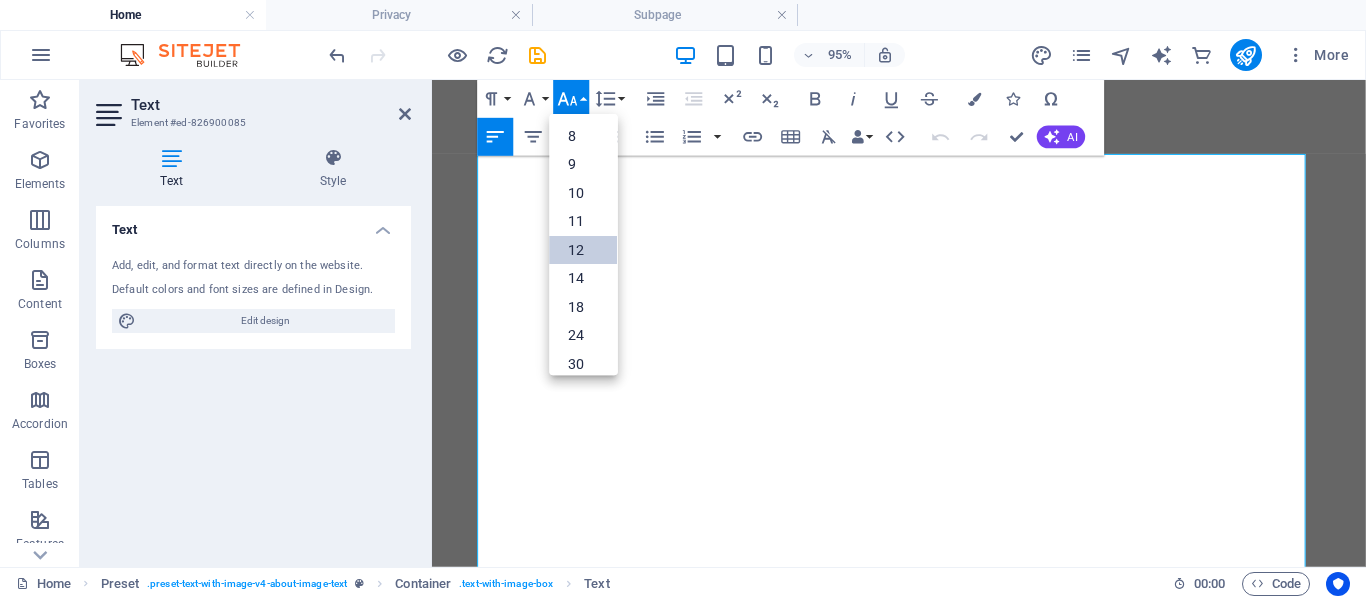 click on "12" at bounding box center (584, 250) 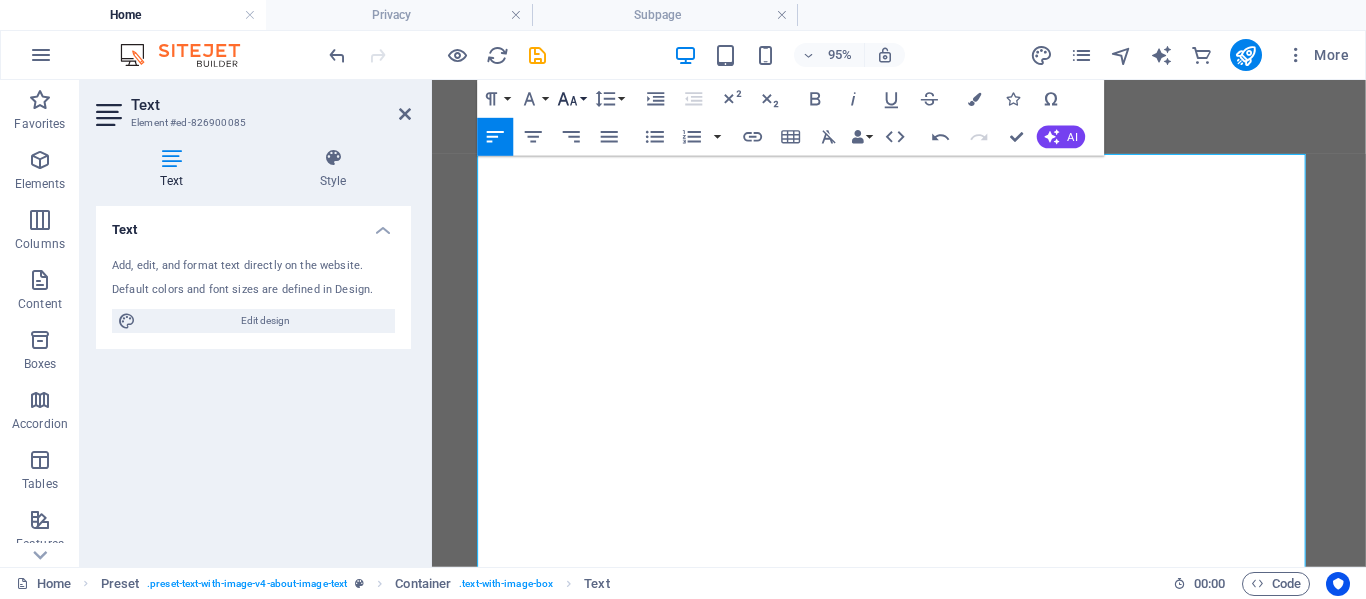 click 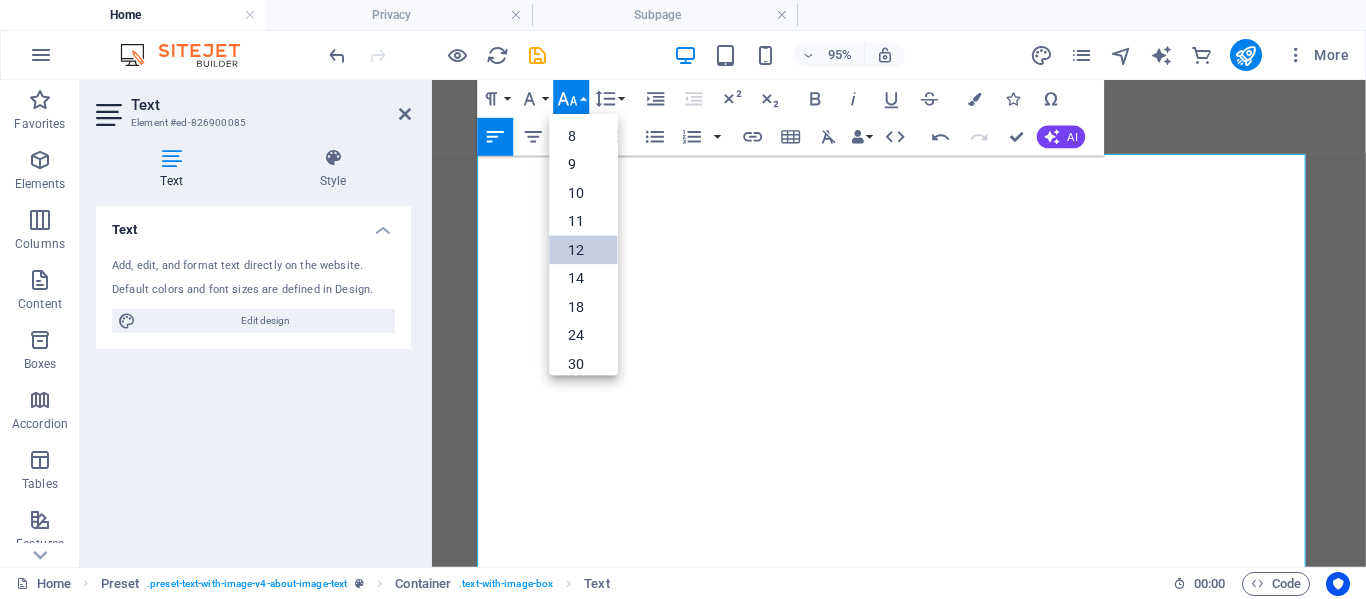 scroll, scrollTop: 143, scrollLeft: 0, axis: vertical 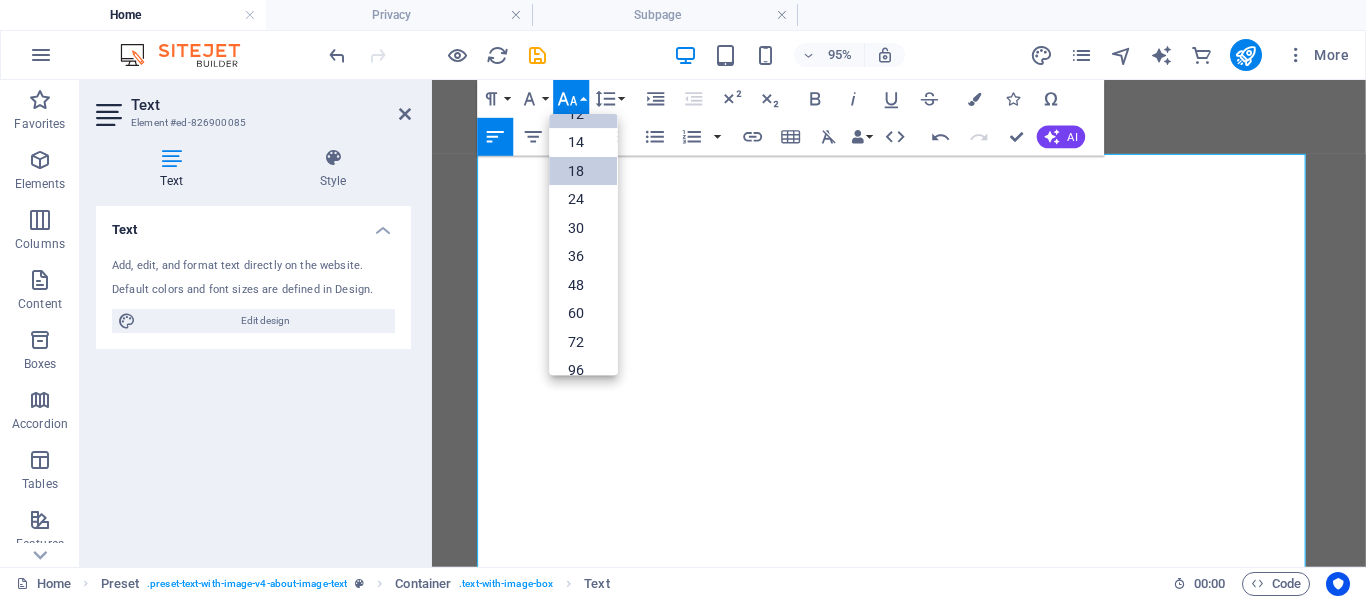 click on "18" at bounding box center [584, 171] 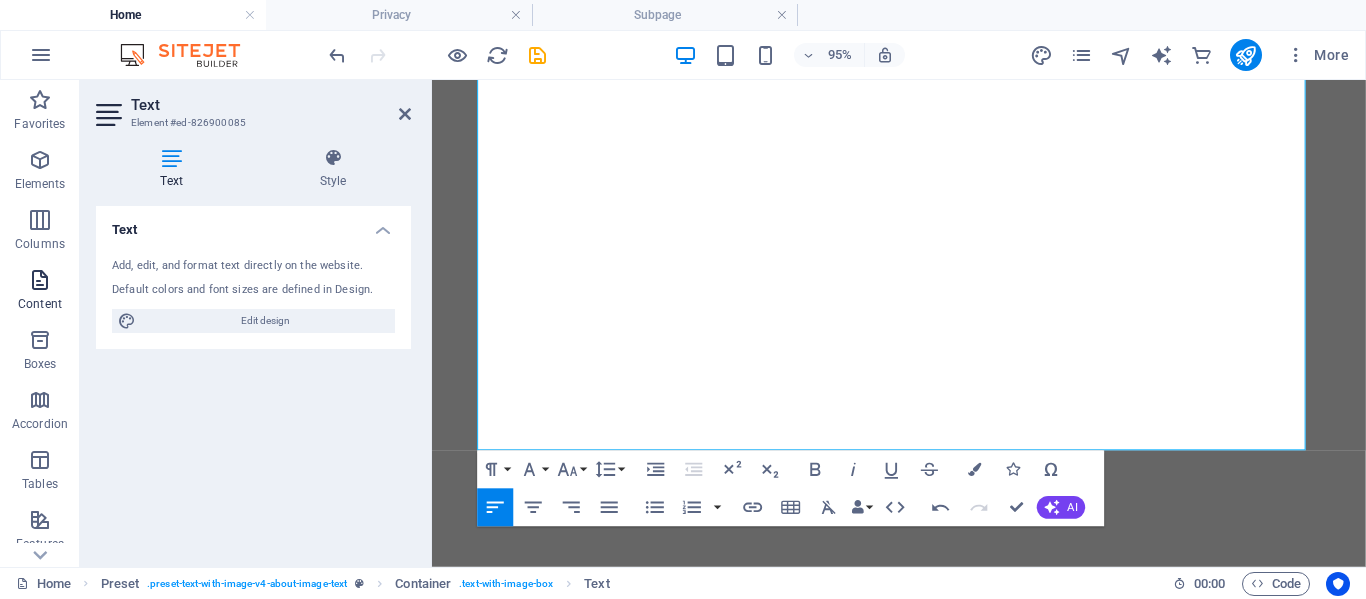 click at bounding box center (40, 280) 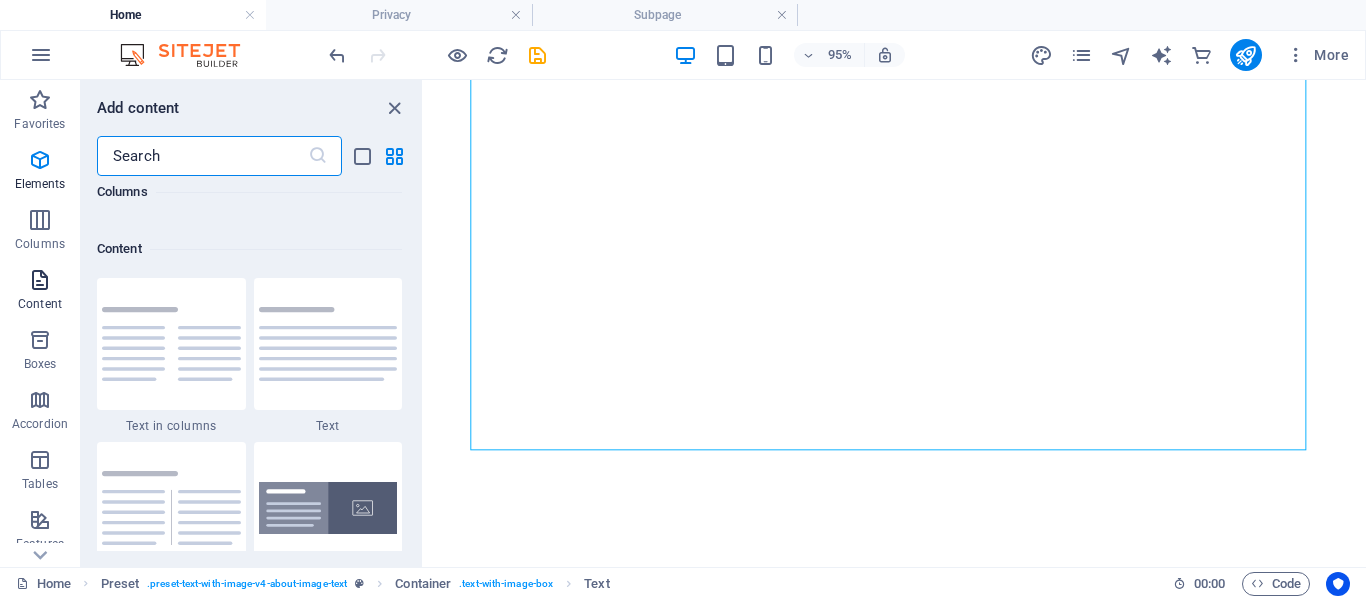 scroll, scrollTop: 3499, scrollLeft: 0, axis: vertical 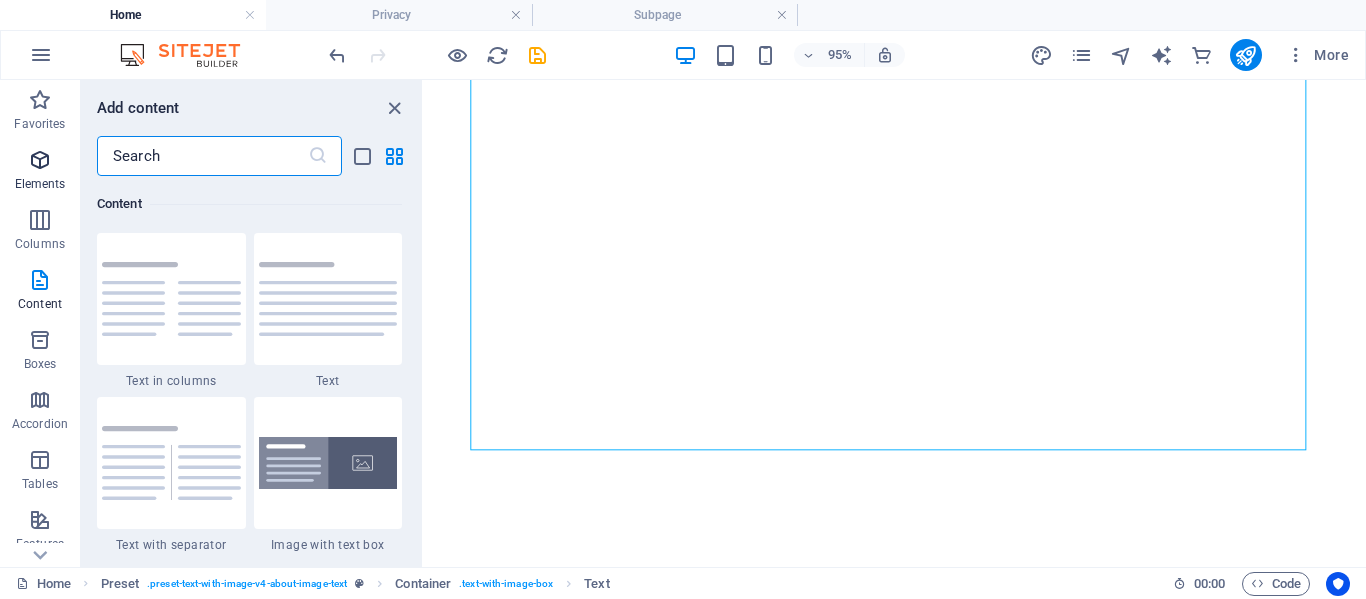click on "Elements" at bounding box center (40, 172) 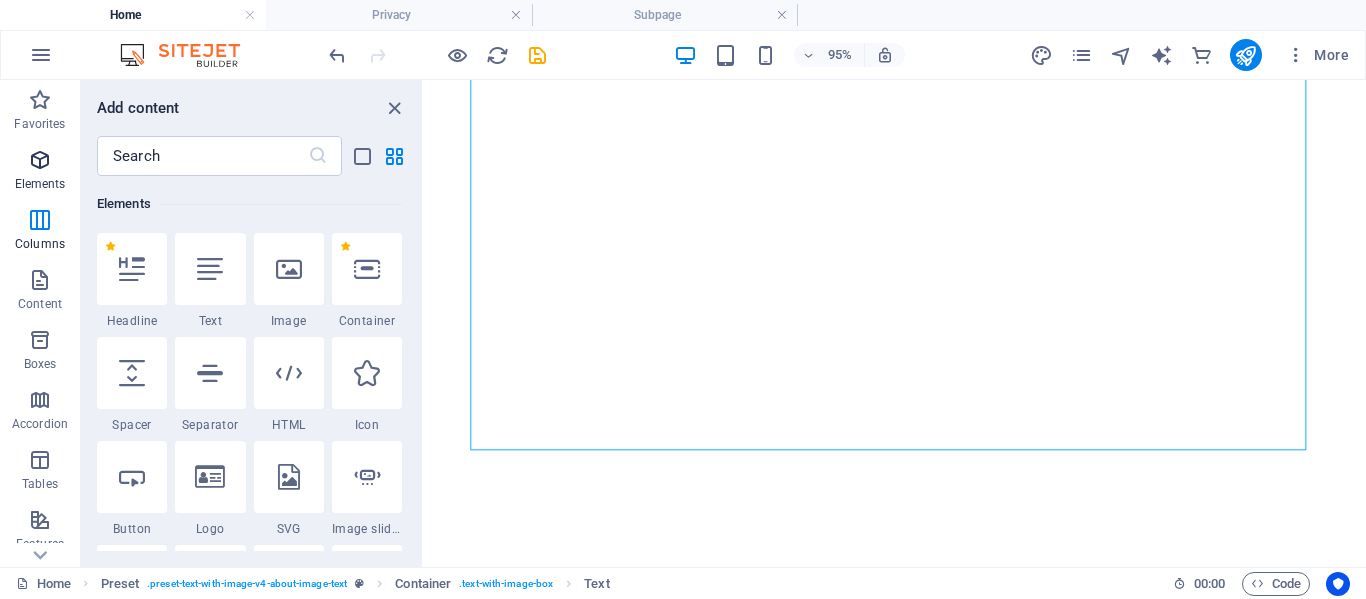 scroll, scrollTop: 213, scrollLeft: 0, axis: vertical 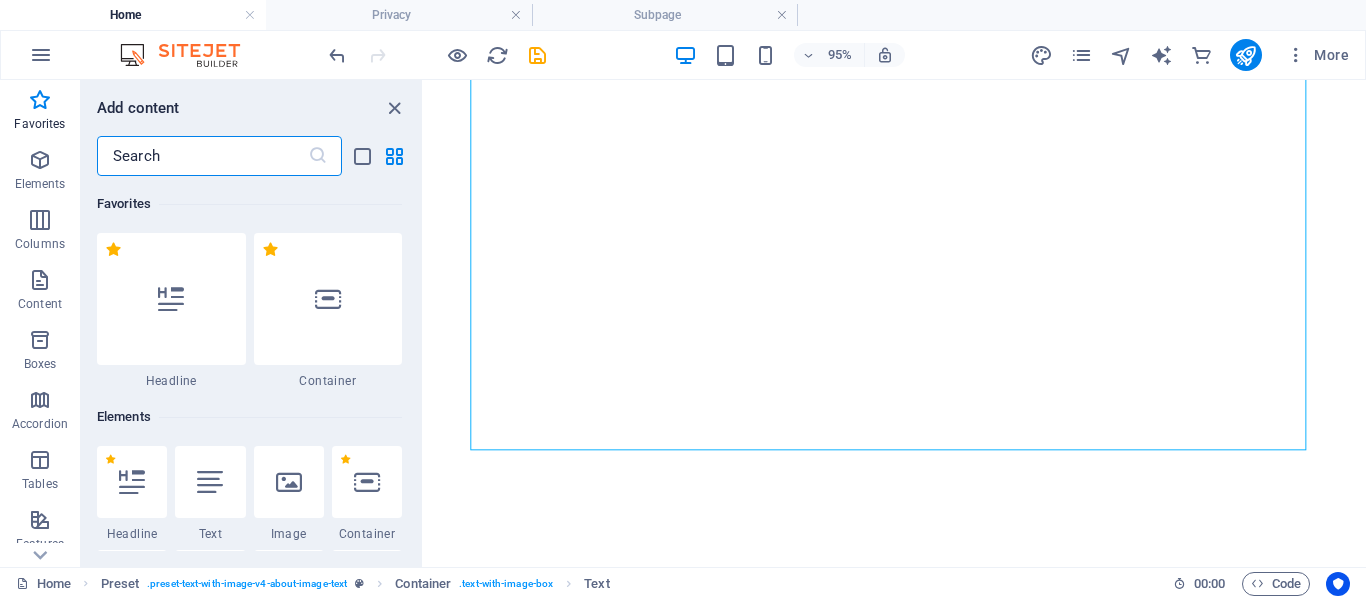 click at bounding box center (202, 156) 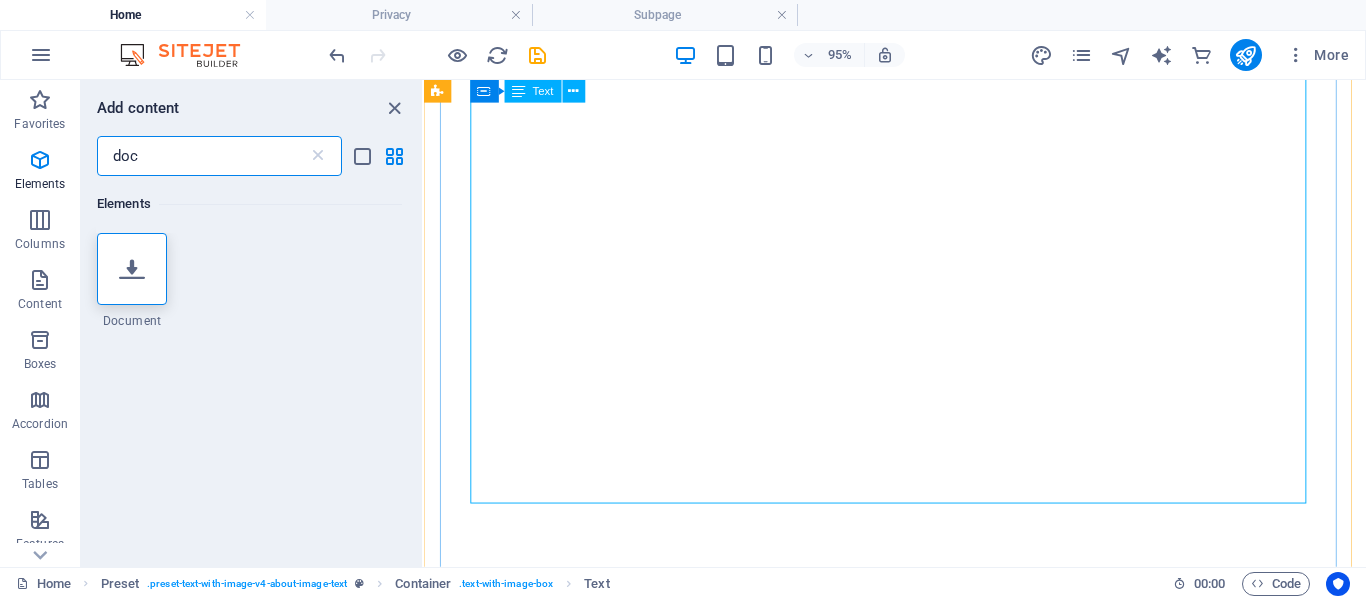 type on "doc" 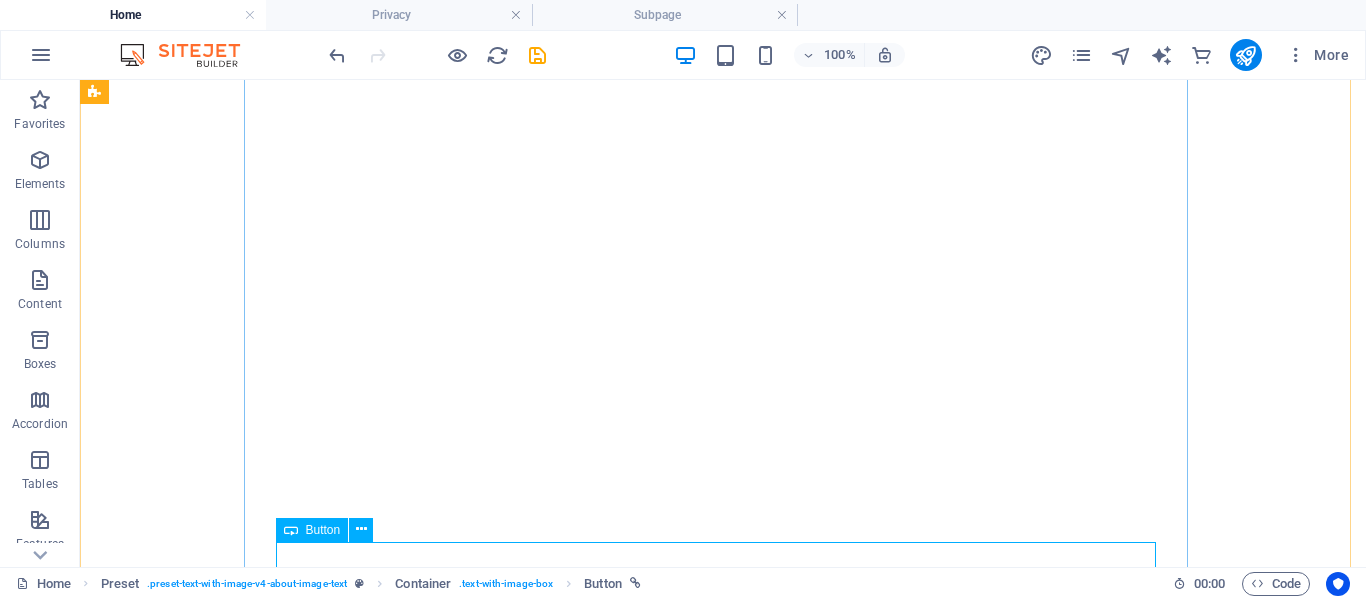 click on "Button" at bounding box center [323, 530] 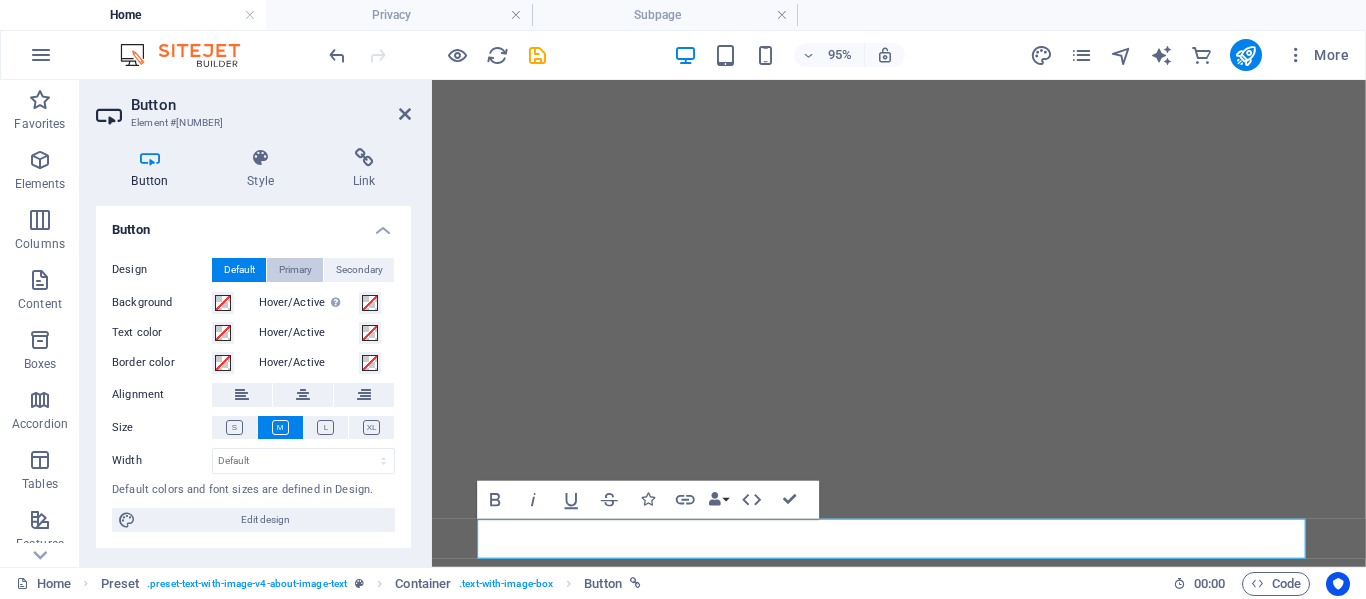 click on "Primary" at bounding box center [295, 270] 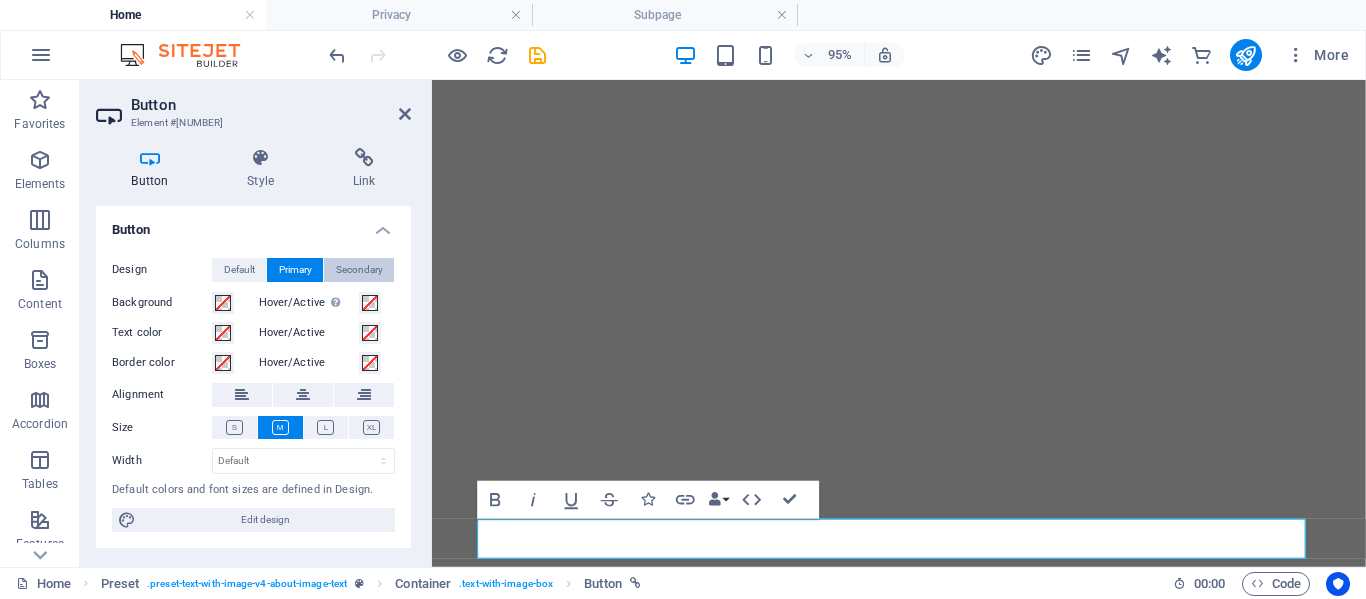 click on "Secondary" at bounding box center (359, 270) 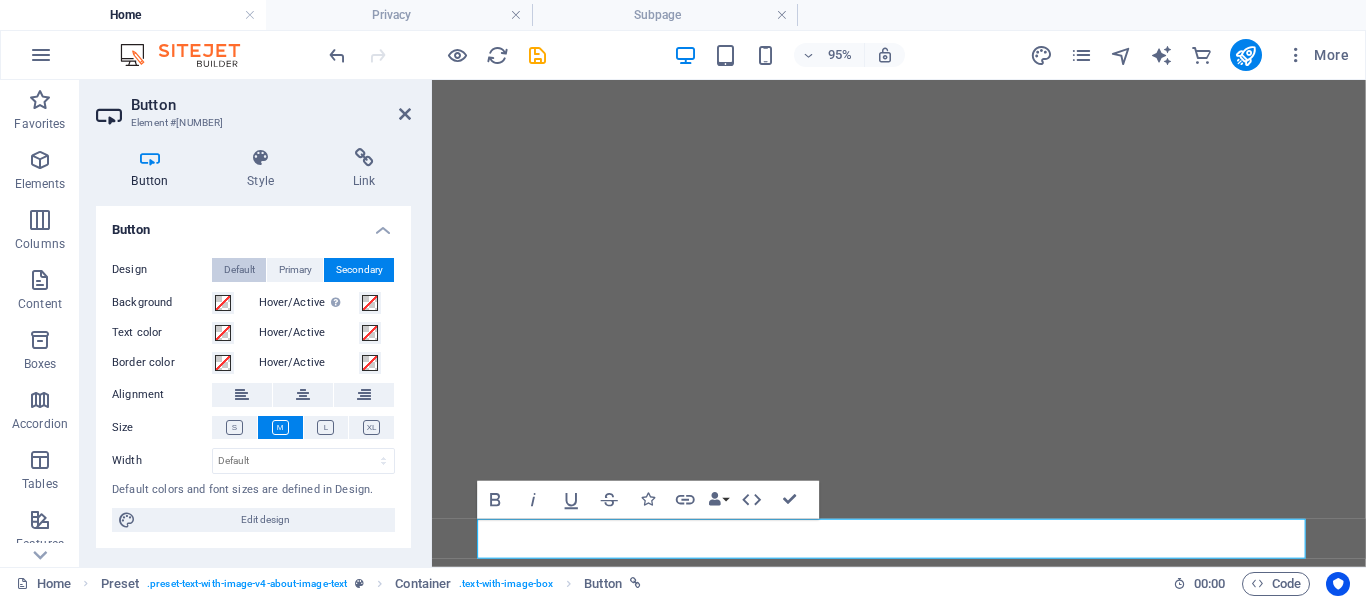 click on "Default" at bounding box center [239, 270] 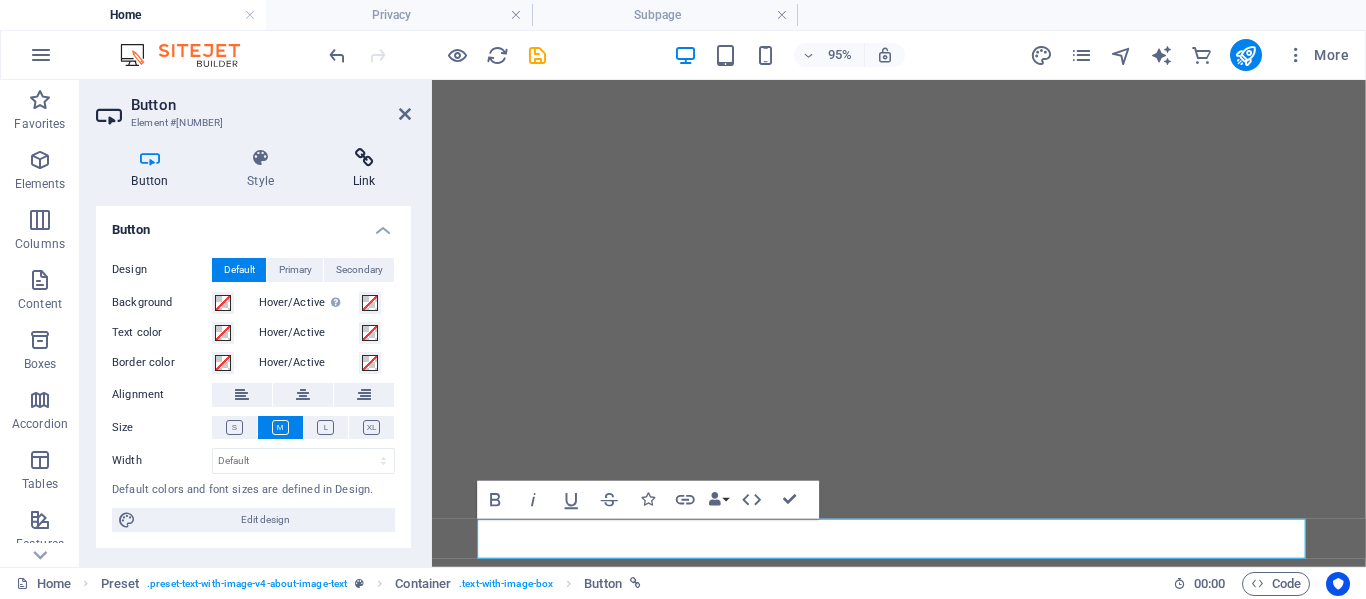 click at bounding box center [364, 158] 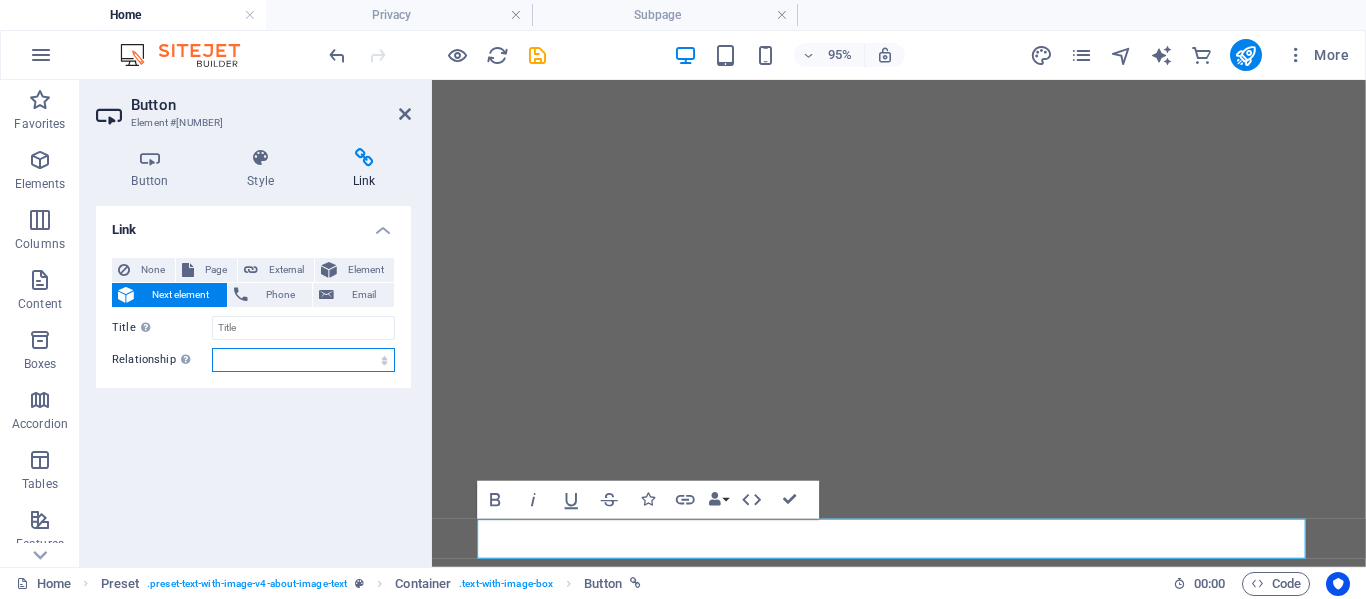 click on "alternate author bookmark external help license next nofollow noreferrer noopener prev search tag" at bounding box center (303, 360) 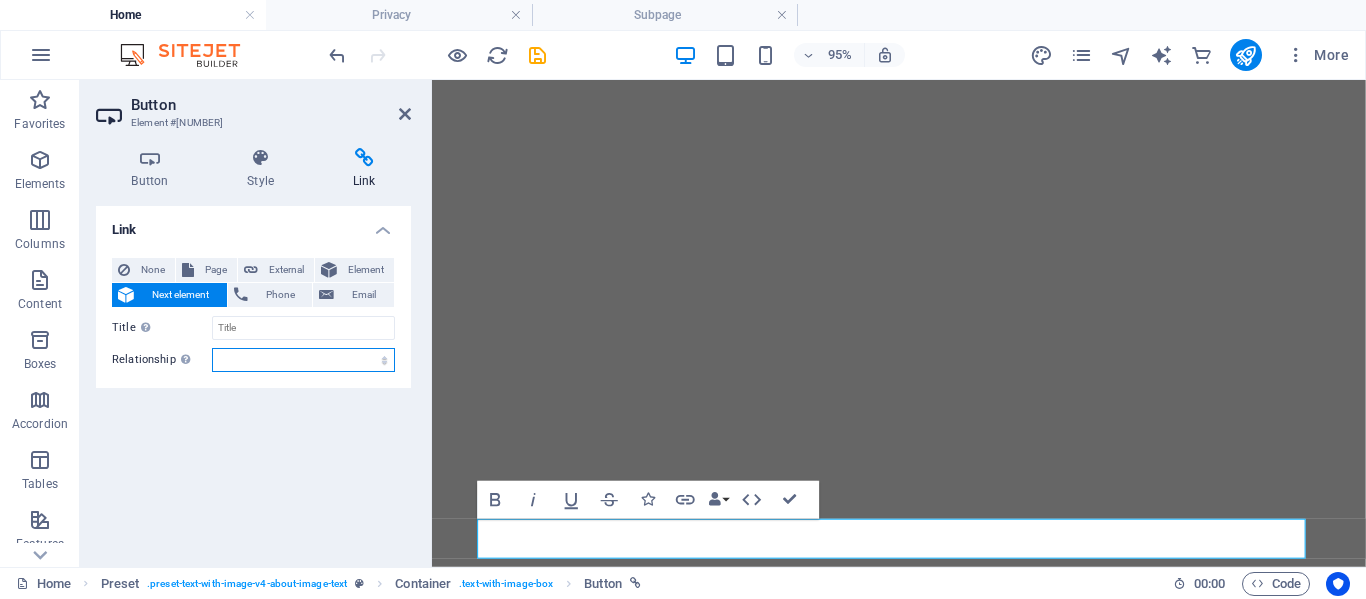 click on "alternate author bookmark external help license next nofollow noreferrer noopener prev search tag" at bounding box center [303, 360] 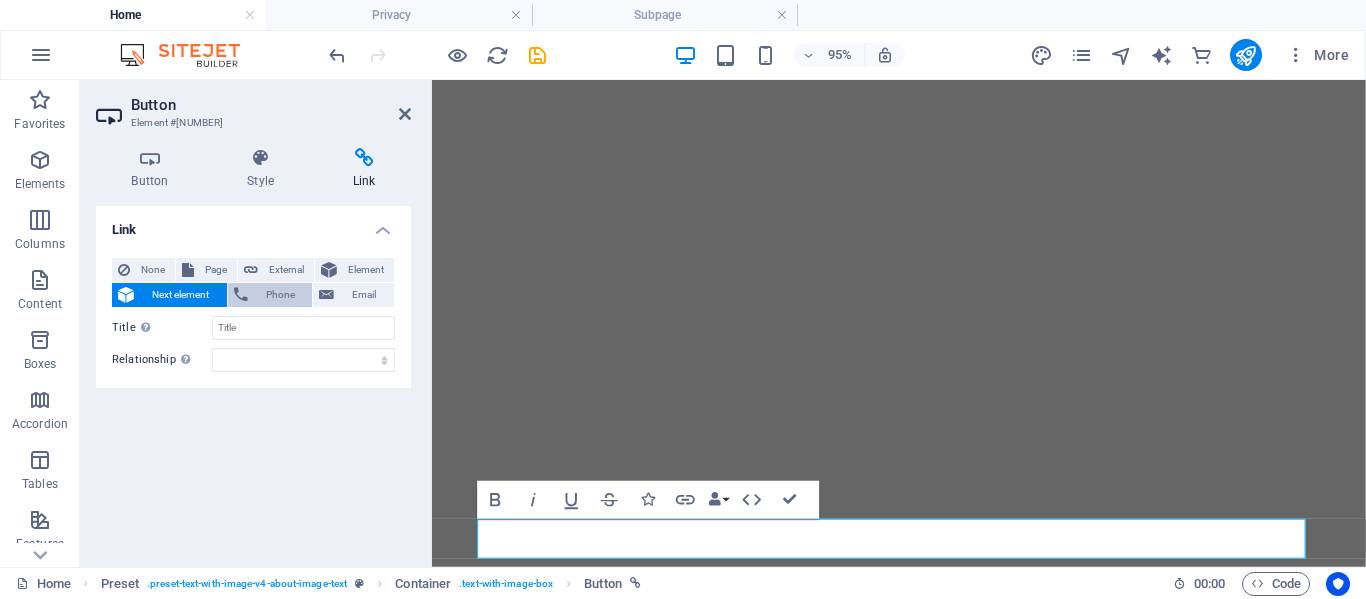 click on "Phone" at bounding box center (280, 295) 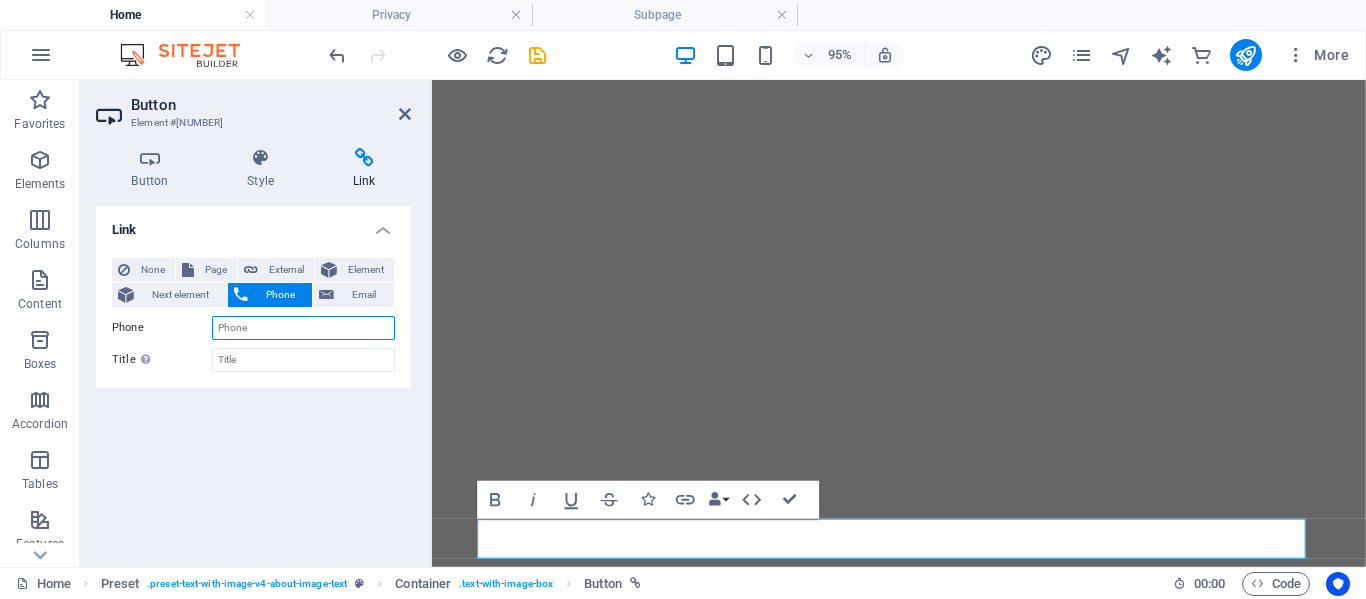 paste on "JDS Consulting proudly serves the Border Kei region, offering a comprehensive range of trusted filing solutions under the renowned Tidy Files brand. Our product lineup includes high-quality retrieval cabinets, bolted shelving, and bulk filing systems, designed to maximize efficiency and durability. Additionally, we provide custom printing services for specialized files tailored to meet your unique organizational requirements. We are committed to convenience and accessibility, offering free local delivery and affordable shipping options for clients outside the area. Beyond simply supplying filing products, we leverage our deep understanding of filing best practices to provide expert, no-cost advice on optimizing your workspace, ensuring legal compliance in record storage, and recommending the most effective filing alternatives tailored to your business needs. In keeping with the evolving information landscape, JDS Consulting also offers cutting-edge cloud-based archiving and real-time digital filing solutio..." 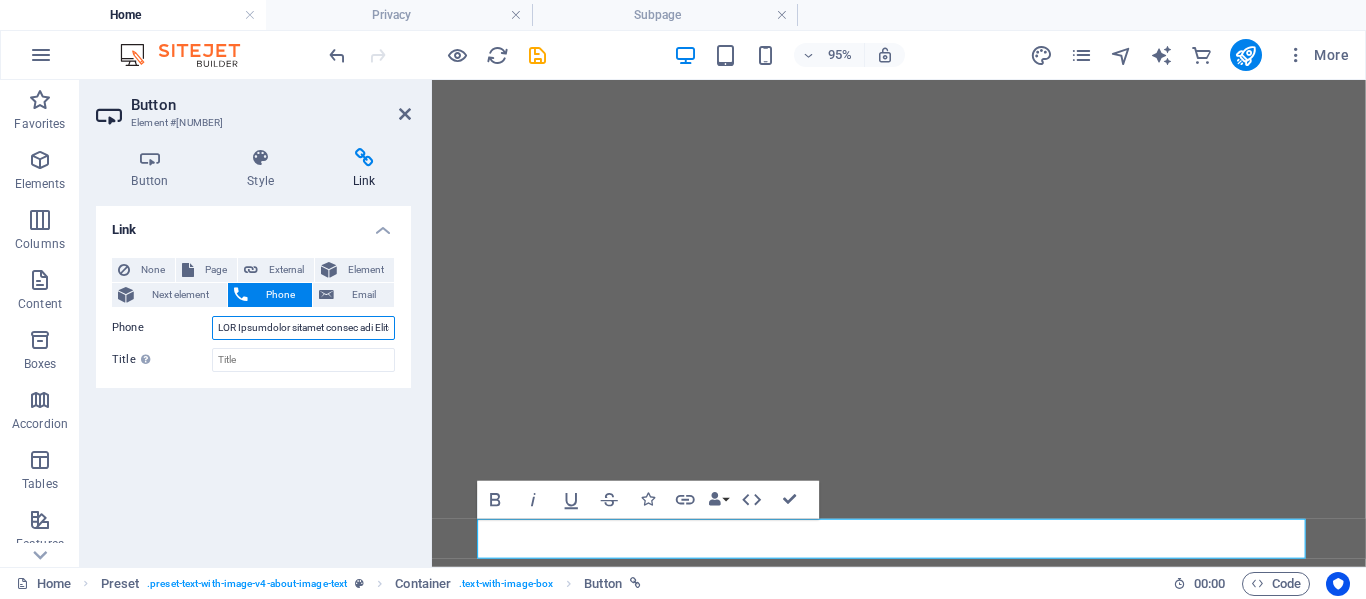 scroll, scrollTop: 0, scrollLeft: 10222, axis: horizontal 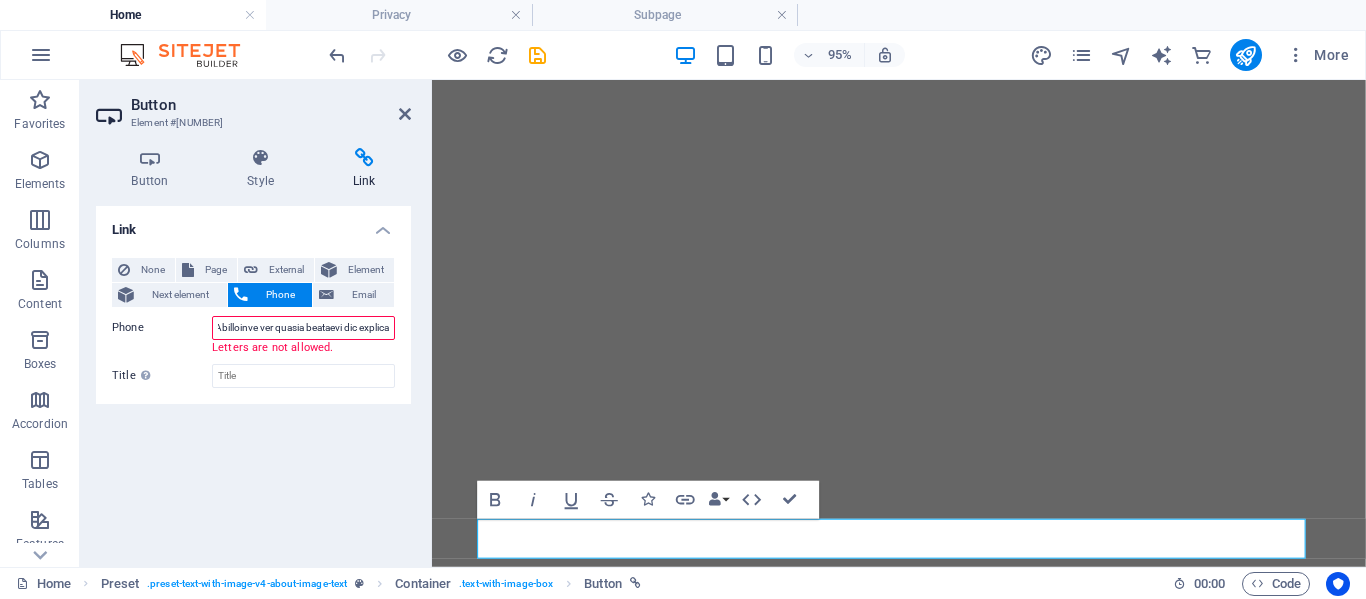 type on "JDS Consulting proudly serves the Border Kei region, offering a comprehensive range of trusted filing solutions under the renowned Tidy Files brand. Our product lineup includes high-quality retrieval cabinets, bolted shelving, and bulk filing systems, designed to maximize efficiency and durability. Additionally, we provide custom printing services for specialized files tailored to meet your unique organizational requirements. We are committed to convenience and accessibility, offering free local delivery and affordable shipping options for clients outside the area. Beyond simply supplying filing products, we leverage our deep understanding of filing best practices to provide expert, no-cost advice on optimizing your workspace, ensuring legal compliance in record storage, and recommending the most effective filing alternatives tailored to your business needs. In keeping with the evolving information landscape, JDS Consulting also offers cutting-edge cloud-based archiving and real-time digital filing solutio..." 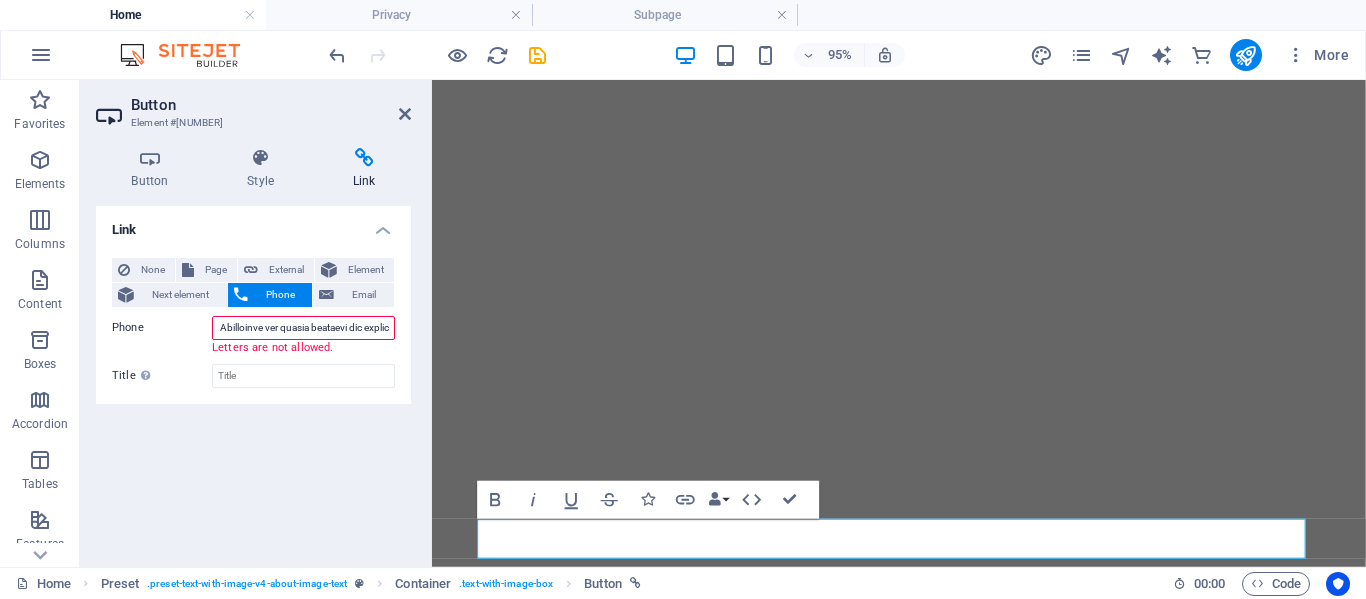 scroll, scrollTop: 0, scrollLeft: 9674, axis: horizontal 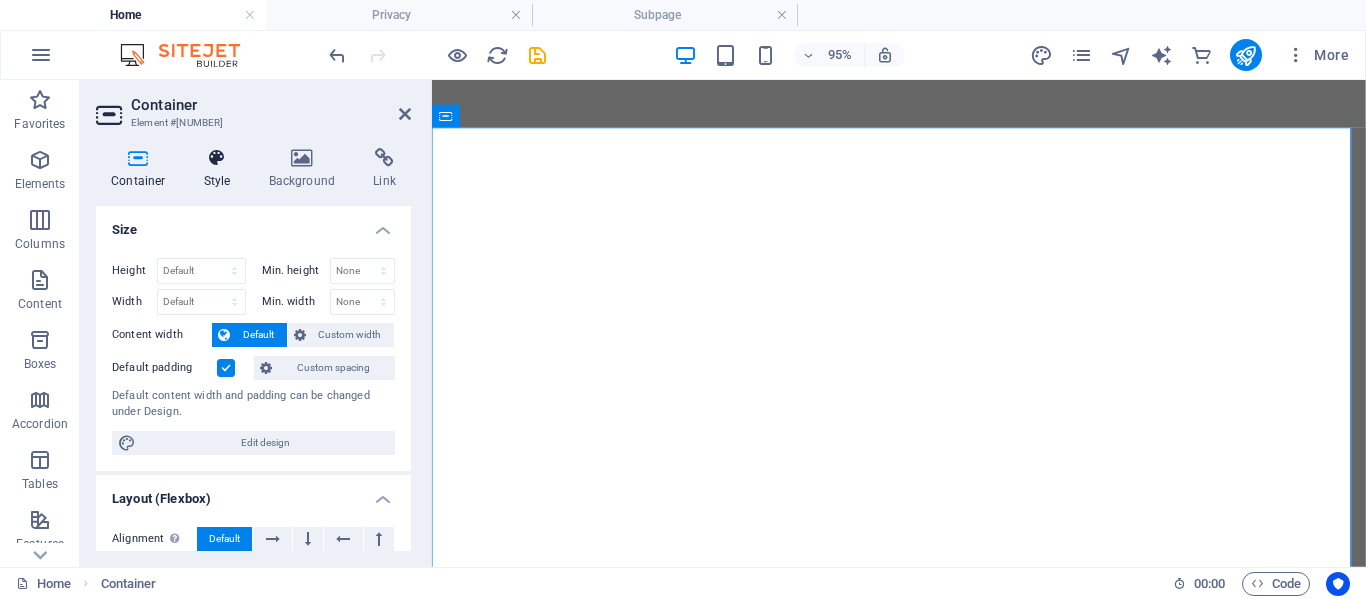 click on "Style" at bounding box center (221, 169) 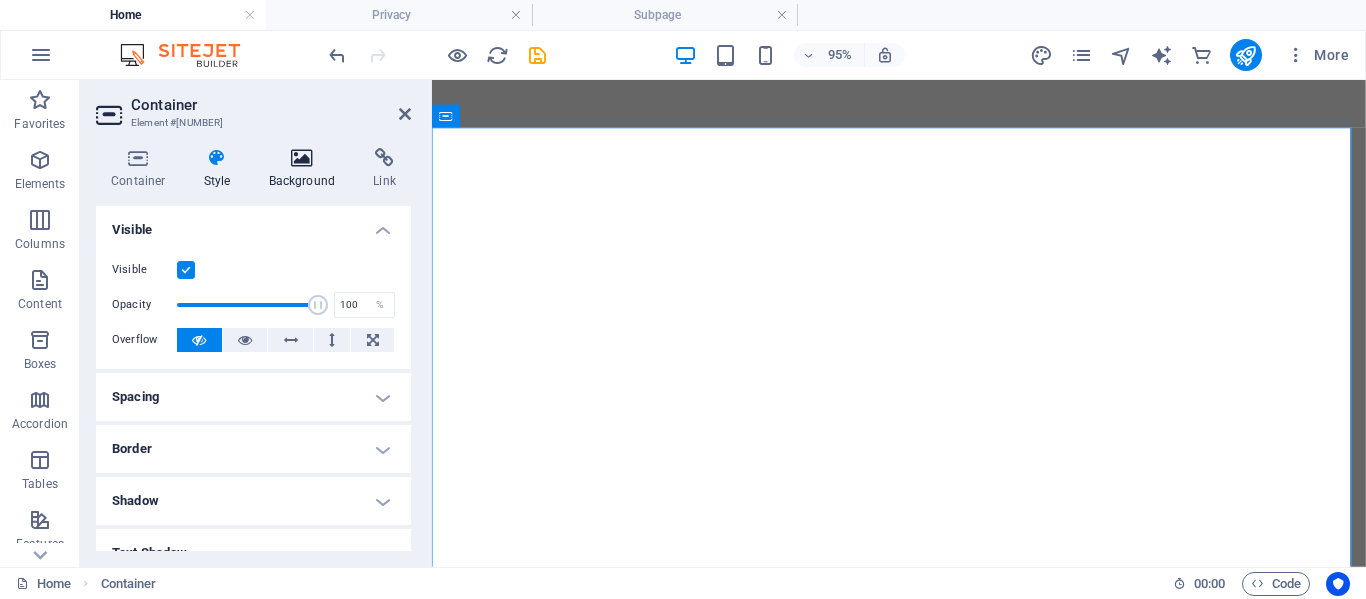 click on "Background" at bounding box center [306, 169] 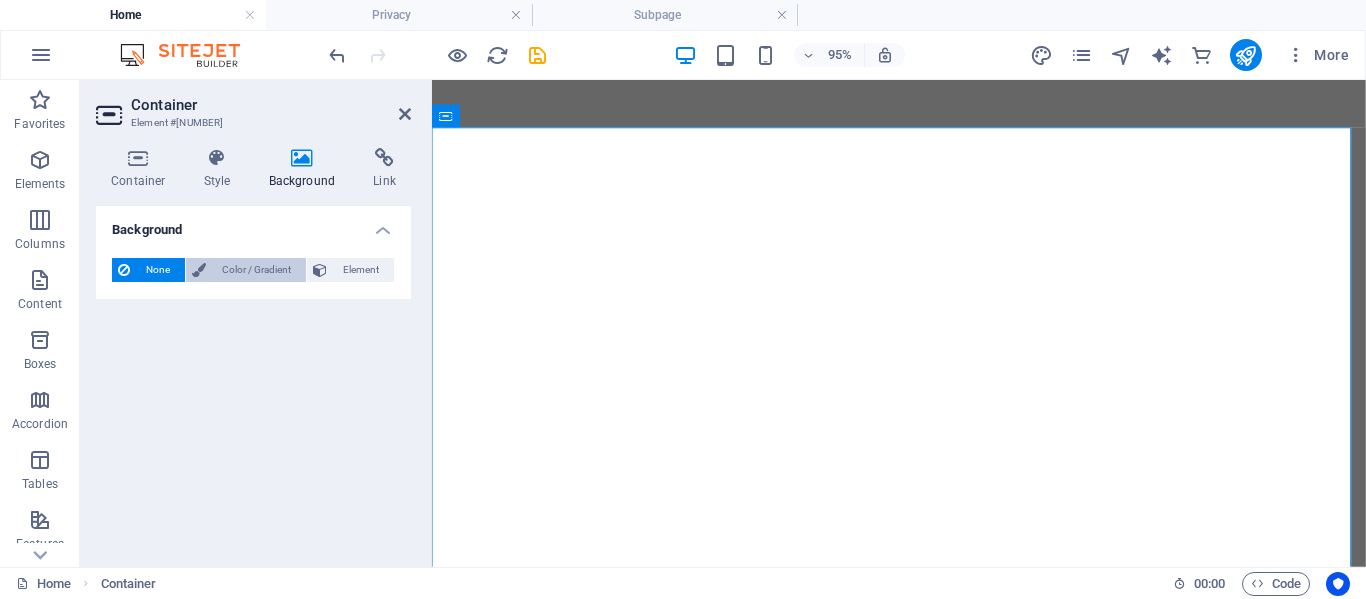 click on "Color / Gradient" at bounding box center [256, 270] 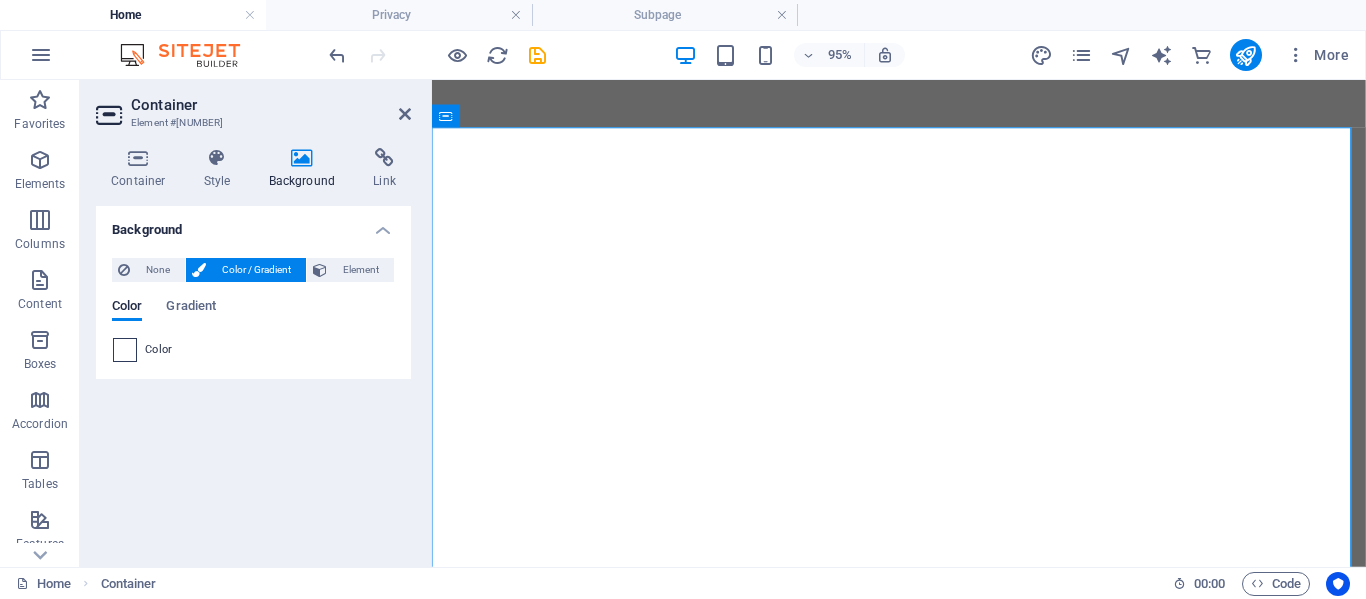 click at bounding box center [125, 350] 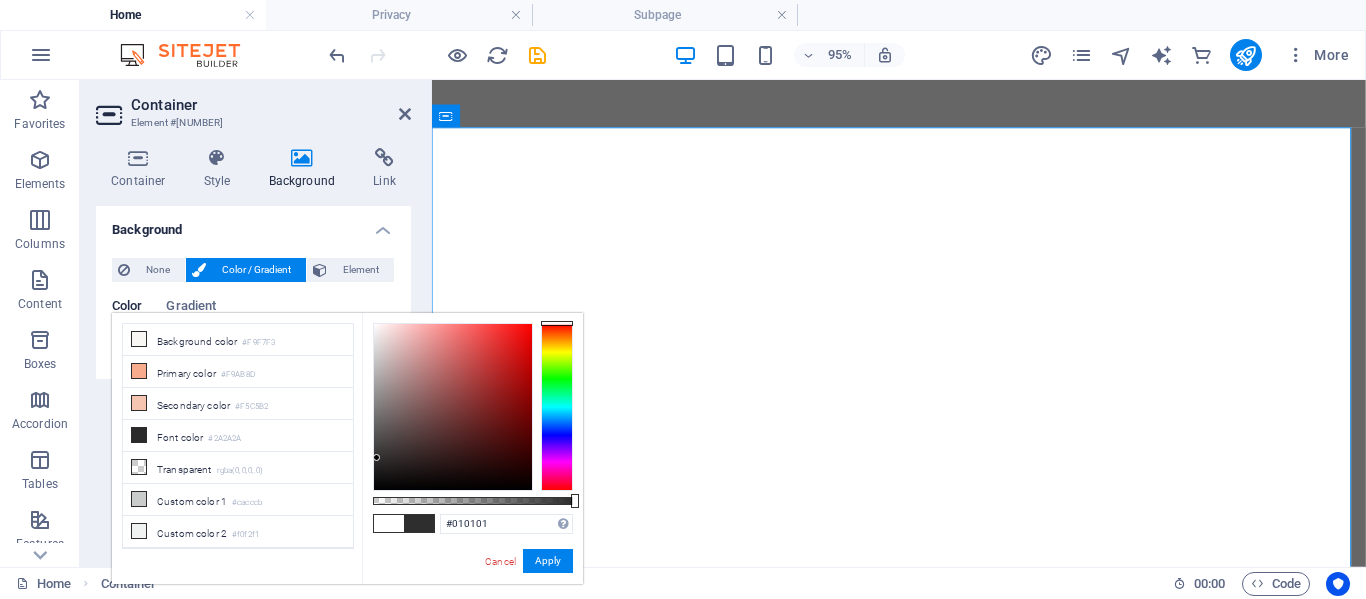 type on "#000000" 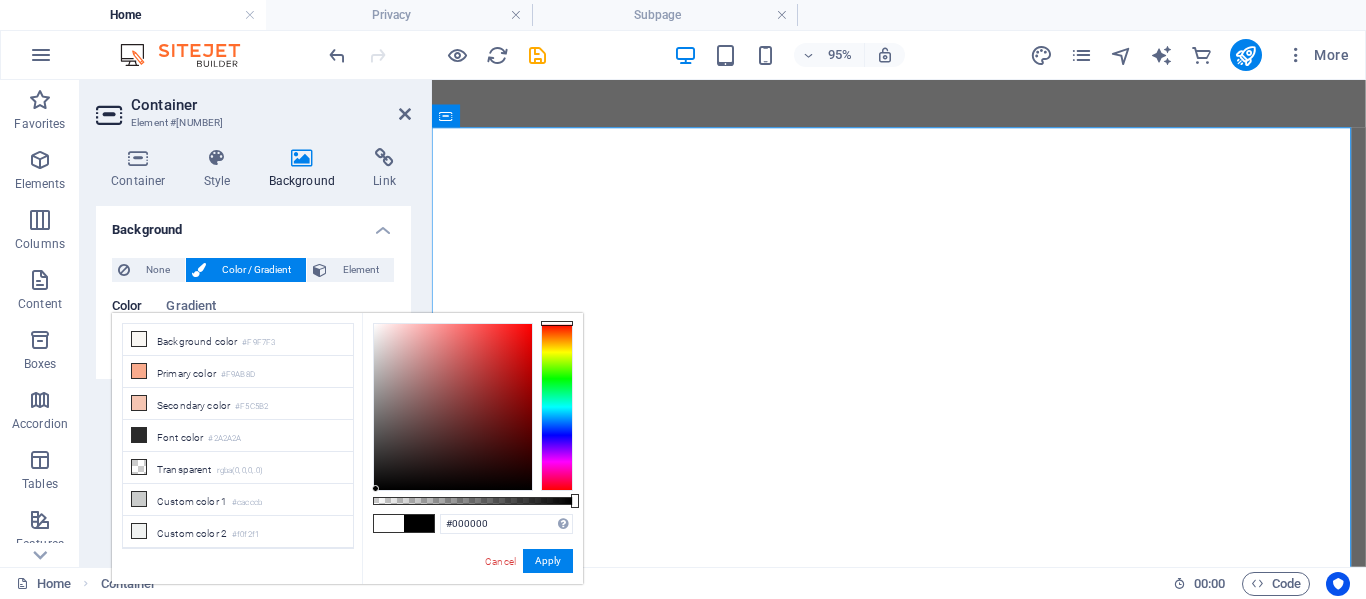 drag, startPoint x: 372, startPoint y: 320, endPoint x: 376, endPoint y: 500, distance: 180.04443 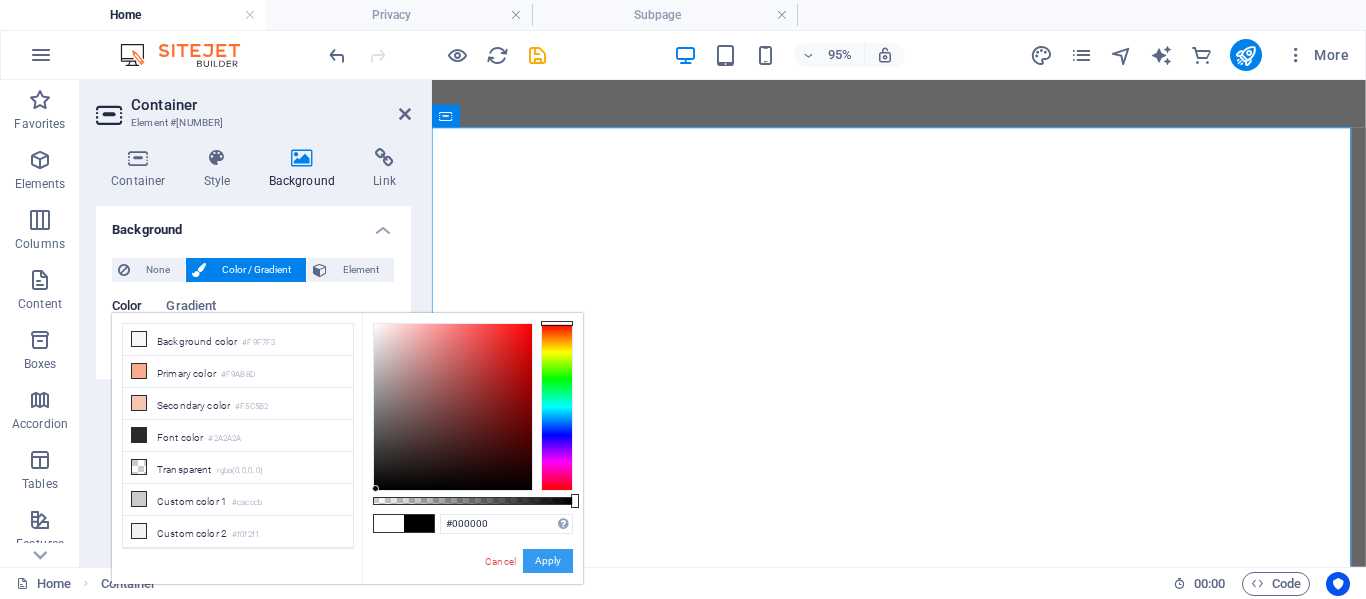click on "Apply" at bounding box center [548, 561] 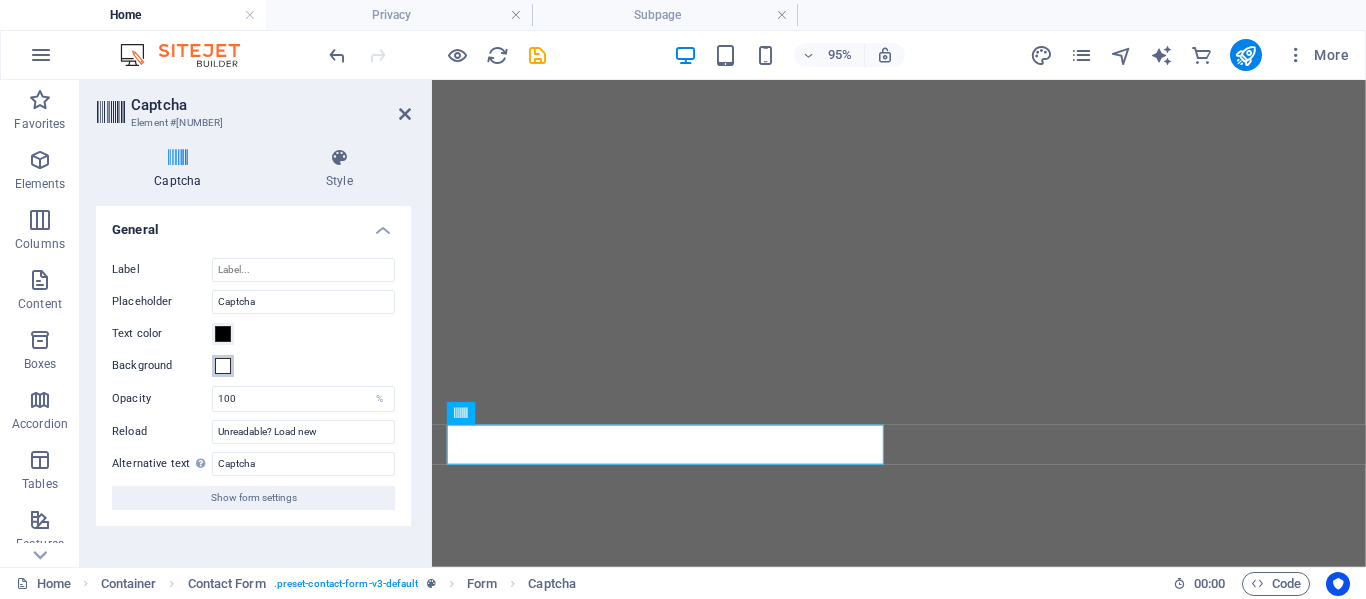 click at bounding box center (223, 366) 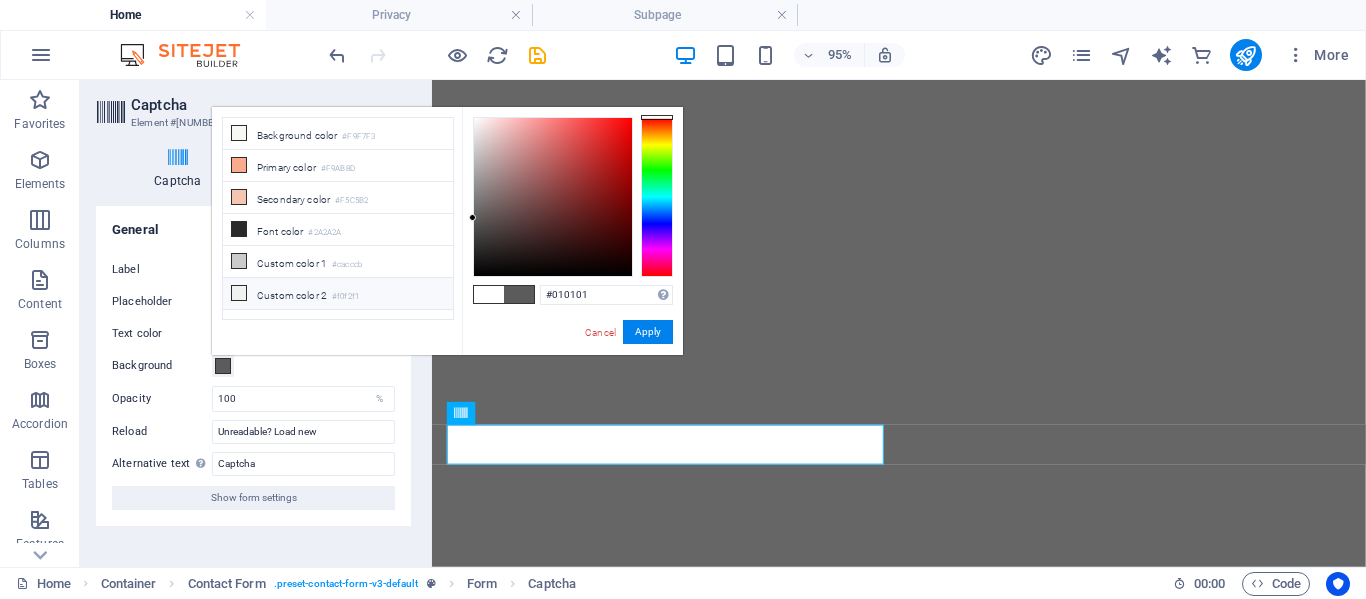 type on "#000000" 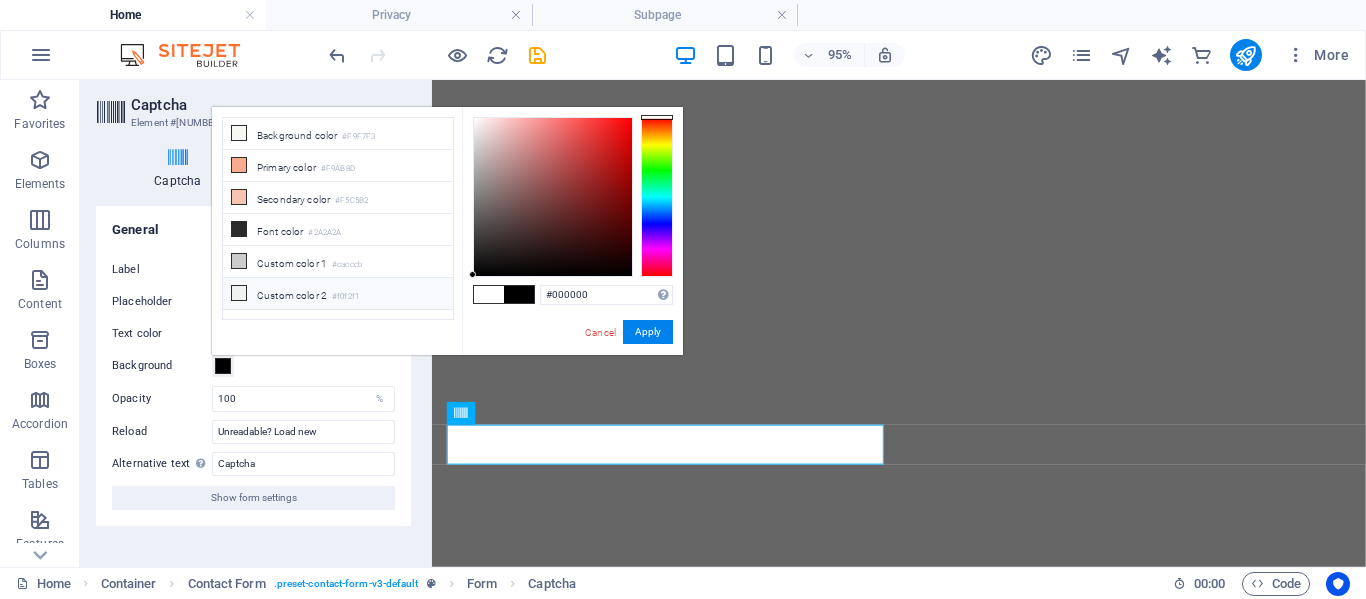 drag, startPoint x: 472, startPoint y: 115, endPoint x: 450, endPoint y: 288, distance: 174.39323 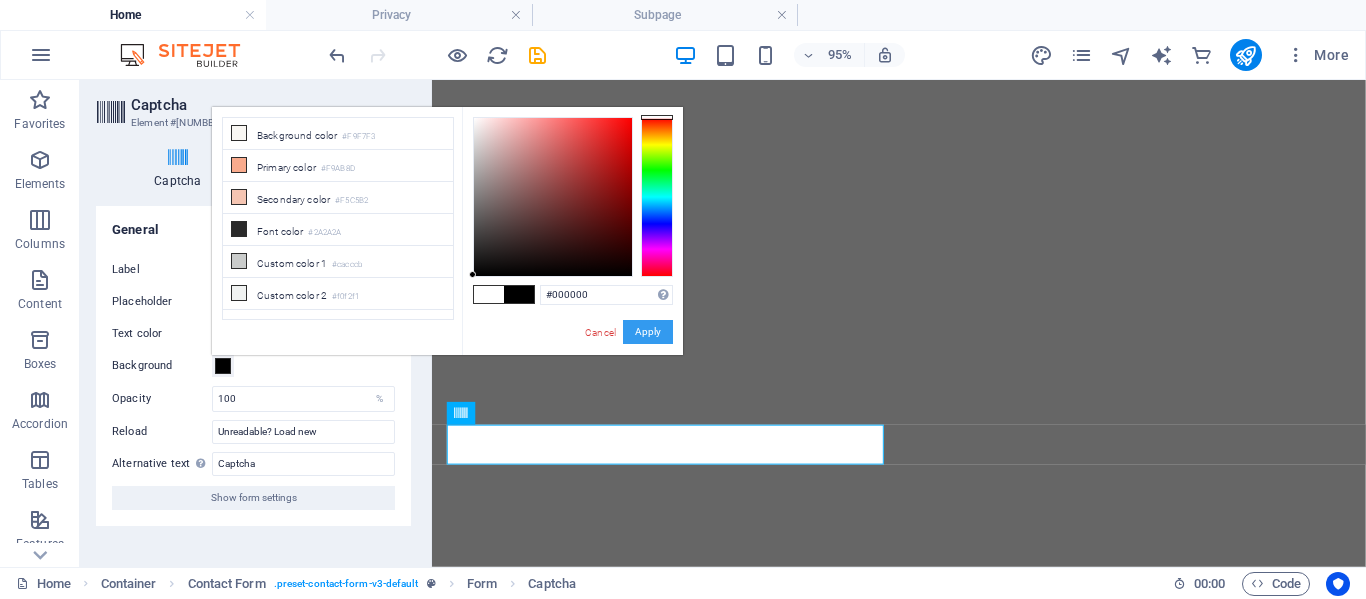 click on "Apply" at bounding box center (648, 332) 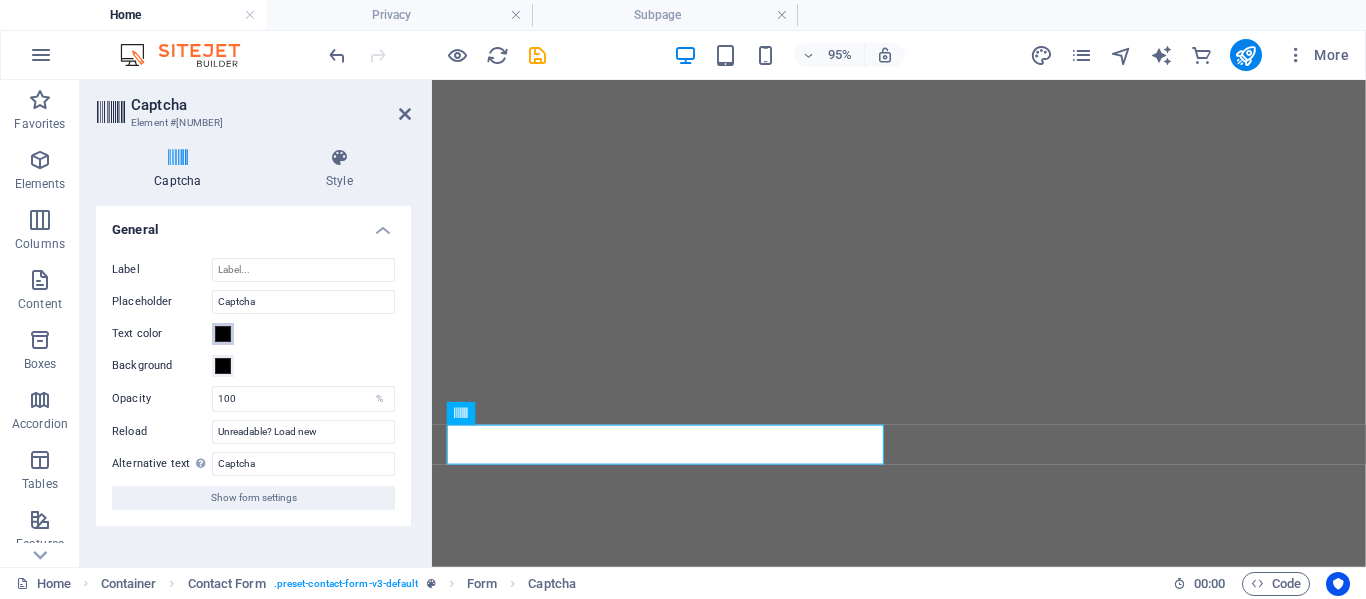 click at bounding box center [223, 334] 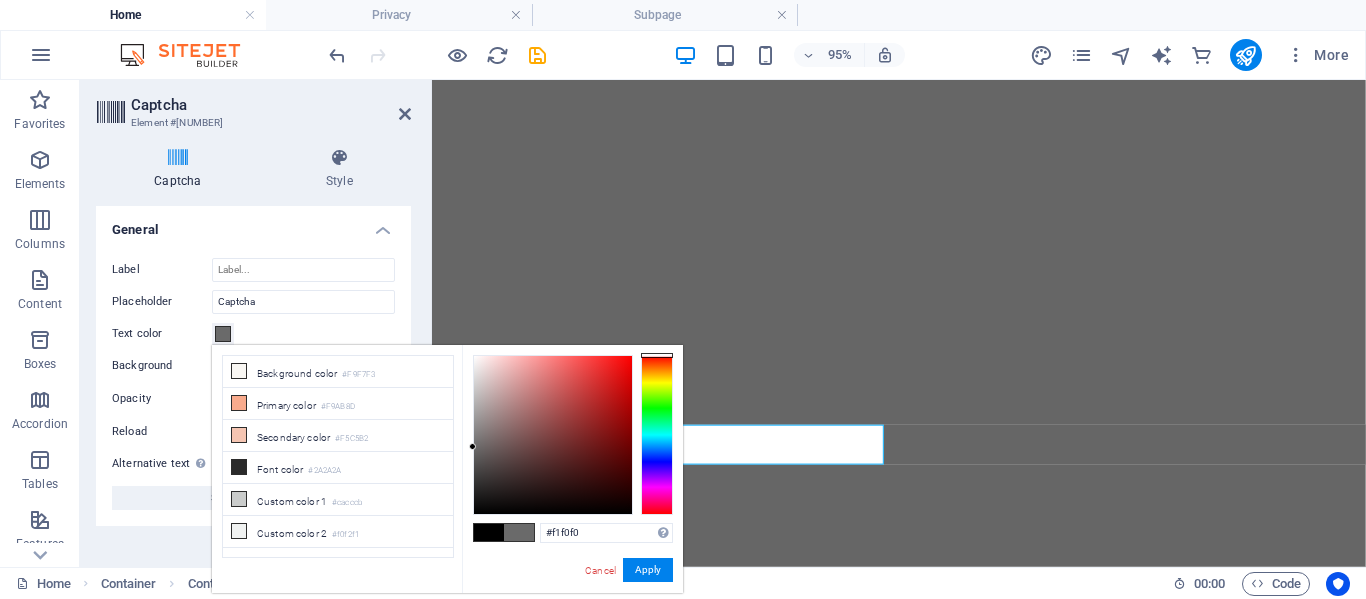 type on "#fffdfd" 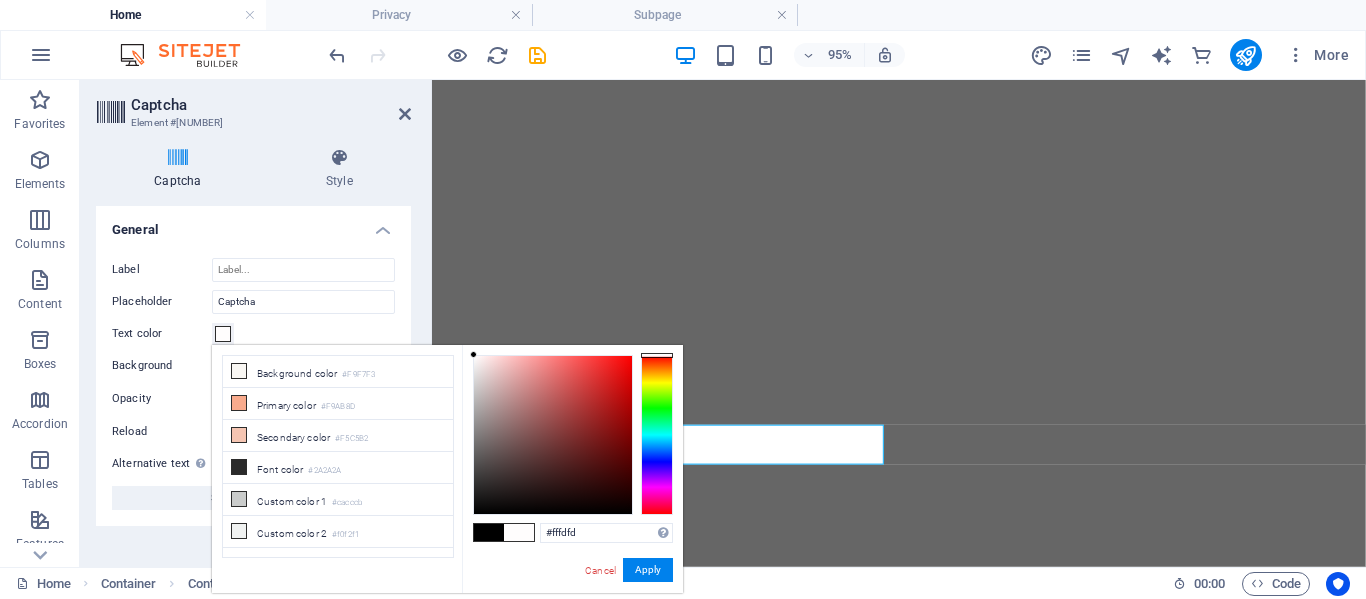 drag, startPoint x: 473, startPoint y: 514, endPoint x: 474, endPoint y: 323, distance: 191.00262 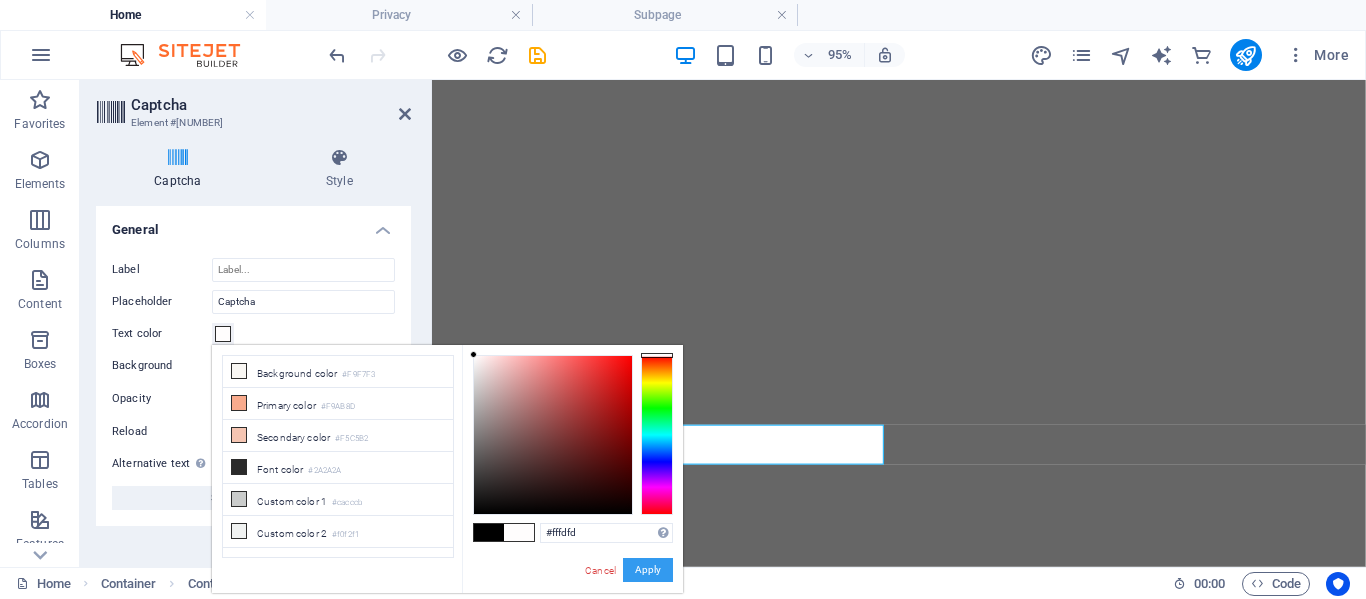 click on "Apply" at bounding box center [648, 570] 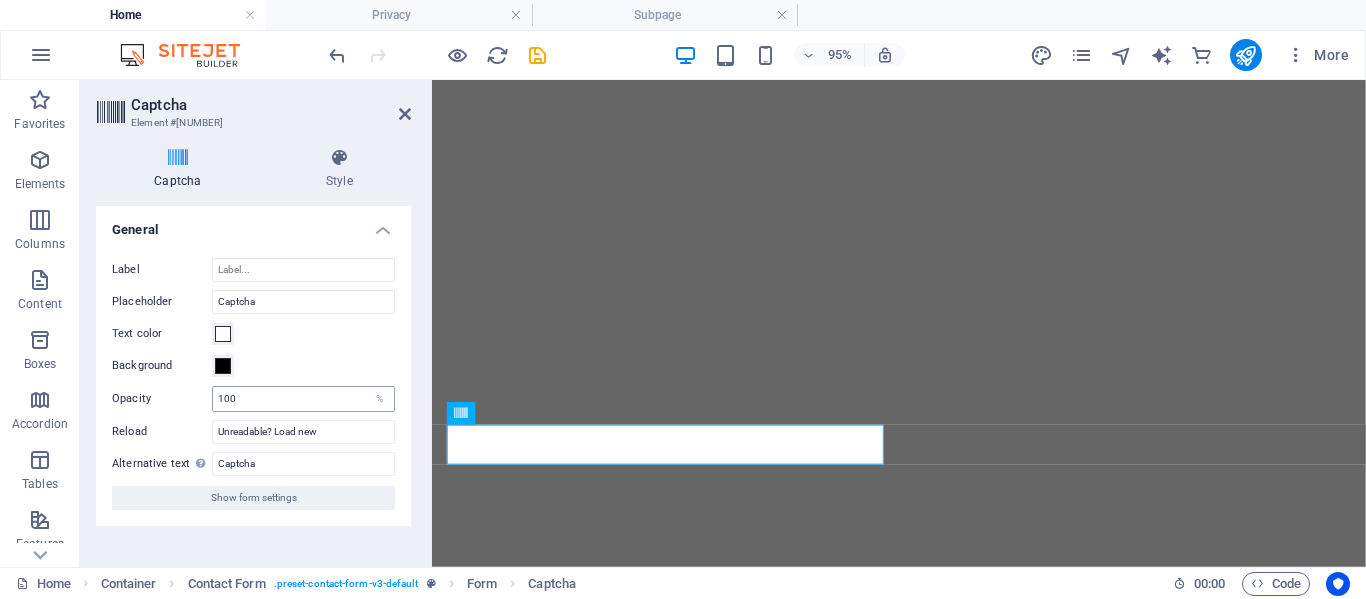 click on "100  %" at bounding box center [303, 399] 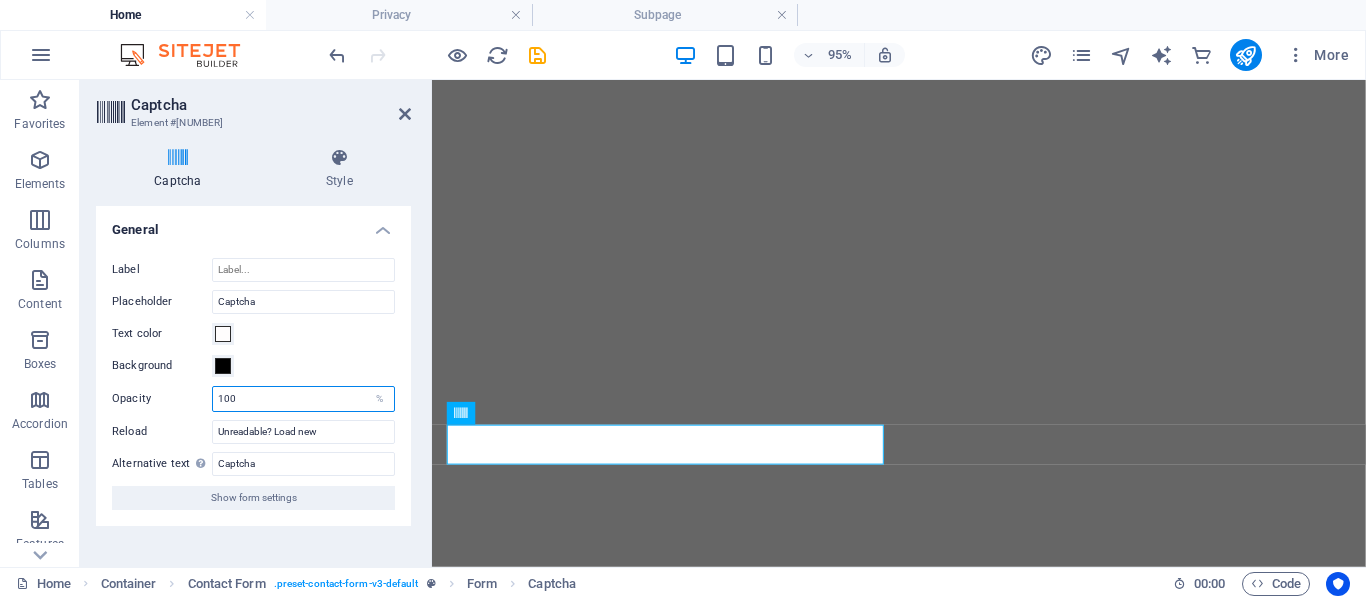 click on "100" at bounding box center (303, 399) 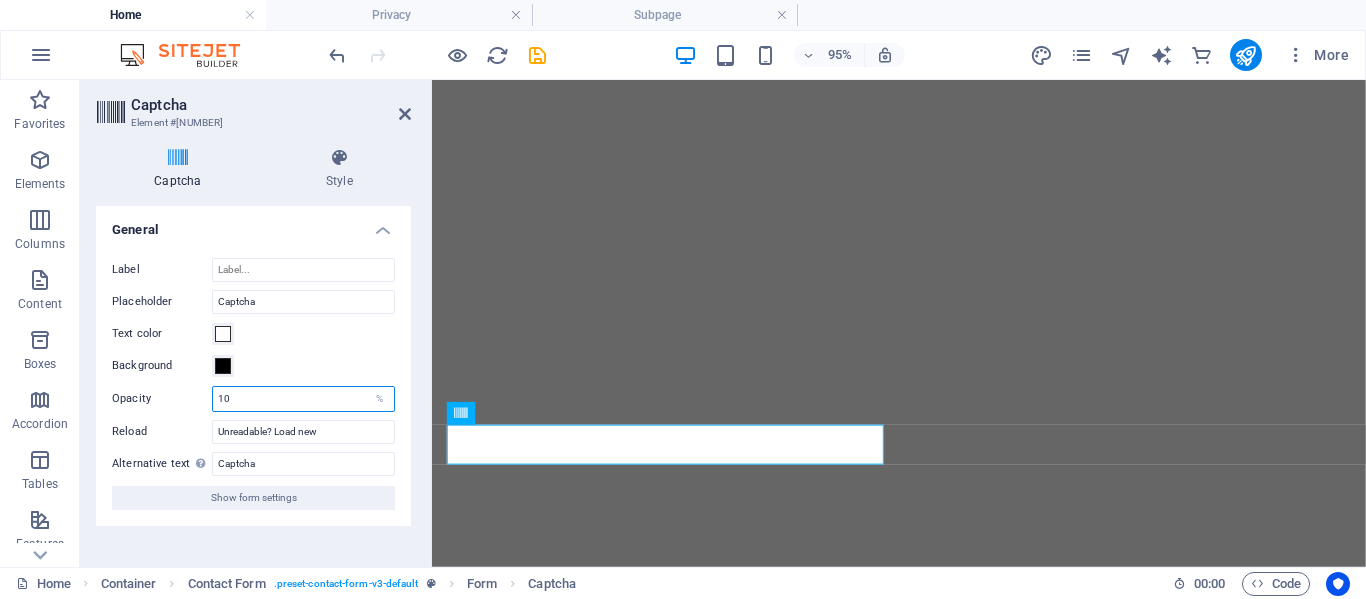 type on "10" 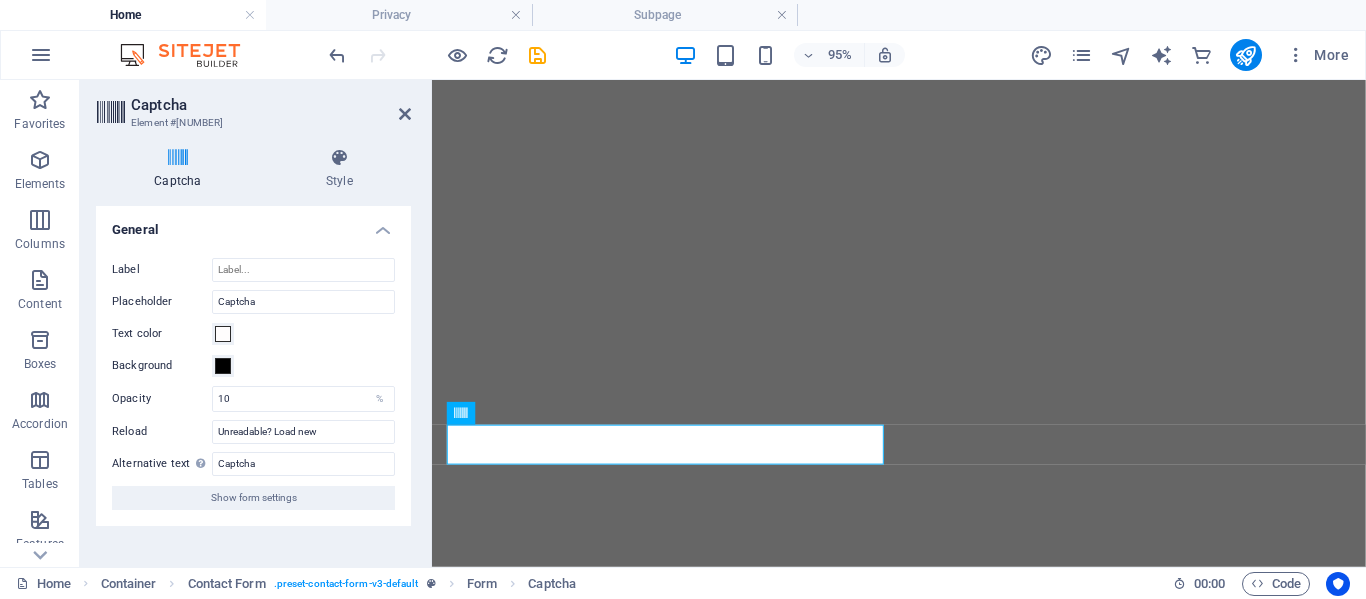 click on "General" at bounding box center [253, 224] 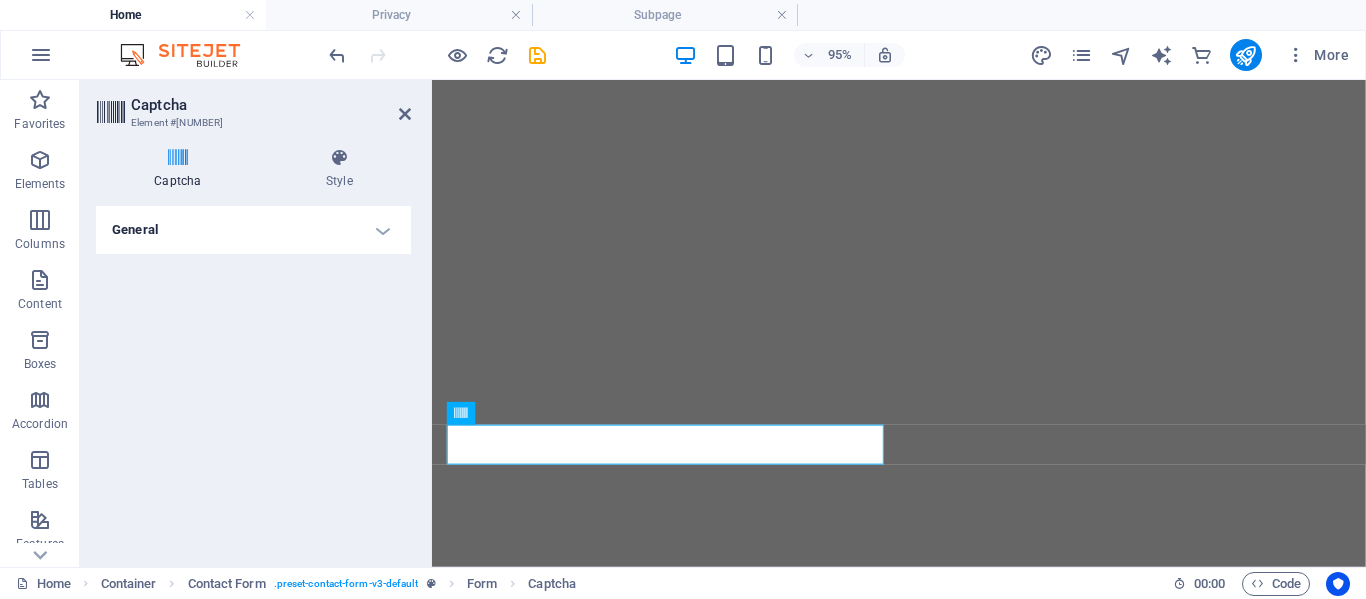 click on "General" at bounding box center [253, 230] 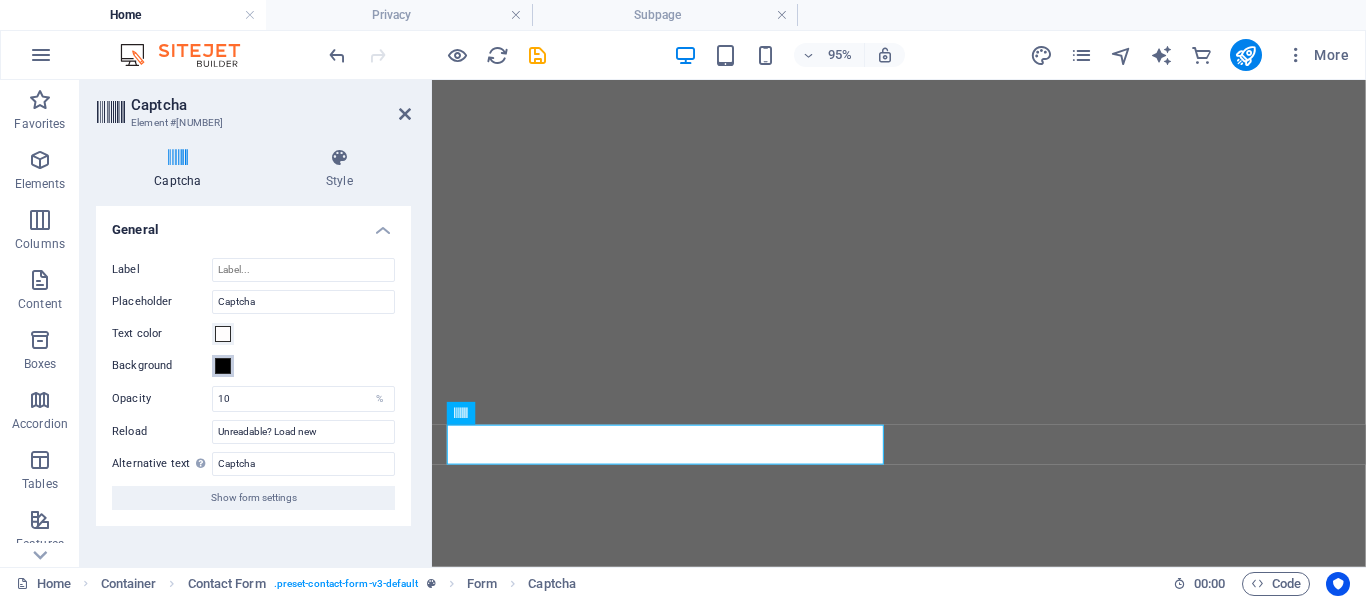 click at bounding box center (223, 366) 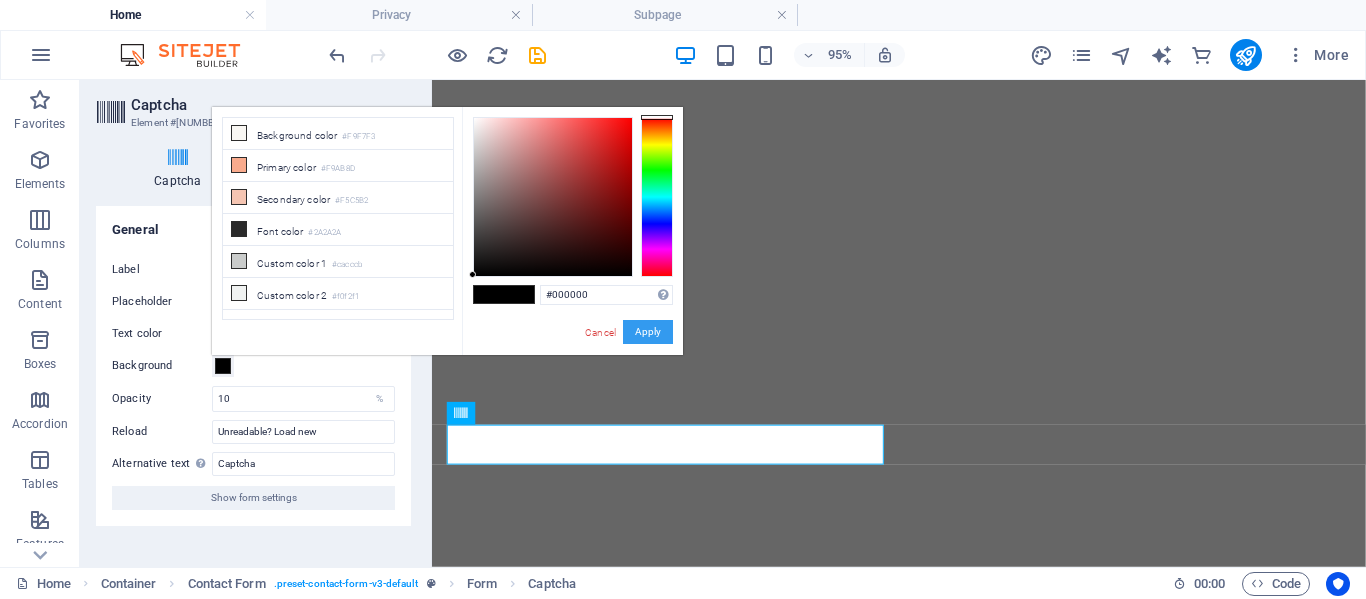 click on "Apply" at bounding box center (648, 332) 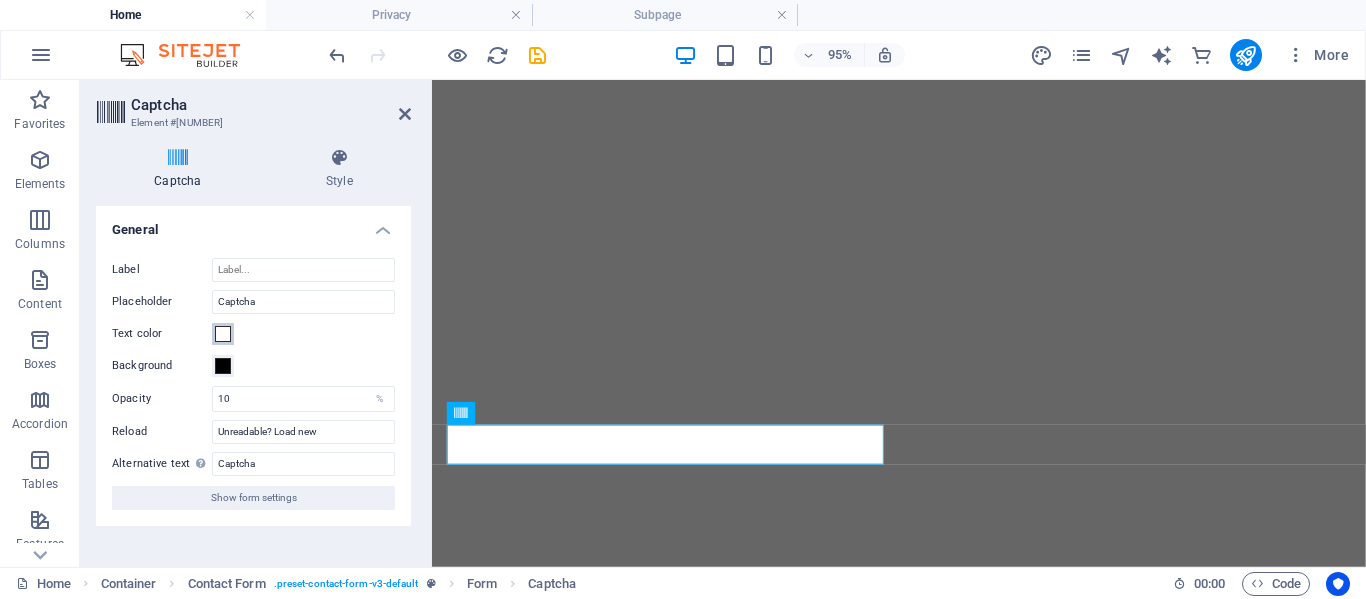 click at bounding box center (223, 334) 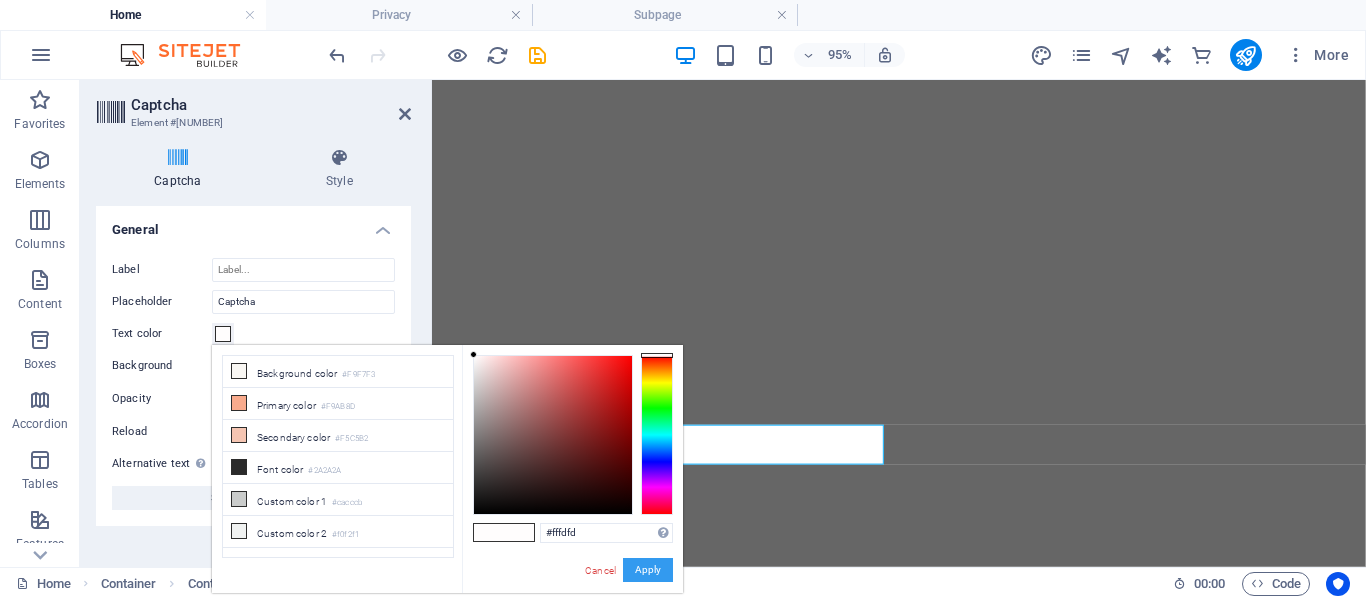 click on "Apply" at bounding box center (648, 570) 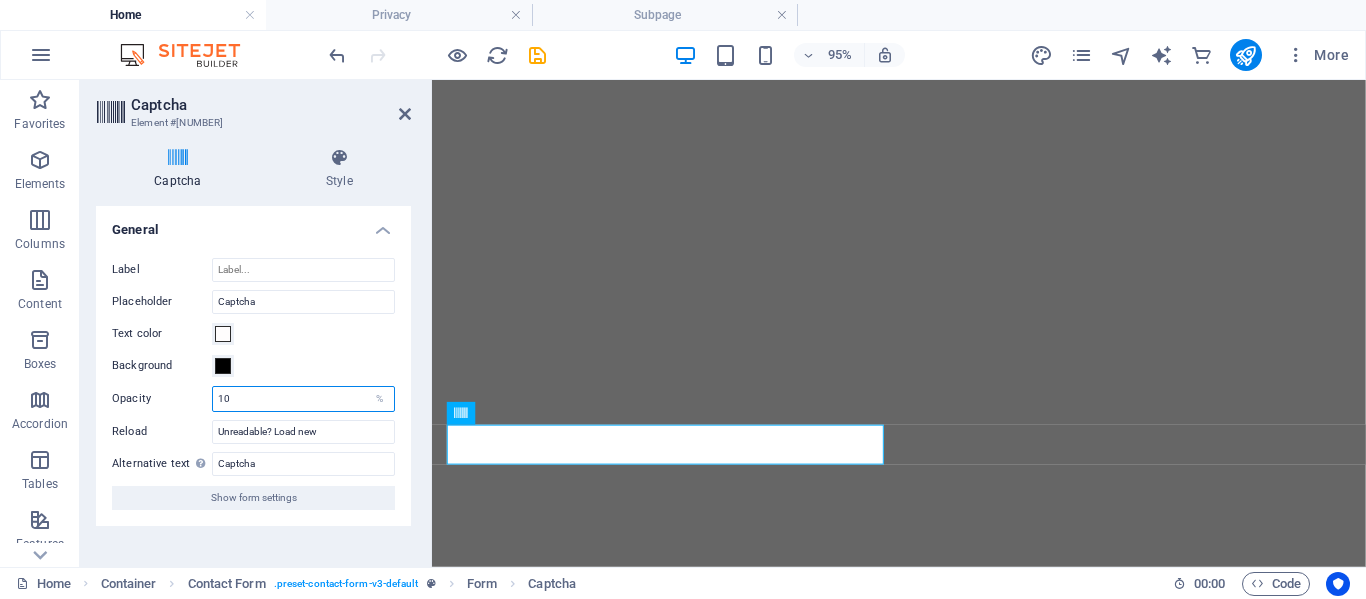 drag, startPoint x: 285, startPoint y: 401, endPoint x: 167, endPoint y: 397, distance: 118.06778 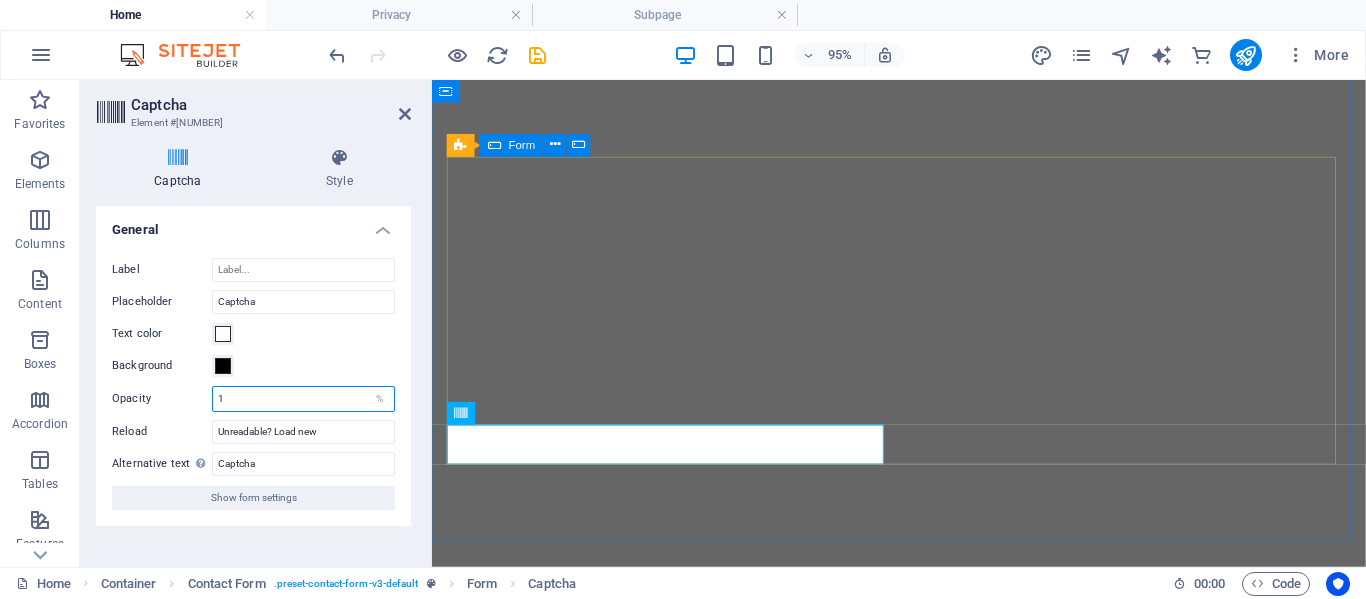 type on "1" 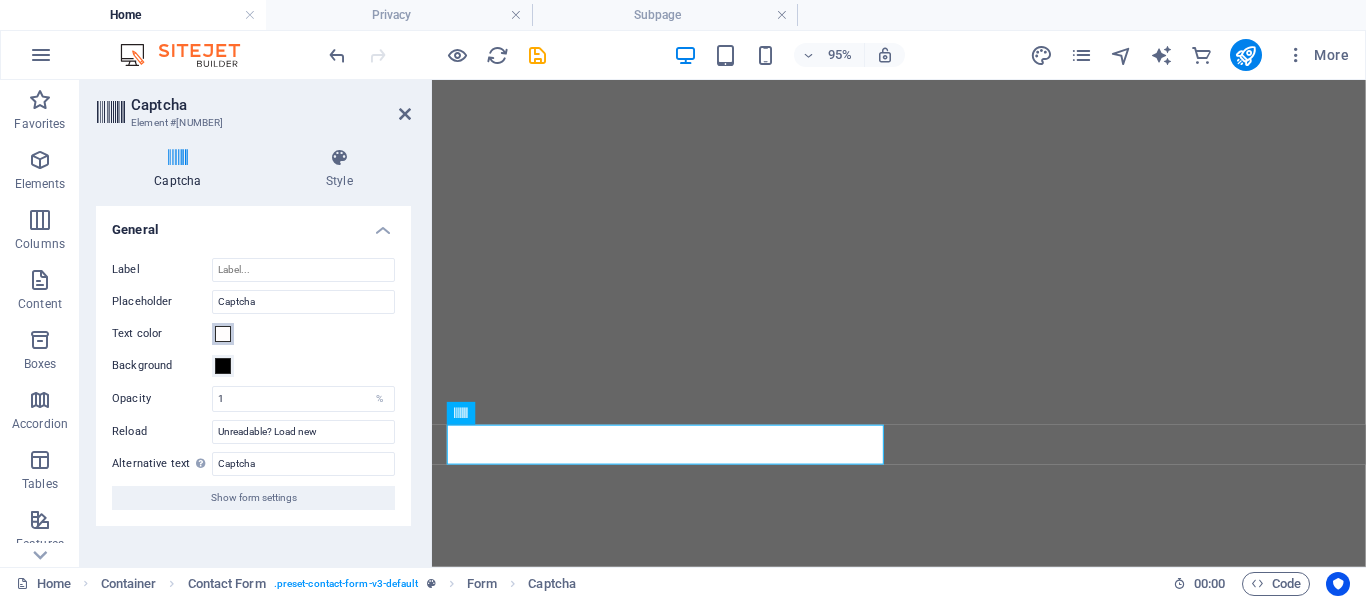 click on "Text color" at bounding box center (223, 334) 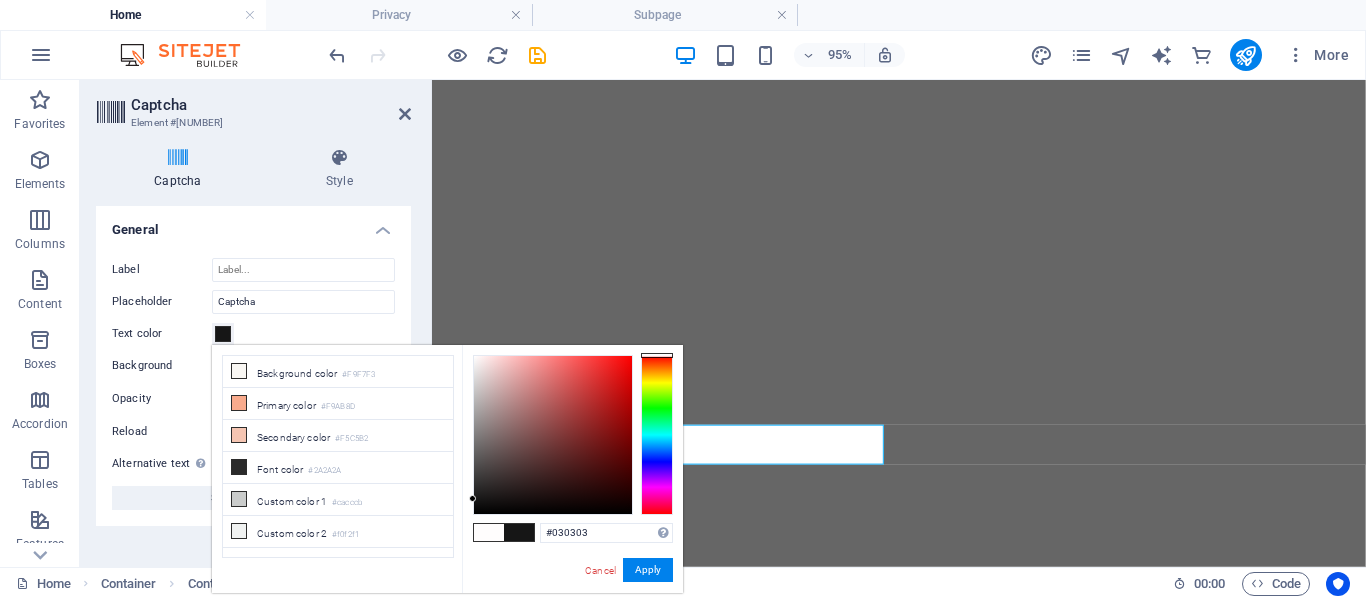 type on "#010101" 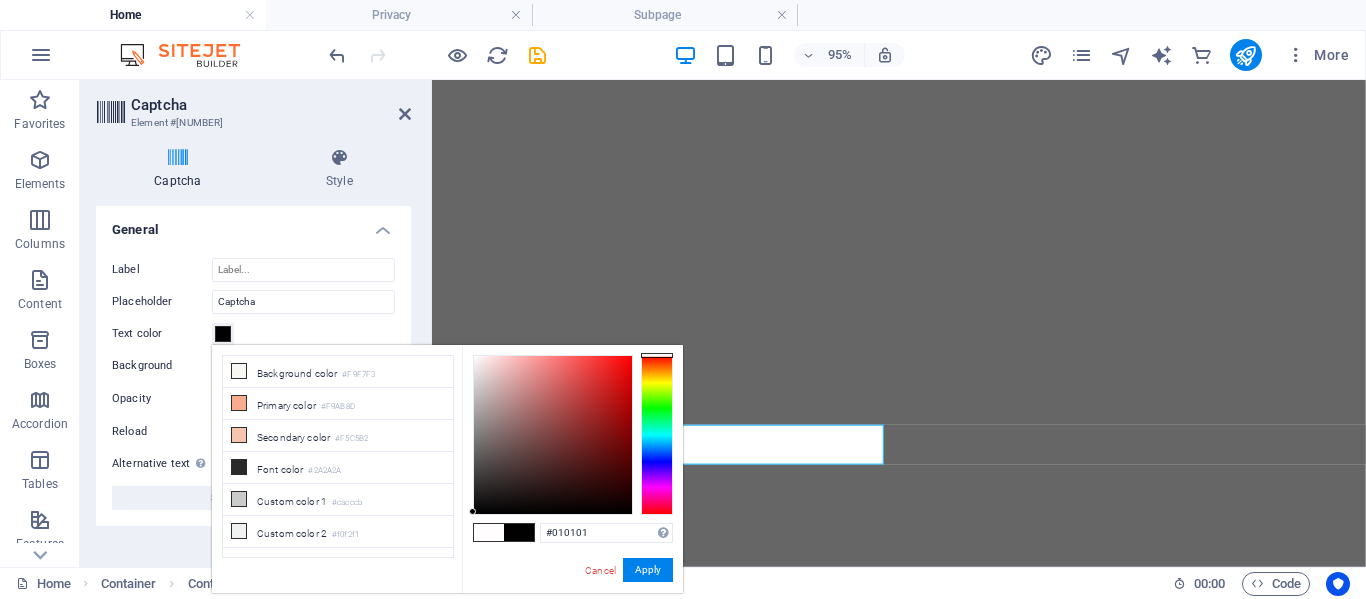 drag, startPoint x: 472, startPoint y: 354, endPoint x: 470, endPoint y: 512, distance: 158.01266 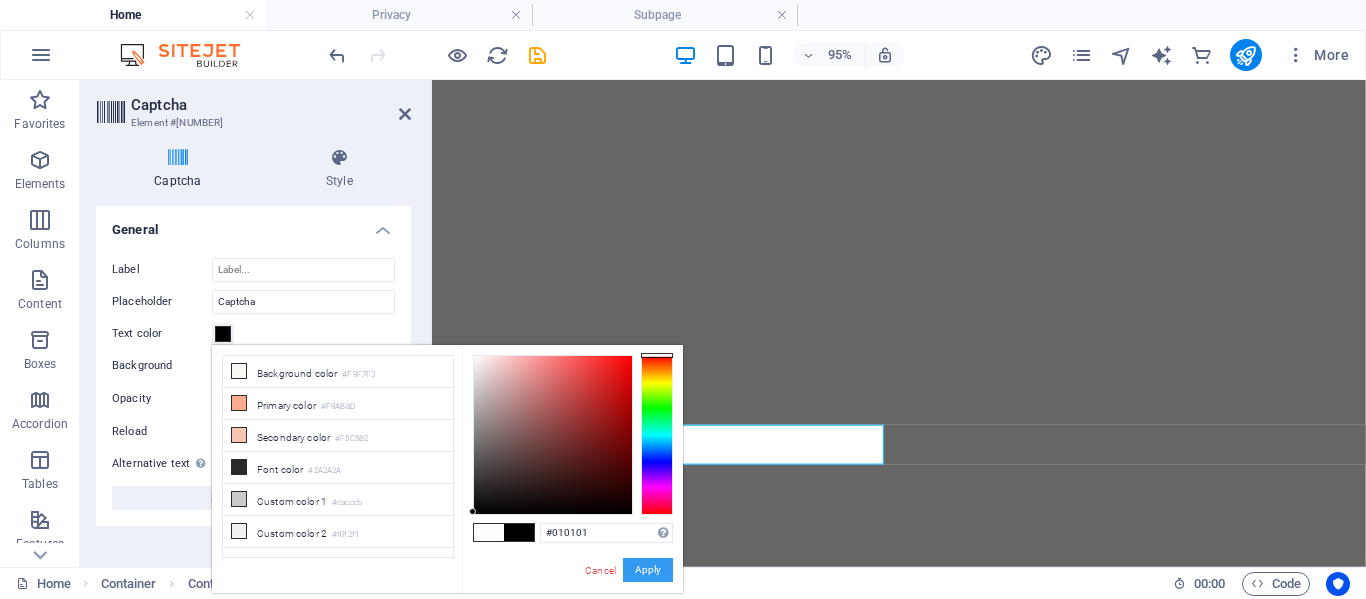 click on "Apply" at bounding box center (648, 570) 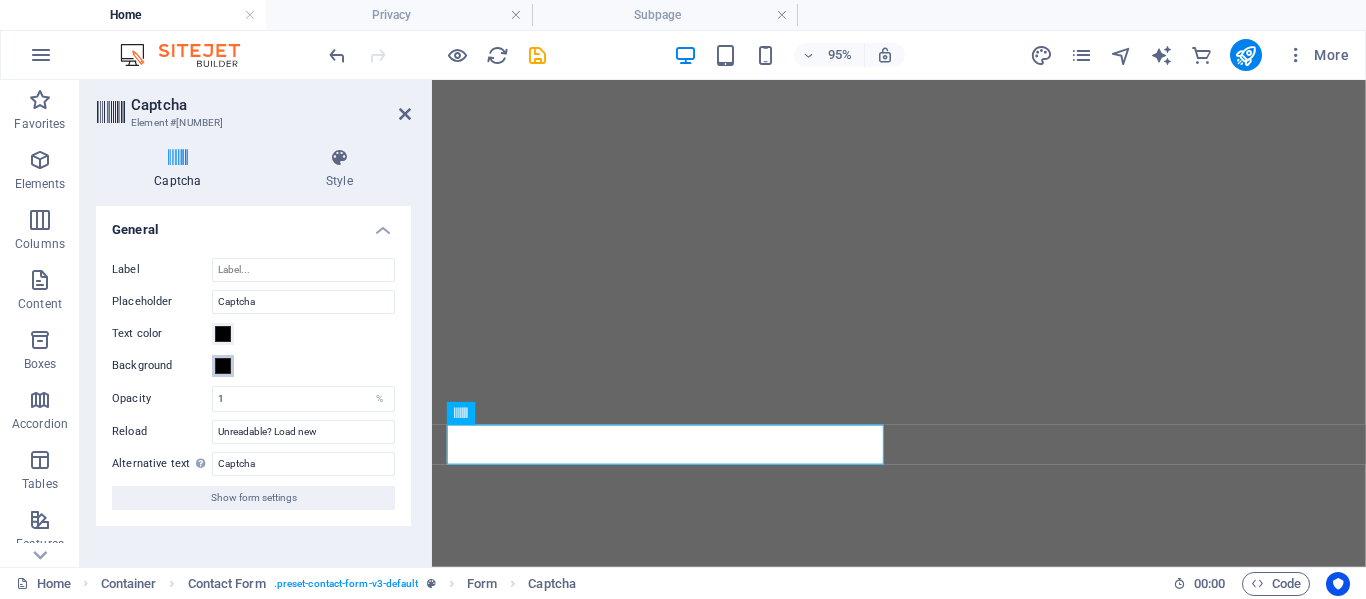 click at bounding box center (223, 366) 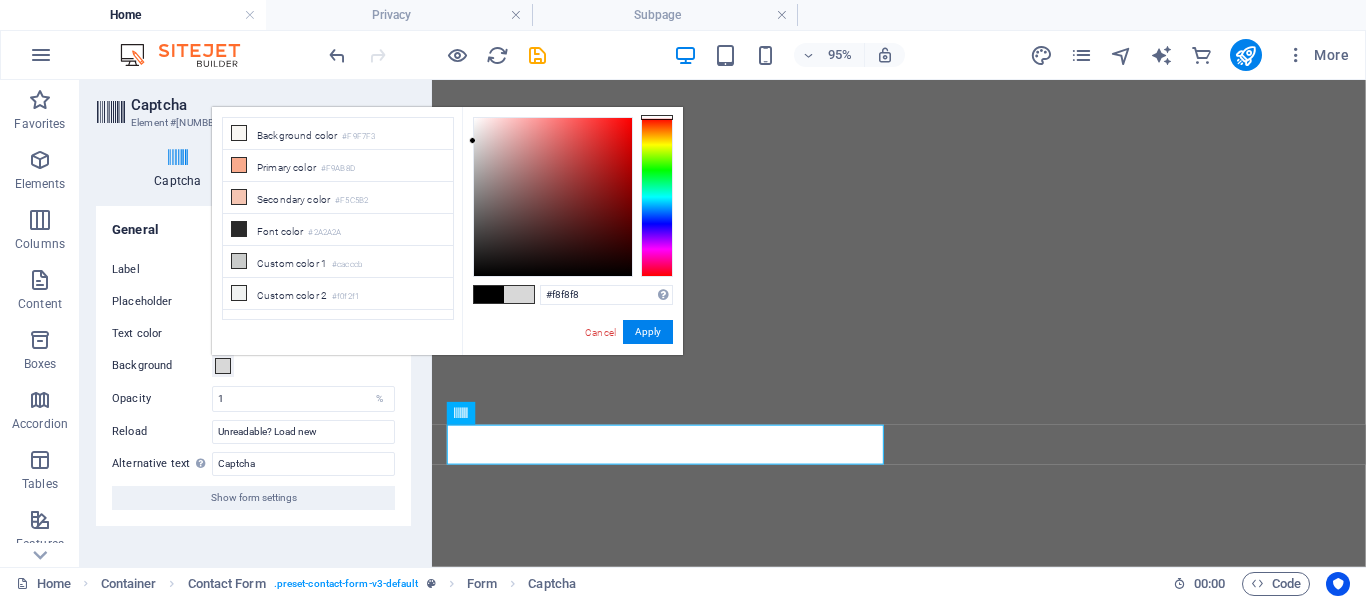 type on "#ffffff" 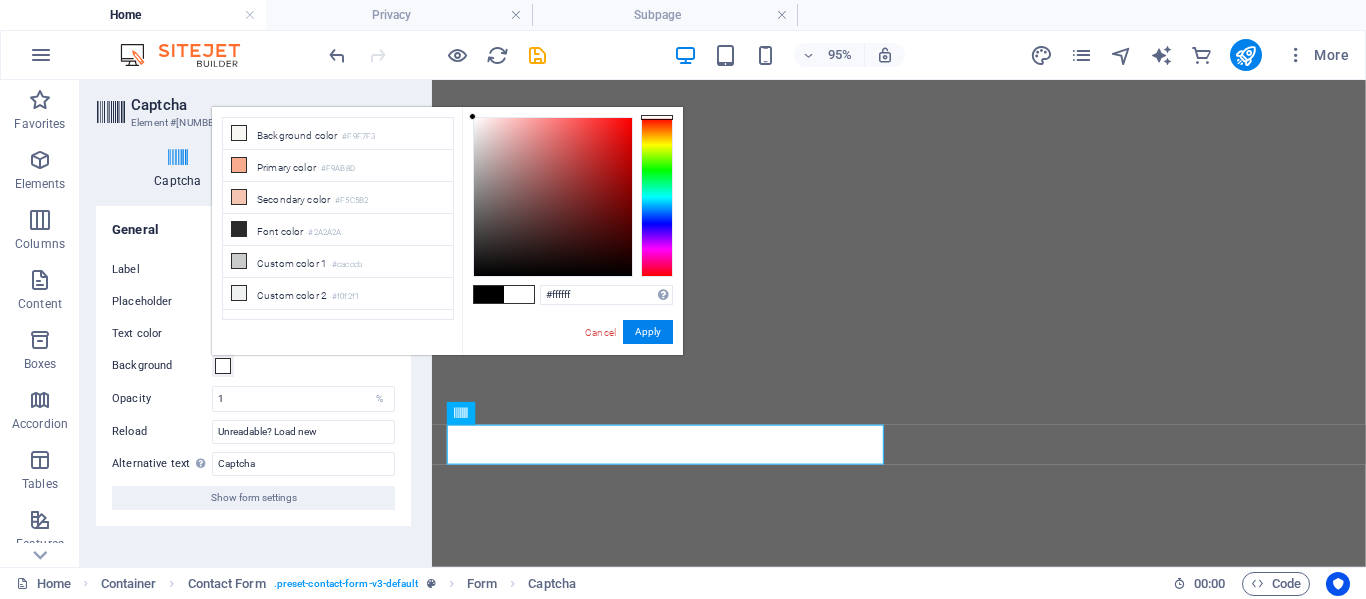drag, startPoint x: 473, startPoint y: 272, endPoint x: 461, endPoint y: 82, distance: 190.37857 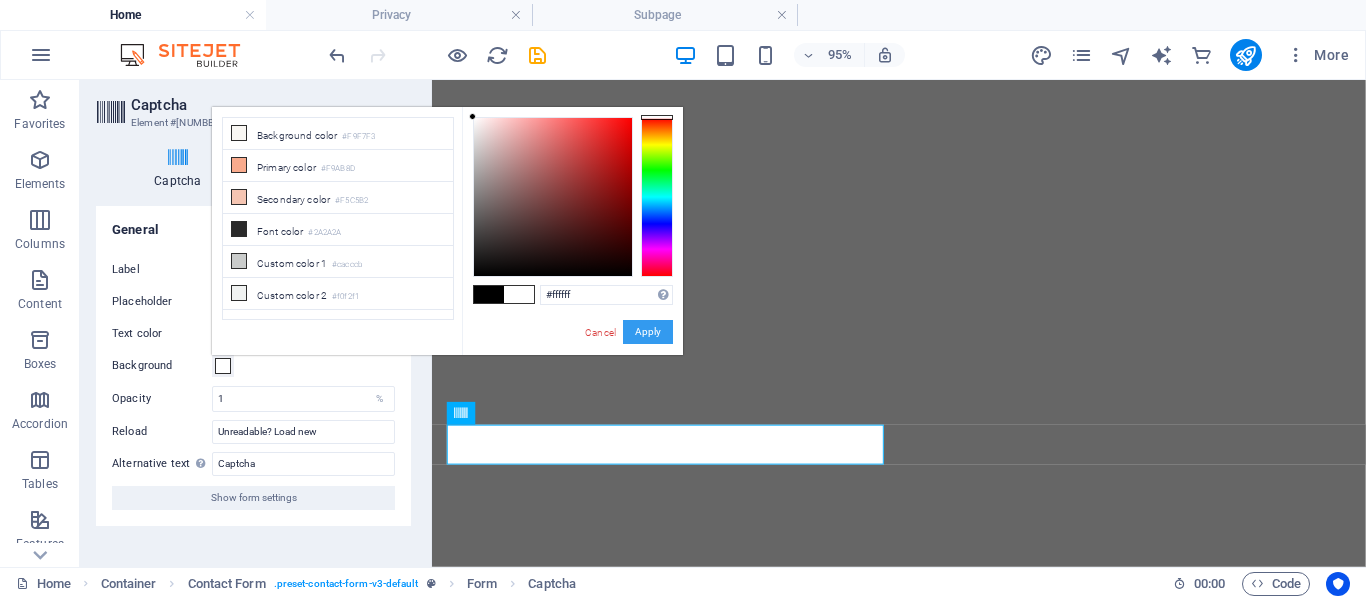 click on "Apply" at bounding box center [648, 332] 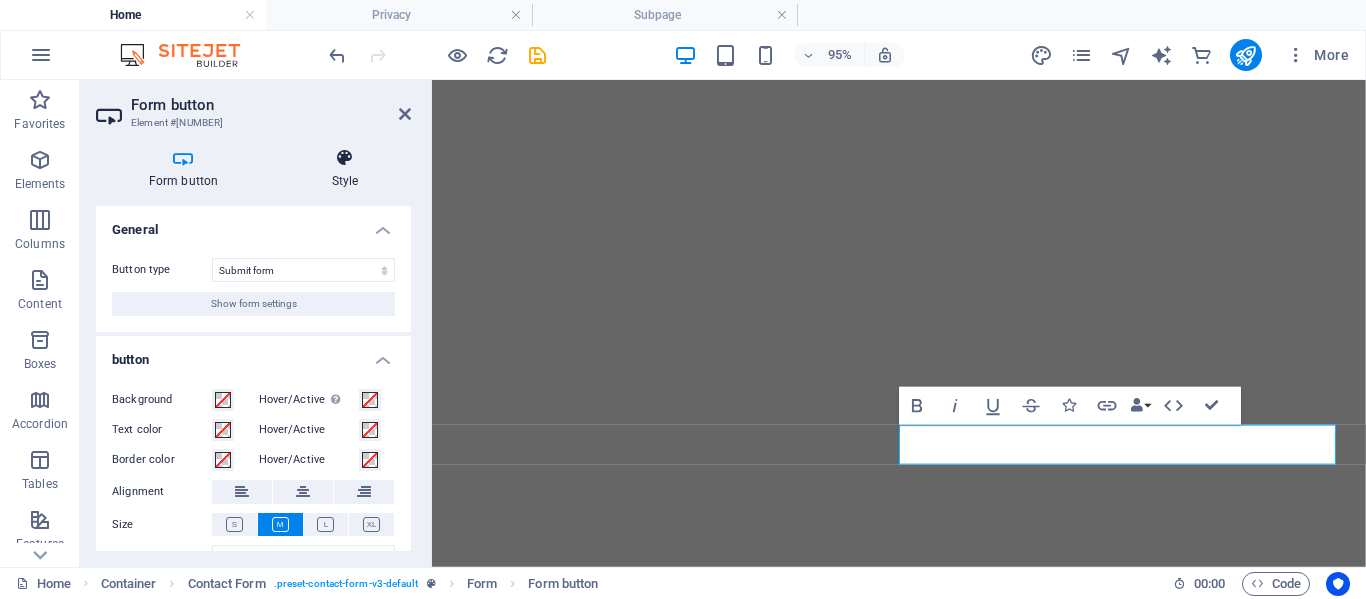click at bounding box center [345, 158] 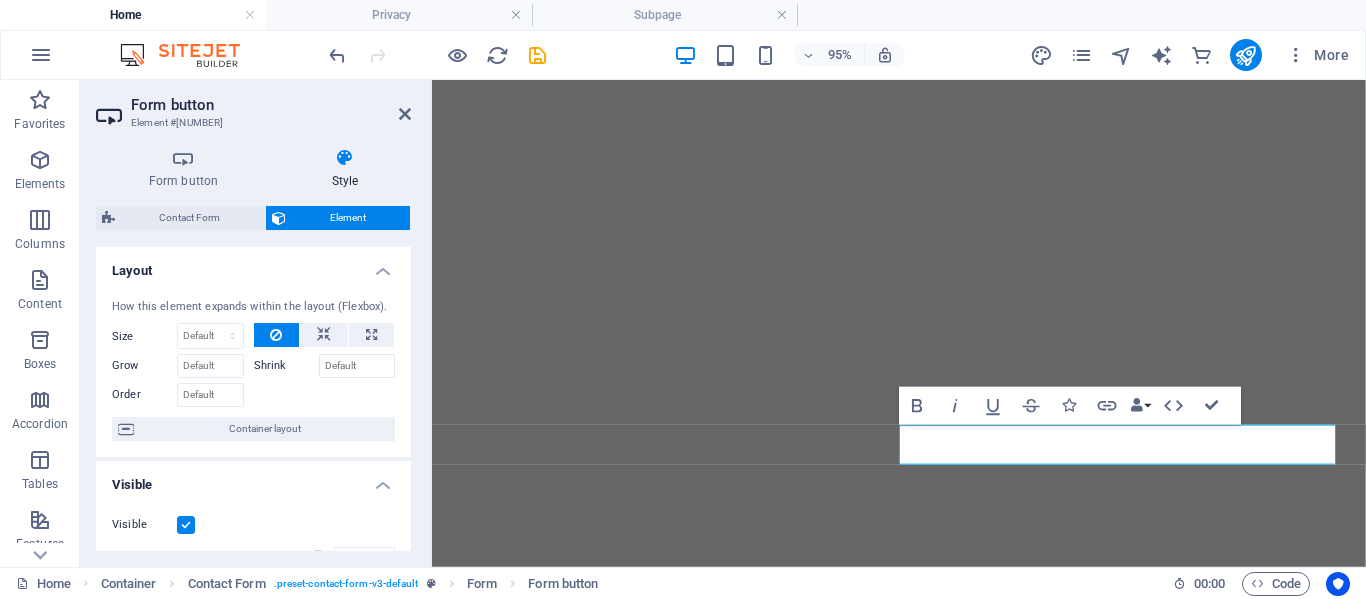 click on "How this element expands within the layout (Flexbox). Size Default auto px % 1/1 1/2 1/3 1/4 1/5 1/6 1/7 1/8 1/9 1/10 Grow Shrink Order Container layout" at bounding box center [253, 370] 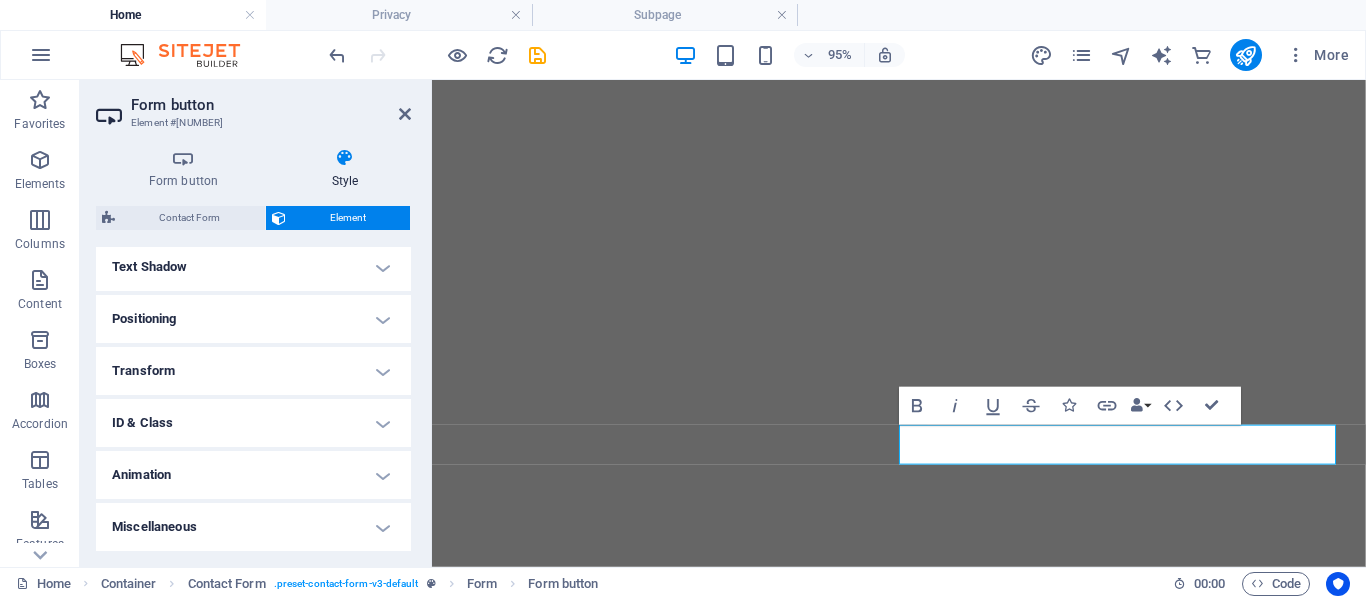 scroll, scrollTop: 0, scrollLeft: 0, axis: both 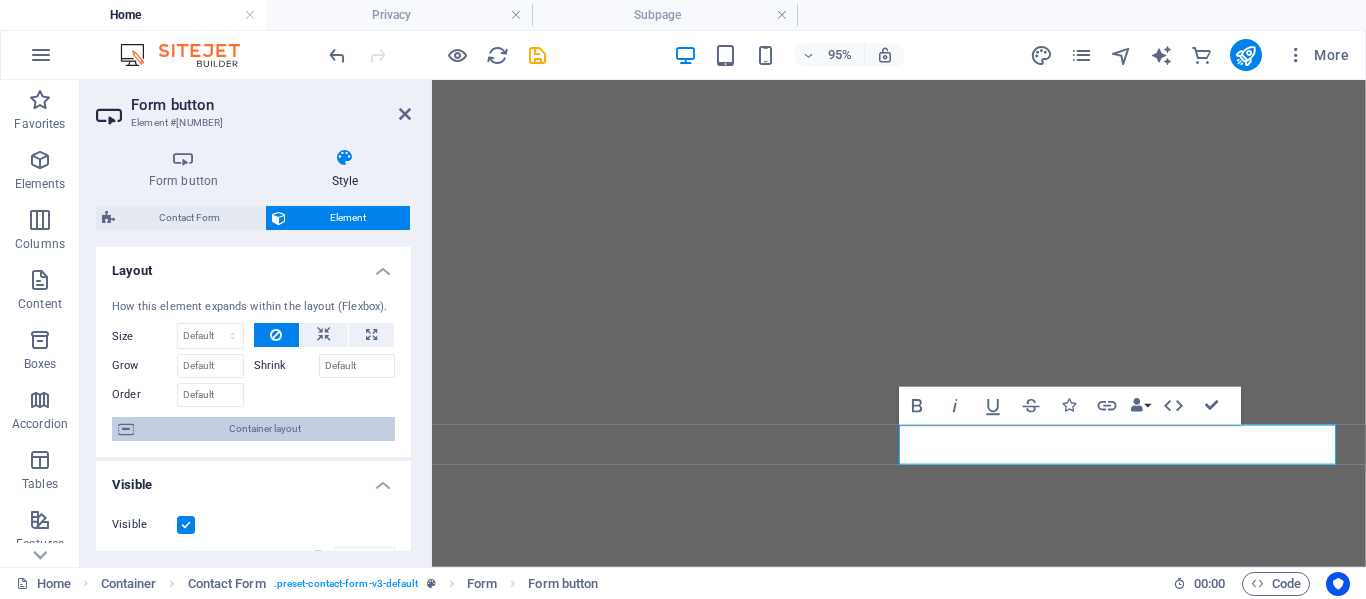 click on "Container layout" at bounding box center (264, 429) 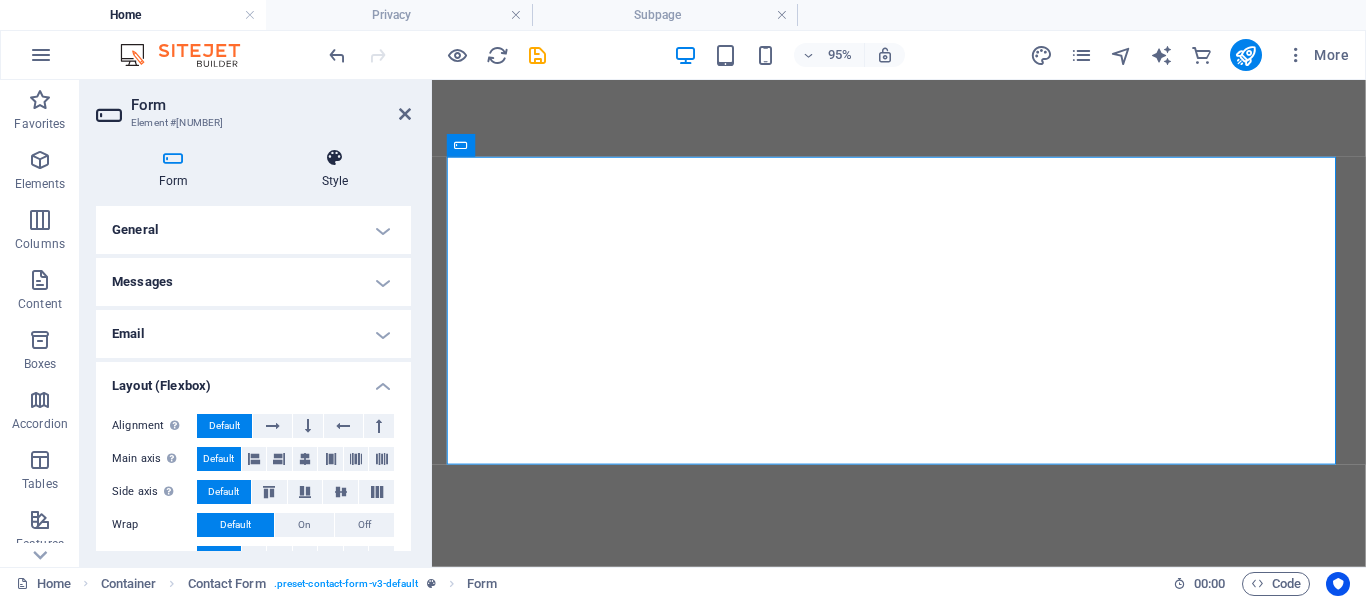 click on "Style" at bounding box center (335, 169) 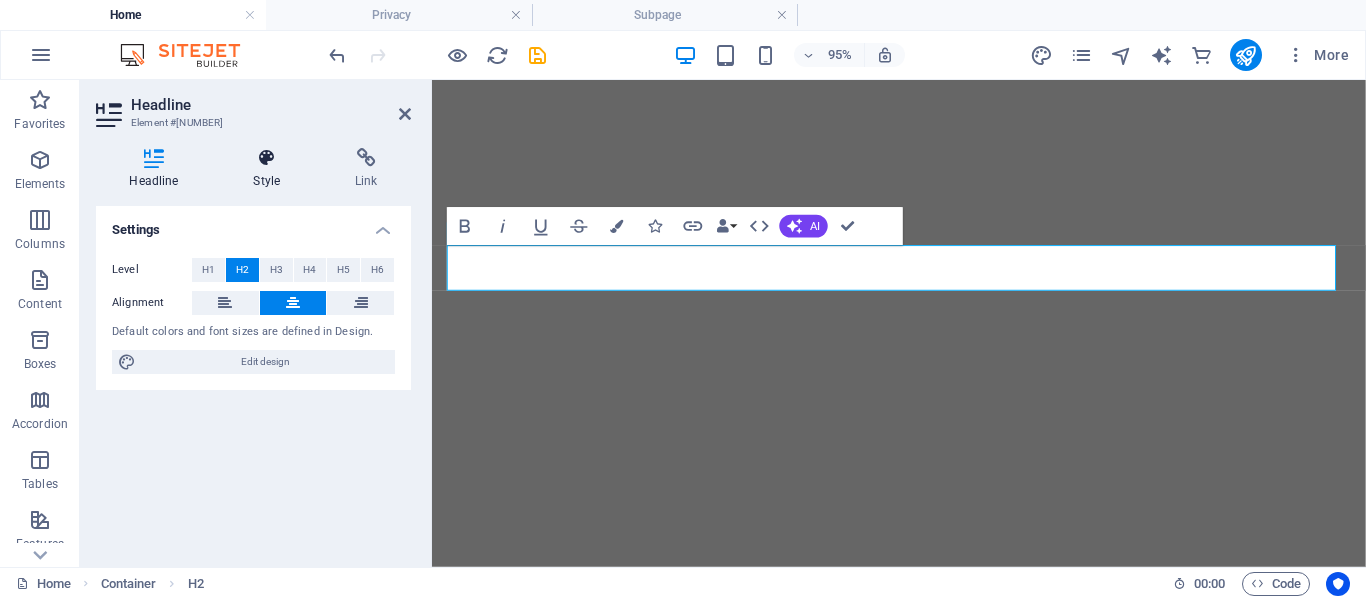 click on "Style" at bounding box center (271, 169) 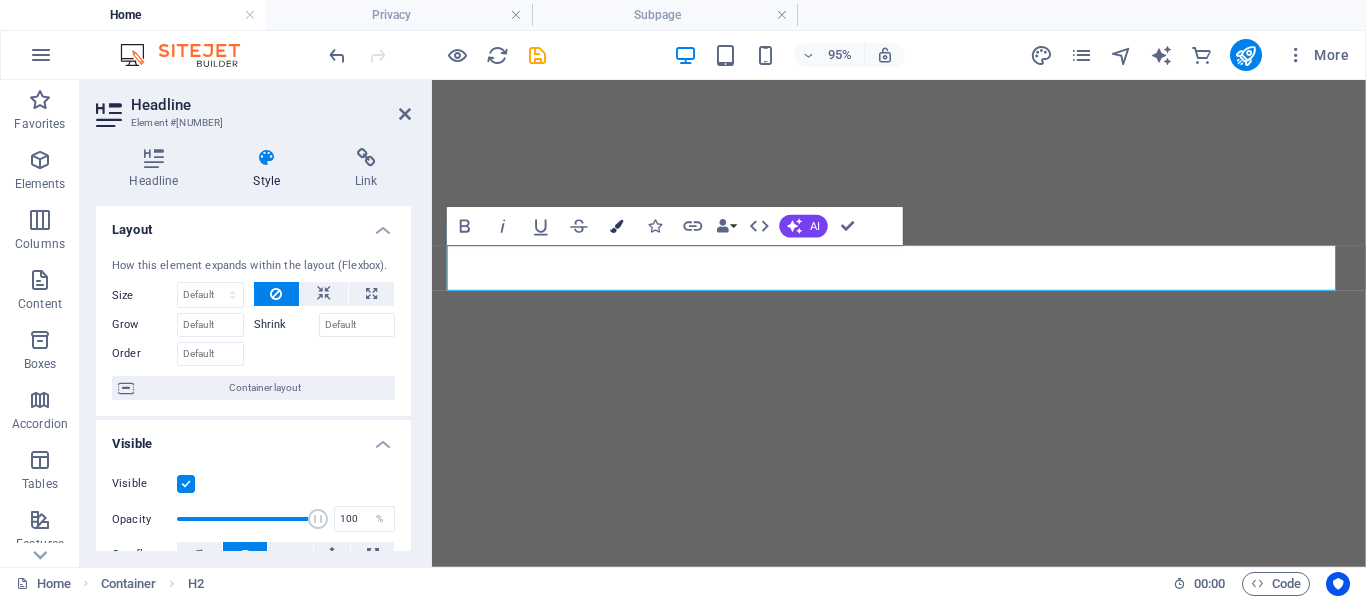 click at bounding box center (617, 225) 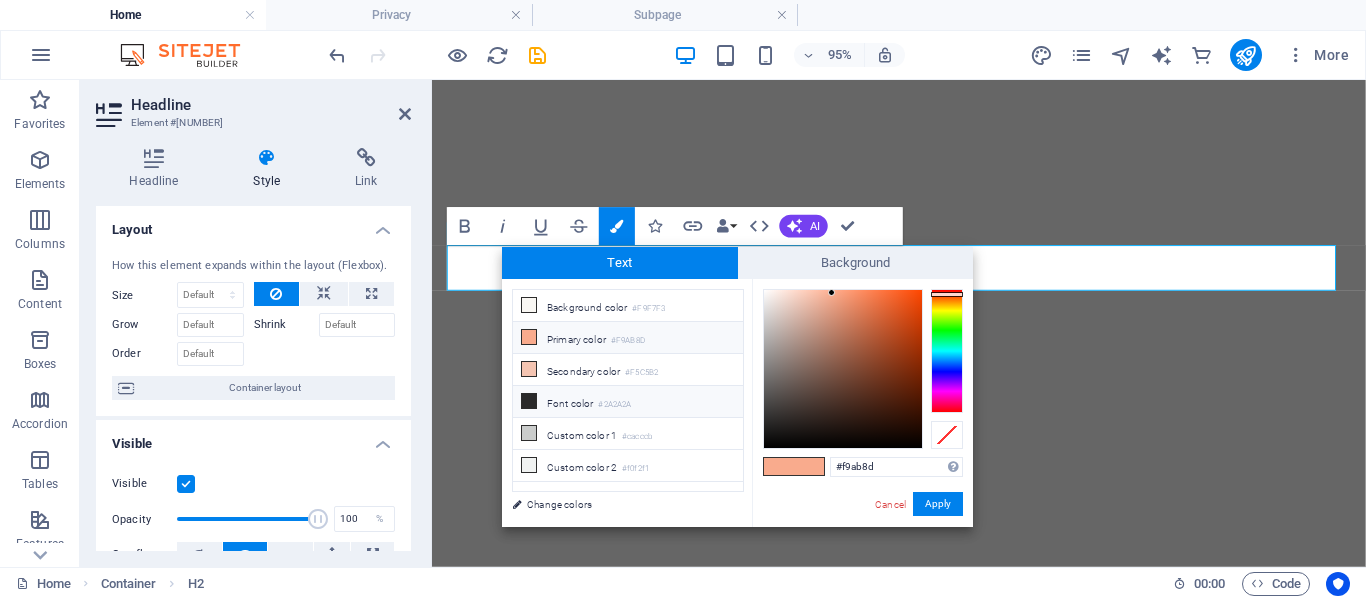 click at bounding box center (529, 401) 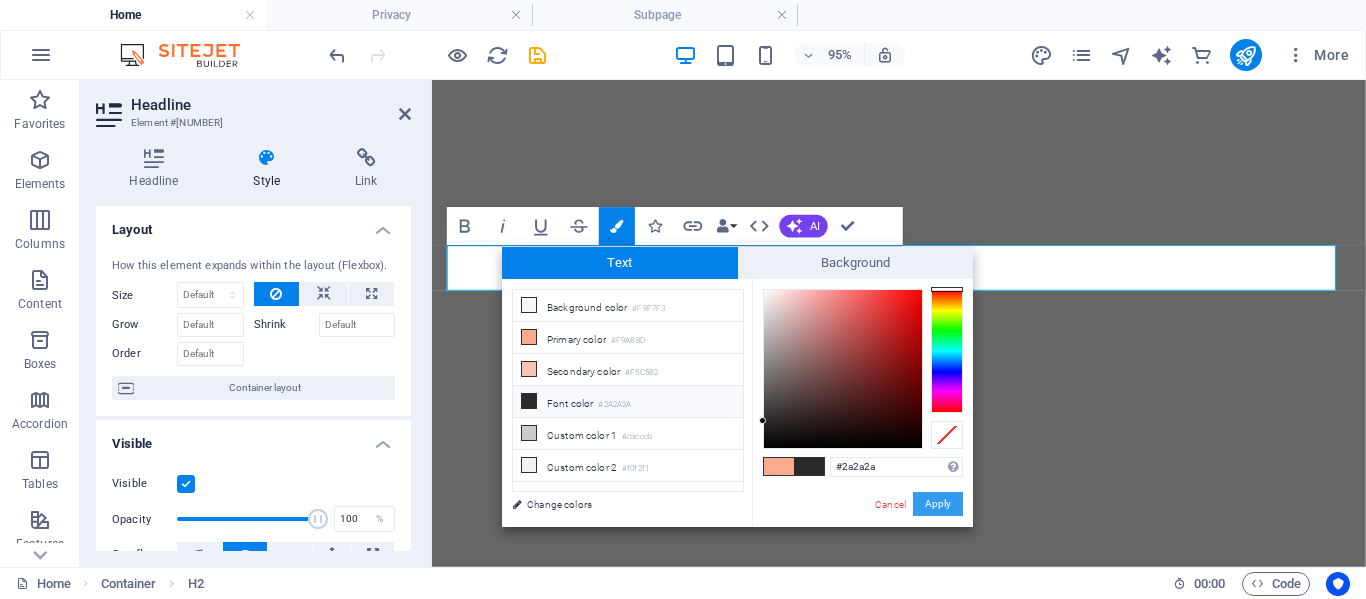 click on "Apply" at bounding box center (938, 504) 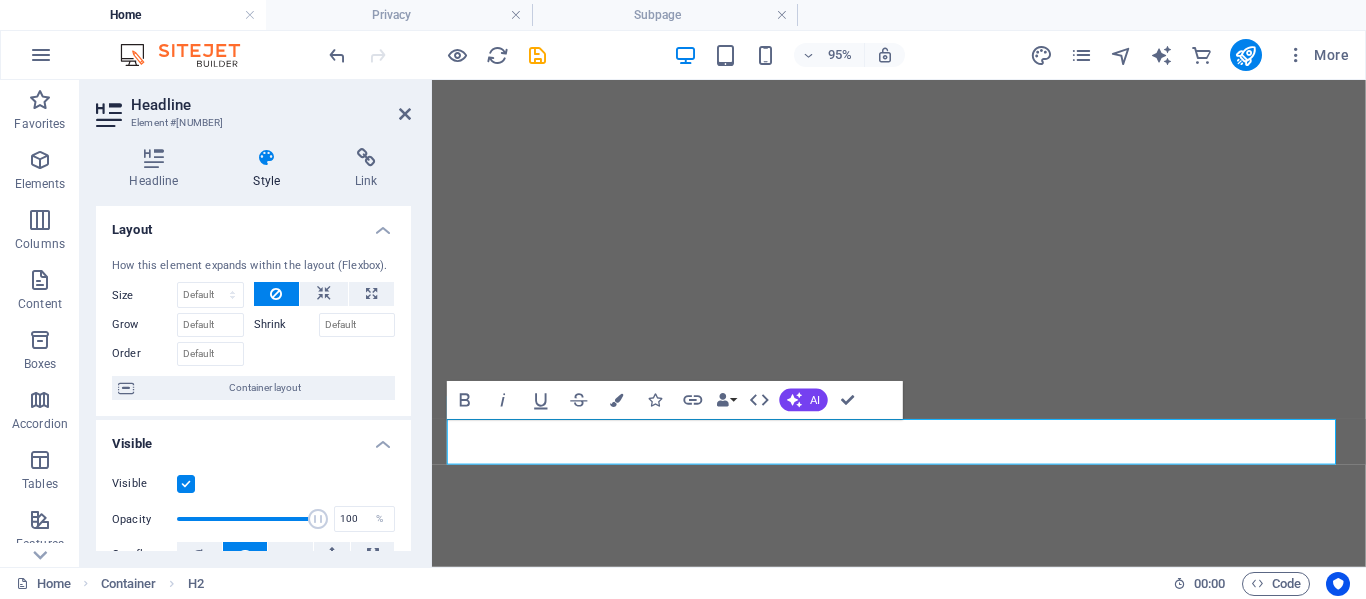 click at bounding box center (267, 158) 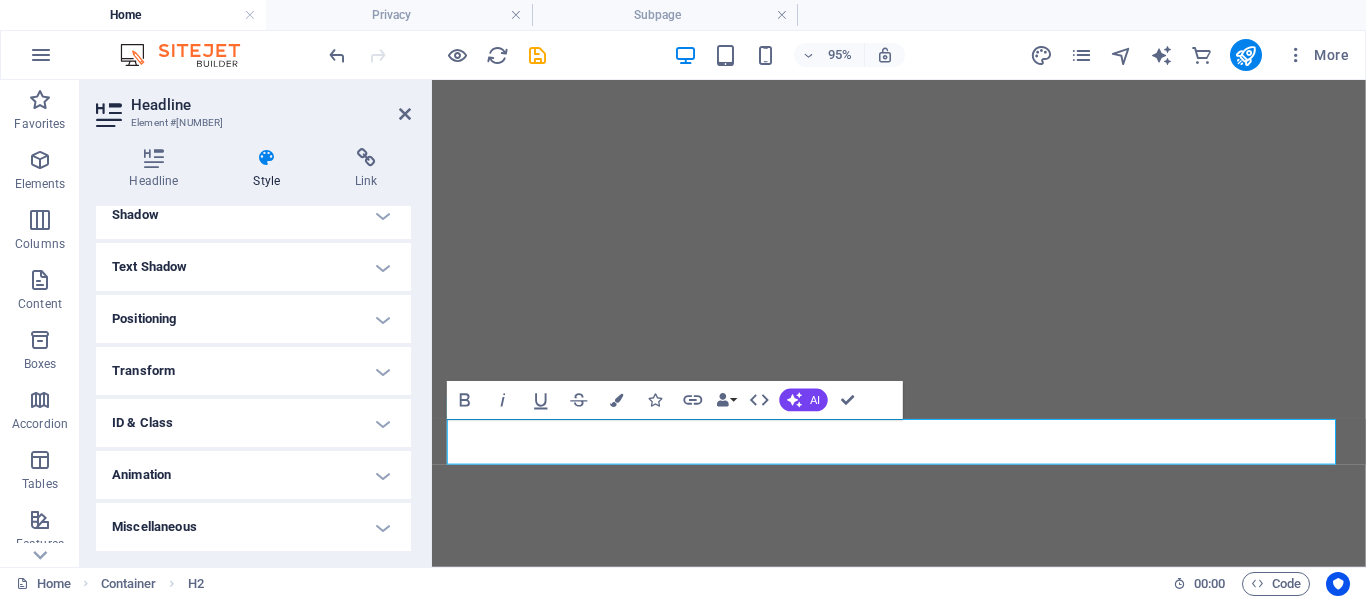 scroll, scrollTop: 0, scrollLeft: 0, axis: both 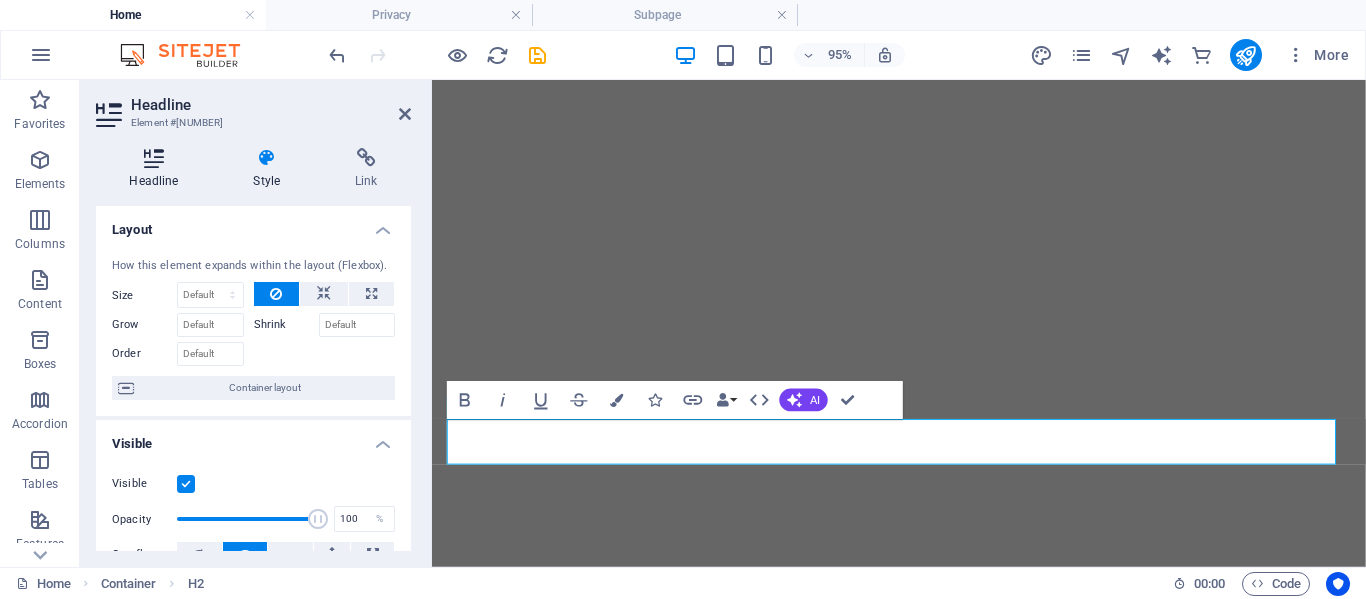 click on "Headline" at bounding box center [158, 169] 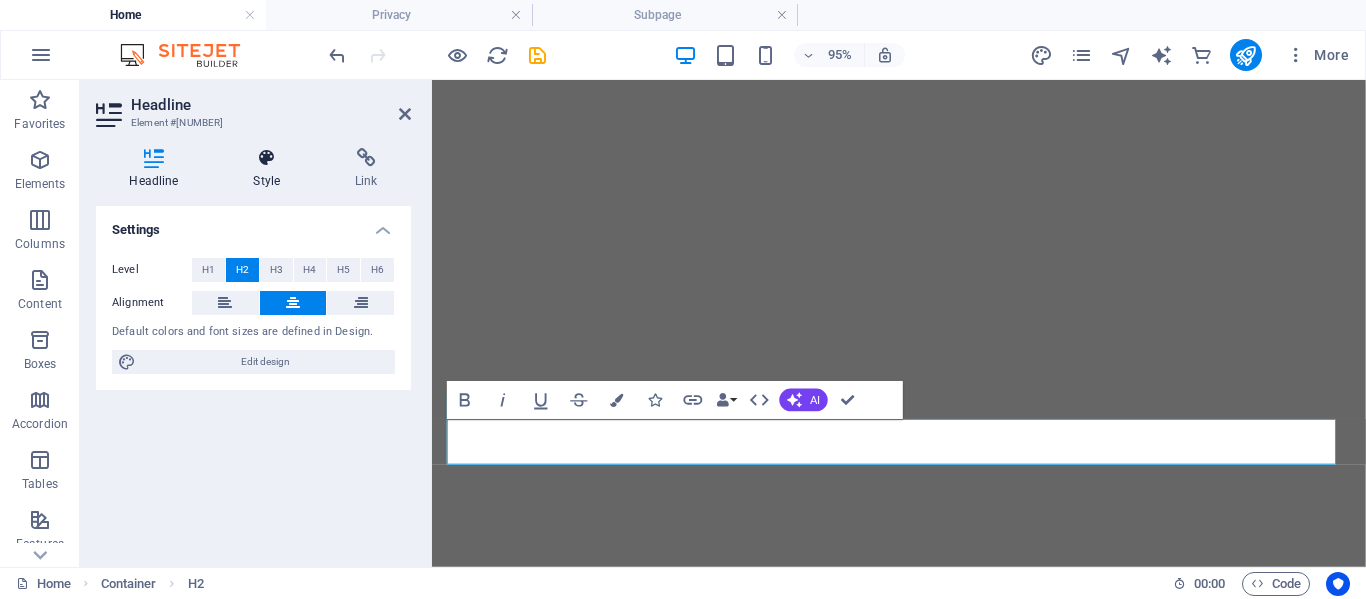 click on "Style" at bounding box center [271, 169] 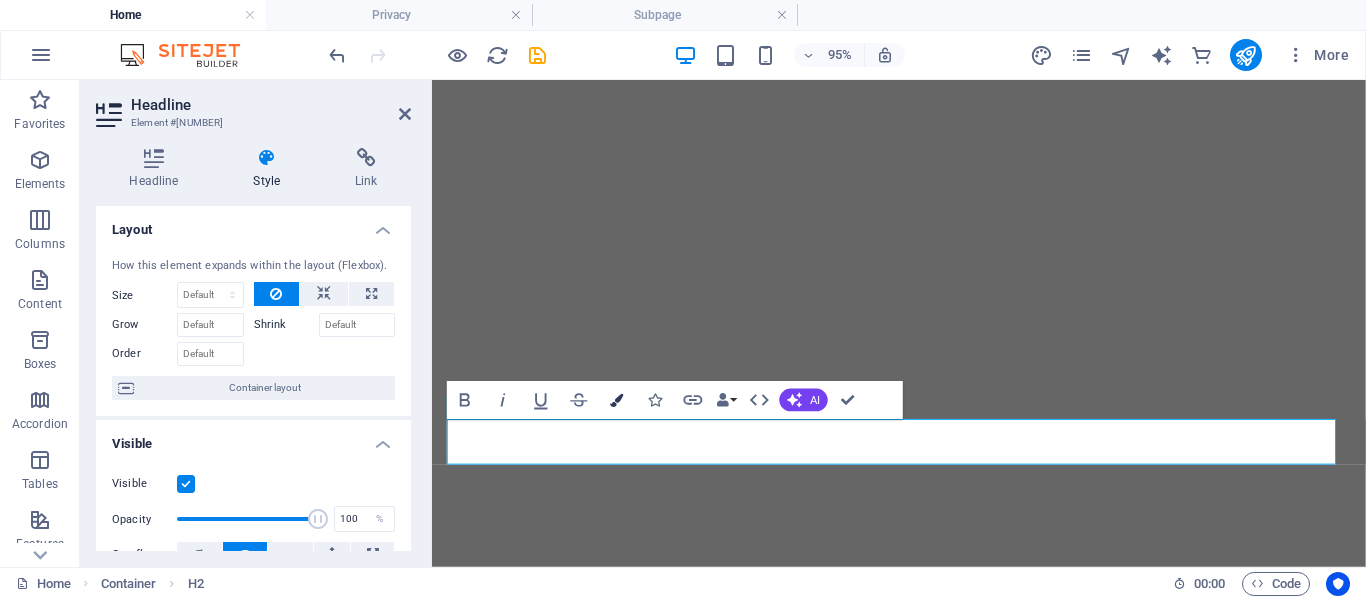 click on "Colors" at bounding box center [617, 400] 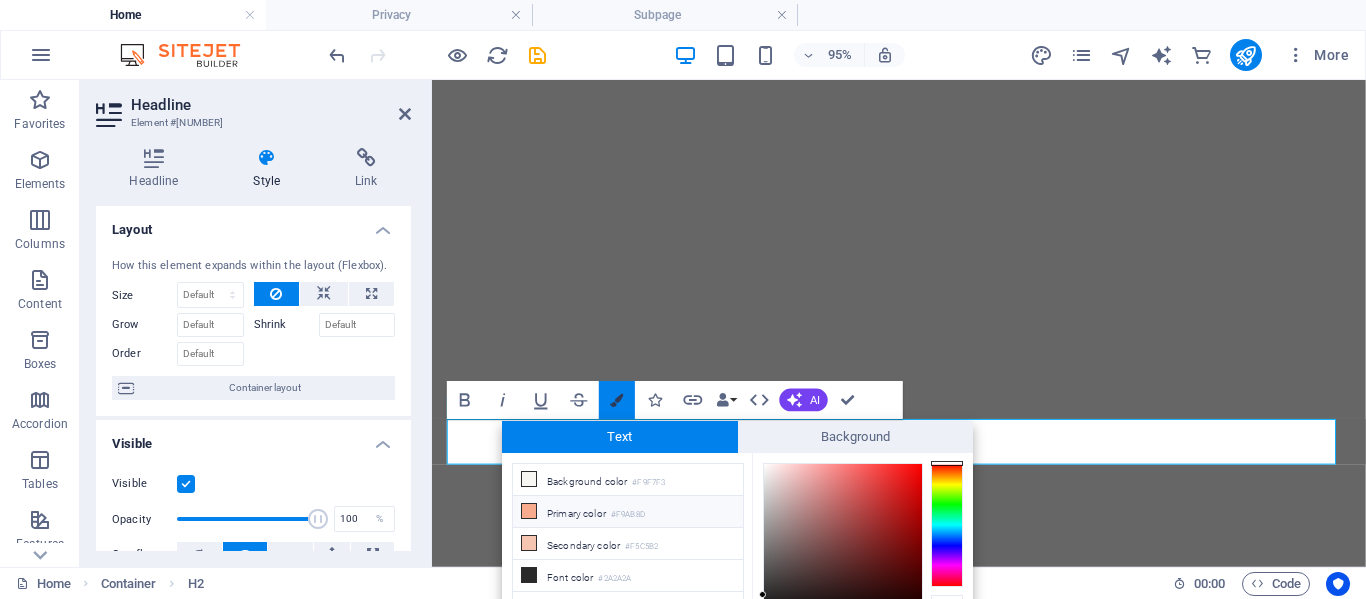 scroll, scrollTop: 102, scrollLeft: 0, axis: vertical 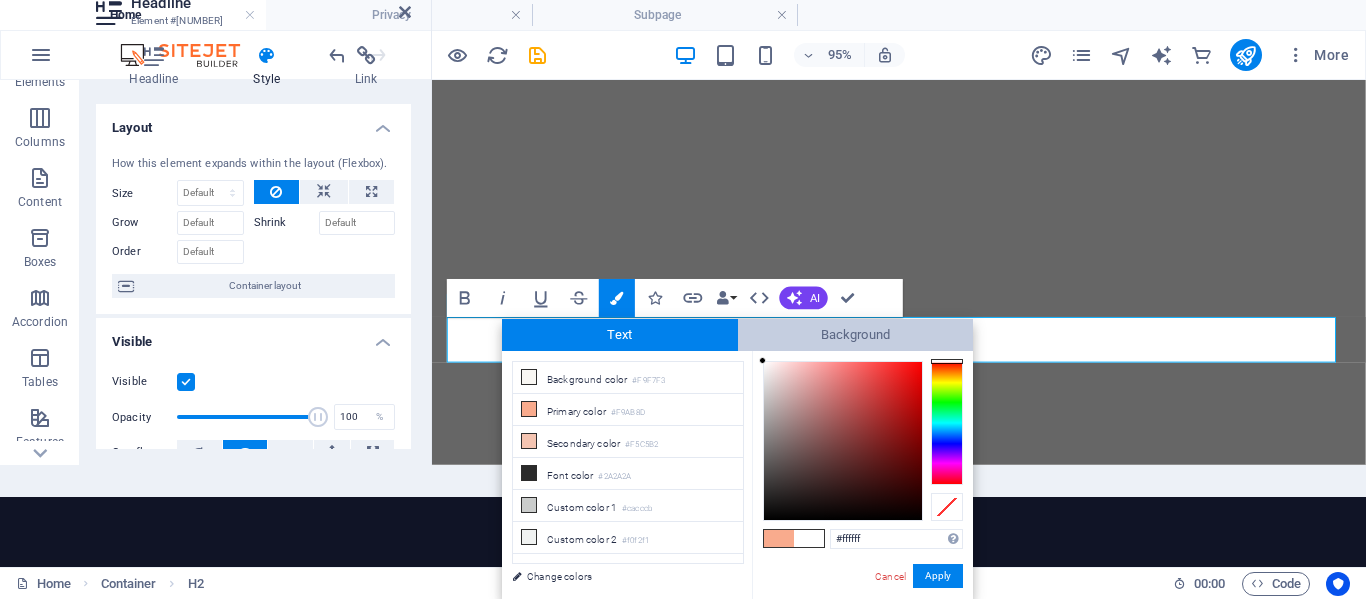 drag, startPoint x: 761, startPoint y: 493, endPoint x: 752, endPoint y: 332, distance: 161.25136 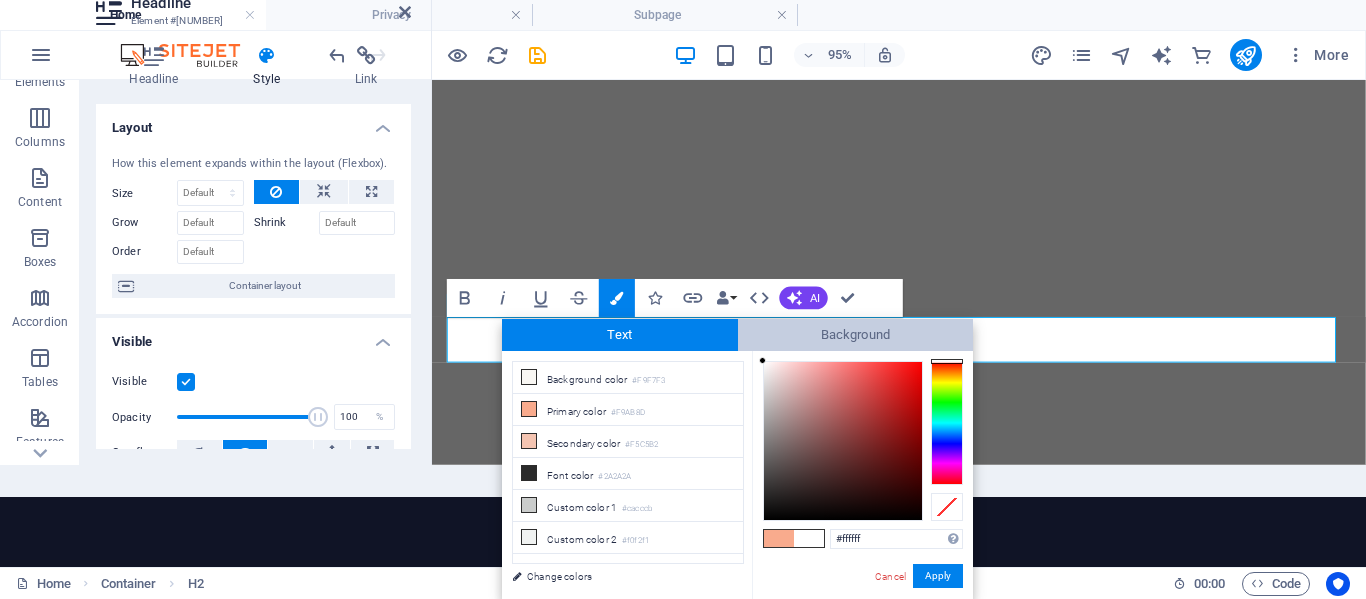 click on "Text
Background
less
Background color
#F9F7F3
Primary color
#F9AB8D
Secondary color
#F5C5B2
Font color
#0852ed" at bounding box center (737, 459) 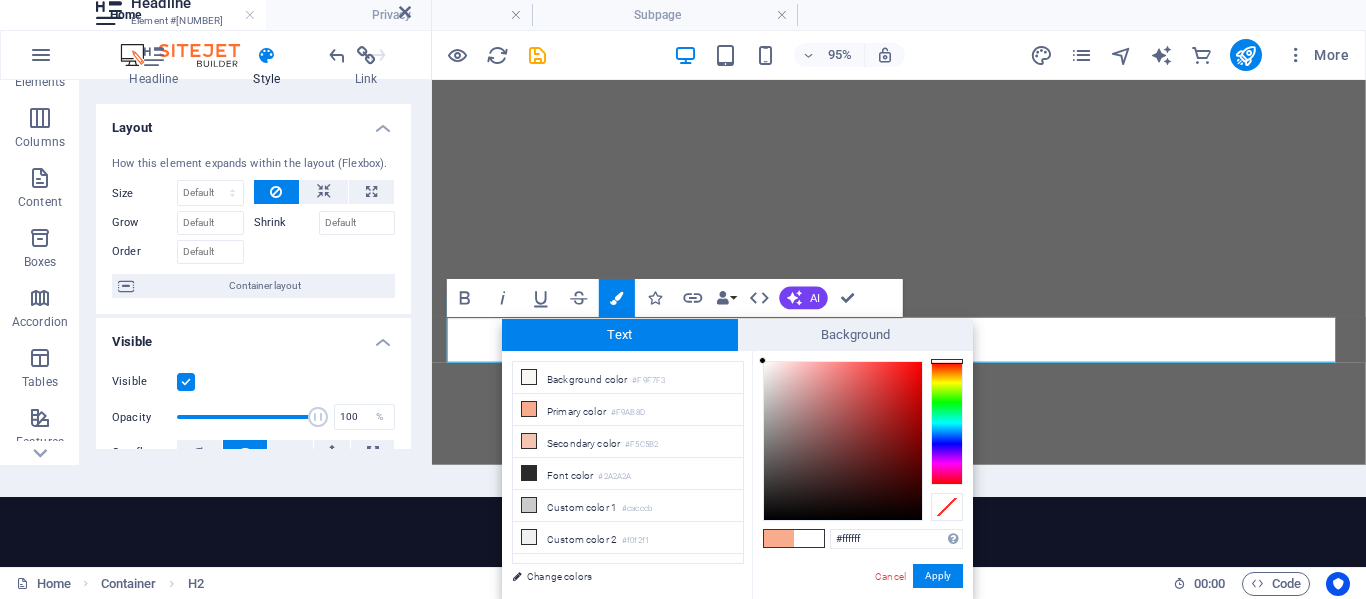 click on "#ffffff Supported formats #0852ed rgb(8, 82, 237) rgba(8, 82, 237, 90%) hsv(221,97,93) hsl(221, 93%, 48%) Cancel Apply" at bounding box center (862, 620) 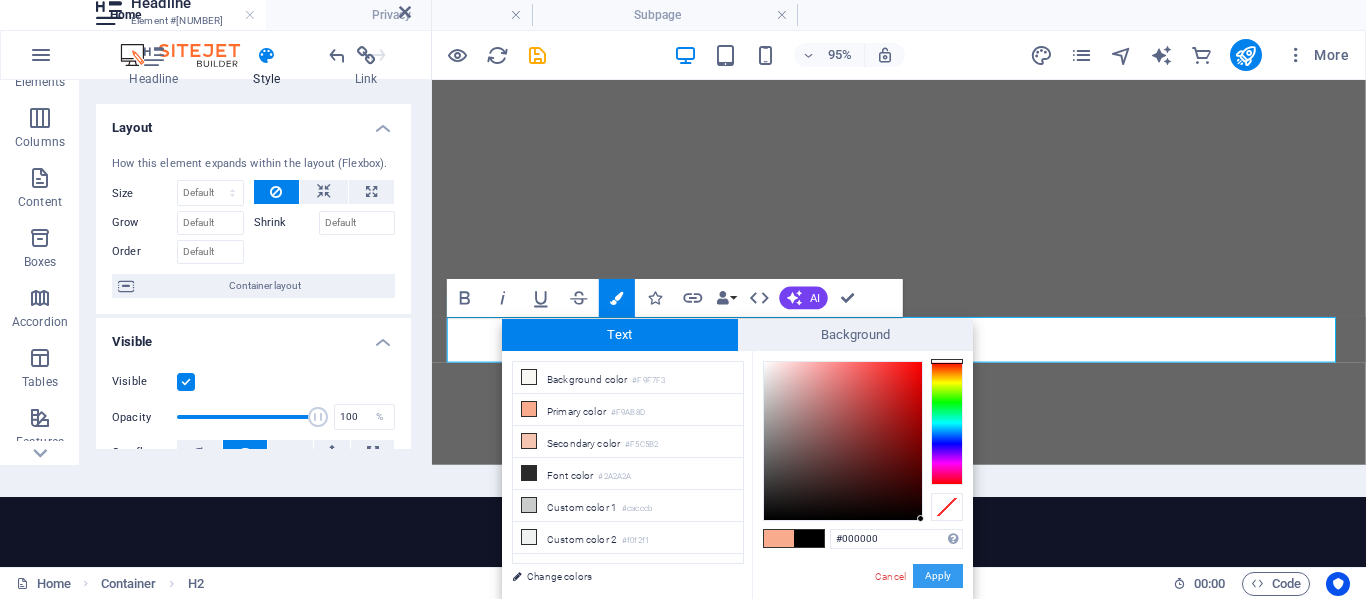 click on "Apply" at bounding box center [938, 576] 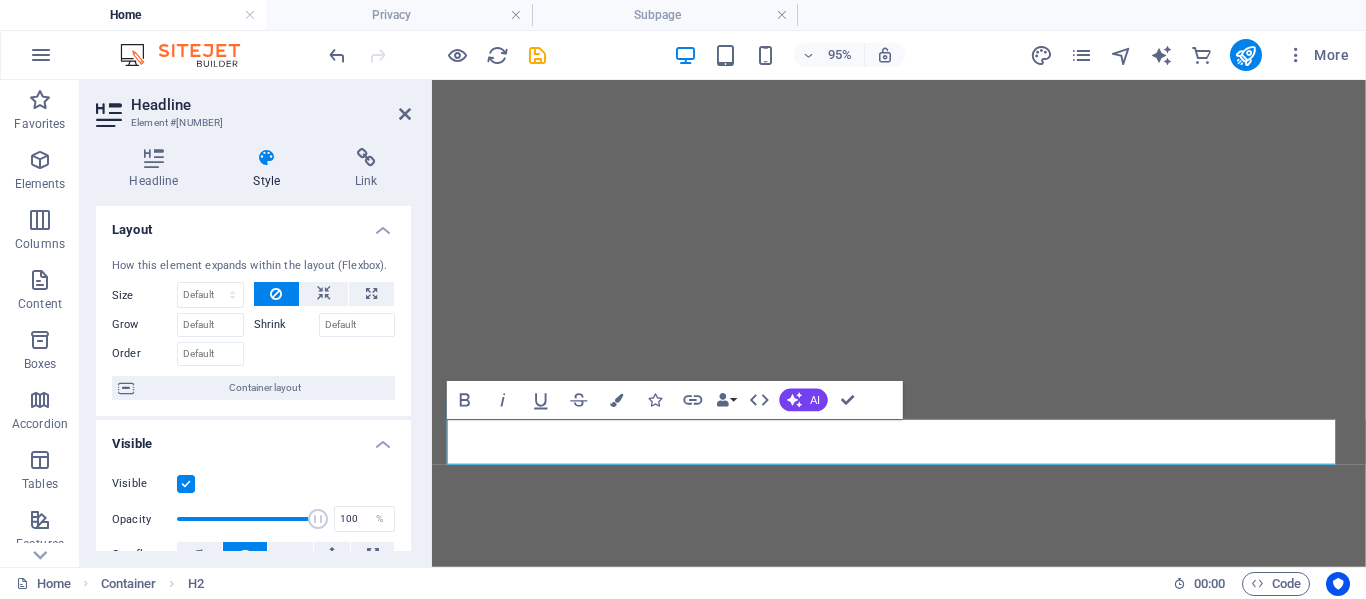 scroll, scrollTop: 0, scrollLeft: 0, axis: both 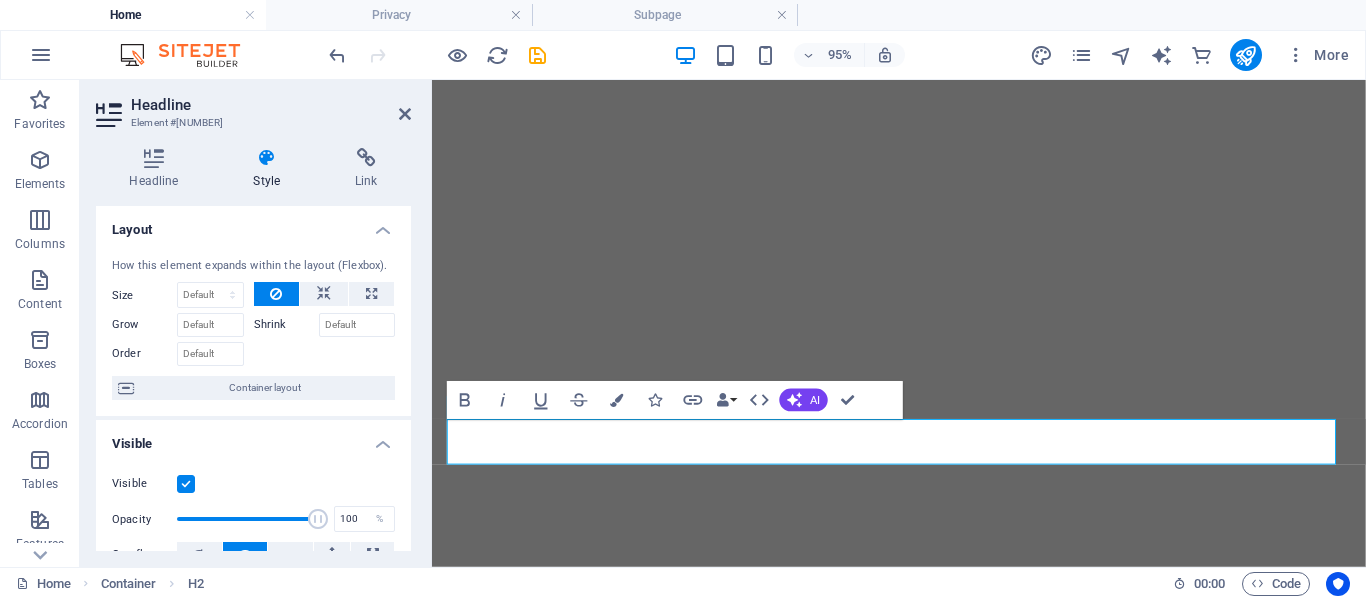 click on "First name Last name Street ZIP code City Email Phone Mobile Fax Custom field 1 Custom field 2 Custom field 3 AI" at bounding box center (899, 323) 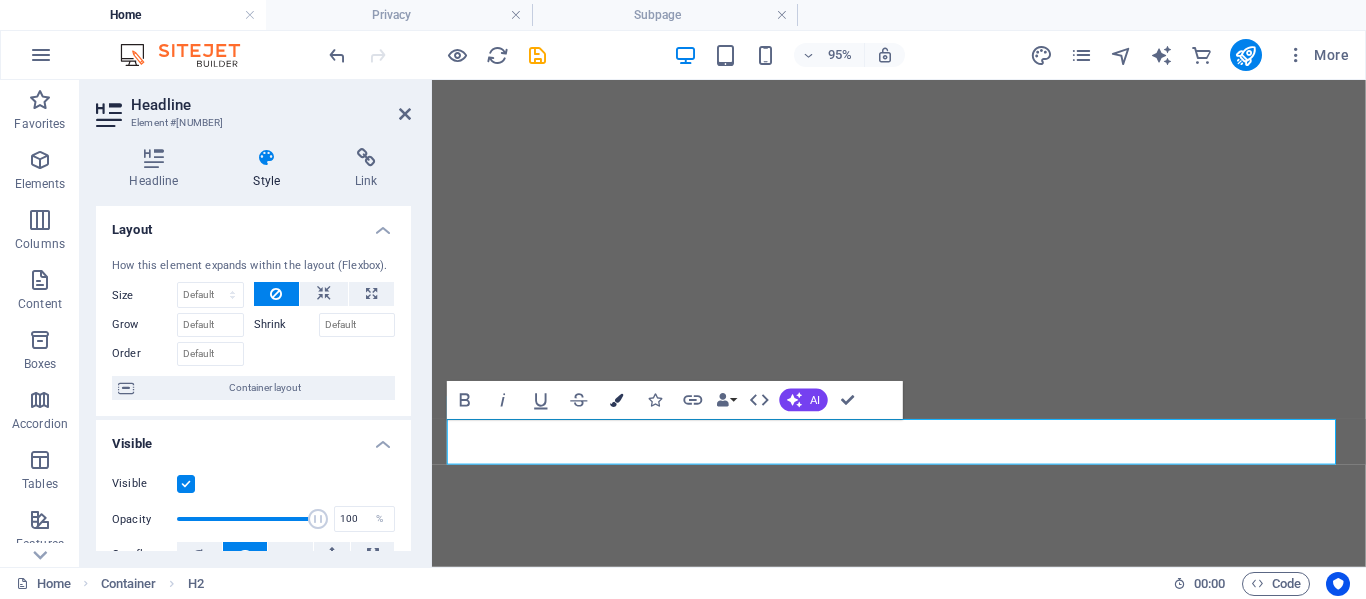 click at bounding box center [617, 399] 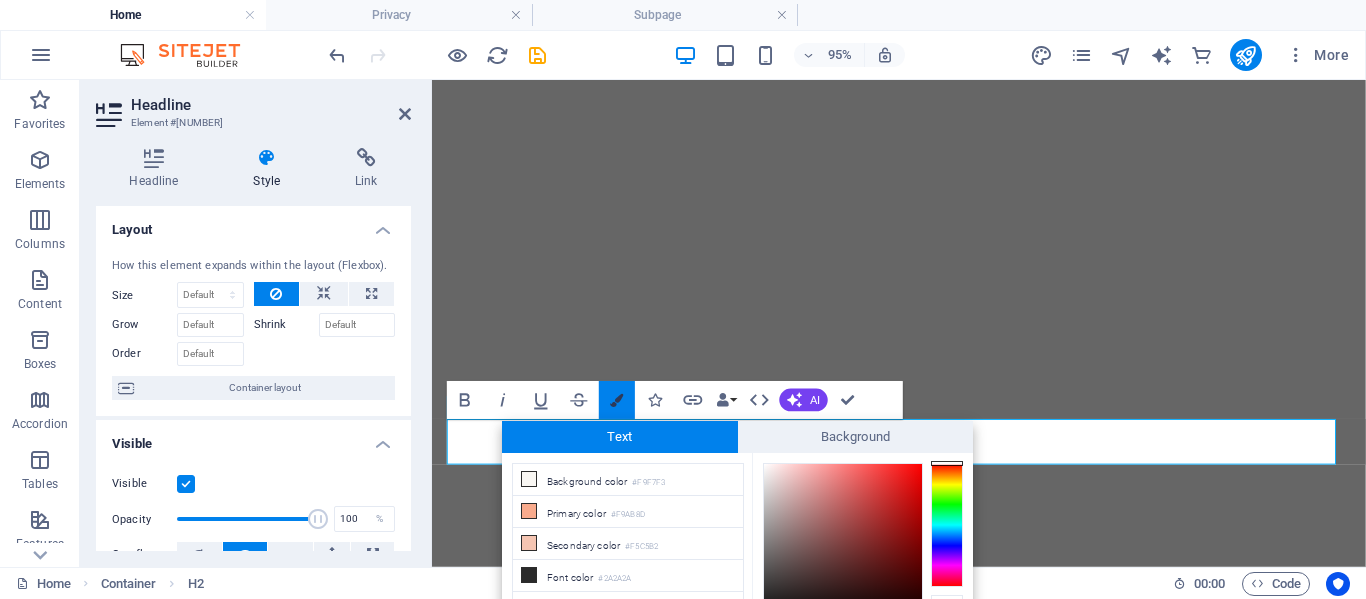 scroll, scrollTop: 102, scrollLeft: 0, axis: vertical 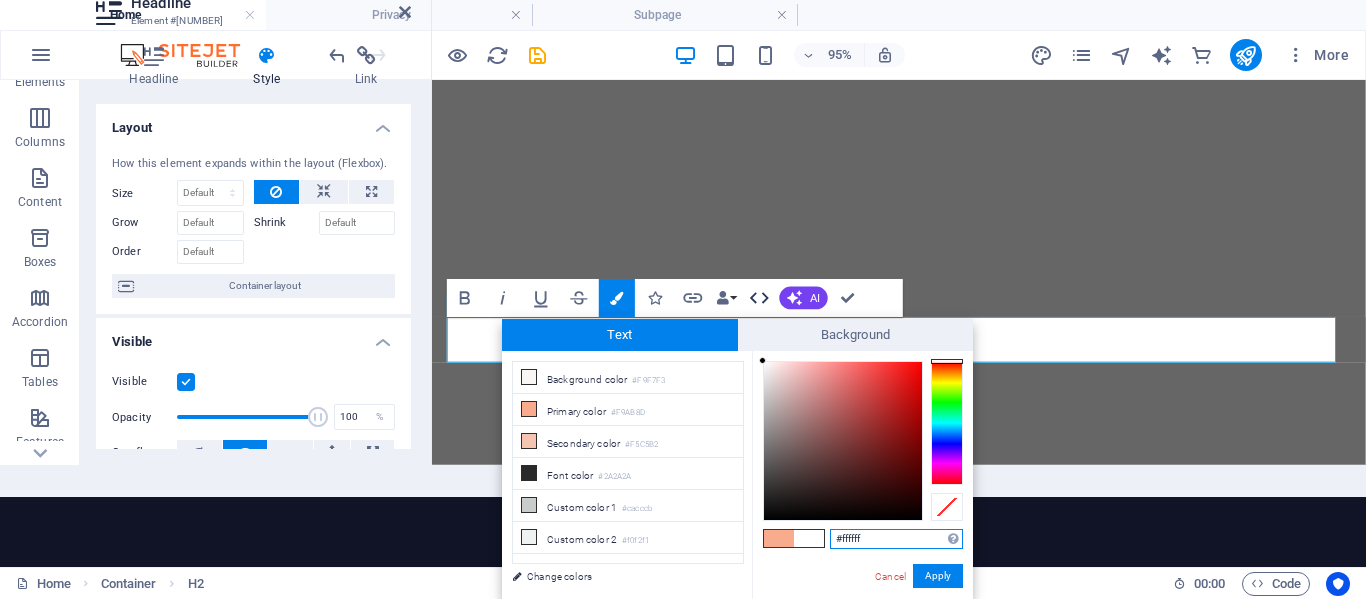 drag, startPoint x: 761, startPoint y: 517, endPoint x: 744, endPoint y: 312, distance: 205.70367 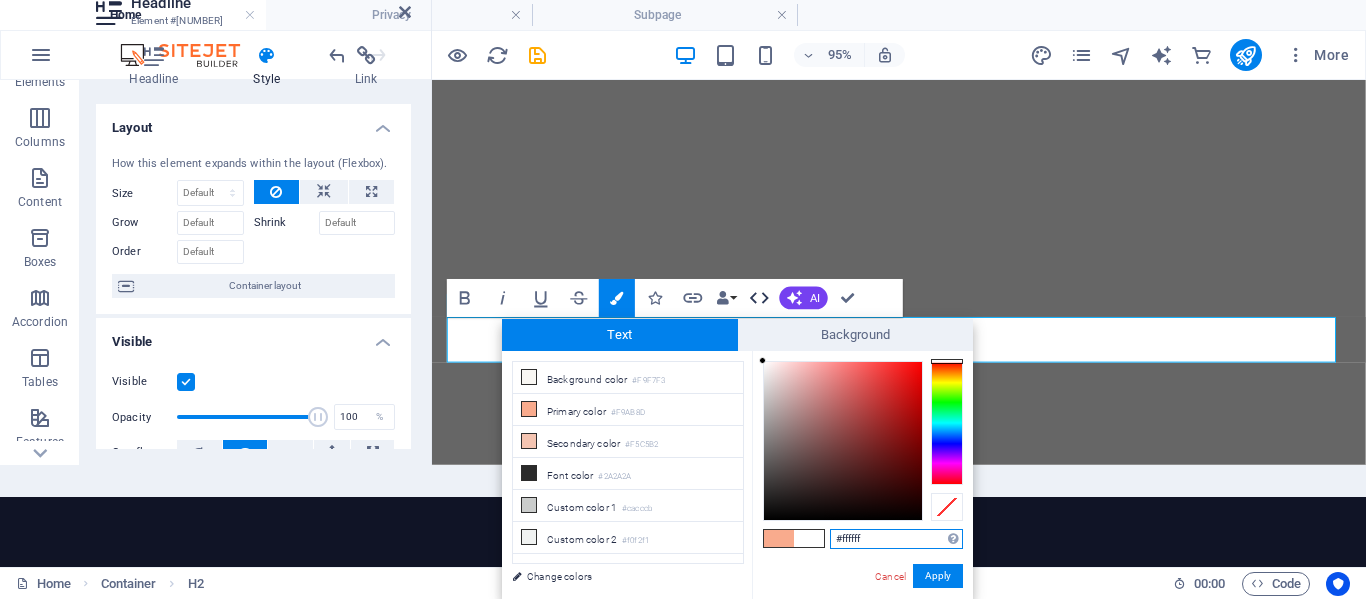 click on "jdsconsulting.co.za Home Privacy Subpage Favorites Elements Columns Content Boxes Accordion Tables Features Images Slider Header Footer Forms Marketing Collections Commerce Headline Element #ed-826900622 Headline Style Link Settings Level H1 H2 H3 H4 H5 H6 Alignment Default colors and font sizes are defined in Design. Edit design Preset Element Layout How this element expands within the layout (Flexbox). Size Default auto px % 1/1 1/2 1/3 1/4 1/5 1/6 1/7 1/8 1/9 1/10 Grow Shrink Order Container layout Visible Visible Opacity 100 % Overflow Spacing Margin Default auto px % rem vw vh Custom Custom auto px % rem vw vh auto px % rem vw vh auto px % rem vw vh auto px % rem vw vh Padding Default px rem % vh vw Custom Custom px rem % vh vw px rem % vh vw px rem % vh vw px rem % vh vw Border Style              - Width 1 auto px rem % vh vw Custom Custom 1 auto px rem % vh vw 1 auto px rem % vh vw 1 auto px rem % vh vw 1 auto px %" at bounding box center (683, 197) 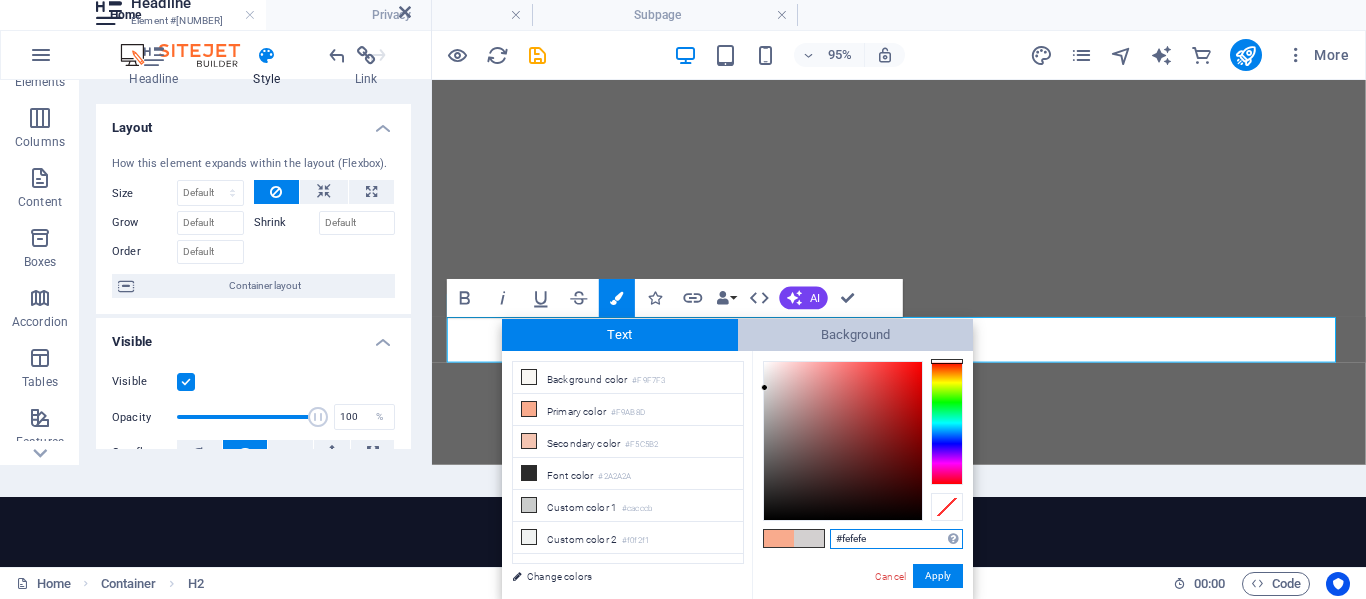 type on "#ffffff" 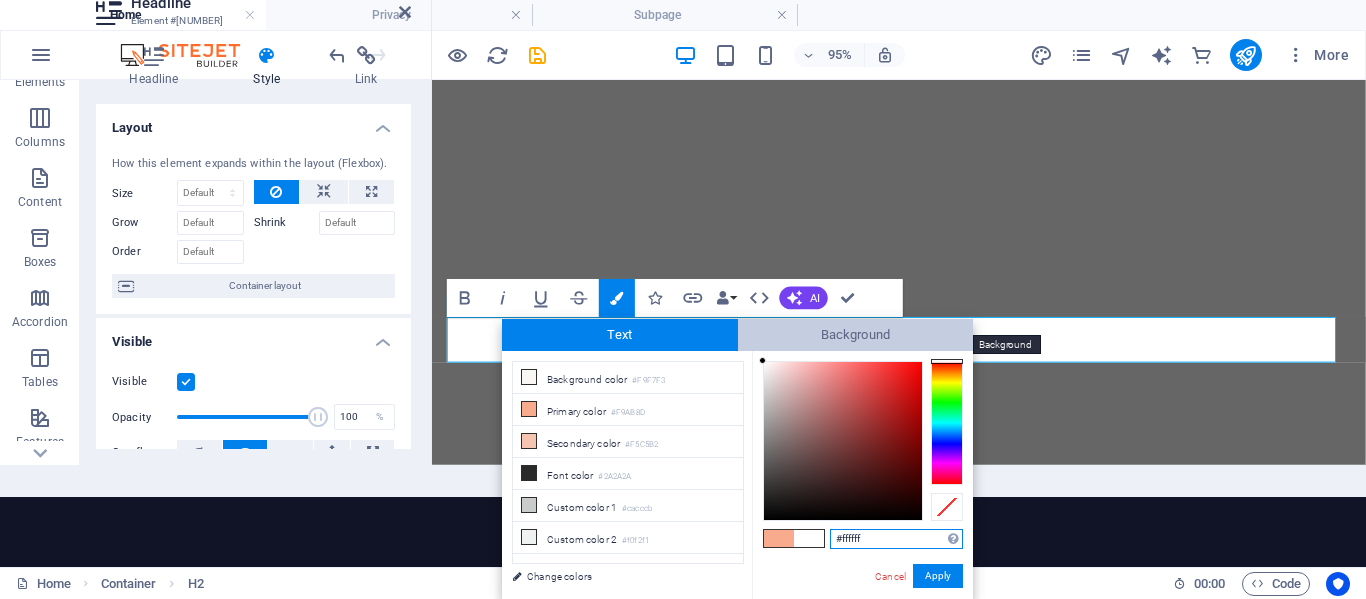 click on "Background" at bounding box center (856, 335) 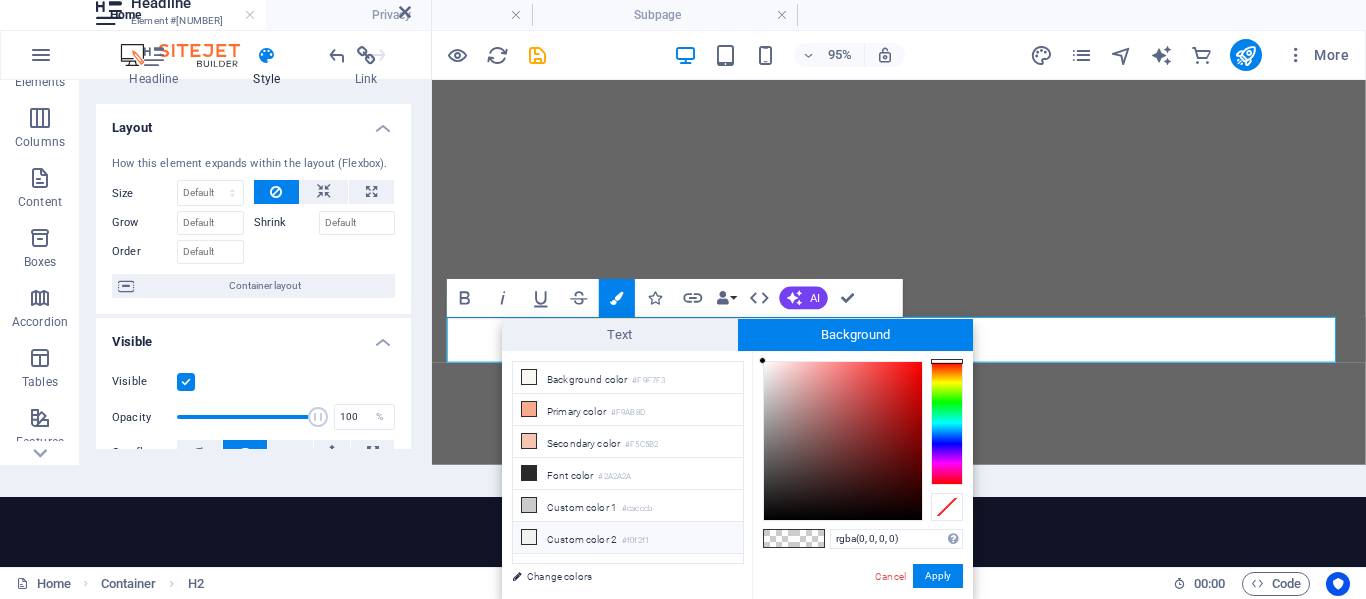 drag, startPoint x: 763, startPoint y: 356, endPoint x: 742, endPoint y: 523, distance: 168.31519 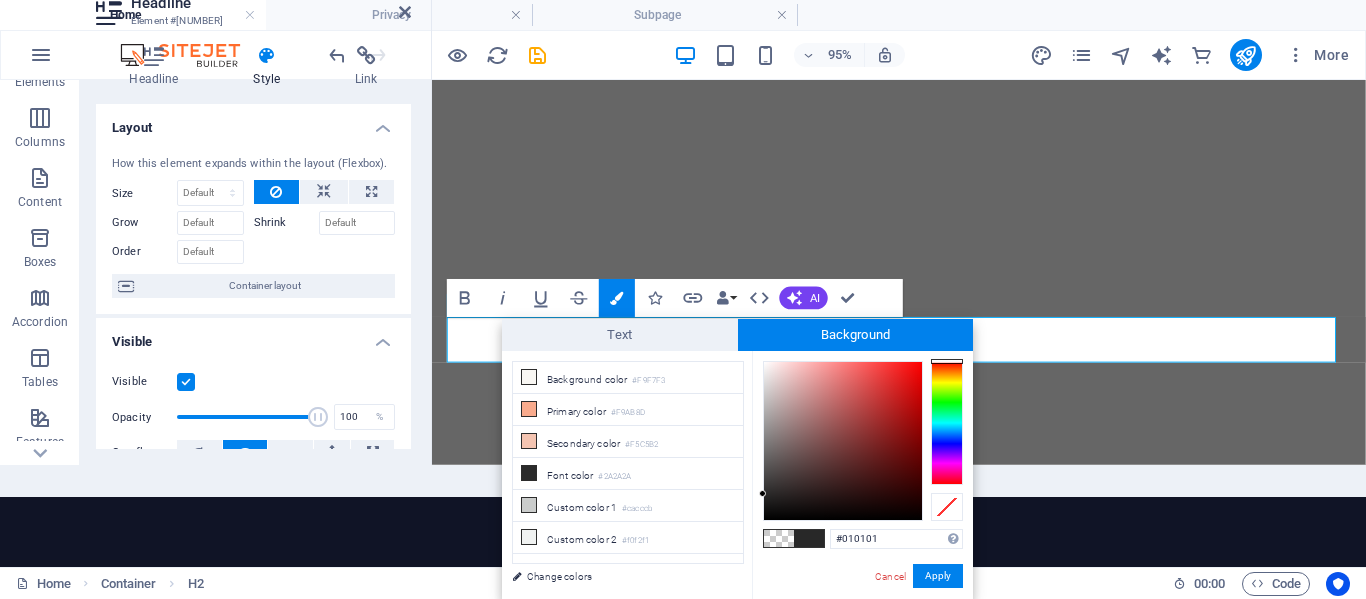 type on "#000000" 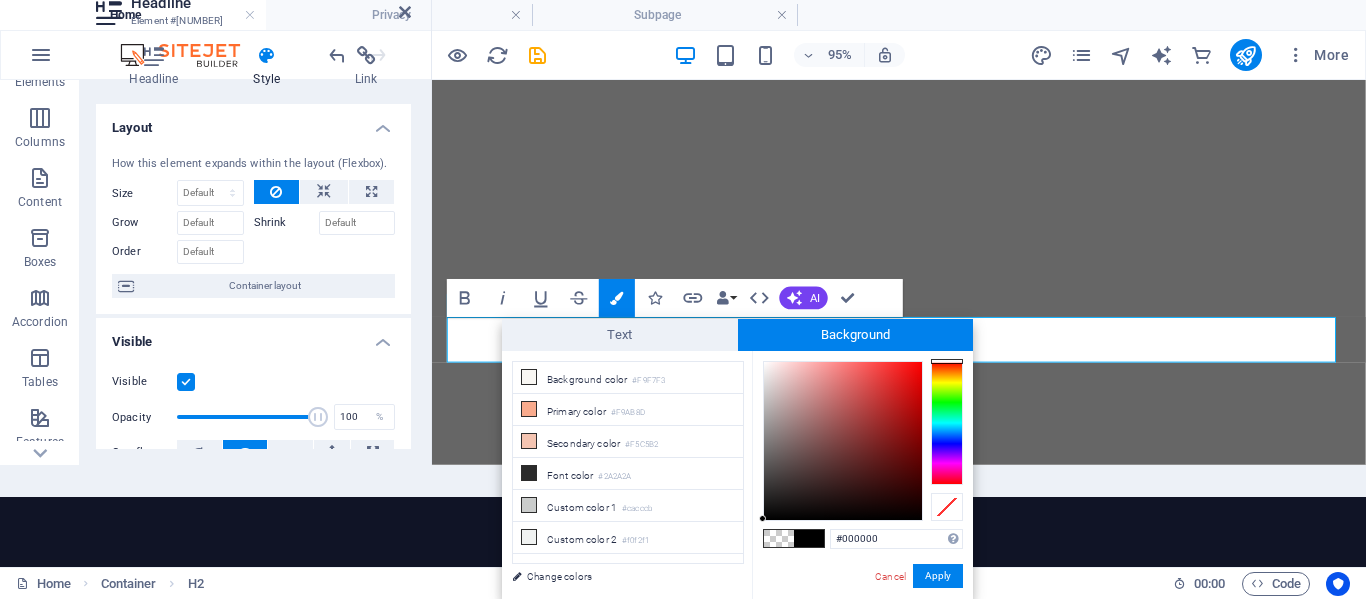 drag, startPoint x: 762, startPoint y: 358, endPoint x: 758, endPoint y: 529, distance: 171.04678 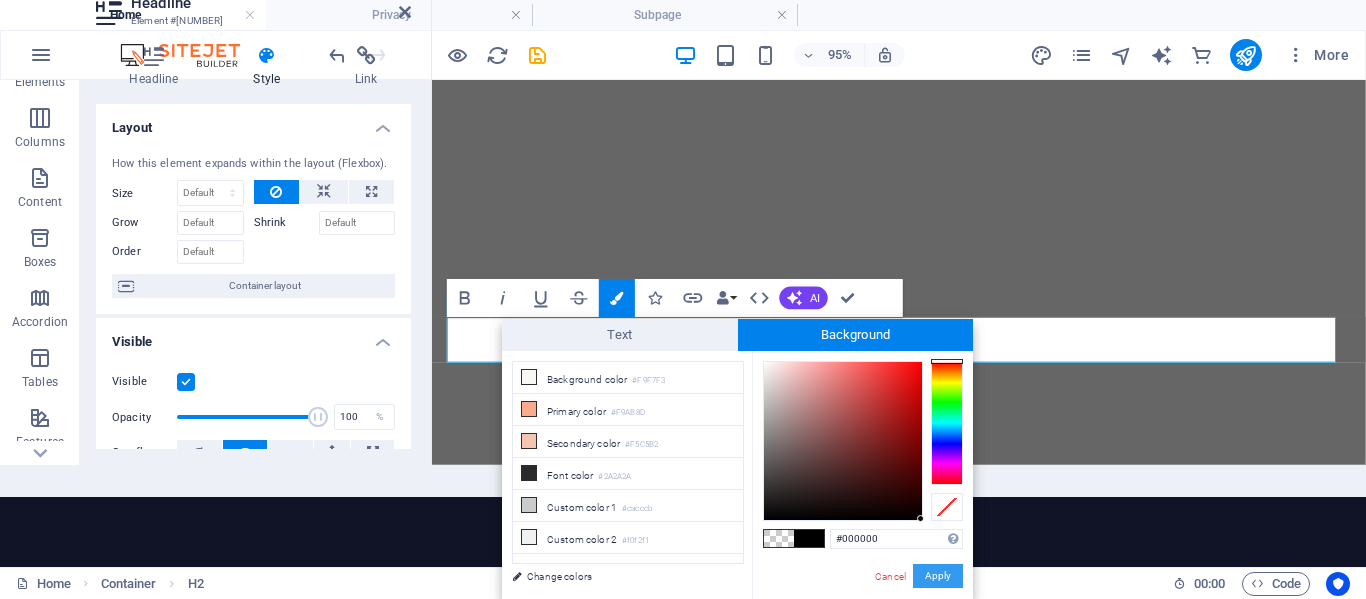 click on "Apply" at bounding box center [938, 576] 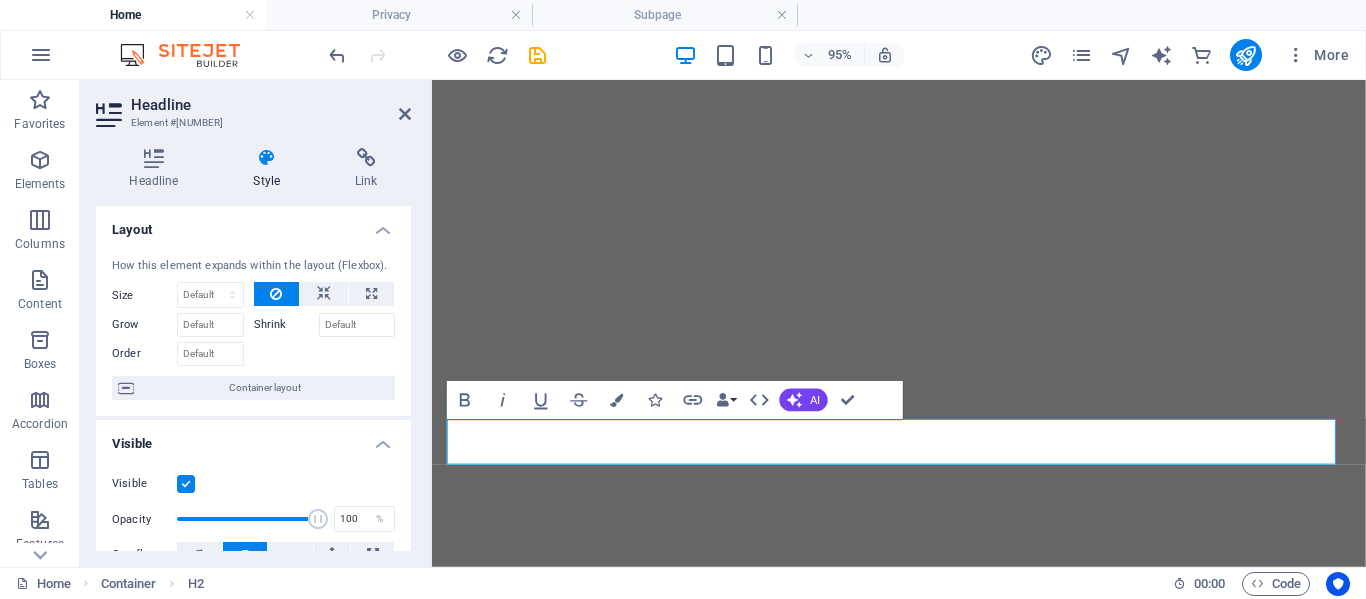click on "First name Last name Street ZIP code City Email Phone Mobile Fax Custom field 1 Custom field 2 Custom field 3 AI" at bounding box center (899, 323) 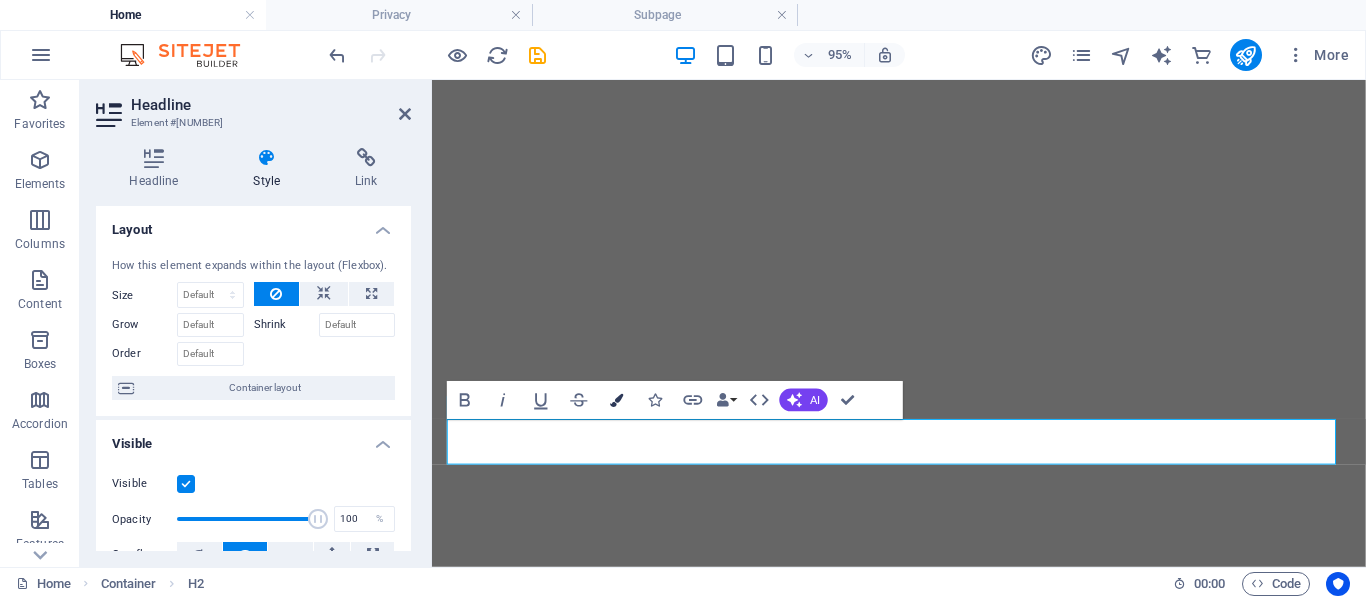 click at bounding box center (617, 399) 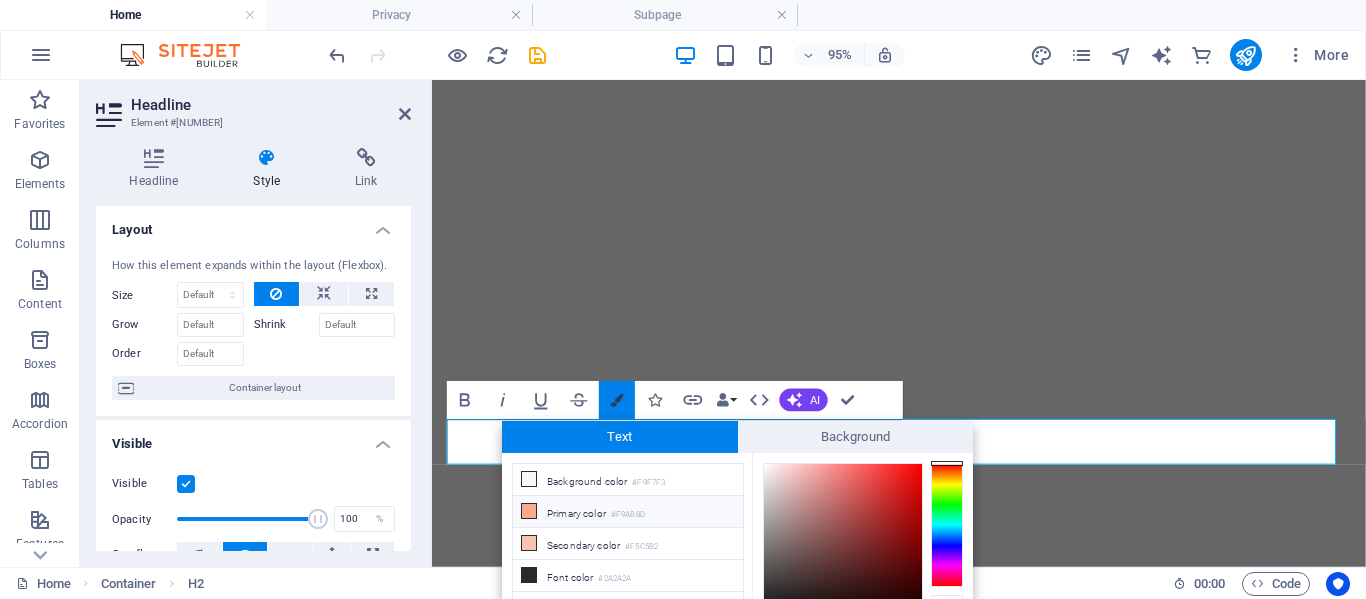 scroll, scrollTop: 102, scrollLeft: 0, axis: vertical 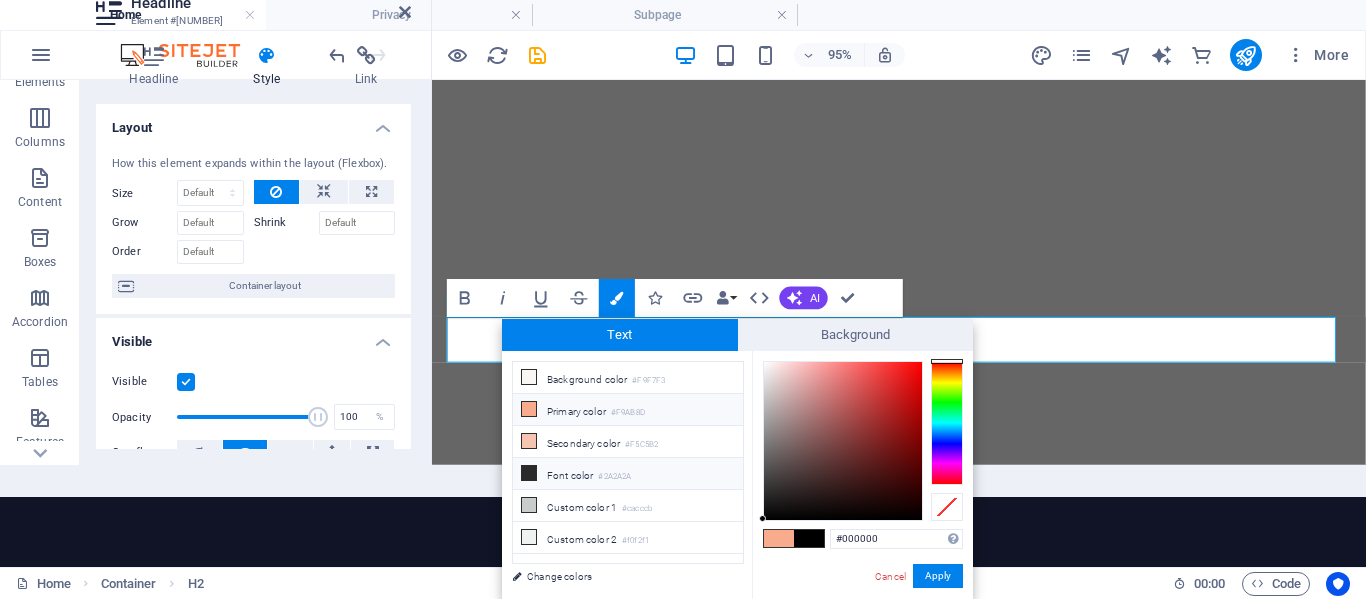click on "Font color
[COLOR]" at bounding box center (628, 474) 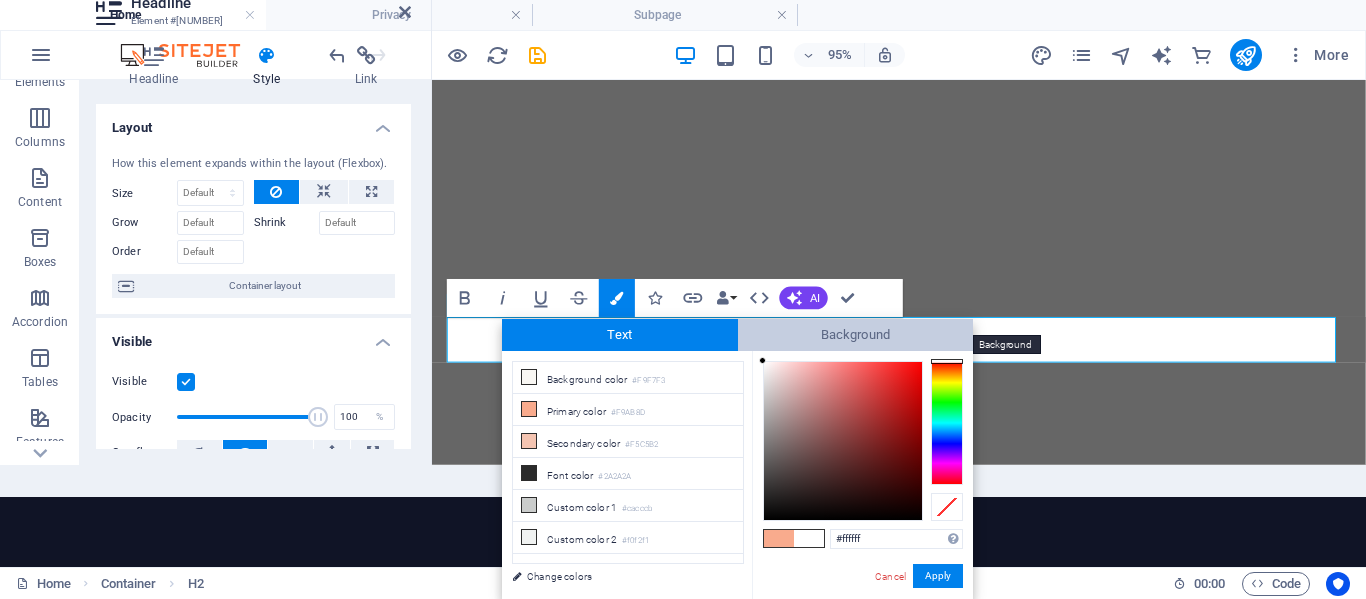 drag, startPoint x: 765, startPoint y: 492, endPoint x: 760, endPoint y: 343, distance: 149.08386 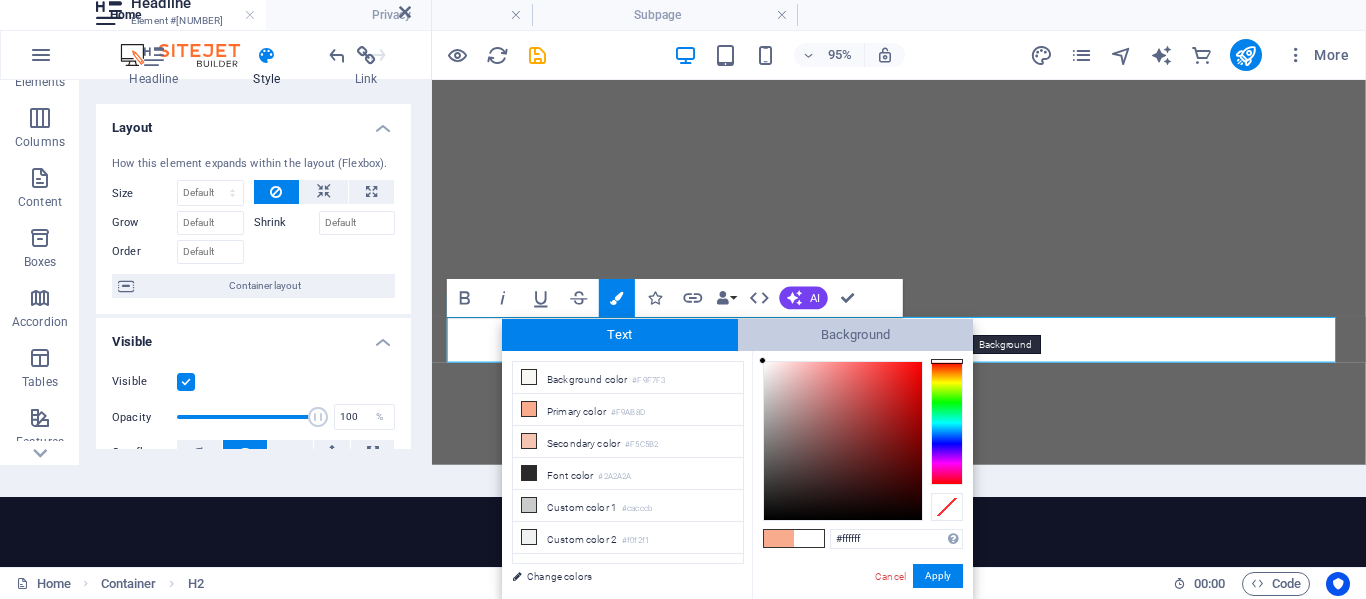 click on "Text
Background
less
Background color
#F9F7F3
Primary color
#F9AB8D
Secondary color
#F5C5B2
Font color
#0852ed" at bounding box center (737, 459) 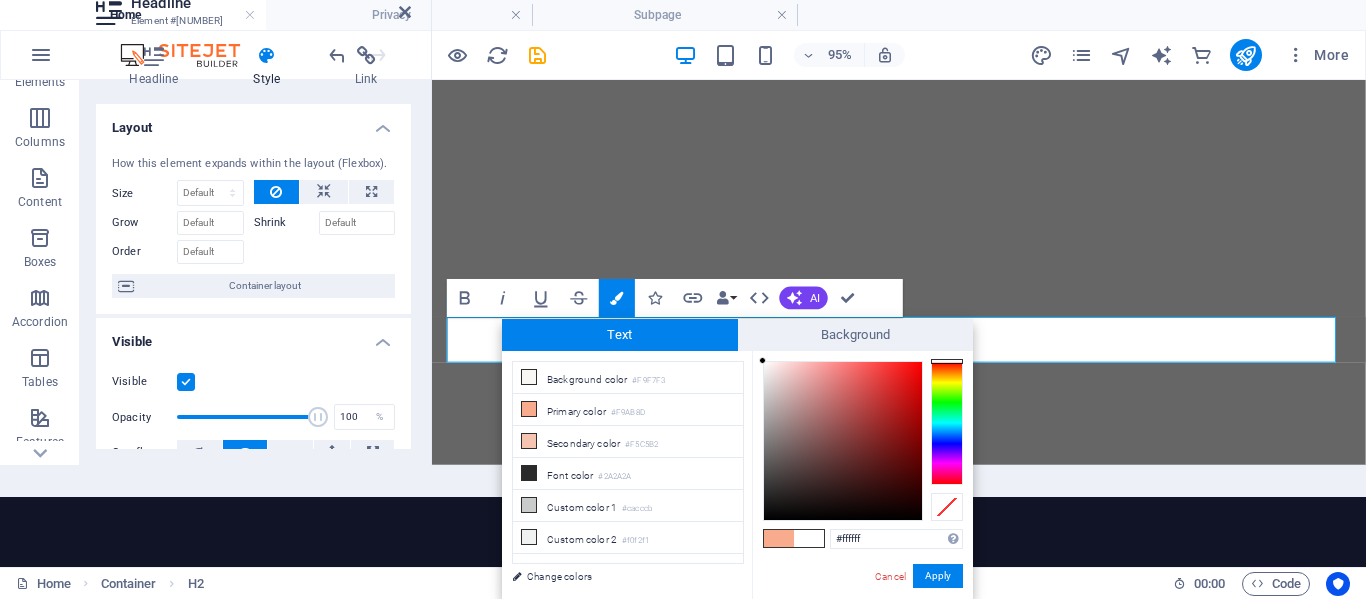 click on "#ffffff Supported formats #0852ed rgb(8, 82, 237) rgba(8, 82, 237, 90%) hsv(221,97,93) hsl(221, 93%, 48%) Cancel Apply" at bounding box center [862, 620] 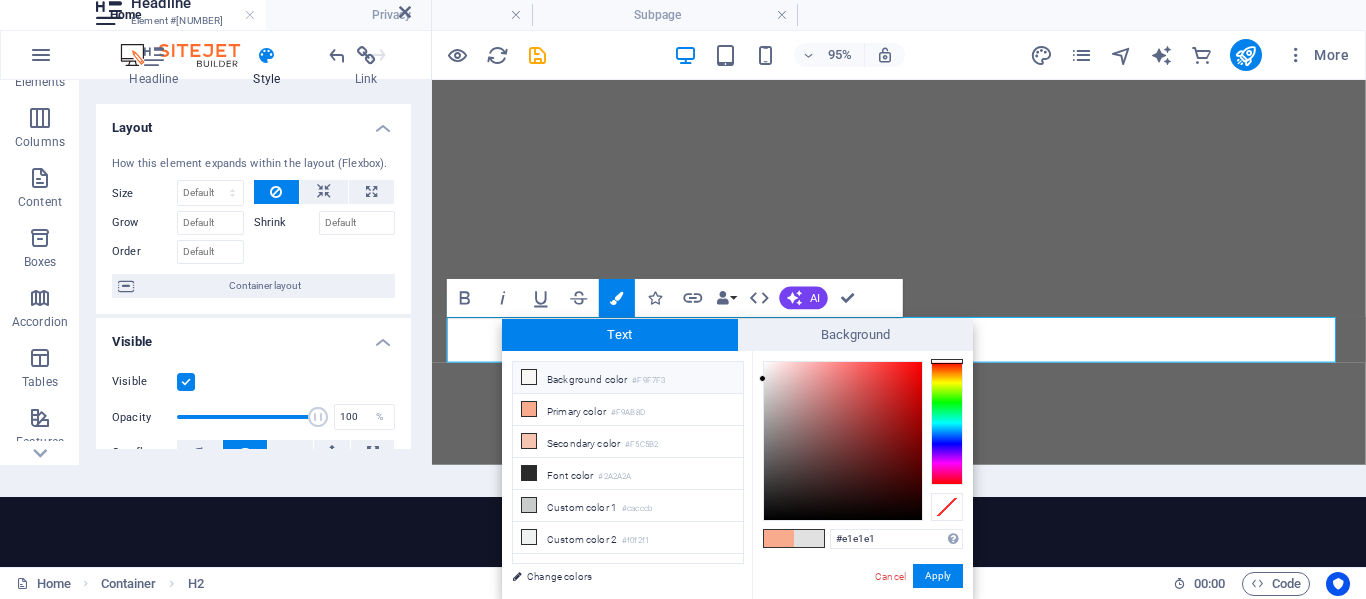 click on "Background color
#F9F7F3" at bounding box center [628, 378] 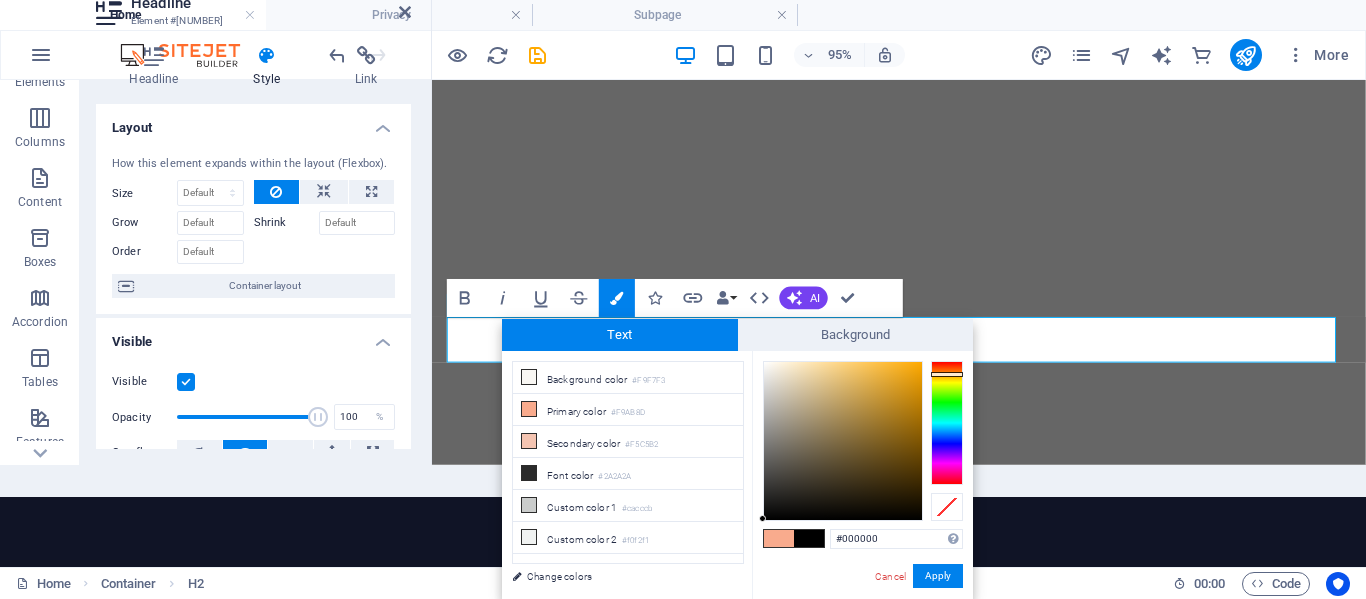 click on "#000000 Supported formats #0852ed rgb(8, 82, 237) rgba(8, 82, 237, 90%) hsv(221,97,93) hsl(221, 93%, 48%) Cancel Apply" at bounding box center (862, 620) 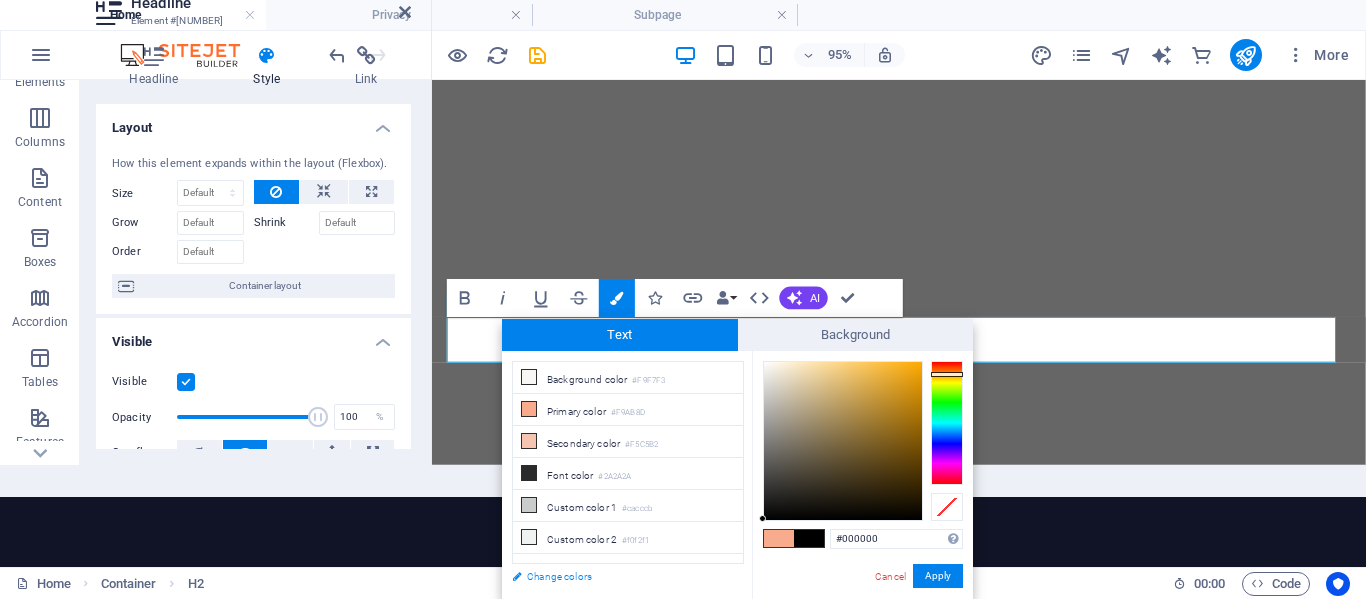 click on "Change colors" at bounding box center (618, 576) 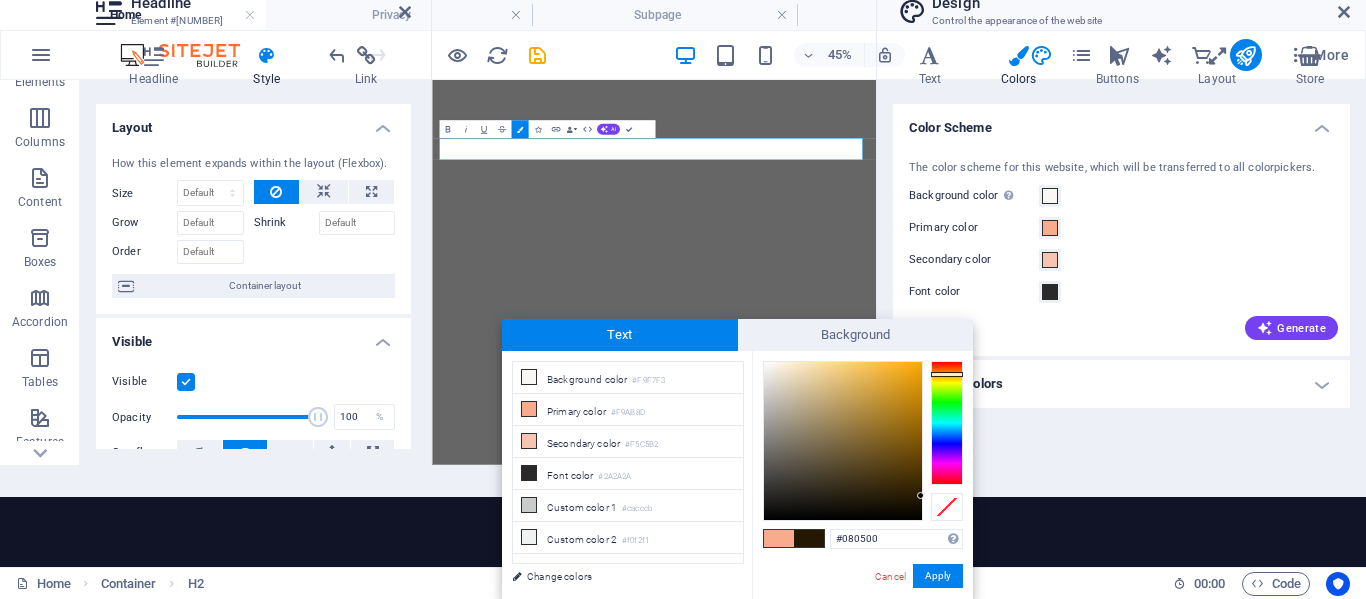 type on "#000000" 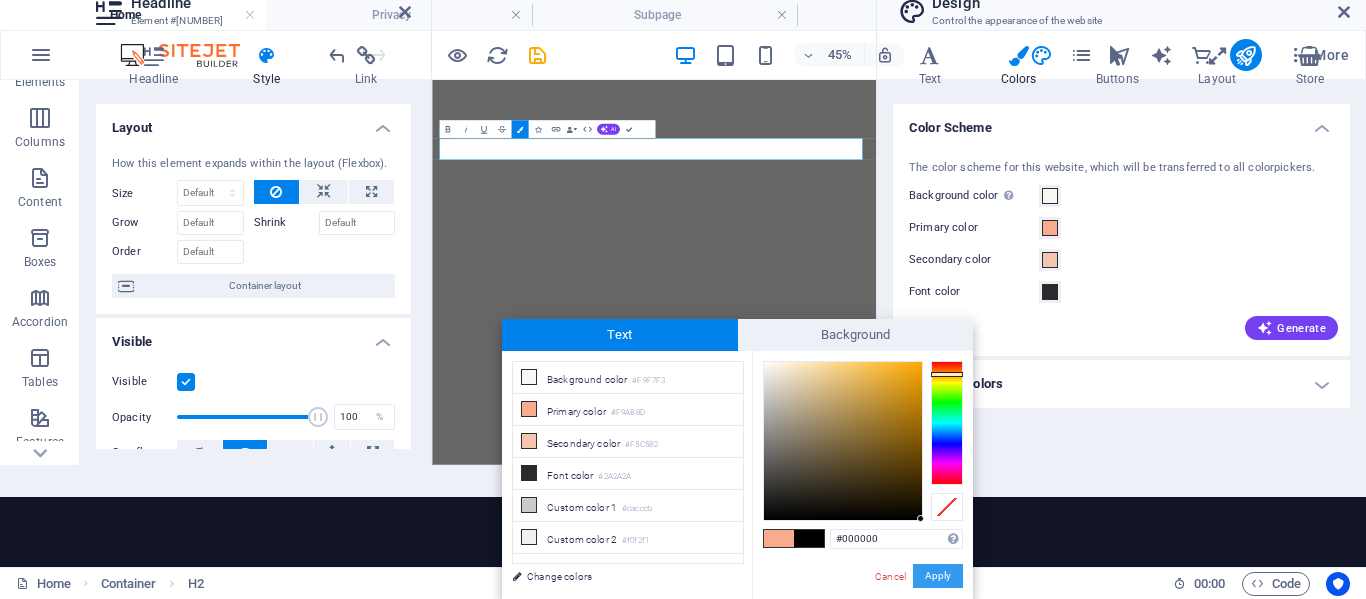 click on "Apply" at bounding box center [938, 576] 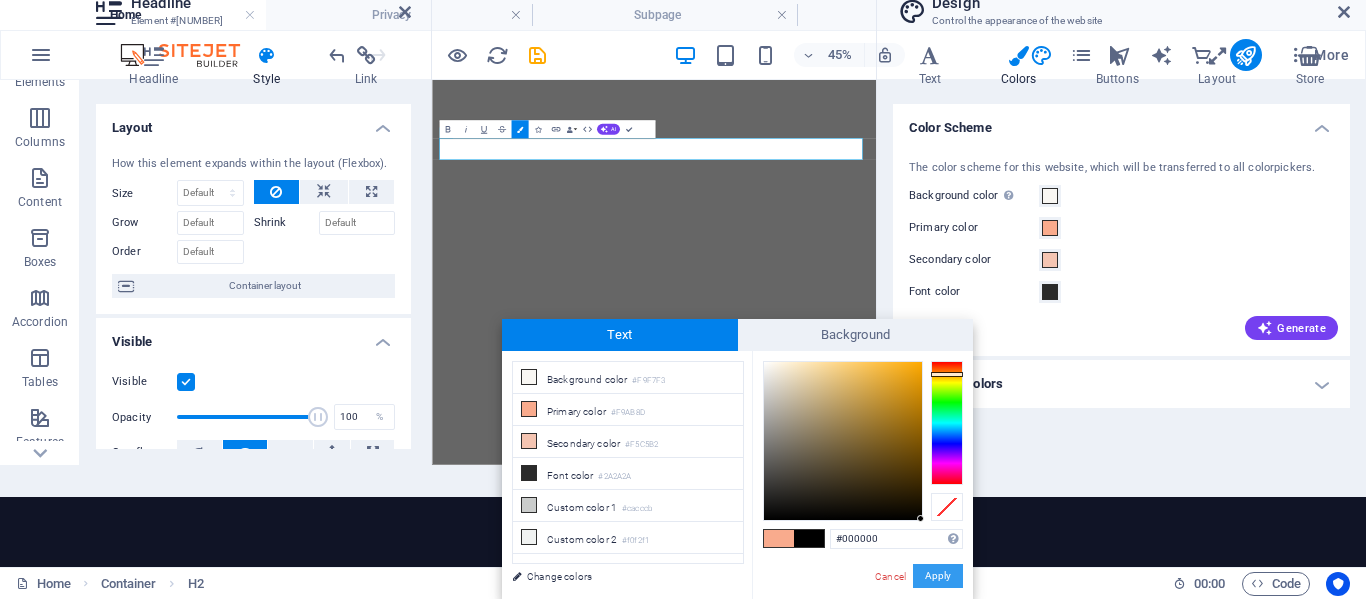 scroll, scrollTop: 0, scrollLeft: 0, axis: both 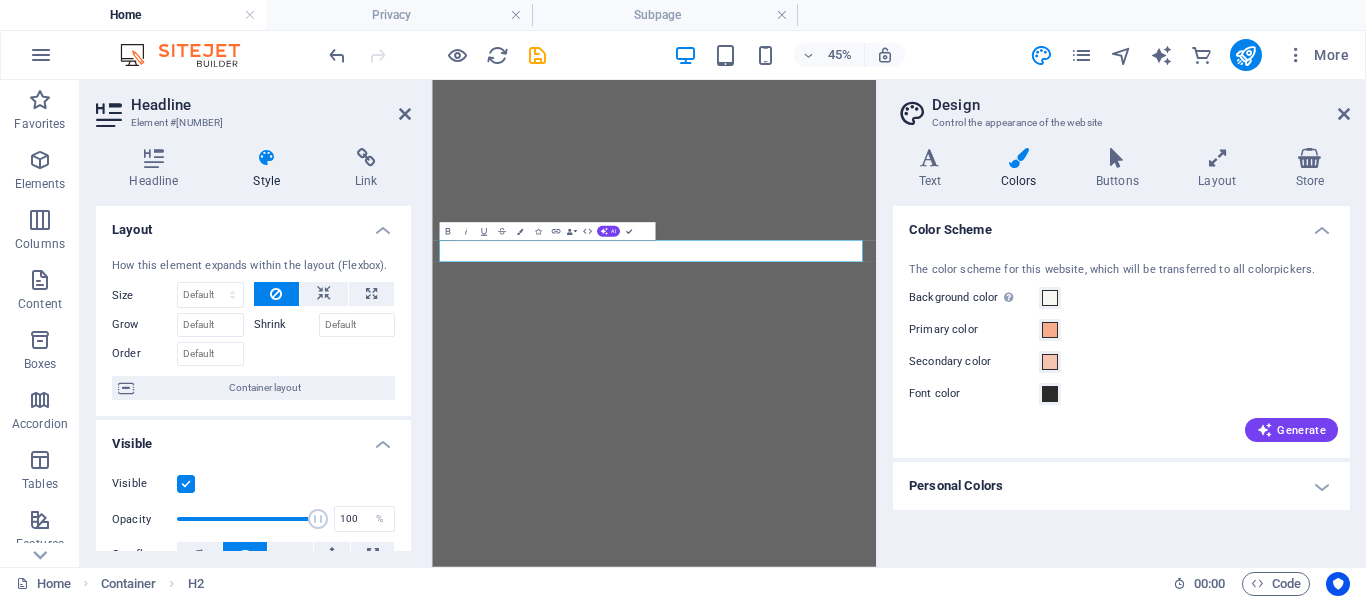 click on "First name Last name Street ZIP code City Email Phone Mobile Fax Custom field 1 Custom field 2 Custom field 3 AI" at bounding box center [654, 323] 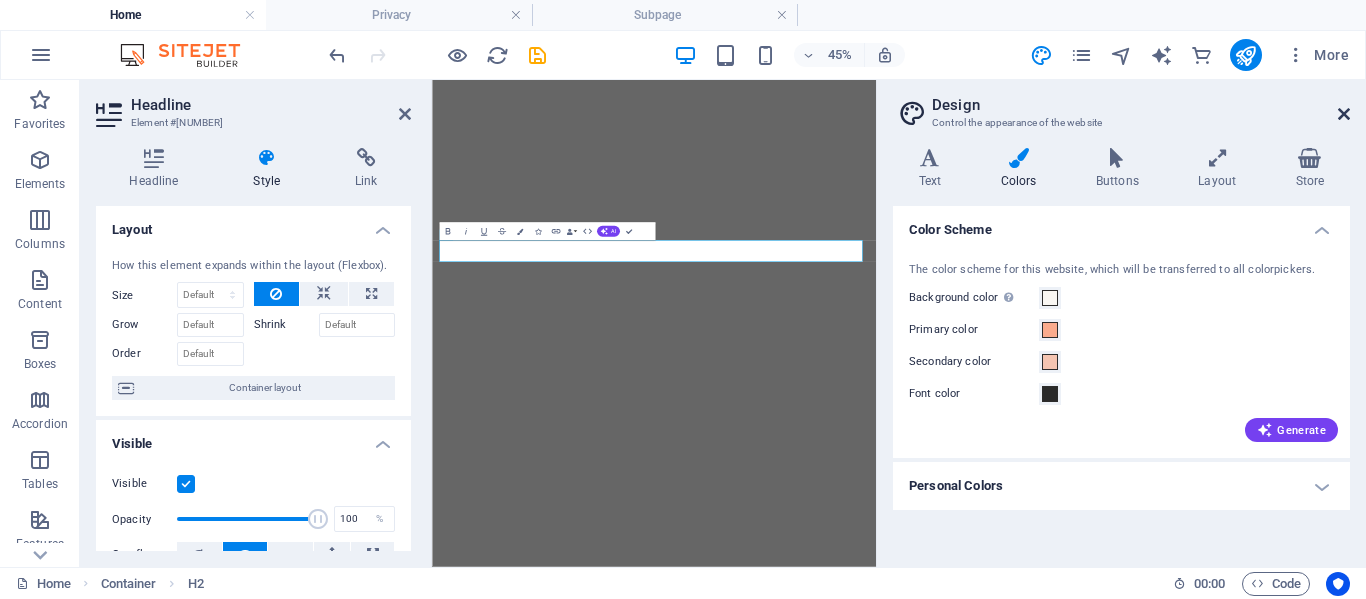 click at bounding box center [1344, 114] 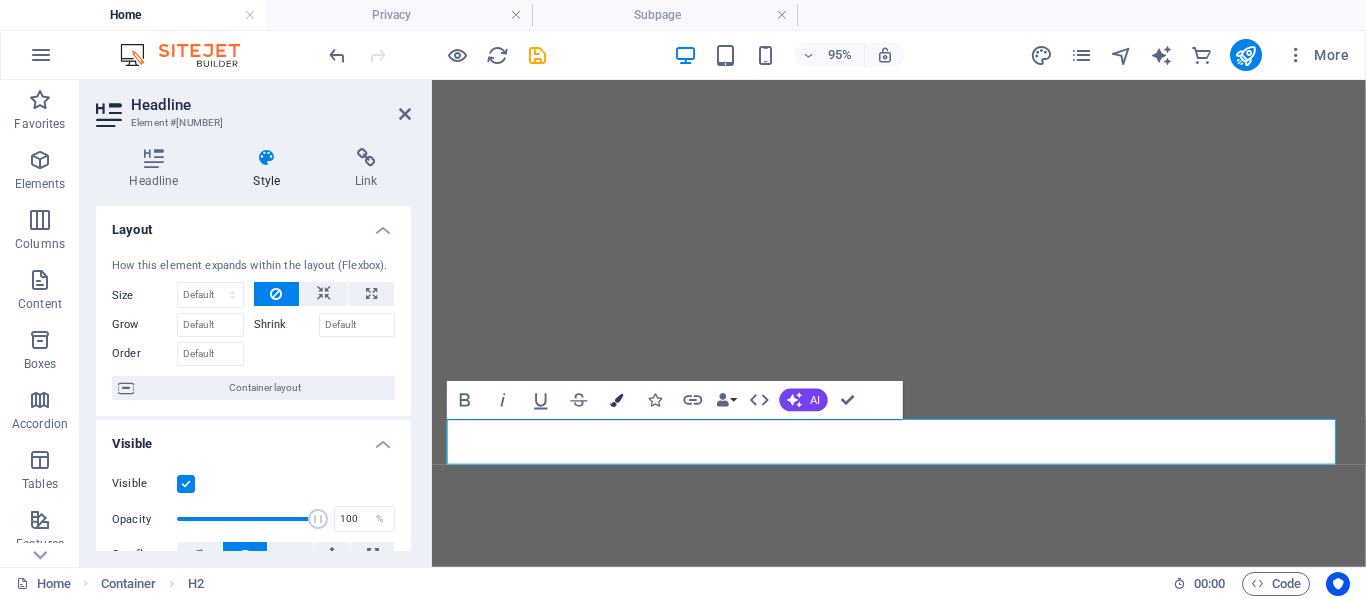 click on "Colors" at bounding box center [617, 400] 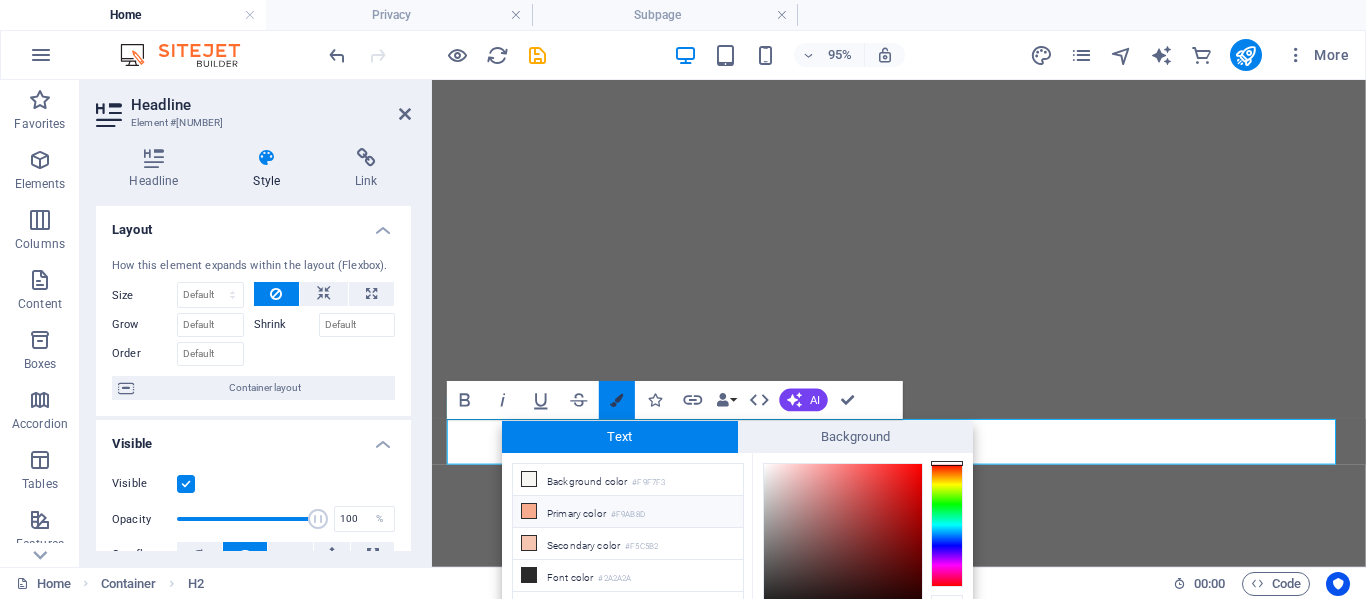 scroll, scrollTop: 102, scrollLeft: 0, axis: vertical 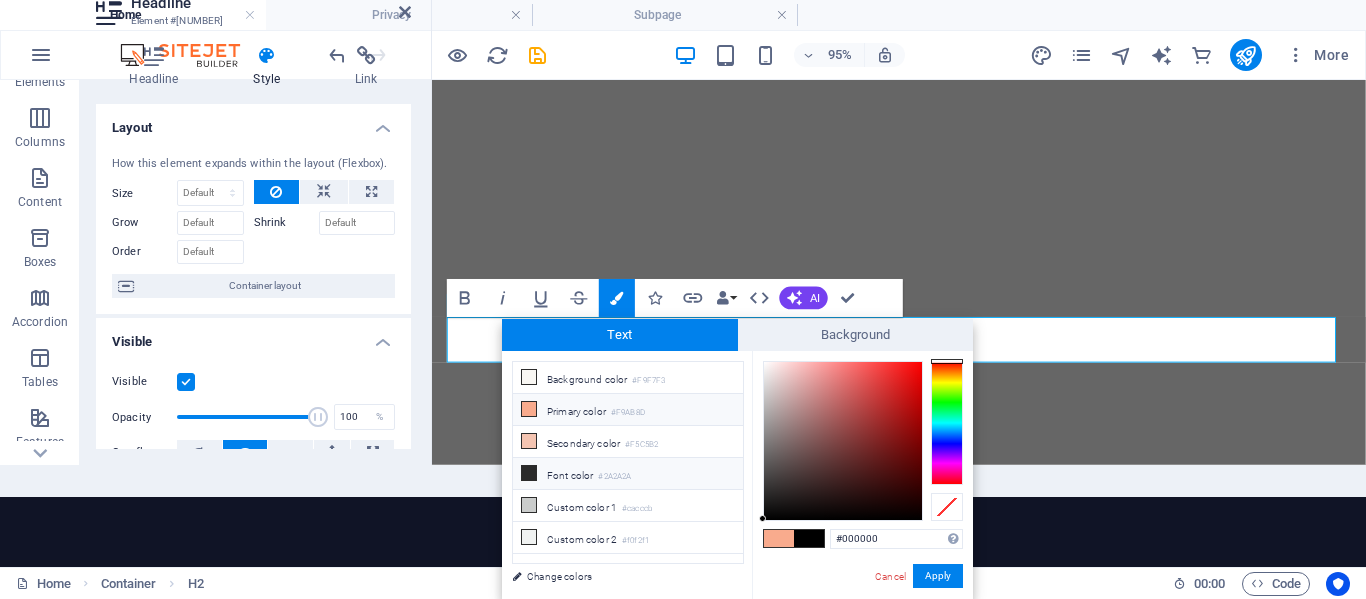 click on "Font color
[COLOR]" at bounding box center [628, 474] 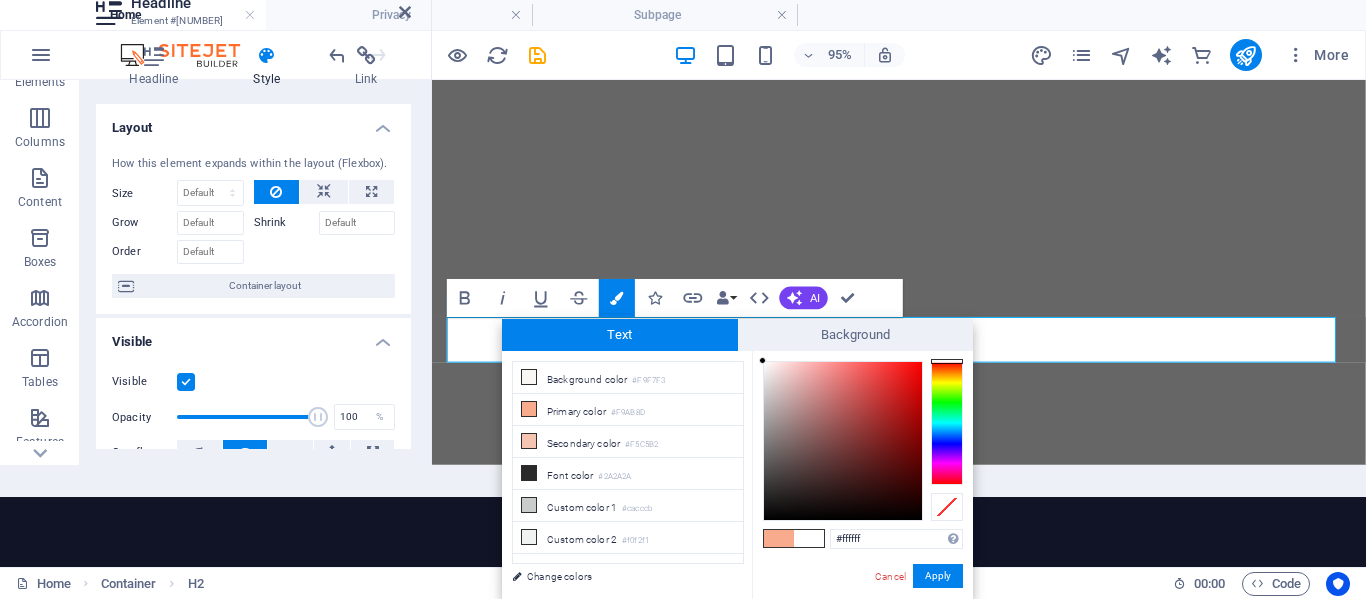 drag, startPoint x: 761, startPoint y: 492, endPoint x: 756, endPoint y: 356, distance: 136.09187 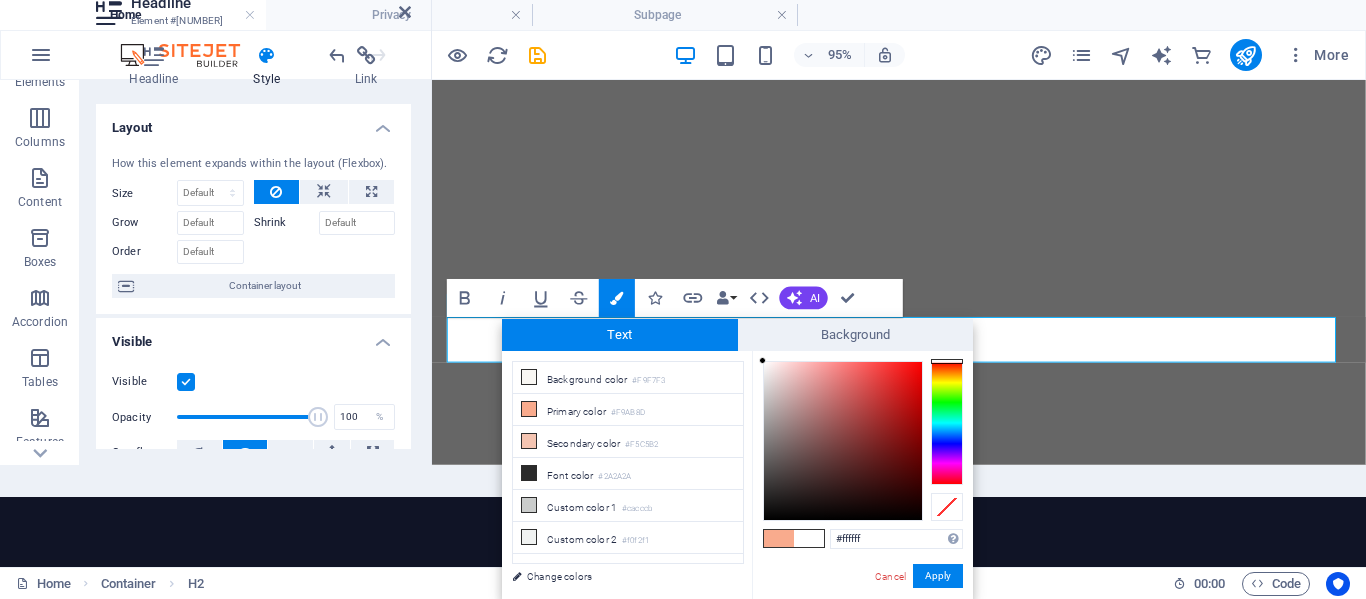 click on "#ffffff Supported formats #0852ed rgb(8, 82, 237) rgba(8, 82, 237, 90%) hsv(221,97,93) hsl(221, 93%, 48%) Cancel Apply" at bounding box center [862, 620] 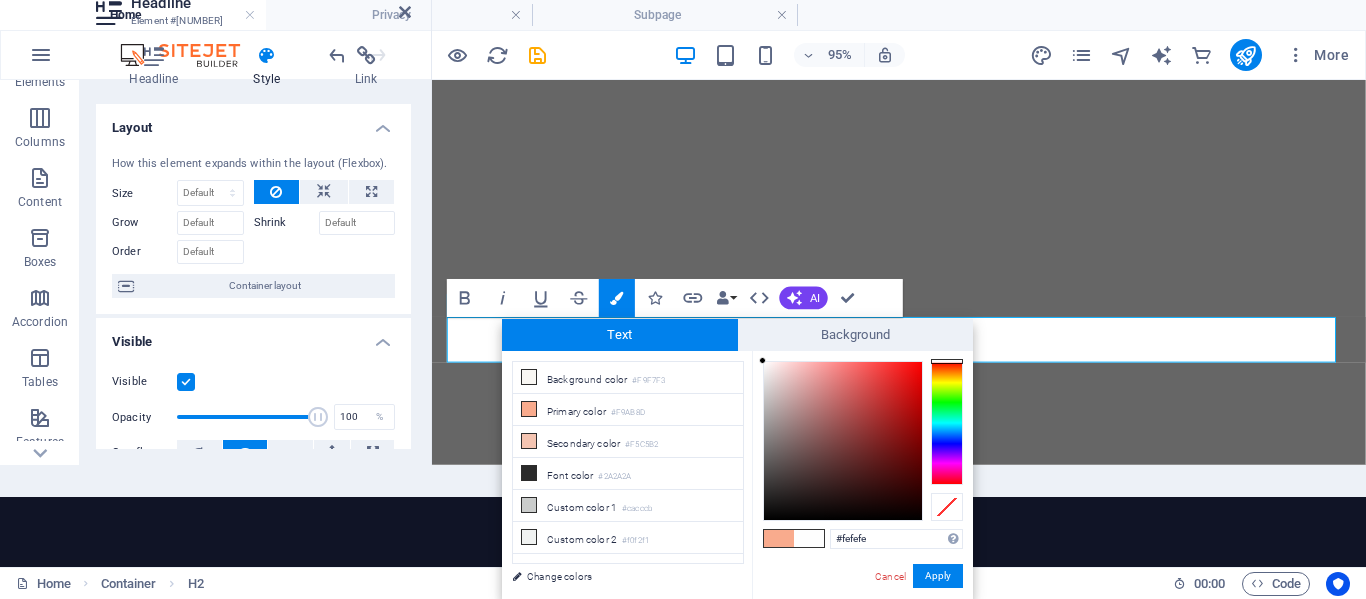 click on "Supported formats #[COLOR] rgb([COLOR]) rgba([COLOR], [PERCENTAGE]%) hsv([HUE], [SATURATION]%, [VALUE]%) Cancel Apply" at bounding box center [862, 620] 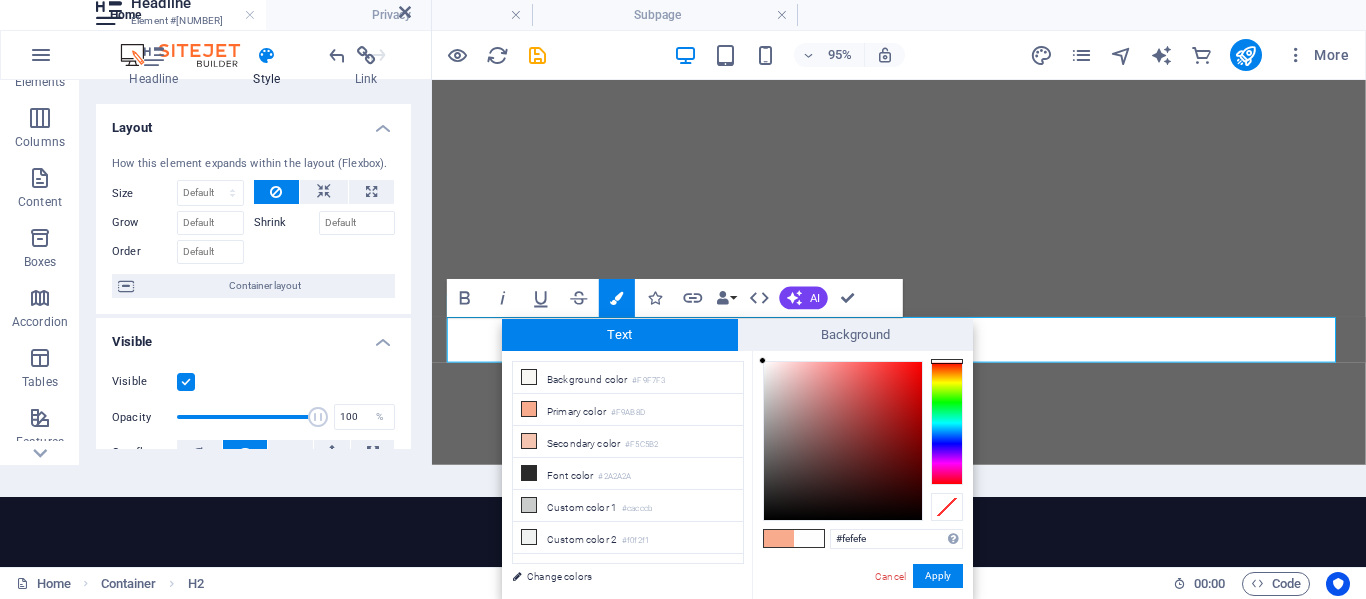 click on "Supported formats #[COLOR] rgb([COLOR]) rgba([COLOR], [PERCENTAGE]%) hsv([HUE], [SATURATION]%, [VALUE]%) Cancel Apply" at bounding box center [862, 620] 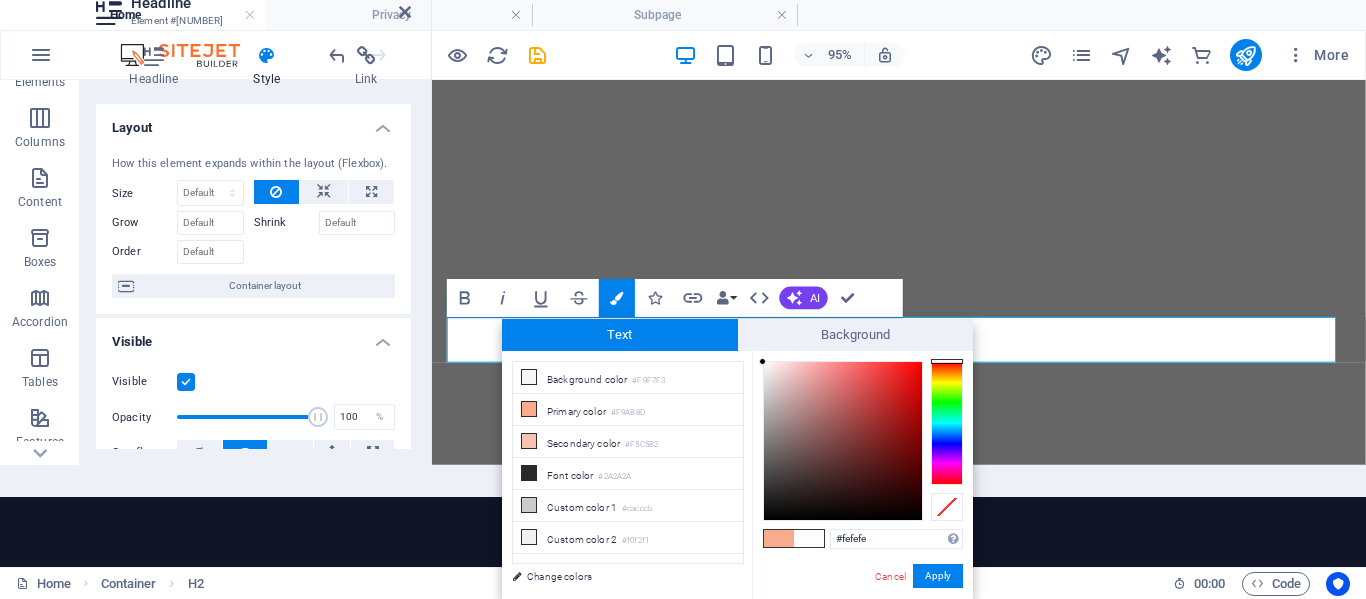 type on "#ffffff" 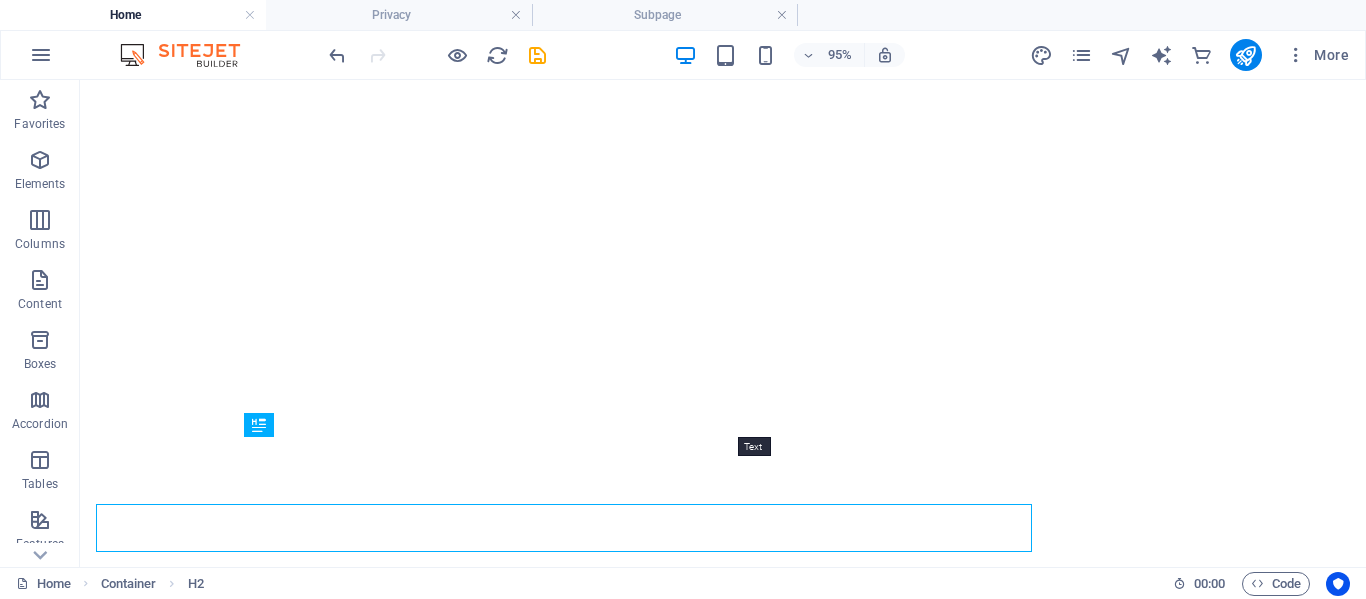scroll, scrollTop: 0, scrollLeft: 0, axis: both 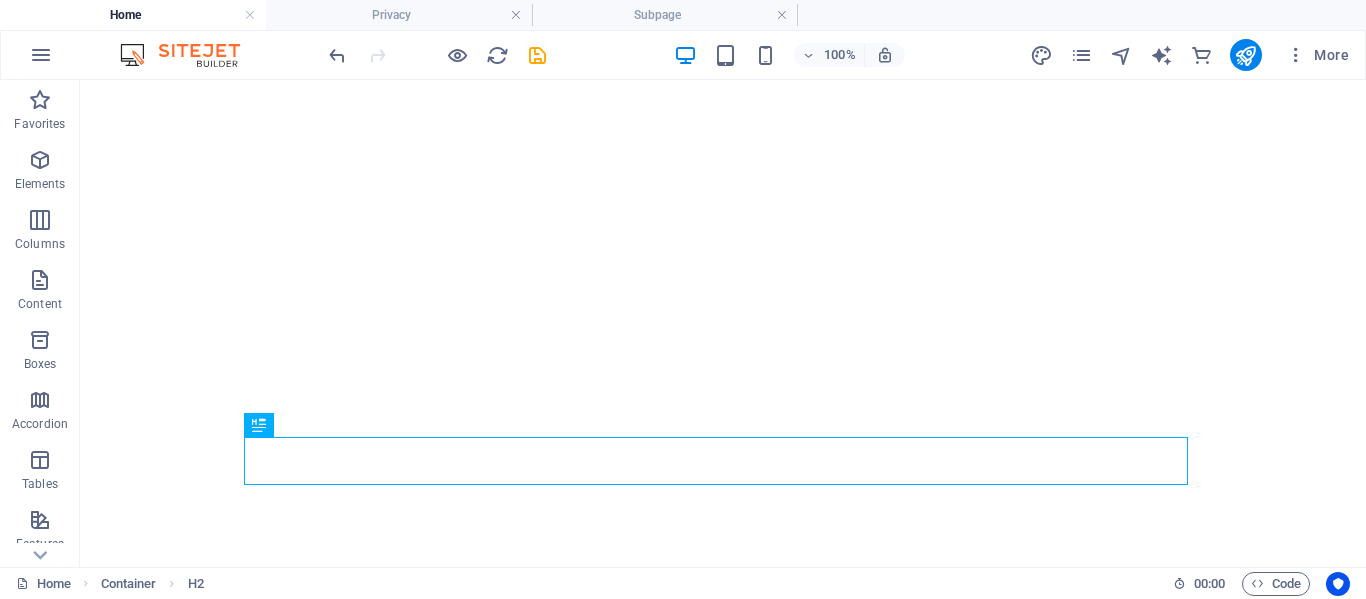 click on "H2   Banner   Container   Menu Bar   Menu   Spacer   Spacer   H3   Text   Logo   Container   HTML   Container   Icon   Text   Preset   Container   Button   Spacer   Container   Boxes   Container   Container   Spacer   Container   Footer Saga   Text   Container   Text   Container   Text   Container   Text   Text   Container   Container   Container   Spacer   H2   Container   Spacer   H2   Spacer   Container   H3   Container   H3   Spacer   Menu   Text   Container   Text   Container   Logo   Captcha   Contact Form   Contact Form   Form   Checkbox   Textarea   Email   Input   Spacer   H2   Input   Form button   Spacer   Contact Form   Form   Input   Text   Placeholder   Container   H3   Icon   Spacer   H2   Container   H3   Container   Container   Container   Spacer   Container   Icon   Text   Spacer   Icon" at bounding box center (723, 323) 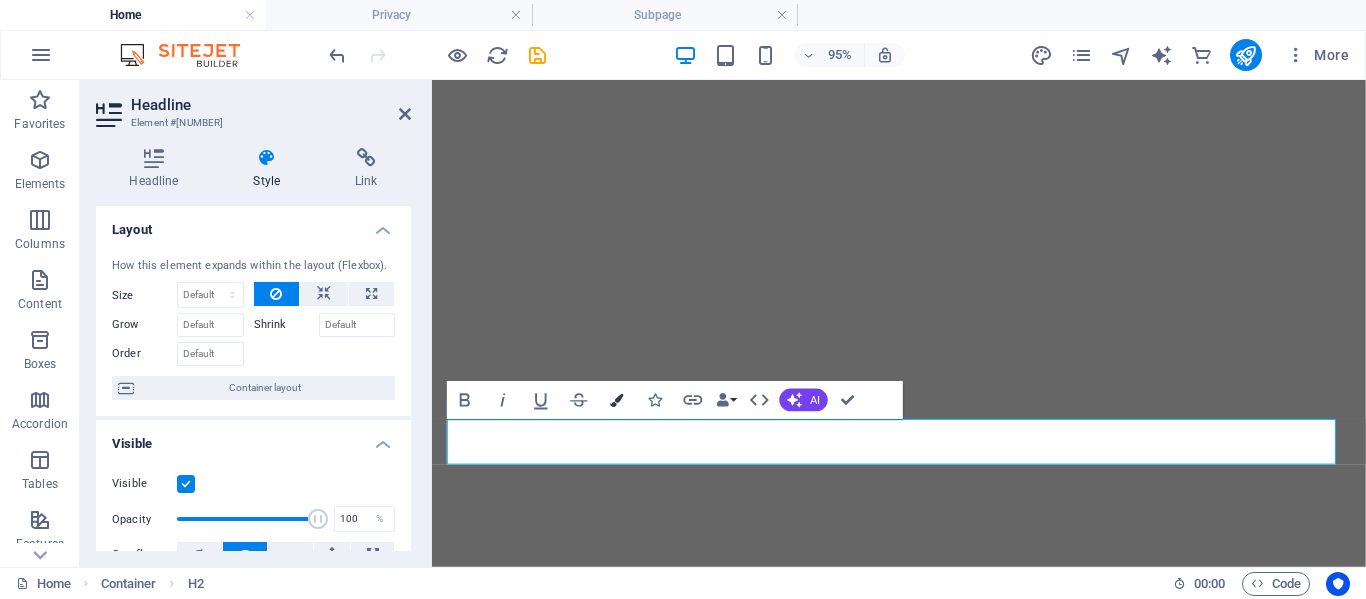 click at bounding box center (617, 399) 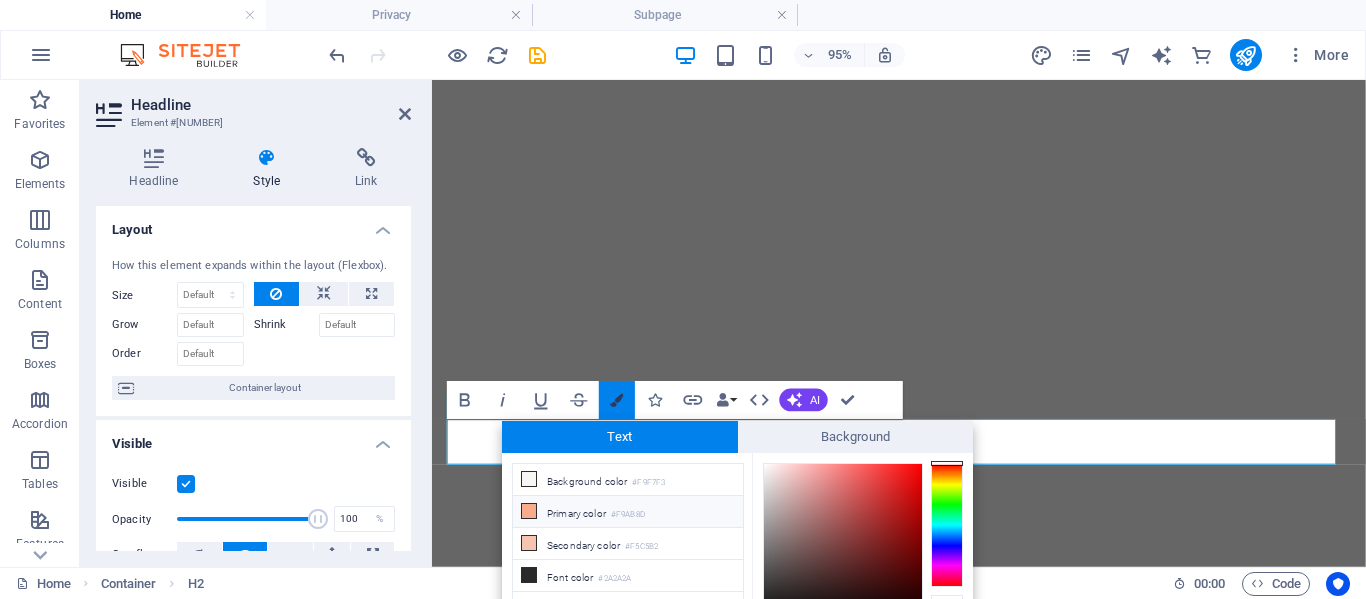 scroll, scrollTop: 102, scrollLeft: 0, axis: vertical 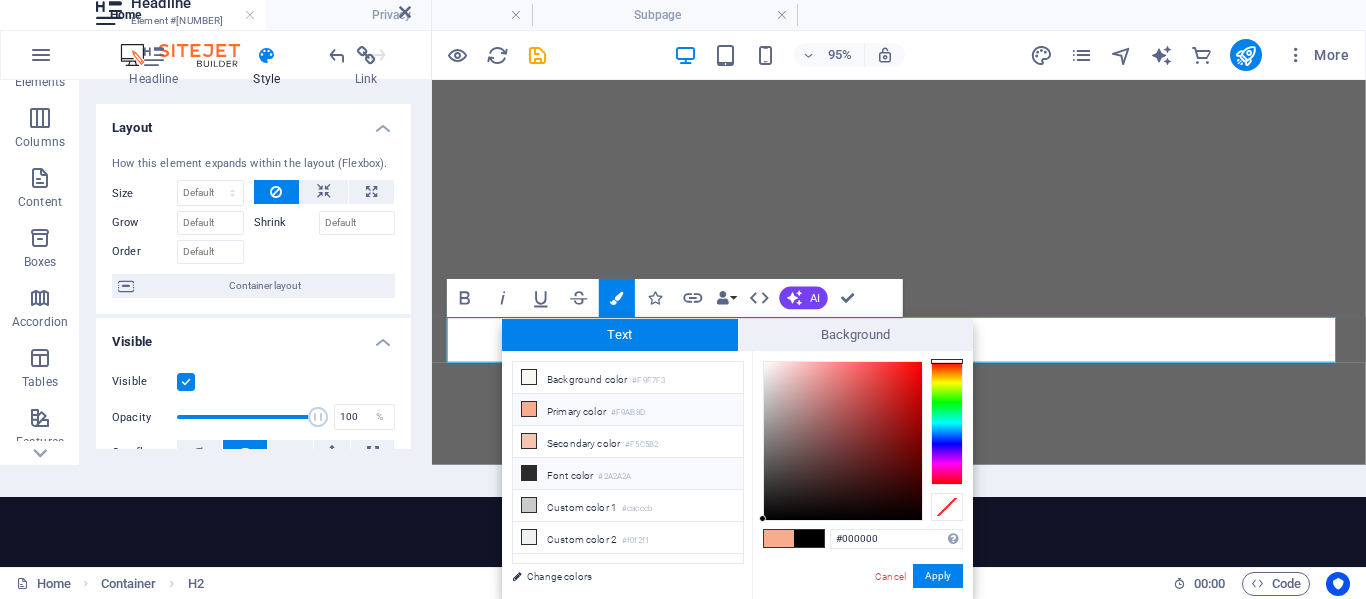 click on "Font color
[COLOR]" at bounding box center [628, 474] 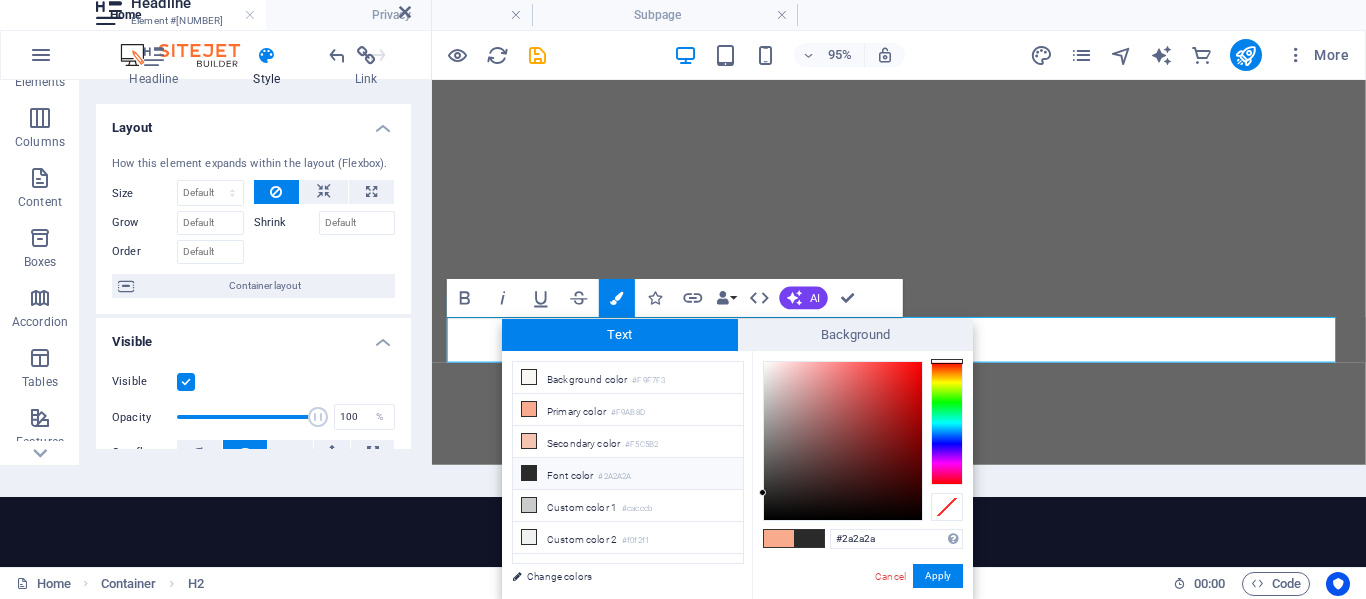 click at bounding box center (529, 473) 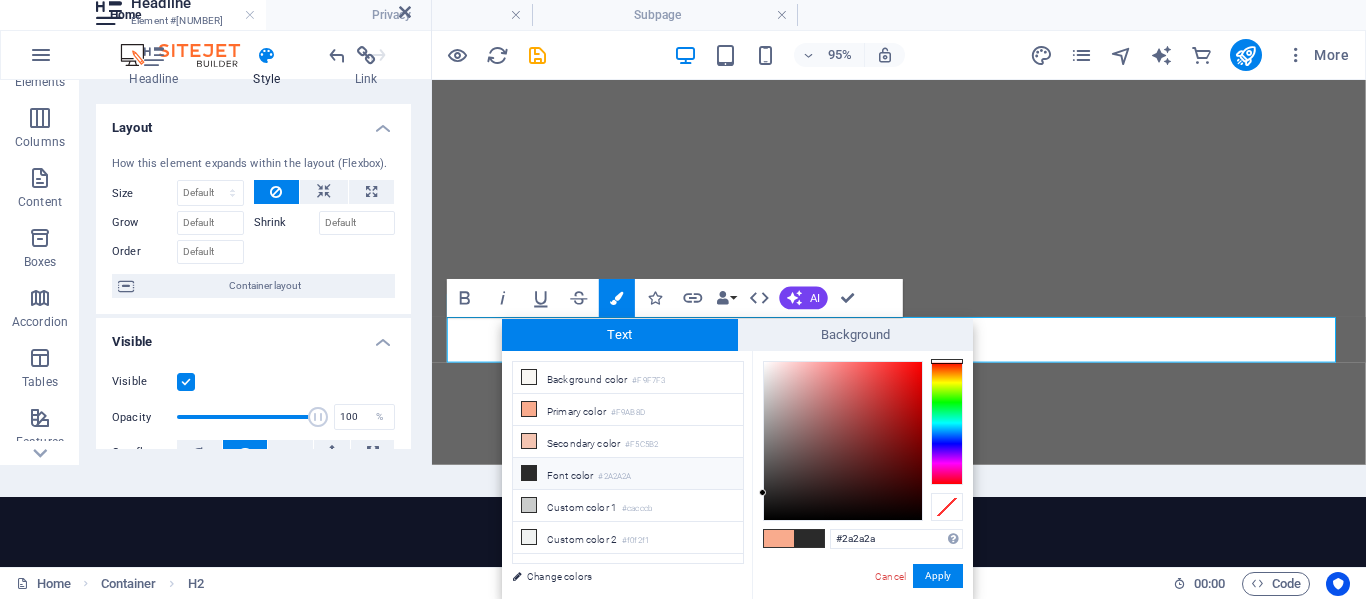 click at bounding box center [529, 473] 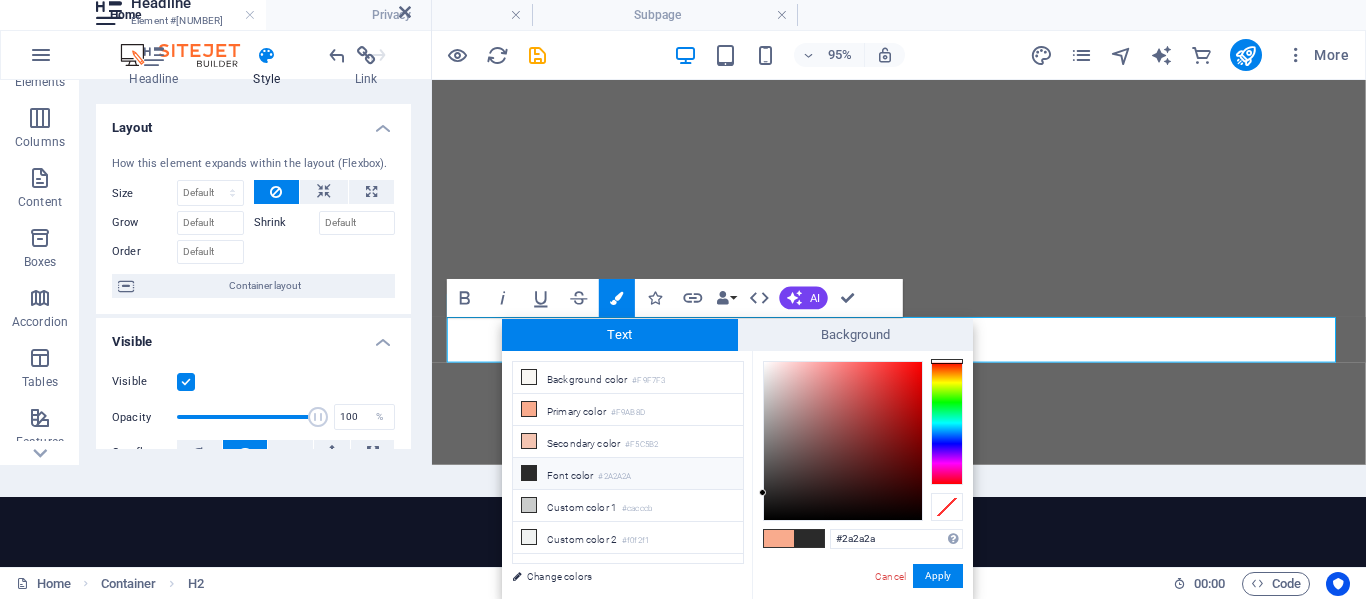 click at bounding box center (809, 538) 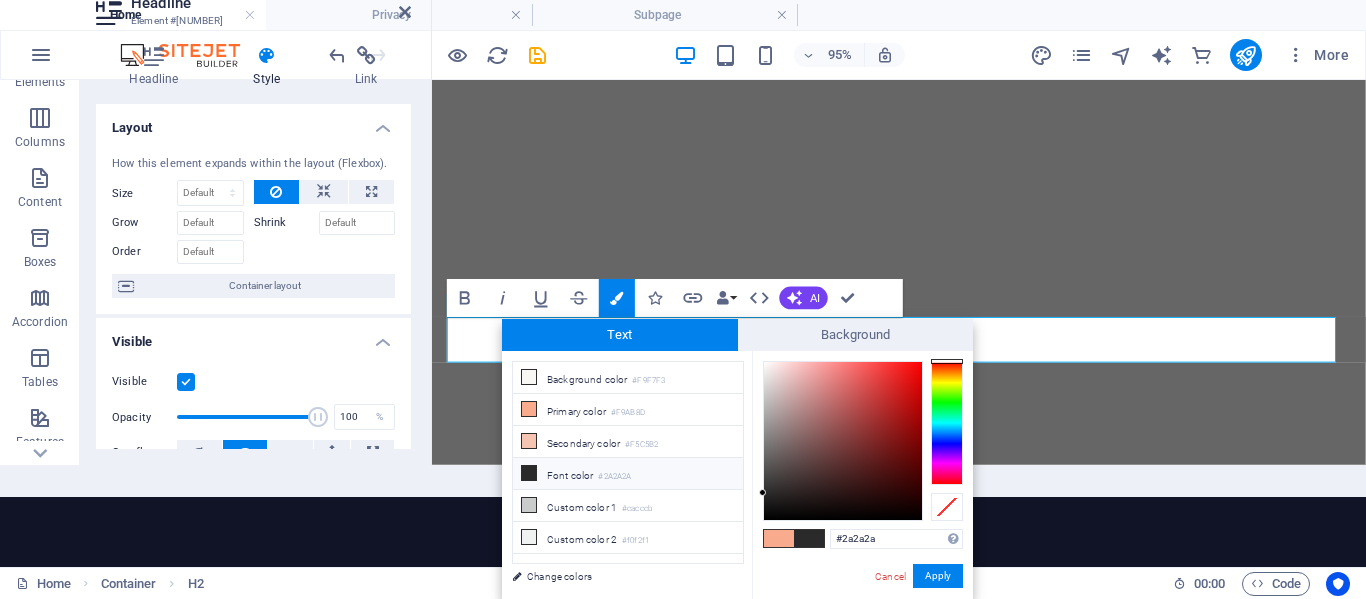 click at bounding box center [809, 538] 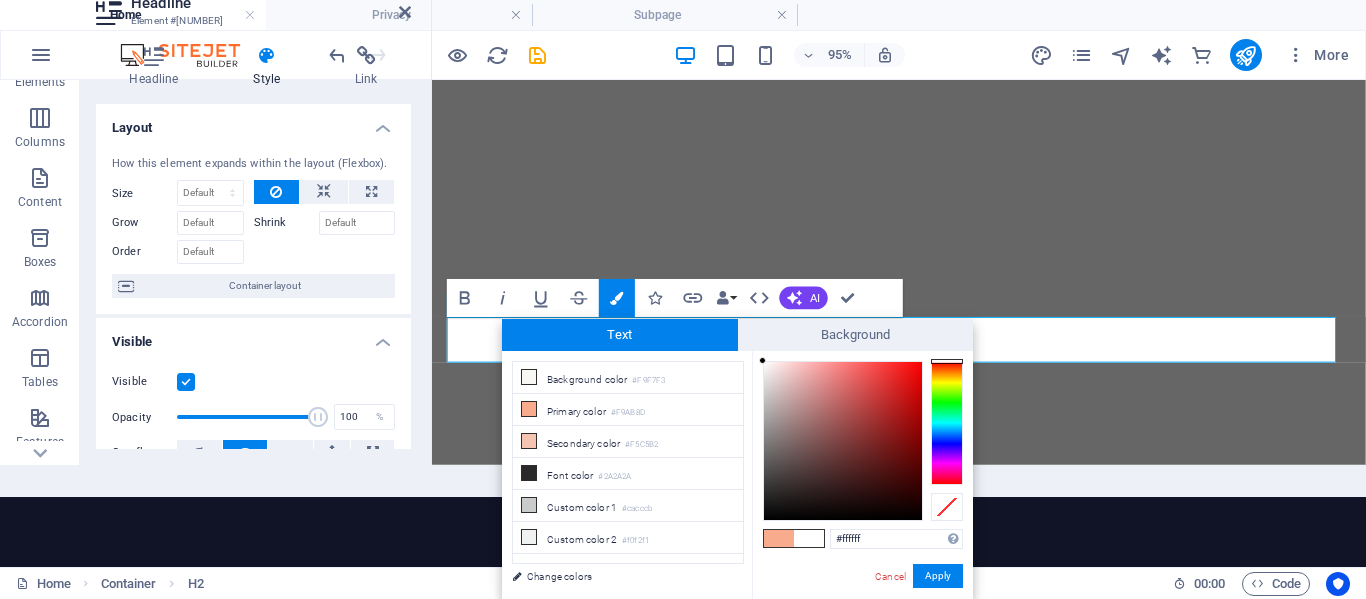 drag, startPoint x: 761, startPoint y: 491, endPoint x: 753, endPoint y: 352, distance: 139.23003 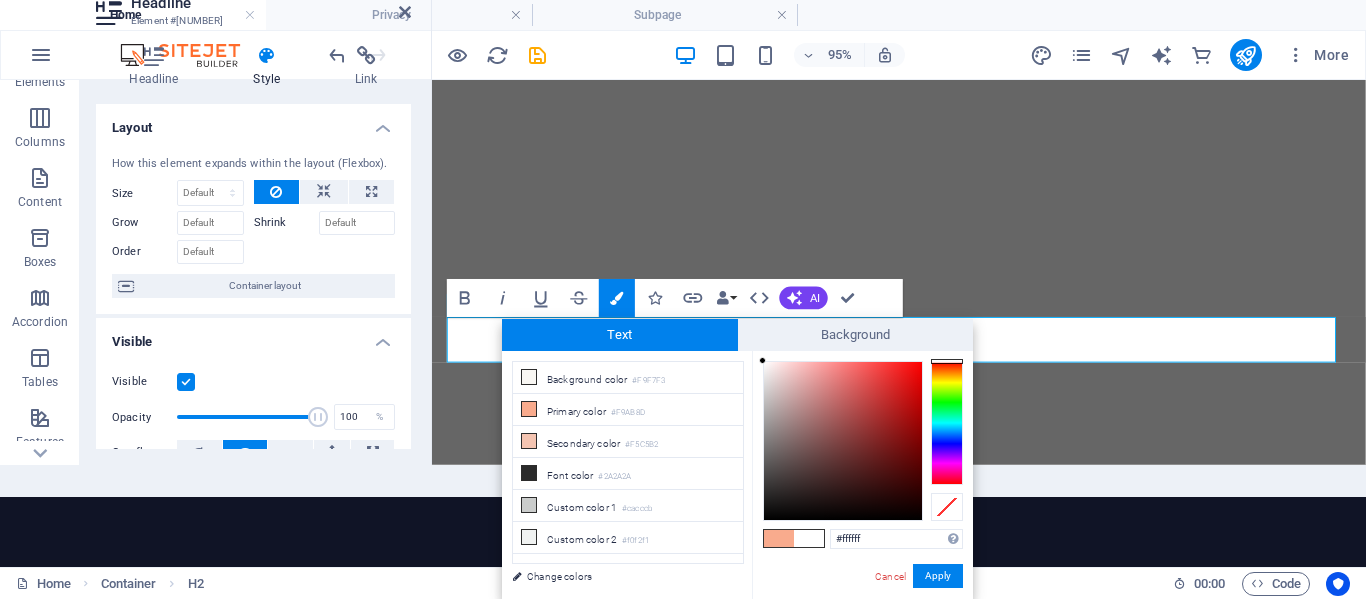 click on "#ffffff Supported formats #0852ed rgb(8, 82, 237) rgba(8, 82, 237, 90%) hsv(221,97,93) hsl(221, 93%, 48%) Cancel Apply" at bounding box center [862, 620] 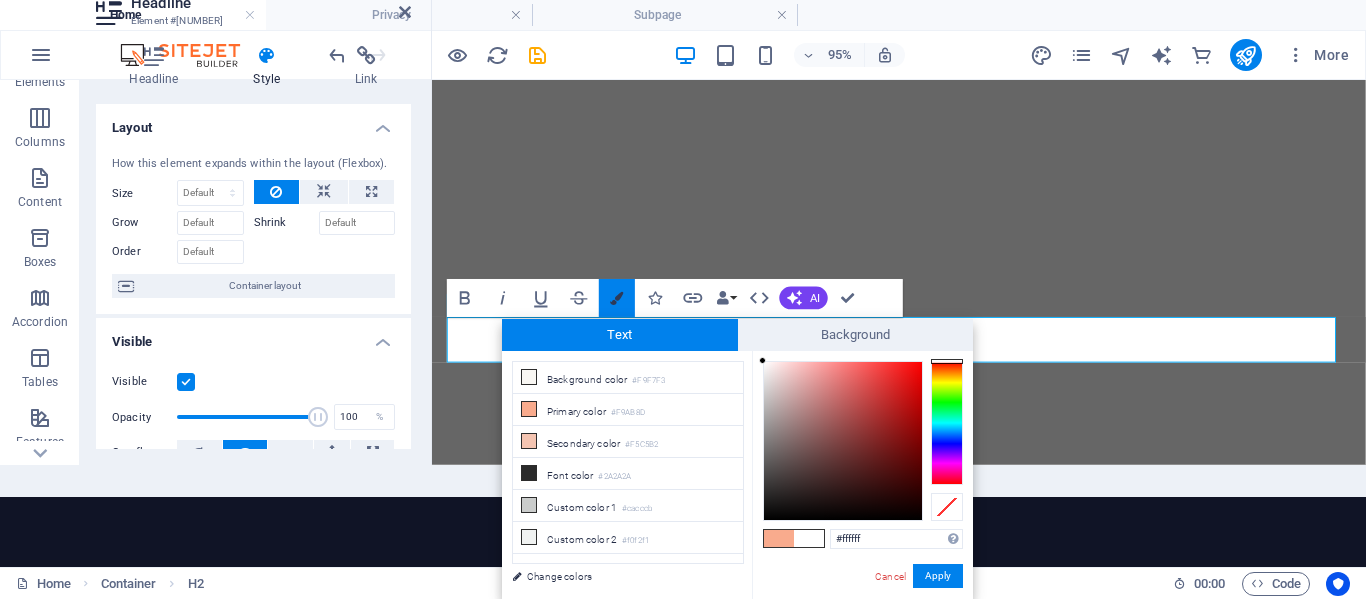 click at bounding box center (617, 297) 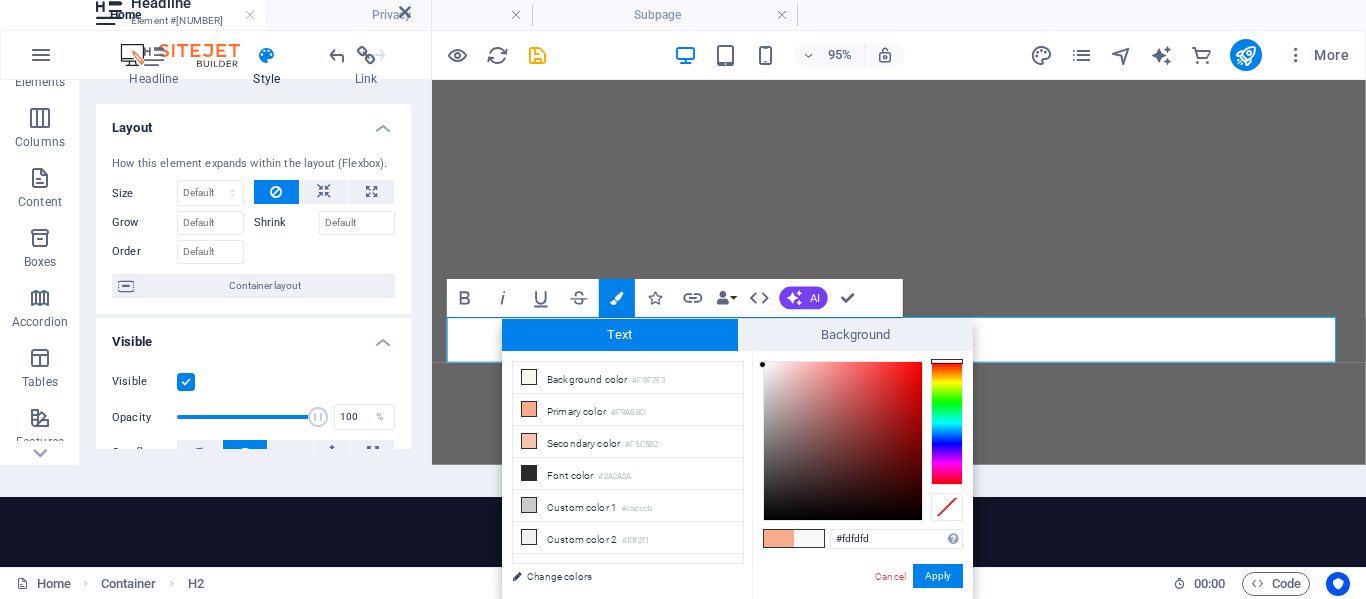 type on "#ffffff" 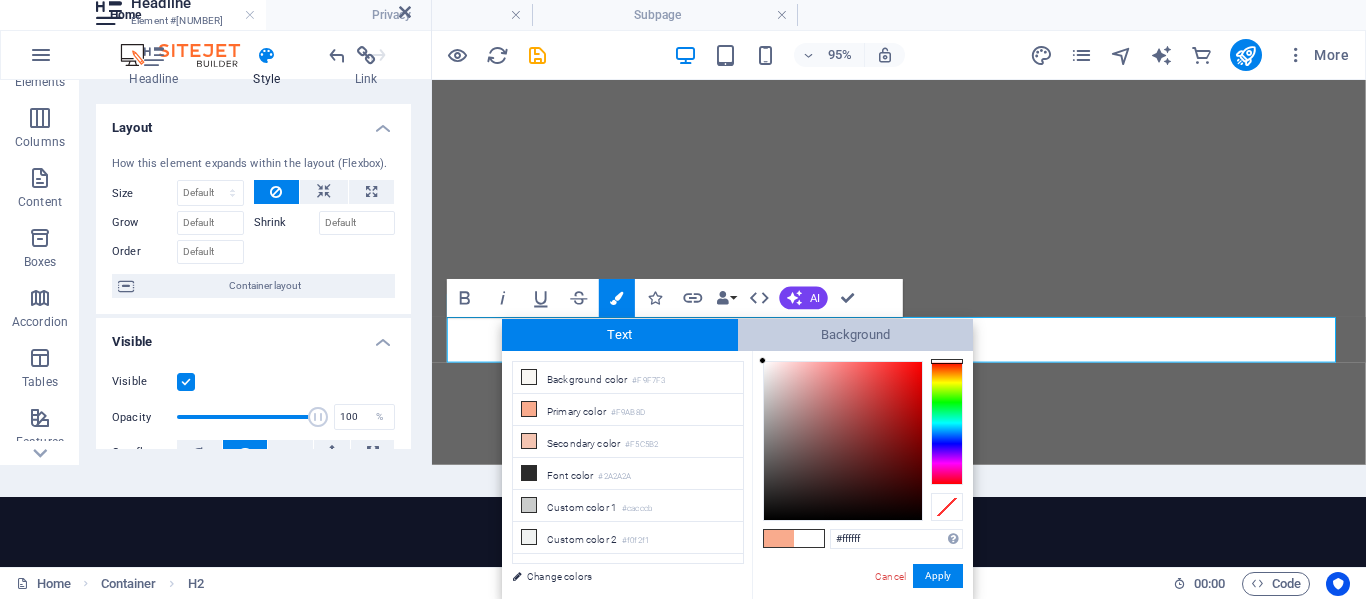 click on "Background" at bounding box center [856, 335] 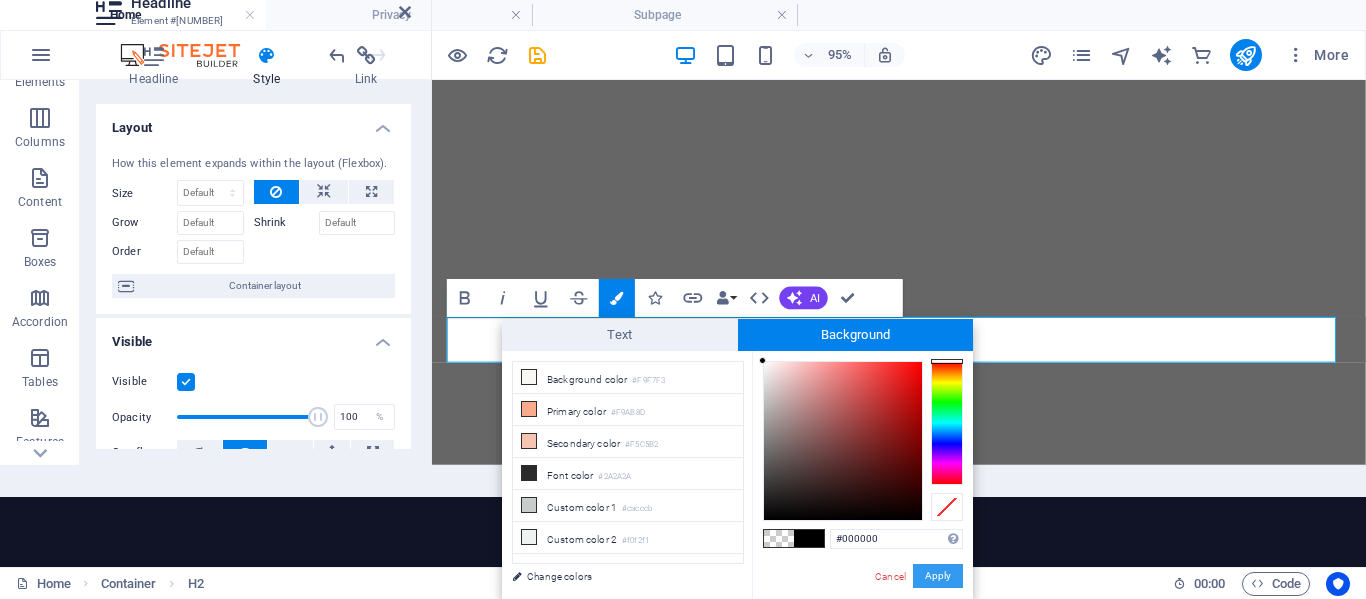 click on "Apply" at bounding box center (938, 576) 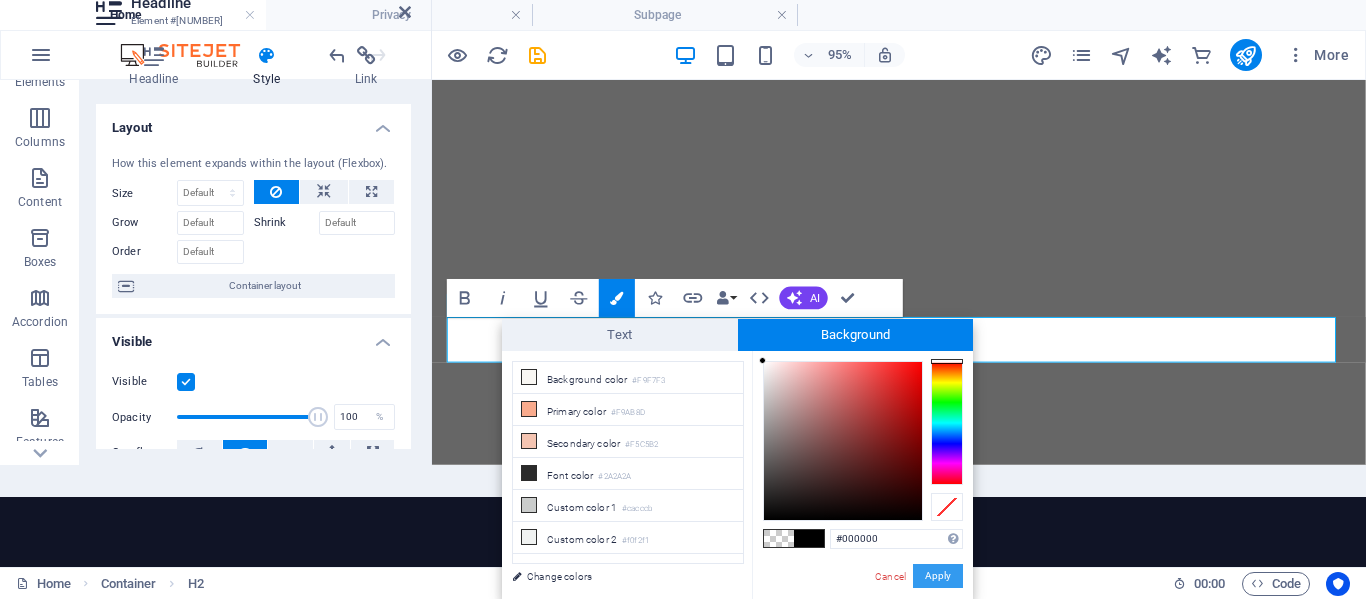 scroll, scrollTop: 0, scrollLeft: 0, axis: both 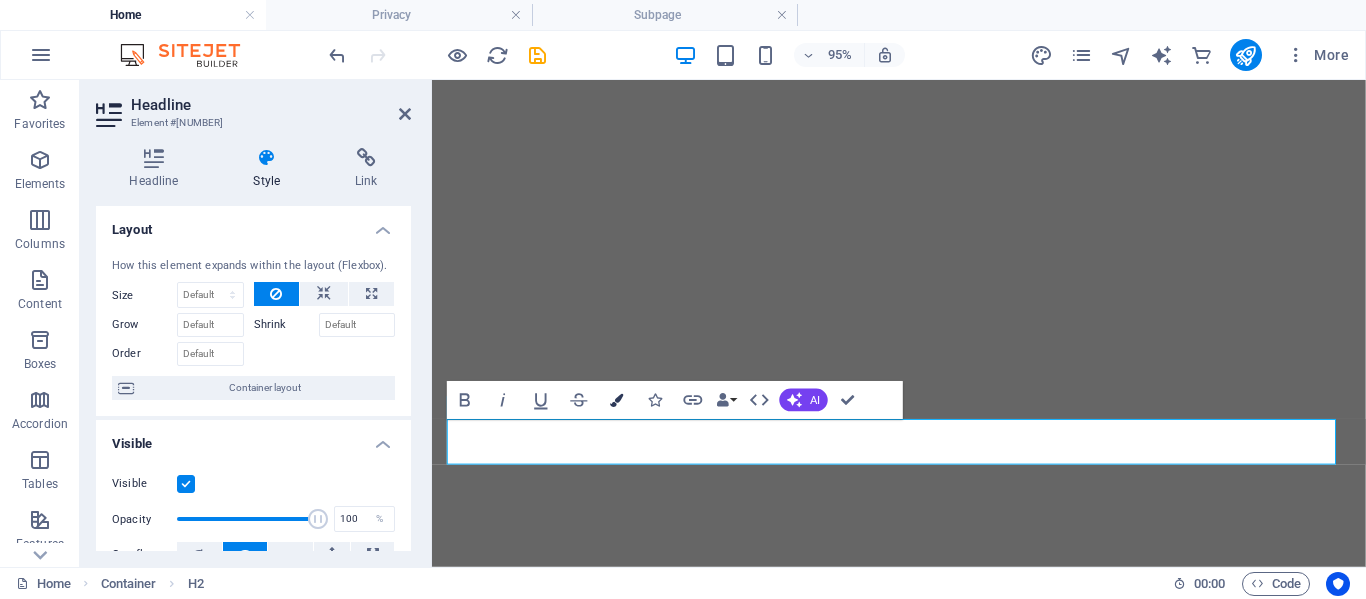 click at bounding box center [617, 399] 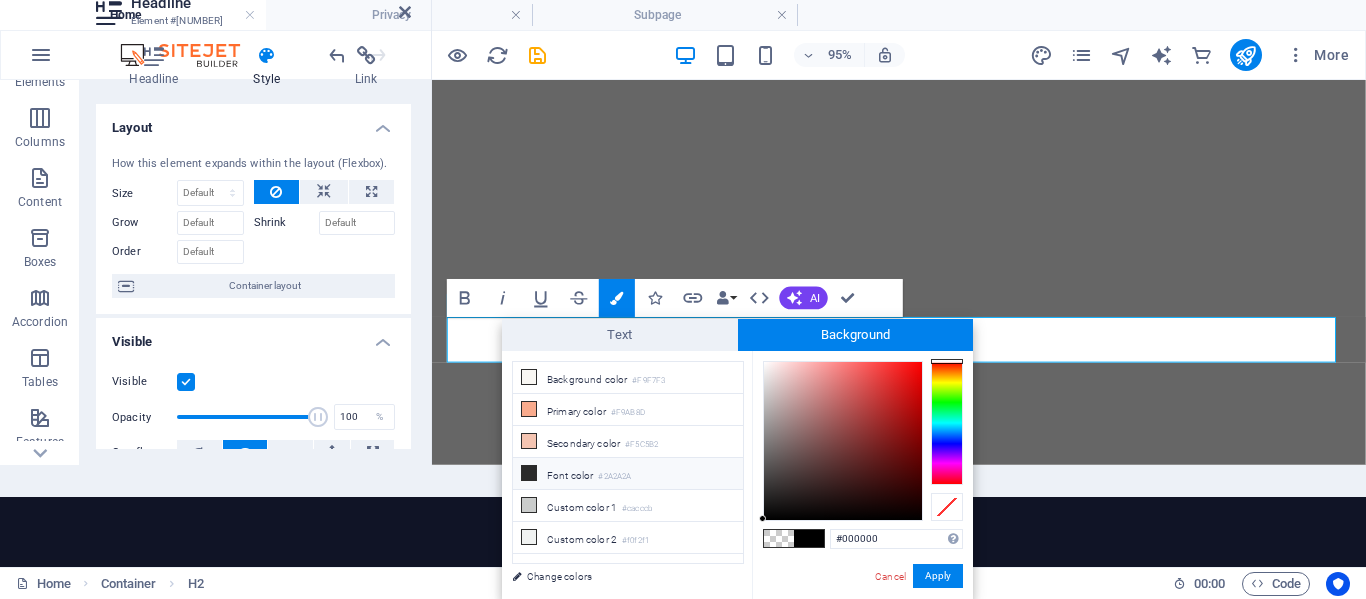 click on "Font color
[COLOR]" at bounding box center [628, 474] 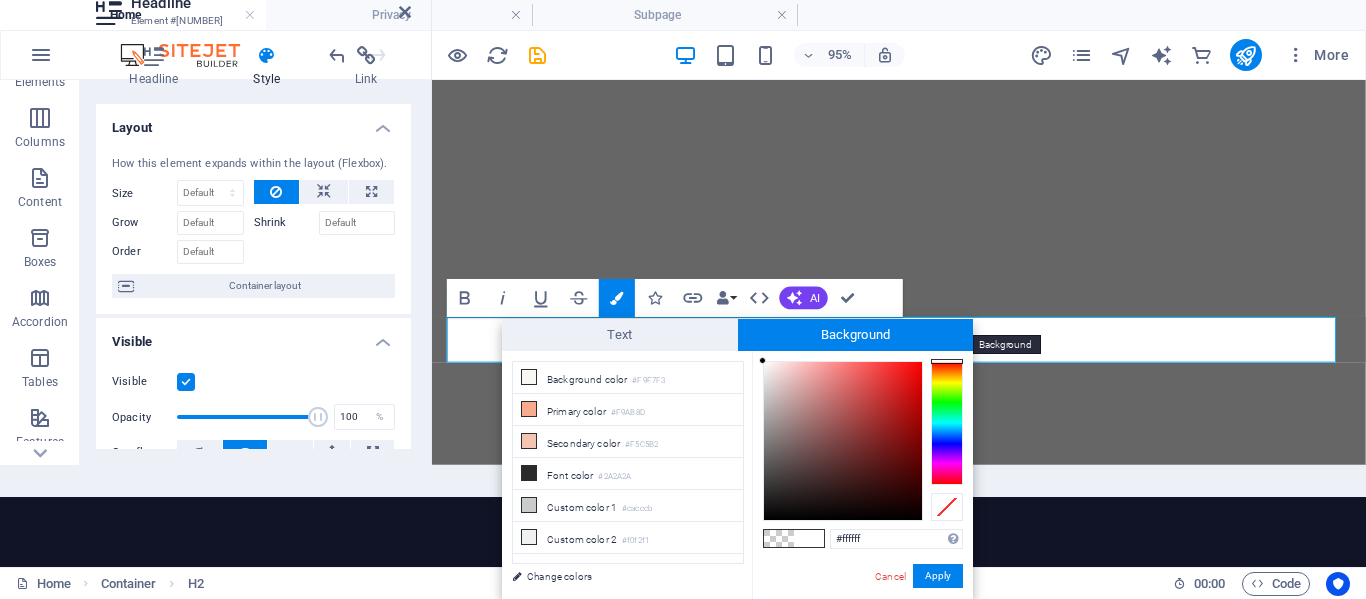drag, startPoint x: 763, startPoint y: 491, endPoint x: 742, endPoint y: 343, distance: 149.48244 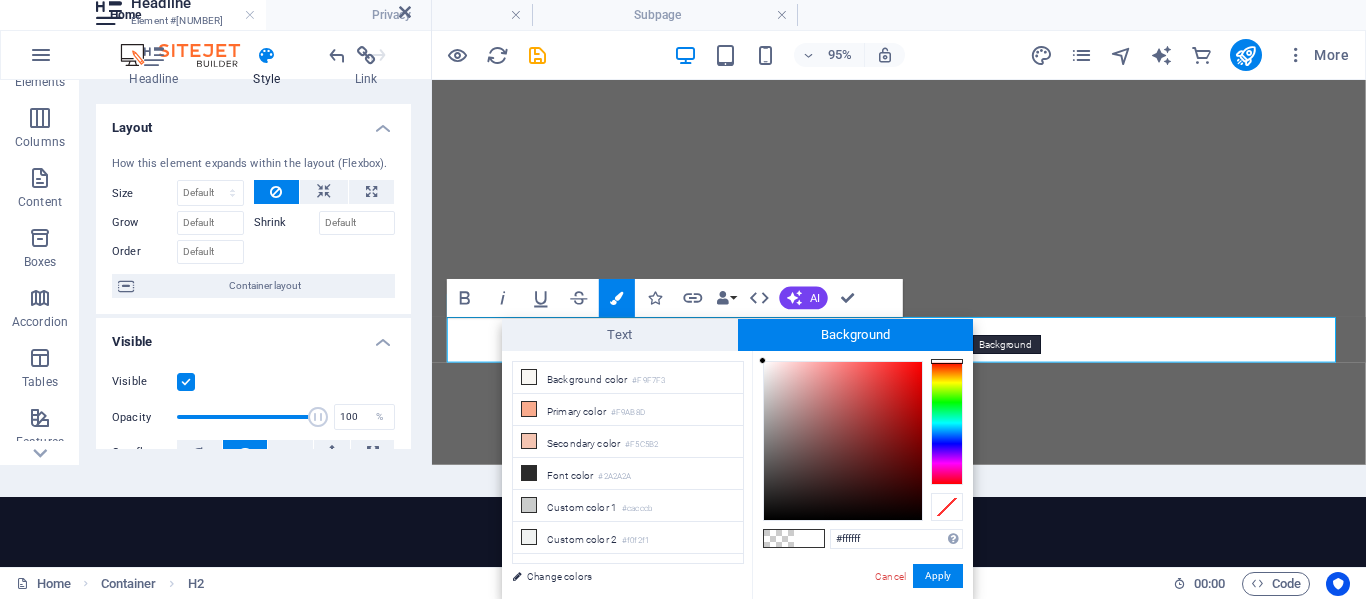 click on "Text
Background
less
Background color
#F9F7F3
Primary color
#F9AB8D
Secondary color
#F5C5B2
Font color
#0852ed" at bounding box center [737, 459] 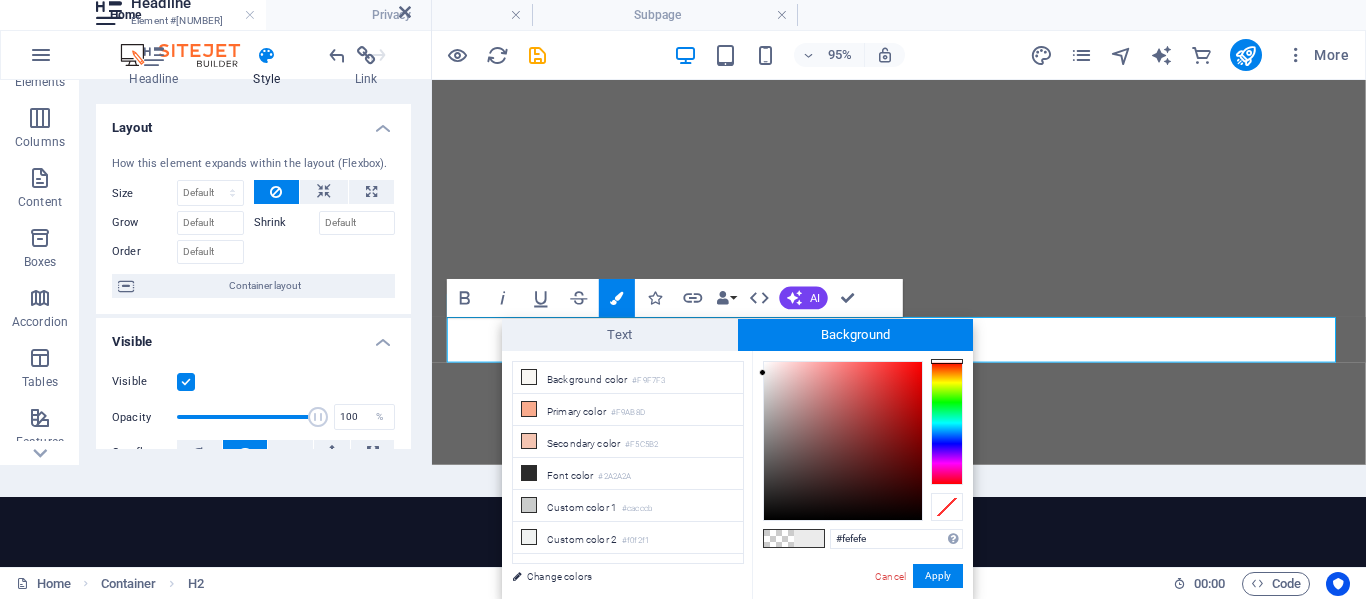 type on "#ffffff" 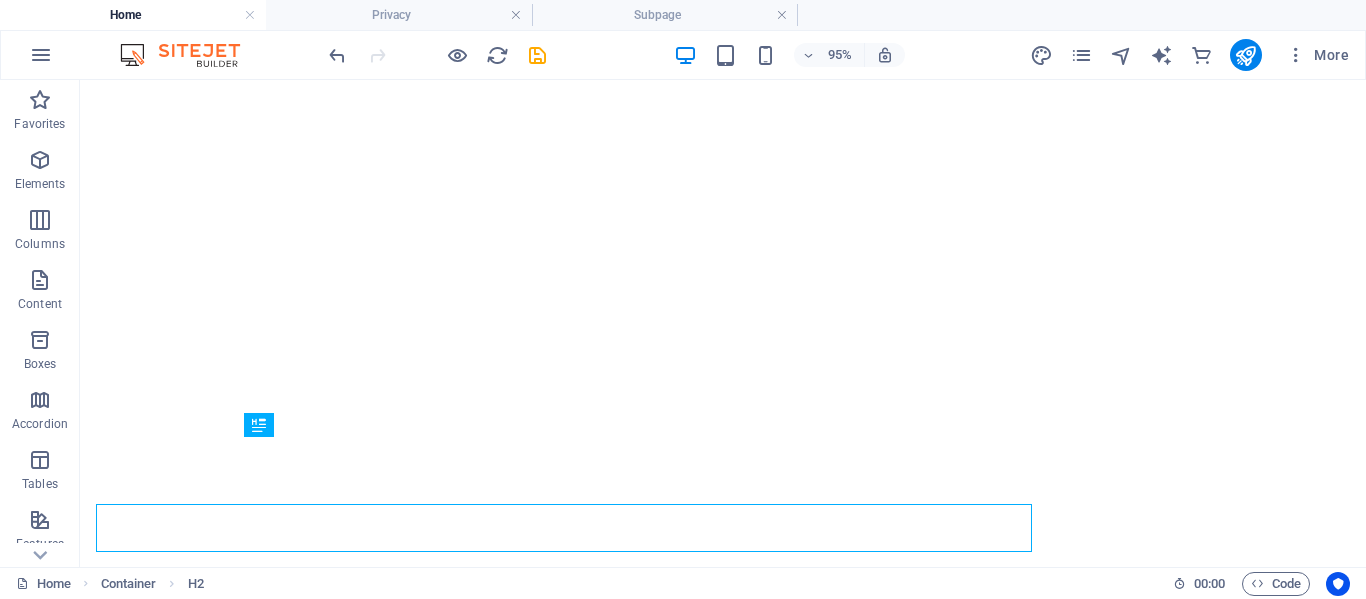 scroll, scrollTop: 0, scrollLeft: 0, axis: both 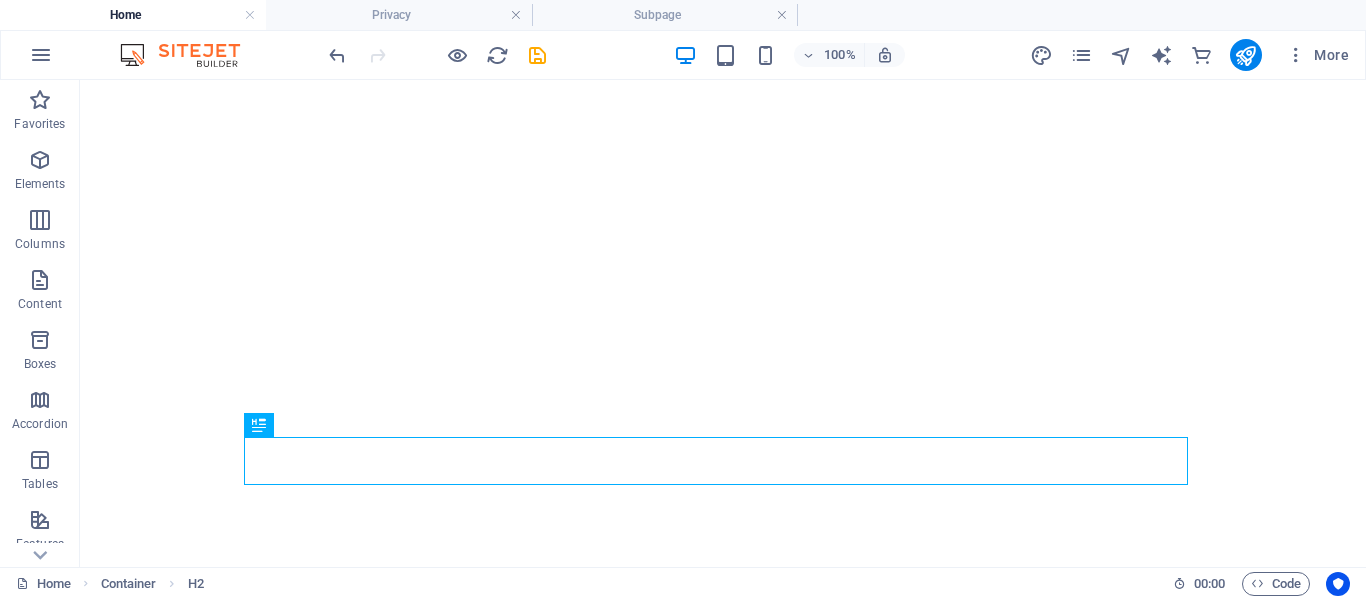 click on "H2   Banner   Container   Menu Bar   Menu   Spacer   Spacer   H3   Text   Logo   Container   HTML   Container   Icon   Text   Preset   Container   Button   Spacer   Container   Boxes   Container   Container   Spacer   Container   Footer Saga   Text   Container   Text   Container   Text   Container   Text   Text   Container   Container   Container   Spacer   H2   Container   Spacer   H2   Spacer   Container   H3   Container   H3   Spacer   Menu   Text   Container   Text   Container   Logo   Captcha   Contact Form   Contact Form   Form   Checkbox   Textarea   Email   Input   Spacer   H2   Input   Form button   Spacer   Contact Form   Form   Input   Text   Placeholder   Container   H3   Icon   Spacer   H2   Container   H3   Container   Container   Container   Spacer   Container   Icon   Text   Spacer   Icon" at bounding box center (723, 323) 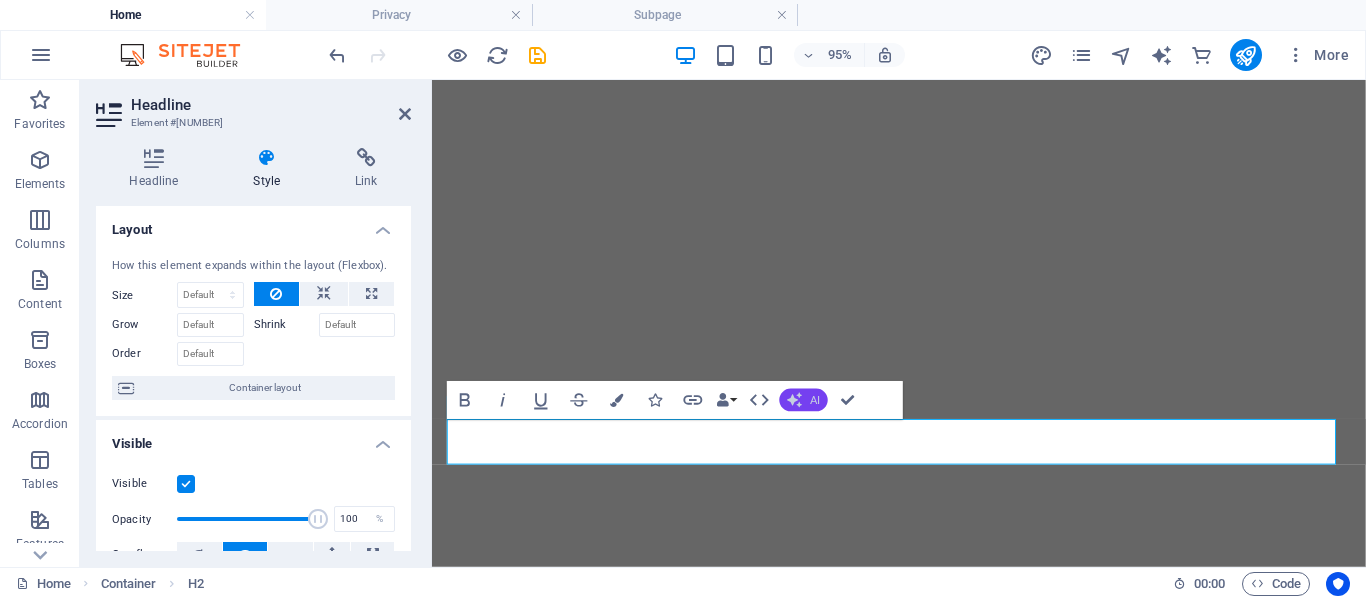 click on "AI" at bounding box center [804, 399] 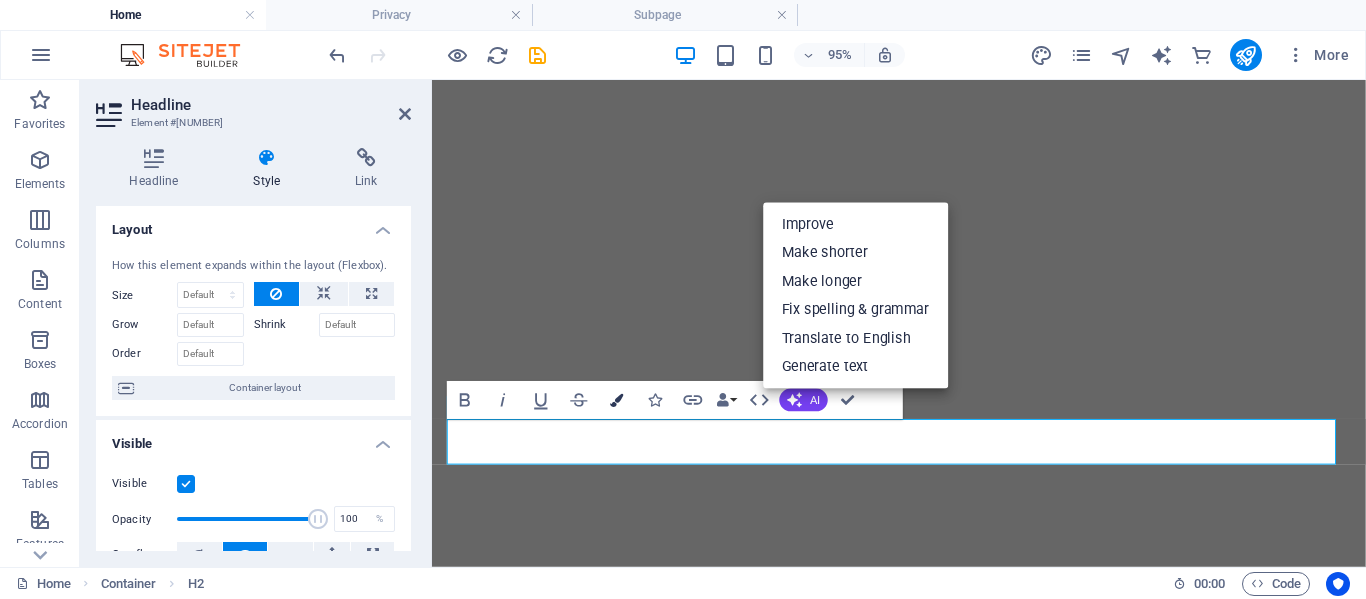 click on "Colors" at bounding box center [617, 400] 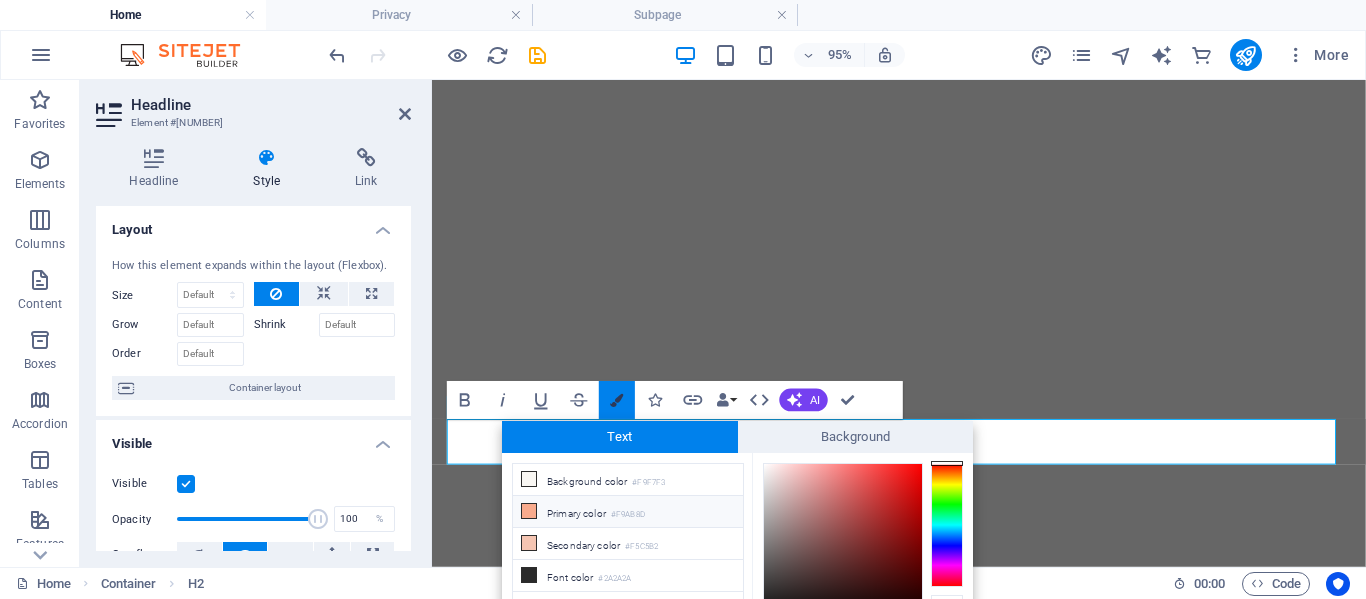 scroll, scrollTop: 102, scrollLeft: 0, axis: vertical 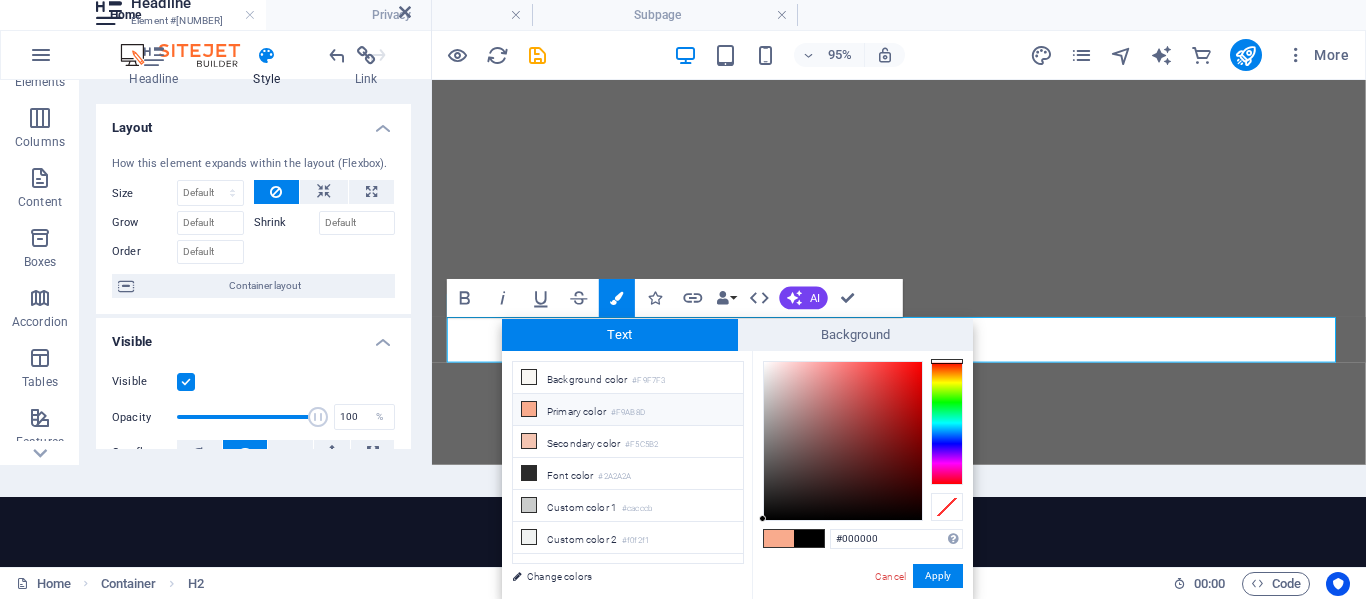 click at bounding box center [779, 538] 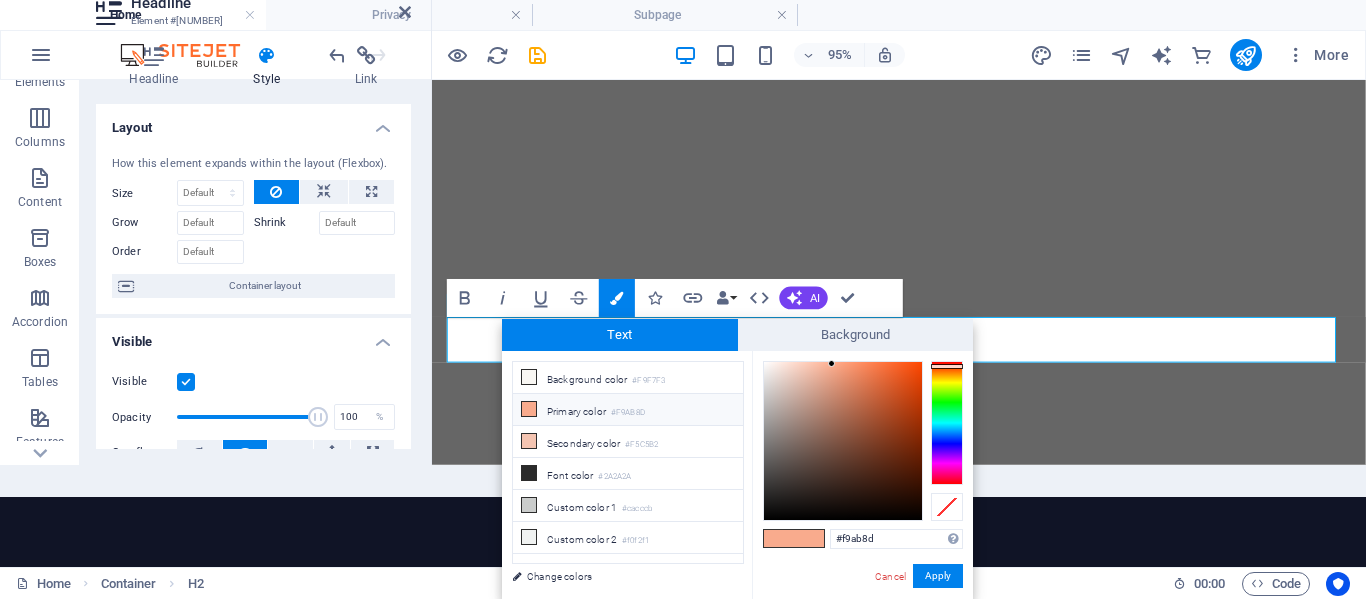 click at bounding box center (779, 538) 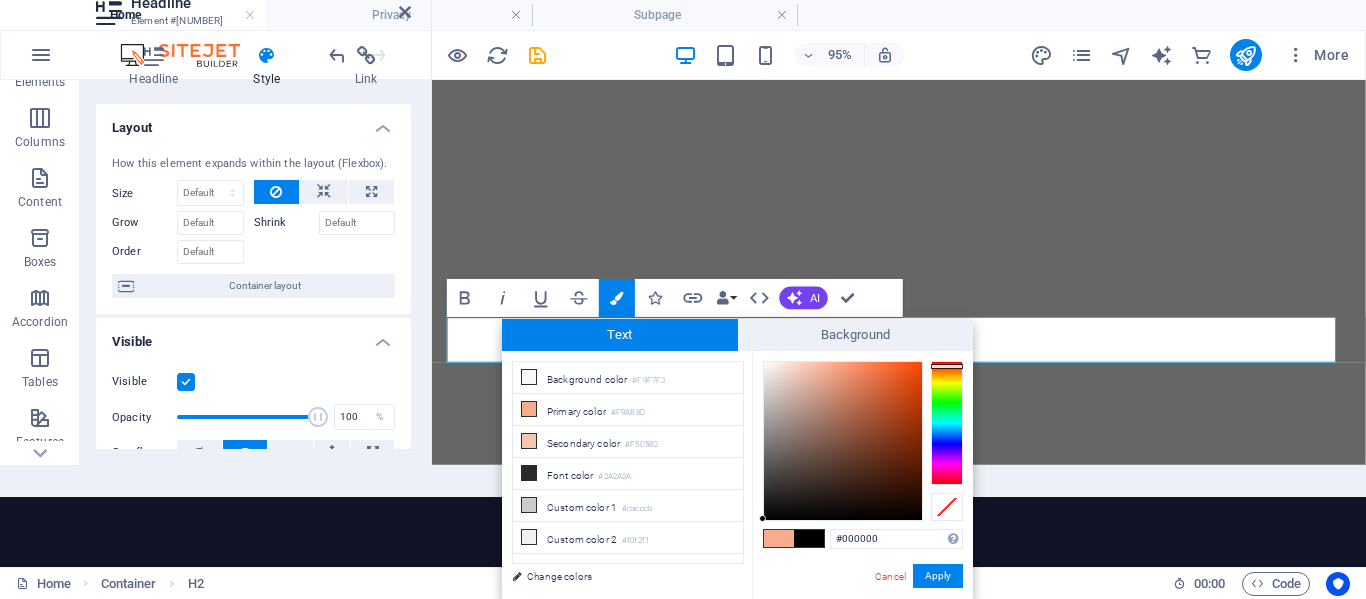 drag, startPoint x: 832, startPoint y: 360, endPoint x: 747, endPoint y: 525, distance: 185.60712 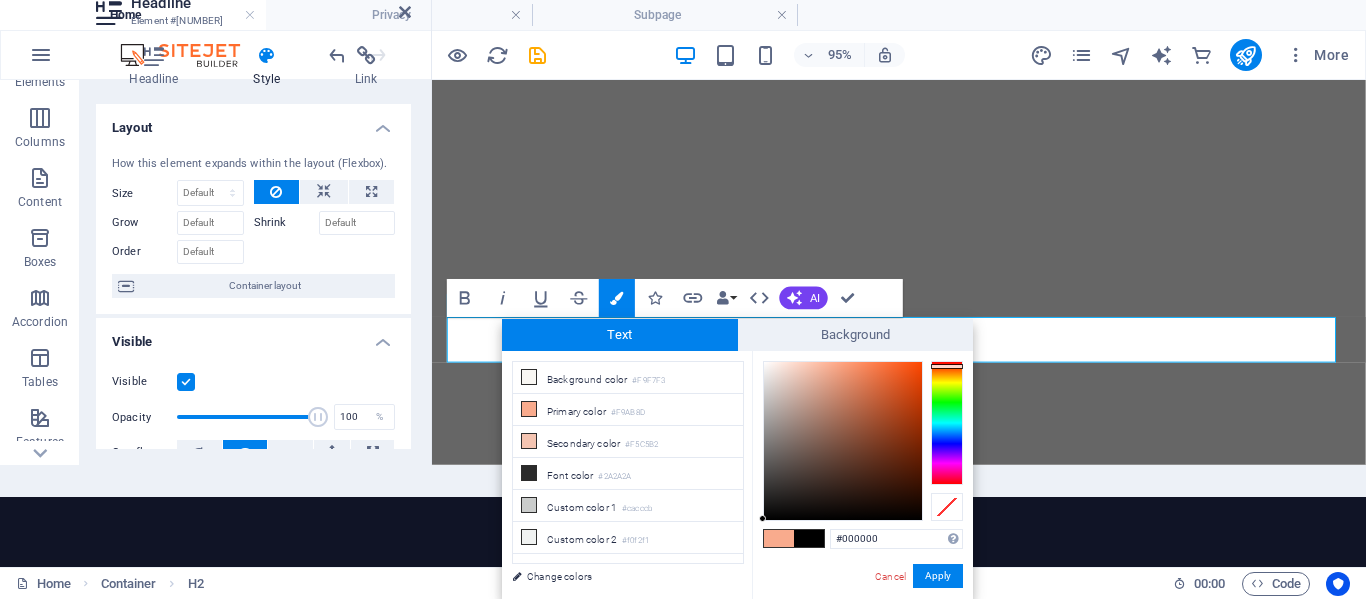 click on "less
Background color
#F9F7F3
Primary color
#F9AB8D
Secondary color
#F5C5B2
Font color
#000000" at bounding box center (737, 475) 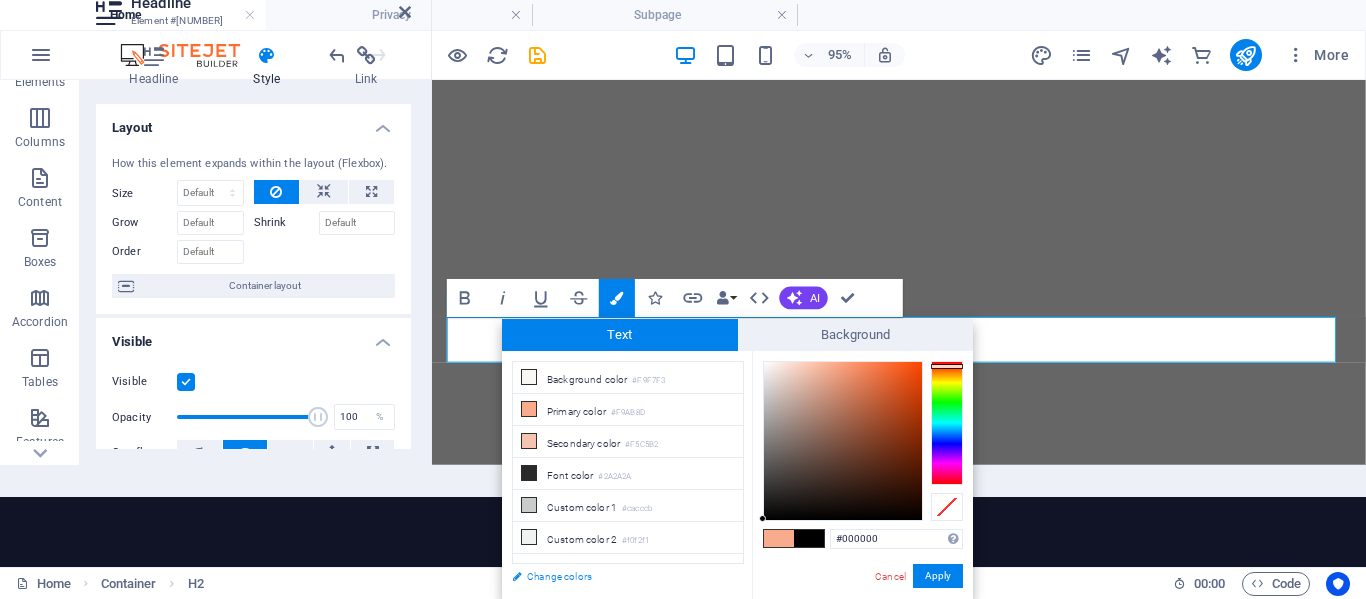 click on "Change colors" at bounding box center [618, 576] 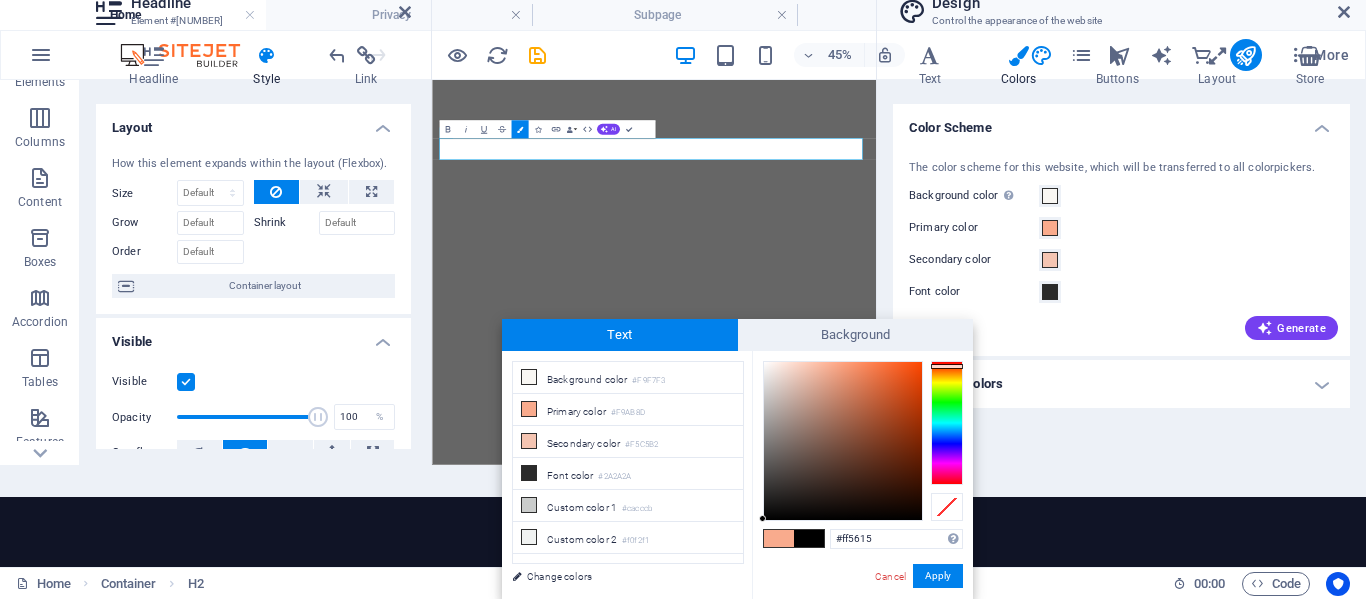 type on "#ff4700" 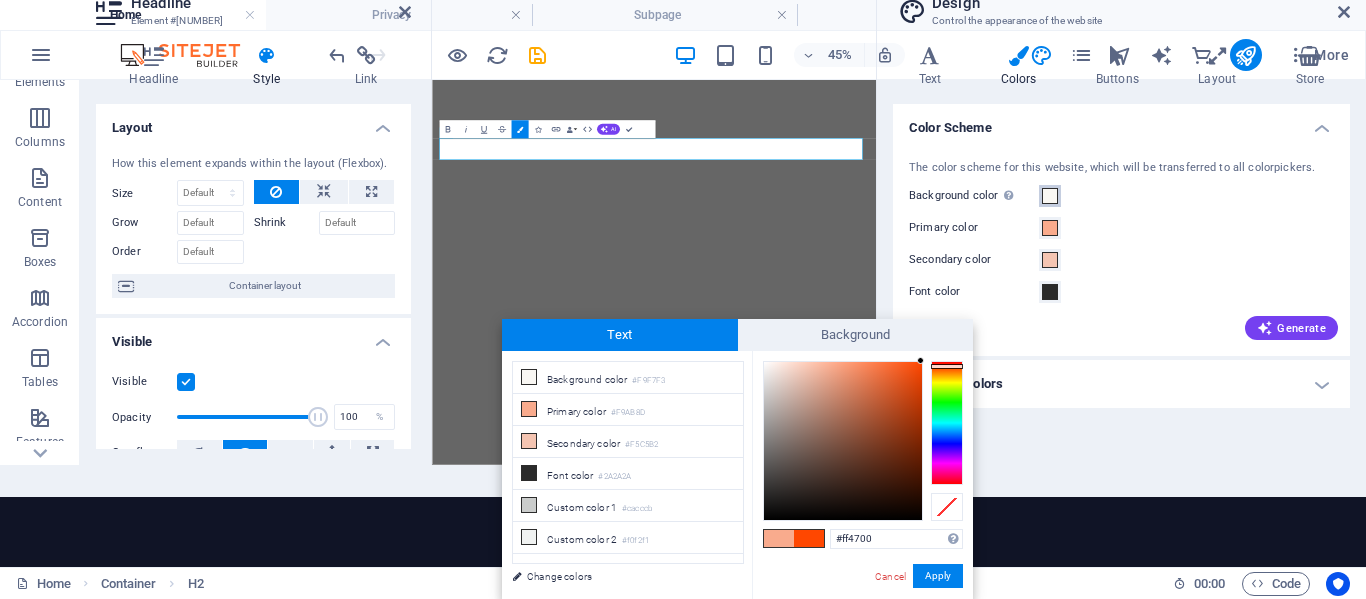 click at bounding box center [1050, 196] 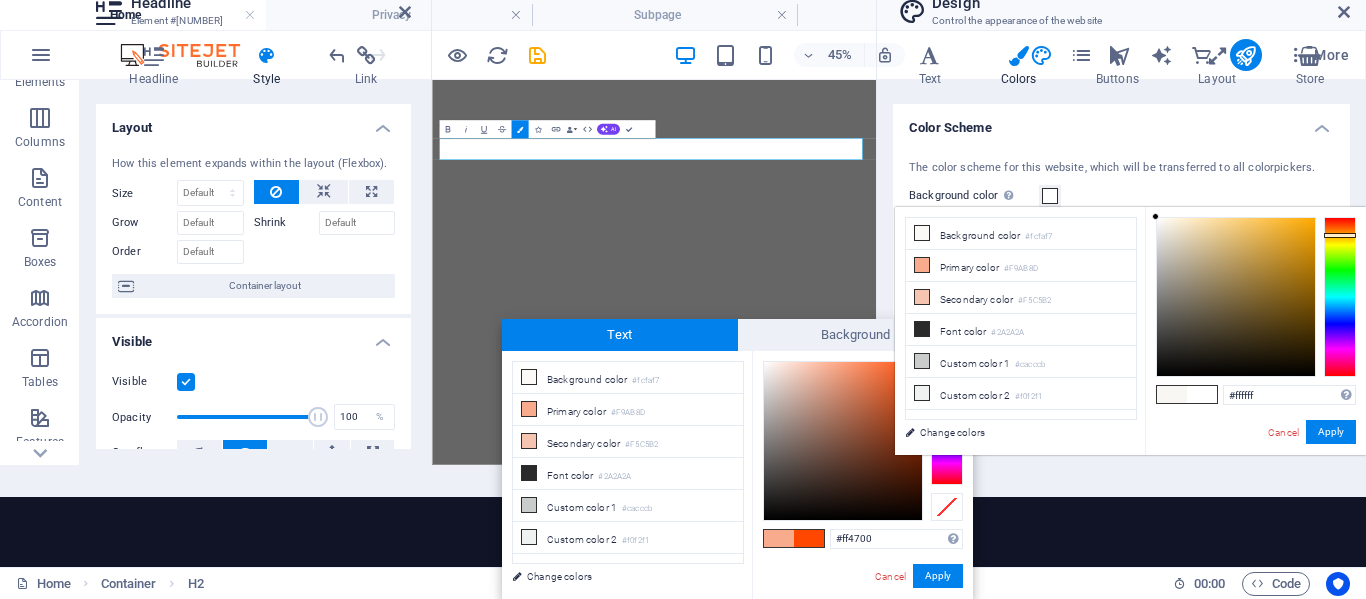 drag, startPoint x: 1159, startPoint y: 219, endPoint x: 1148, endPoint y: 195, distance: 26.400757 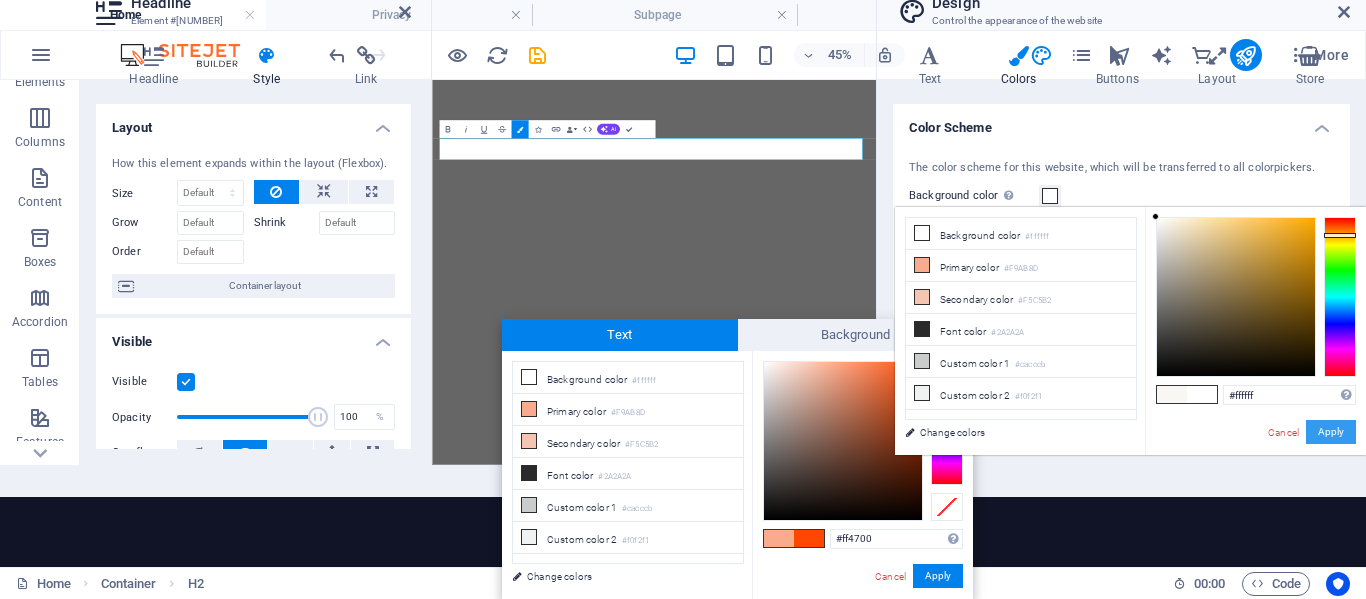 click on "Apply" at bounding box center [1331, 432] 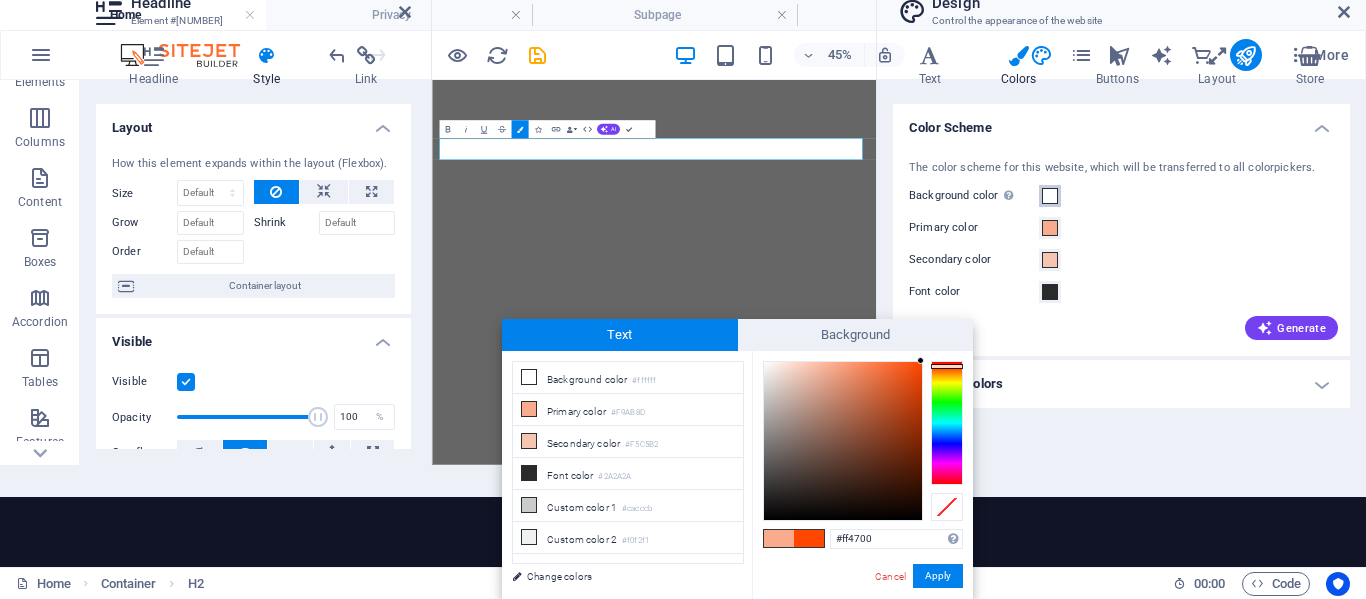 click at bounding box center [1050, 196] 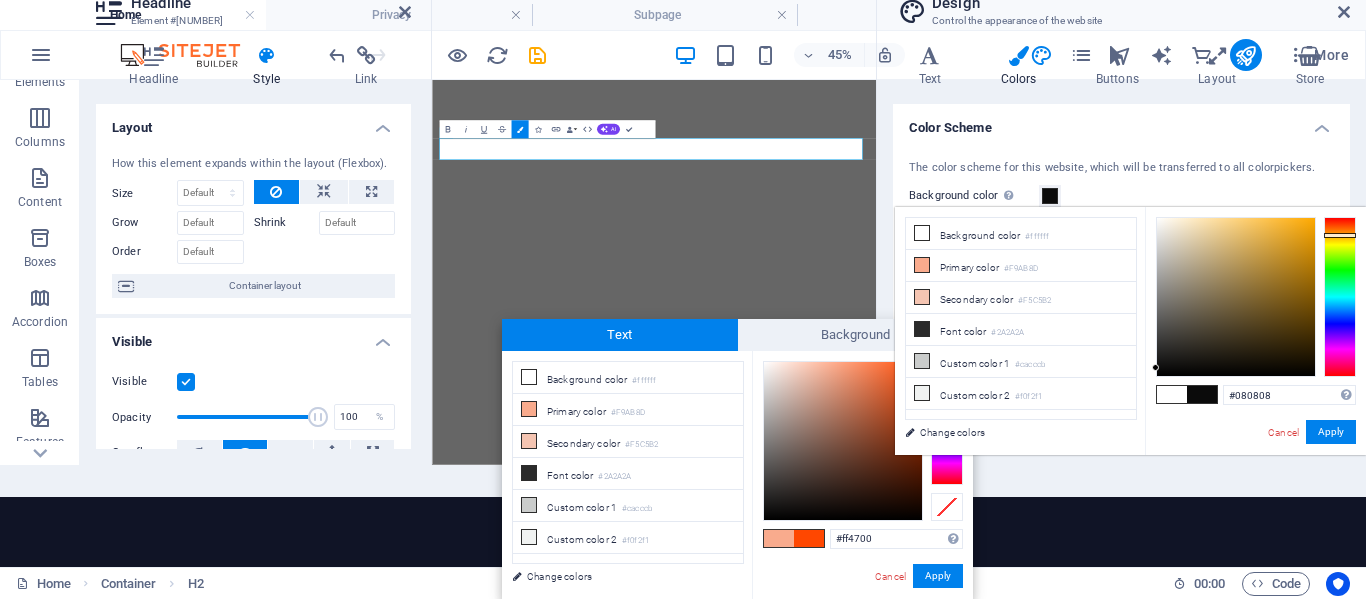 drag, startPoint x: 1155, startPoint y: 217, endPoint x: 1142, endPoint y: 372, distance: 155.5442 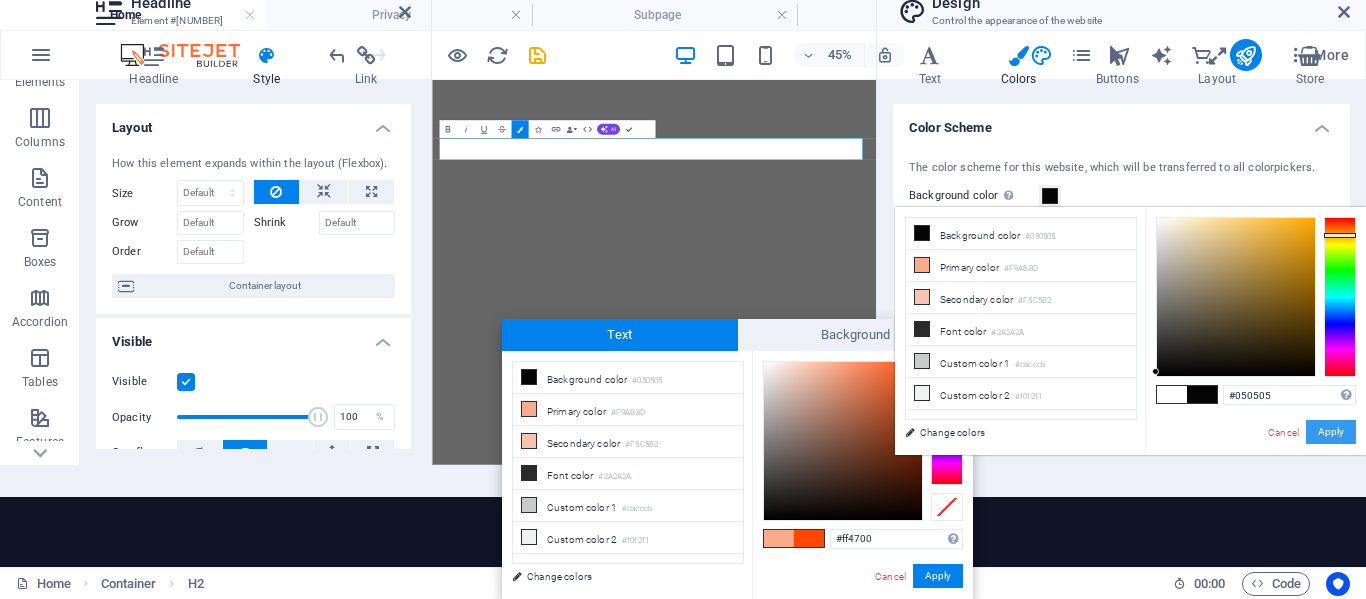 click on "Apply" at bounding box center [1331, 432] 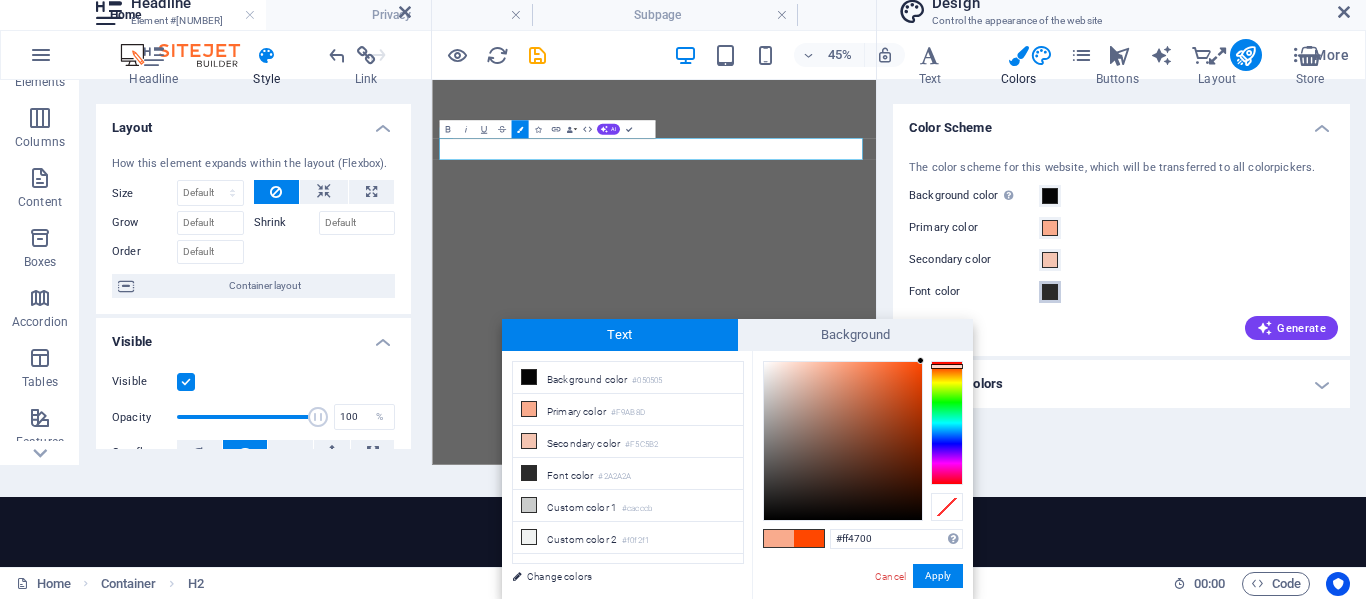click at bounding box center [1050, 292] 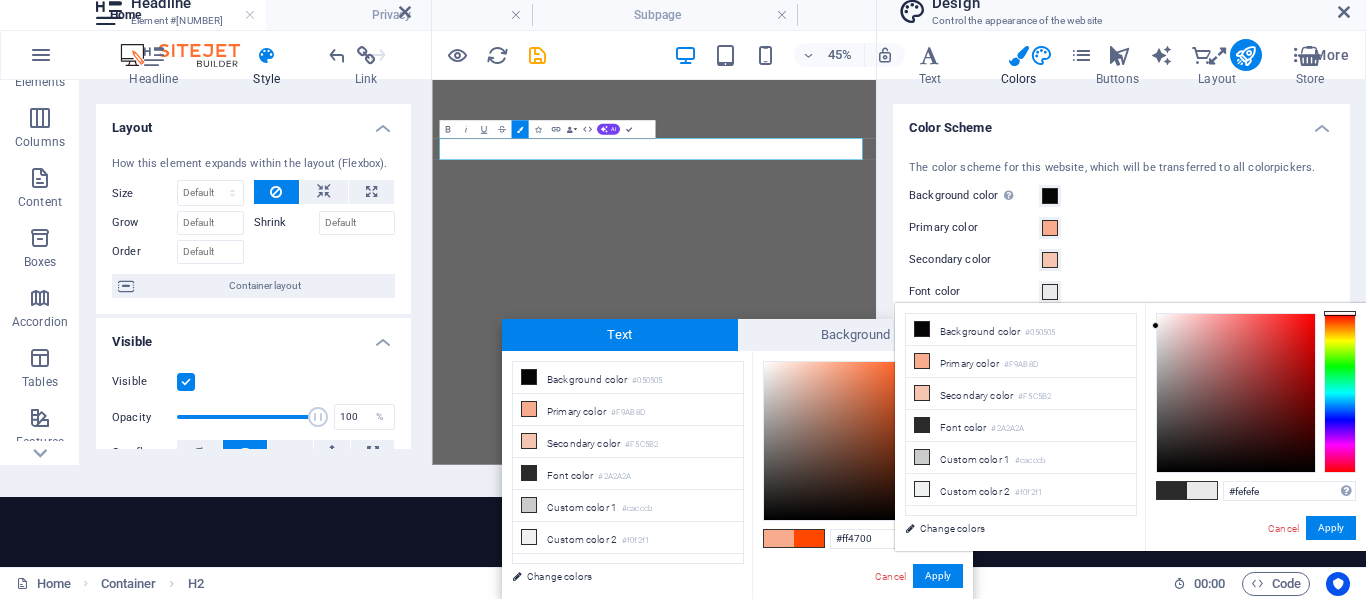 type on "#ffffff" 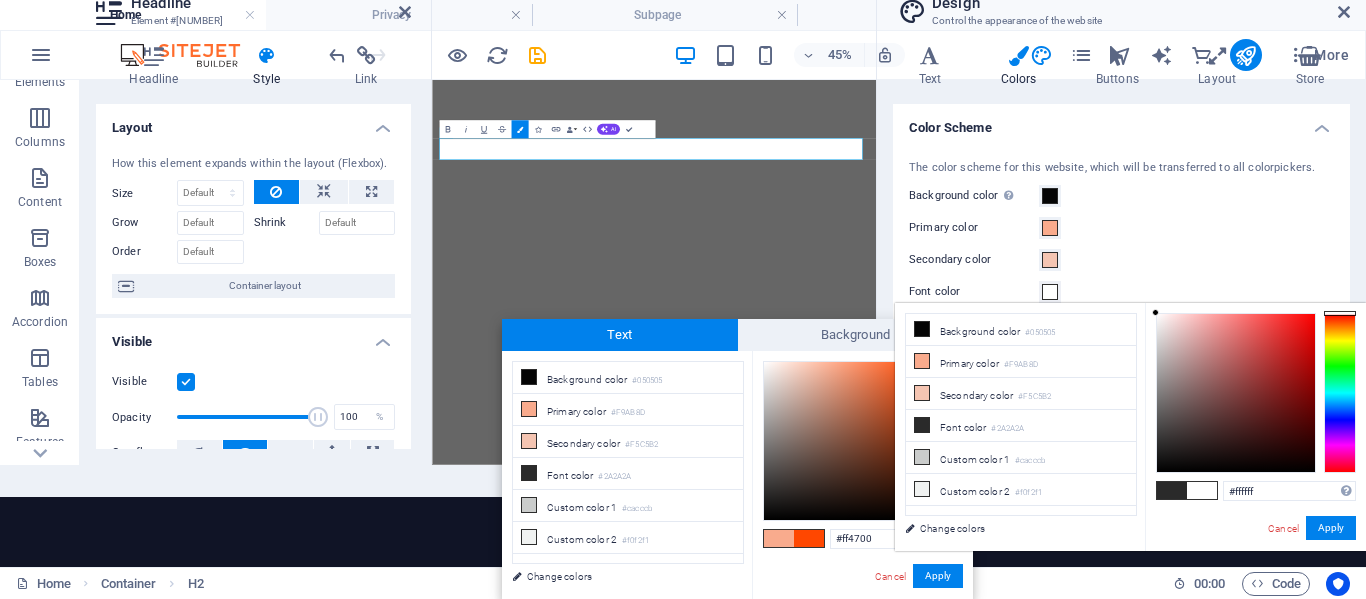 drag, startPoint x: 1157, startPoint y: 446, endPoint x: 1146, endPoint y: 297, distance: 149.40549 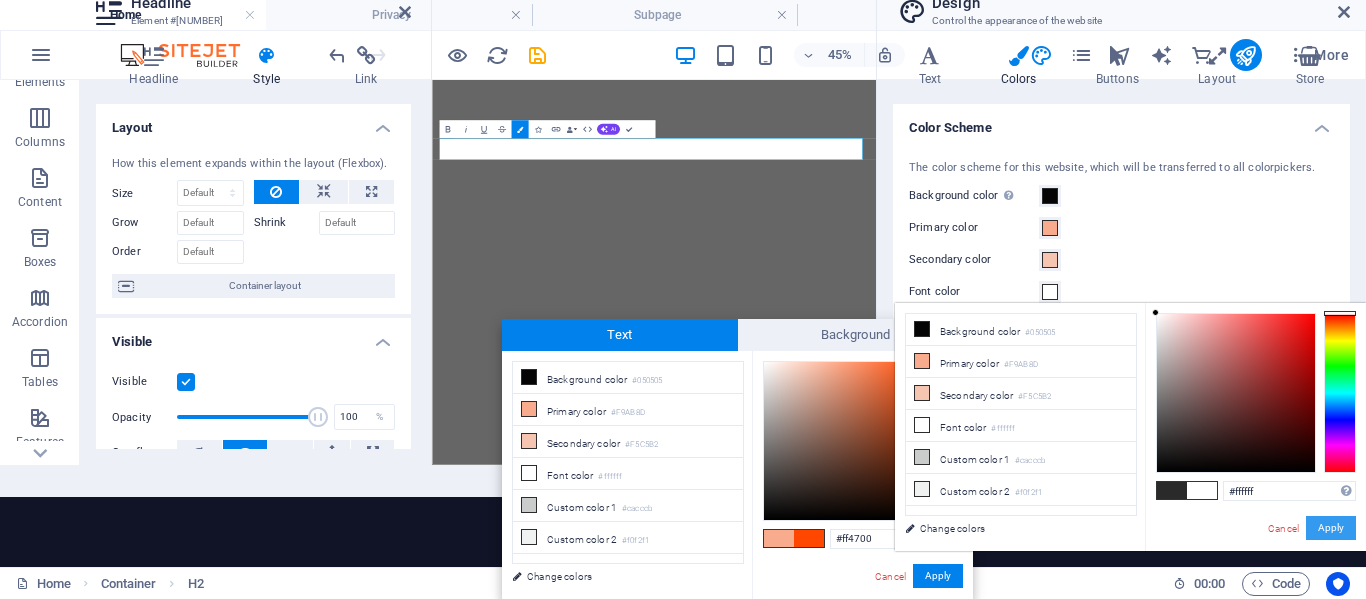 click on "Apply" at bounding box center (1331, 528) 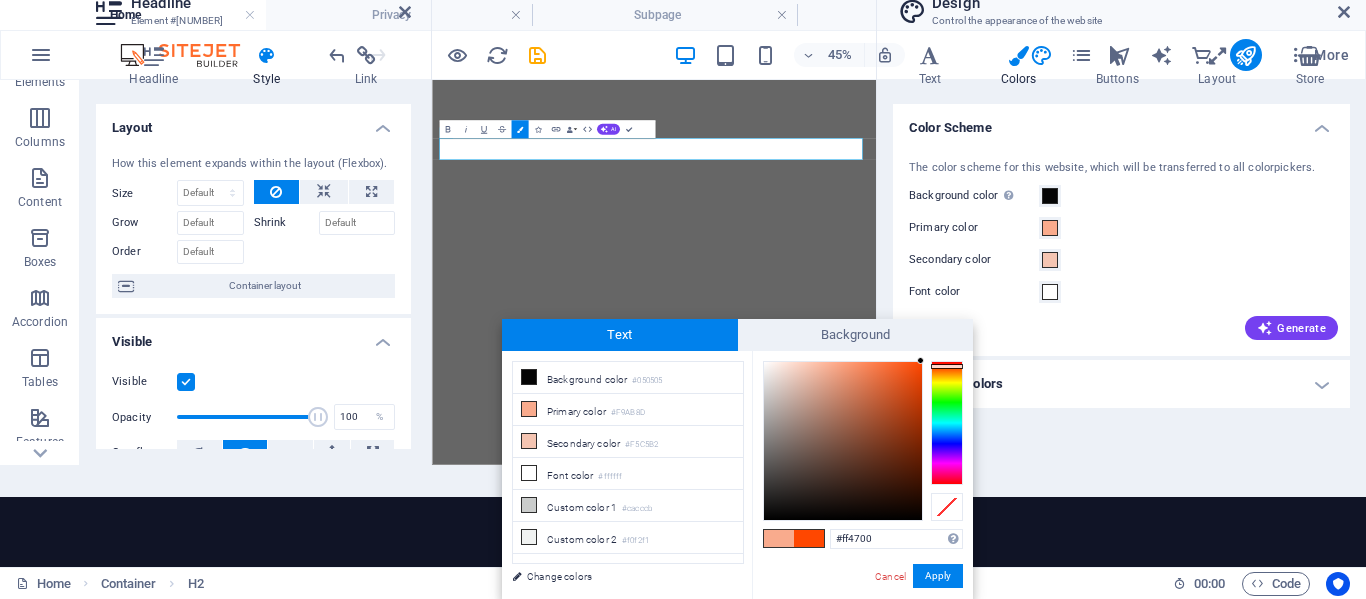 click on "jdsconsulting.co.za Home Privacy Subpage Favorites Elements Columns Content Boxes Accordion Tables Features Images Slider Header Footer Forms Marketing Collections Commerce Headline Element #ed-826900622 Headline Style Link Settings Level H1 H2 H3 H4 H5 H6 Alignment Default colors and font sizes are defined in Design. Edit design Preset Element Layout How this element expands within the layout (Flexbox). Size Default auto px % 1/1 1/2 1/3 1/4 1/5 1/6 1/7 1/8 1/9 1/10 Grow Shrink Order Container layout Visible Visible Opacity 100 % Overflow Spacing Margin Default auto px % rem vw vh Custom Custom auto px % rem vw vh auto px % rem vw vh auto px % rem vw vh auto px % rem vw vh Padding Default px rem % vh vw Custom Custom px rem % vh vw px rem % vh vw px rem % vh vw px rem % vh vw Border Style              - Width 1 auto px rem % vh vw Custom Custom 1 auto px rem % vh vw 1 auto px rem % vh vw 1 auto px rem % vh vw 1 auto %" at bounding box center [683, 197] 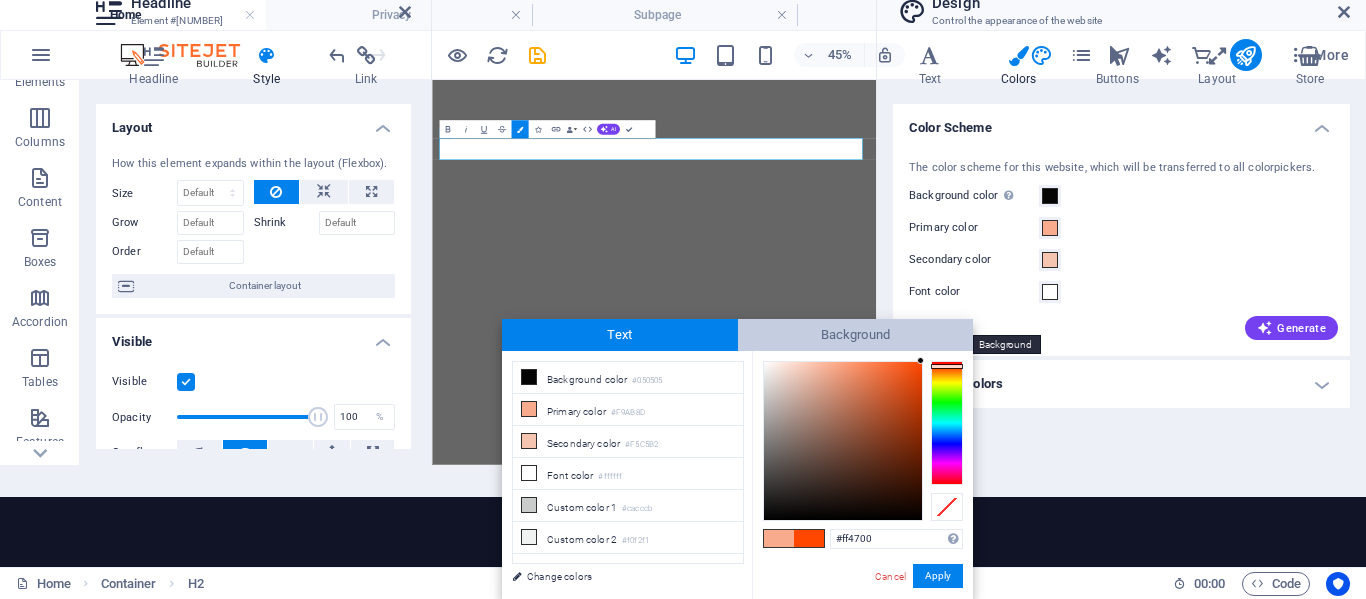click on "Background" at bounding box center [856, 335] 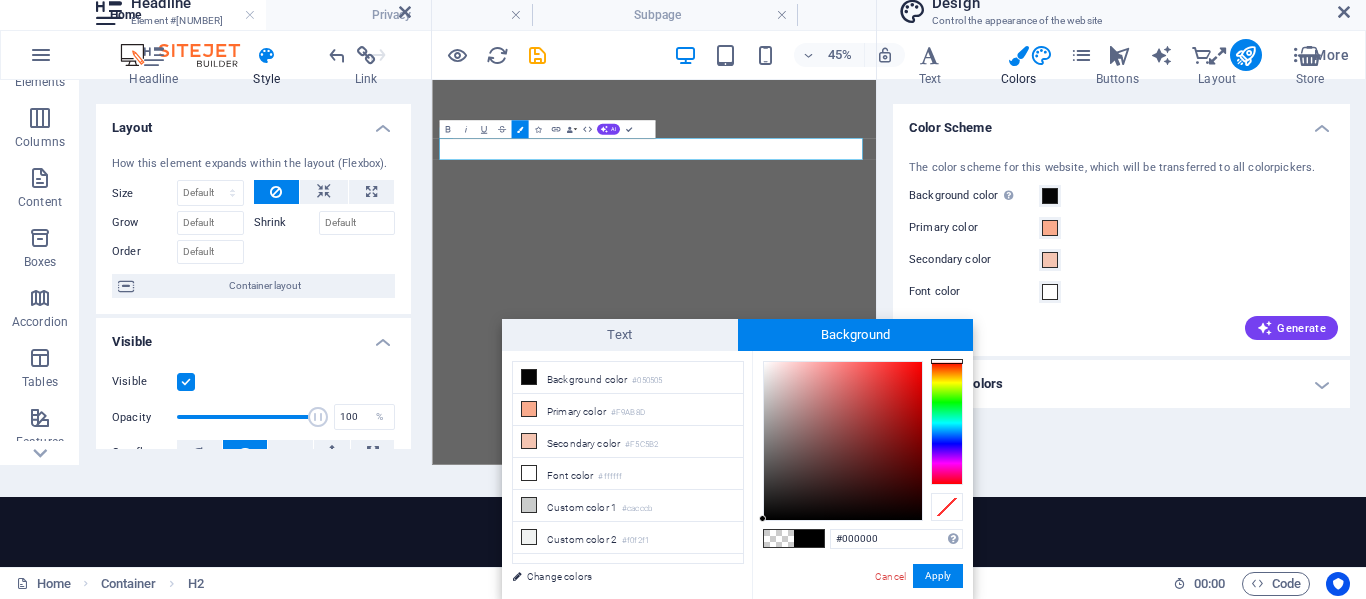 drag, startPoint x: 763, startPoint y: 358, endPoint x: 759, endPoint y: 580, distance: 222.03603 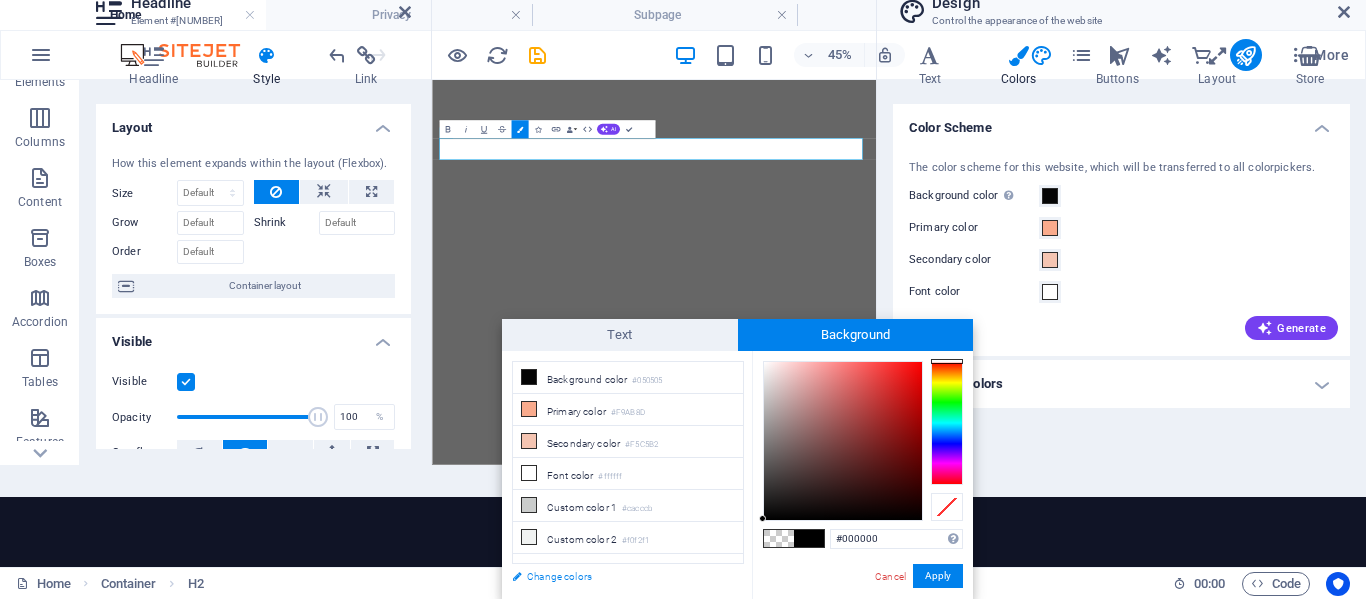 click on "Change colors" at bounding box center [618, 576] 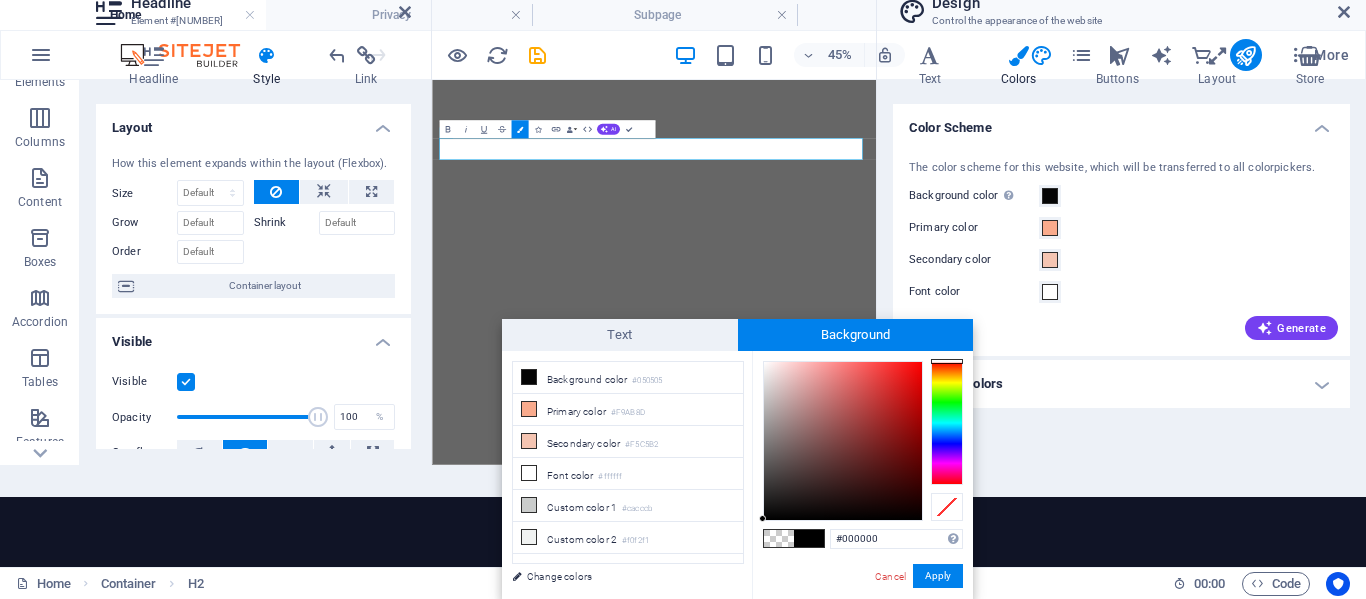 click on "Change colors" at bounding box center [618, 576] 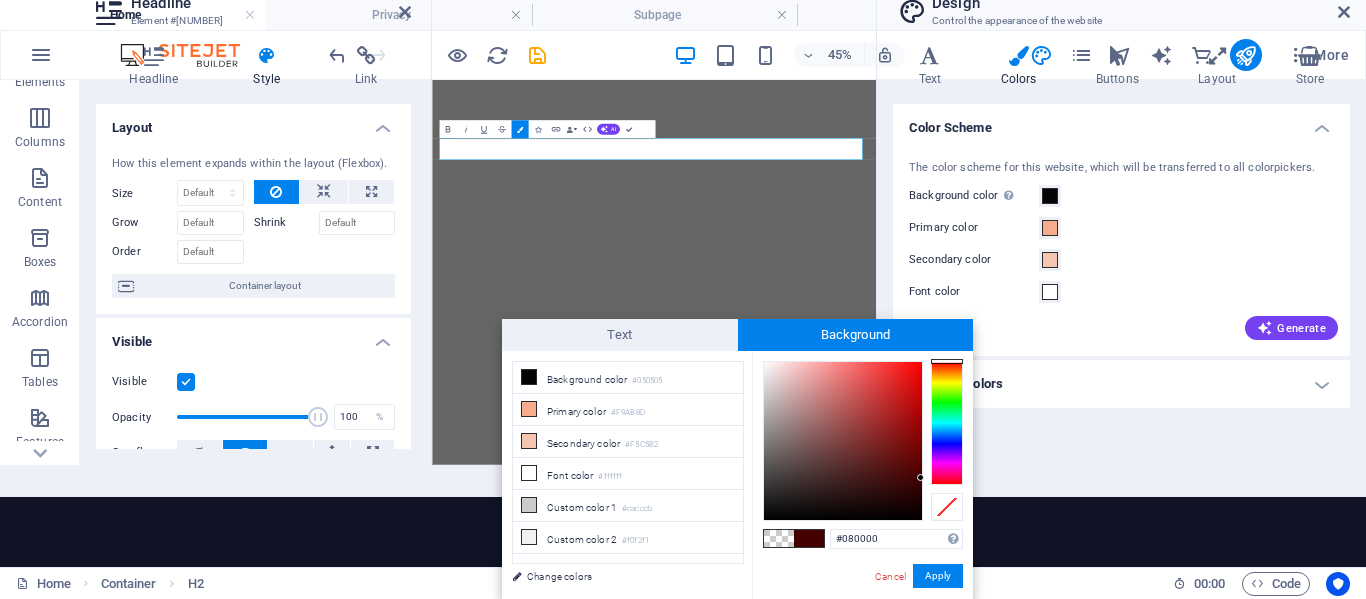 type on "#000000" 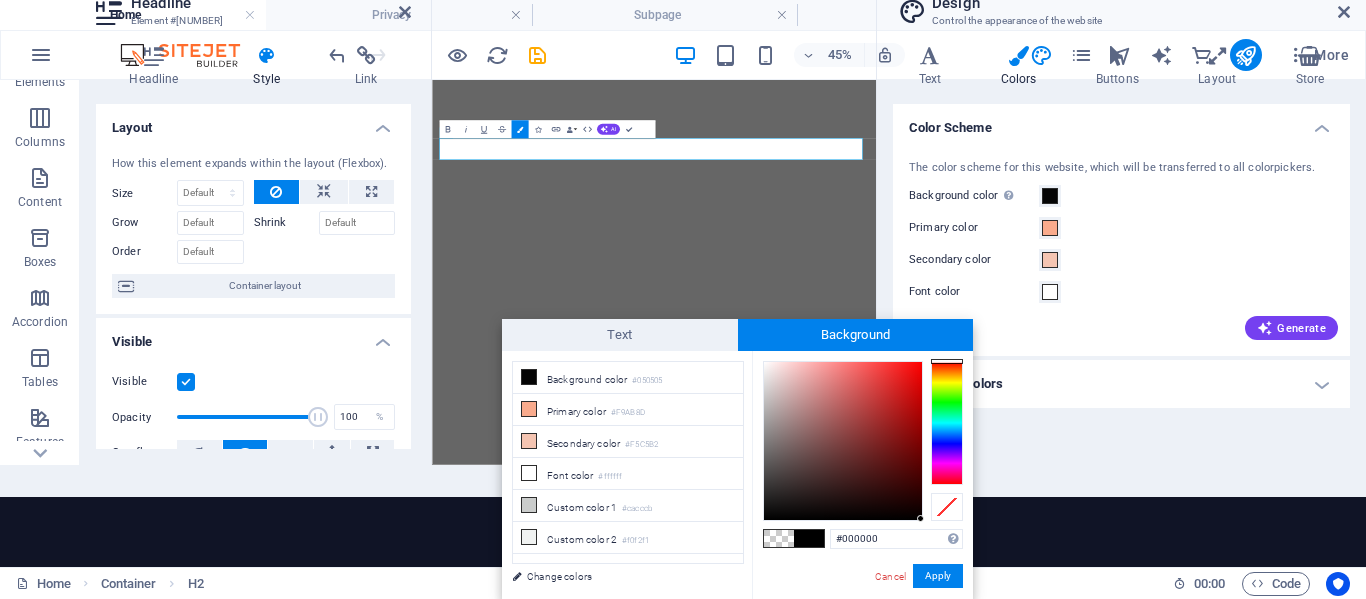 click on "jdsconsulting.co.za Home Privacy Subpage Favorites Elements Columns Content Boxes Accordion Tables Features Images Slider Header Footer Forms Marketing Collections Commerce Headline Element #ed-826900622 Headline Style Link Settings Level H1 H2 H3 H4 H5 H6 Alignment Default colors and font sizes are defined in Design. Edit design Preset Element Layout How this element expands within the layout (Flexbox). Size Default auto px % 1/1 1/2 1/3 1/4 1/5 1/6 1/7 1/8 1/9 1/10 Grow Shrink Order Container layout Visible Visible Opacity 100 % Overflow Spacing Margin Default auto px % rem vw vh Custom Custom auto px % rem vw vh auto px % rem vw vh auto px % rem vw vh auto px % rem vw vh Padding Default px rem % vh vw Custom Custom px rem % vh vw px rem % vh vw px rem % vh vw px rem % vh vw Border Style              - Width 1 auto px rem % vh vw Custom Custom 1 auto px rem % vh vw 1 auto px rem % vh vw 1 auto px rem % vh vw 1 auto %" at bounding box center (683, 197) 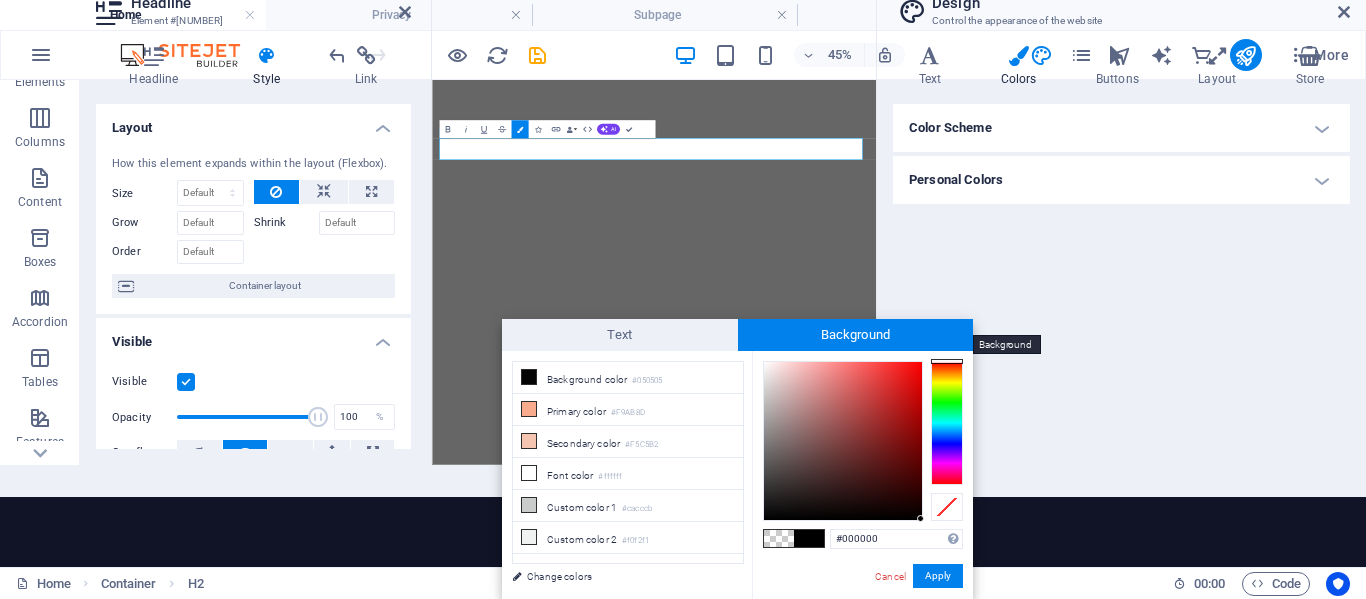 click on "Background" at bounding box center (856, 335) 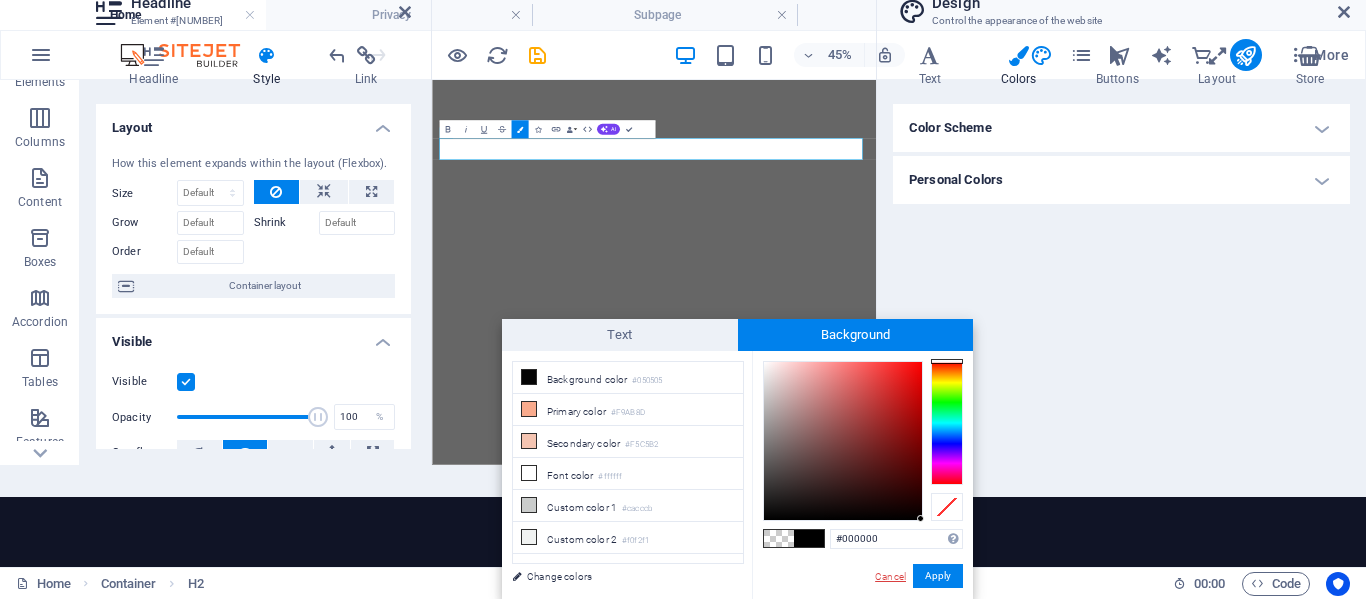 click on "Cancel" at bounding box center (890, 576) 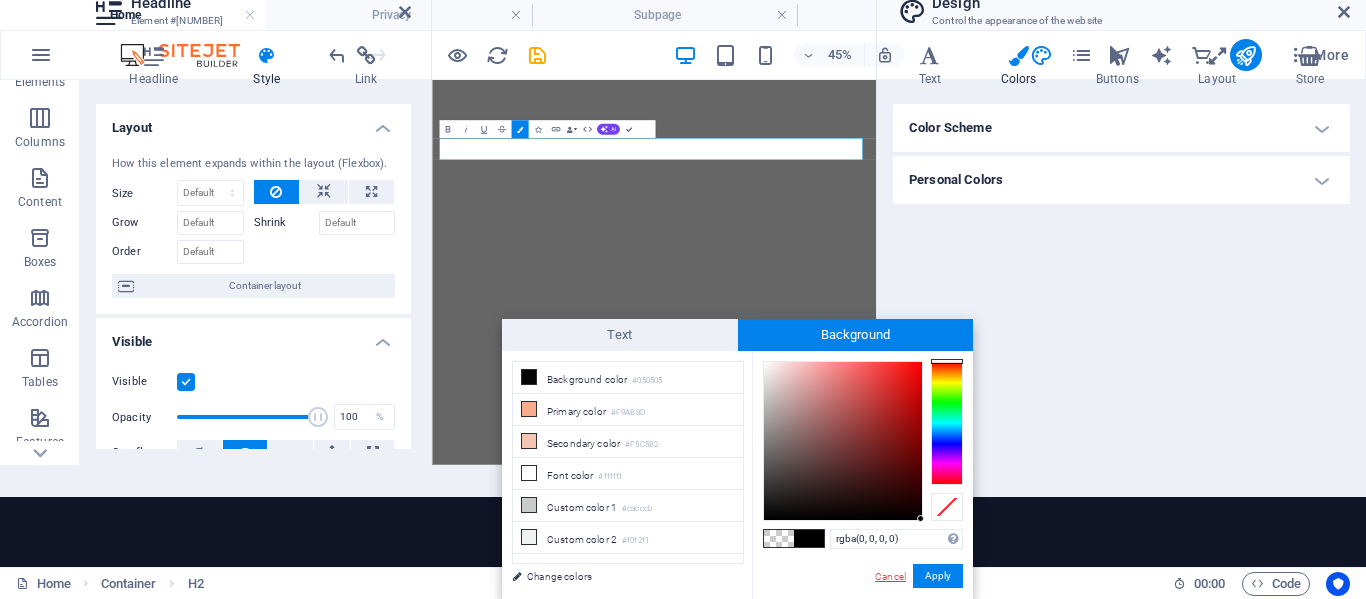 scroll, scrollTop: 0, scrollLeft: 0, axis: both 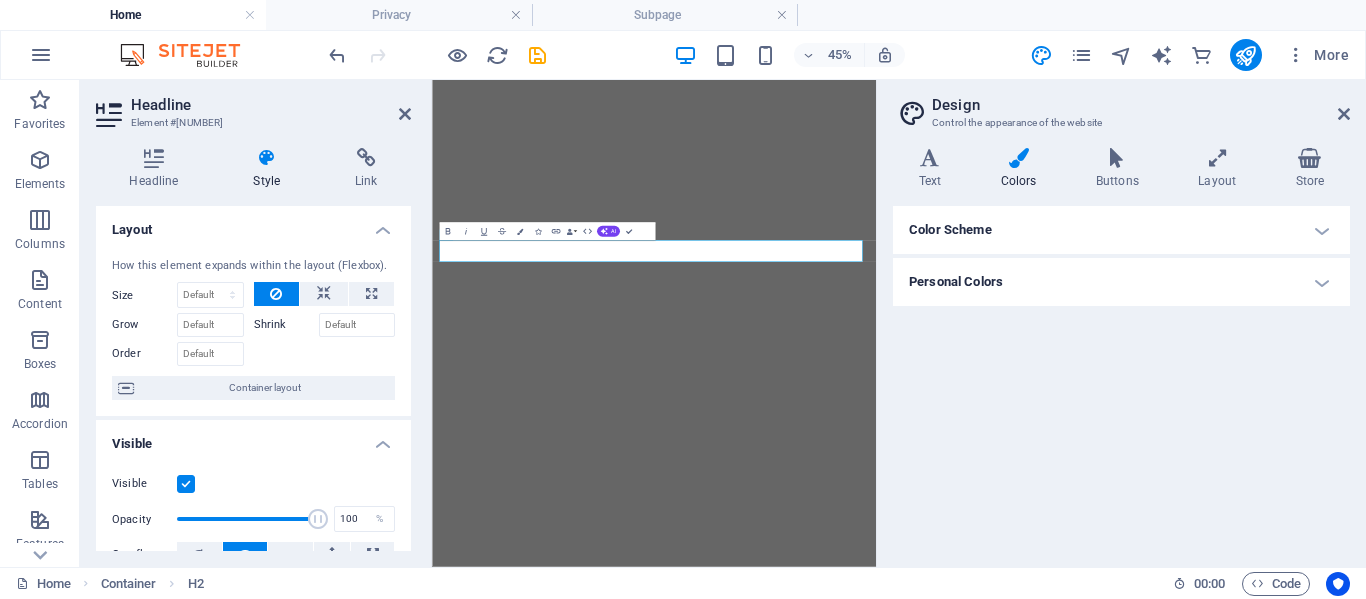click on "Color Scheme" at bounding box center [1121, 230] 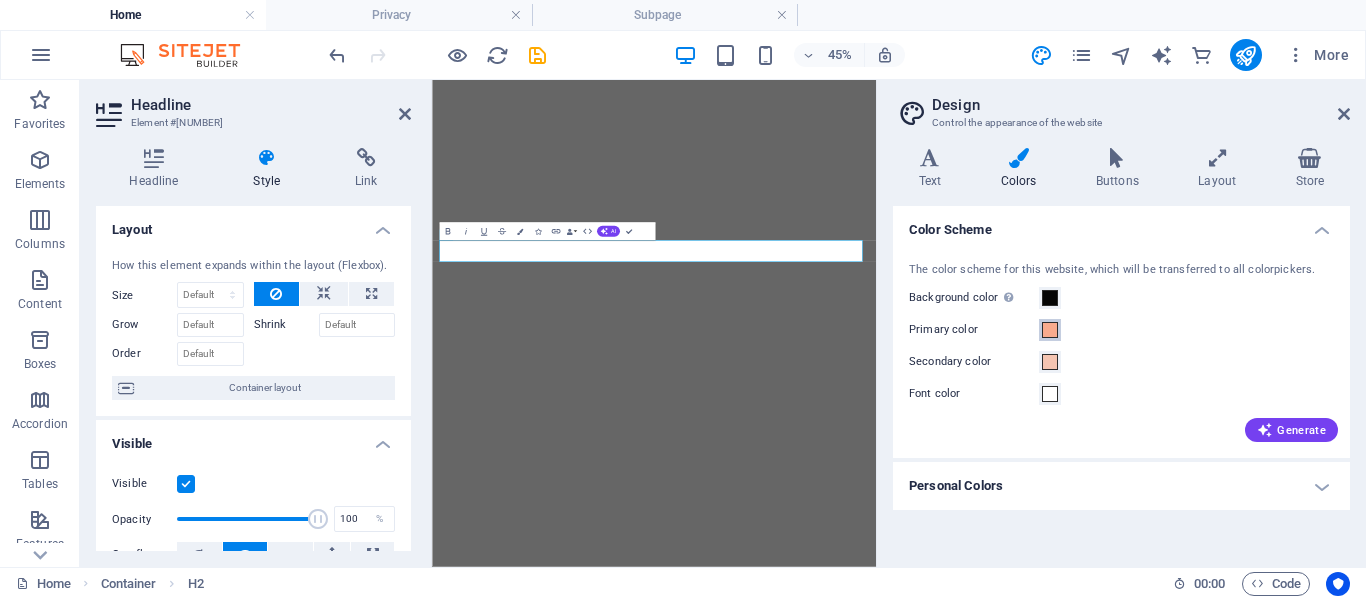 click at bounding box center [1050, 330] 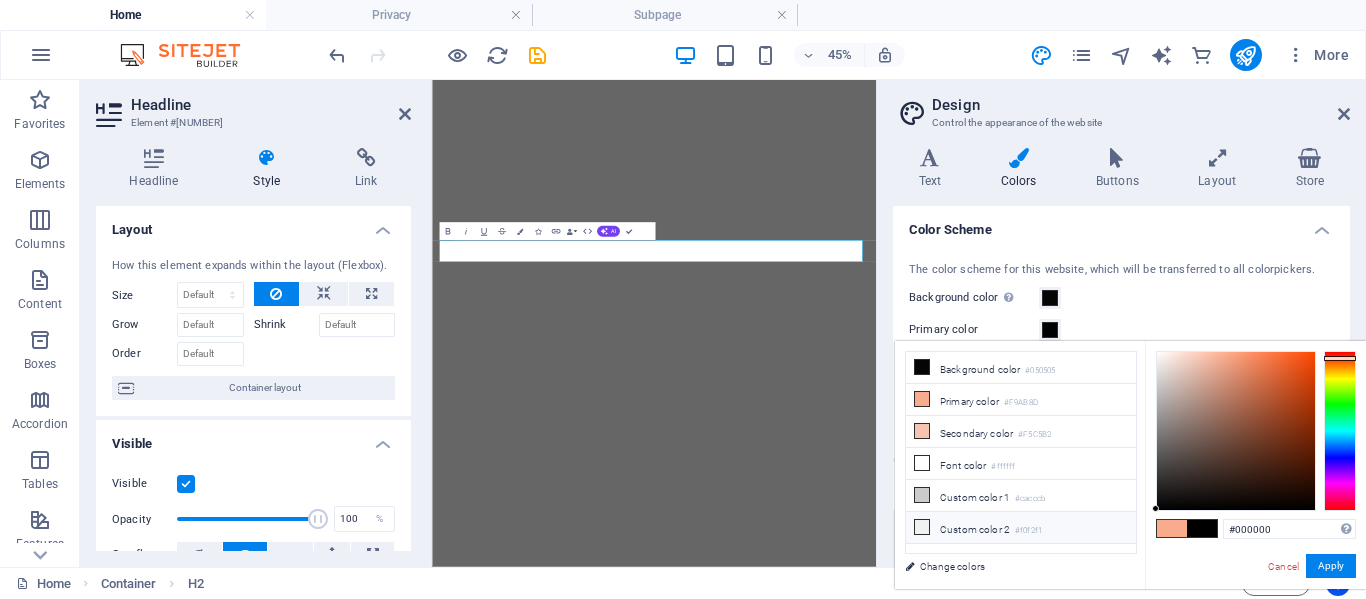 drag, startPoint x: 1223, startPoint y: 355, endPoint x: 1131, endPoint y: 515, distance: 184.56435 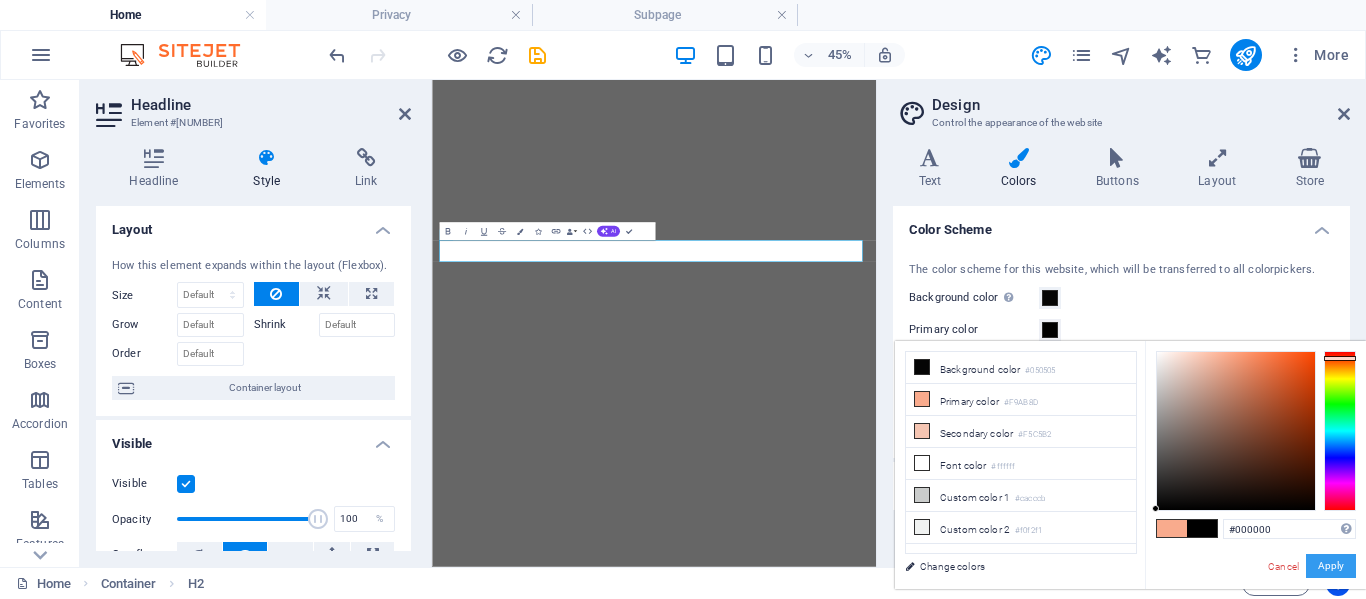 click on "Apply" at bounding box center (1331, 566) 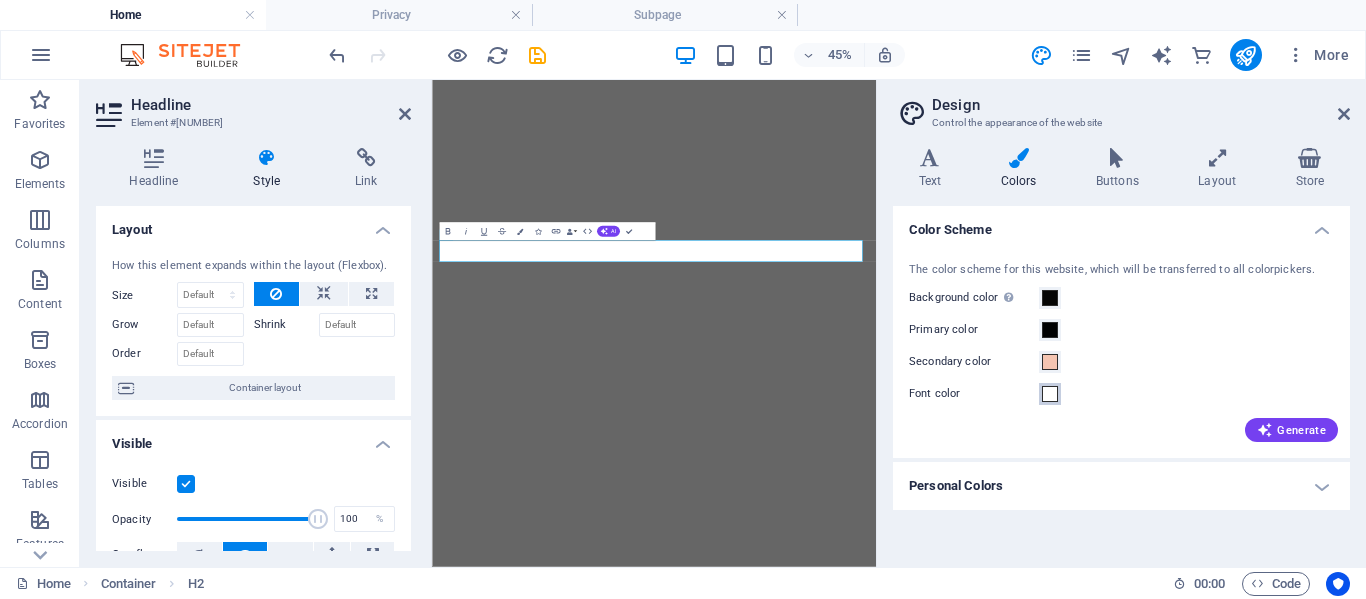 click at bounding box center [1050, 394] 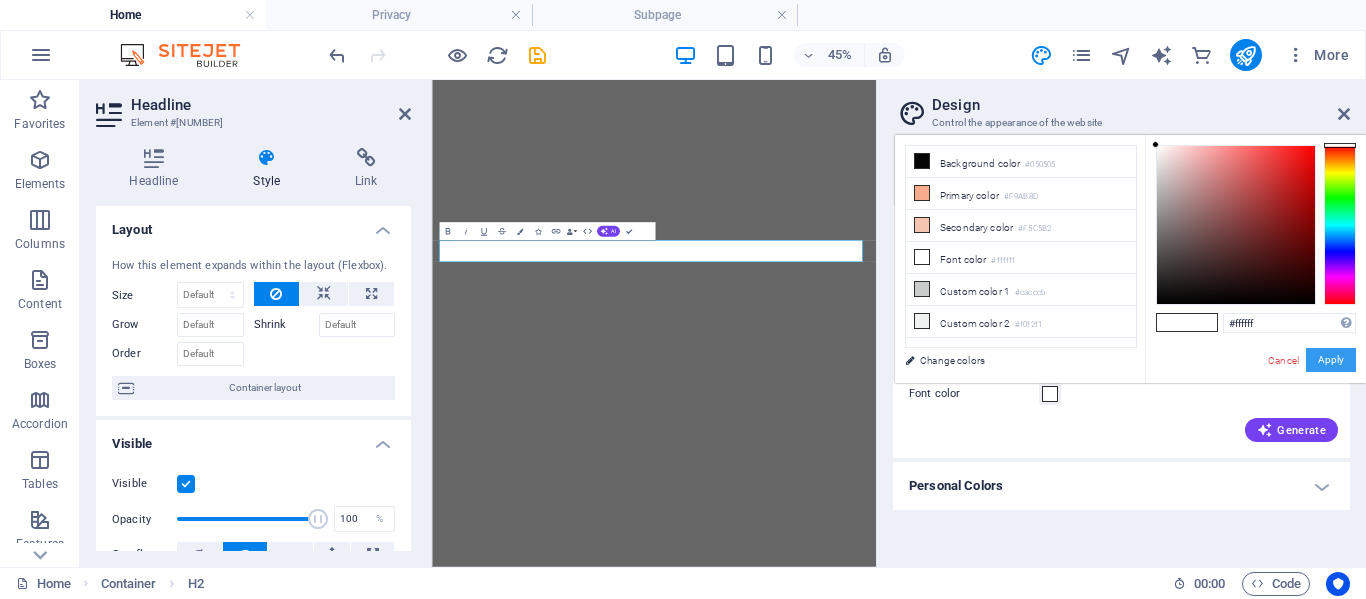 click on "Apply" at bounding box center (1331, 360) 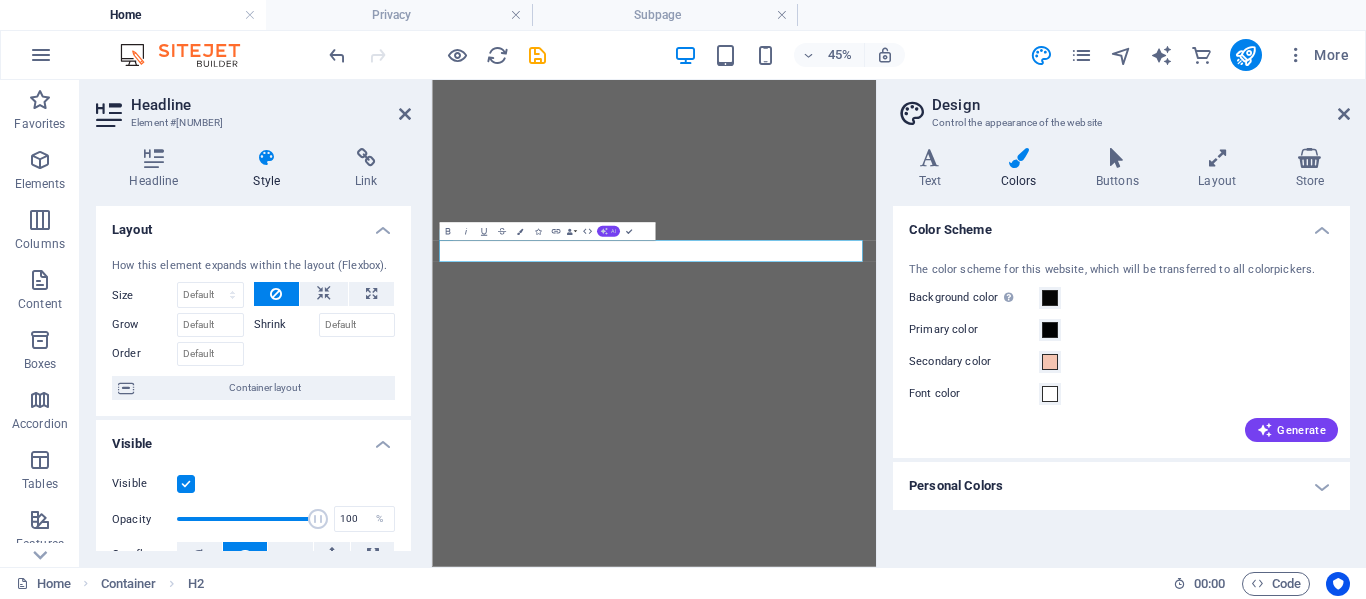 click on "AI" at bounding box center [608, 231] 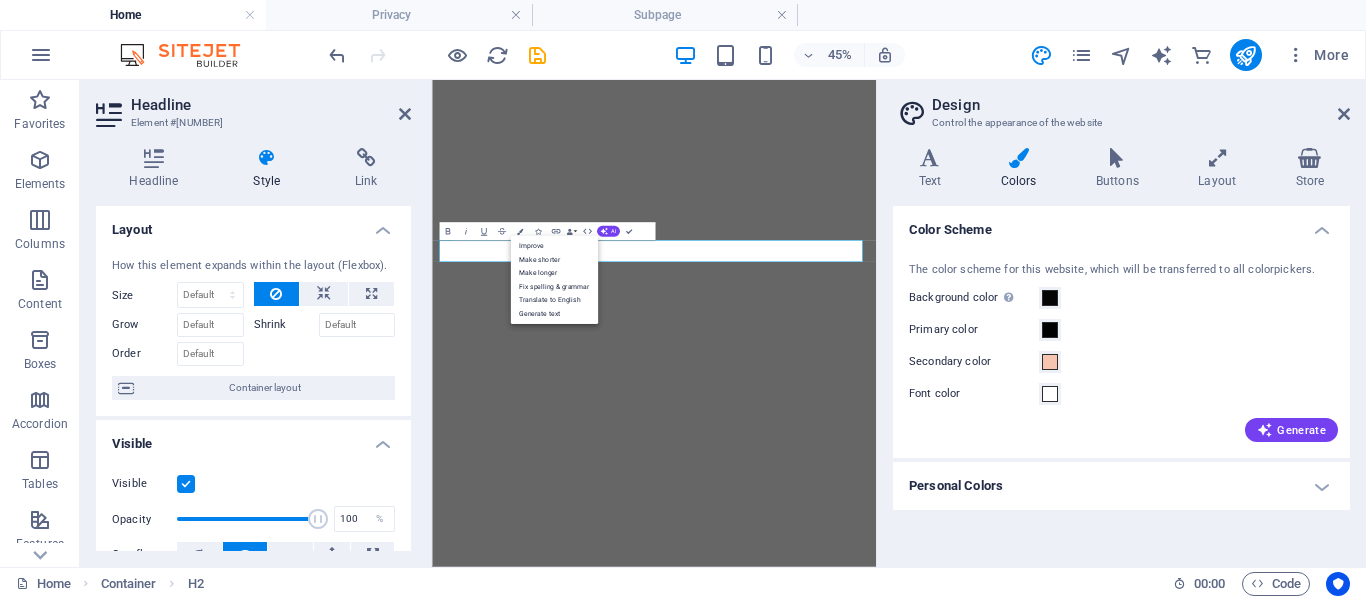 click on "Improve Make shorter Make longer Fix spelling & grammar Translate to English Generate text" at bounding box center (554, 280) 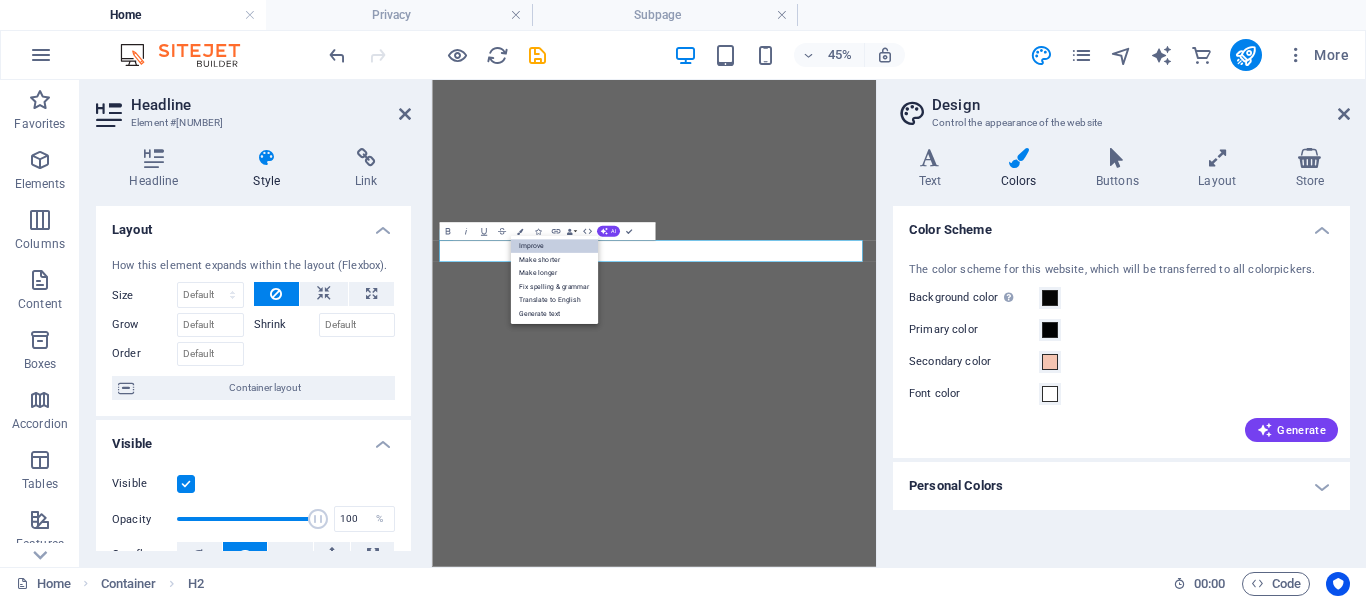 click on "Improve" at bounding box center [554, 247] 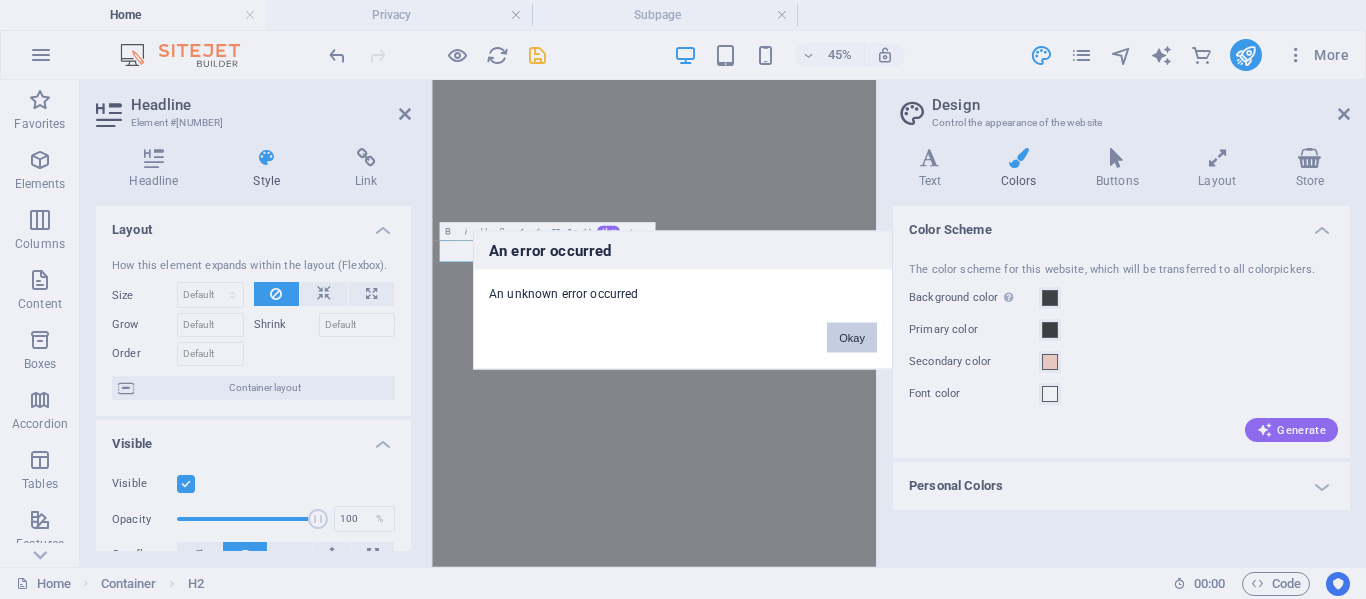click on "Okay" at bounding box center [852, 337] 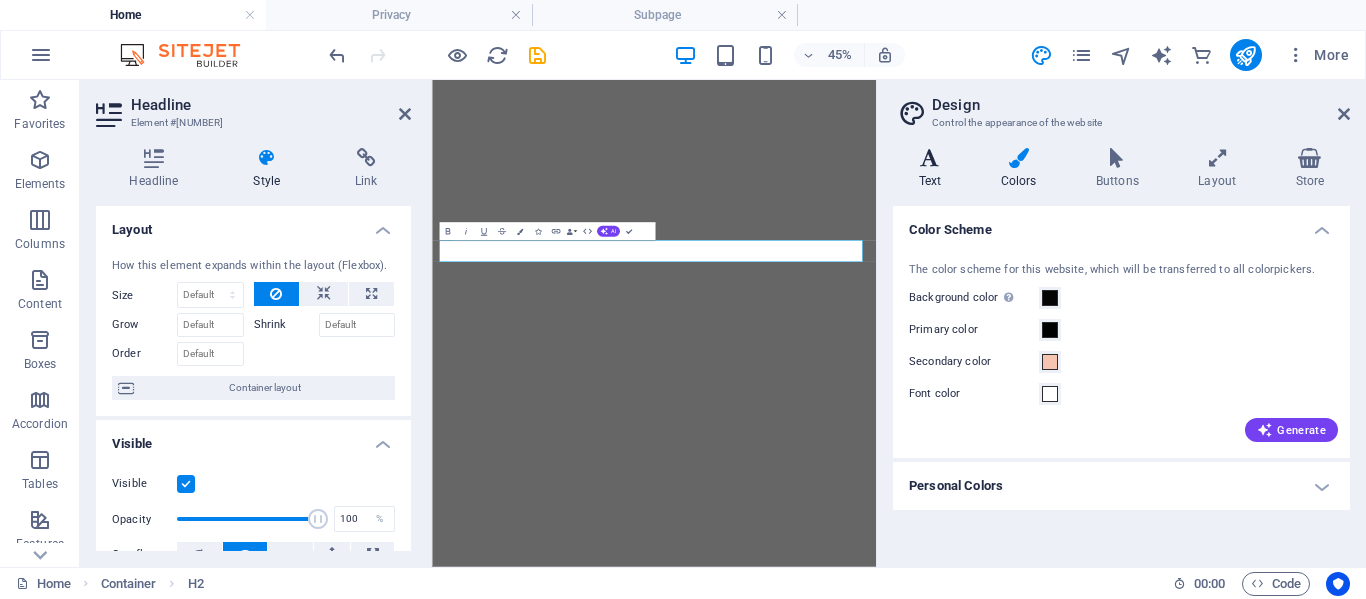 click on "Text" at bounding box center [934, 169] 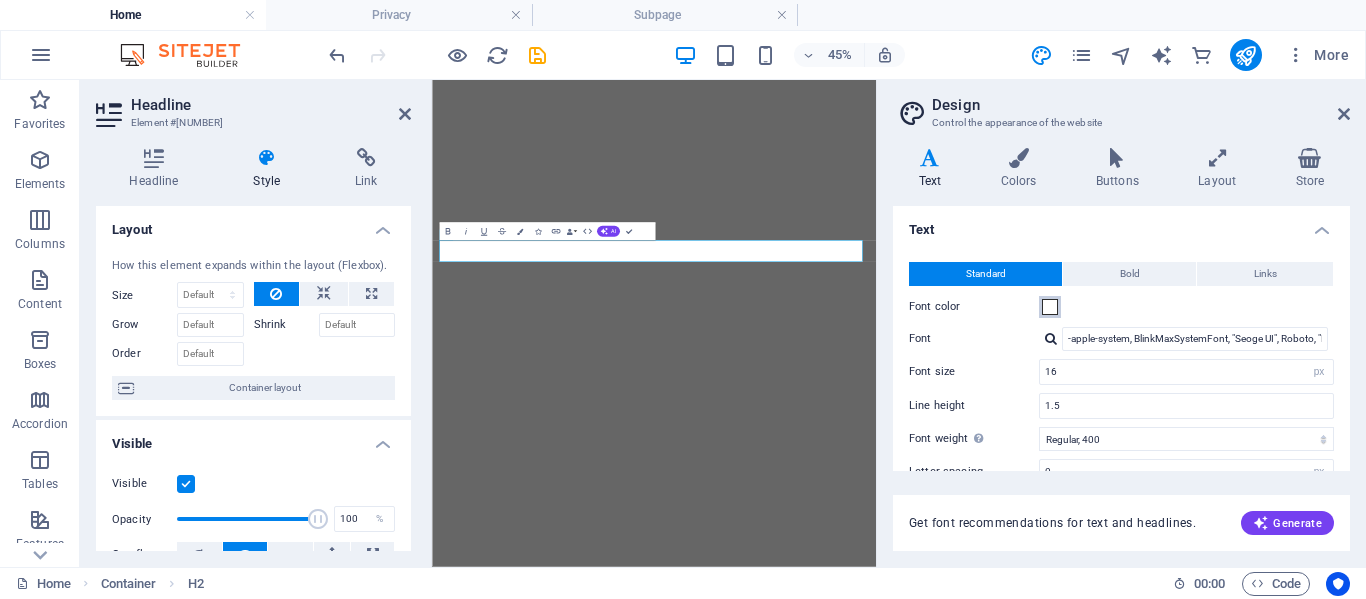 click at bounding box center (1050, 307) 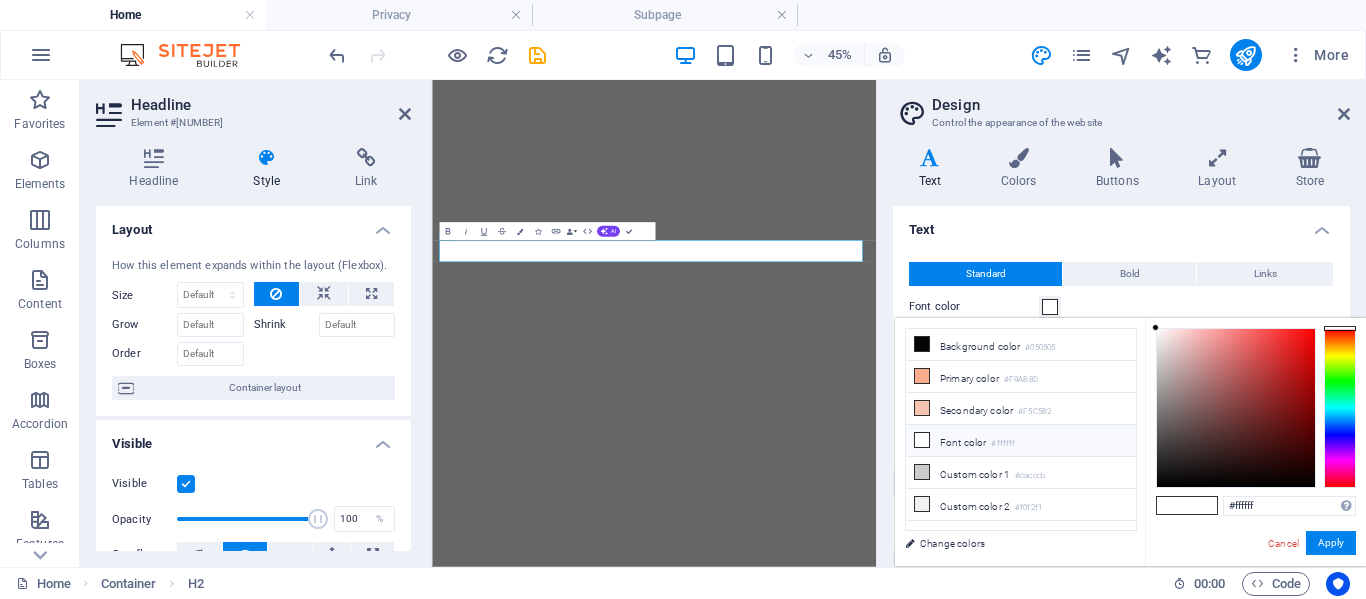 click at bounding box center [922, 440] 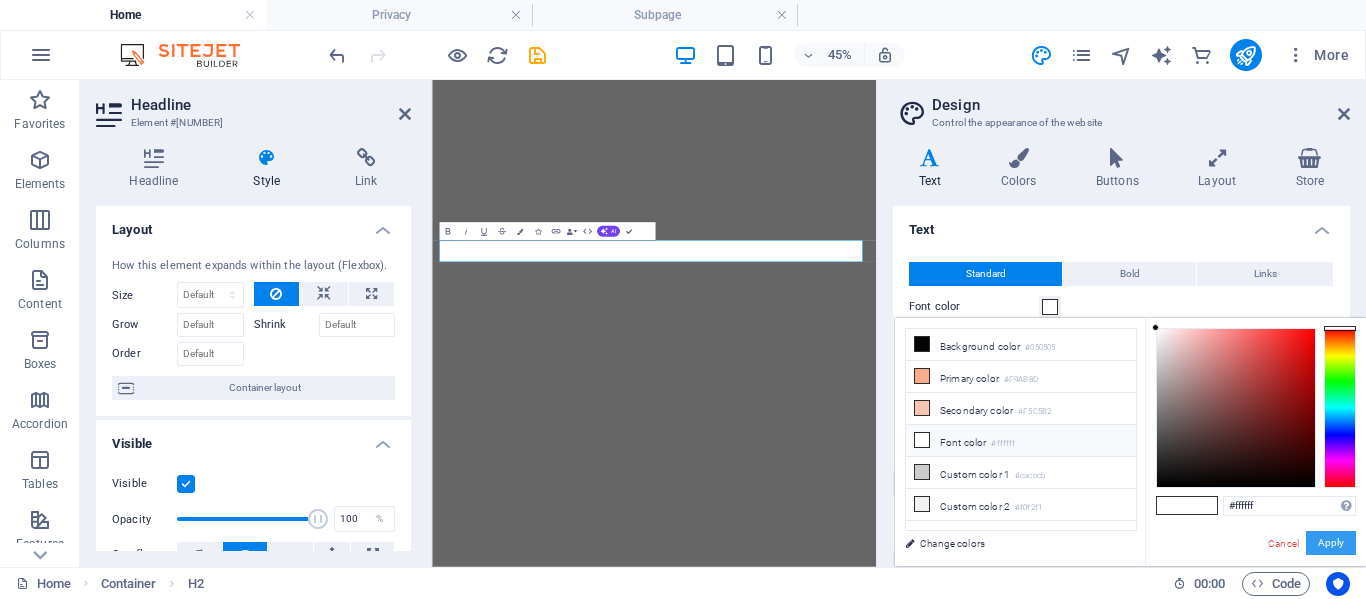 click on "Apply" at bounding box center [1331, 543] 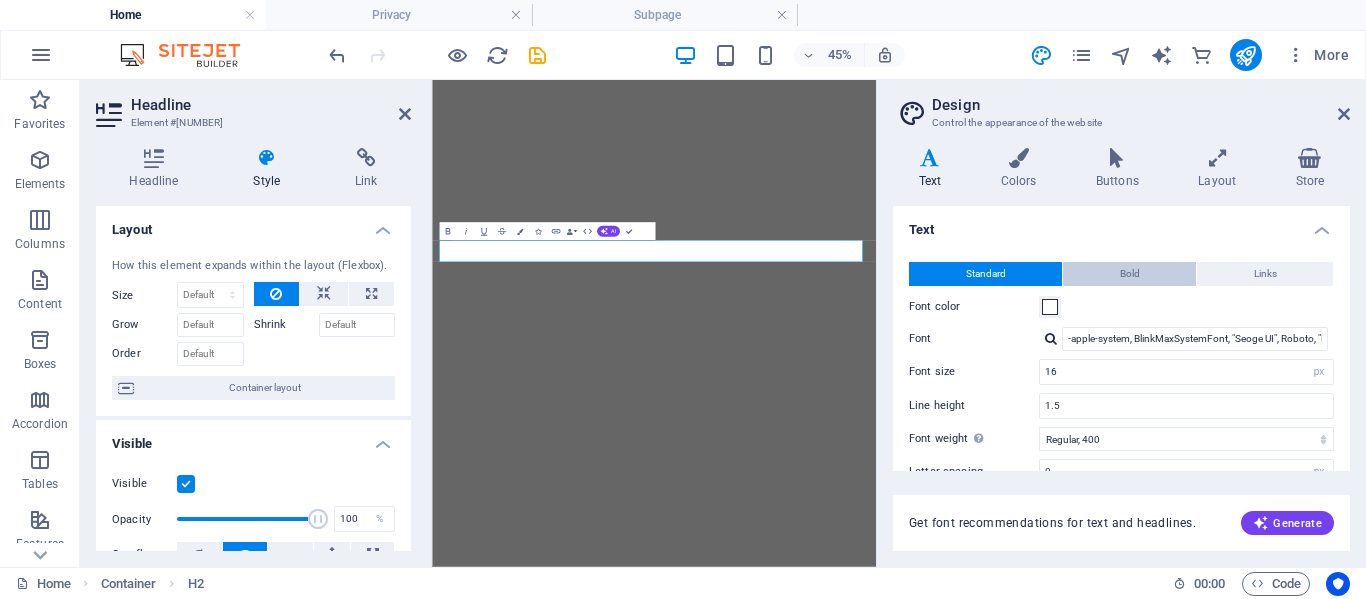 click on "Bold" at bounding box center [1129, 274] 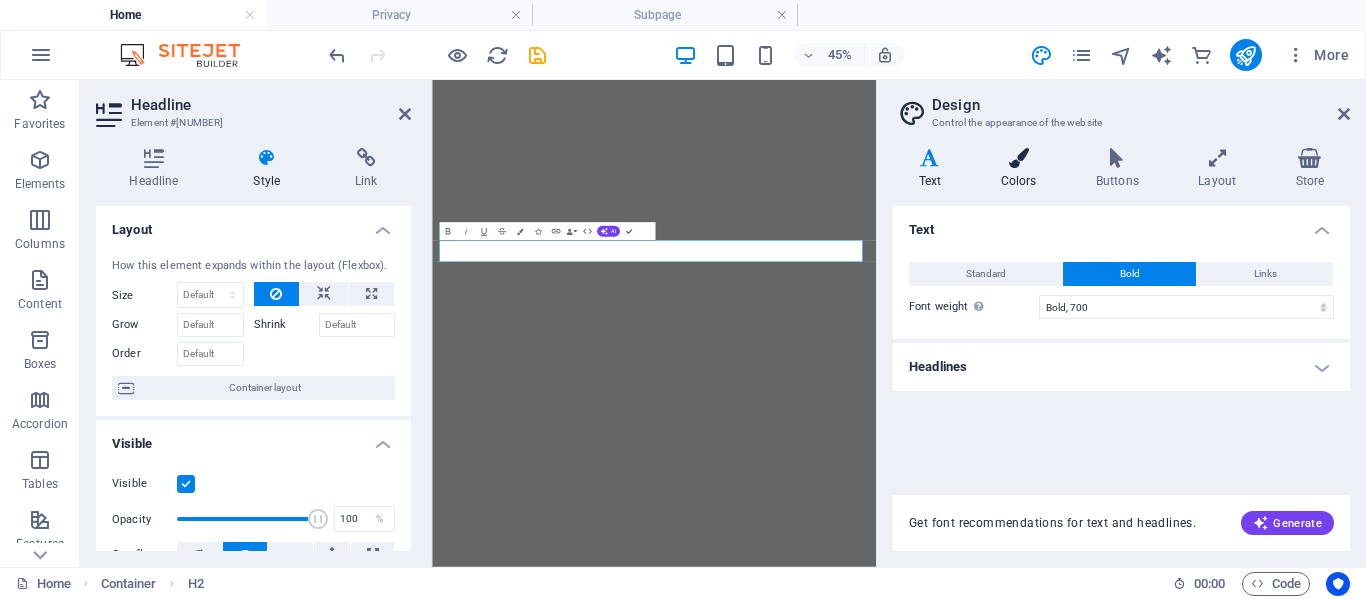 click at bounding box center (1018, 158) 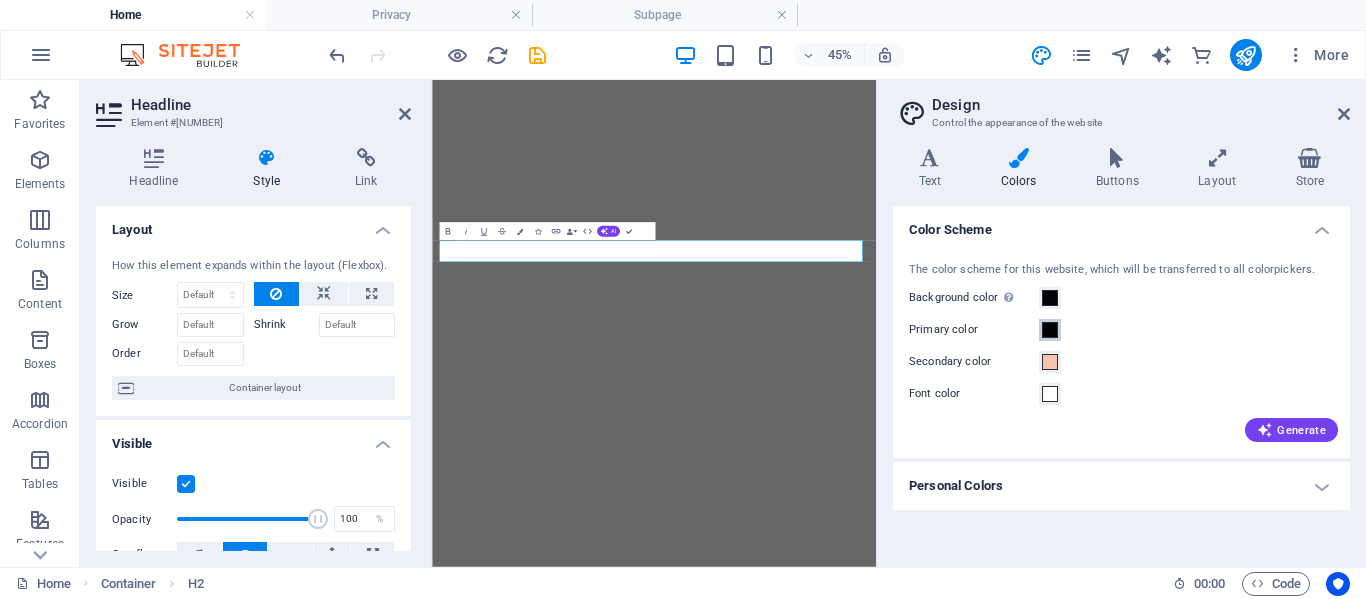 click at bounding box center (1050, 330) 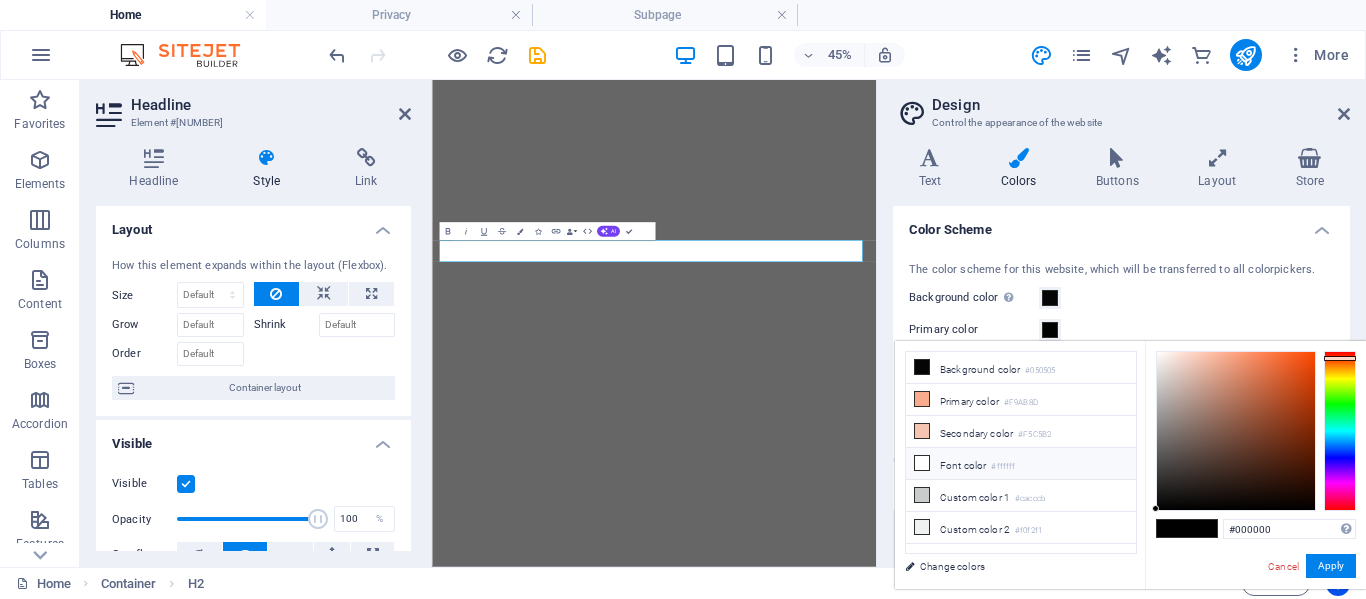 click at bounding box center (922, 463) 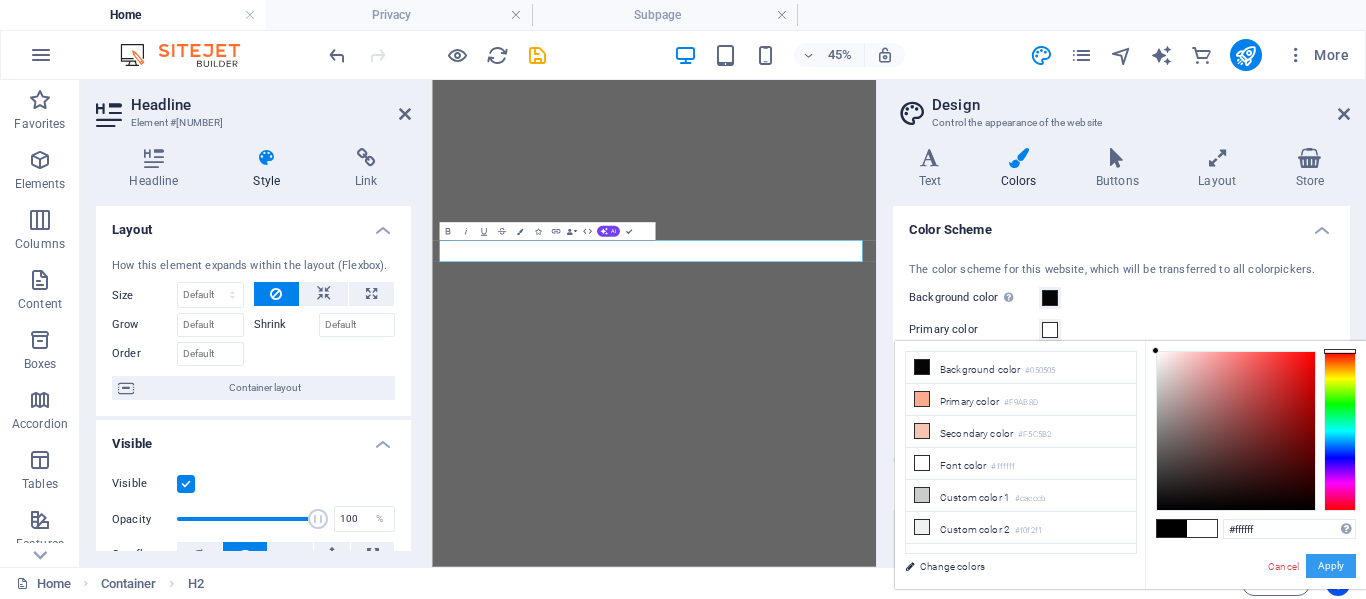 click on "Apply" at bounding box center [1331, 566] 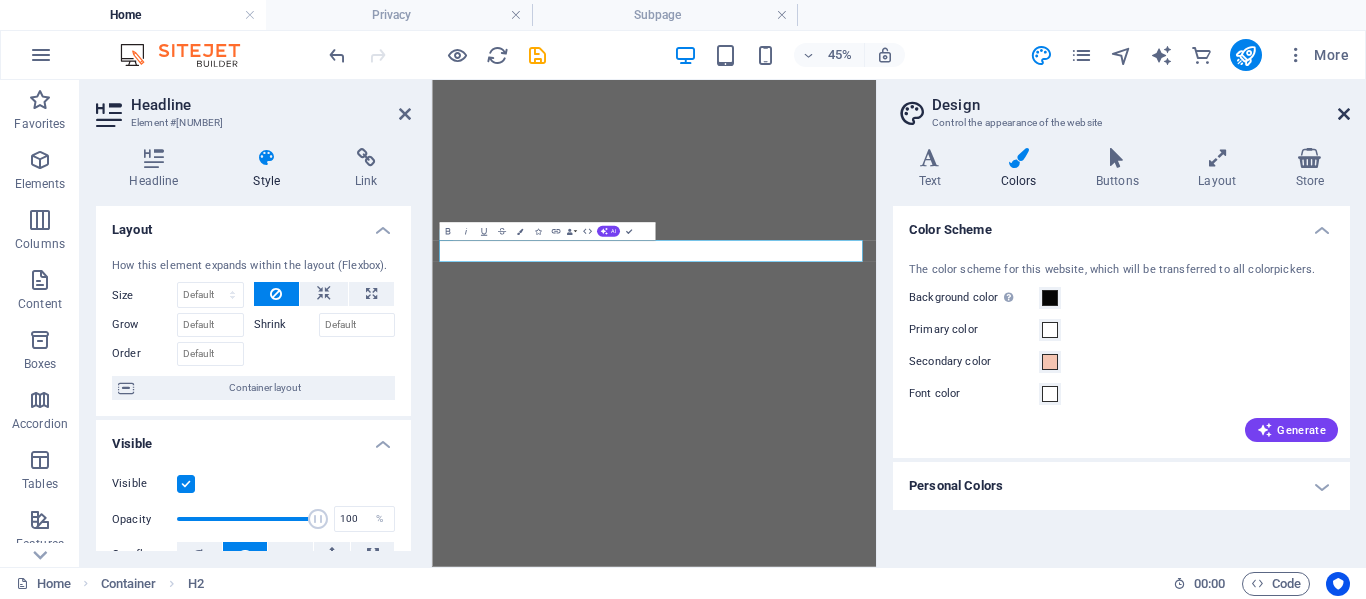 click at bounding box center (1344, 114) 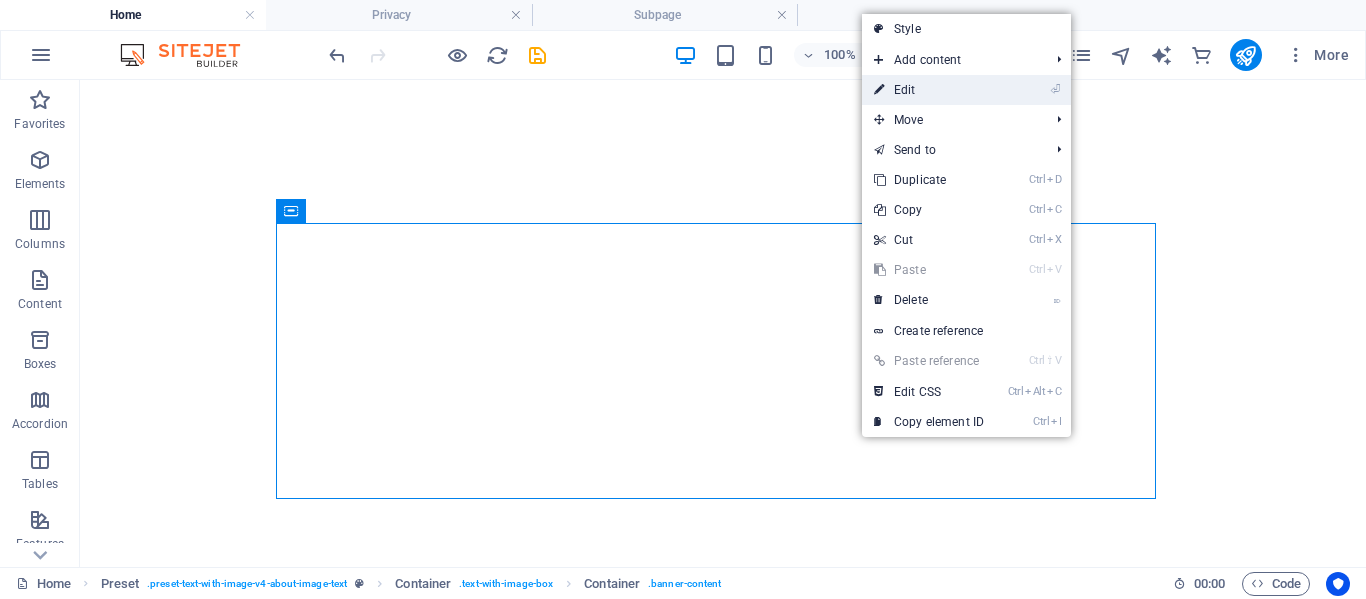 click on "⏎  Edit" at bounding box center (929, 90) 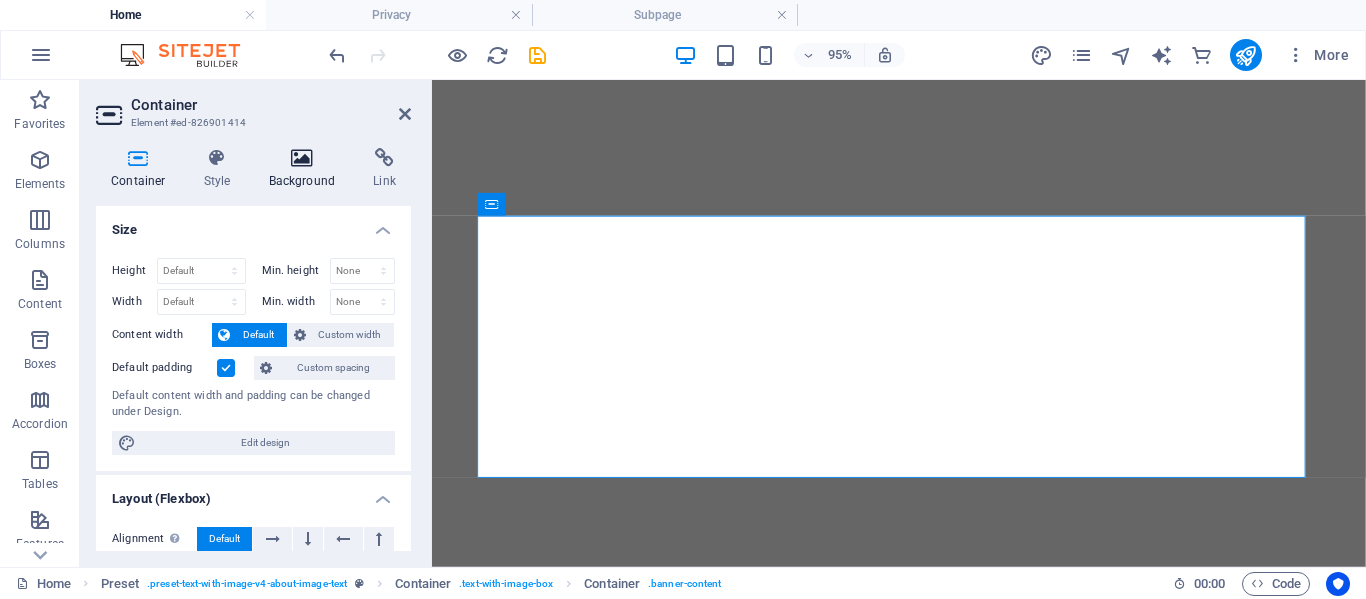 click on "Background" at bounding box center (306, 169) 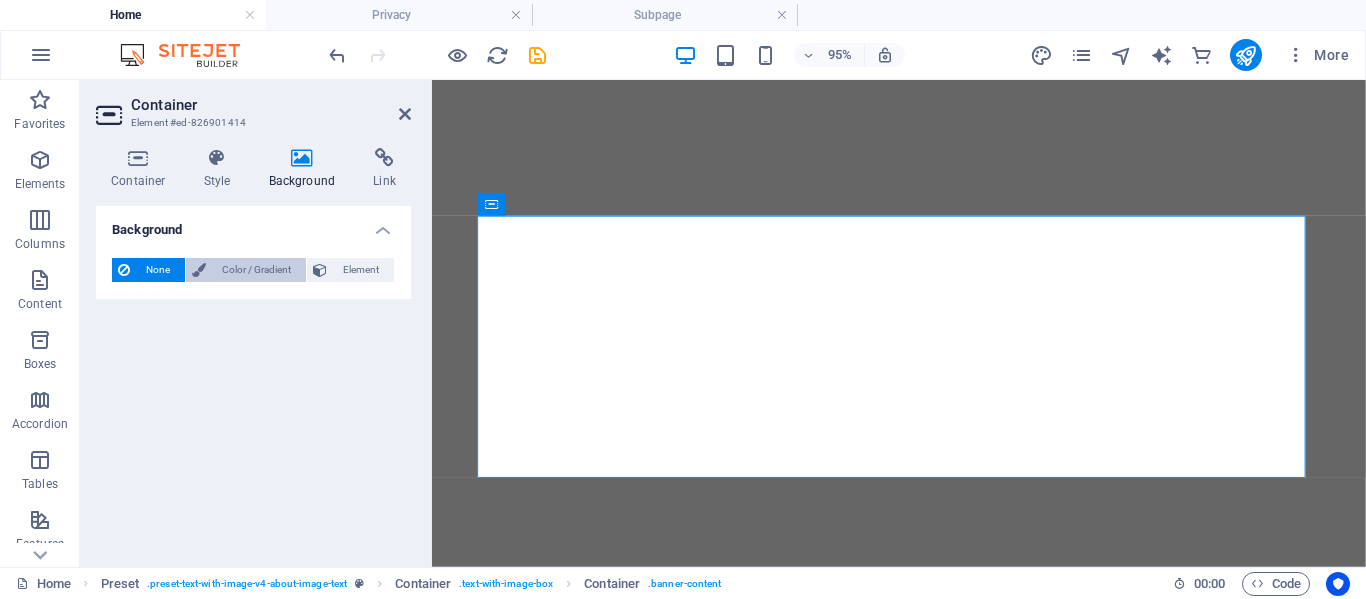 click on "Color / Gradient" at bounding box center [256, 270] 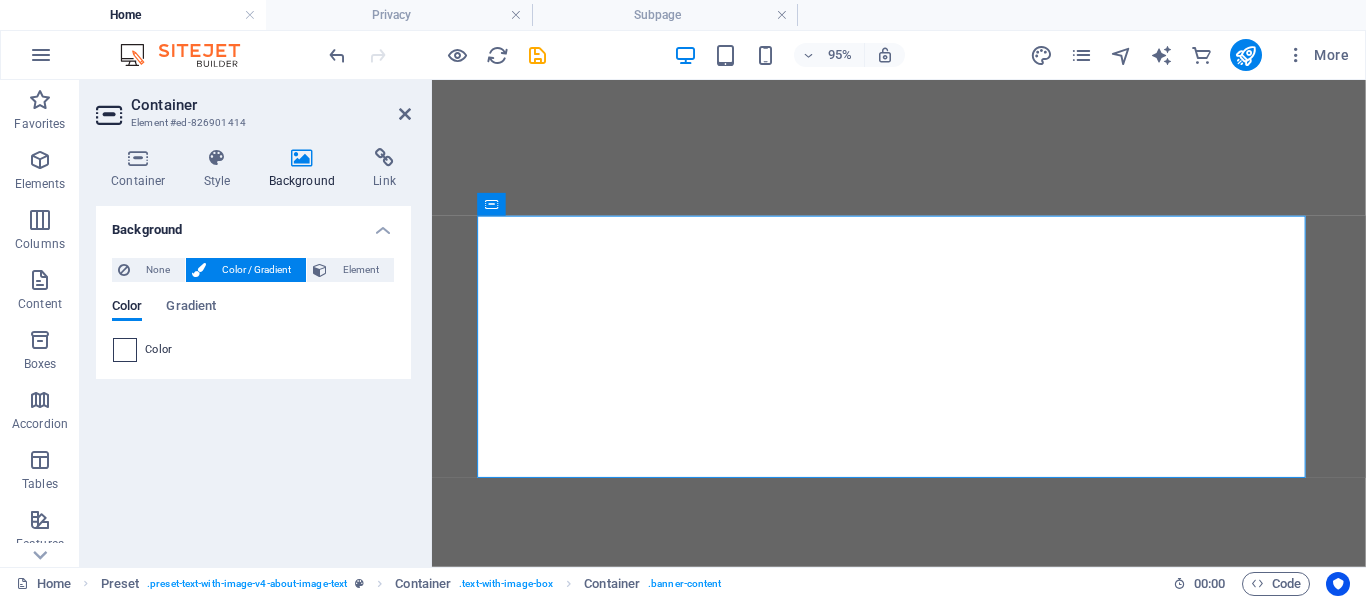 click at bounding box center [125, 350] 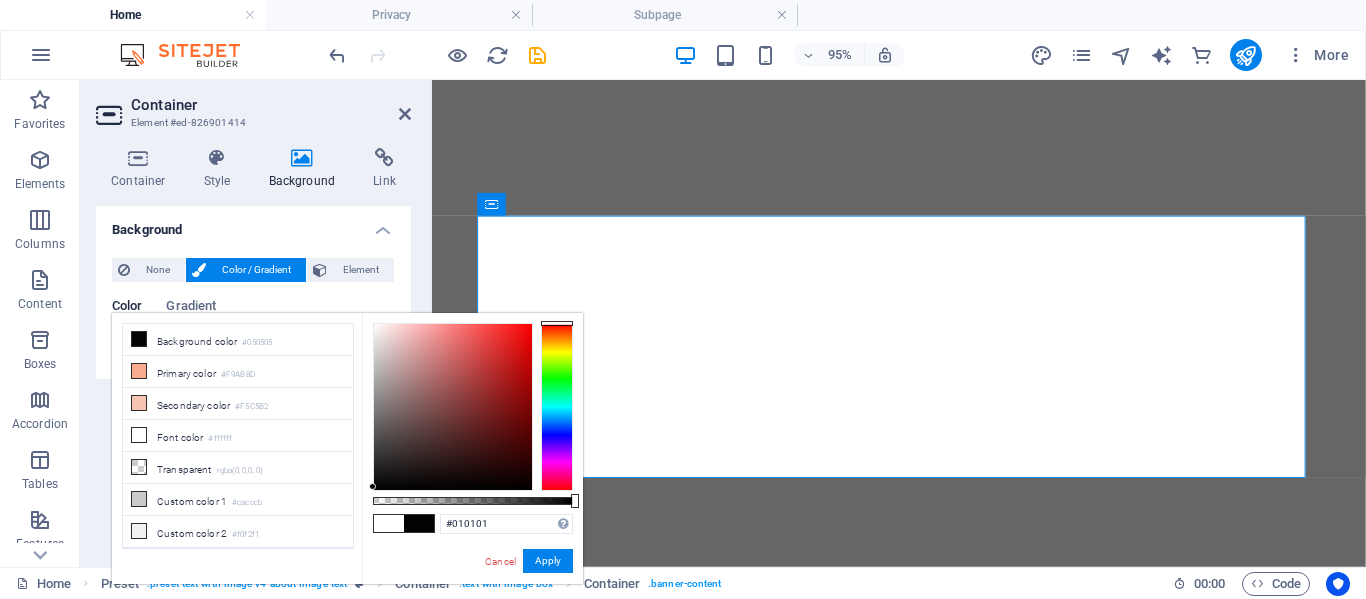 type on "#000000" 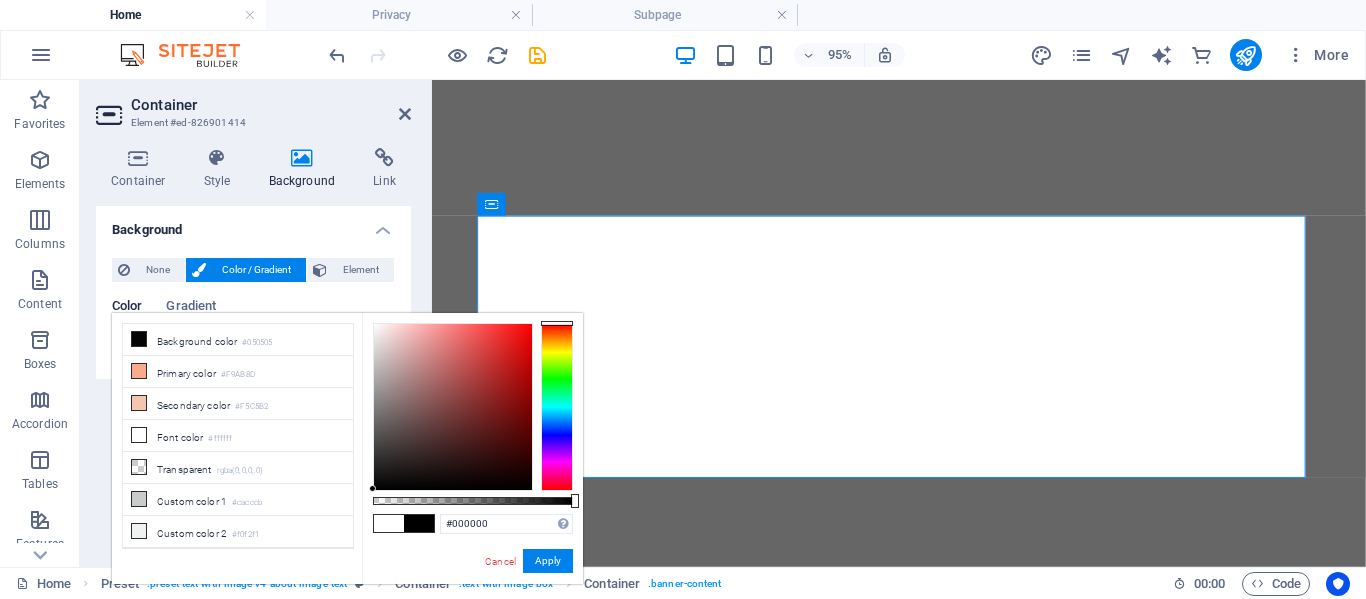 drag, startPoint x: 378, startPoint y: 488, endPoint x: 367, endPoint y: 508, distance: 22.825424 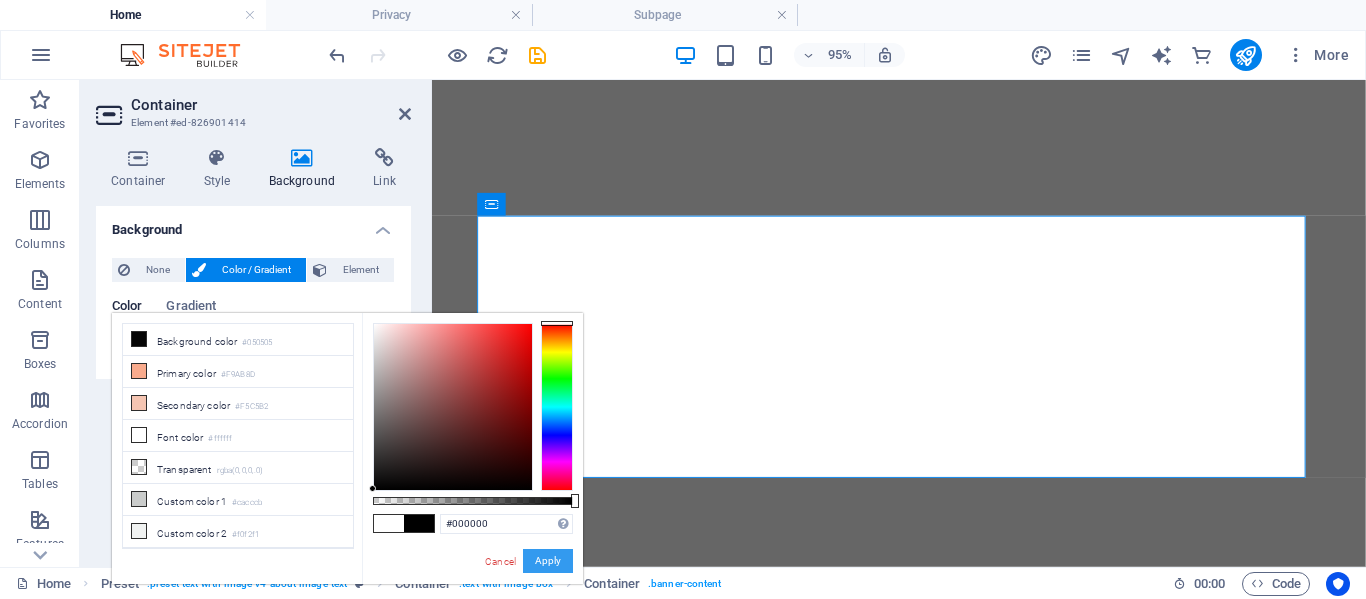 click on "Apply" at bounding box center (548, 561) 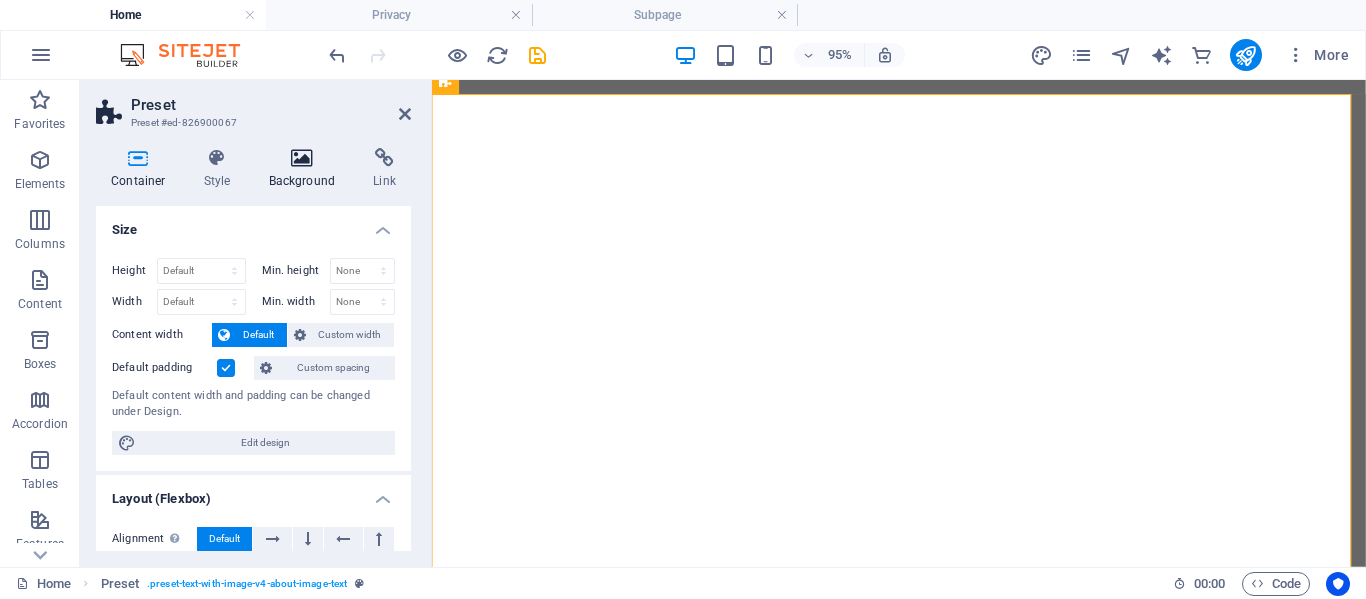 click on "Background" at bounding box center [306, 169] 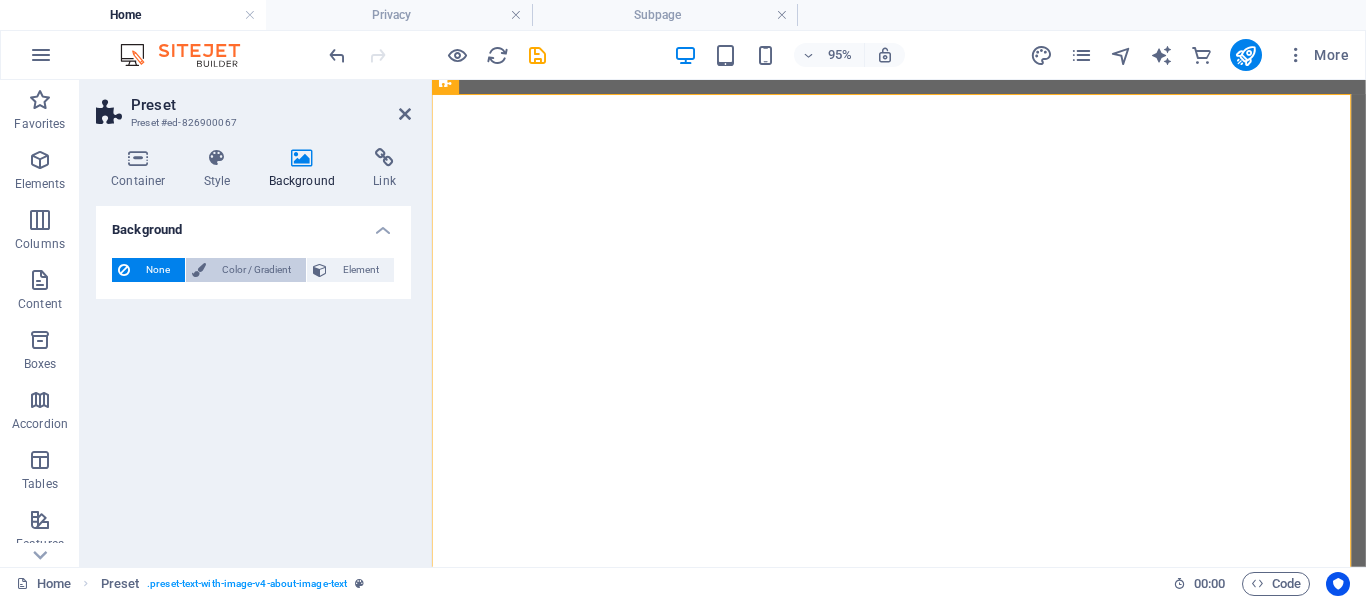 click on "Color / Gradient" at bounding box center (256, 270) 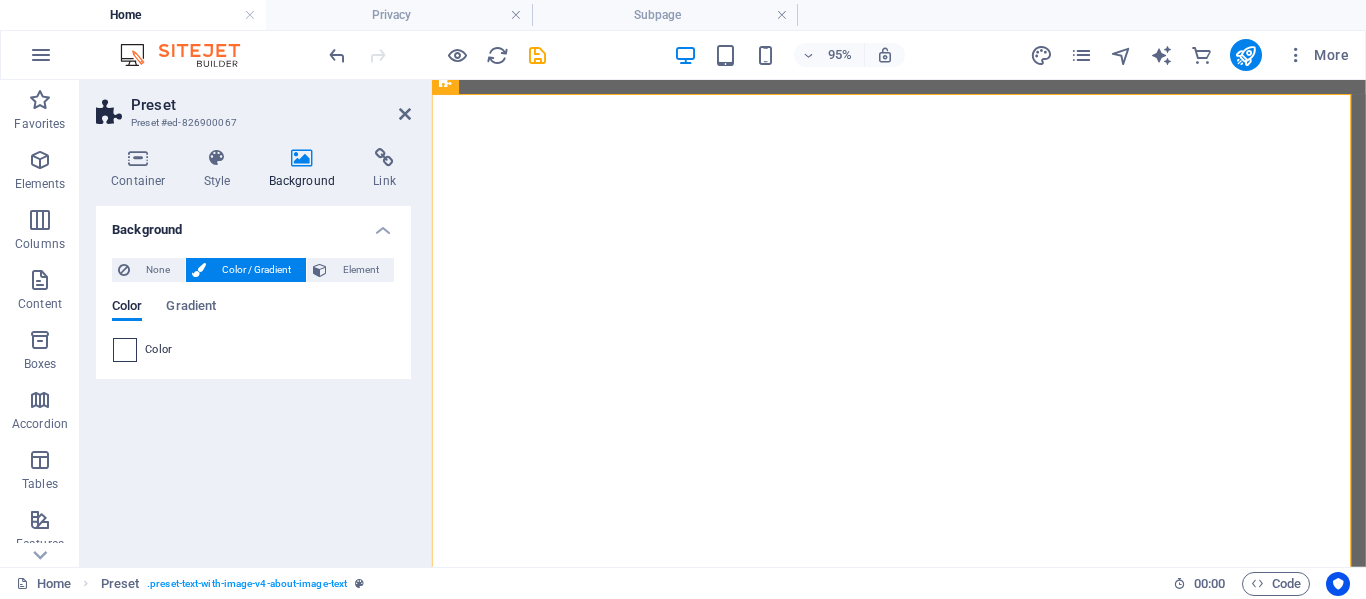 click at bounding box center [125, 350] 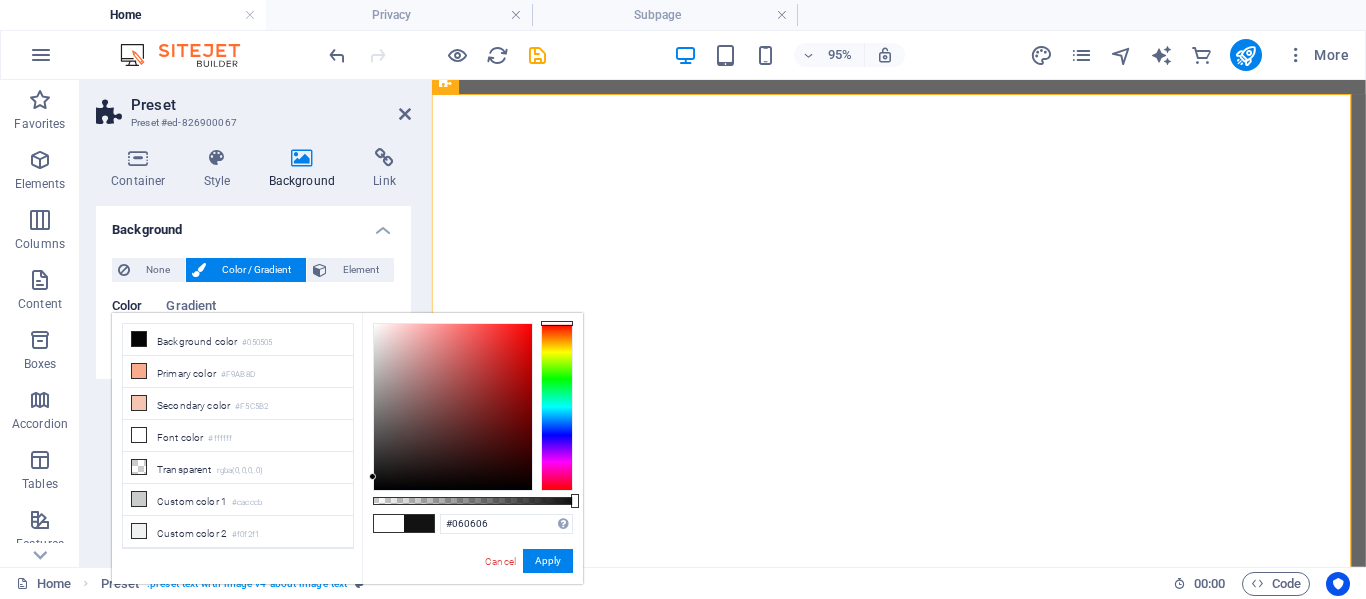 type on "#000000" 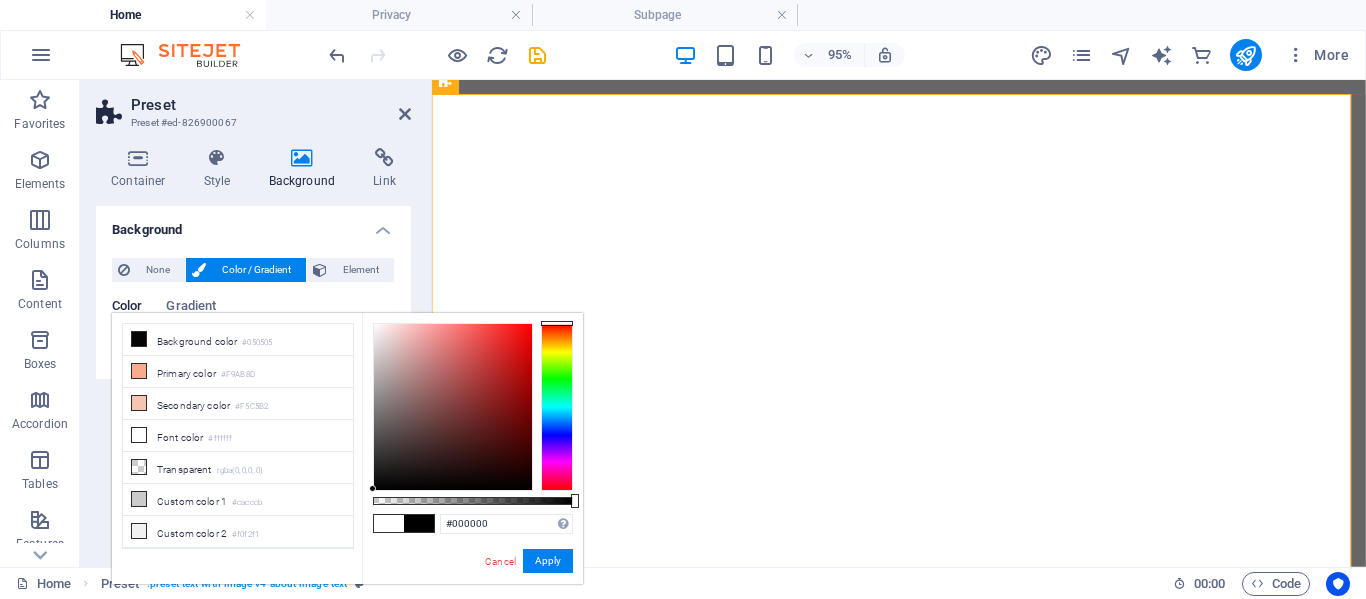 drag, startPoint x: 374, startPoint y: 322, endPoint x: 356, endPoint y: 498, distance: 176.91806 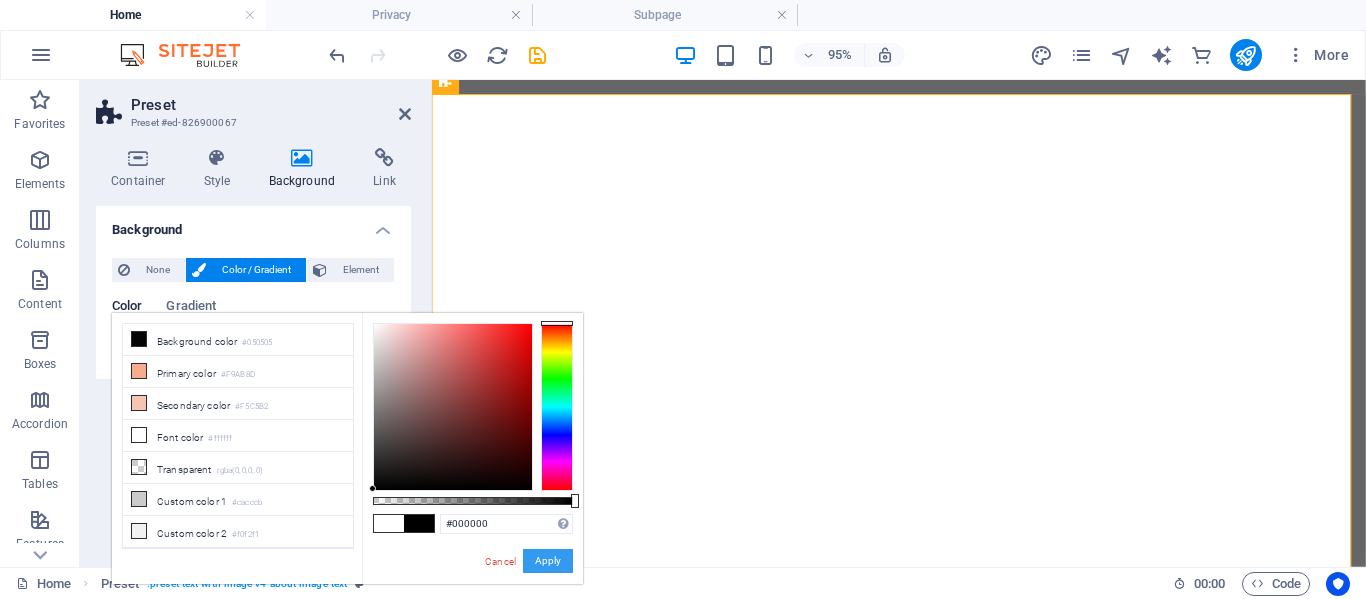 click on "Apply" at bounding box center [548, 561] 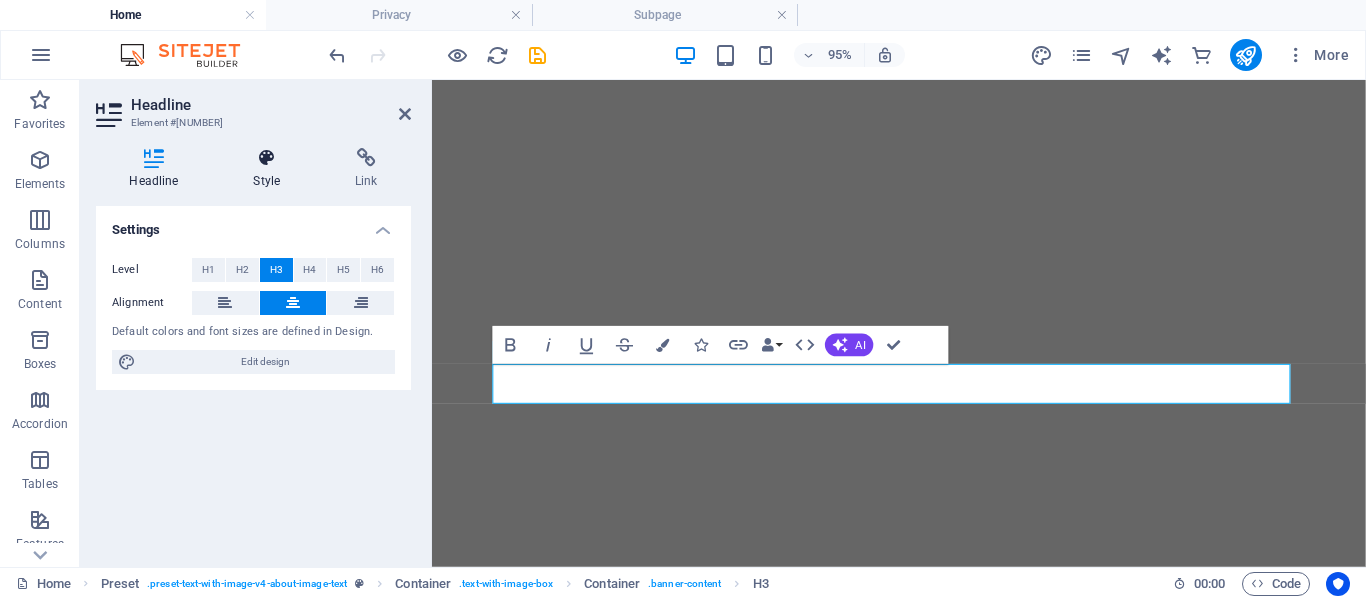 click at bounding box center (267, 158) 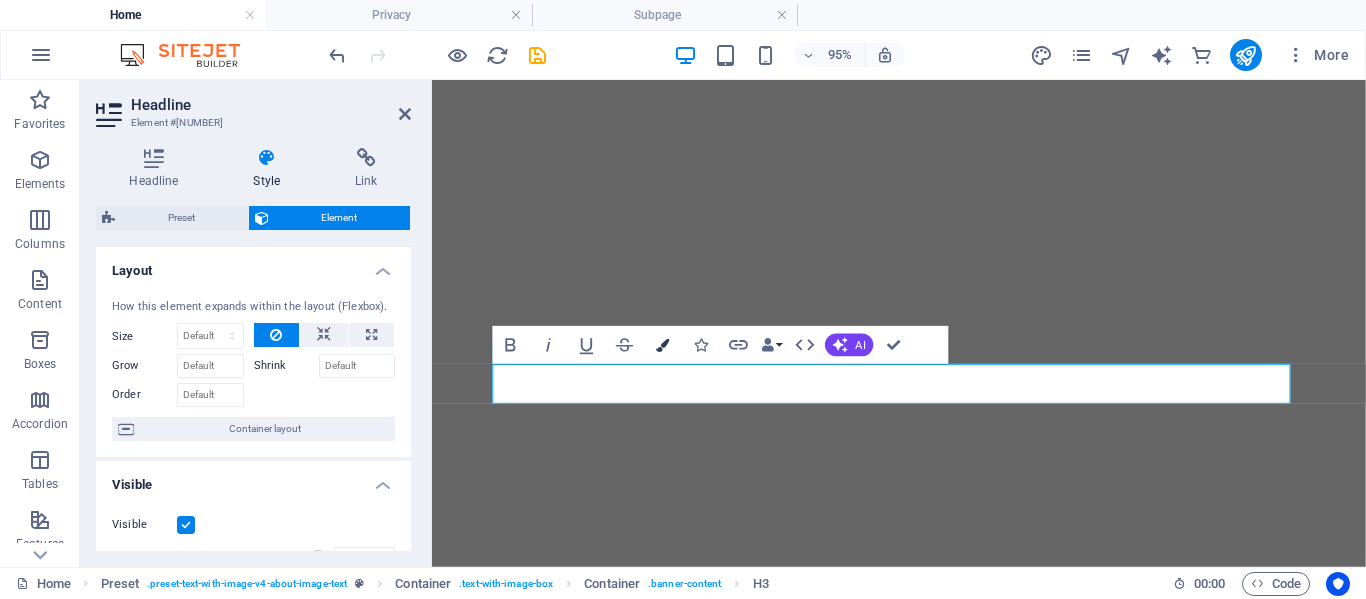 click at bounding box center [662, 344] 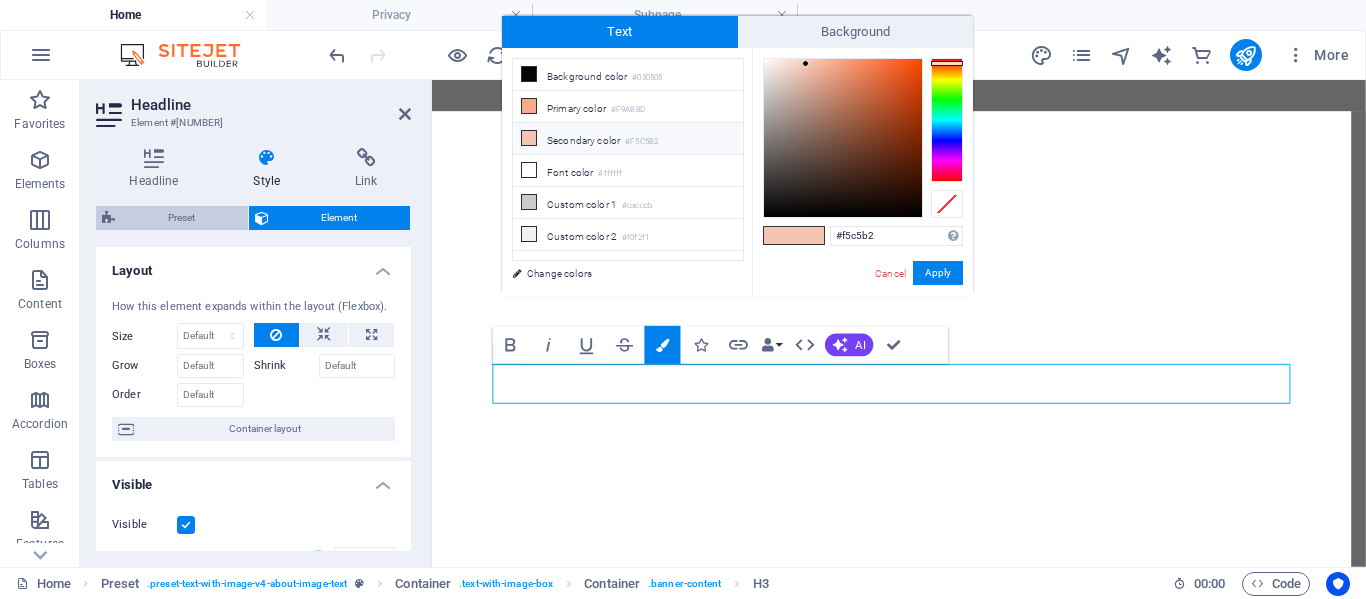 click on "Preset" at bounding box center (181, 218) 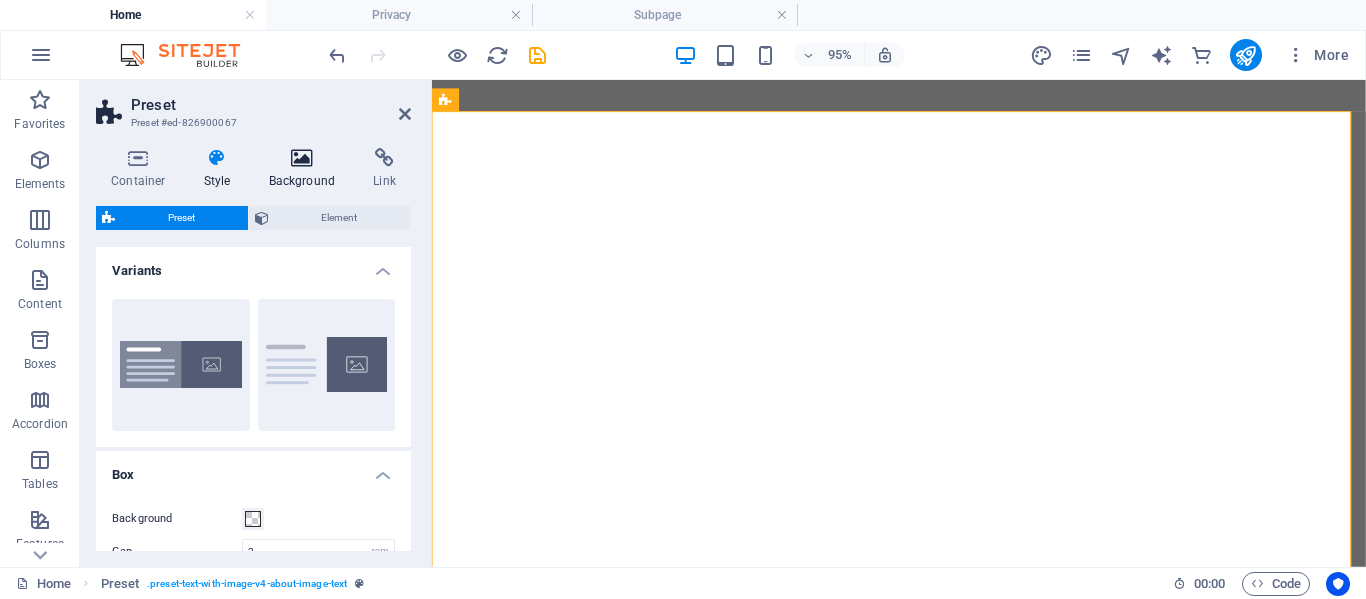 click at bounding box center (302, 158) 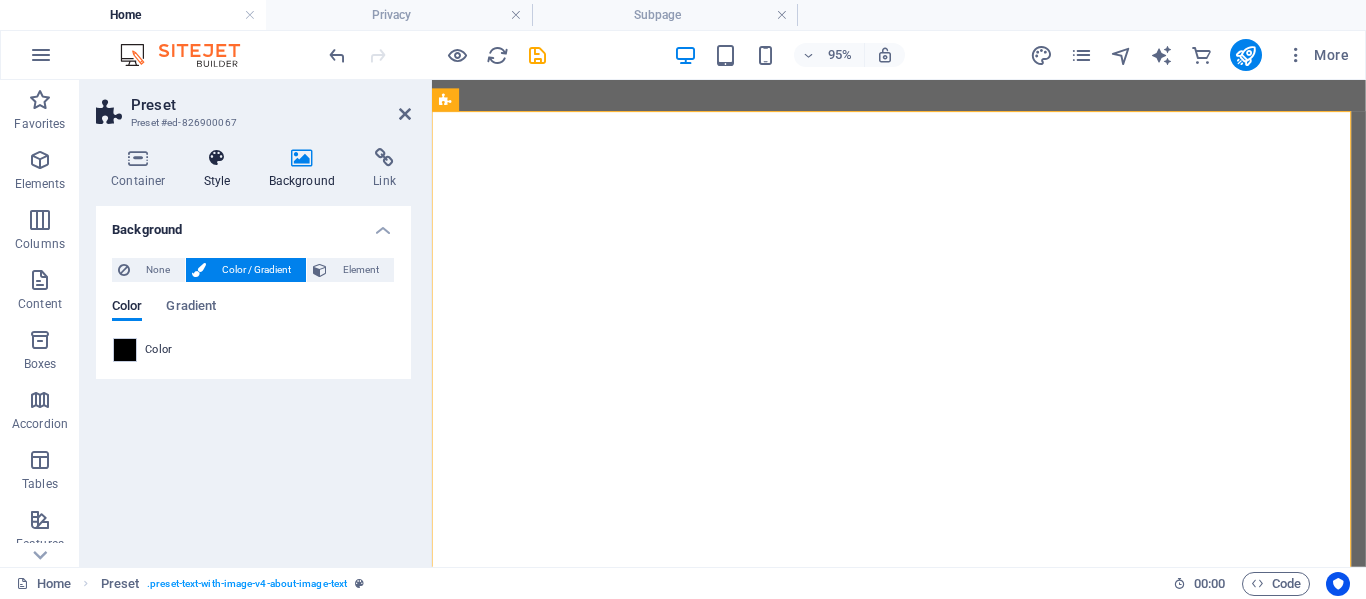 click on "Style" at bounding box center (221, 169) 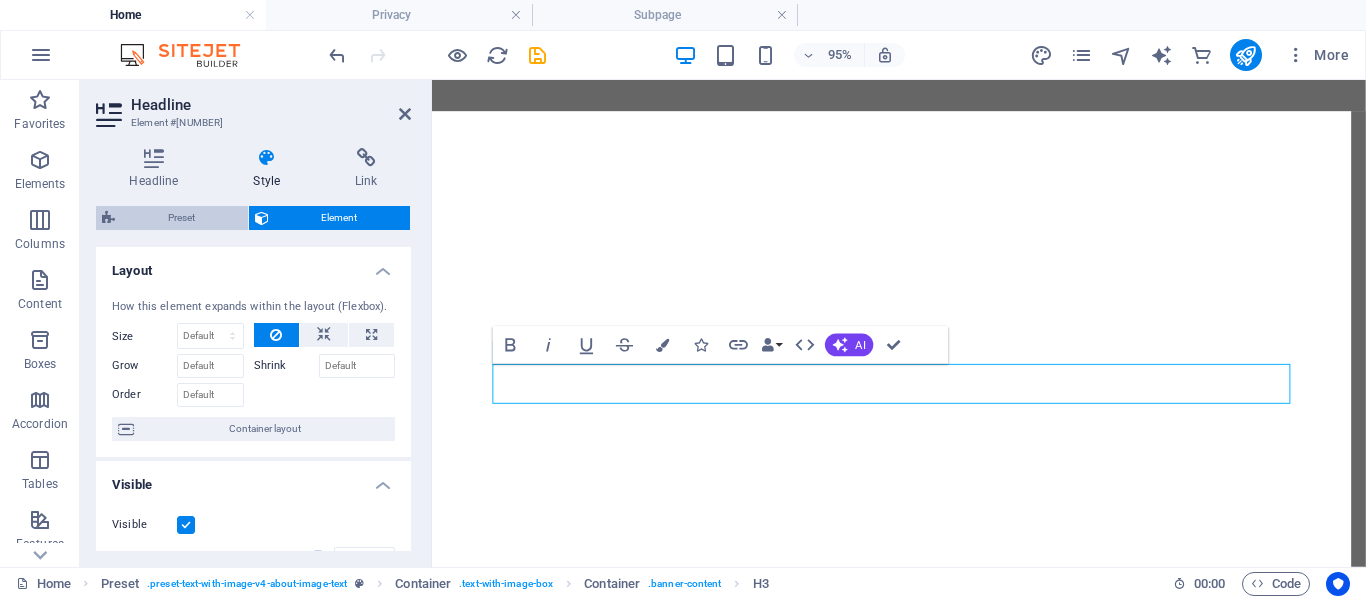 click on "Preset" at bounding box center (181, 218) 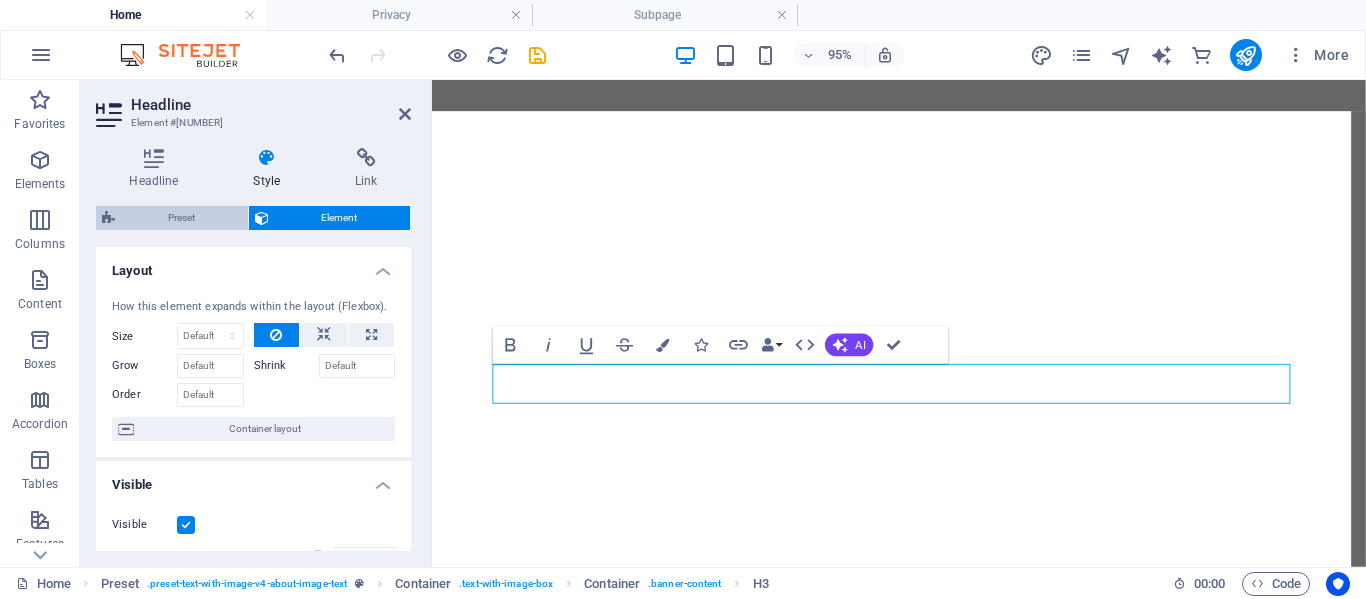 select on "rem" 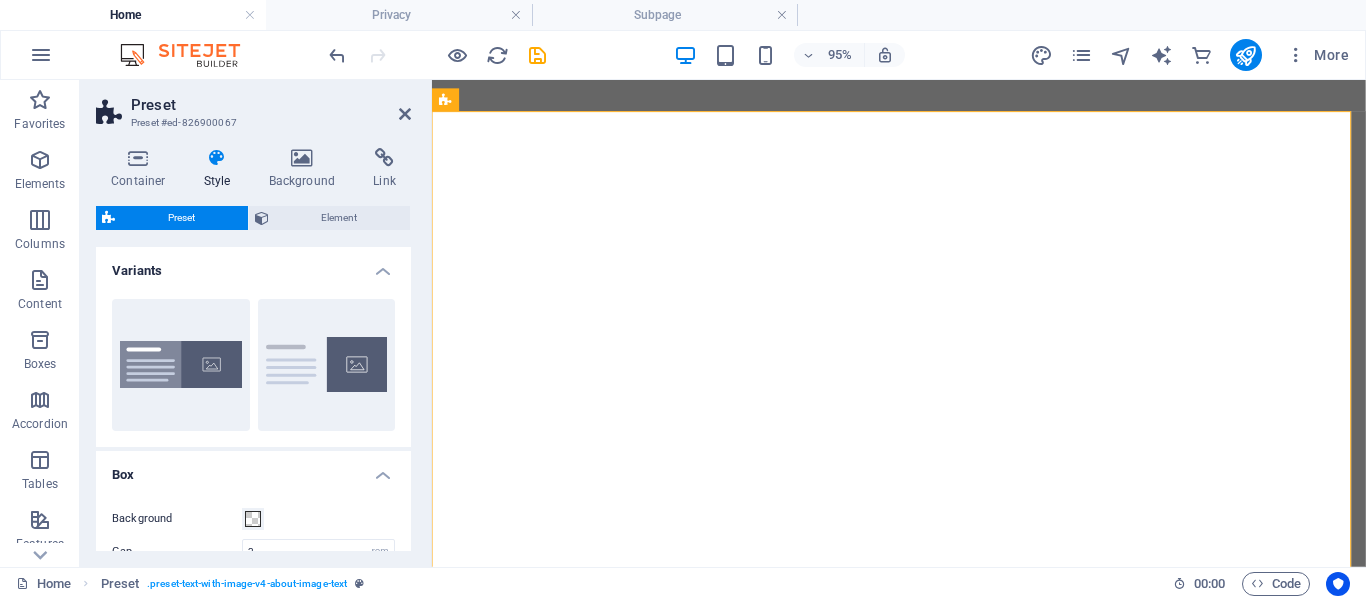 click on "Preset Element" at bounding box center [253, 218] 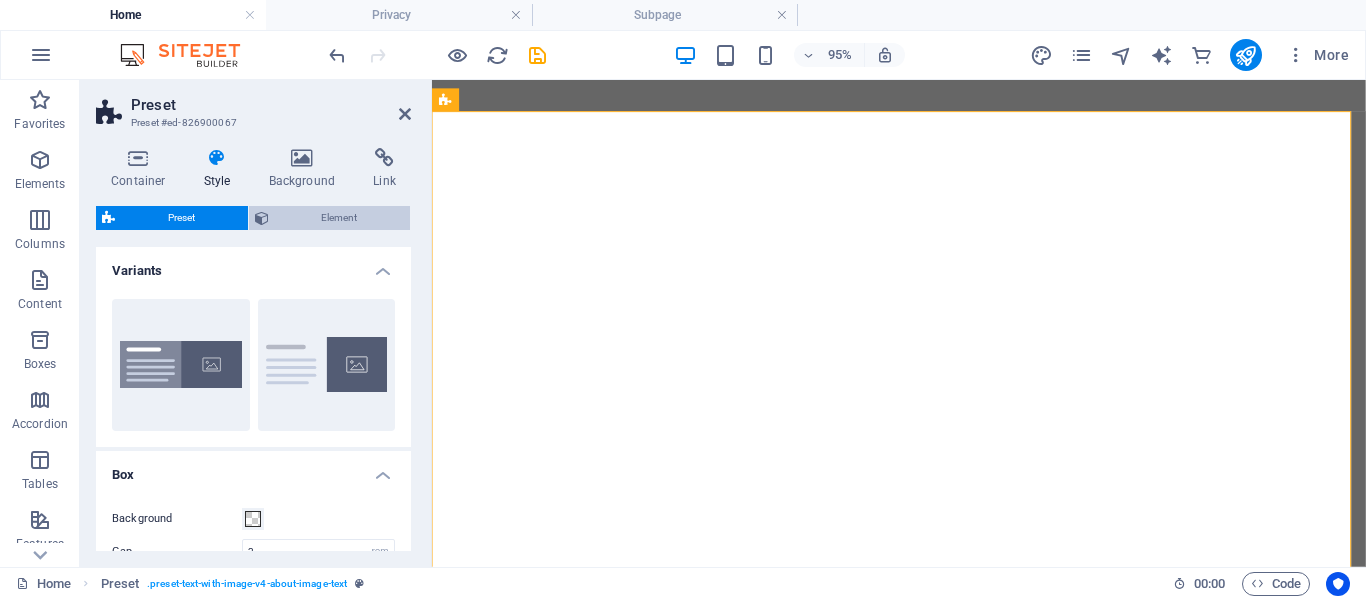 click on "Element" at bounding box center (340, 218) 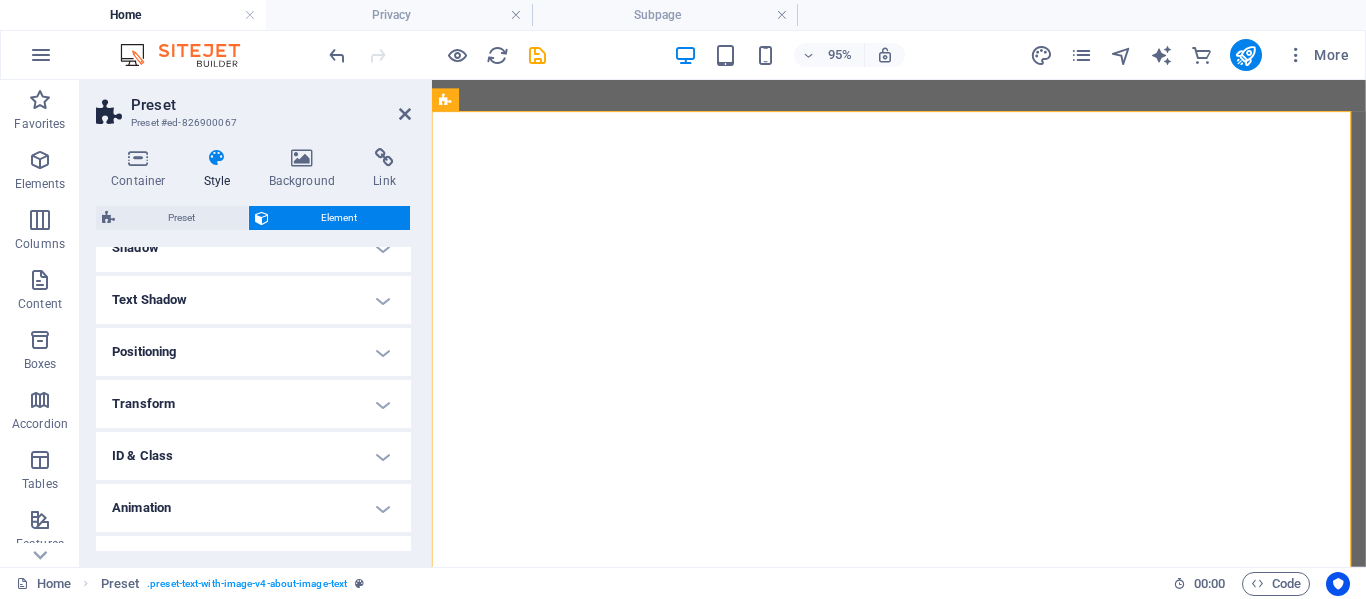 scroll, scrollTop: 327, scrollLeft: 0, axis: vertical 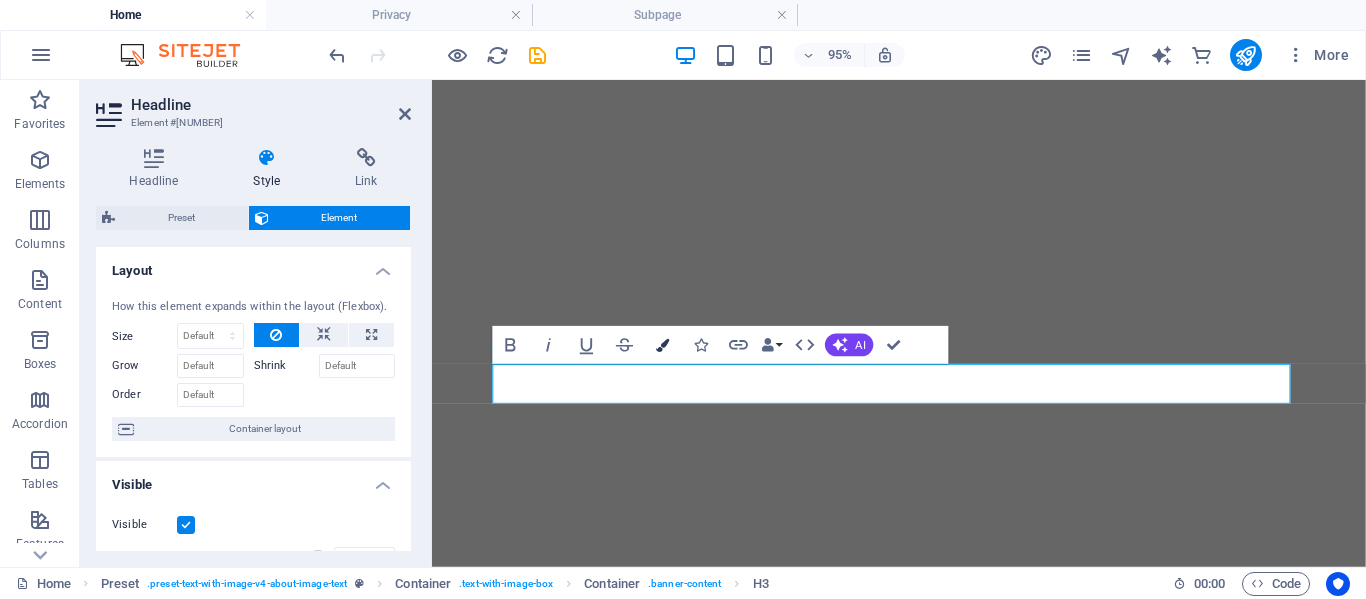 click at bounding box center [662, 344] 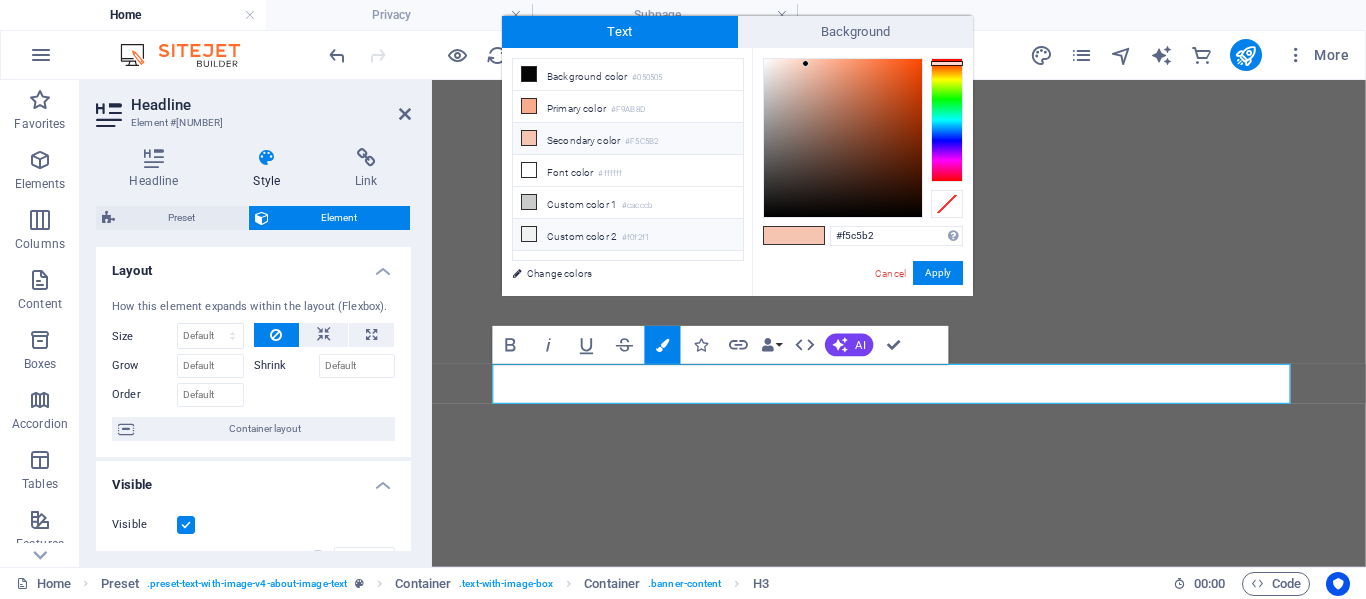 drag, startPoint x: 900, startPoint y: 235, endPoint x: 736, endPoint y: 235, distance: 164 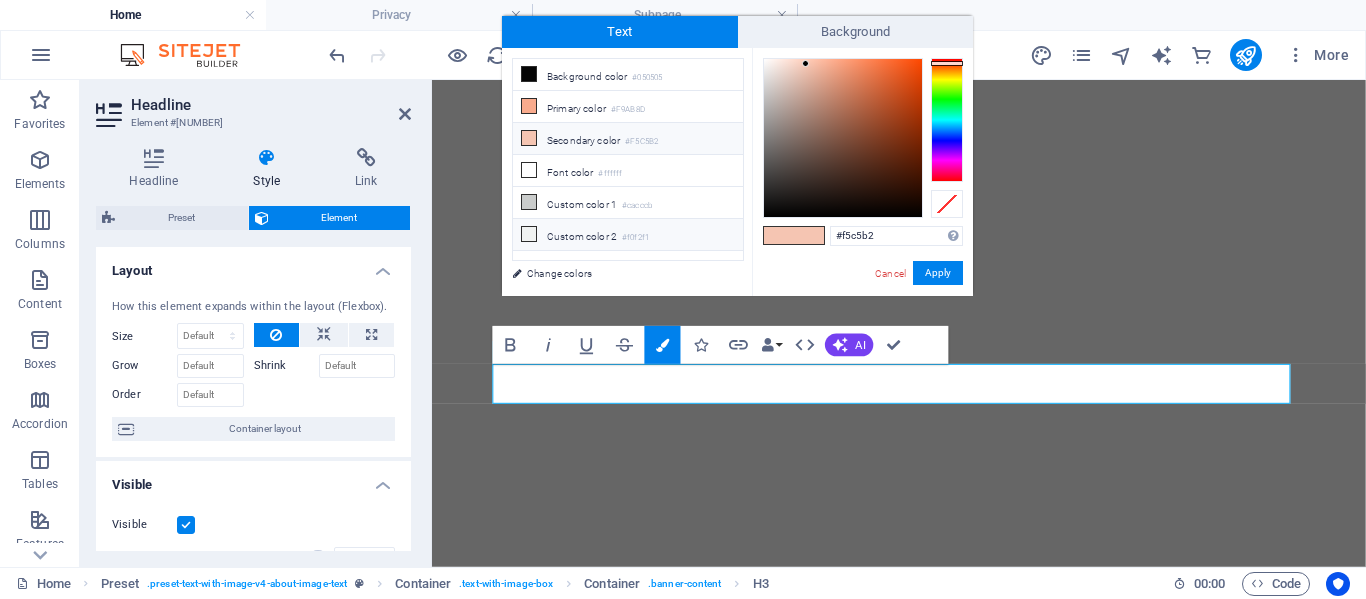 click on "less
Background color
#050505
Primary color
#F9AB8D
Secondary color
#F5C5B2
Font color
#f5c5b2" at bounding box center [737, 172] 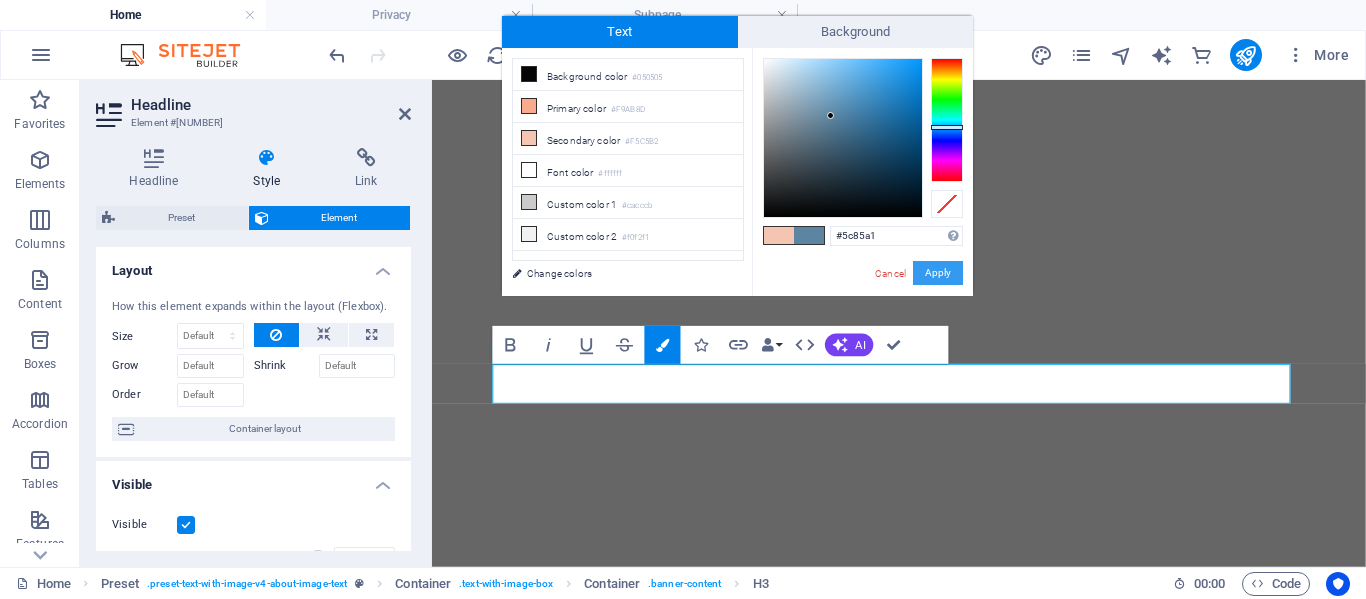 click on "Apply" at bounding box center [938, 273] 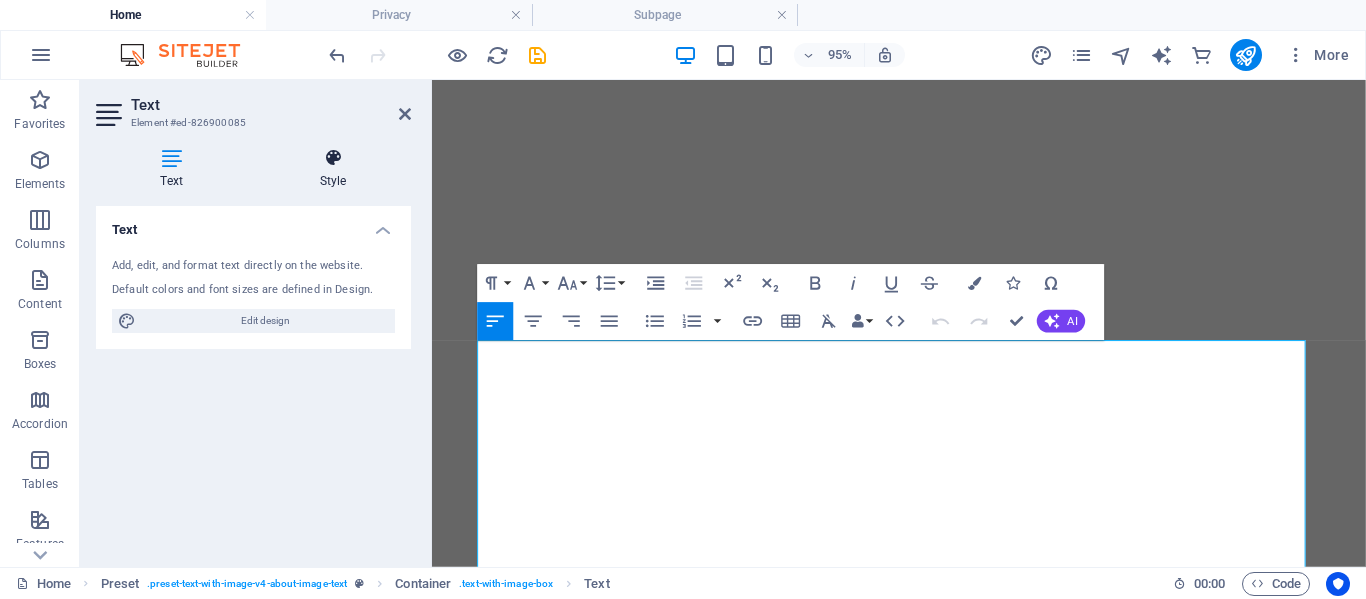 click at bounding box center (333, 158) 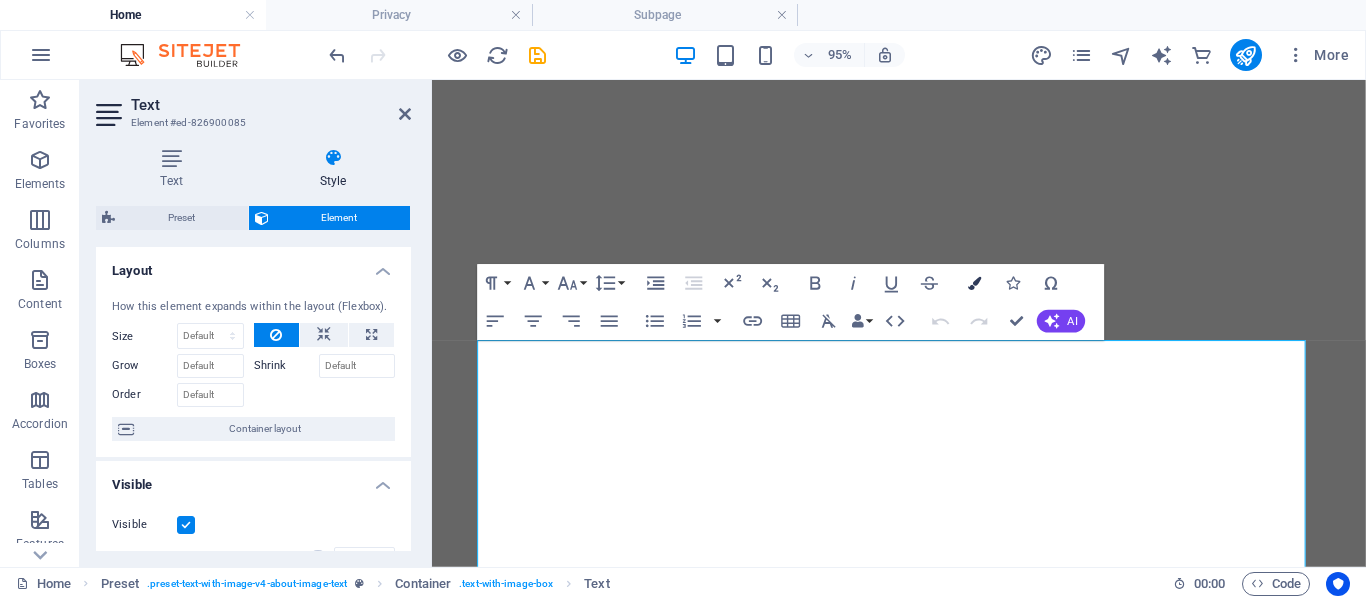 click at bounding box center [975, 282] 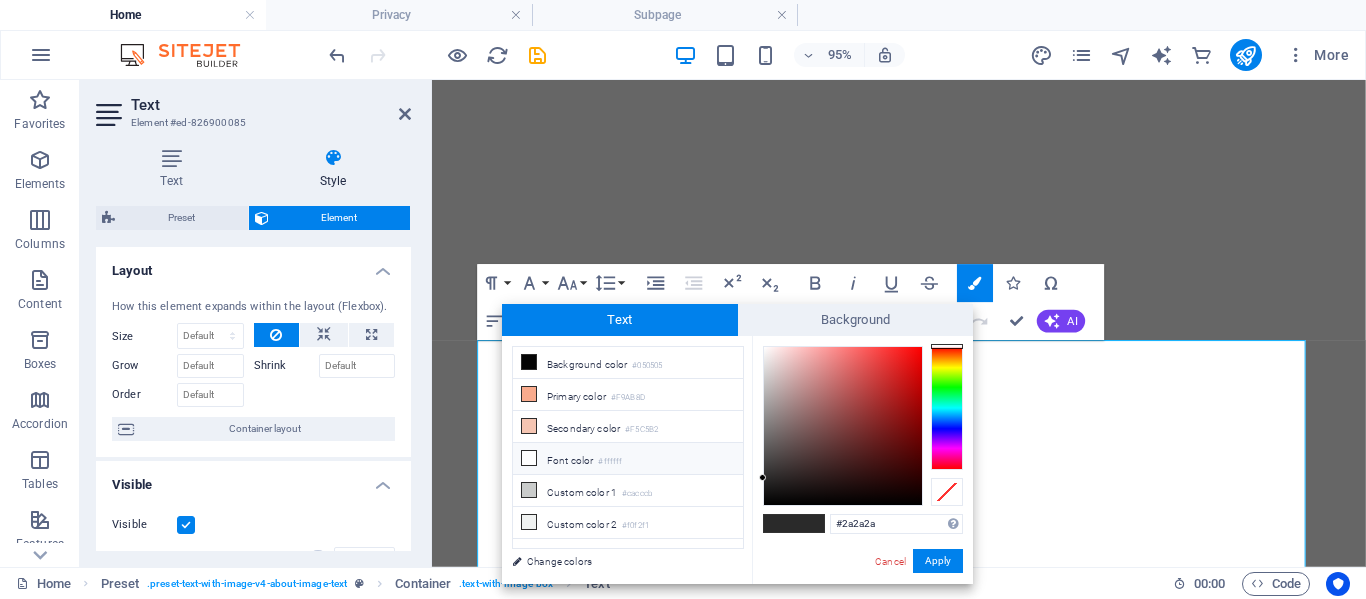 click at bounding box center (529, 458) 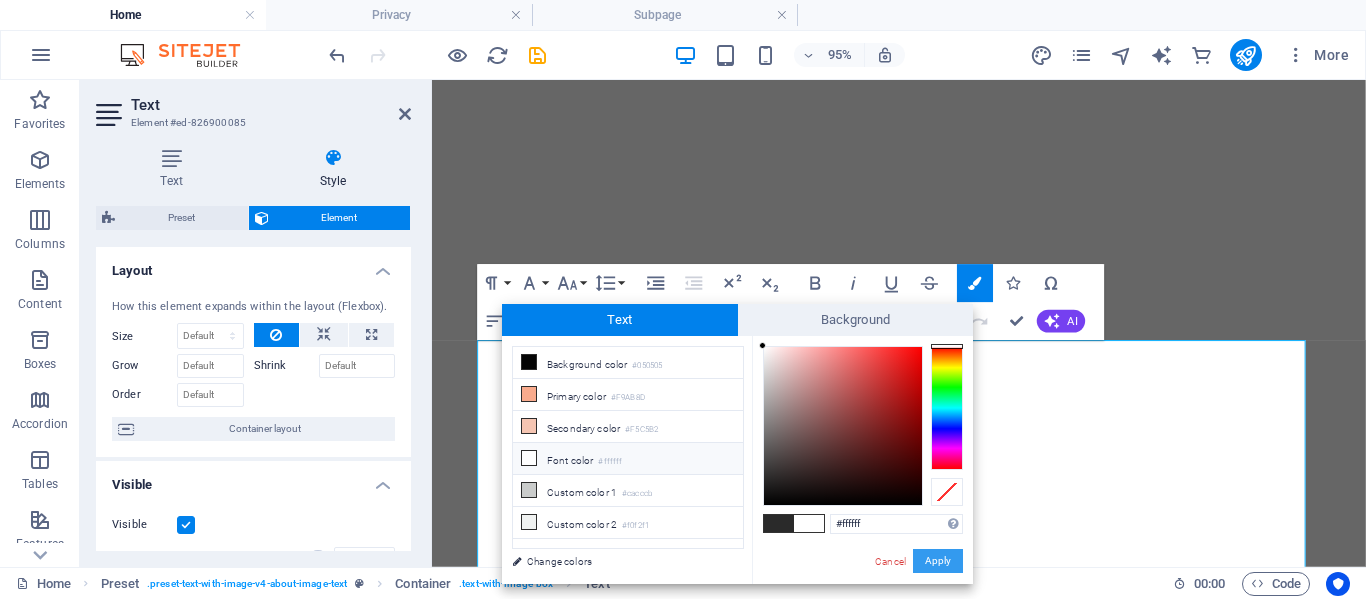 click on "Apply" at bounding box center (938, 561) 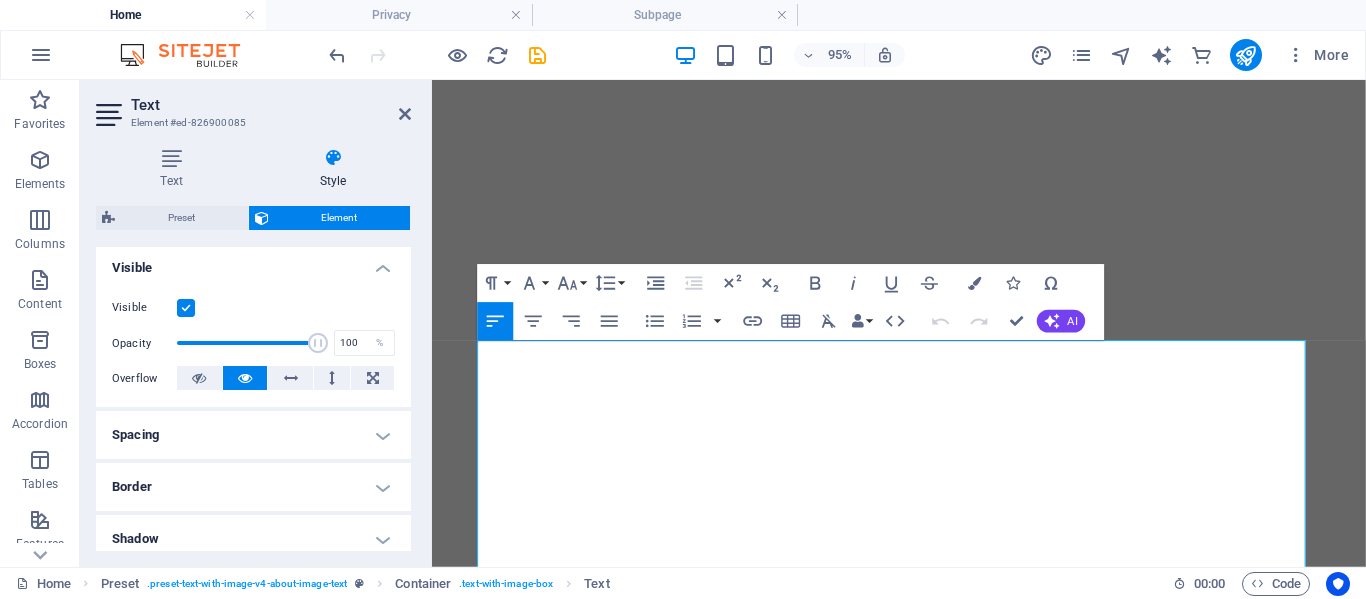 scroll, scrollTop: 220, scrollLeft: 0, axis: vertical 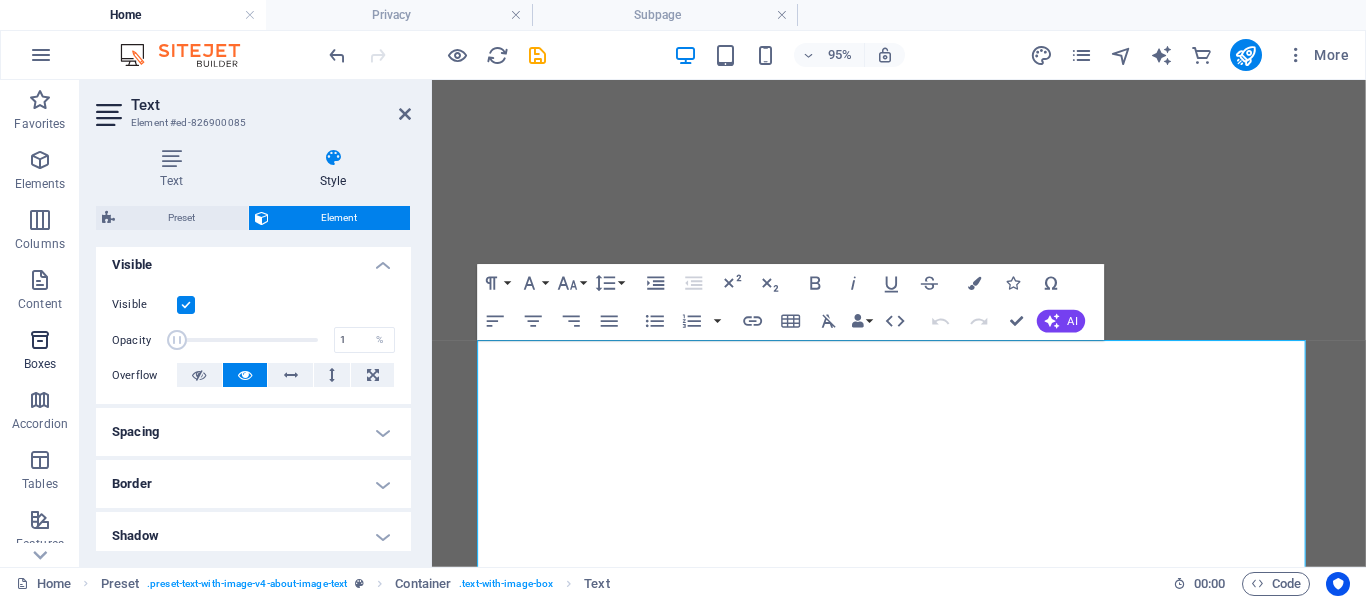 drag, startPoint x: 313, startPoint y: 341, endPoint x: 65, endPoint y: 329, distance: 248.29015 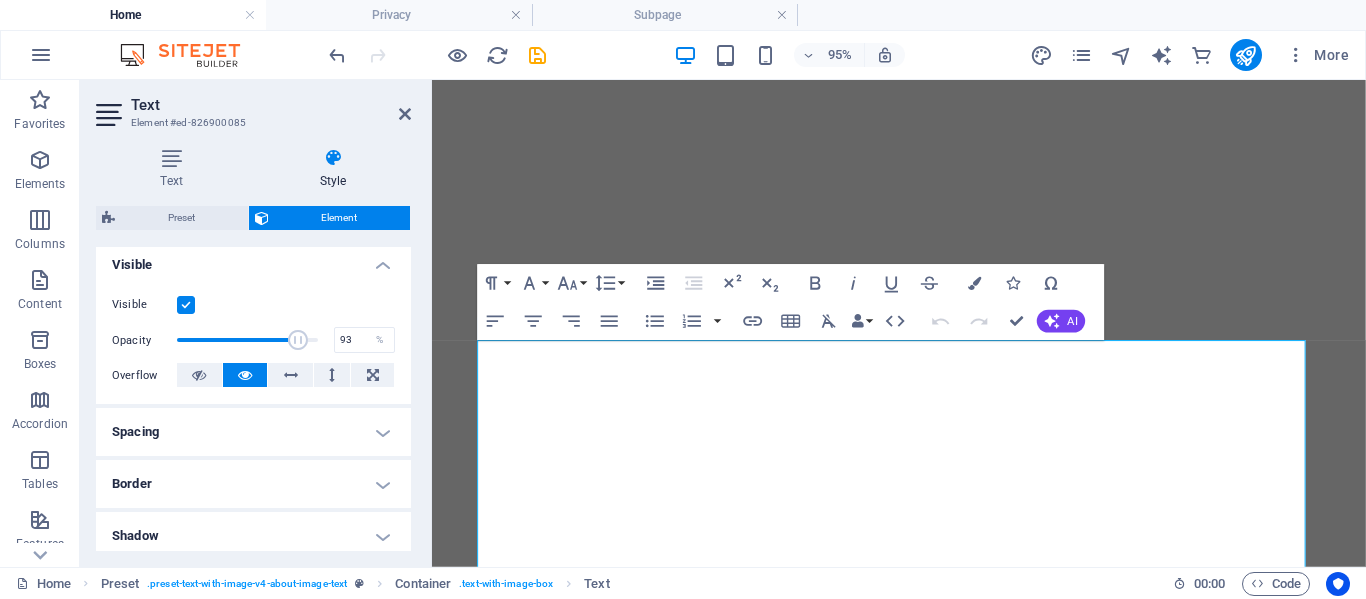 type on "100" 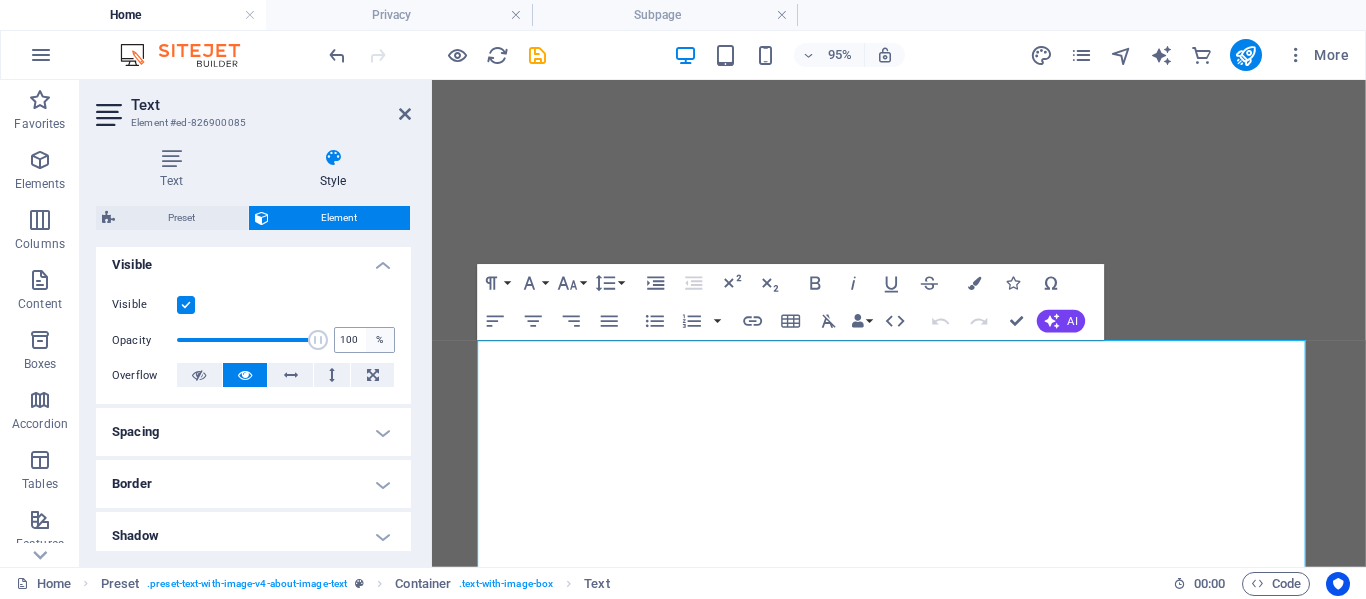 drag, startPoint x: 174, startPoint y: 339, endPoint x: 389, endPoint y: 346, distance: 215.11392 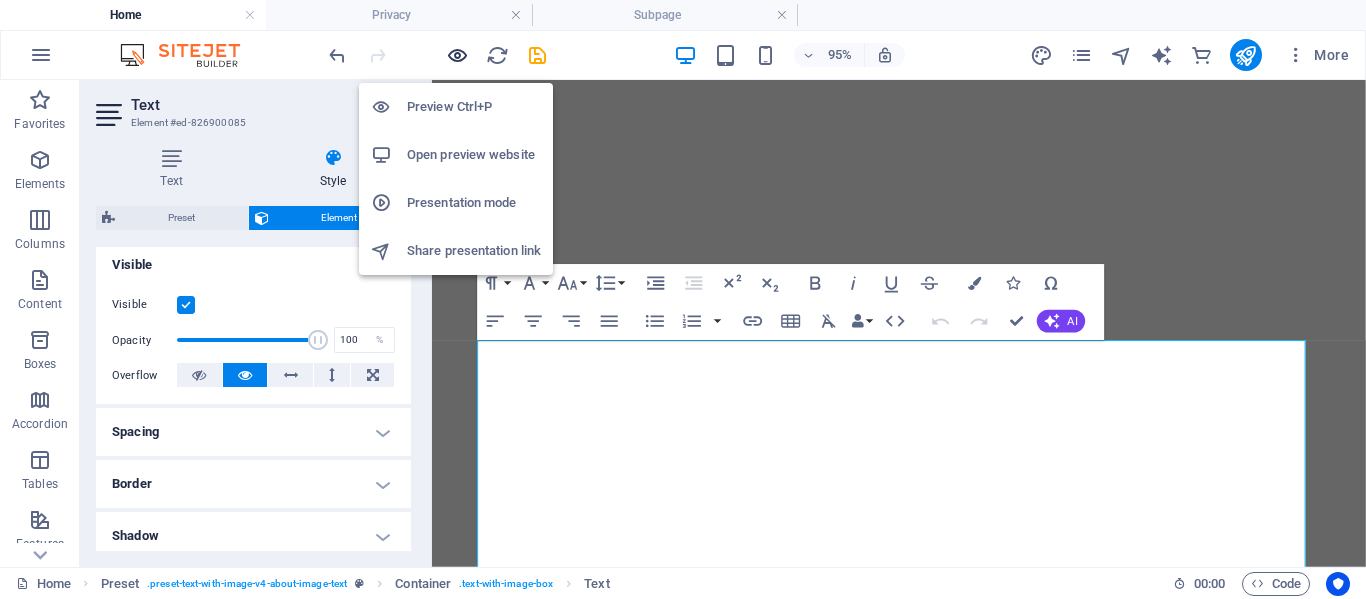 click at bounding box center [457, 55] 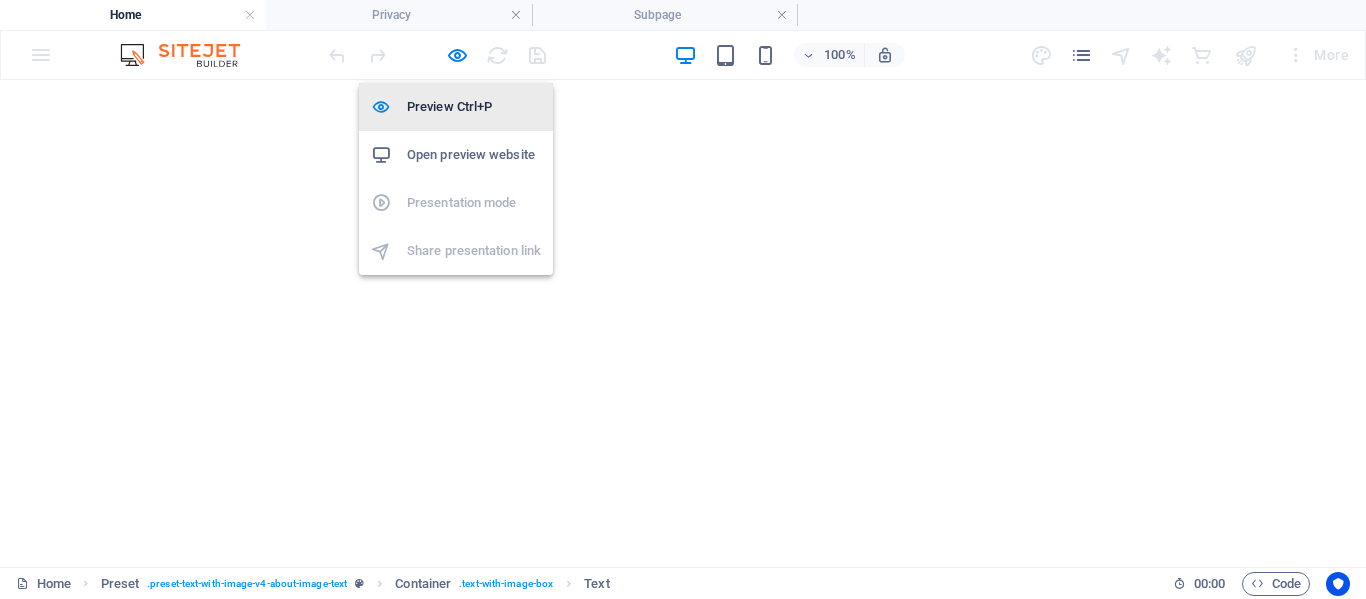 click on "Preview Ctrl+P" at bounding box center (474, 107) 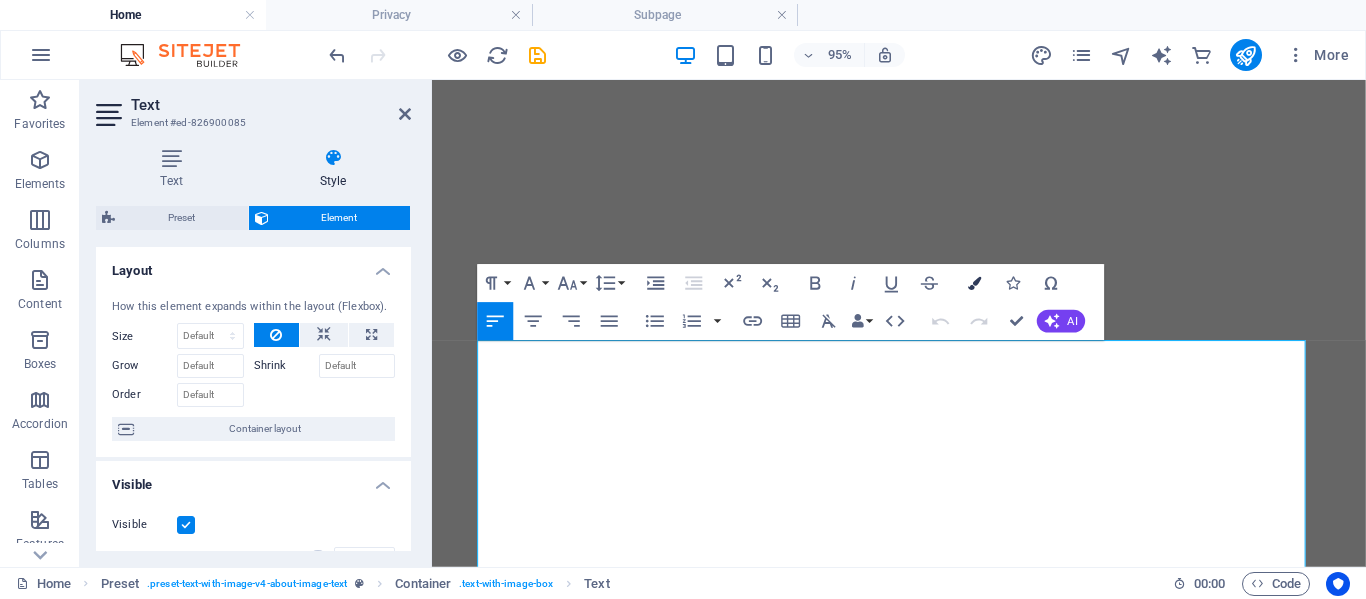 click at bounding box center (975, 282) 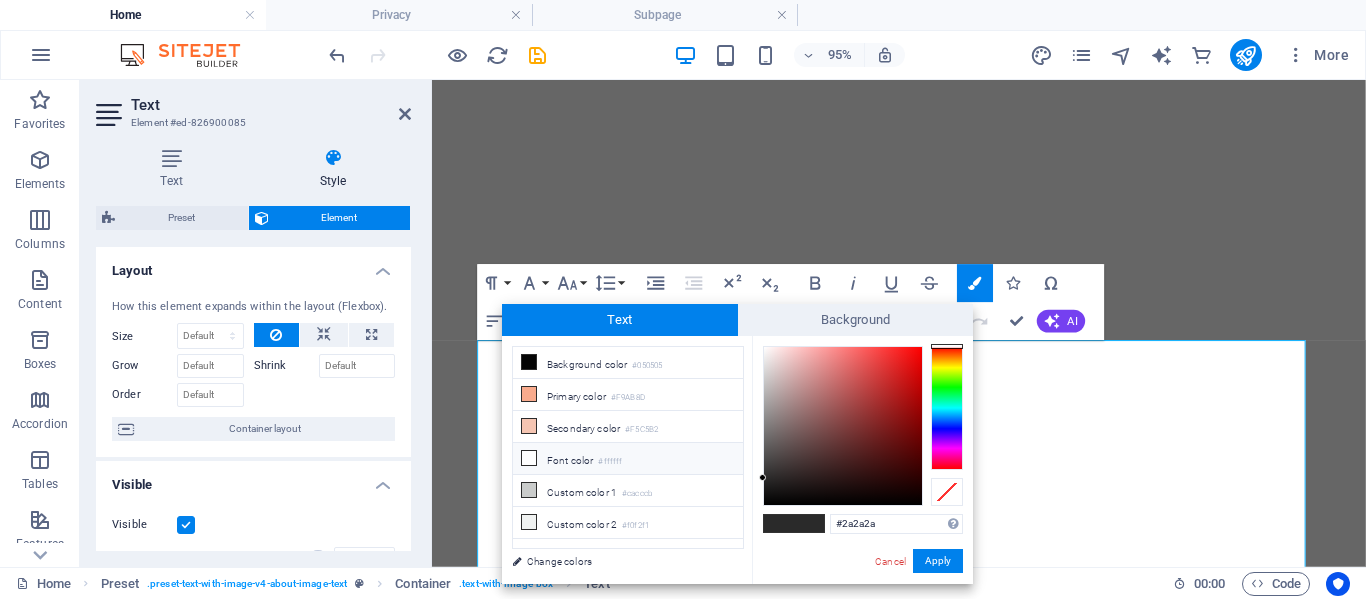 click on "Font color
#ffffff" at bounding box center [628, 459] 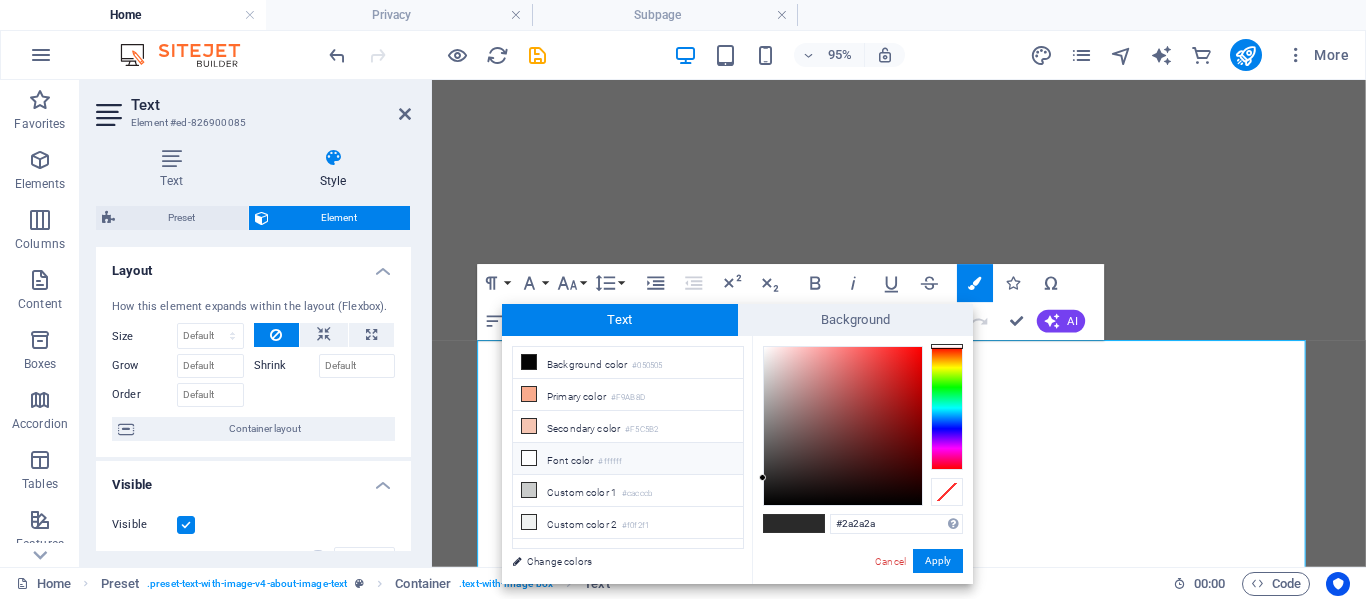 type on "#ffffff" 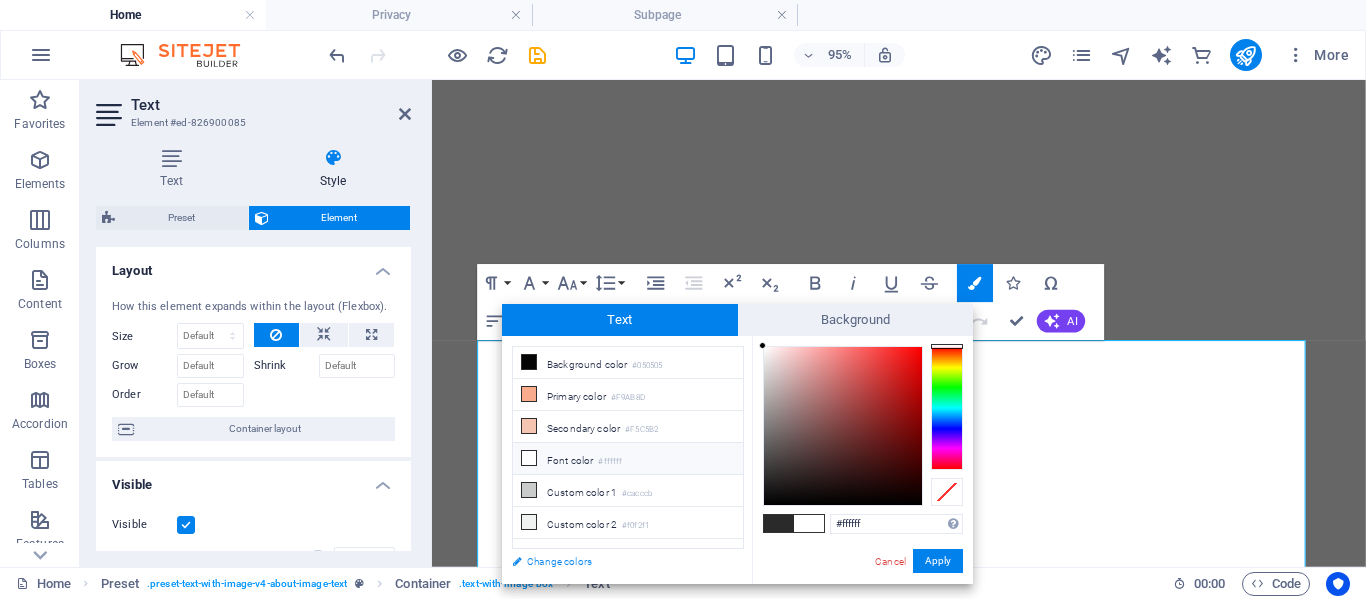 click on "Change colors" at bounding box center [618, 561] 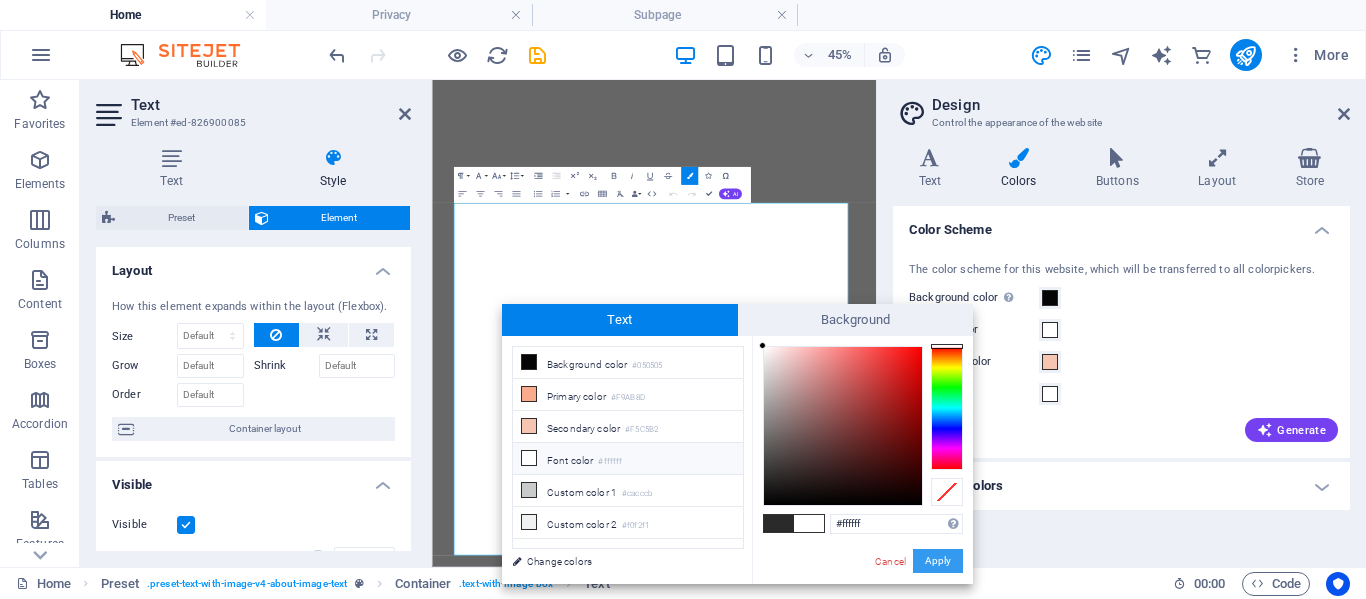 click on "Apply" at bounding box center [938, 561] 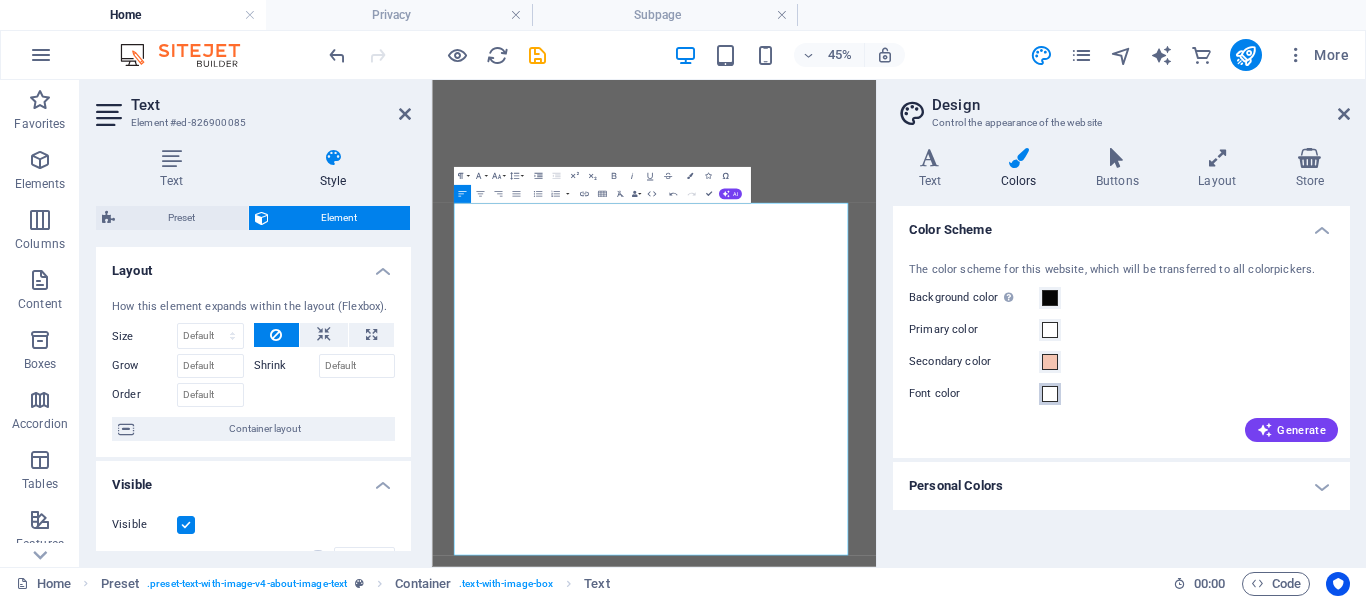 click at bounding box center (1050, 394) 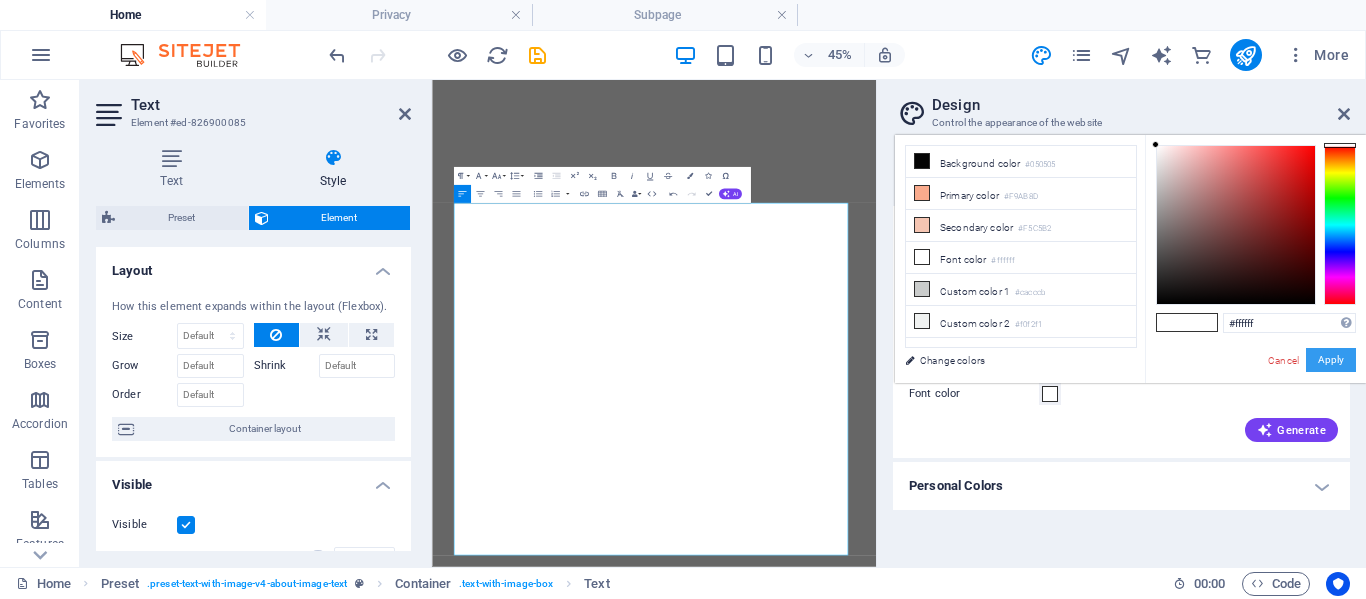 click on "Apply" at bounding box center [1331, 360] 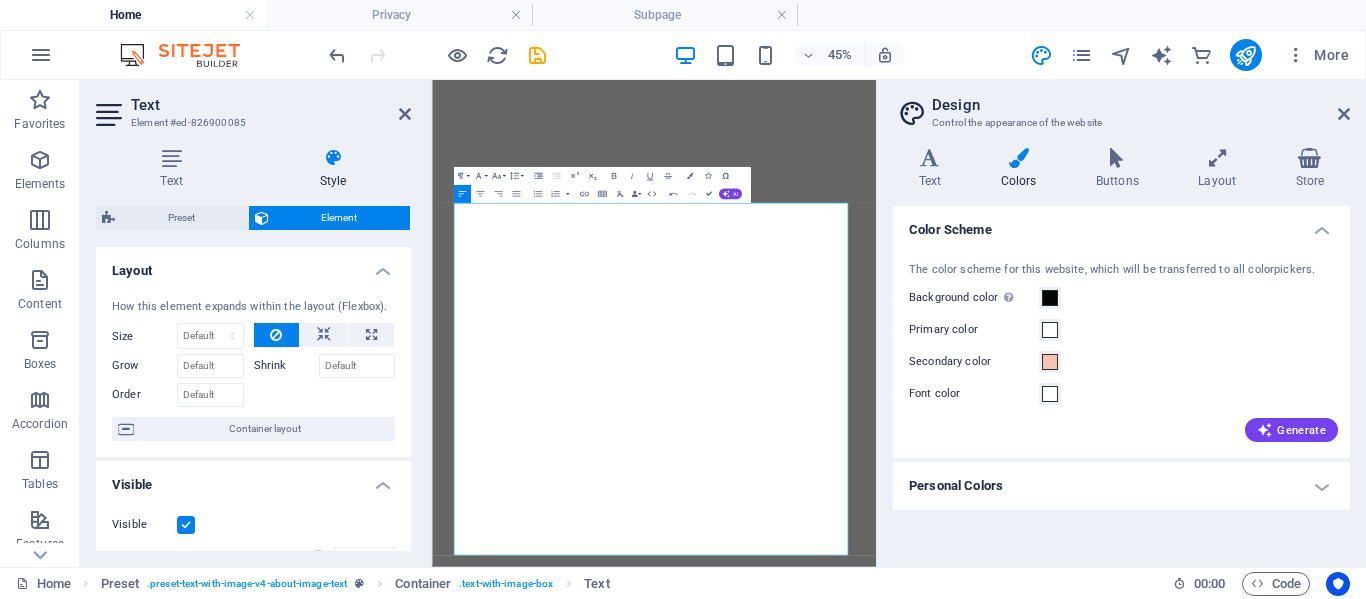 click on "Text" at bounding box center [271, 105] 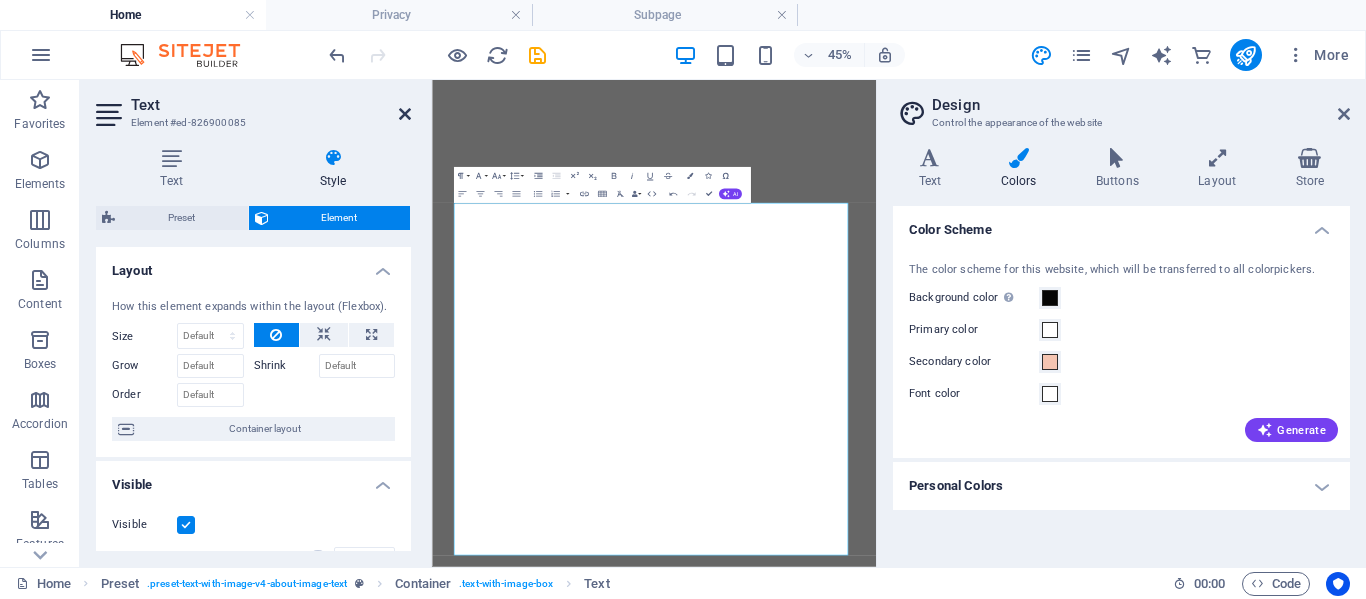 click at bounding box center (405, 114) 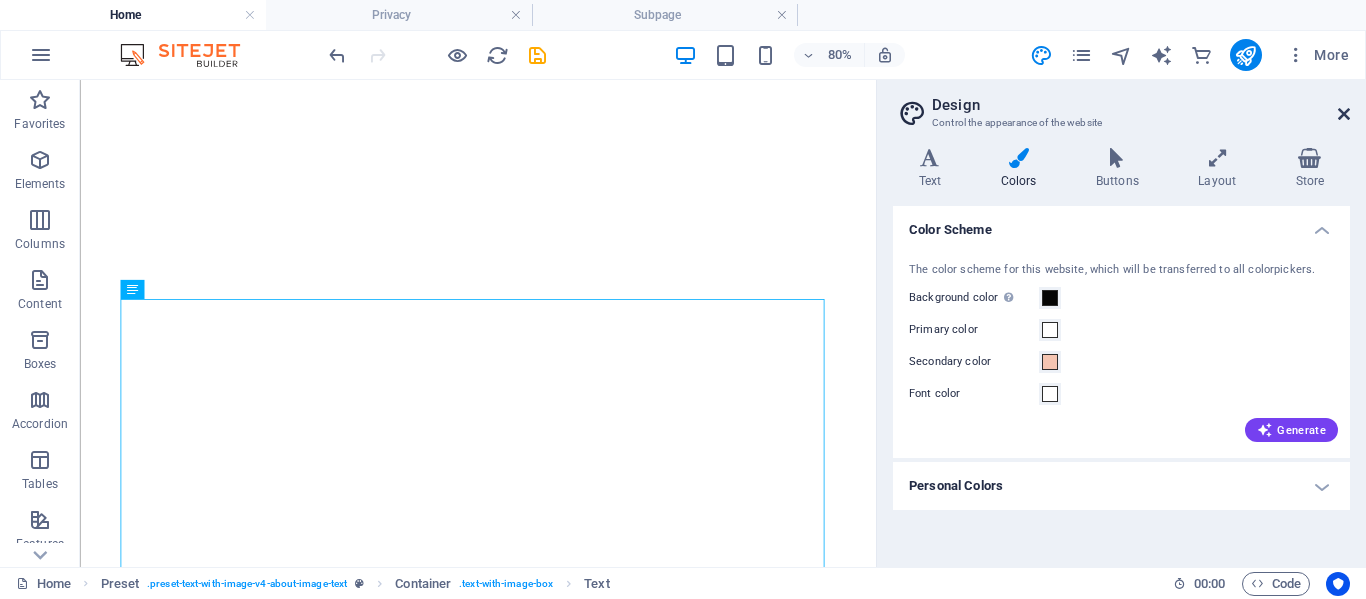 click at bounding box center (1344, 114) 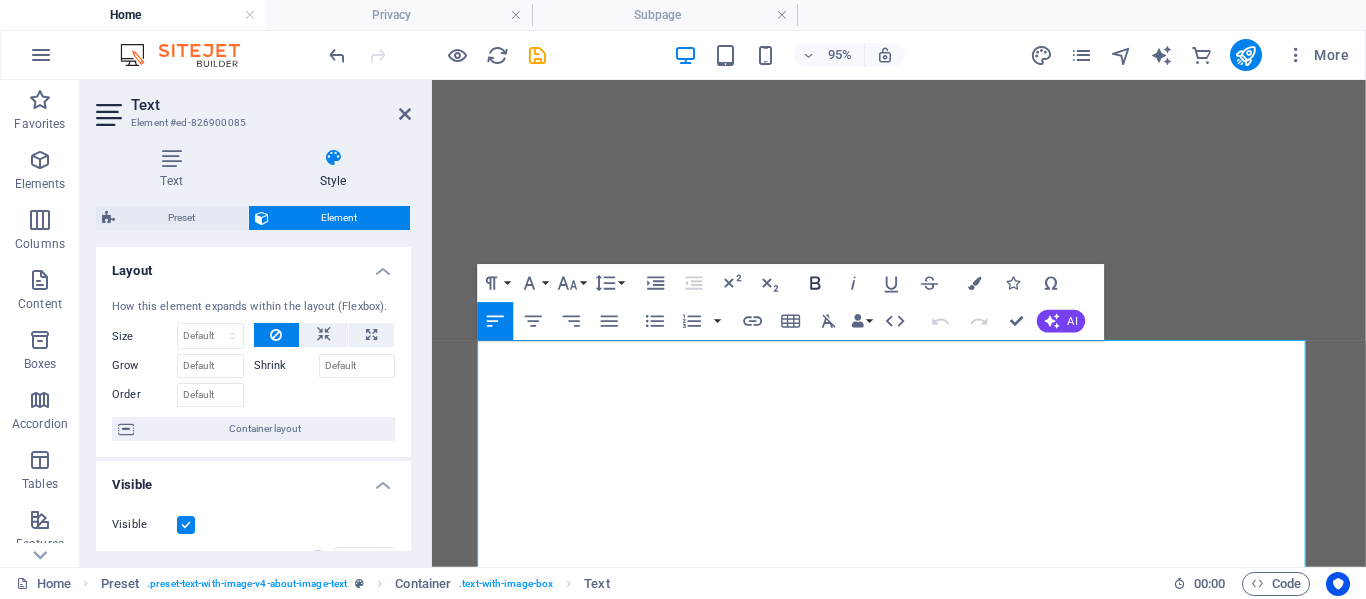 click 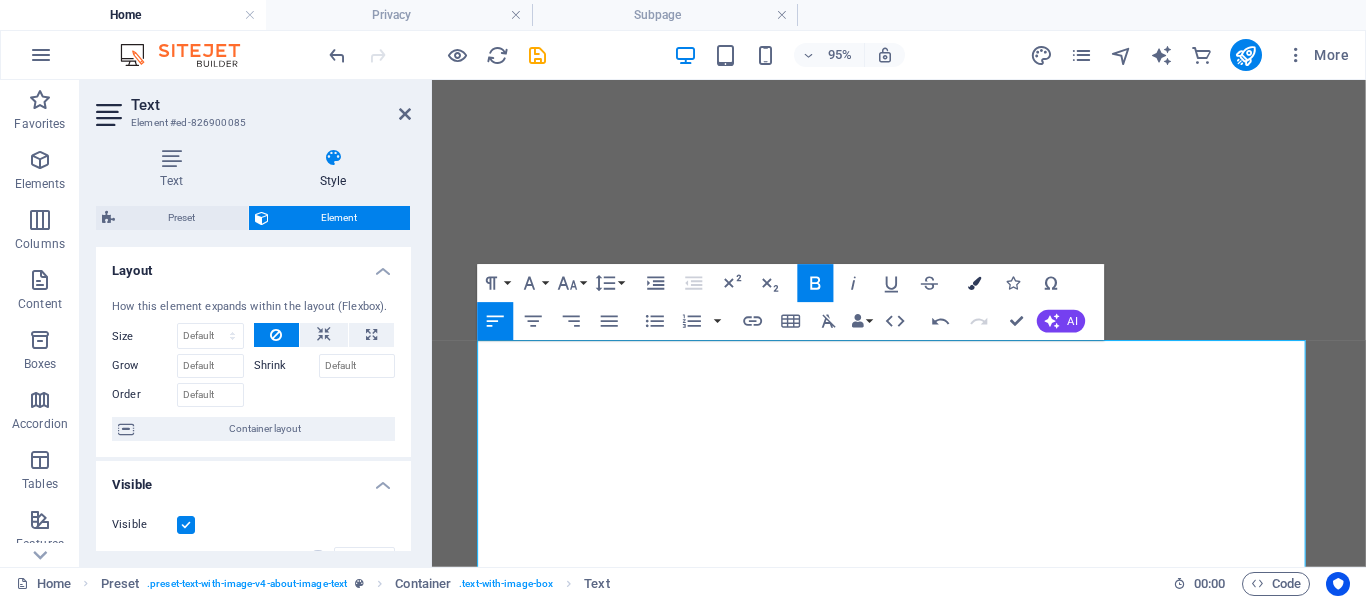 click at bounding box center [975, 282] 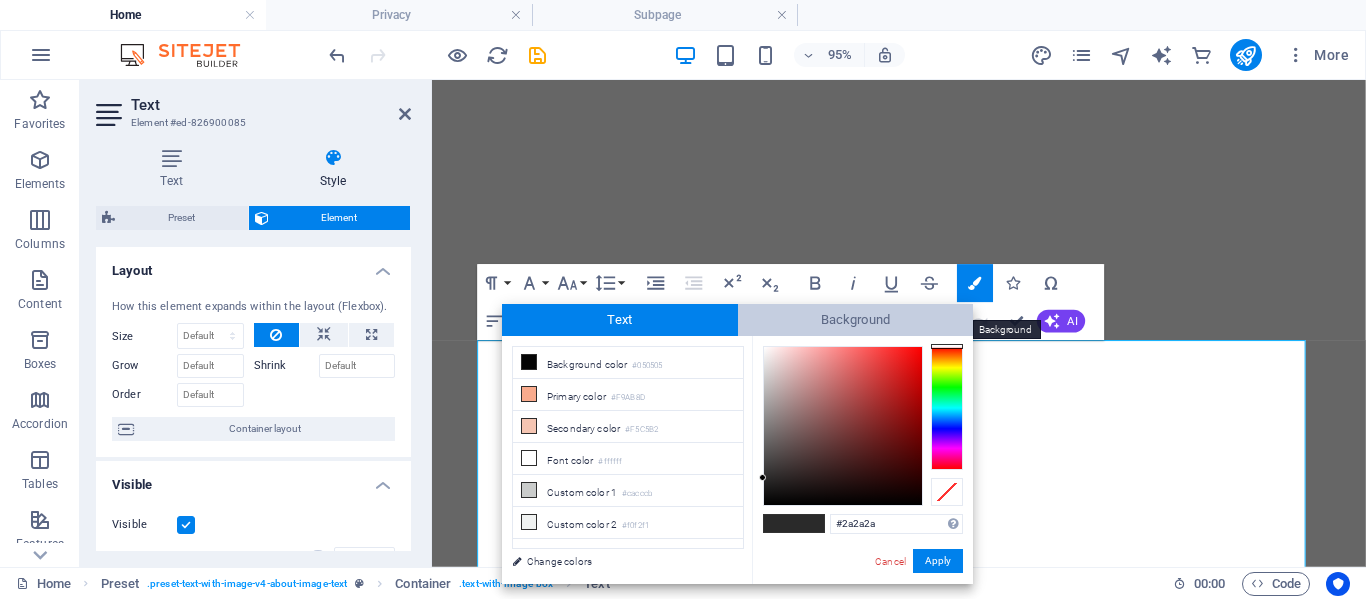 click on "Background" at bounding box center [856, 320] 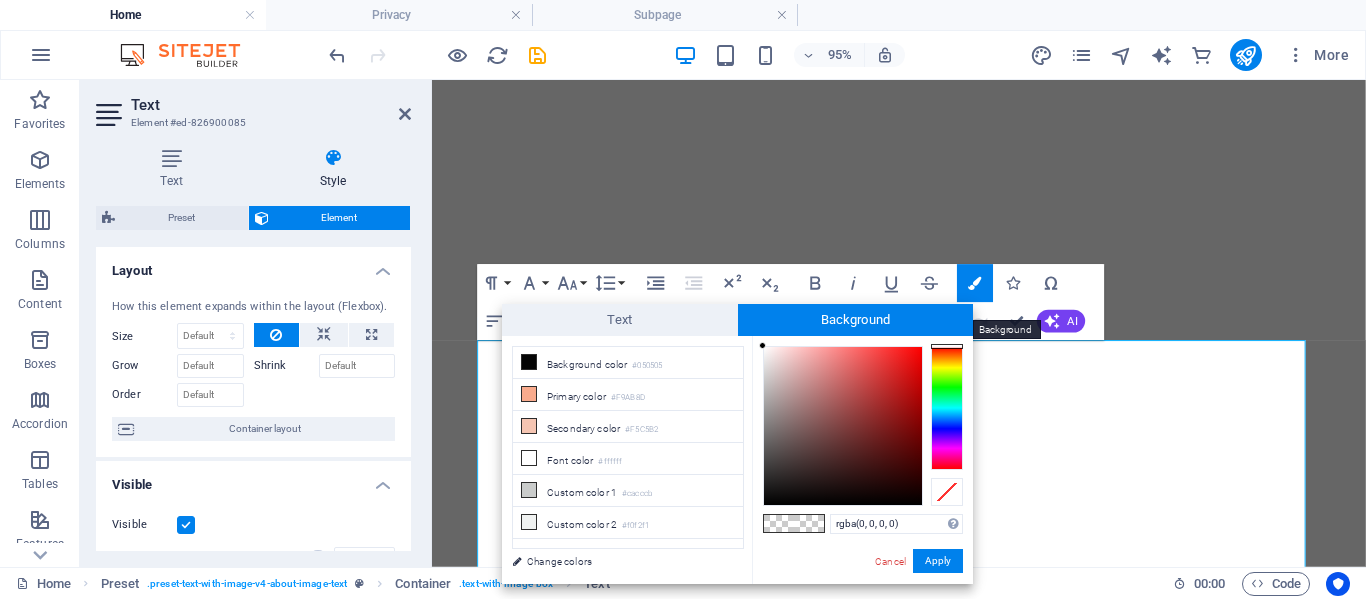 click on "Background" at bounding box center (856, 320) 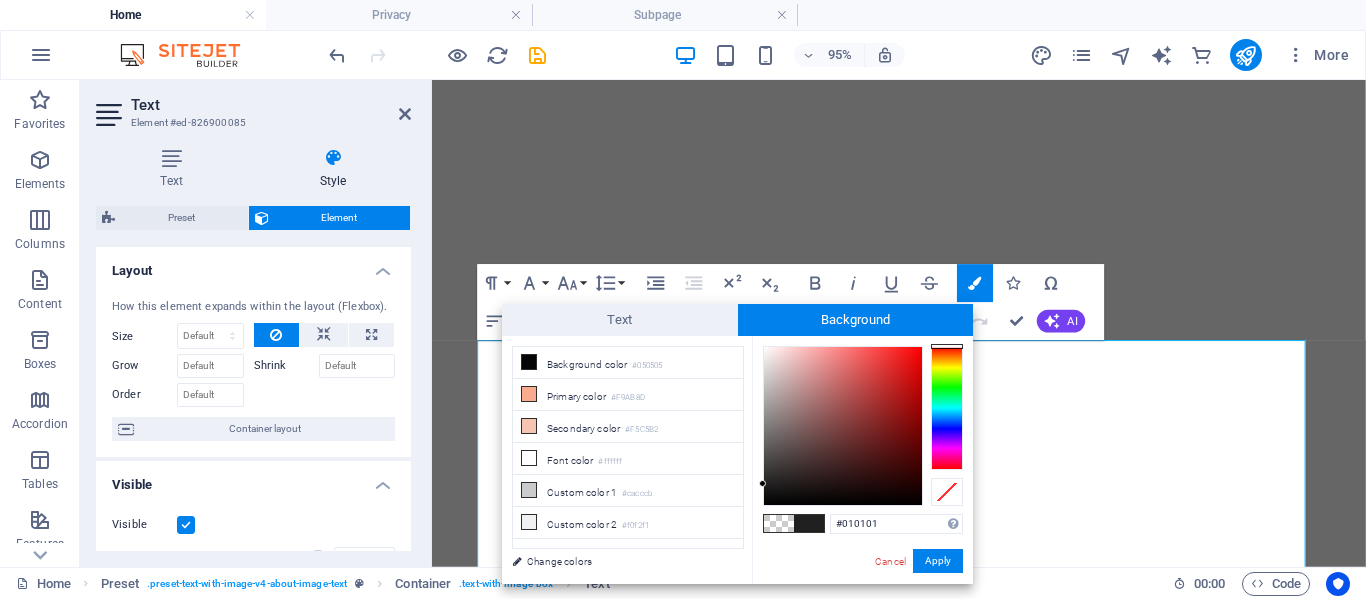 type on "#000000" 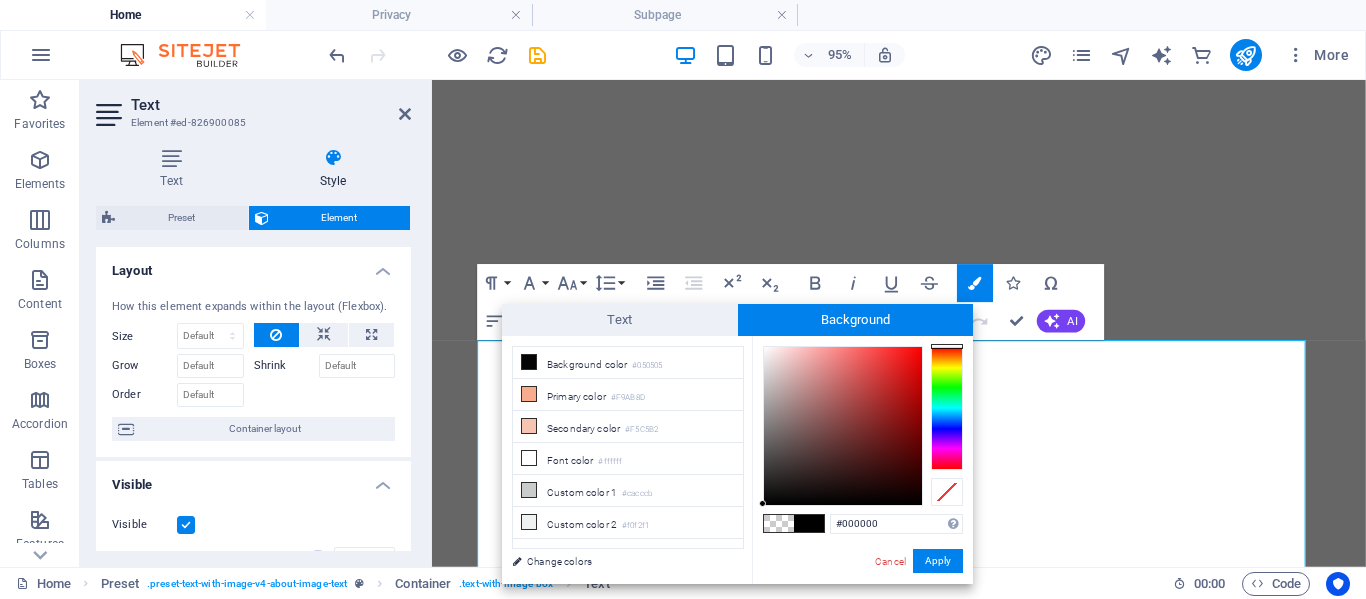 drag, startPoint x: 760, startPoint y: 343, endPoint x: 745, endPoint y: 577, distance: 234.48027 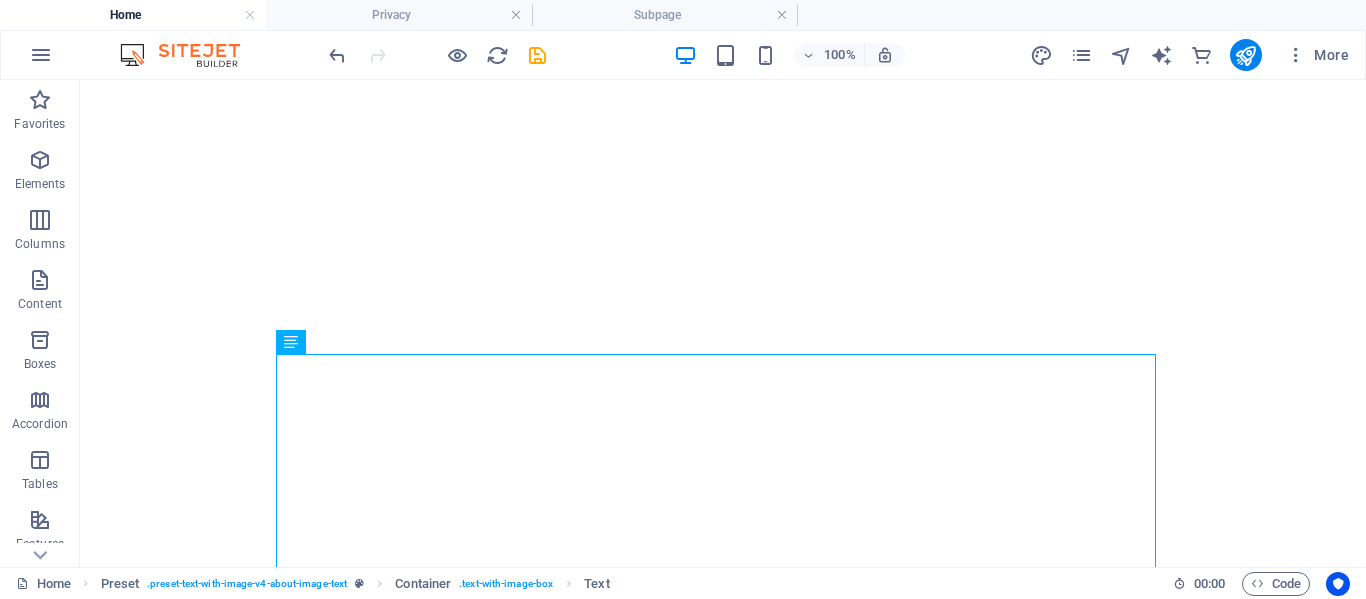 click on "Drag here to replace the existing content. Press “Ctrl” if you want to create a new element.
H2   Banner   Container   Menu Bar   Menu   Spacer   Spacer   H3   Text   Logo   Container   HTML   Container   Icon   Text   Preset   Preset   Container   Button   Spacer   Container   Boxes   Container   Container   Spacer   Container   Footer Saga   Text   Container   Text   Container   Text   Container   Text   Text   Container   Container   Container   Spacer   H2   Container   Spacer   H2   Spacer   Container   H3   Container   H3   Spacer   Menu   Text   Container   Text   Container   Logo   Captcha   Contact Form   Contact Form   Form   Checkbox   Textarea   Email   Input   Spacer   H2   Input   Form button   Spacer   Contact Form   Form   Input   Text   Placeholder   Container   H3   Icon   Spacer   H2   Container   H3   Container   Container   Container   Spacer   Container   Icon   Text   Spacer   Icon" at bounding box center (723, 323) 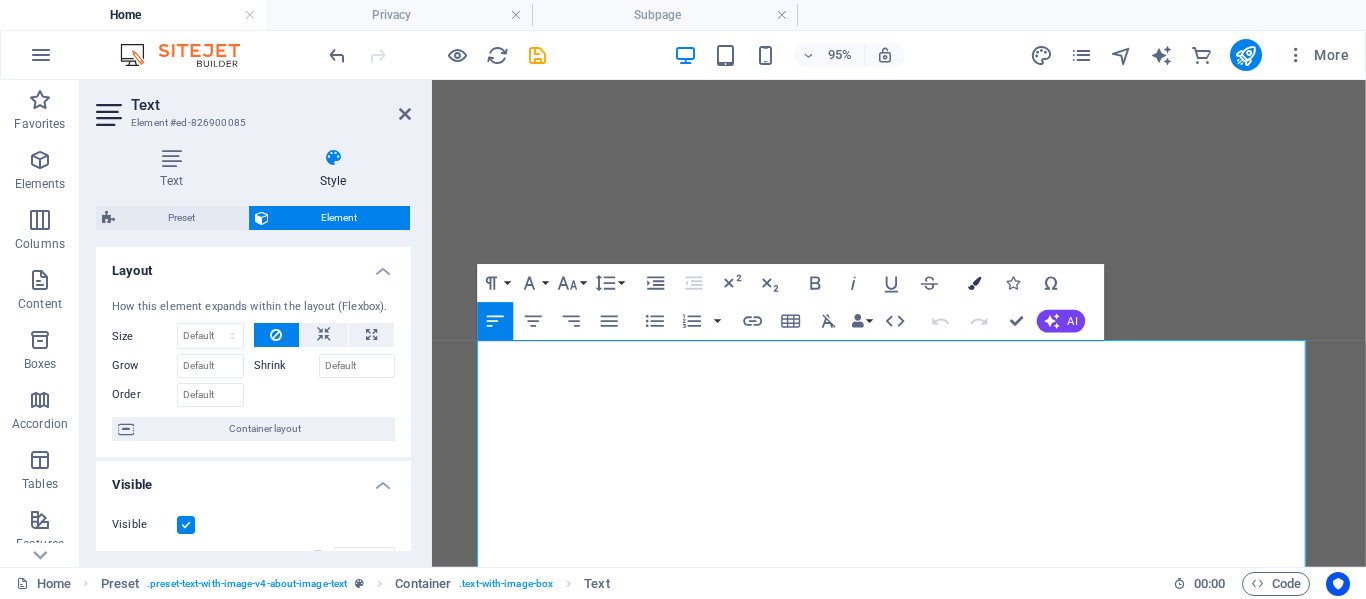 click at bounding box center [975, 282] 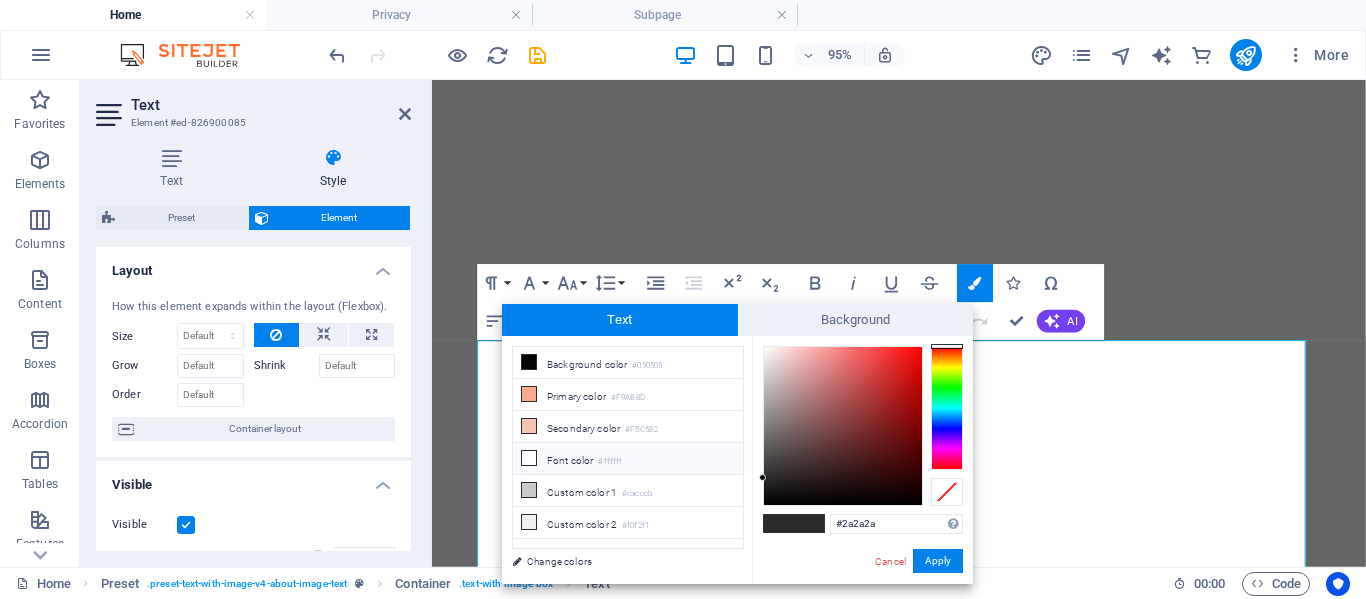 click on "Font color
#ffffff" at bounding box center [628, 459] 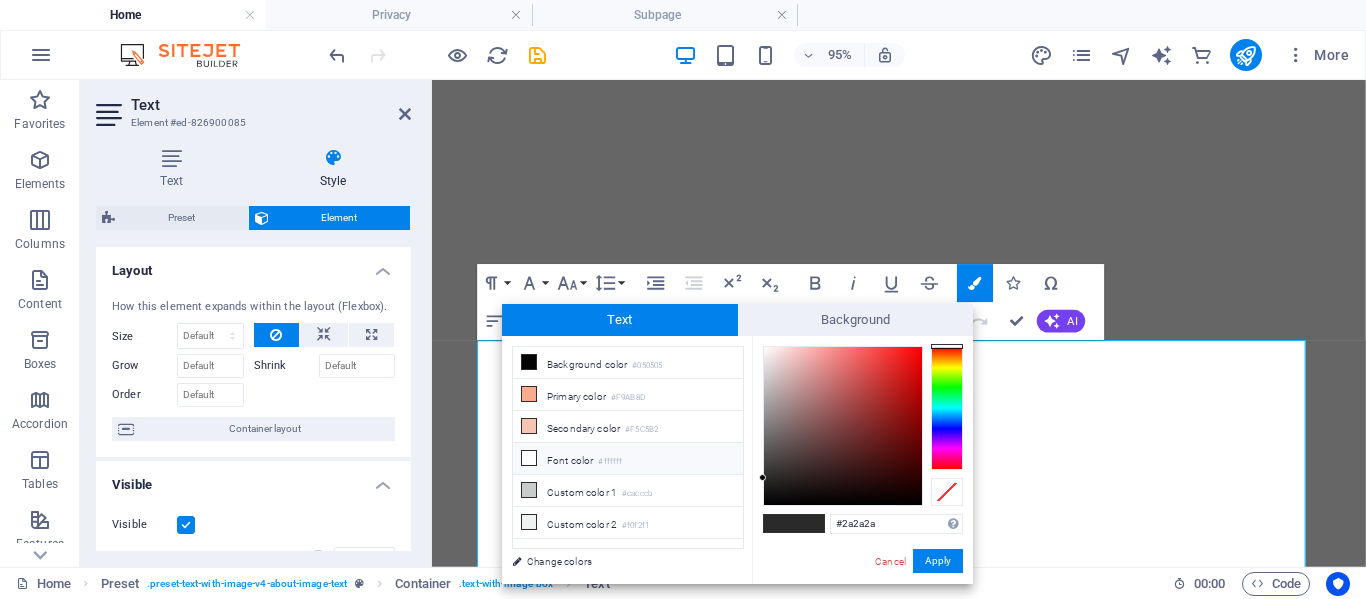 type on "#ffffff" 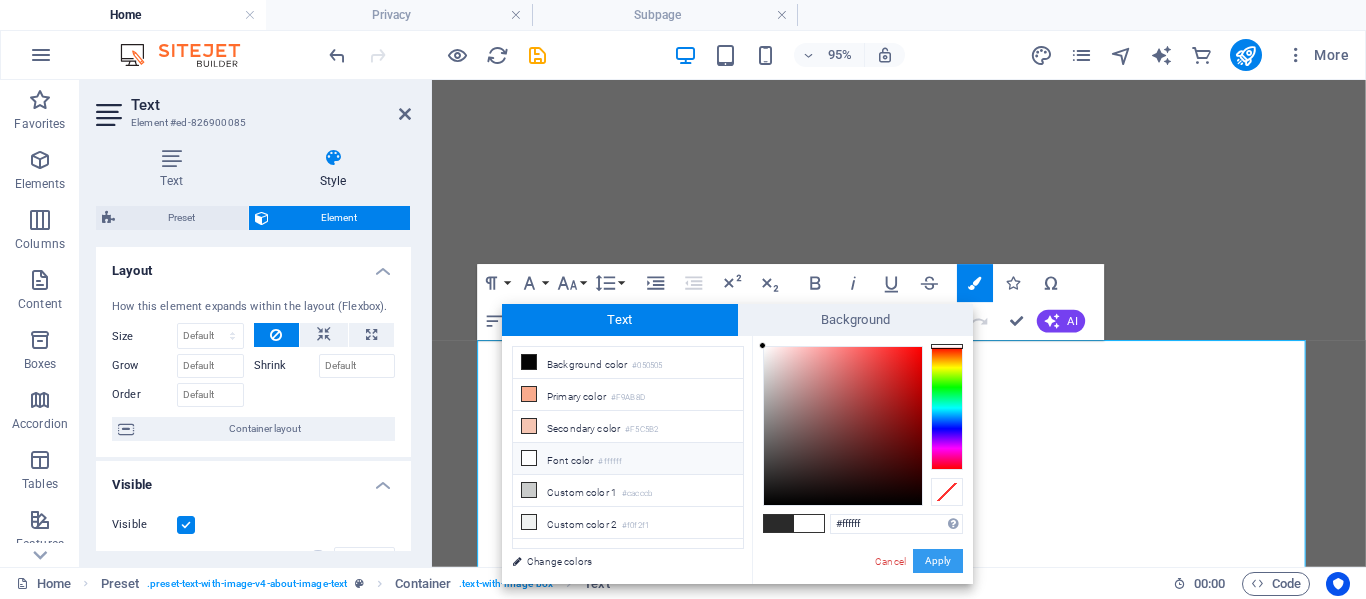 click on "Apply" at bounding box center [938, 561] 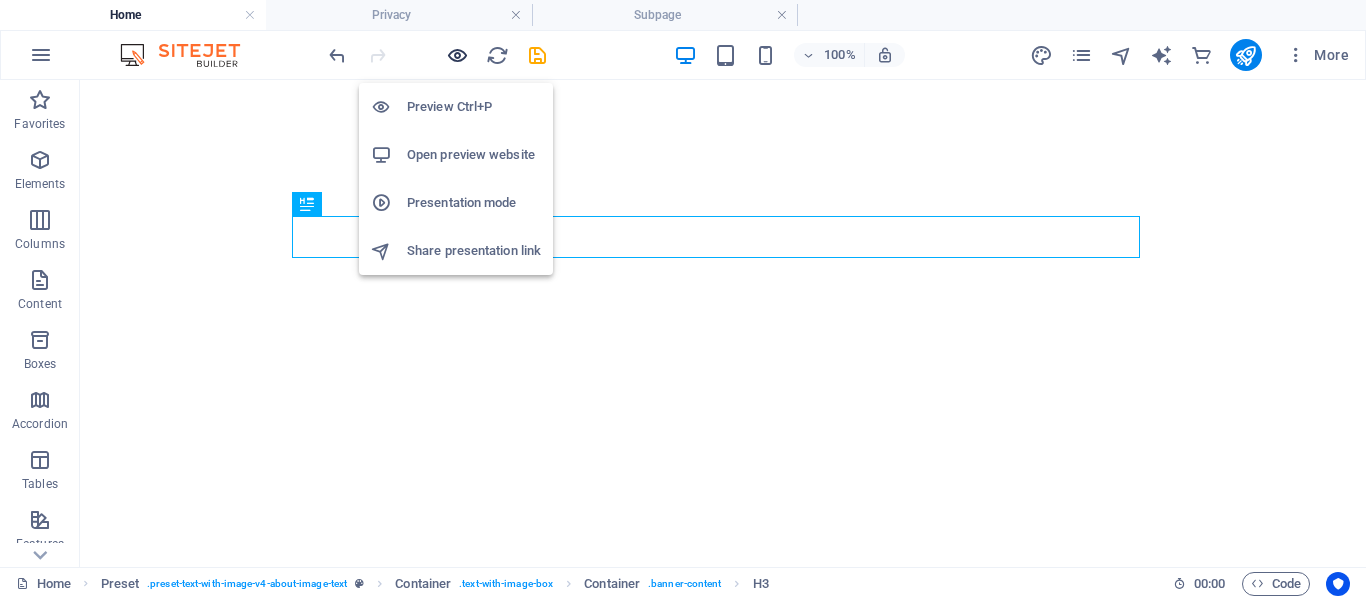 click at bounding box center [457, 55] 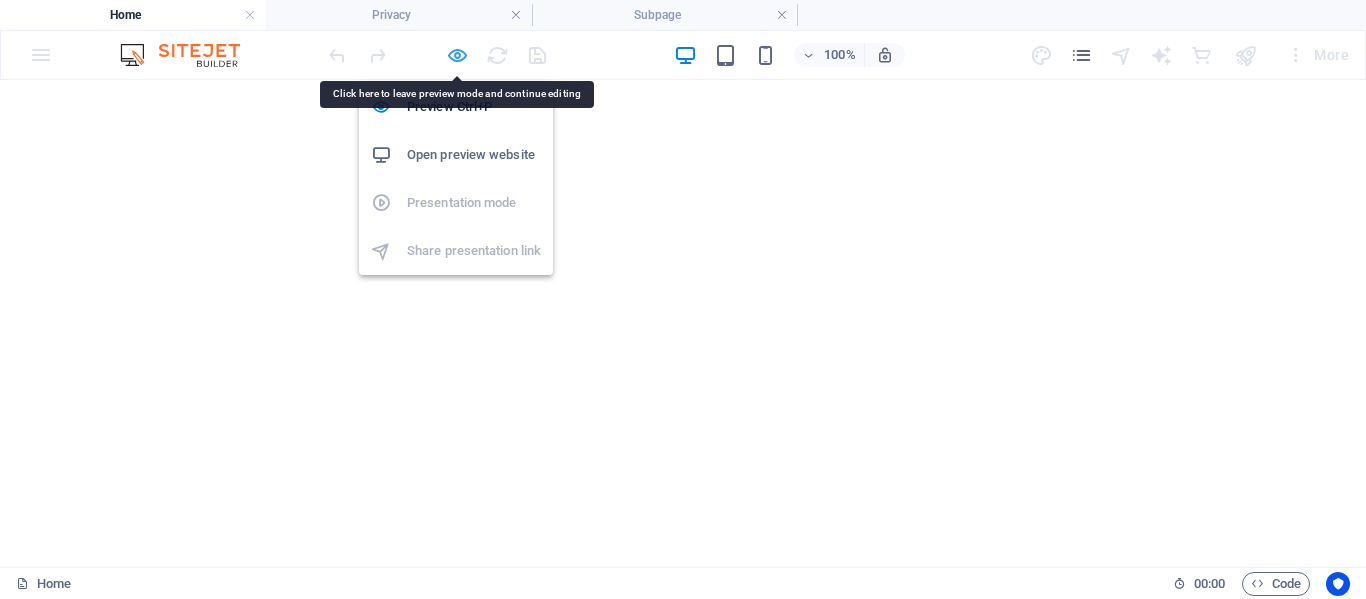 click at bounding box center [457, 55] 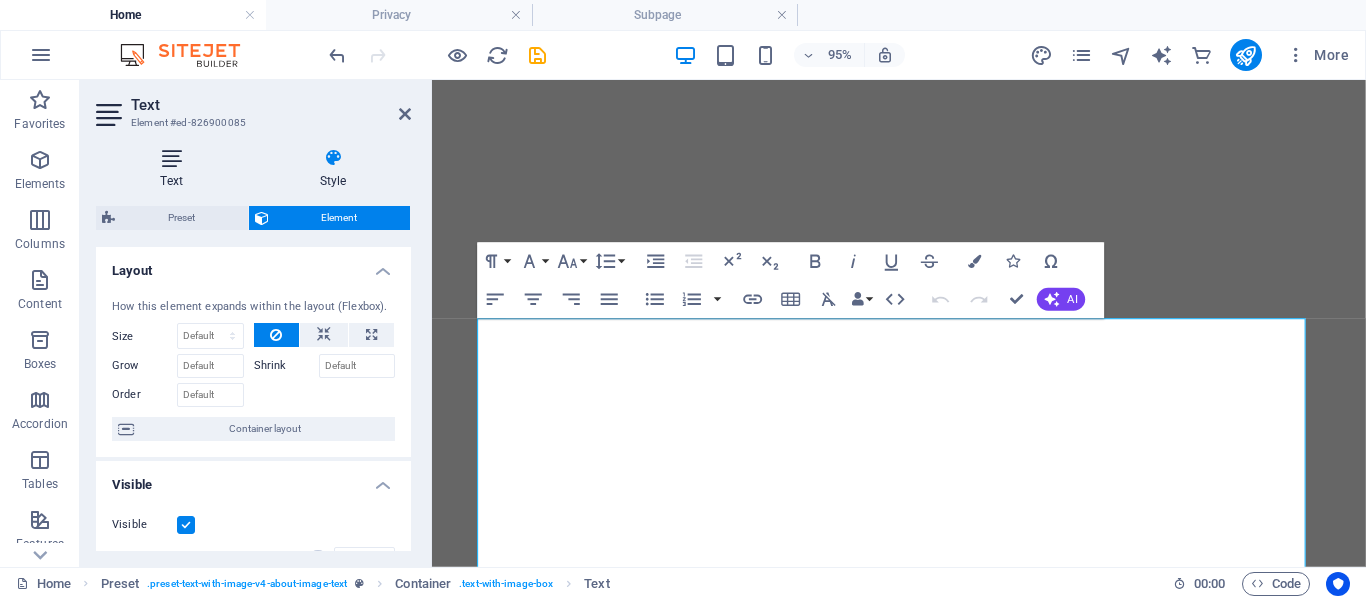 click at bounding box center (171, 158) 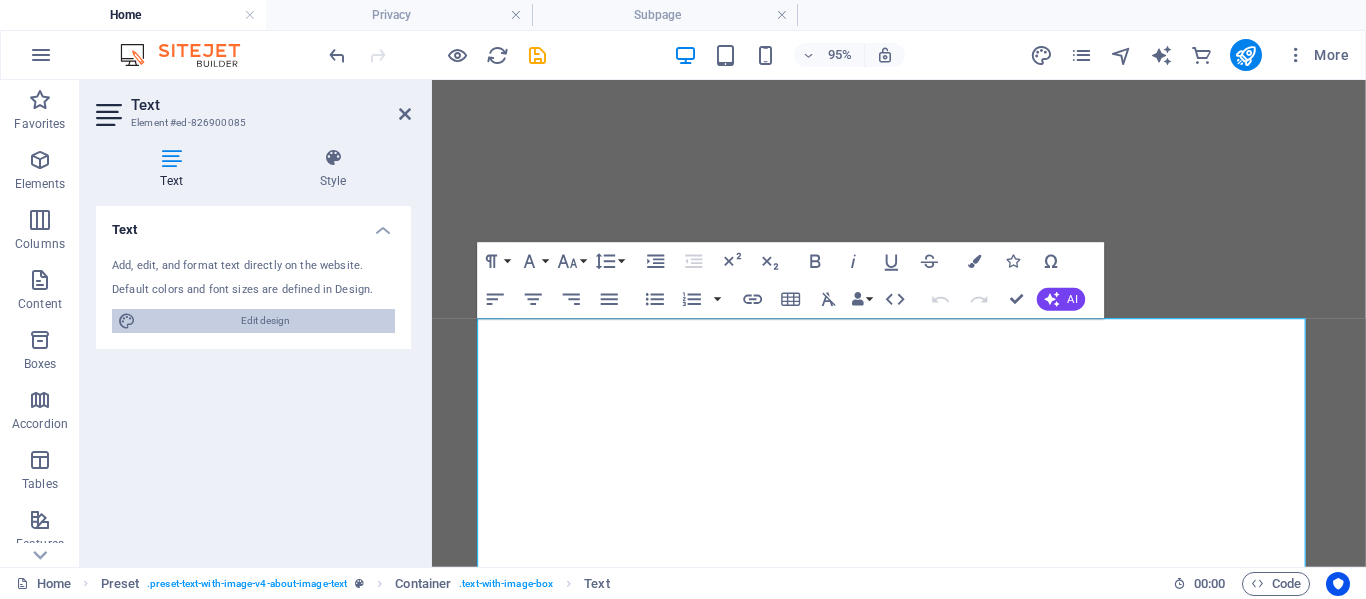 click on "Edit design" at bounding box center (265, 321) 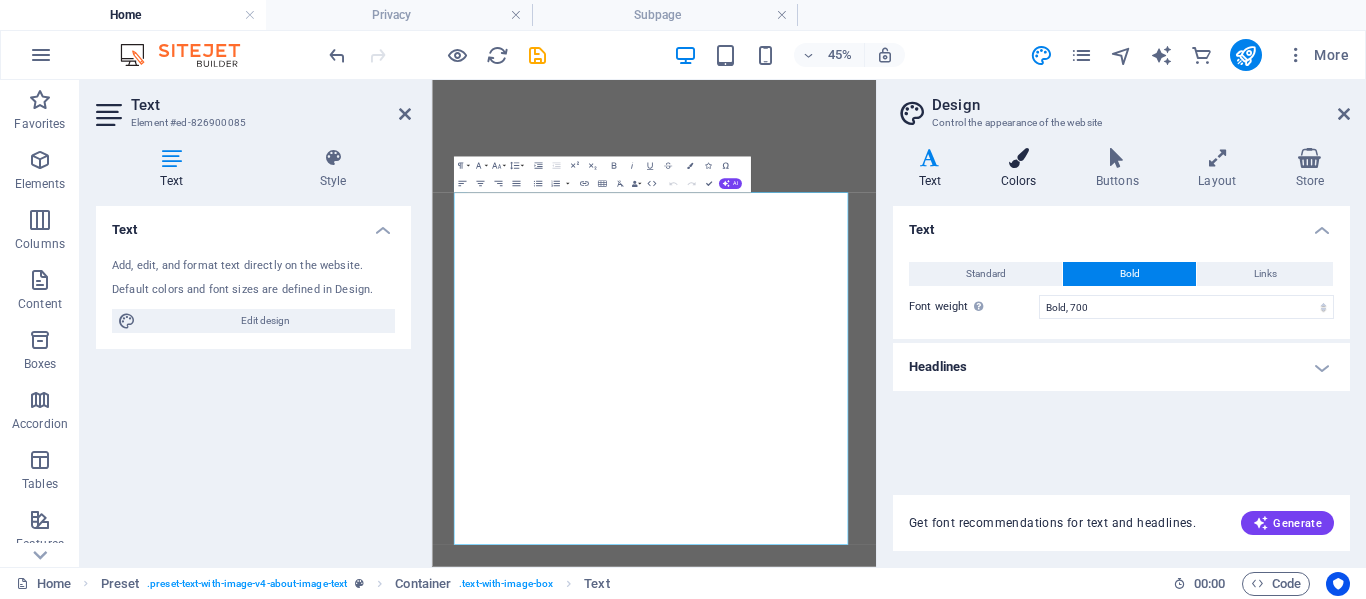 click at bounding box center (1018, 158) 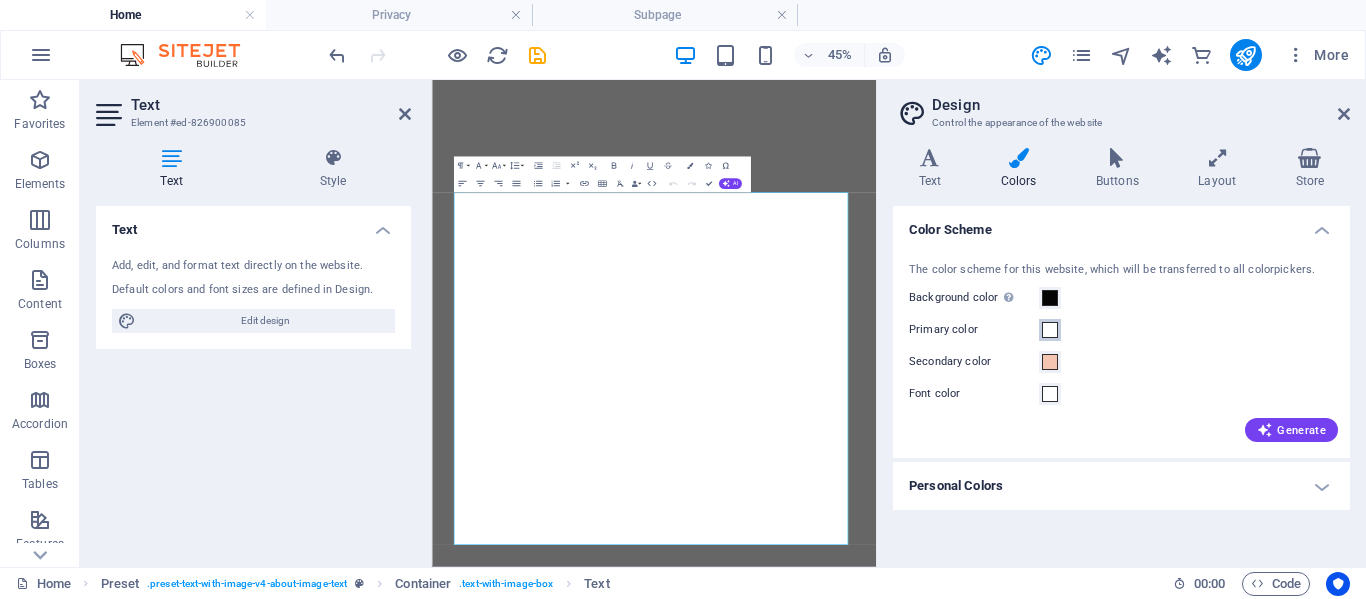 click at bounding box center [1050, 330] 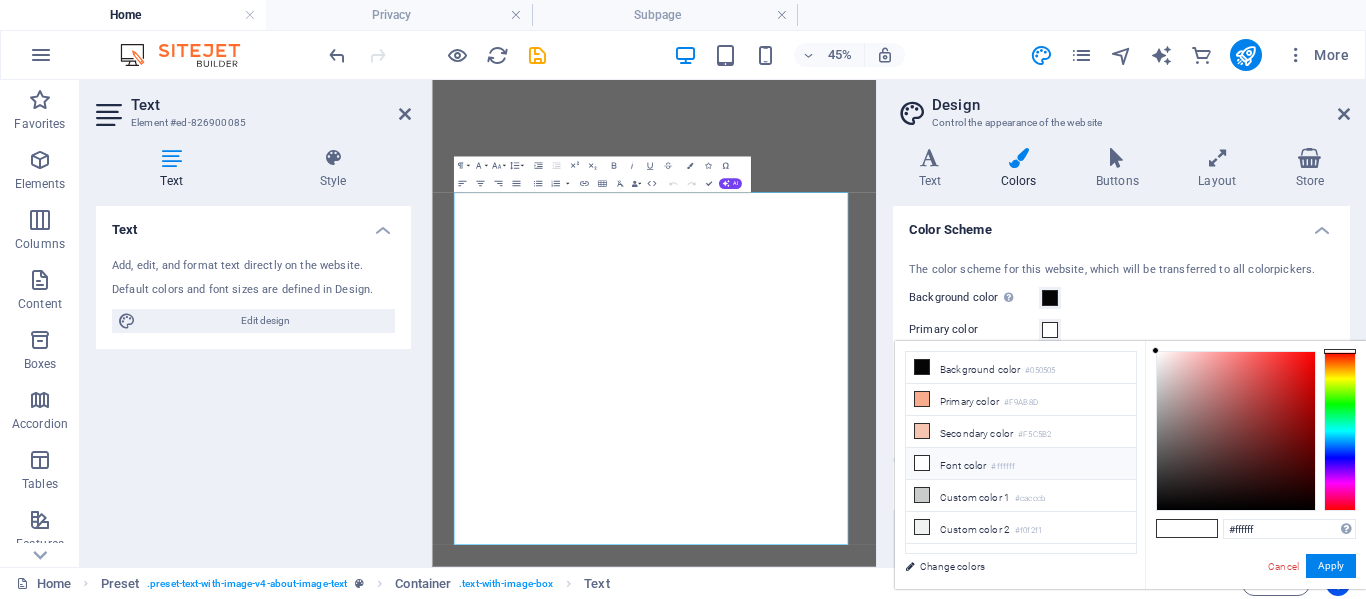 click on "Font color
#ffffff" at bounding box center (1021, 464) 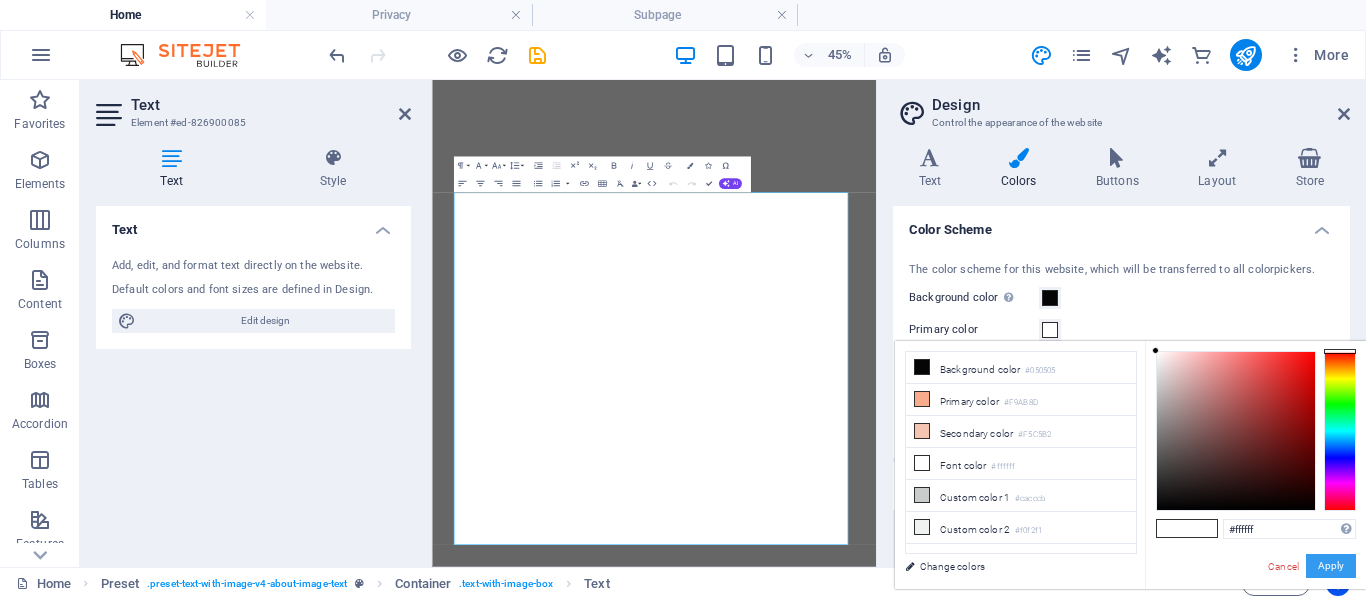 click on "Apply" at bounding box center [1331, 566] 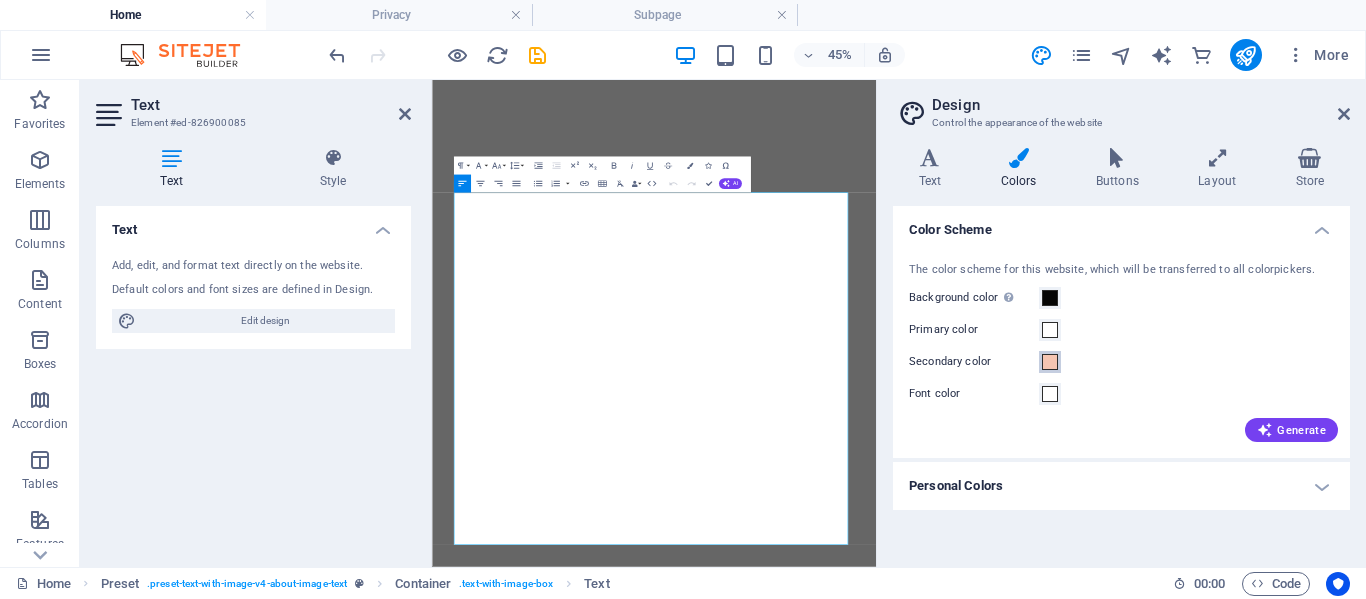 click at bounding box center (1050, 362) 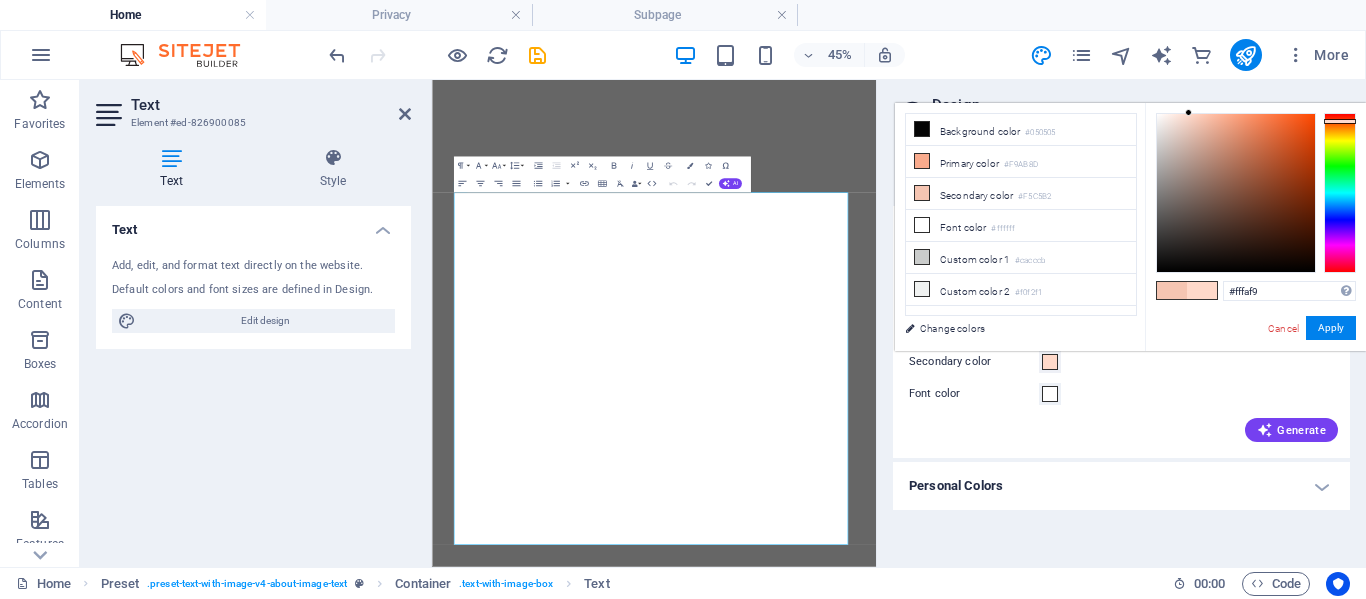 type on "#ffffff" 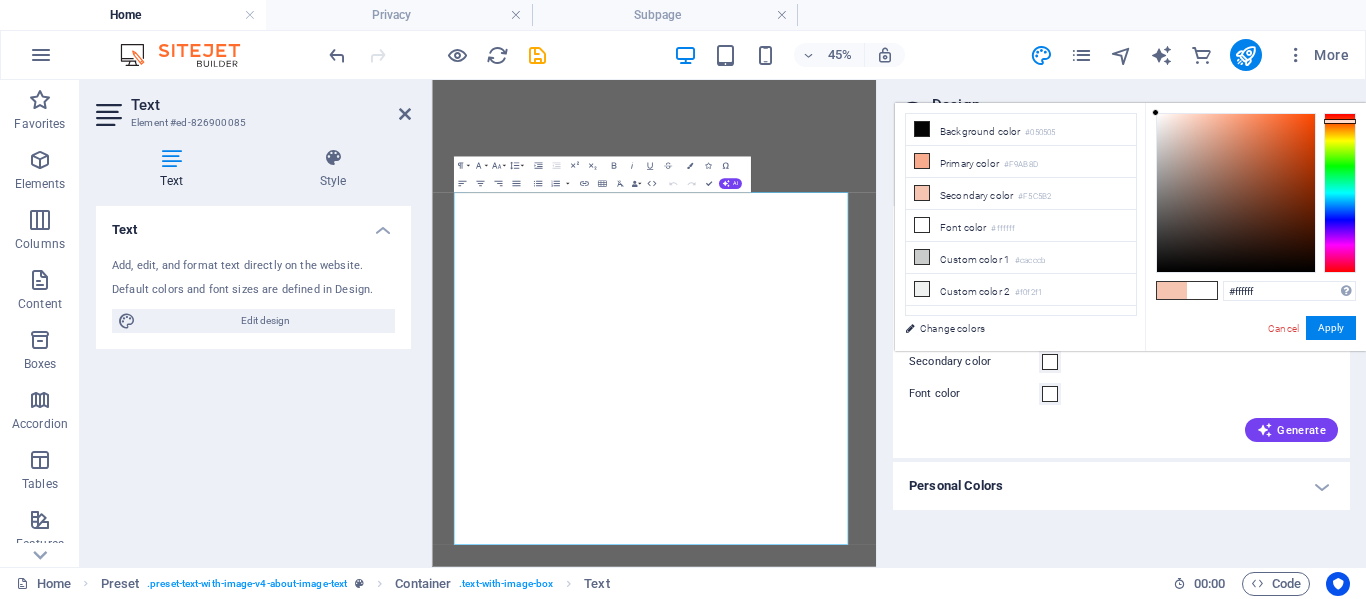 drag, startPoint x: 1199, startPoint y: 117, endPoint x: 1131, endPoint y: 94, distance: 71.7844 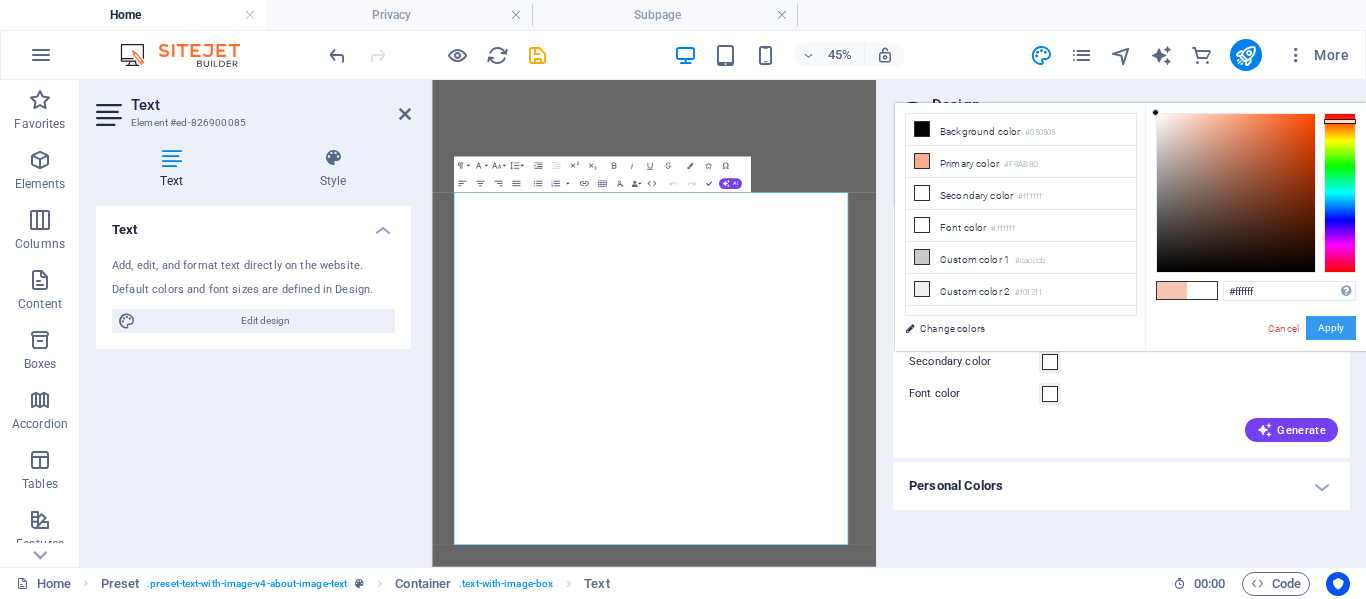 click on "Apply" at bounding box center [1331, 328] 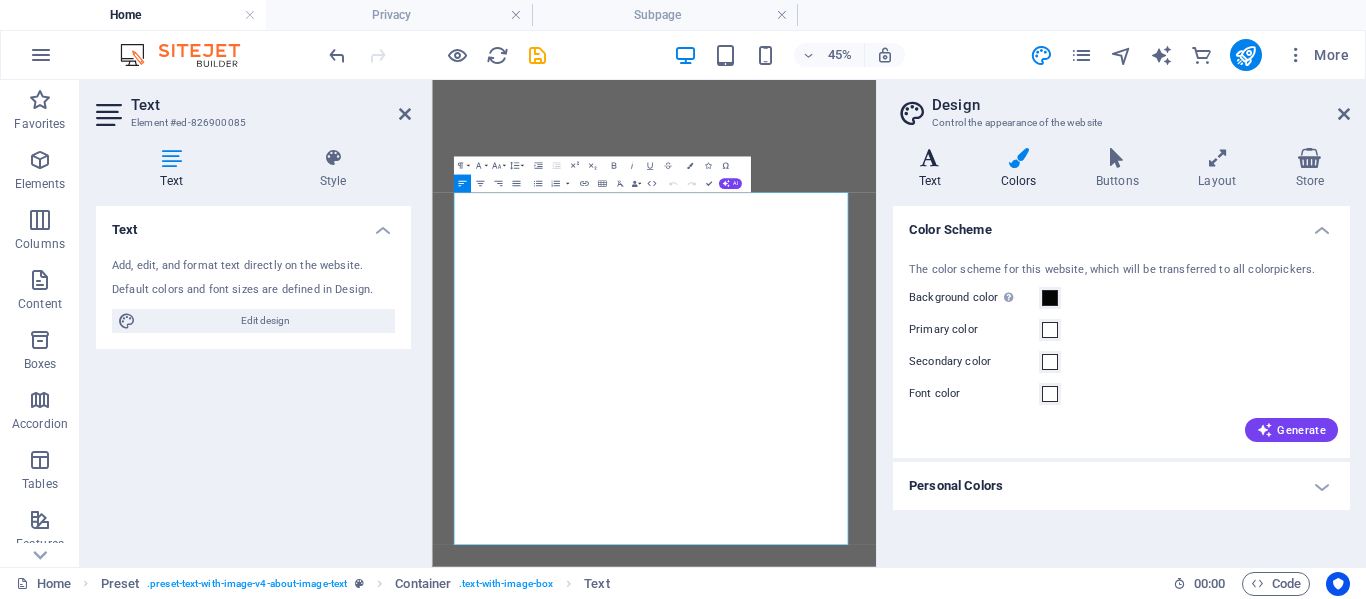 click at bounding box center (930, 158) 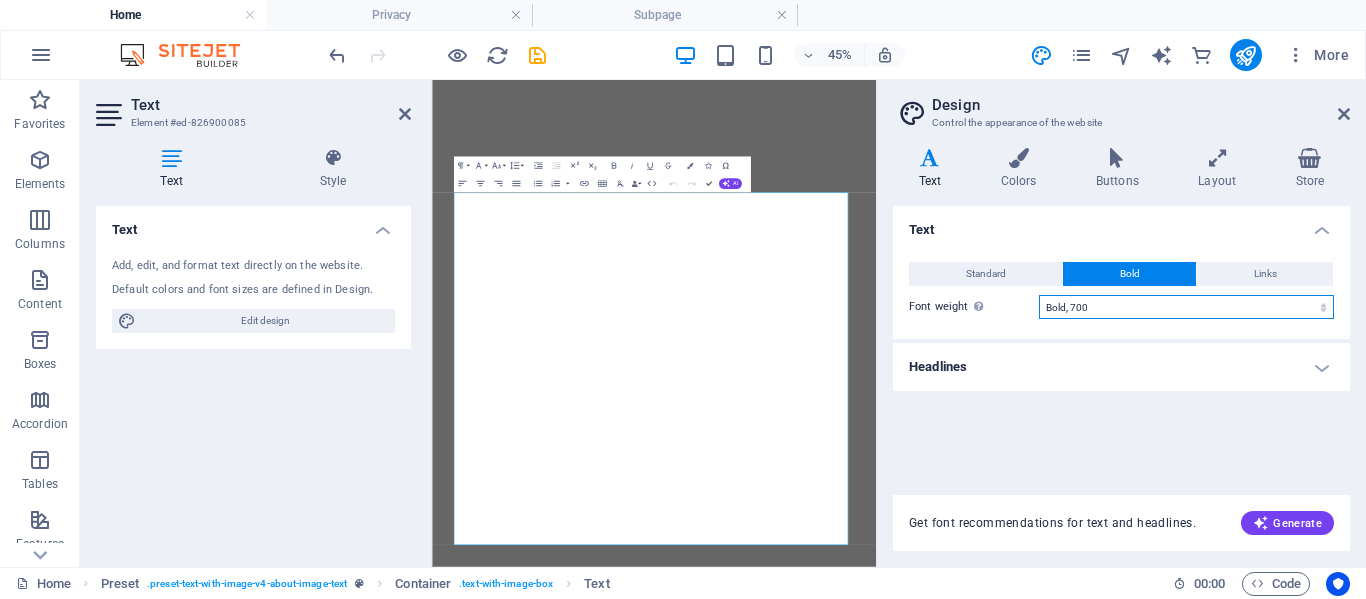 click on "Thin, 100 Extra-light, 200 Light, 300 Regular, 400 Medium, 500 Semi-bold, 600 Bold, 700 Extra-bold, 800 Black, 900" at bounding box center [1186, 307] 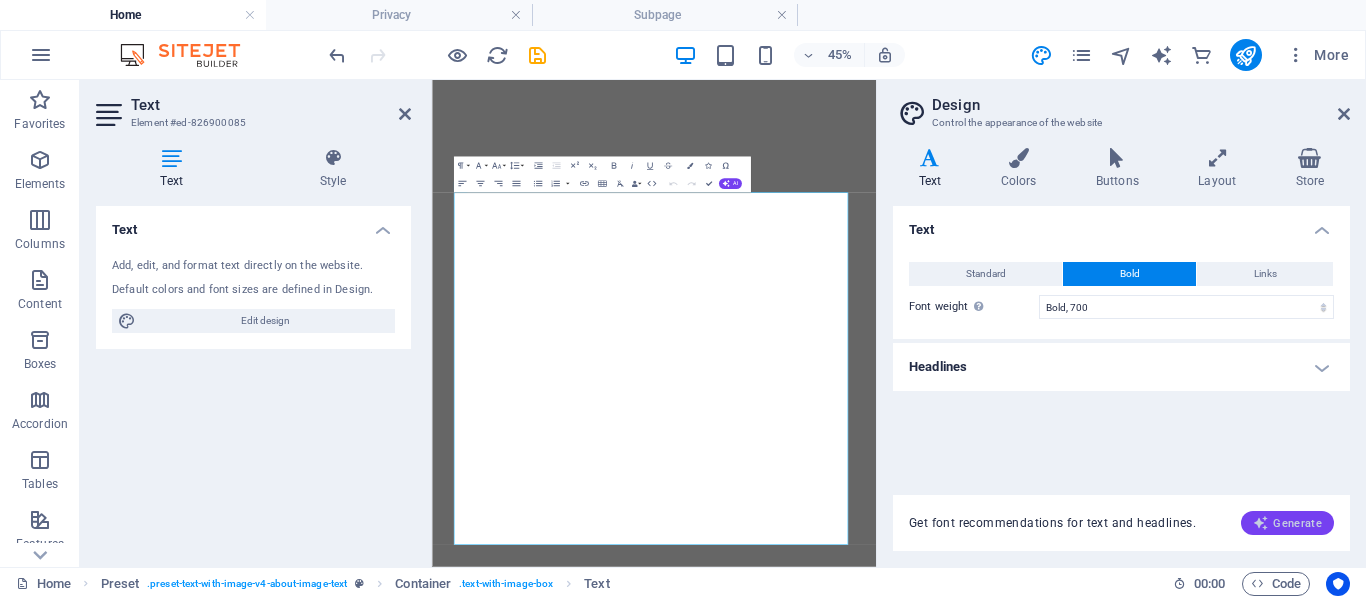 click on "Generate" at bounding box center (1287, 523) 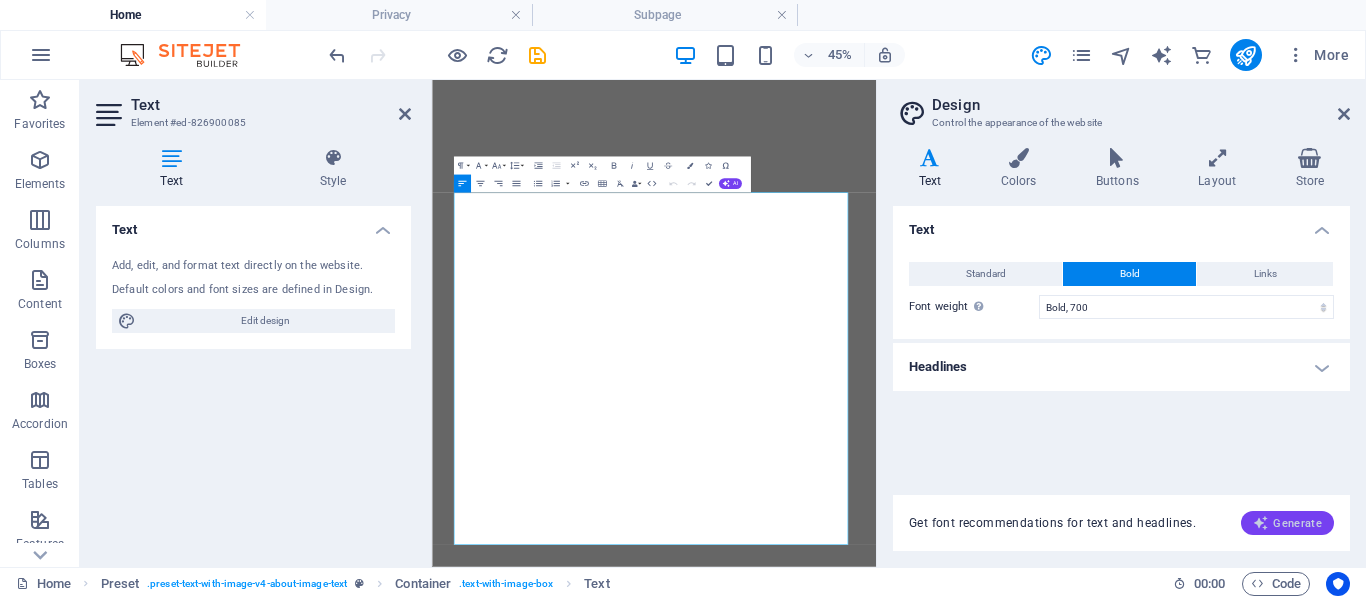 click on "Generate" at bounding box center [1287, 523] 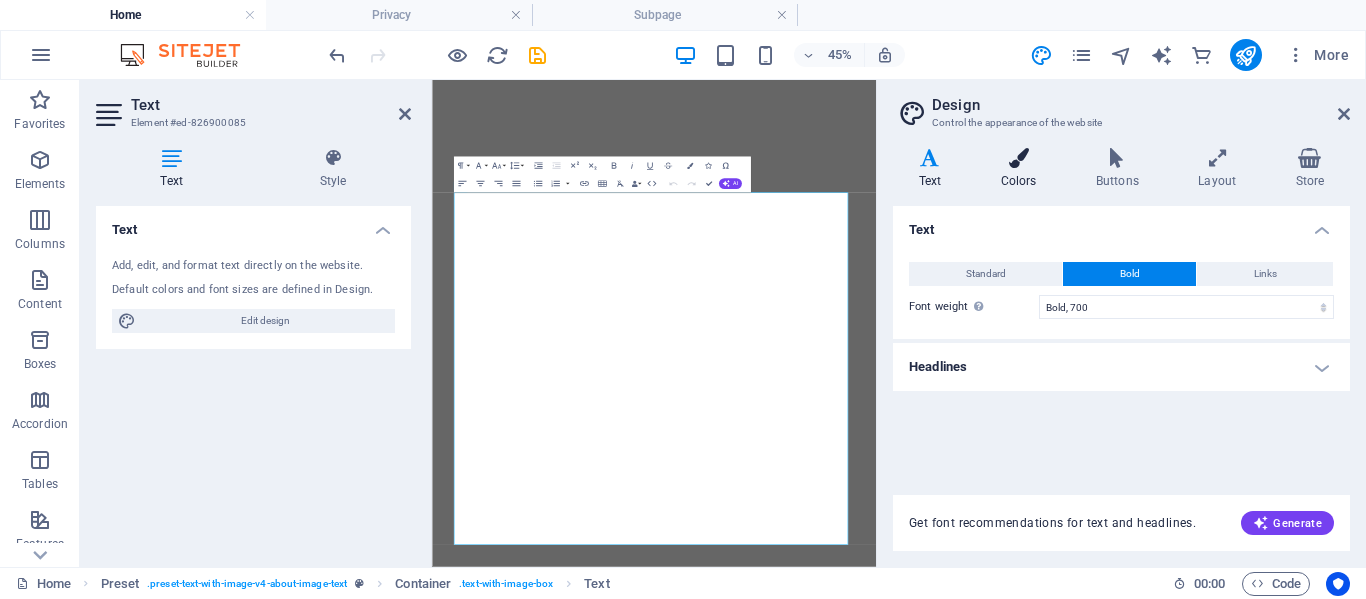 click at bounding box center (1018, 158) 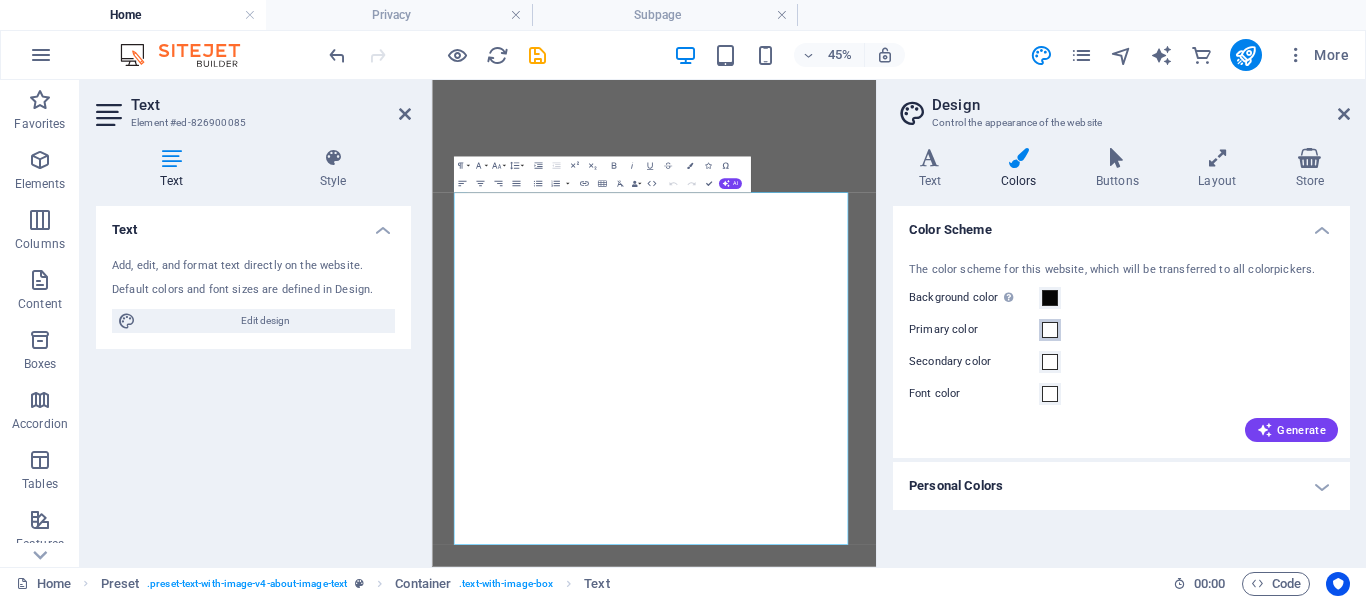 click at bounding box center [1050, 330] 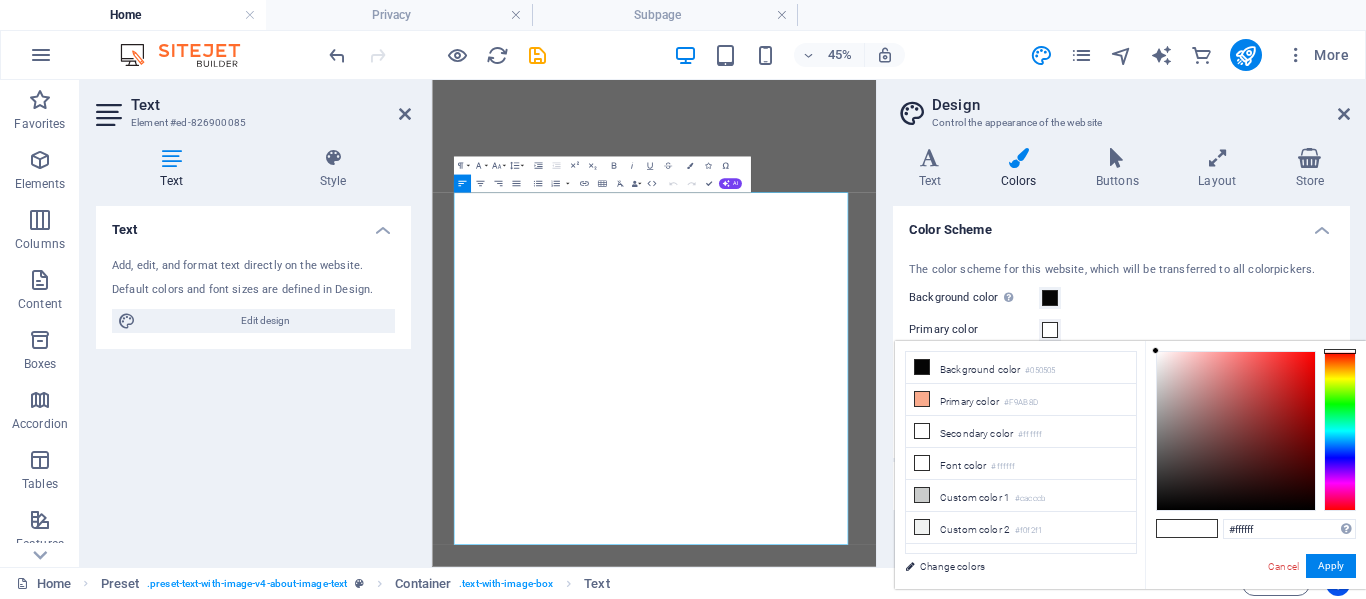 click on "Design Control the appearance of the website Variants  Text  Colors  Buttons  Layout  Store Text Standard Bold Links Font color Font -apple-system, BlinkMaxSystemFont, "Seoge UI", Roboto, "Helvetica Neue", Arial, sans-serif Font size 16 rem px Line height 1.5 Font weight To display the font weight correctly, it may need to be enabled.  Manage Fonts Thin, 100 Extra-light, 200 Light, 300 Regular, 400 Medium, 500 Semi-bold, 600 Bold, 700 Extra-bold, 800 Black, 900 Letter spacing 0 rem px Font style Text transform Tt TT tt Text align Font weight To display the font weight correctly, it may need to be enabled.  Manage Fonts Thin, 100 Extra-light, 200 Light, 300 Regular, 400 Medium, 500 Semi-bold, 600 Bold, 700 Extra-bold, 800 Black, 900 Default Hover / Active Font color Font color Decoration None Decoration None Transition duration 0.3 s Transition function Ease Ease In Ease Out Ease In/Ease Out Linear Headlines All H1 / Textlogo H2 H3 H4 H5 H6 Font color Font Line height 1.5 Font weight Manage Fonts Thin, 100 0 0" at bounding box center (1121, 323) 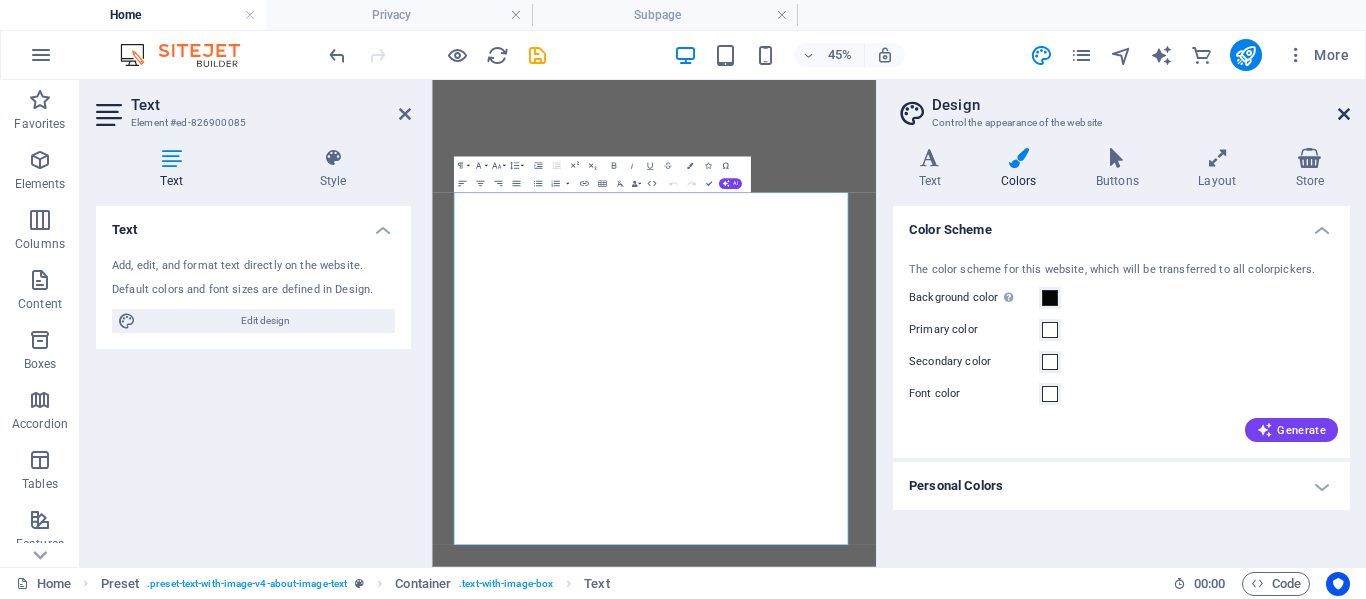 click at bounding box center (1344, 114) 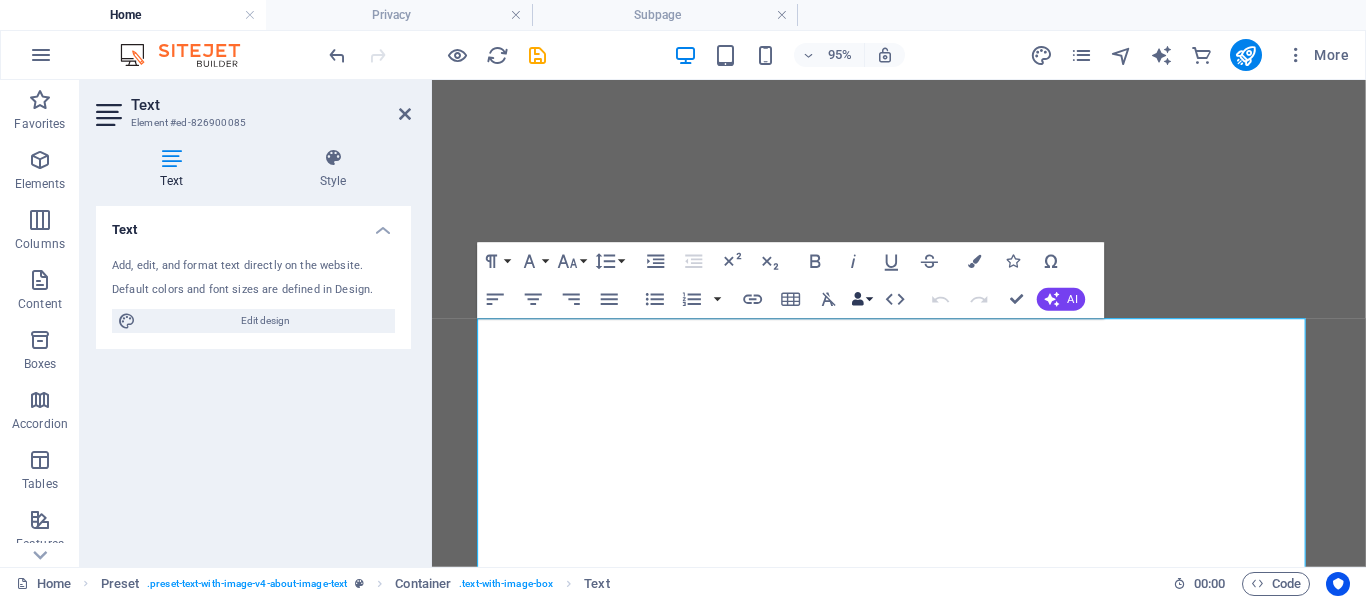 click on "Data Bindings" at bounding box center (862, 299) 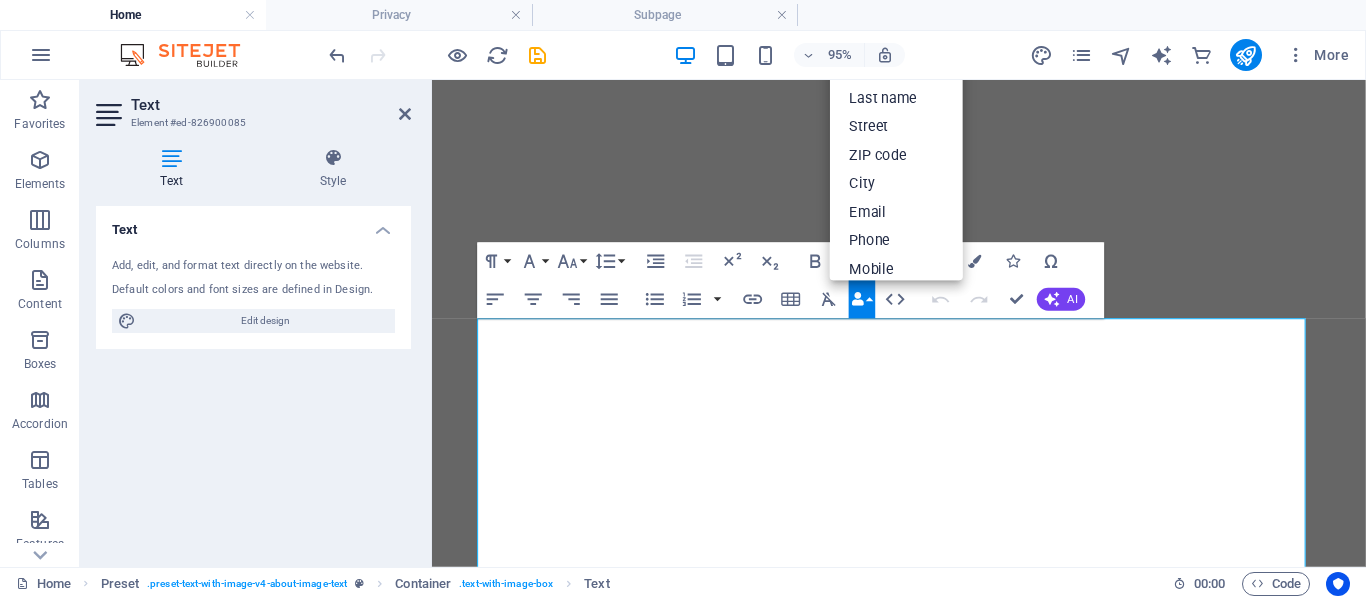click on "Data Bindings" at bounding box center [862, 299] 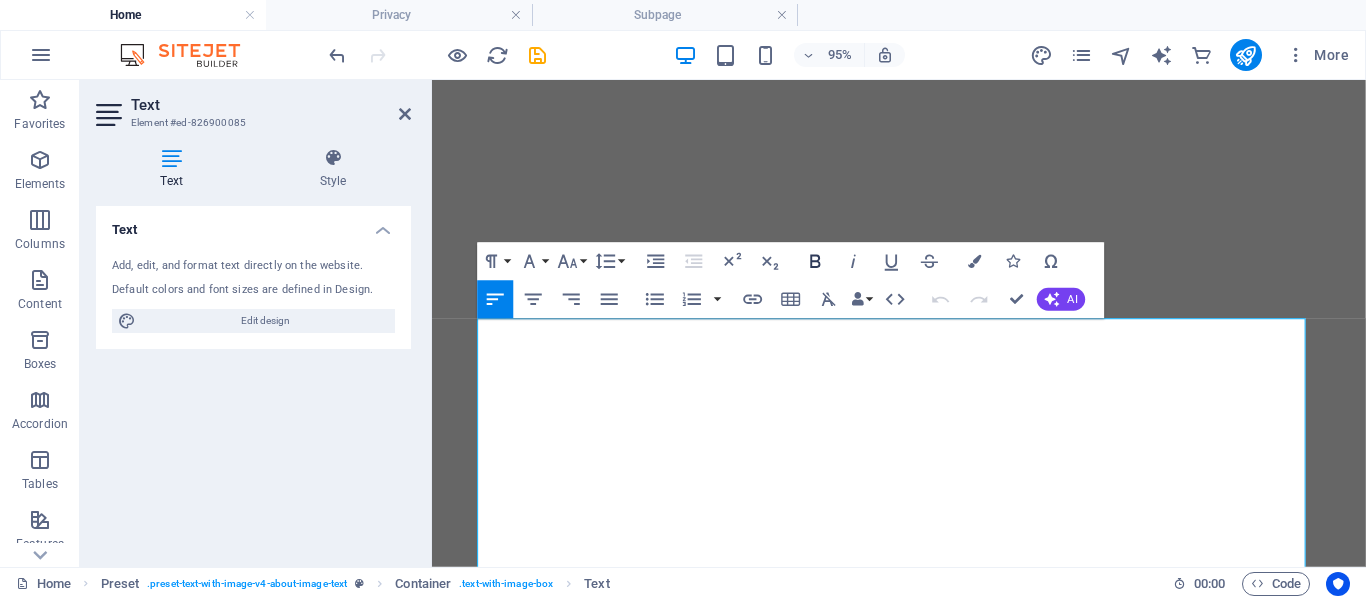 click 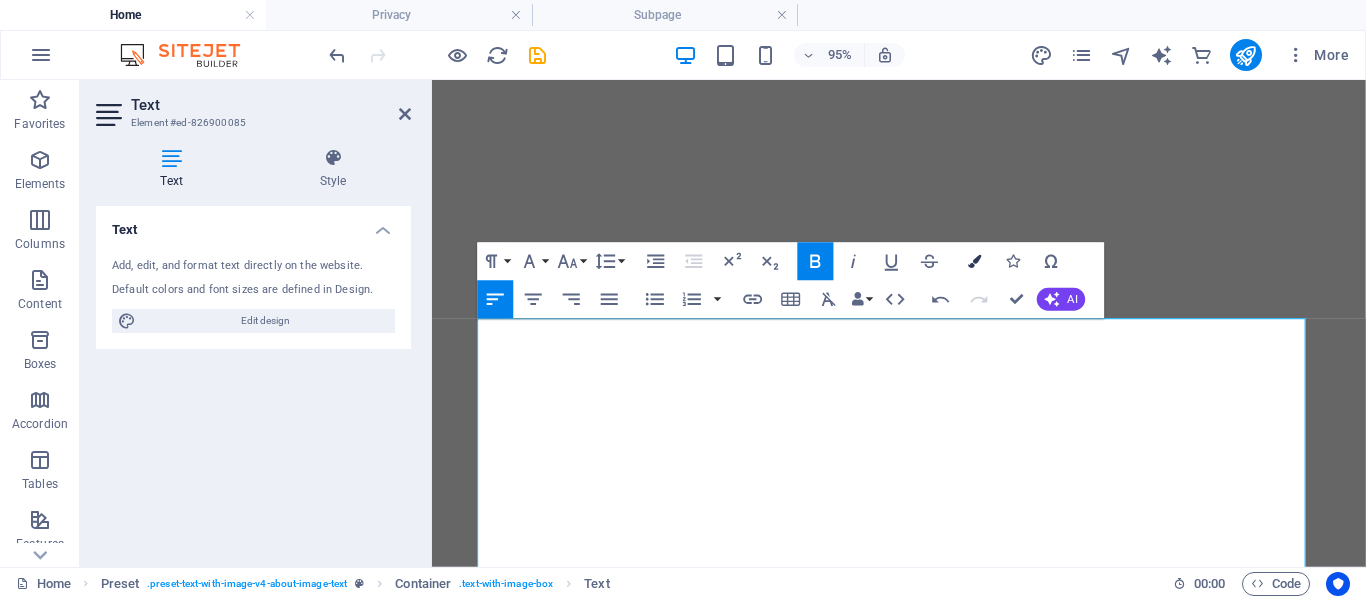 click at bounding box center [975, 260] 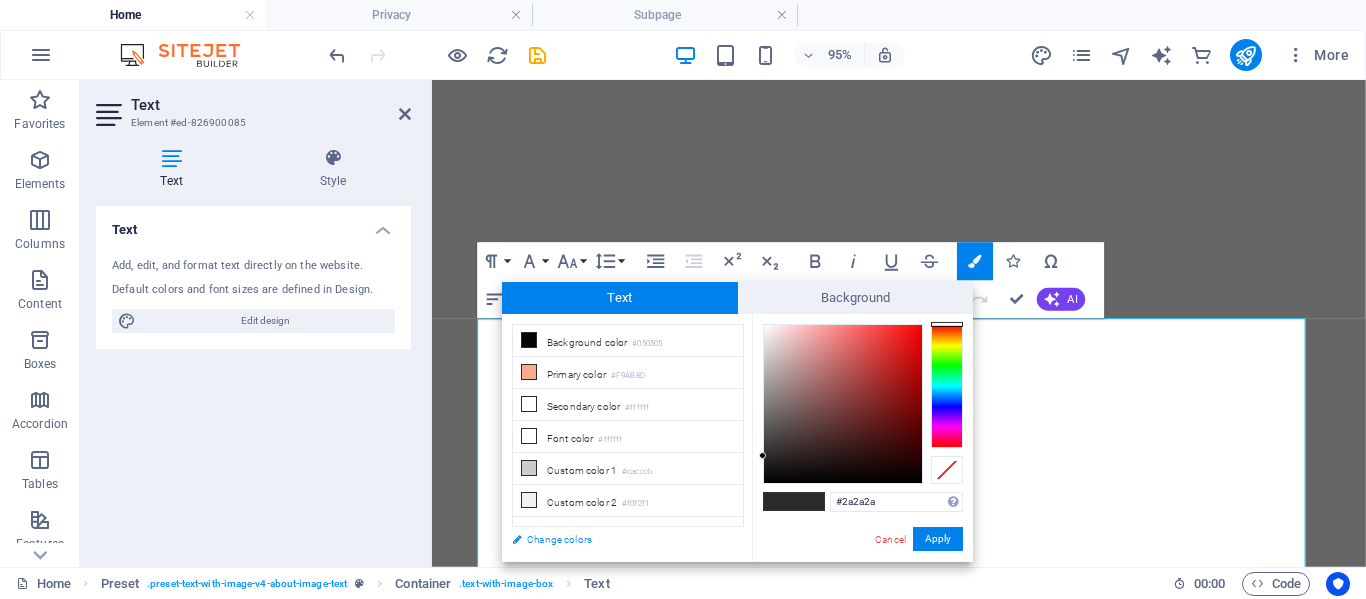 click on "Change colors" at bounding box center [618, 539] 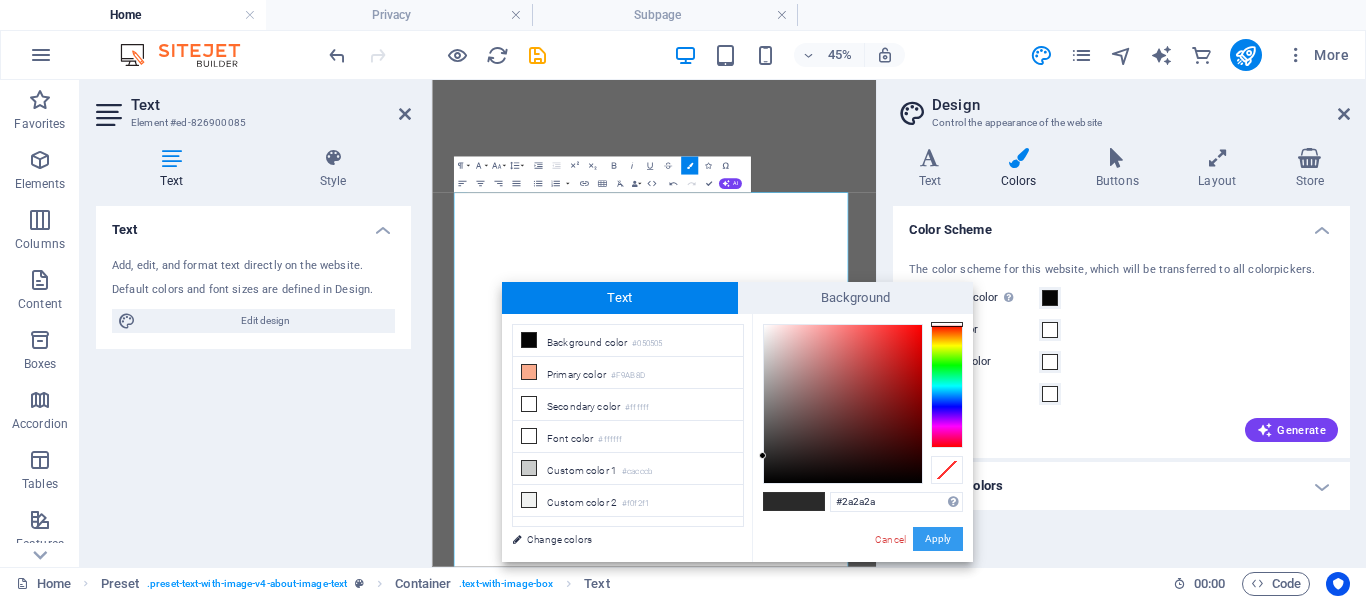 click on "Apply" at bounding box center [938, 539] 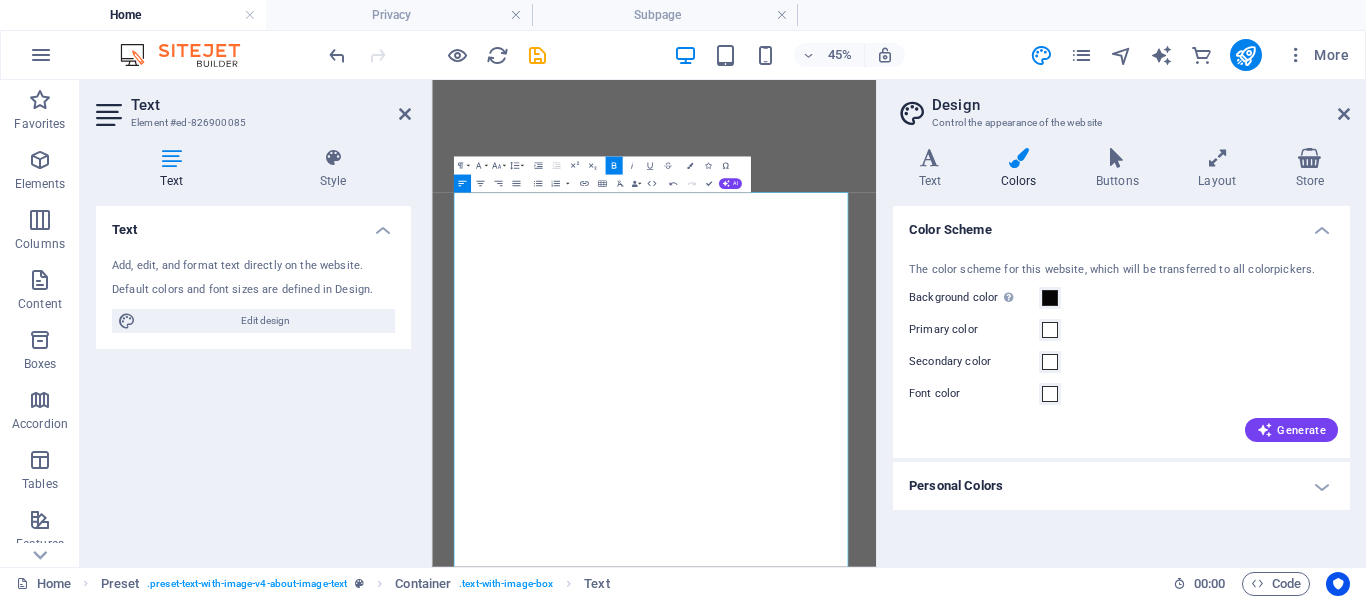 click on "Color Scheme The color scheme for this website, which will be transferred to all colorpickers. Background color Only visible if it is not covered by other backgrounds. Primary color Secondary color Font color Generate Personal Colors Custom color 1 Custom color 2 Custom color 3 Custom color 4 Custom color 5" at bounding box center (1121, 378) 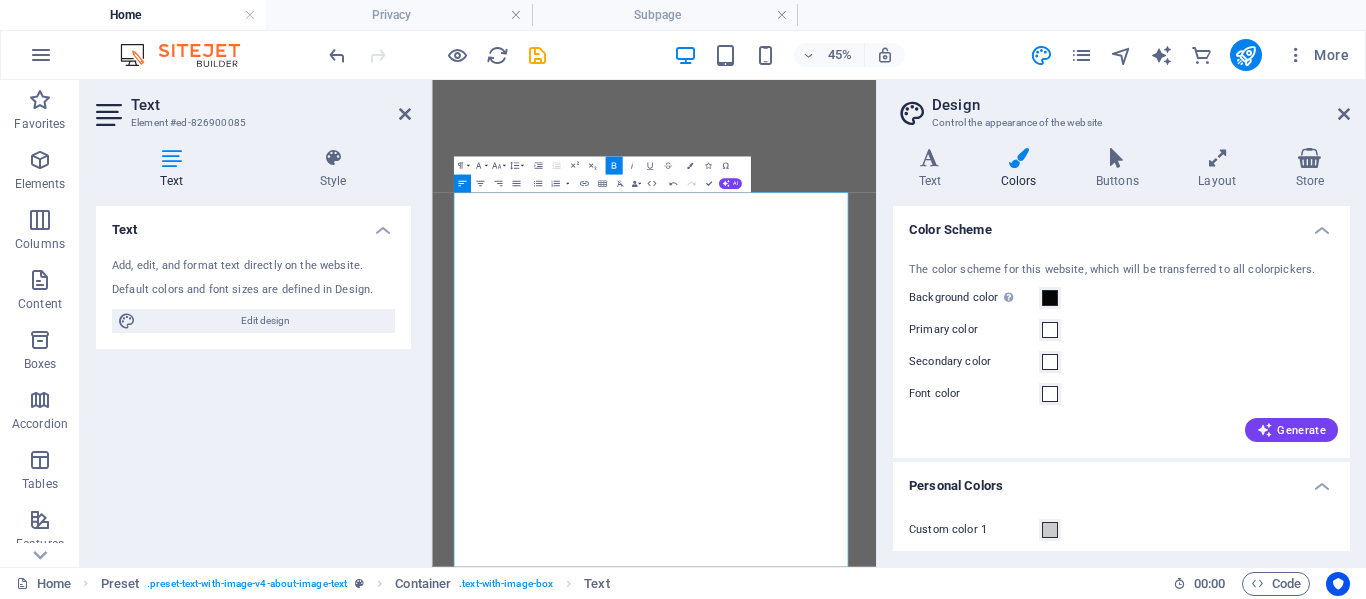 click on "Personal Colors" at bounding box center [1121, 480] 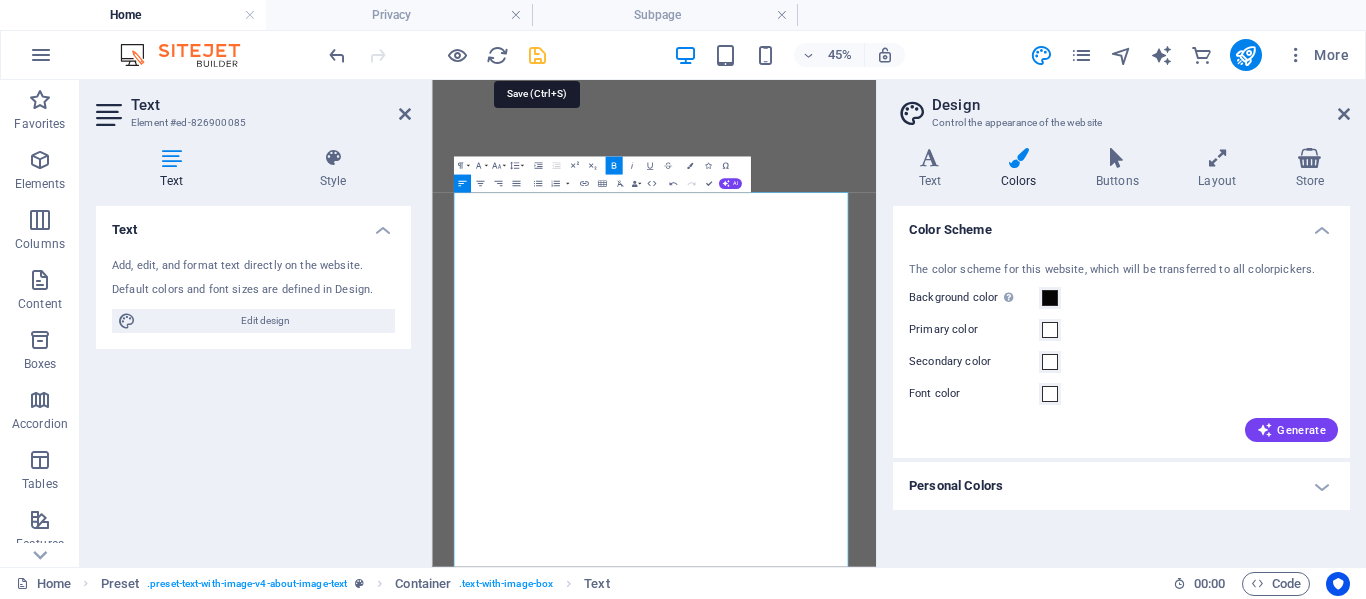 click at bounding box center [537, 55] 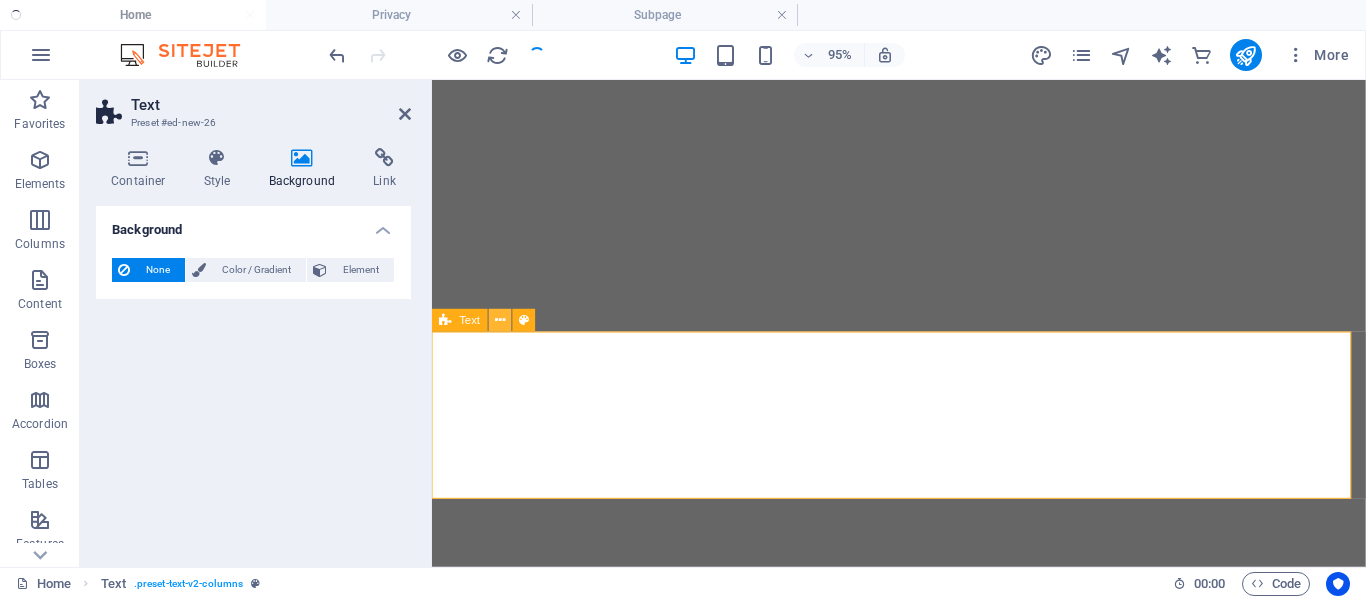 click at bounding box center (500, 320) 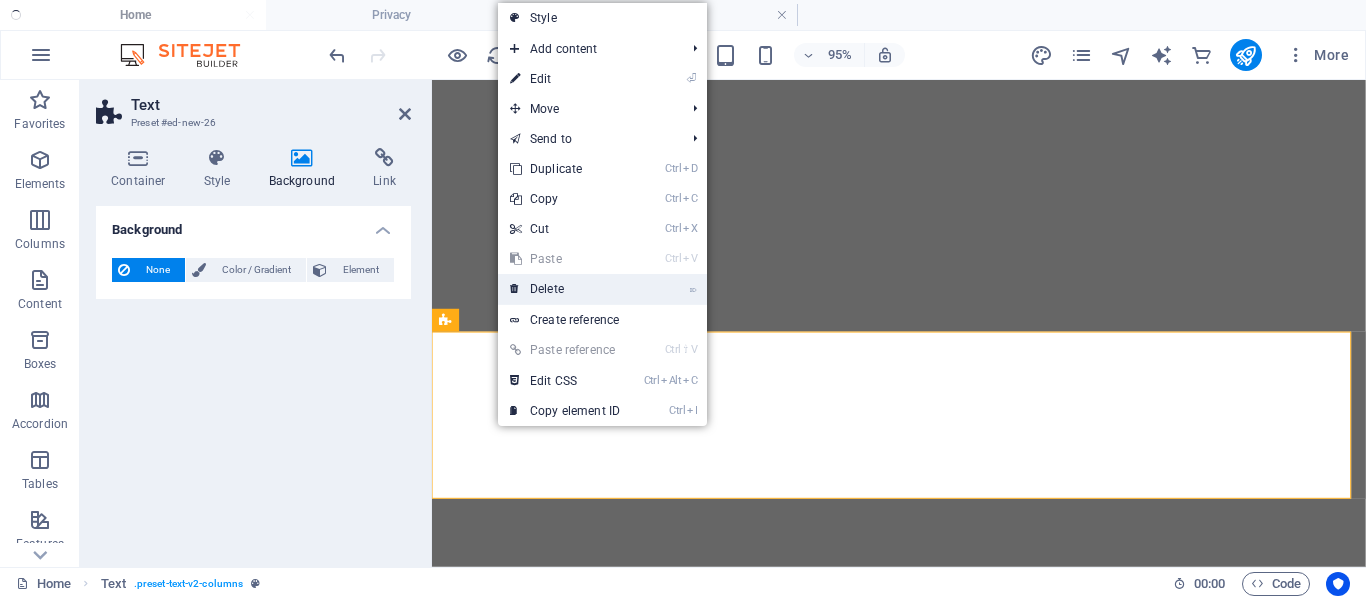 click on "⌦  Delete" at bounding box center [565, 289] 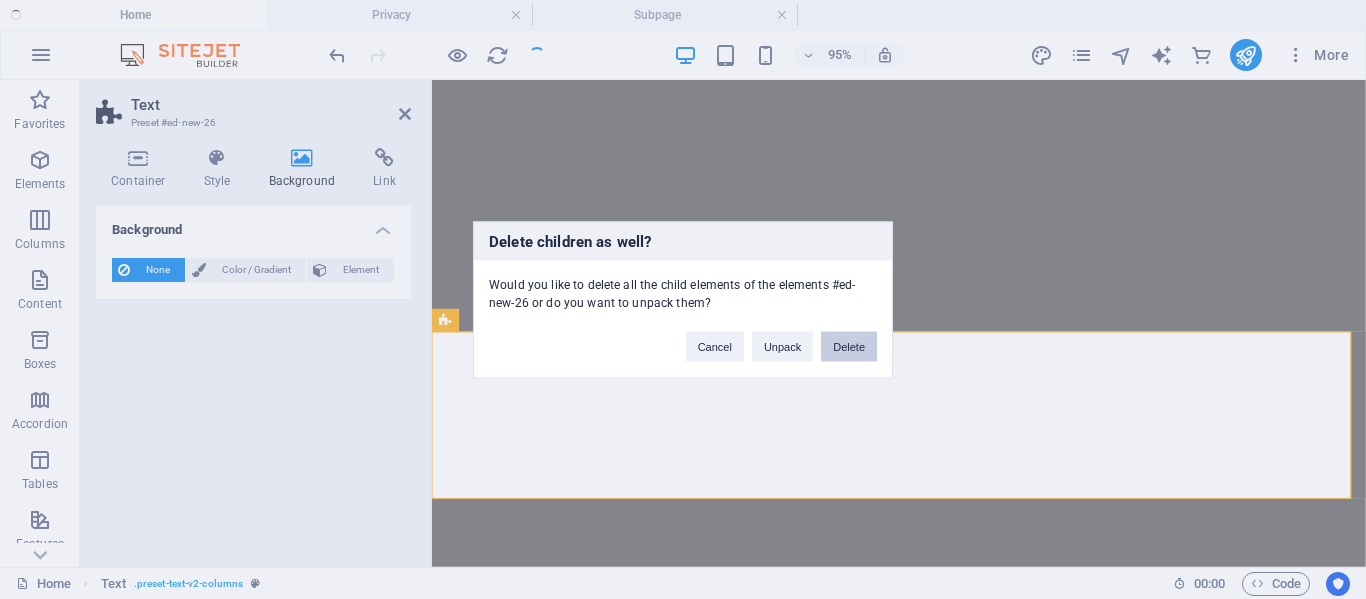 click on "Delete" at bounding box center (849, 346) 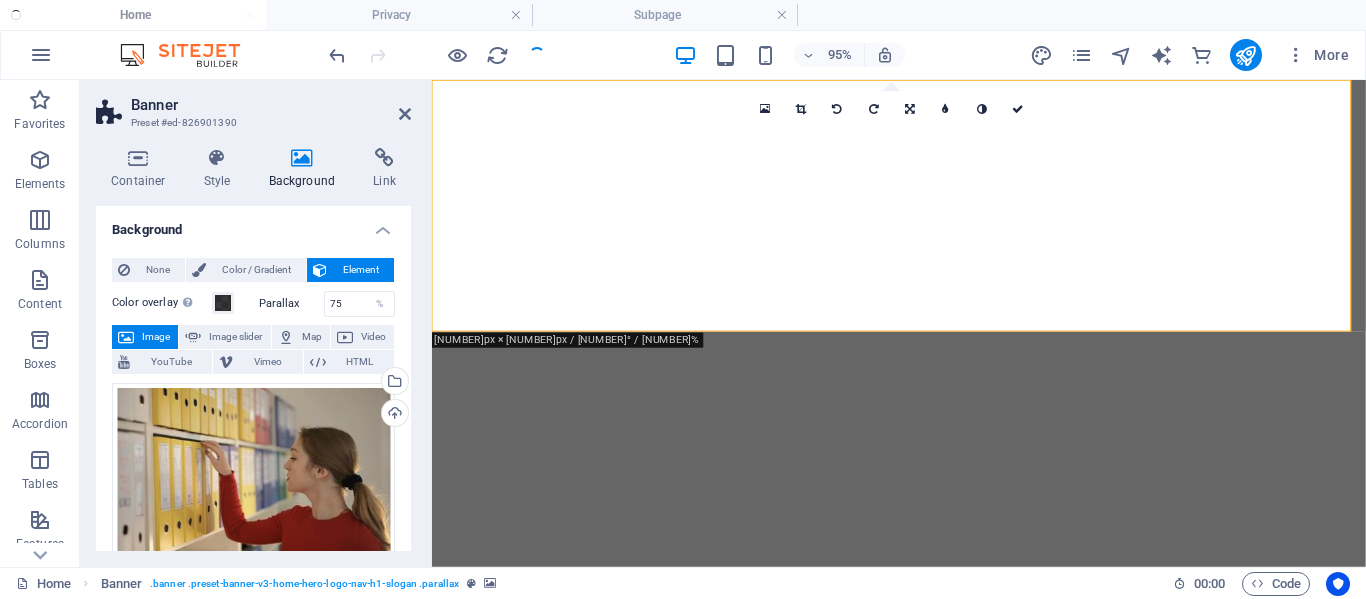 click on "Color overlay Places an overlay over the background to colorize it Parallax 75 % Image Image slider Map Video YouTube Vimeo HTML Drag files here, click to choose files or select files from Files or our free stock photos & videos Select files from the file manager, stock photos, or upload file(s) Upload Lazyload Loading images after the page loads improves page speed. Responsive Automatically load retina image and smartphone optimized sizes. Optimized Images are compressed to improve page speed. Size Default Cover Contain Original Repeat Default Position Direction Custom X offset 50 px rem % vh vw Y offset 50 px rem % vh vw Alternative text The alternative text is used by devices that cannot display images (e.g. image search engines) and should be added to every image to improve website accessibility. Image caption Paragraph Format Normal Heading 1 Heading 2 Heading 3 Heading 4 Heading 5 Heading 6 Code Font Family Arial Georgia Impact Tahoma Times New Roman Verdana Font Size 8 9 10 11 12 14 18 24 30 36 48 60" at bounding box center [253, 623] 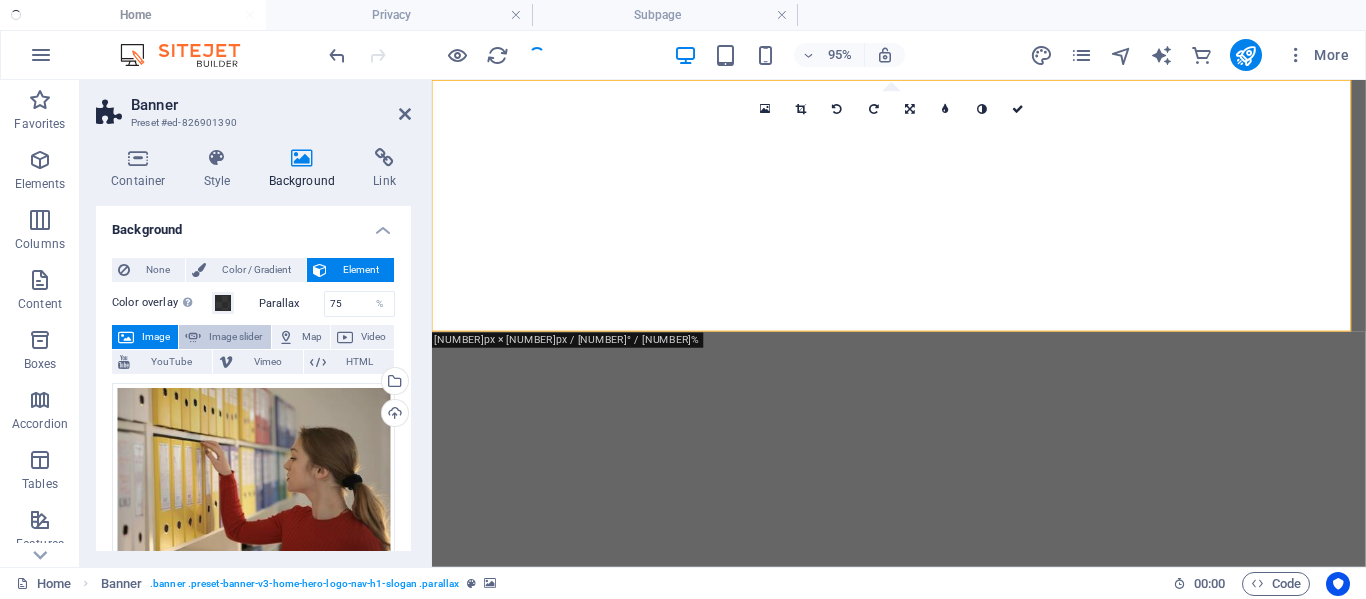 click on "Image slider" at bounding box center [235, 337] 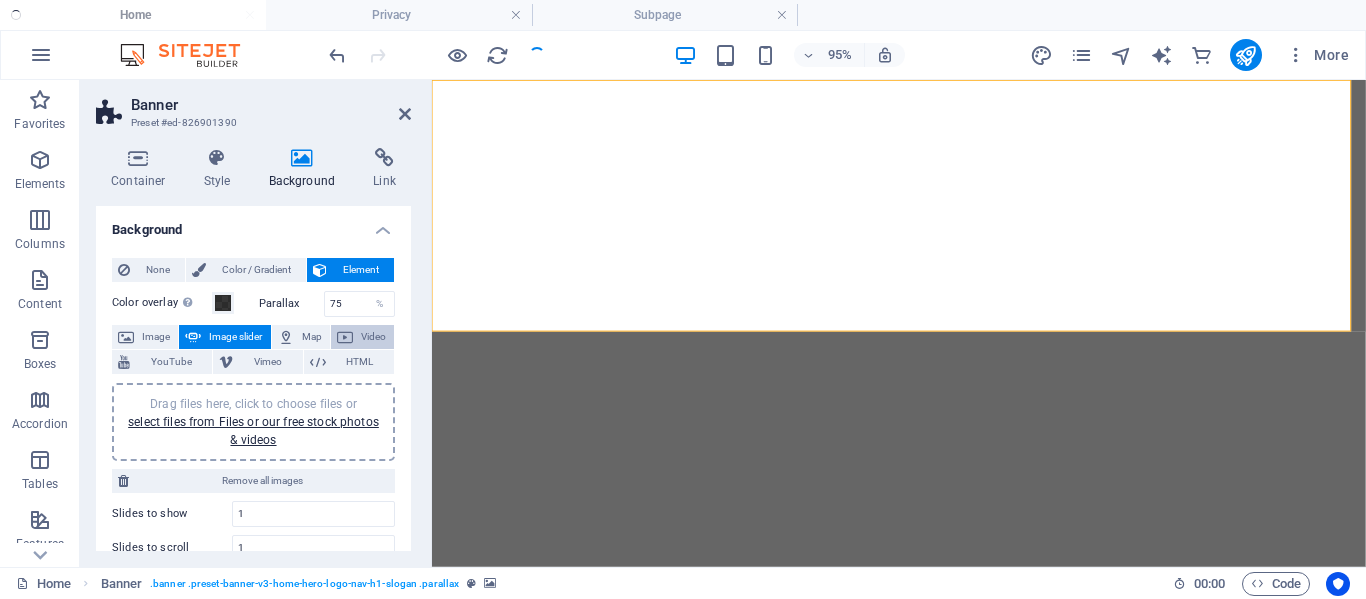 click on "Video" at bounding box center [373, 337] 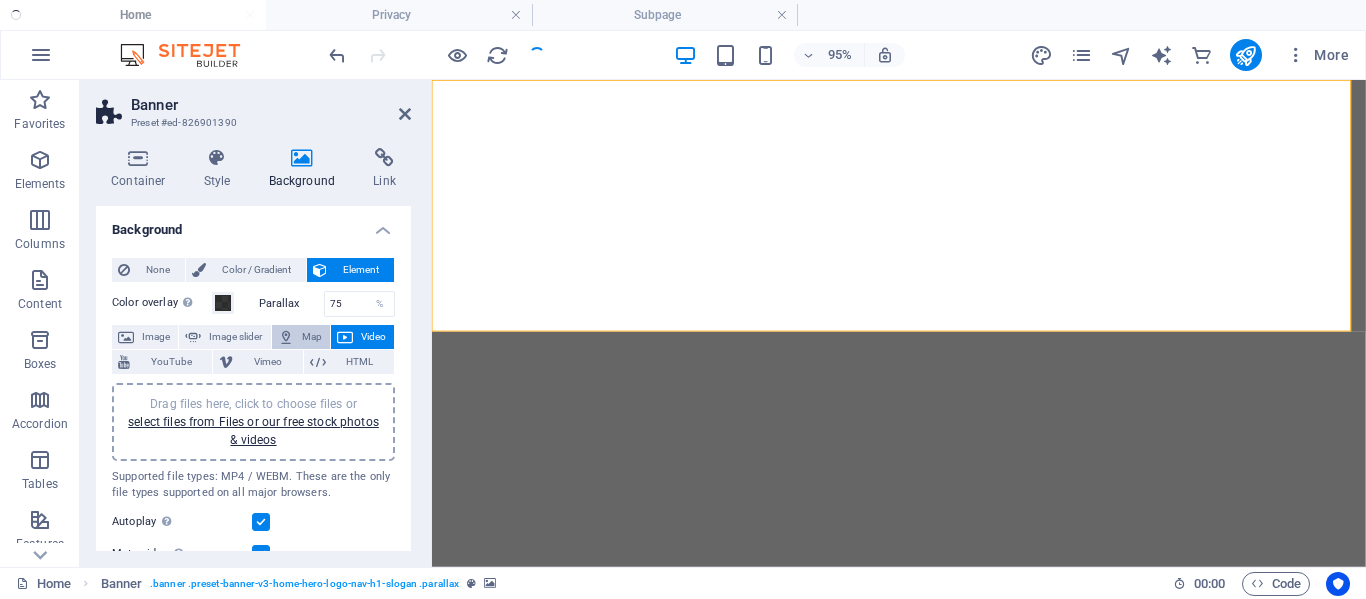 click at bounding box center [286, 337] 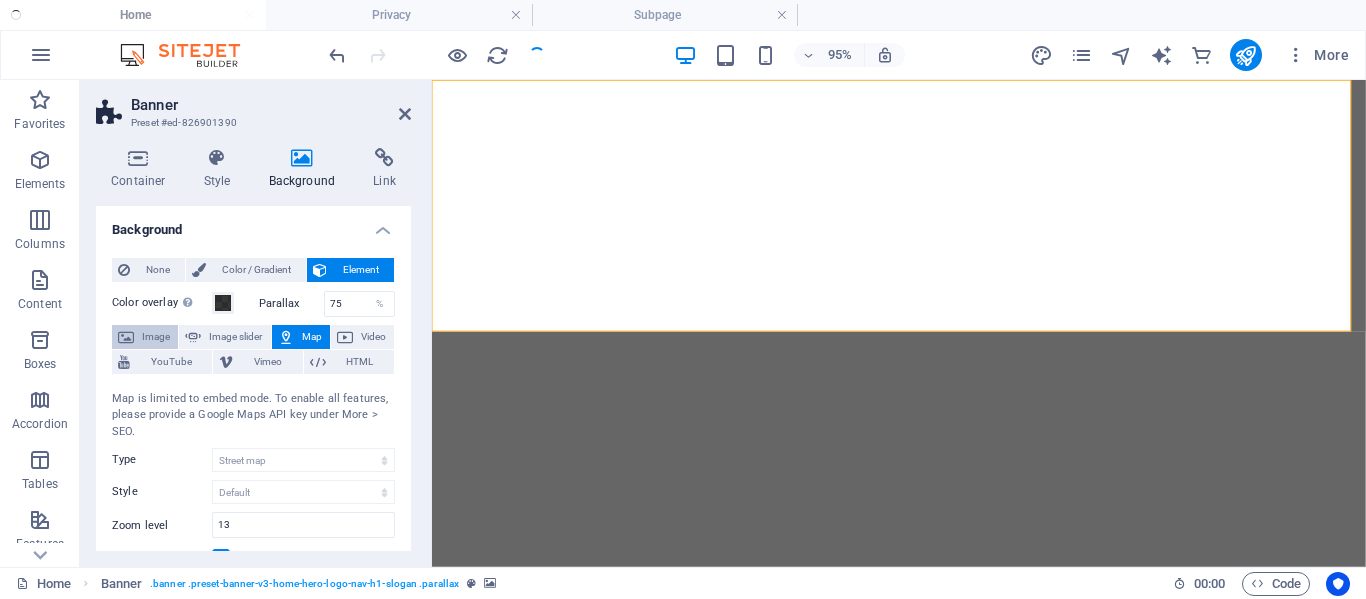 click on "Image" at bounding box center [156, 337] 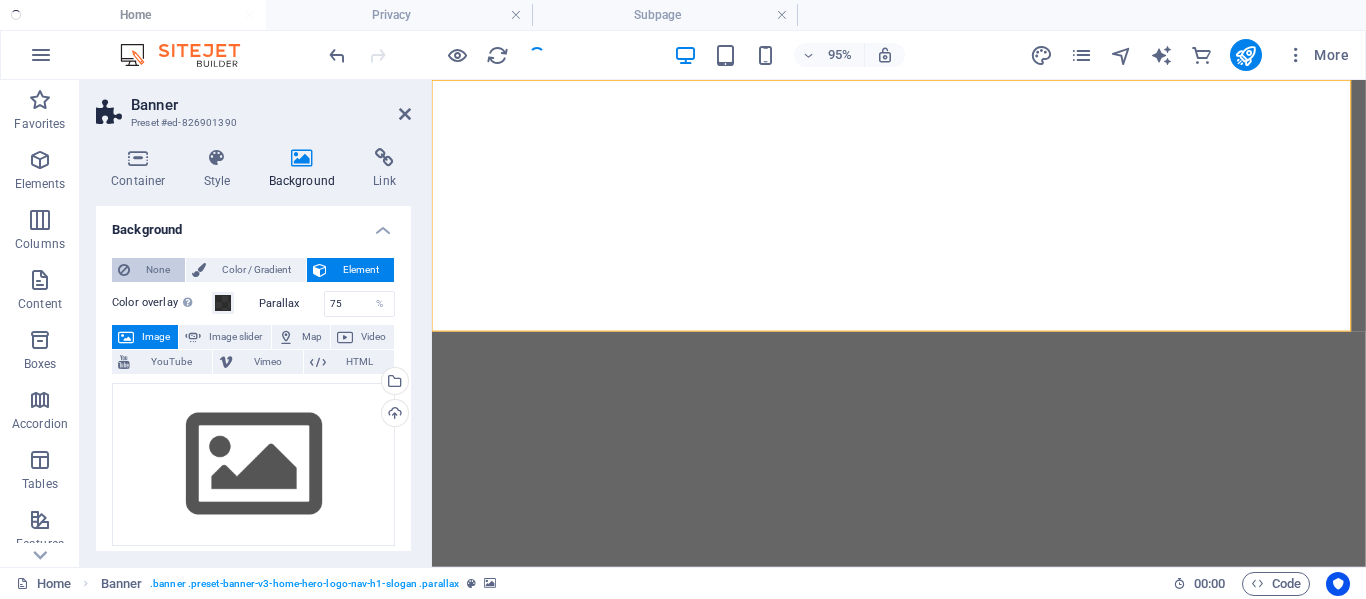 click on "None" at bounding box center (157, 270) 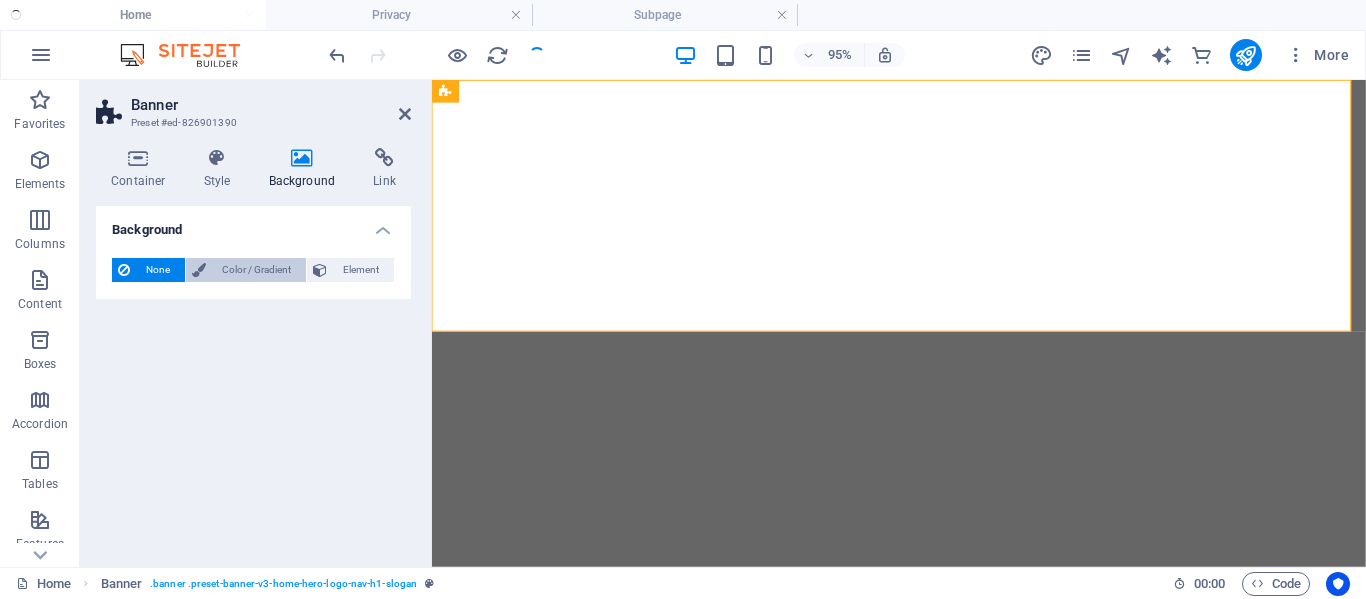 click on "Color / Gradient" at bounding box center [256, 270] 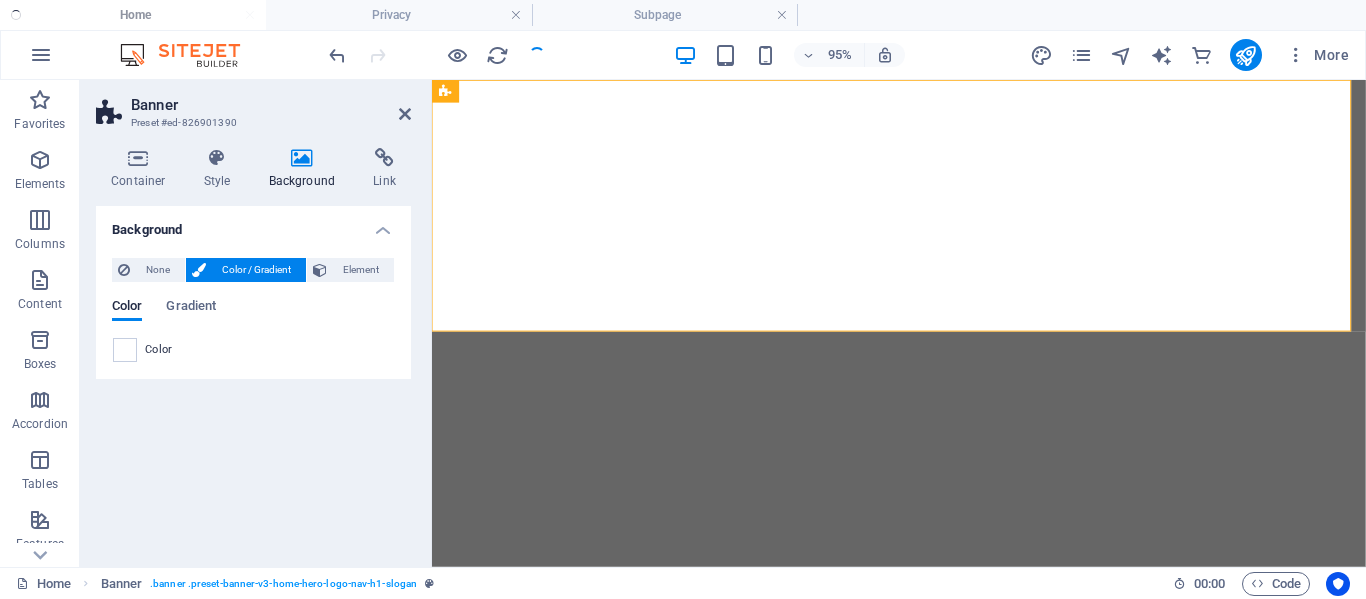 click on "Color" at bounding box center (159, 350) 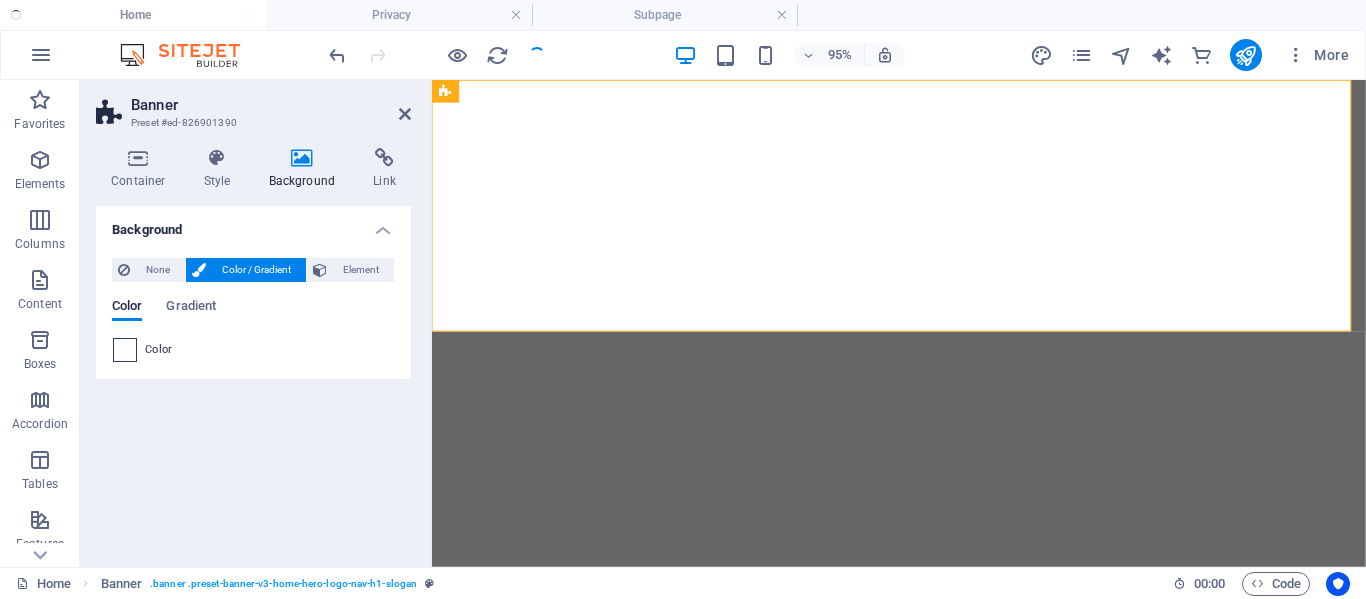 click at bounding box center [125, 350] 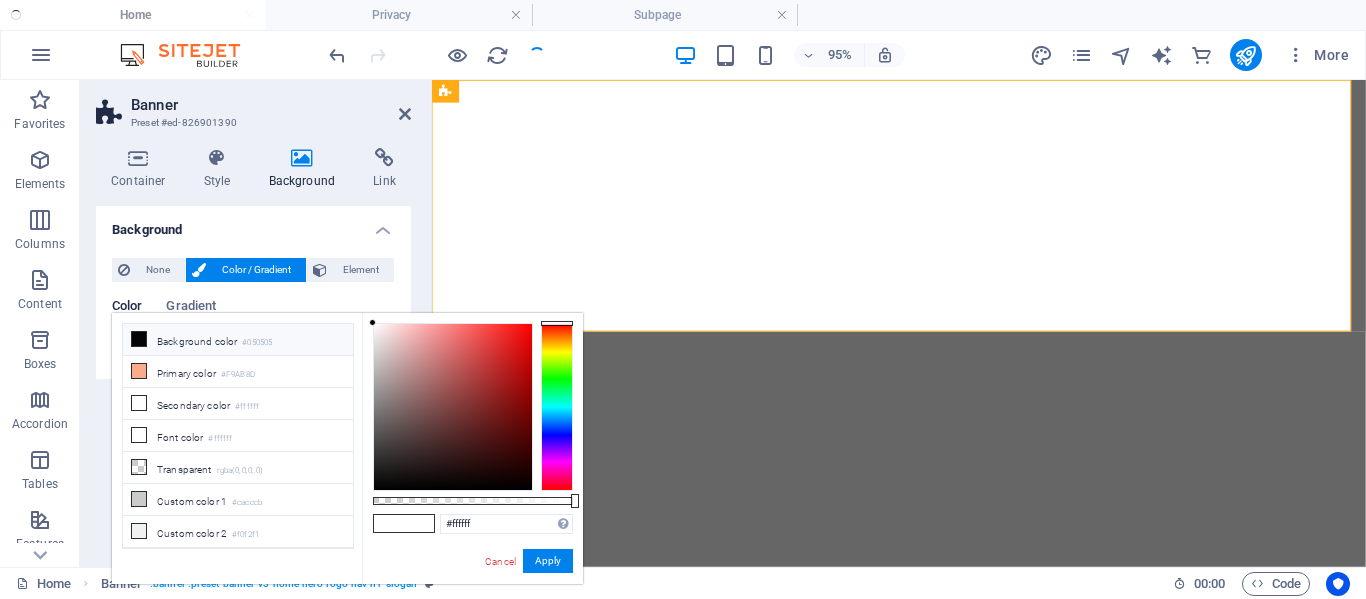 click on "Background color
#050505" at bounding box center (238, 340) 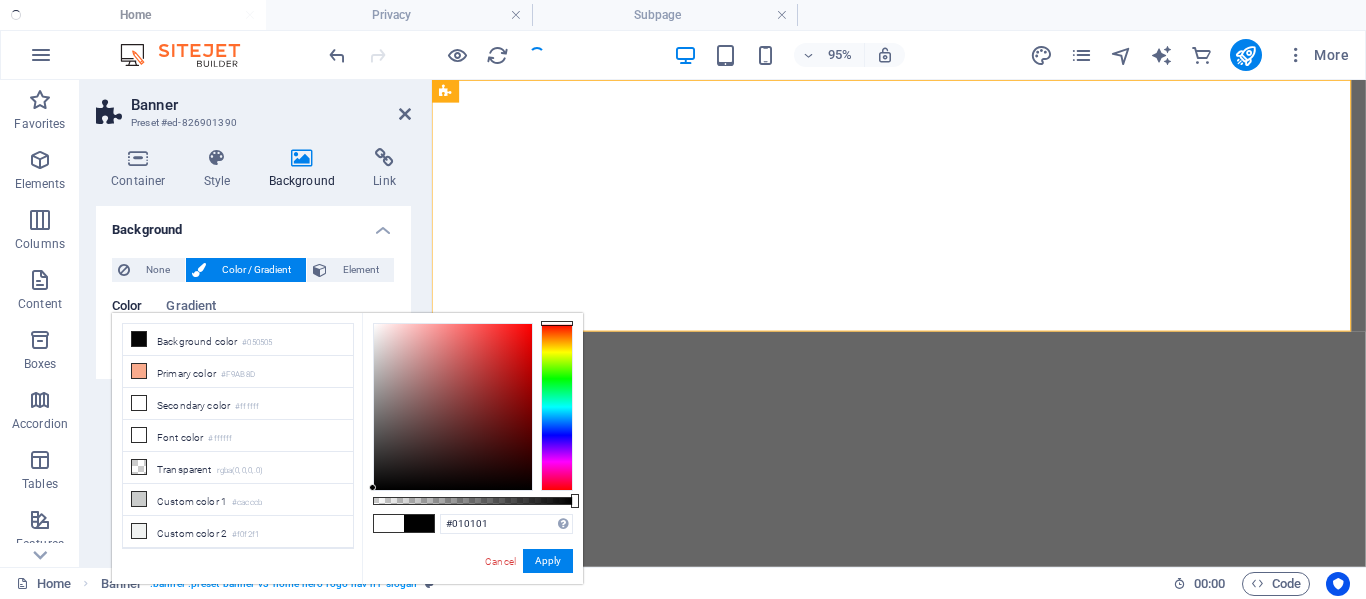 type on "#000000" 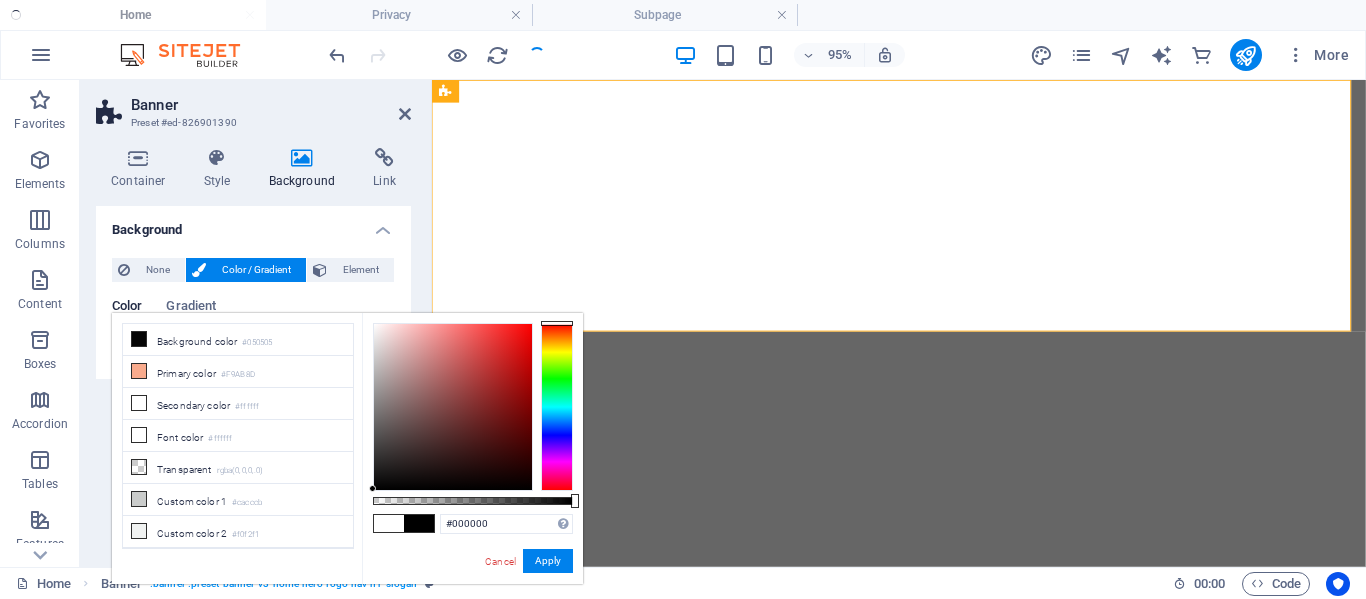 click at bounding box center (372, 488) 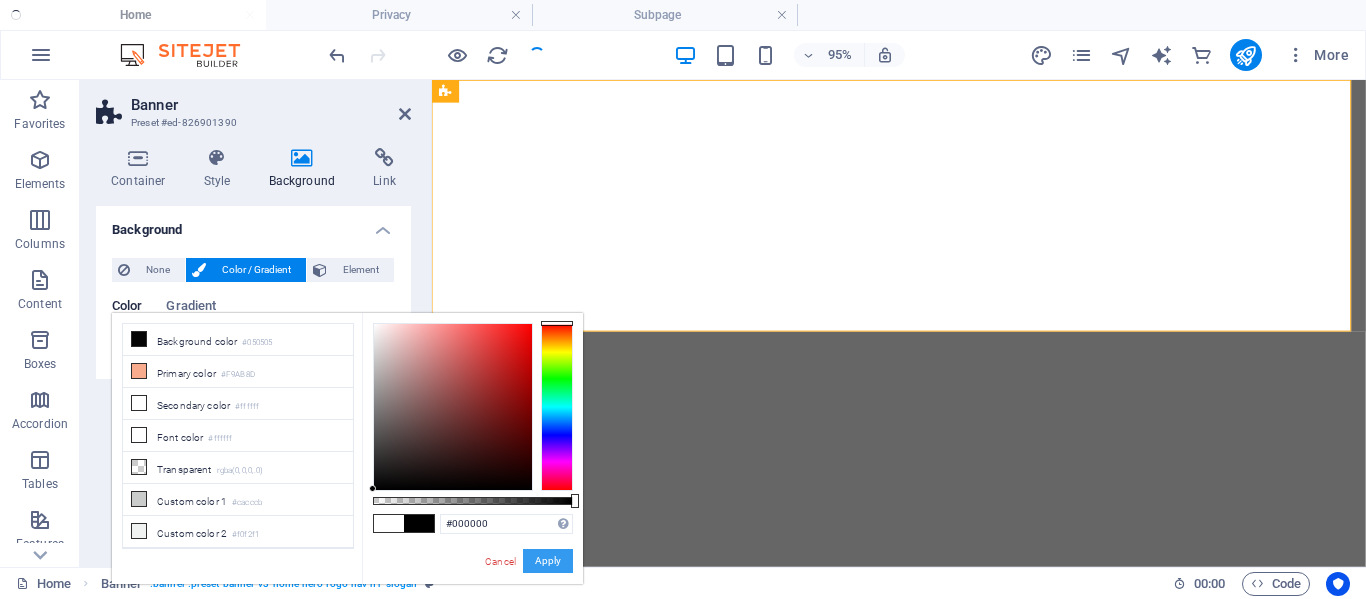 click on "Apply" at bounding box center [548, 561] 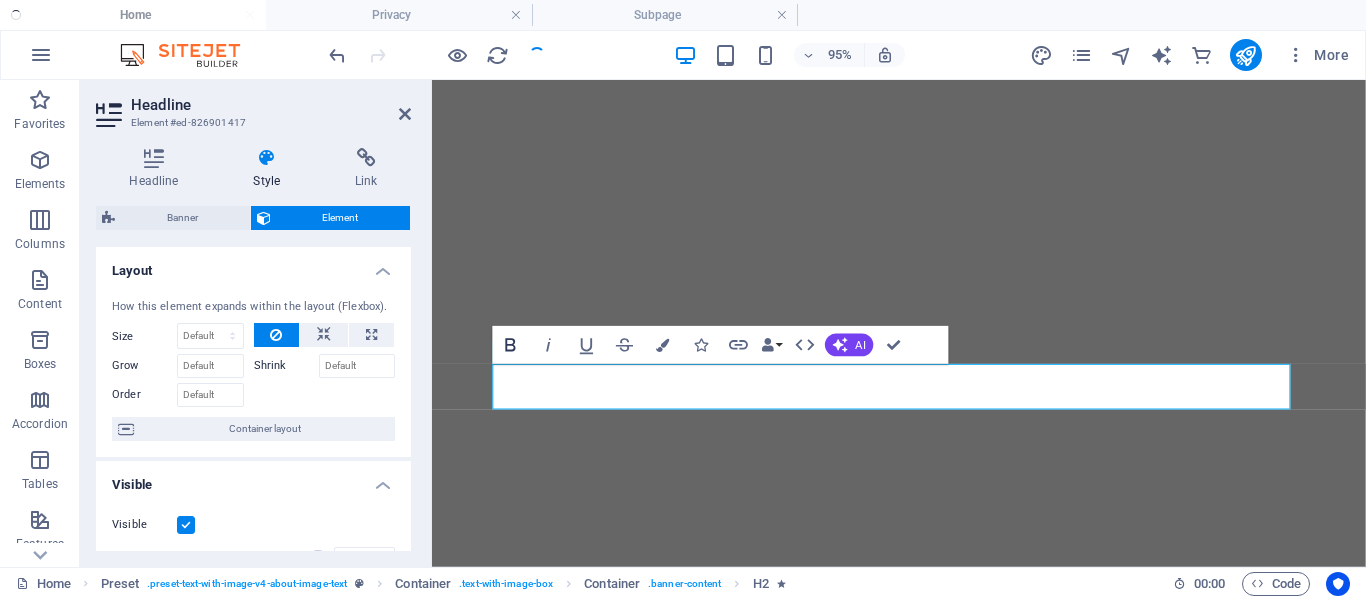 click 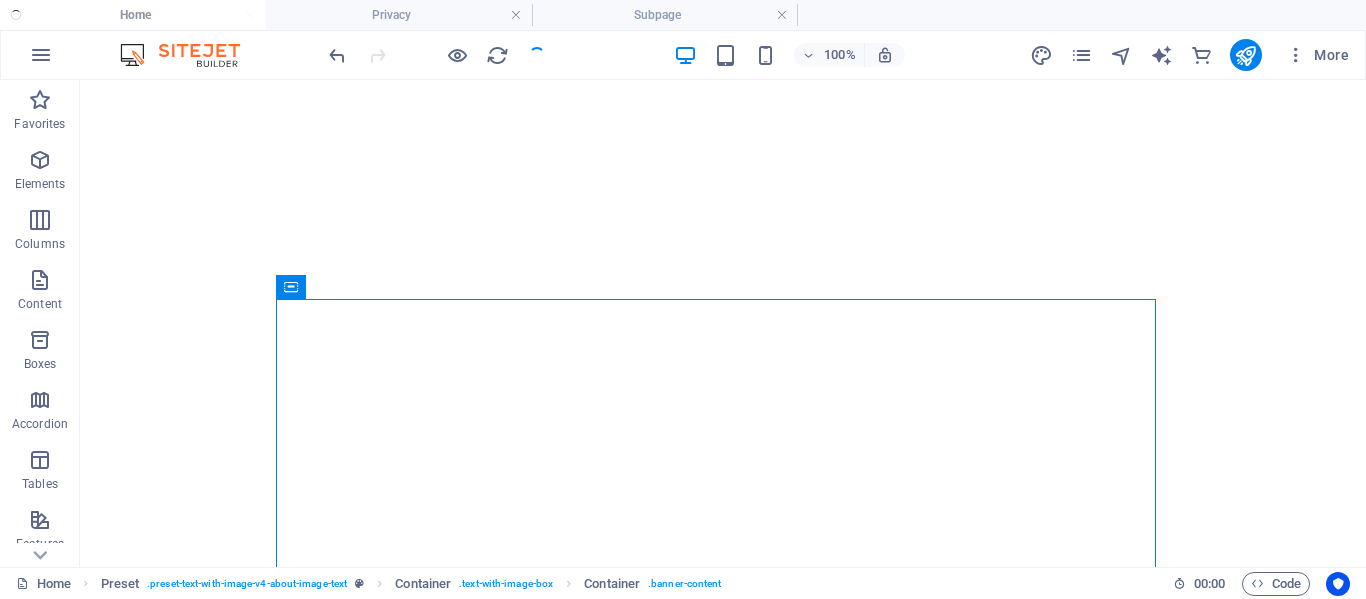 click at bounding box center [437, 55] 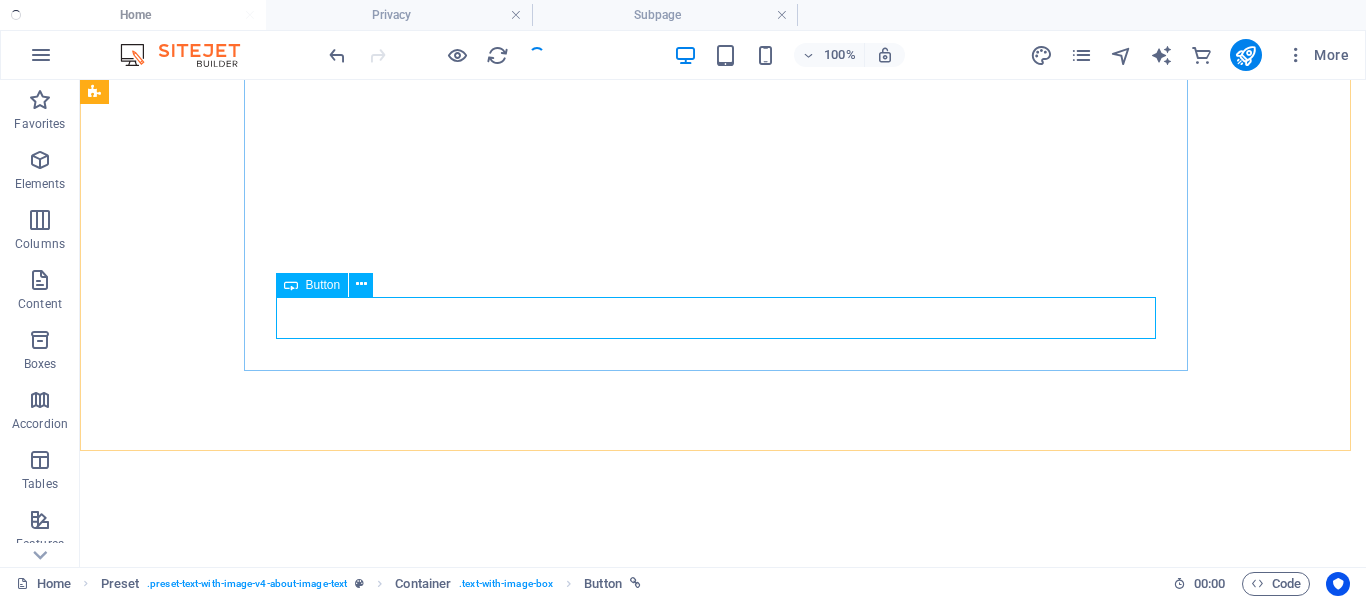 click on "Button" at bounding box center [323, 285] 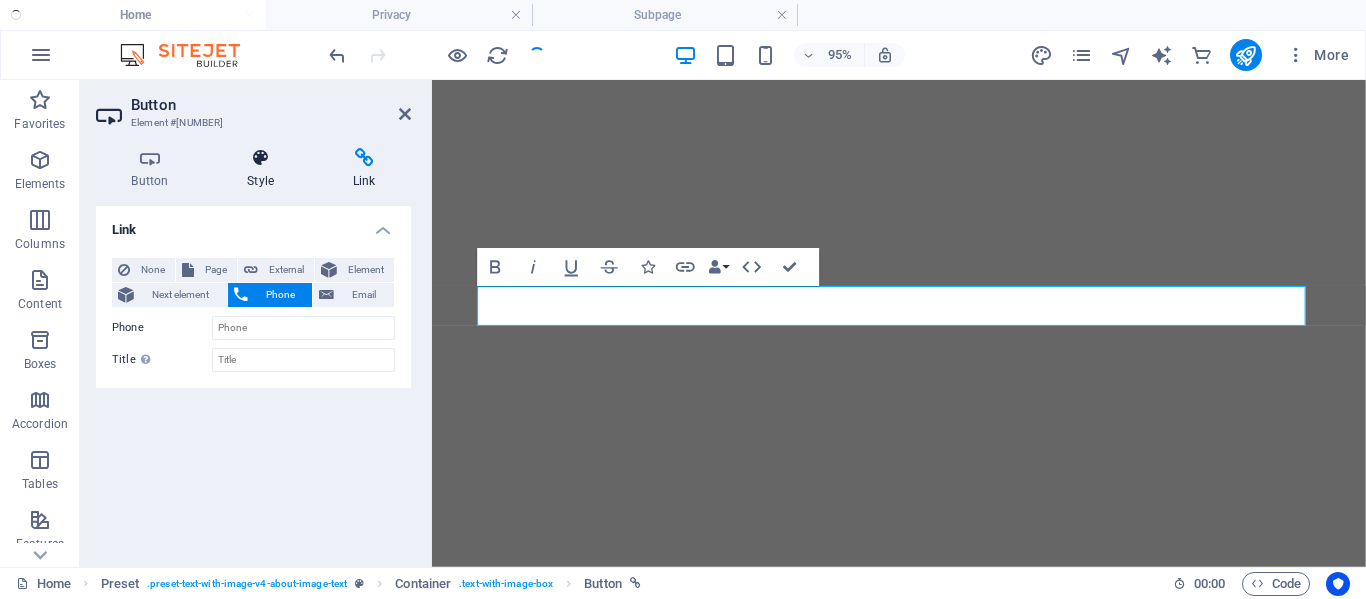 click on "Style" at bounding box center (265, 169) 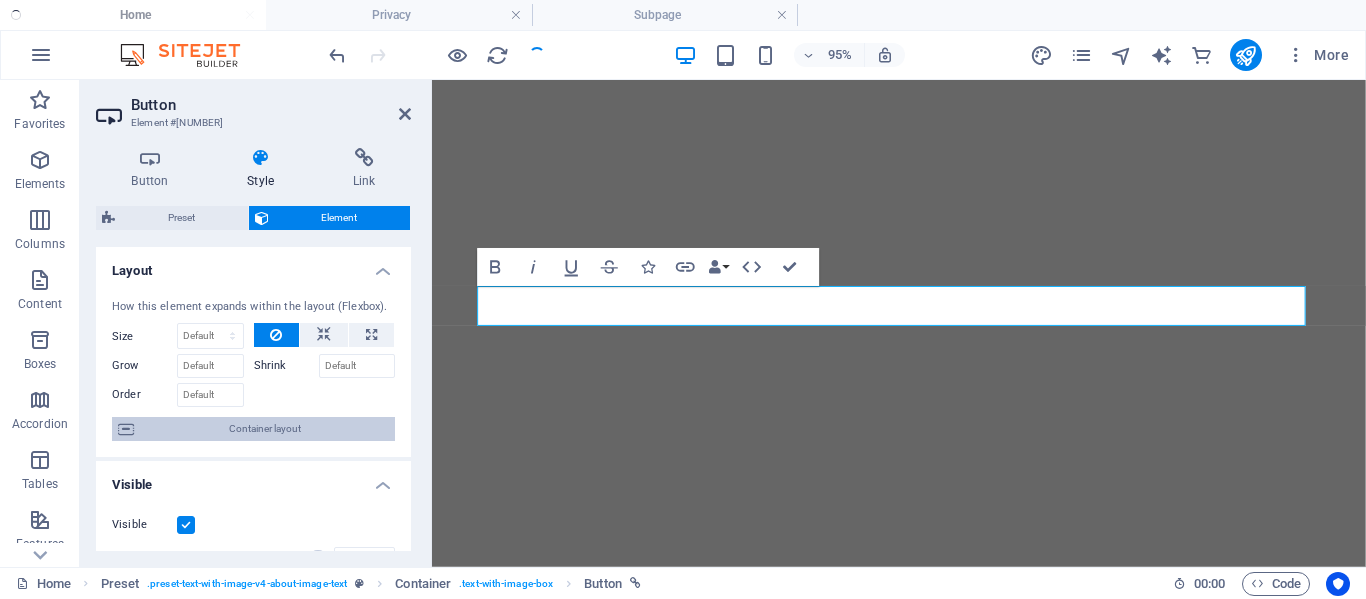 click on "Container layout" at bounding box center (264, 429) 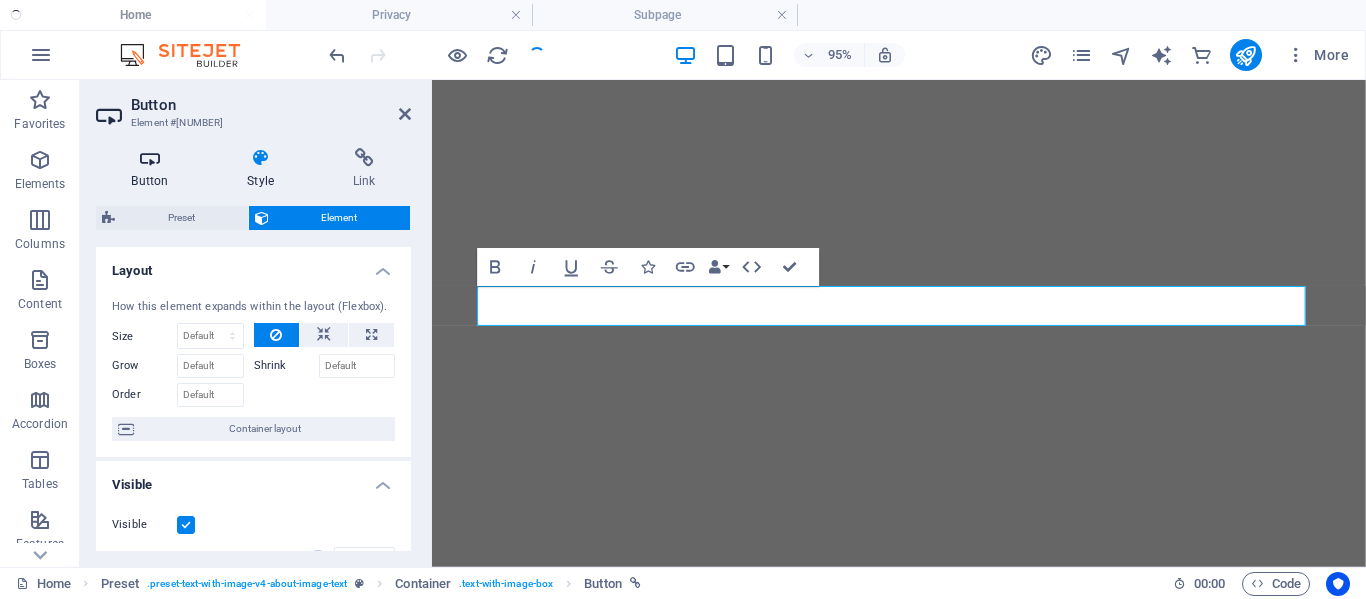 click at bounding box center (150, 158) 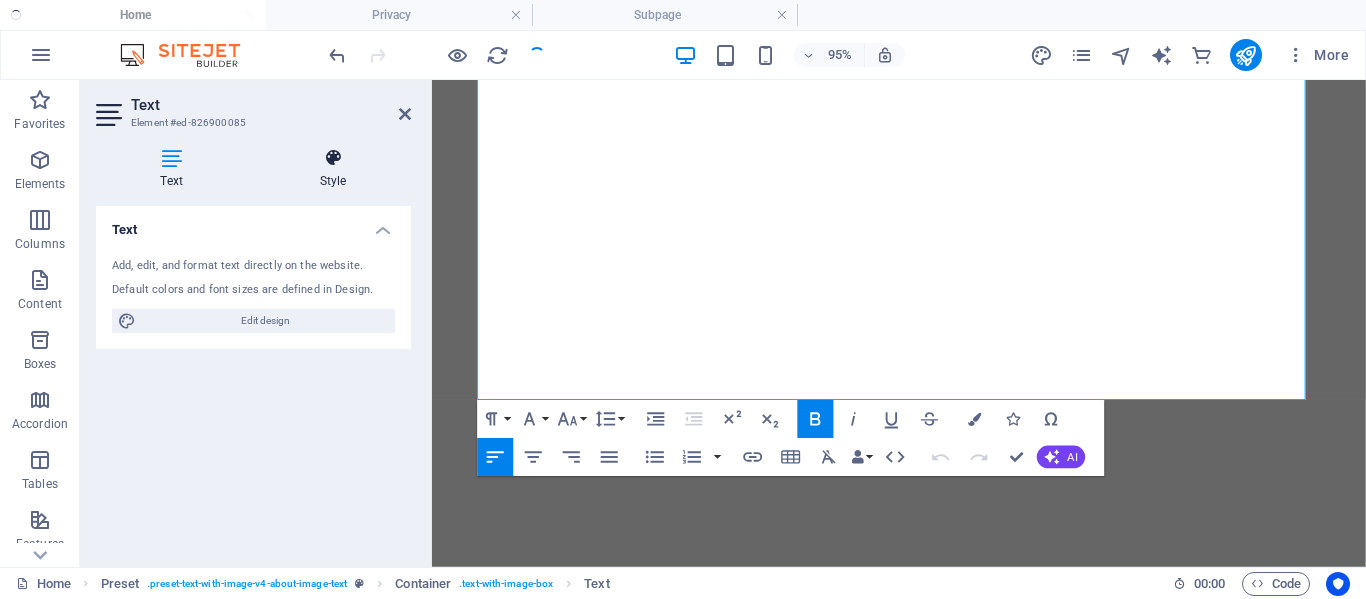 click at bounding box center (333, 158) 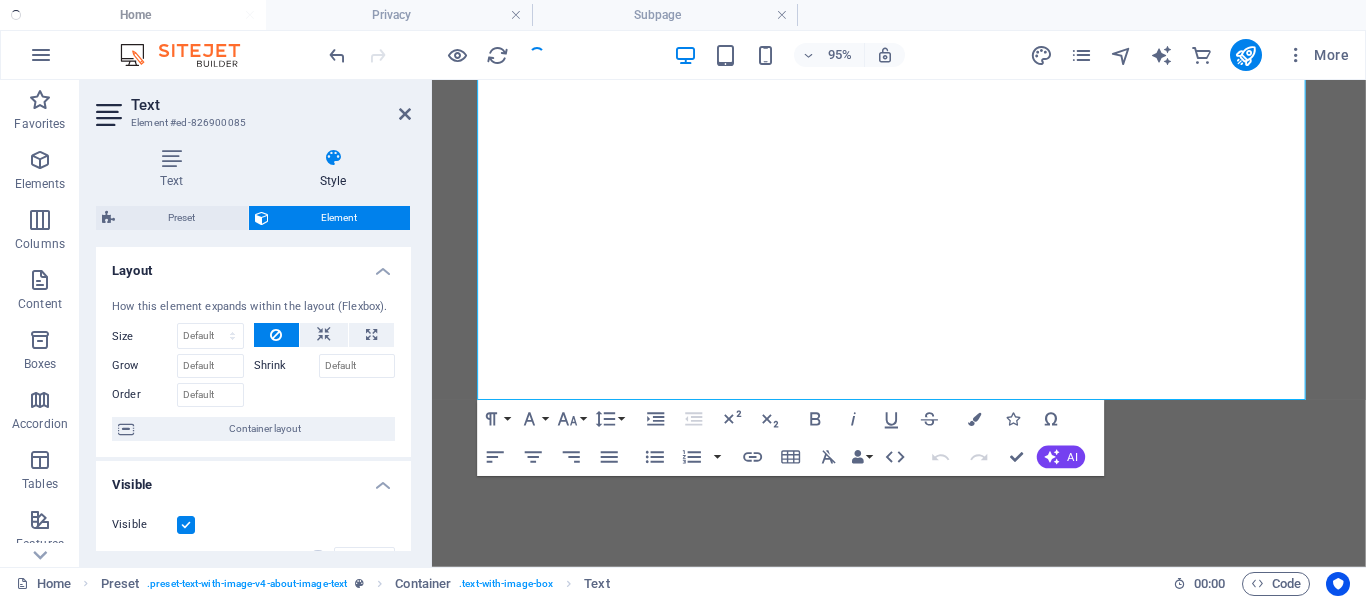 click on "Text Style Text Add, edit, and format text directly on the website. Default colors and font sizes are defined in Design. Edit design Alignment Left aligned Centered Right aligned Preset Element Layout How this element expands within the layout (Flexbox). Size Default auto px % 1/1 1/2 1/3 1/4 1/5 1/6 1/7 1/8 1/9 1/10 Grow Shrink Order Container layout Visible Visible Opacity 100 % Overflow Spacing Margin Default auto px % rem vw vh Custom Custom auto px % rem vw vh auto px % rem vw vh auto px % rem vw vh auto px % rem vw vh Padding Default px rem % vh vw Custom Custom px rem % vh vw px rem % vh vw px rem % vh vw px rem % vh vw Border Style              - Width 1 auto px rem % vh vw Custom Custom 1 auto px rem % vh vw 1 auto px rem % vh vw 1 auto px rem % vh vw 1 auto px rem % vh vw  - Color Round corners Default px rem % vh vw Custom Custom px rem % vh vw px rem % vh vw px rem % vh vw px rem % vh vw Shadow Default None Outside Inside Color X offset 0 px rem vh vw Y offset 0 px rem vh vw Blur 0 px %" at bounding box center [253, 349] 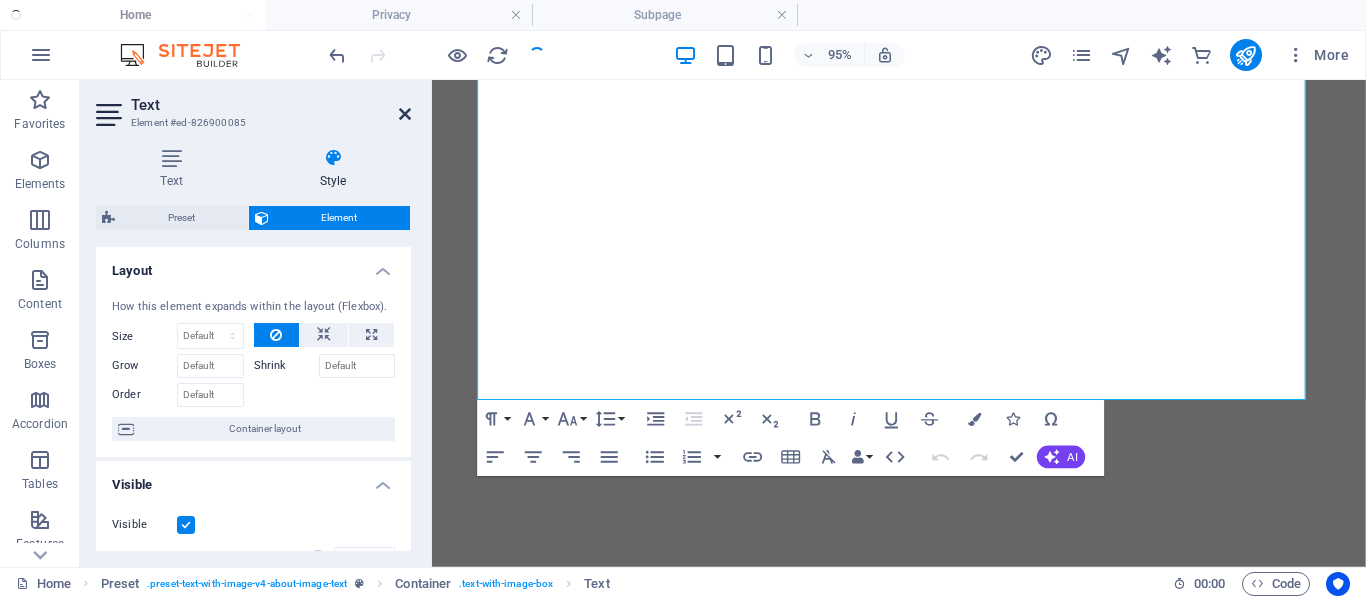 click at bounding box center [405, 114] 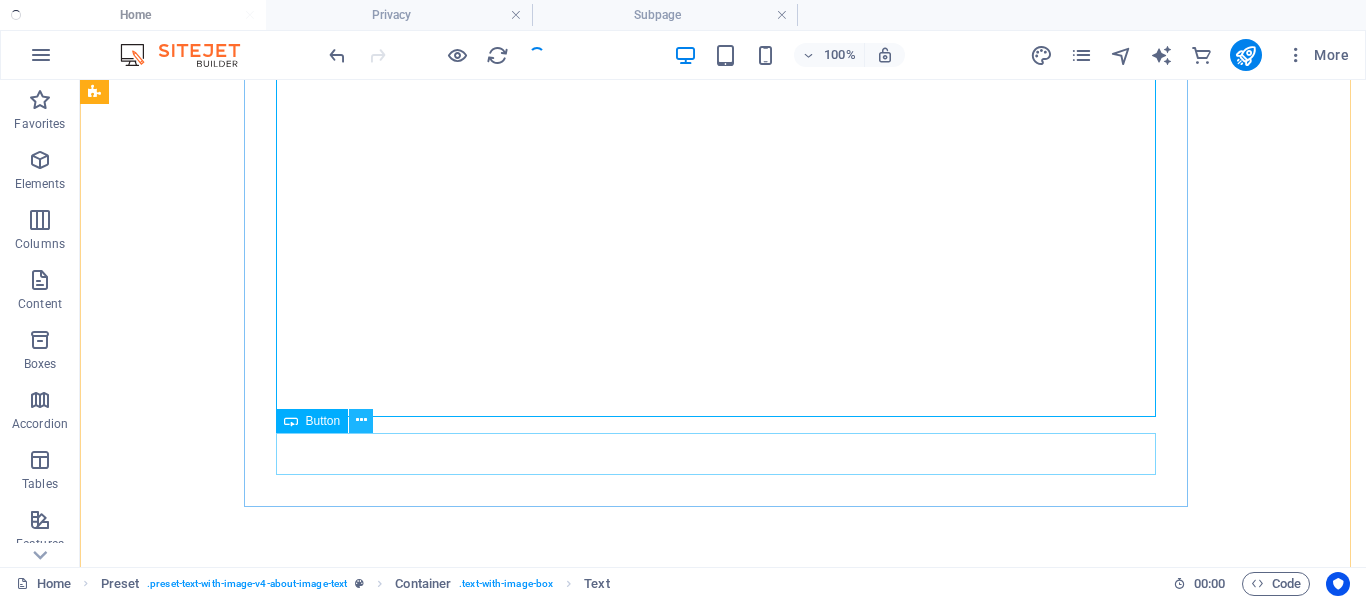 click at bounding box center [361, 420] 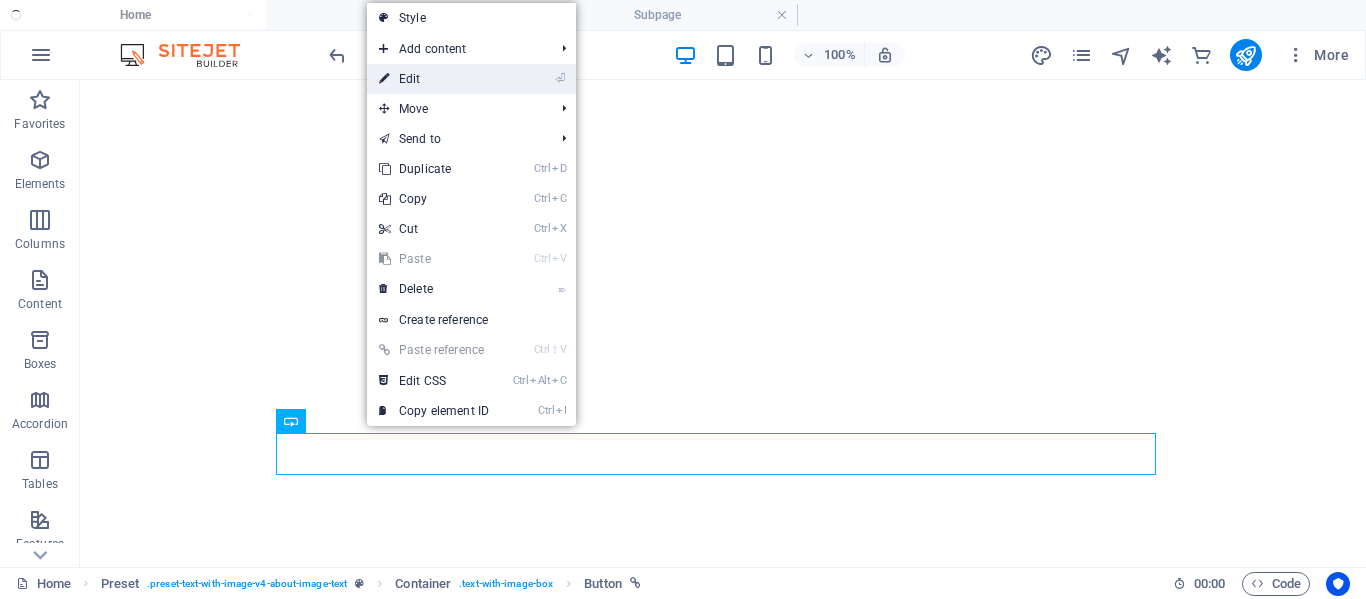click on "⏎  Edit" at bounding box center (434, 79) 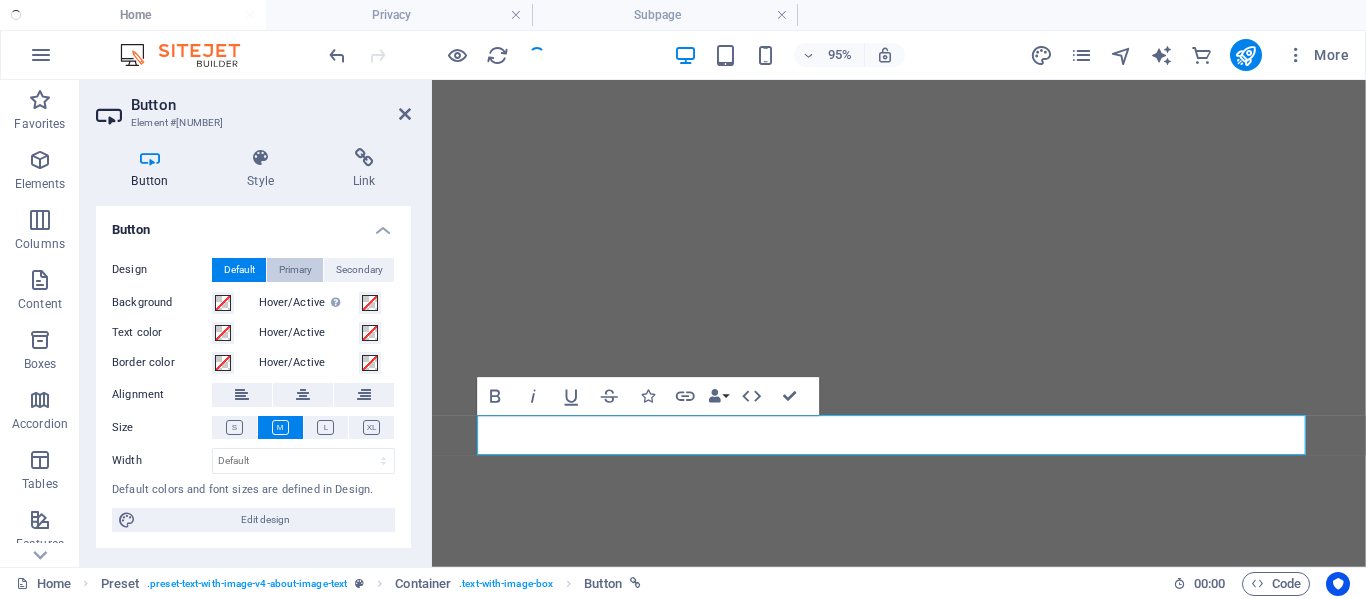 click on "Primary" at bounding box center (295, 270) 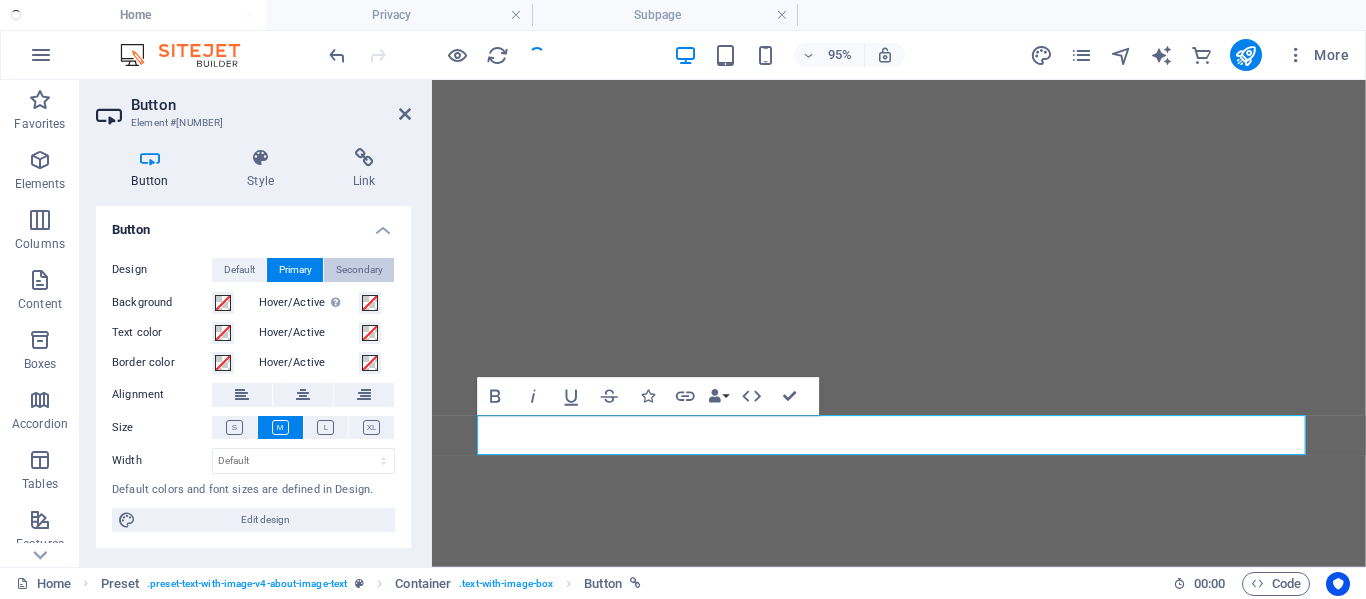 click on "Secondary" at bounding box center (359, 270) 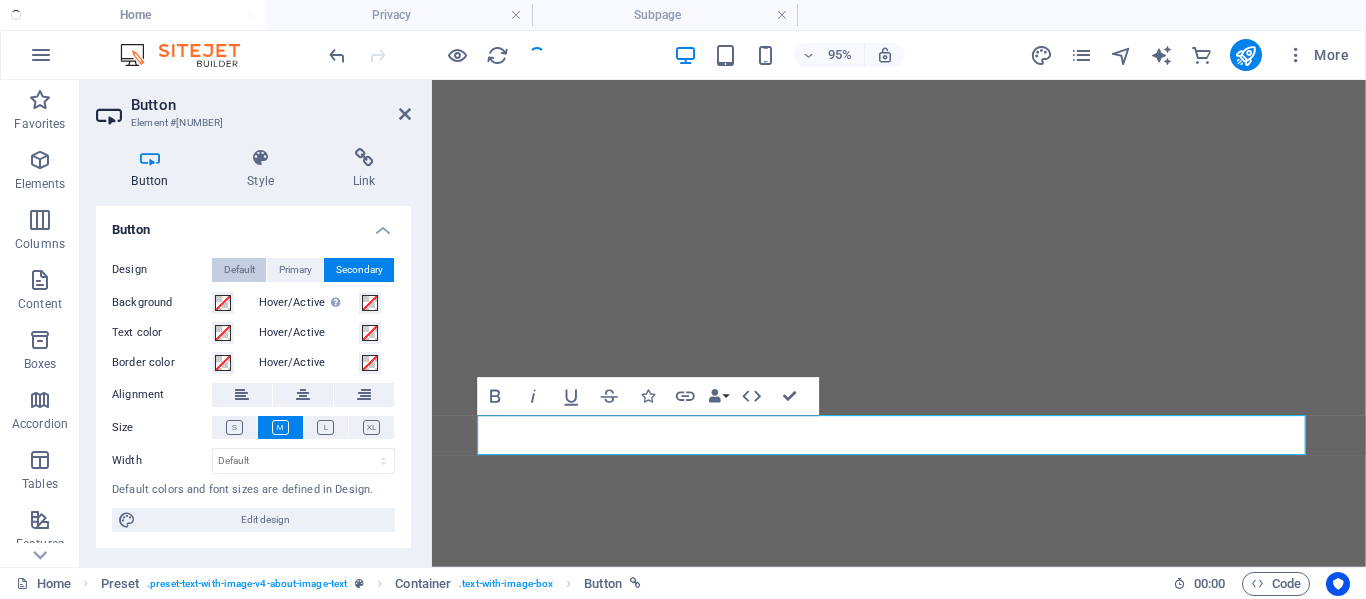 click on "Default" at bounding box center (239, 270) 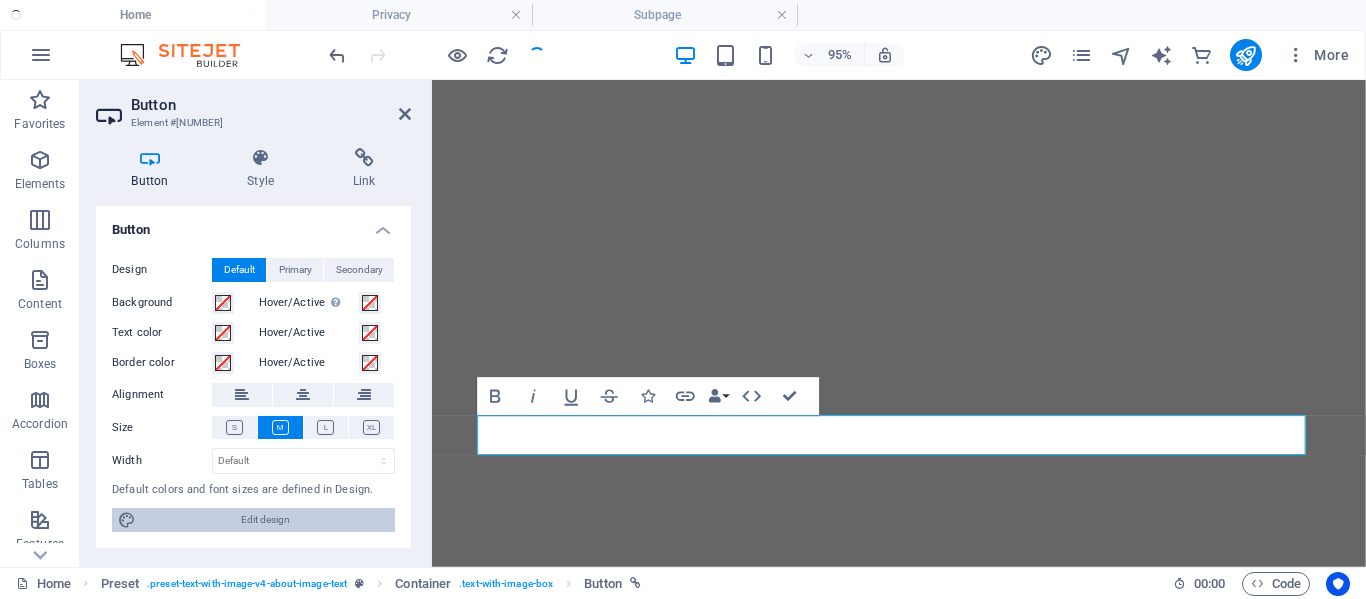 click on "Edit design" at bounding box center (265, 520) 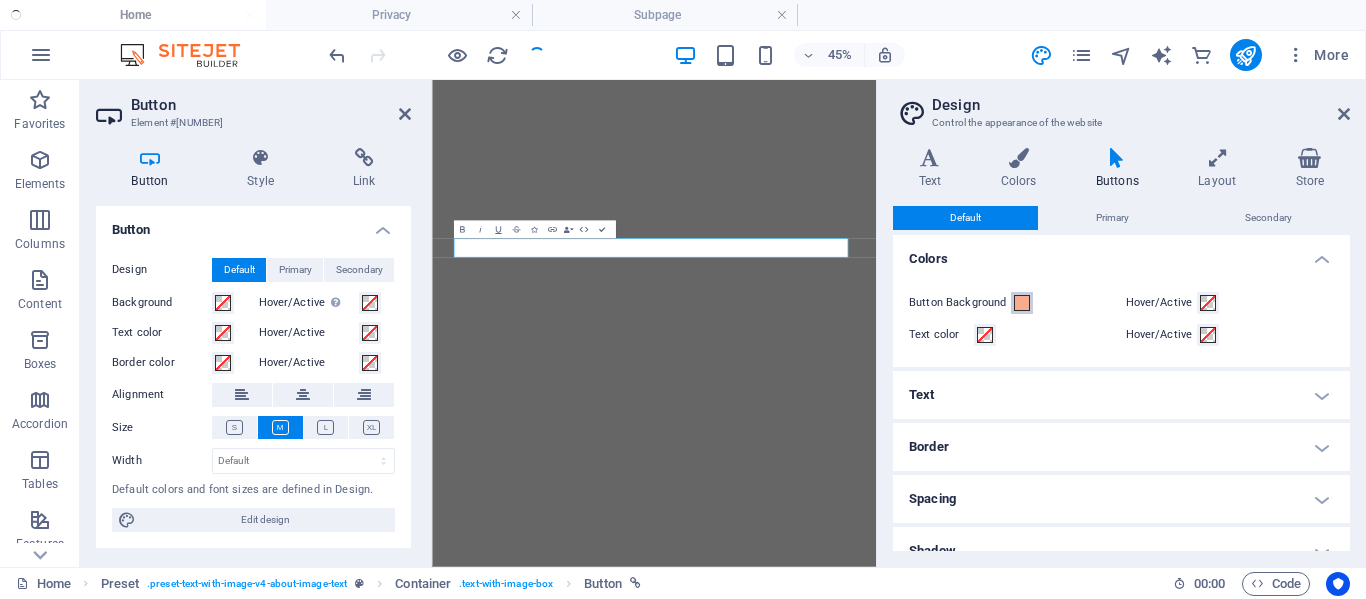 click at bounding box center [1022, 303] 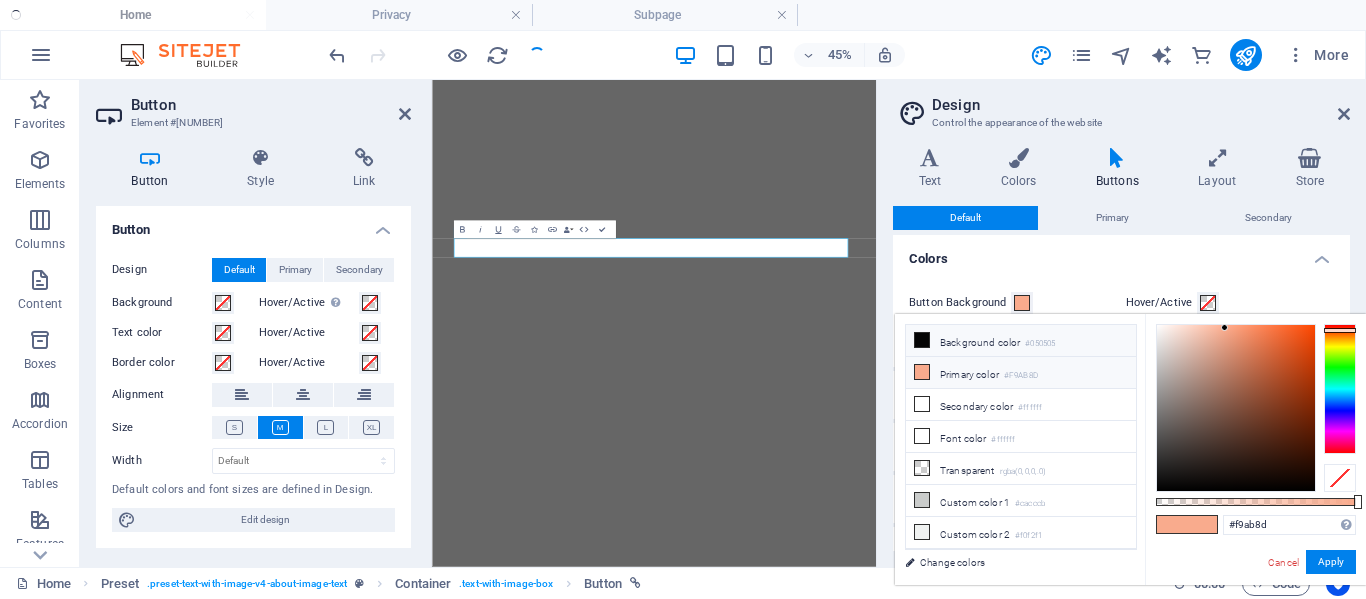 click on "Background color
#050505" at bounding box center [1021, 341] 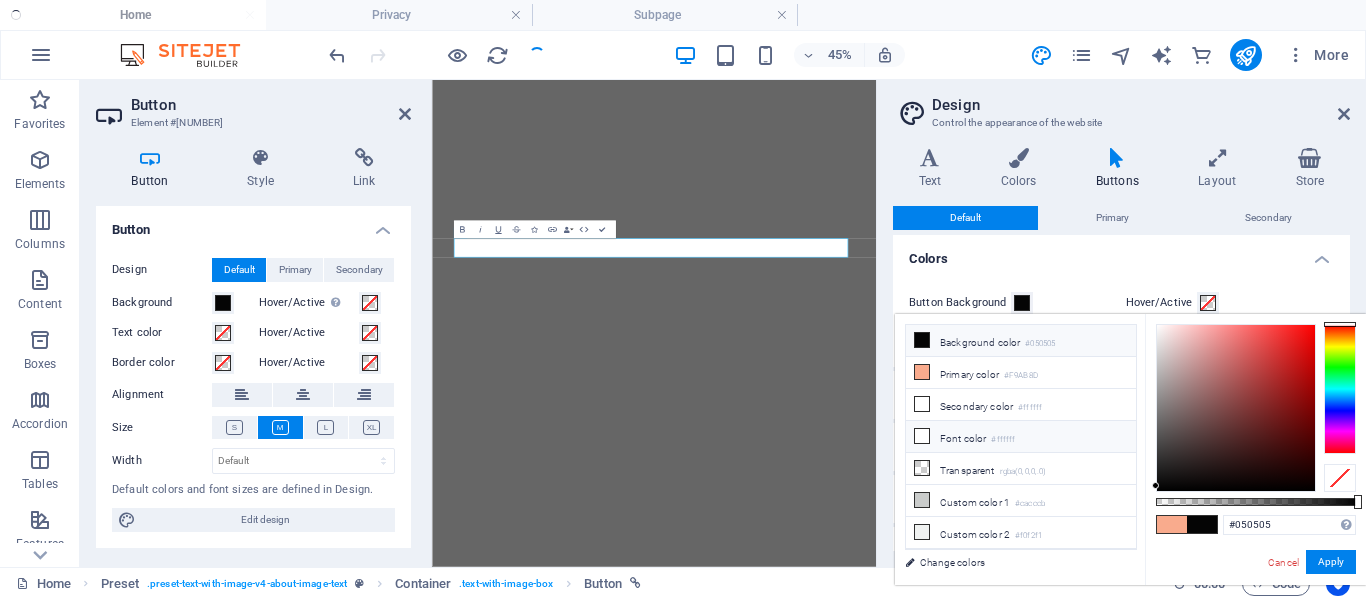 click on "Font color
#ffffff" at bounding box center [1021, 437] 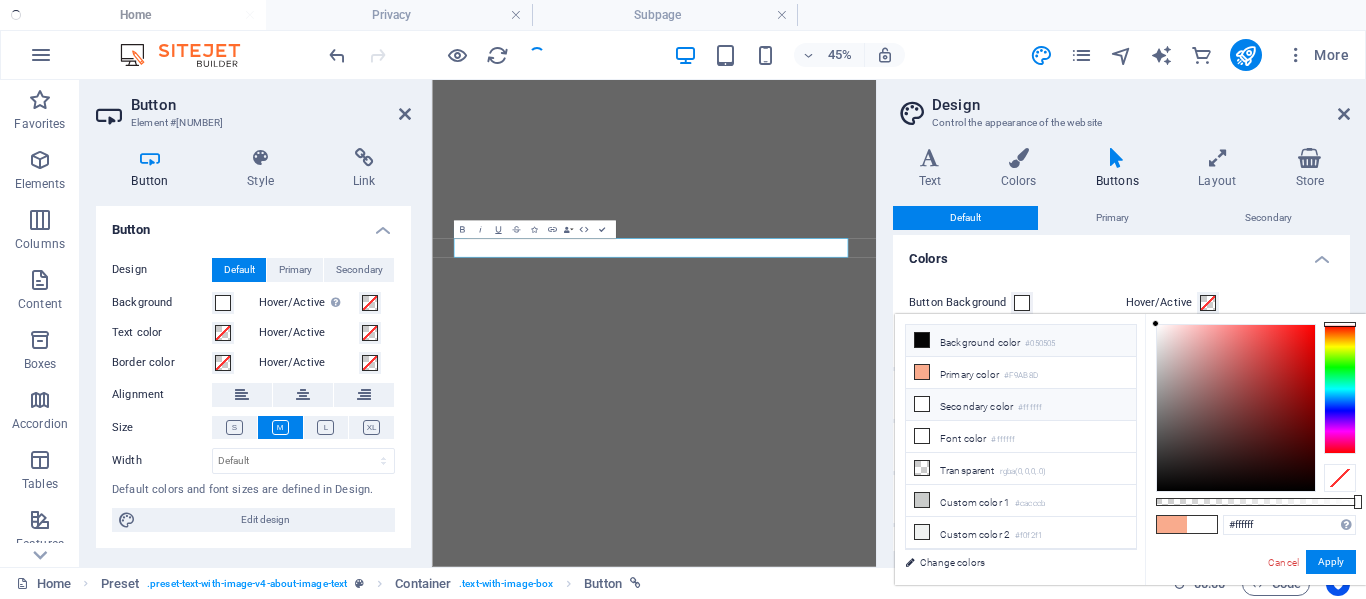 click on "Background color
#050505" at bounding box center (1021, 341) 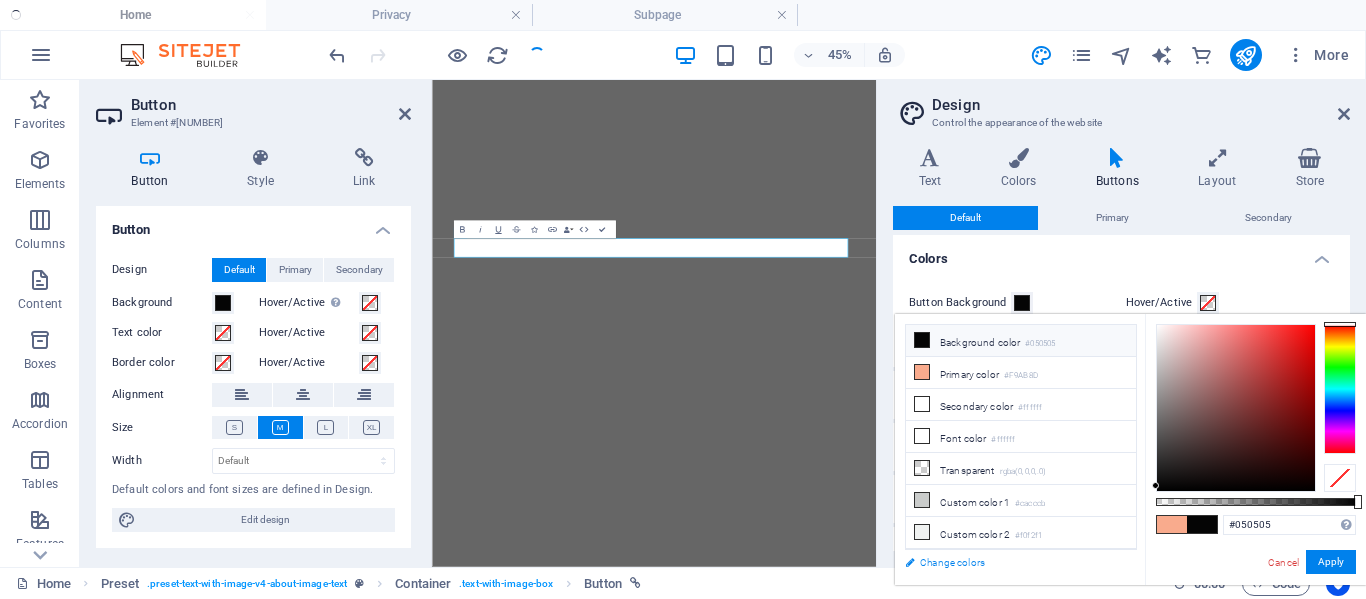 click on "Change colors" at bounding box center [1011, 562] 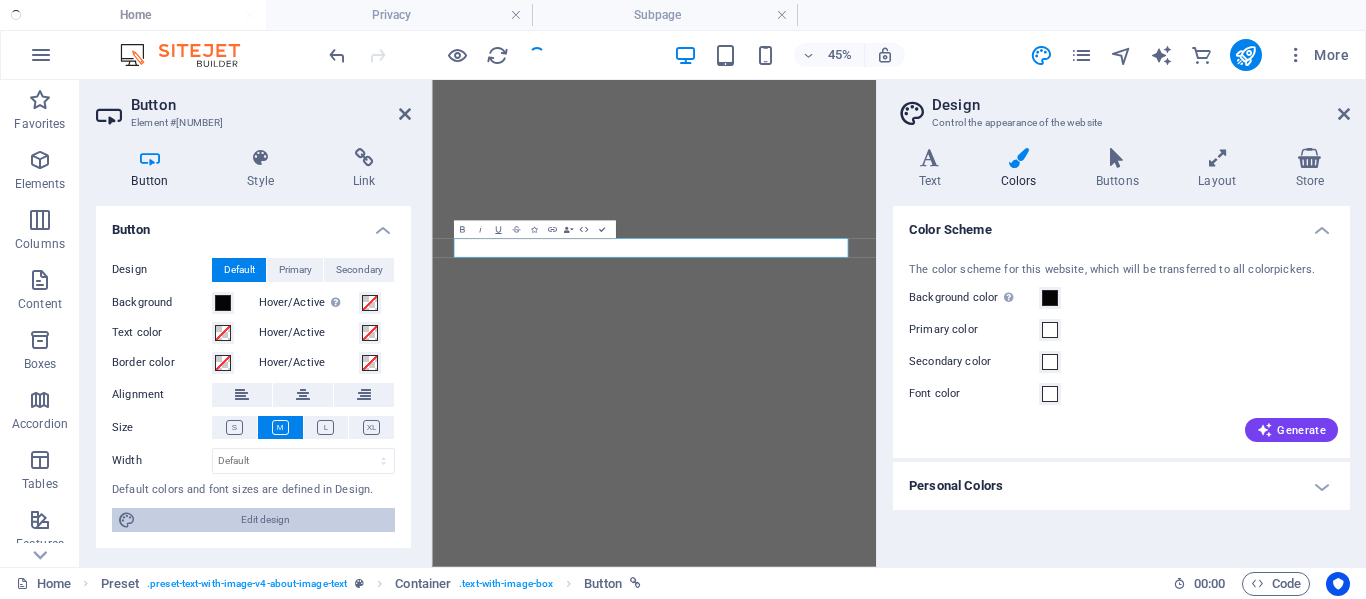 click on "Edit design" at bounding box center [265, 520] 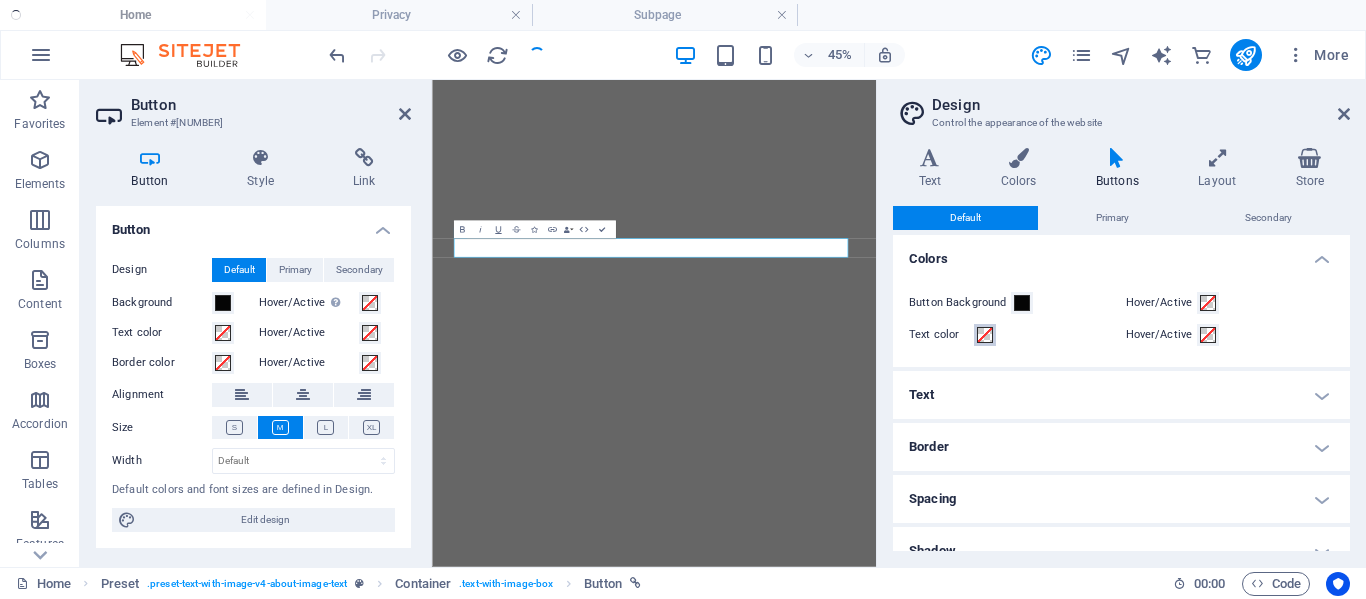 click at bounding box center [985, 335] 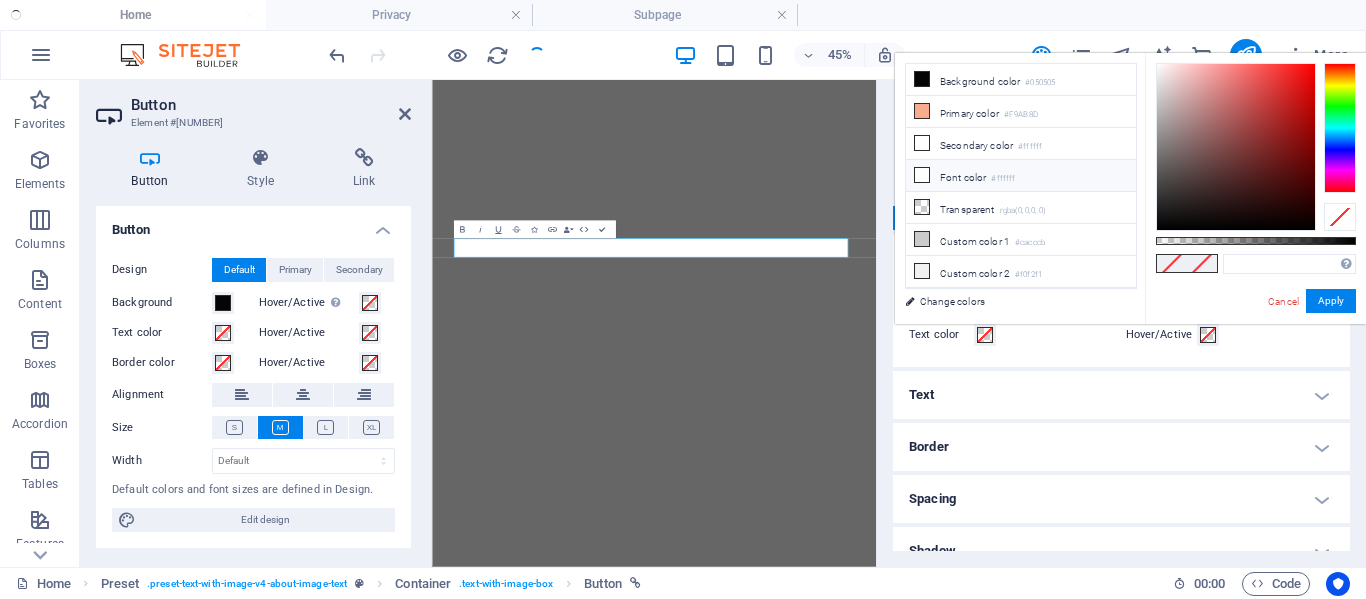 click on "Font color
#ffffff" at bounding box center [1021, 176] 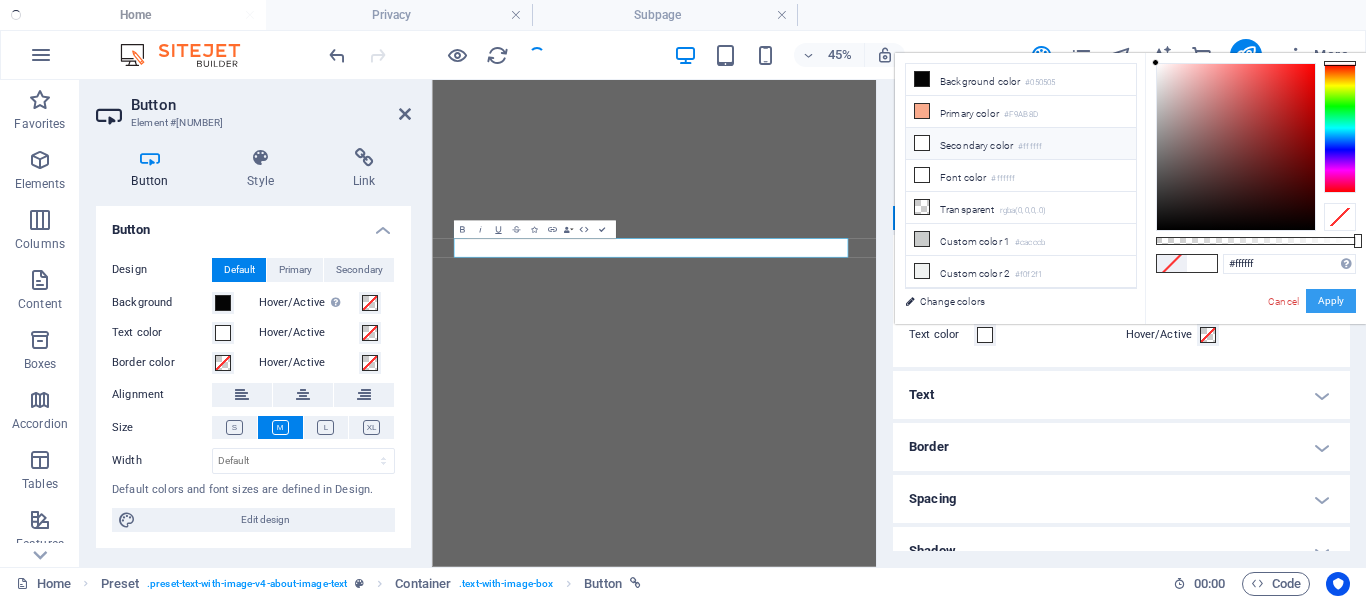 click on "Apply" at bounding box center (1331, 301) 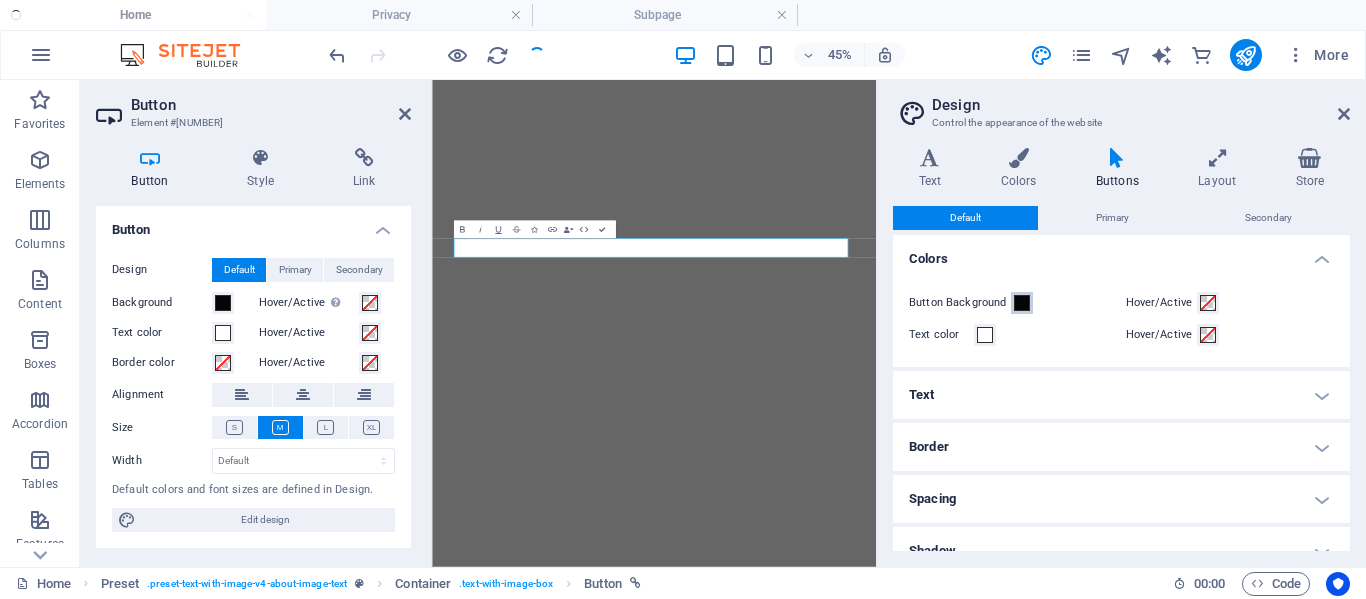 click at bounding box center [1022, 303] 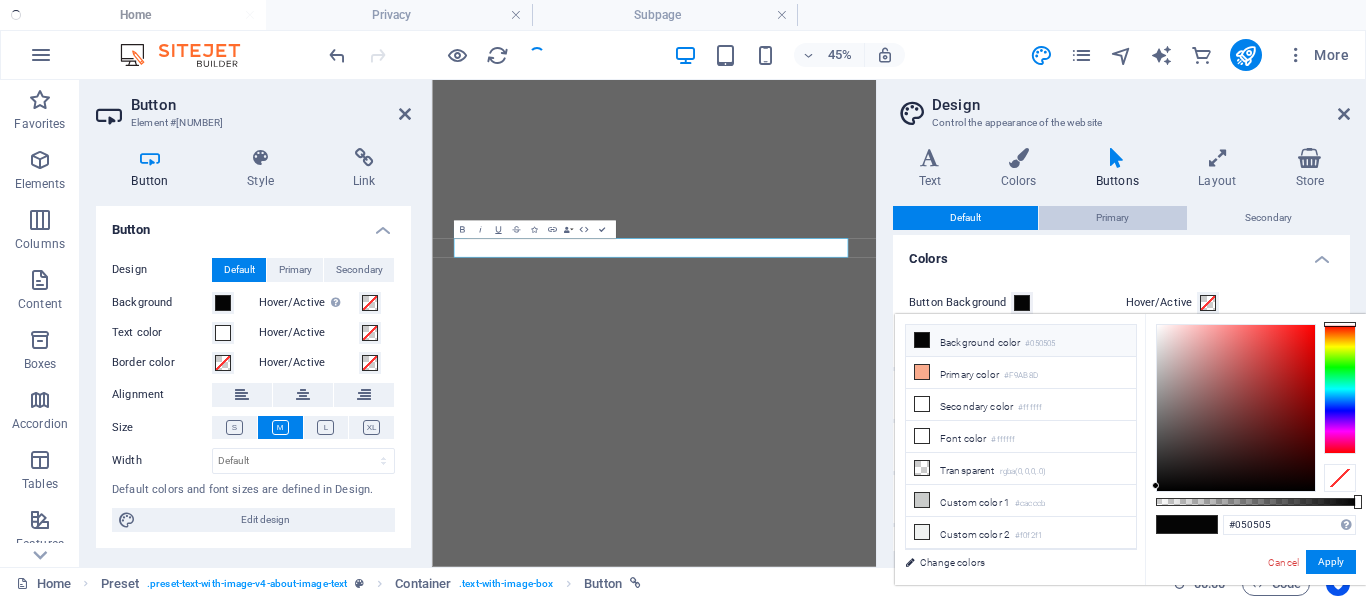 click on "Primary" at bounding box center (1112, 218) 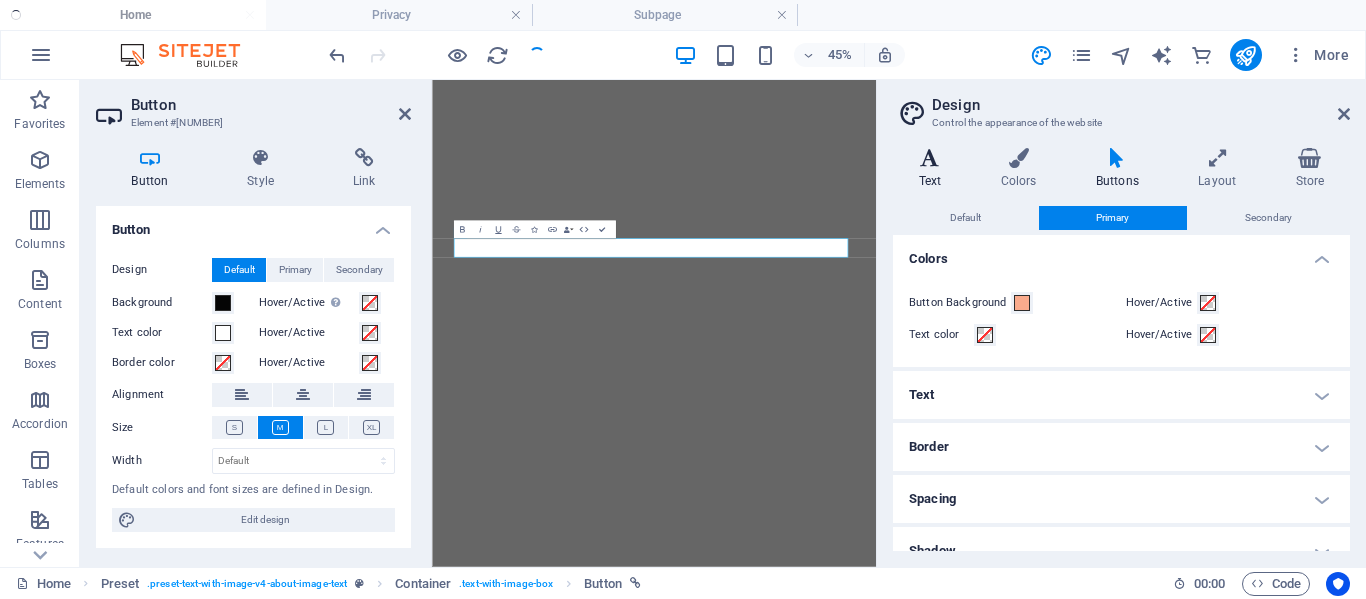 click at bounding box center [930, 158] 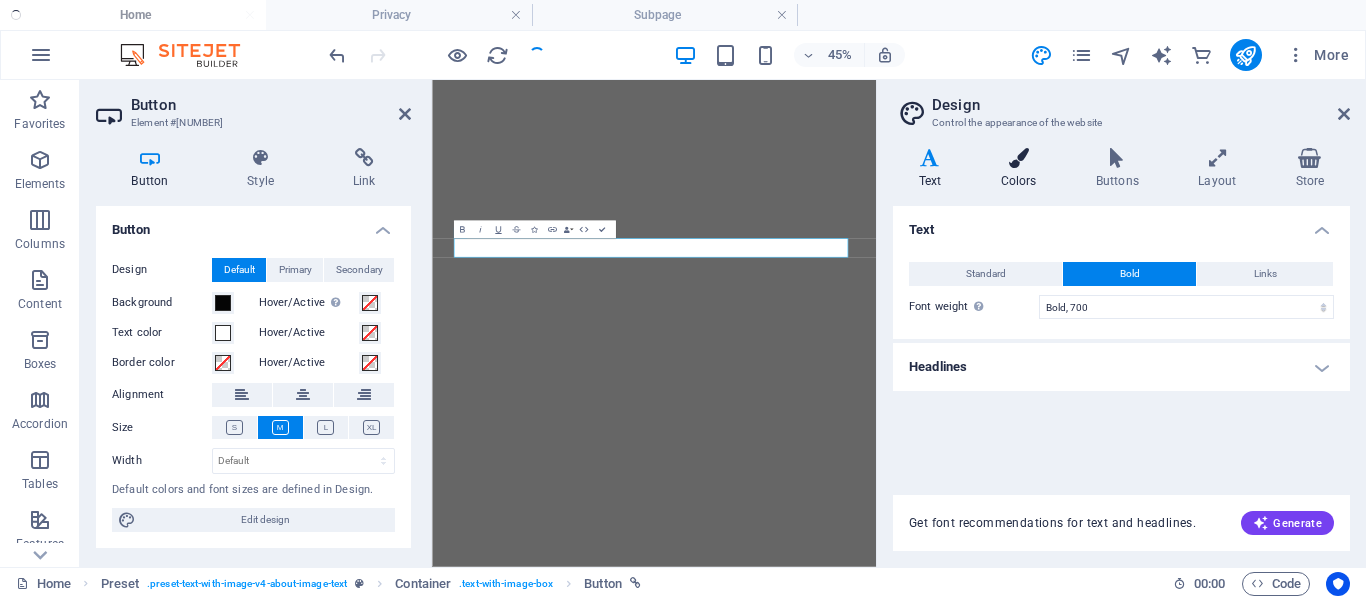 click at bounding box center [1018, 158] 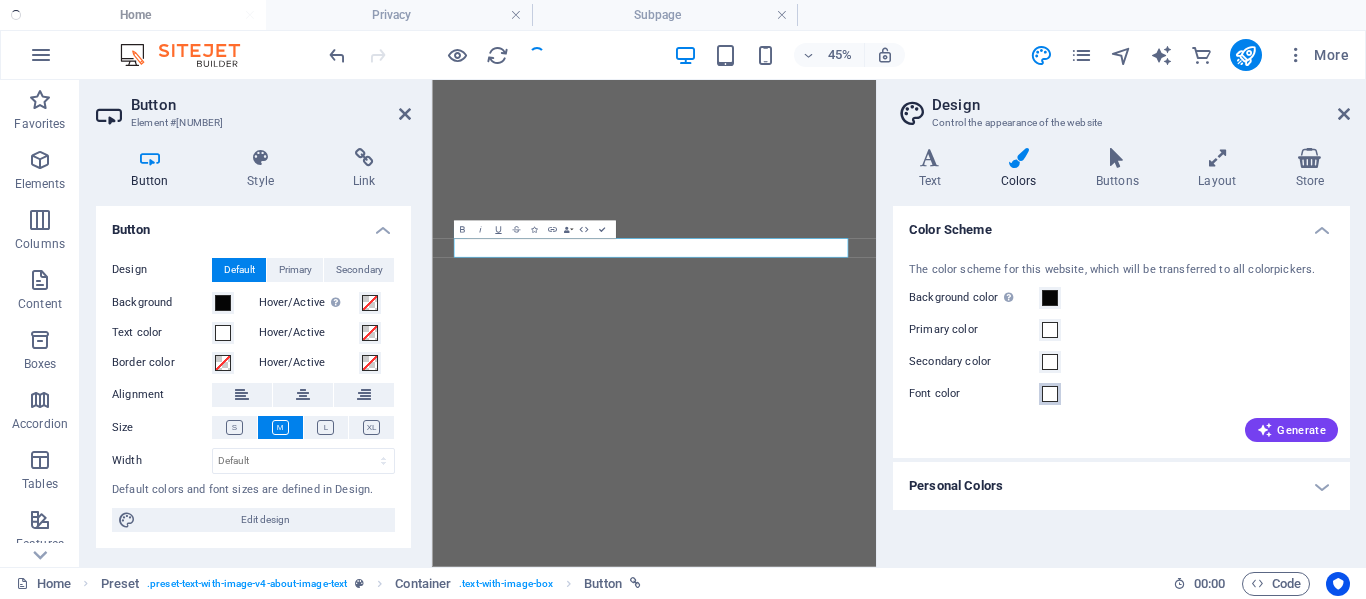 click at bounding box center [1050, 394] 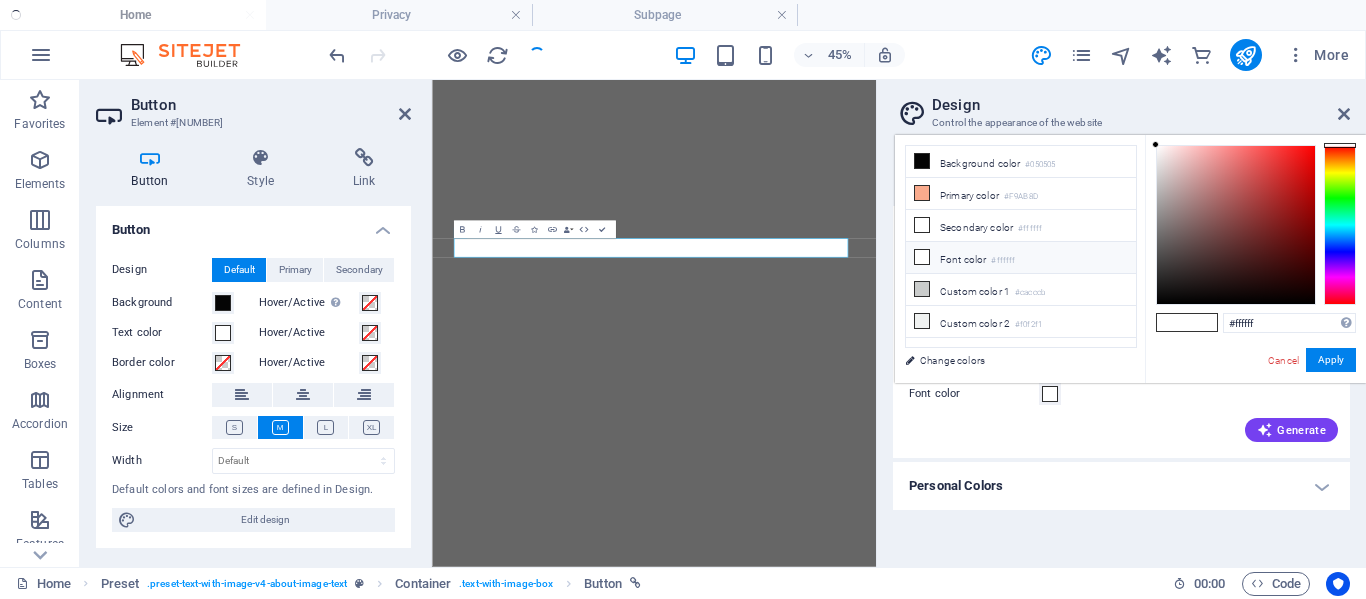 click on "Font color
#ffffff" at bounding box center (1021, 258) 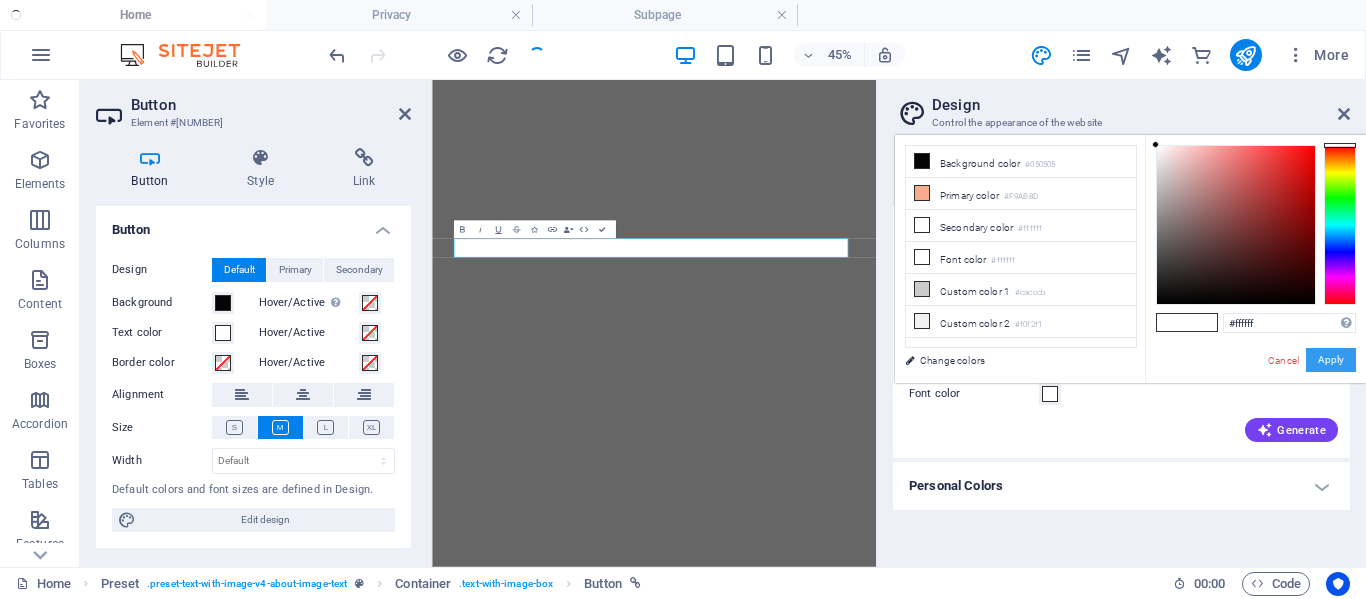 click on "Apply" at bounding box center [1331, 360] 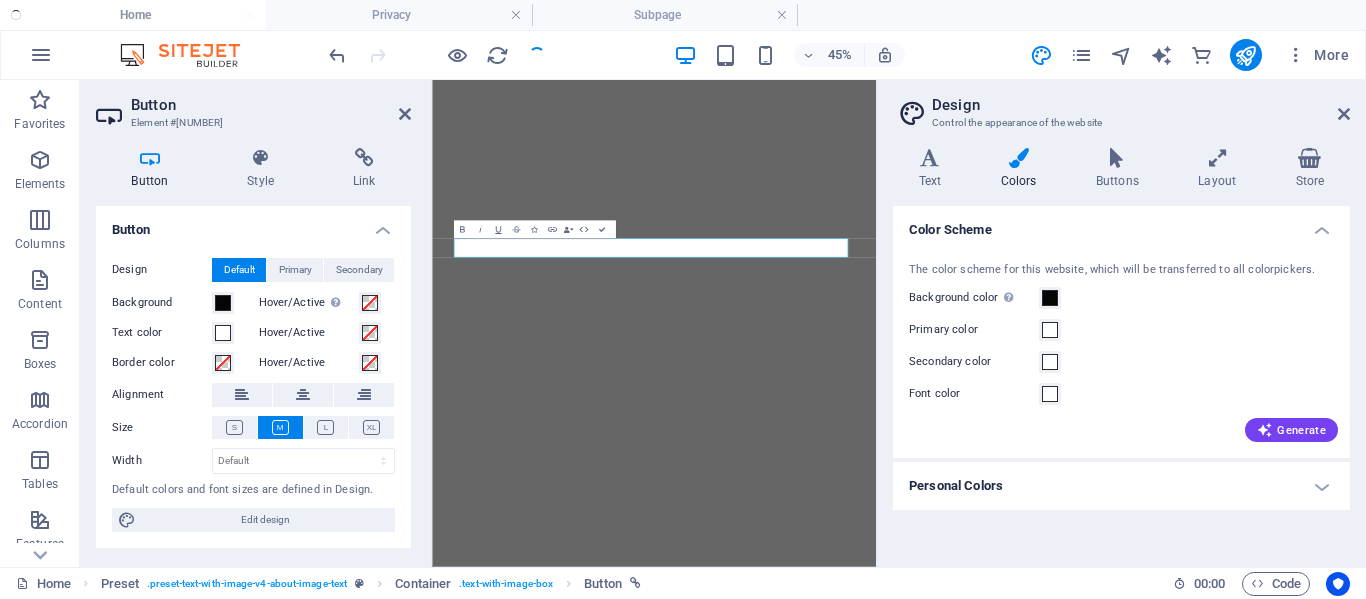 click on "Background color Only visible if it is not covered by other backgrounds." at bounding box center [974, 298] 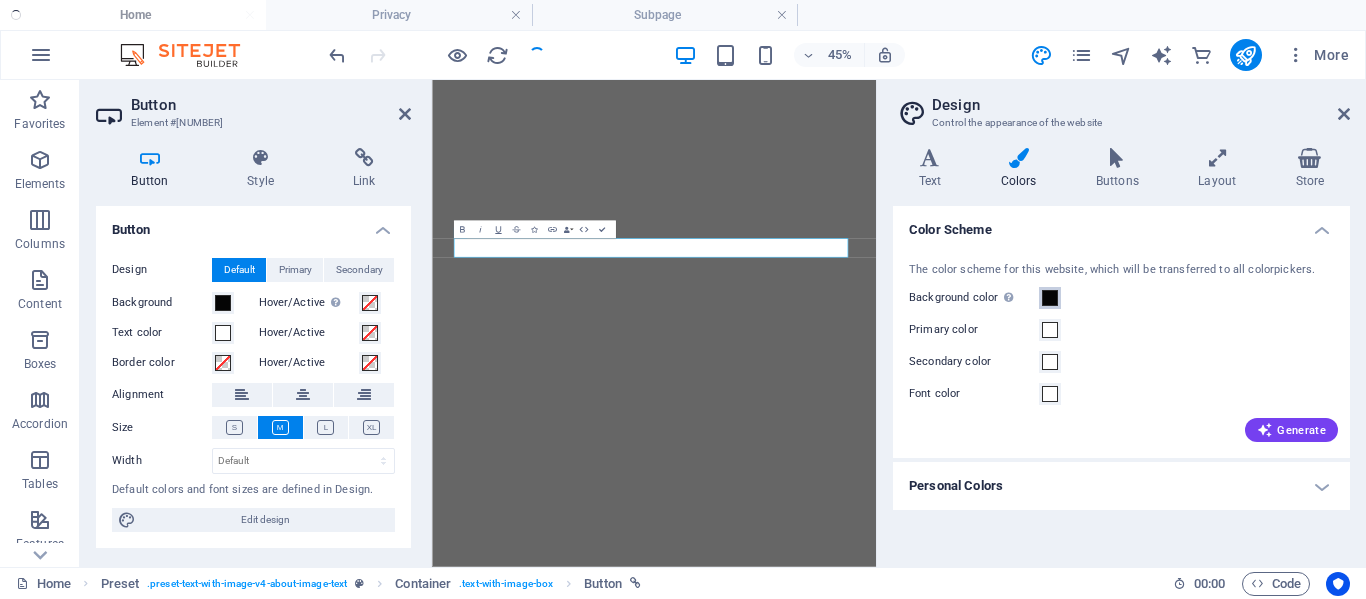 click on "Background color Only visible if it is not covered by other backgrounds." at bounding box center (1050, 298) 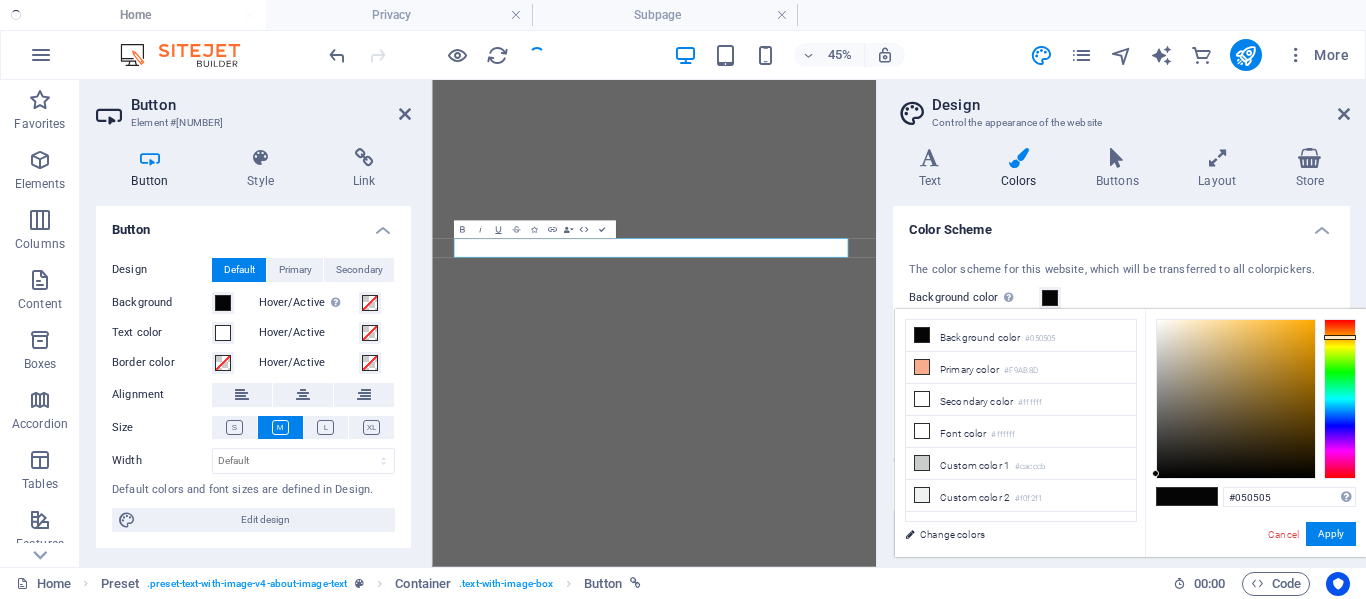click at bounding box center (1050, 298) 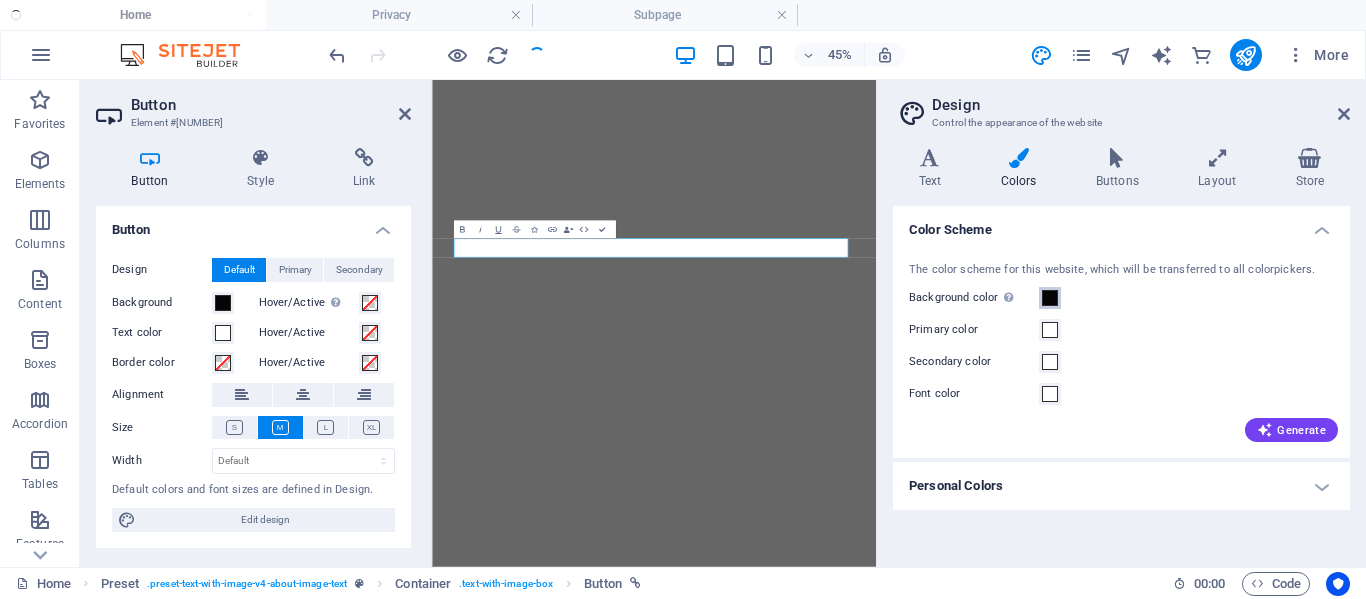 click at bounding box center [1050, 298] 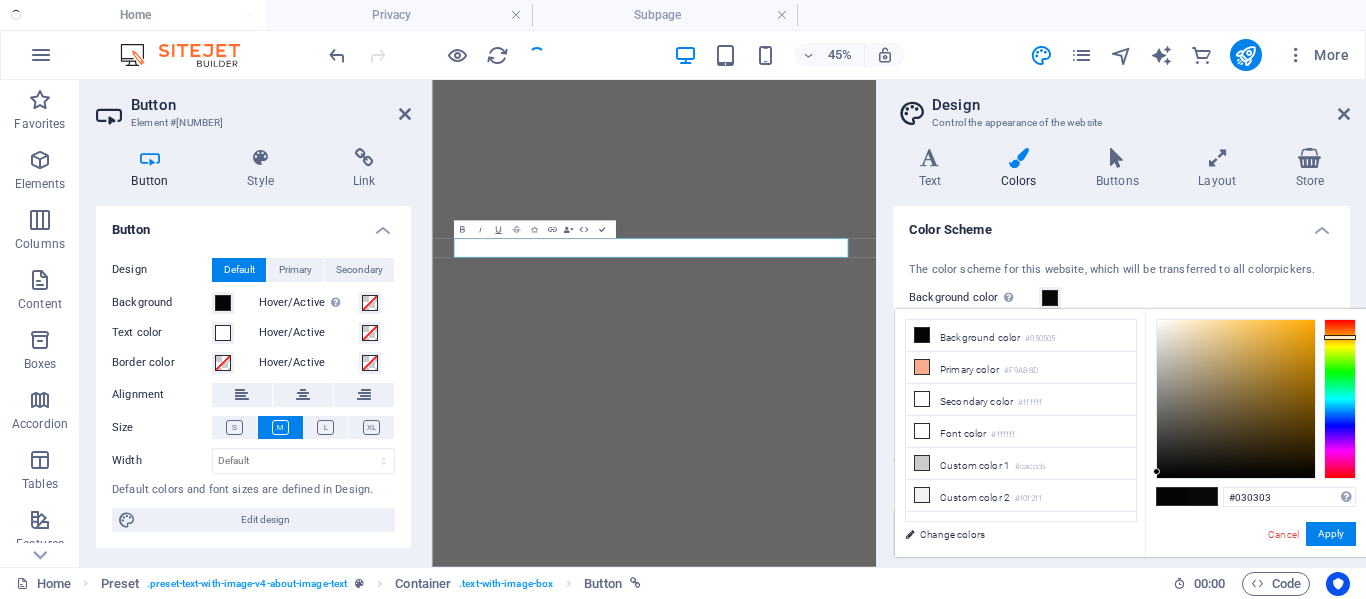 click on "#030303 Supported formats #0852ed rgb(8, 82, 237) rgba(8, 82, 237, 90%) hsv(221,97,93) hsl(221, 93%, 48%) Cancel Apply" at bounding box center (1255, 578) 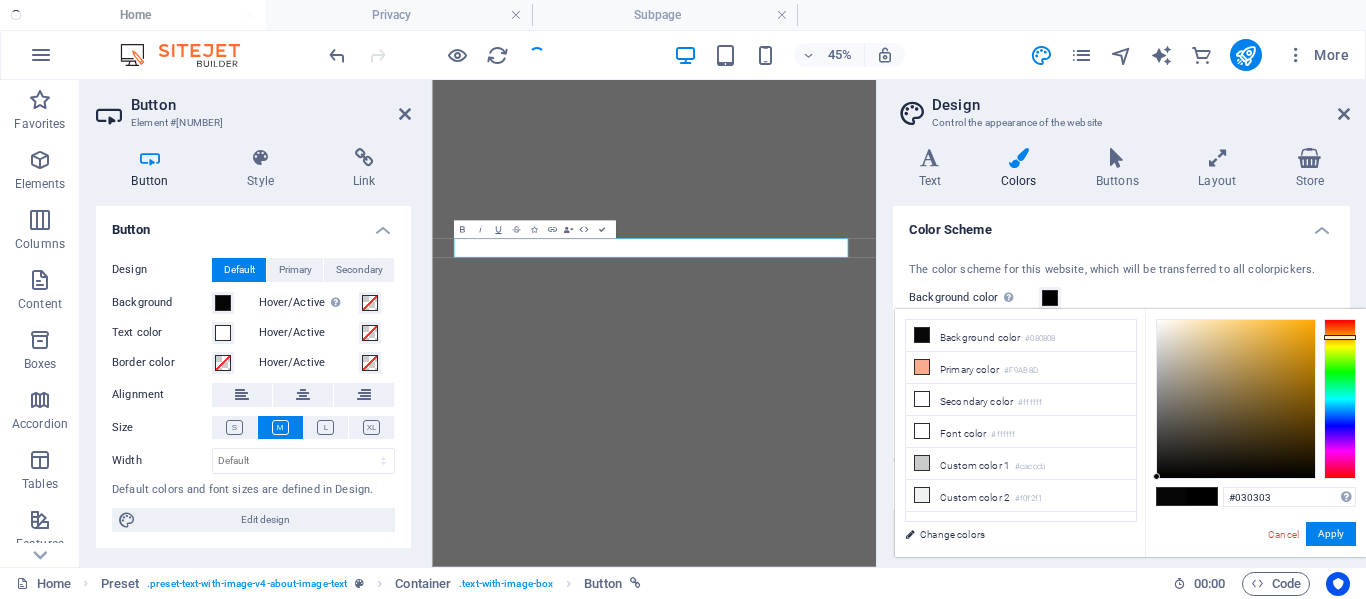 type on "#000000" 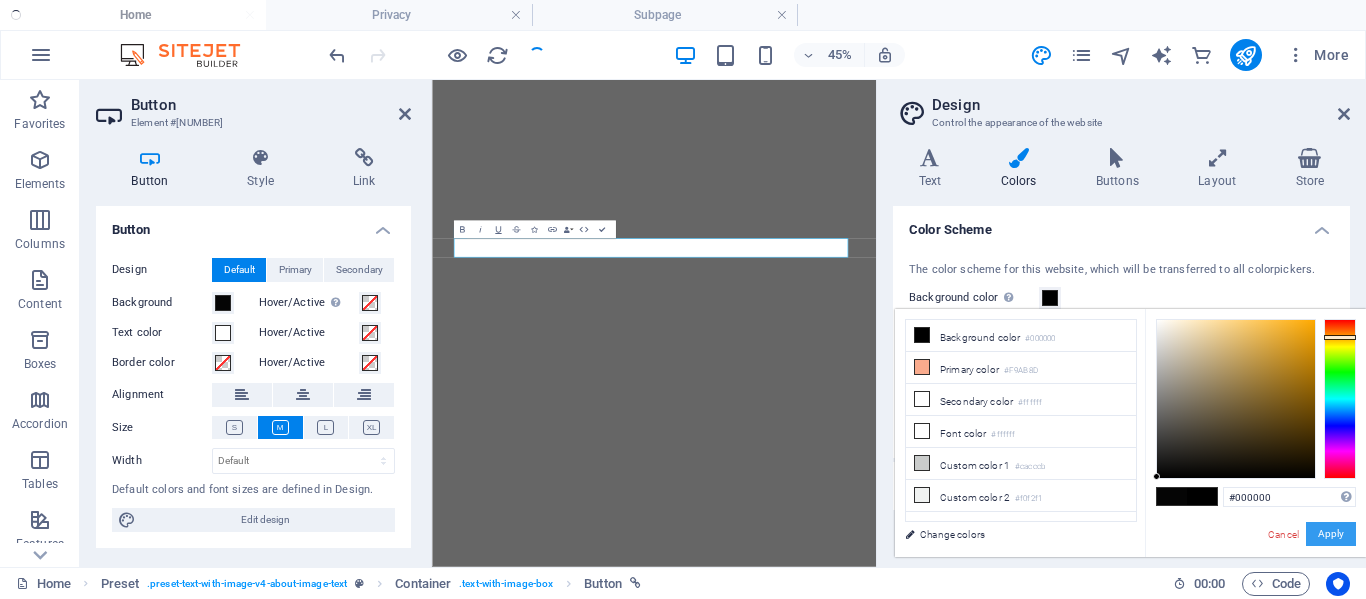 click on "Apply" at bounding box center [1331, 534] 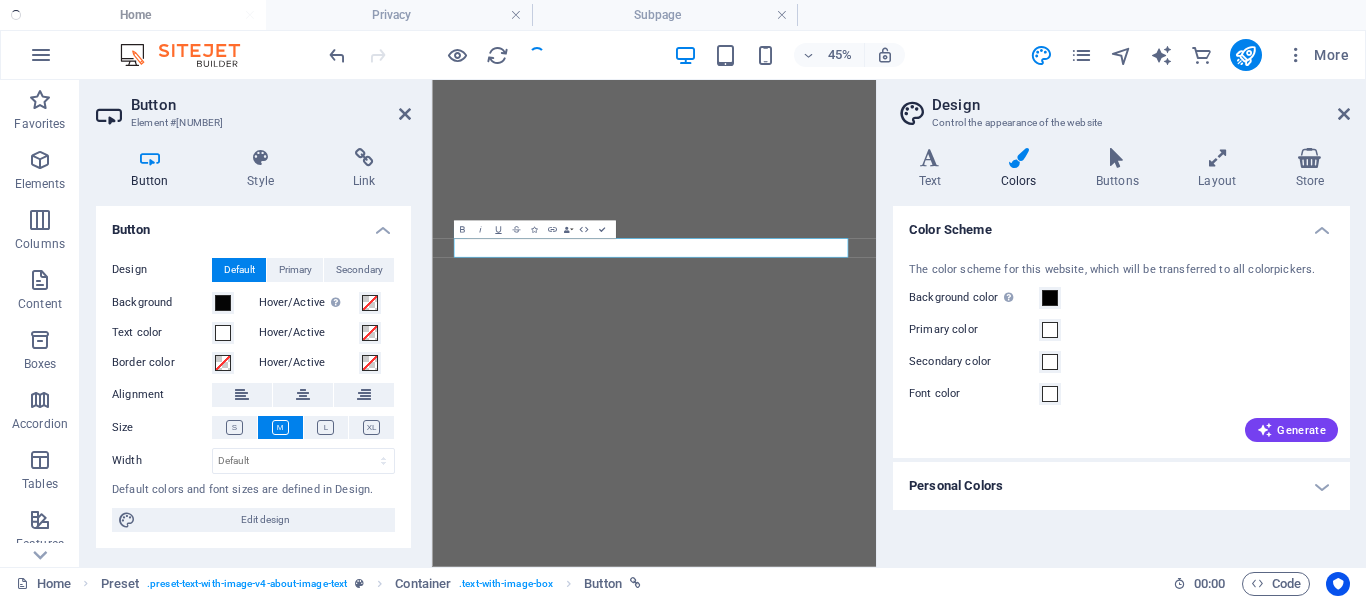 click on "Variants  Text  Colors  Buttons  Layout  Store Text Standard Bold Links Font color Font -apple-system, BlinkMaxSystemFont, "Seoge UI", Roboto, "Helvetica Neue", Arial, sans-serif Font size 16 rem px Line height 1.5 Font weight To display the font weight correctly, it may need to be enabled.  Manage Fonts Thin, 100 Extra-light, 200 Light, 300 Regular, 400 Medium, 500 Semi-bold, 600 Bold, 700 Extra-bold, 800 Black, 900 Letter spacing 0 rem px Font style Text transform Tt TT tt Text align Font weight To display the font weight correctly, it may need to be enabled.  Manage Fonts Thin, 100 Extra-light, 200 Light, 300 Regular, 400 Medium, 500 Semi-bold, 600 Bold, 700 Extra-bold, 800 Black, 900 Default Hover / Active Font color Font color Decoration None Decoration None Transition duration 0.3 s Transition function Ease Ease In Ease Out Ease In/Ease Out Linear Headlines All H1 / Textlogo H2 H3 H4 H5 H6 Font color Font -apple-system, BlinkMaxSystemFont, "Seoge UI", Roboto, "Helvetica Neue", Arial, sans-serif 1.5 0 px" at bounding box center (1121, 349) 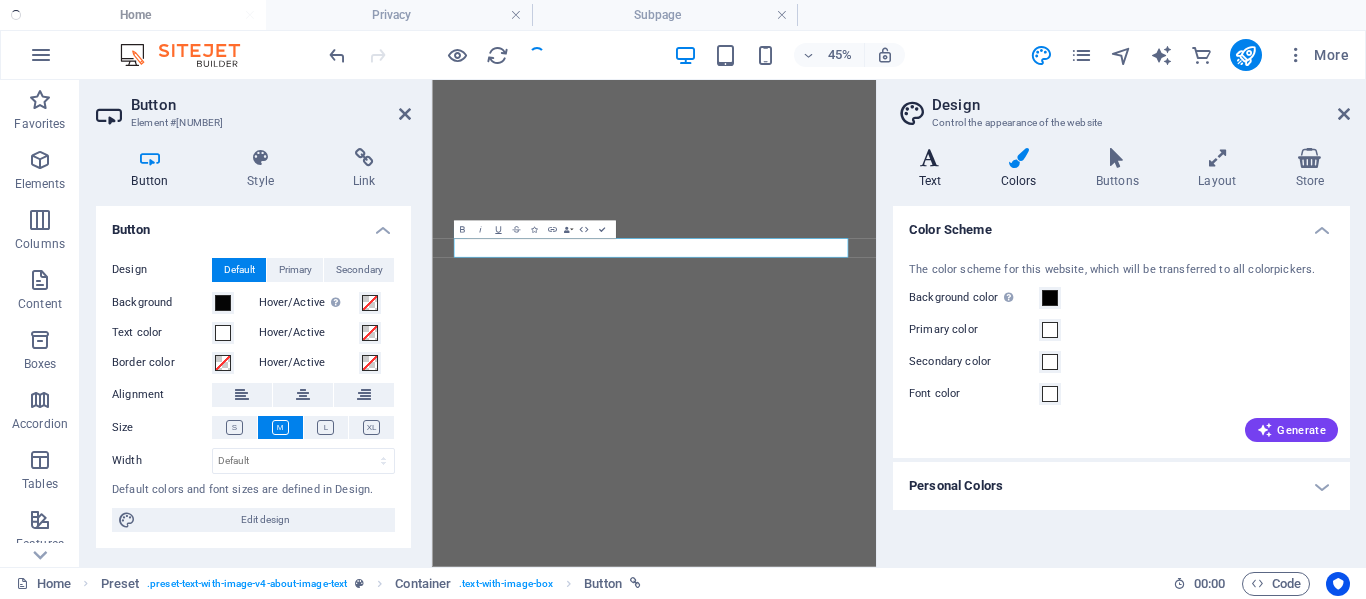 click at bounding box center [930, 158] 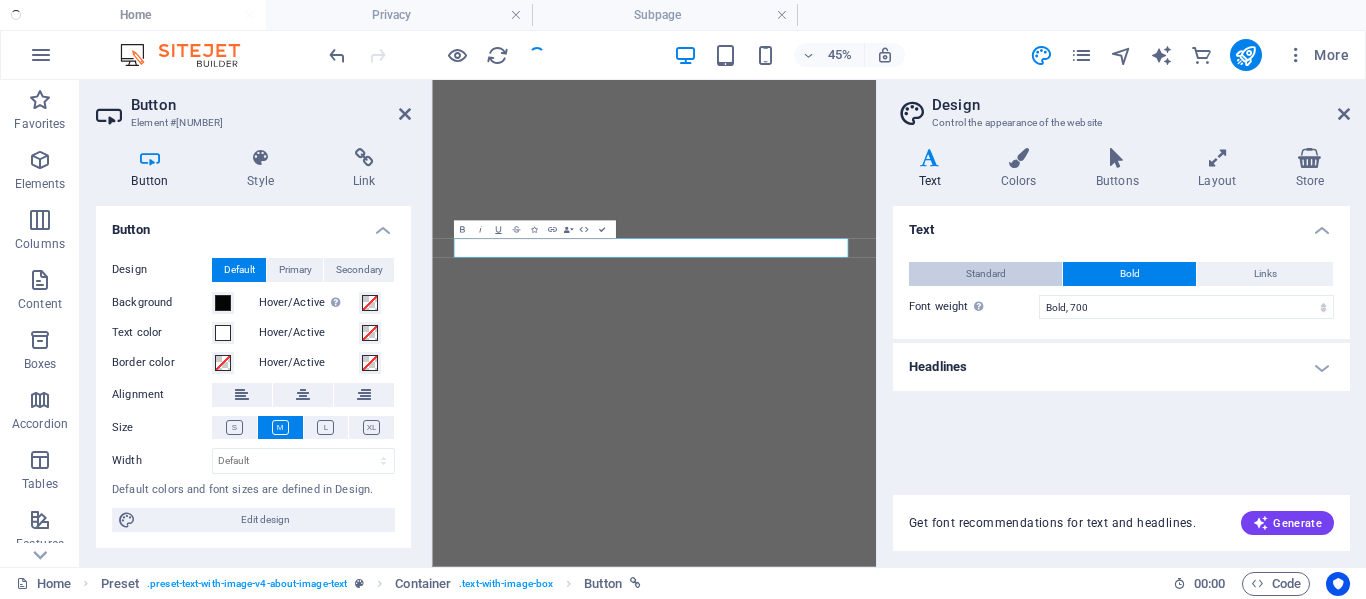 click on "Standard" at bounding box center [985, 274] 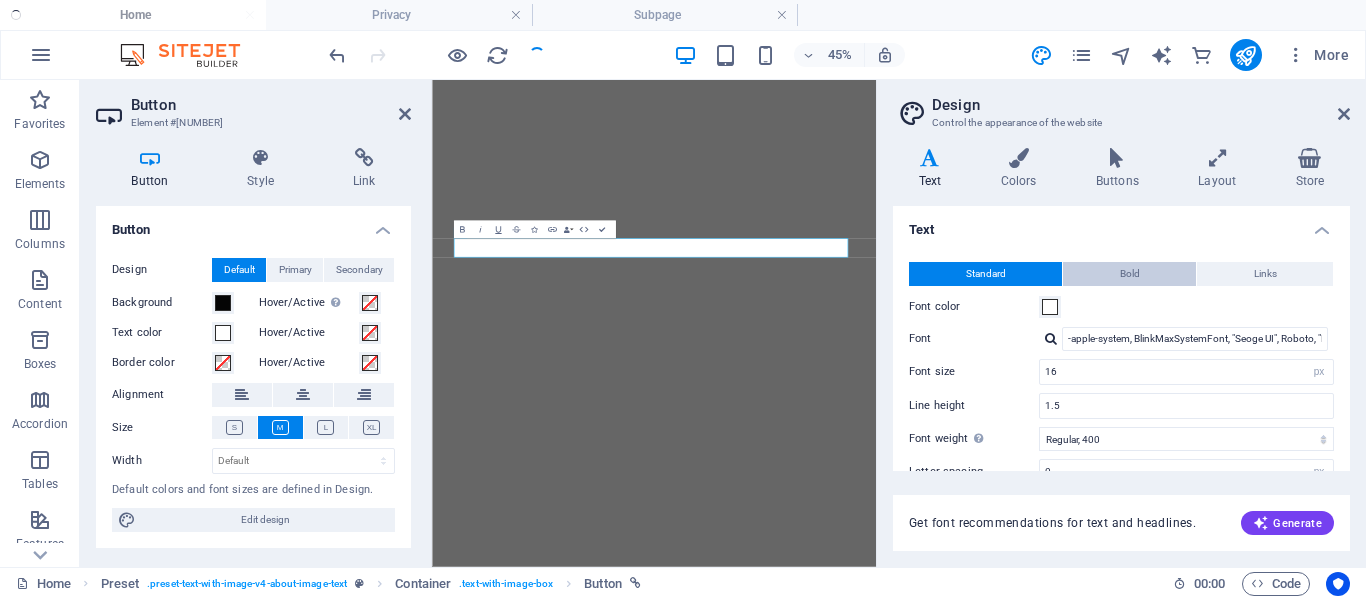 click on "Bold" at bounding box center [1129, 274] 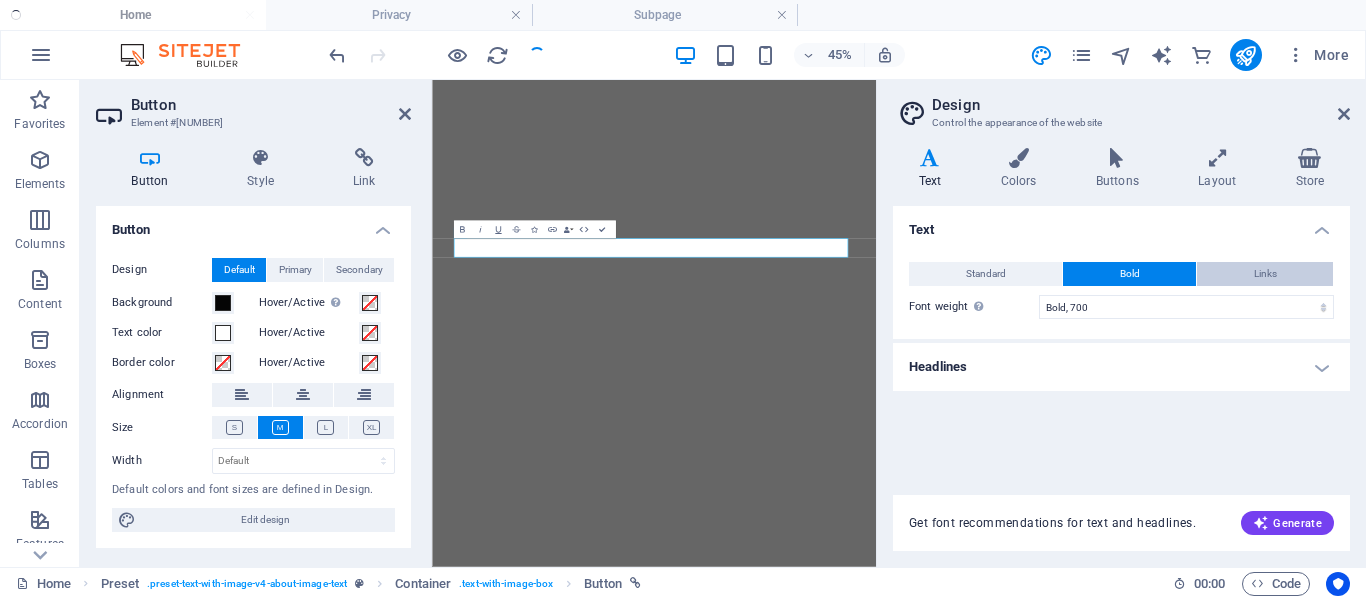 click on "Links" at bounding box center (1265, 274) 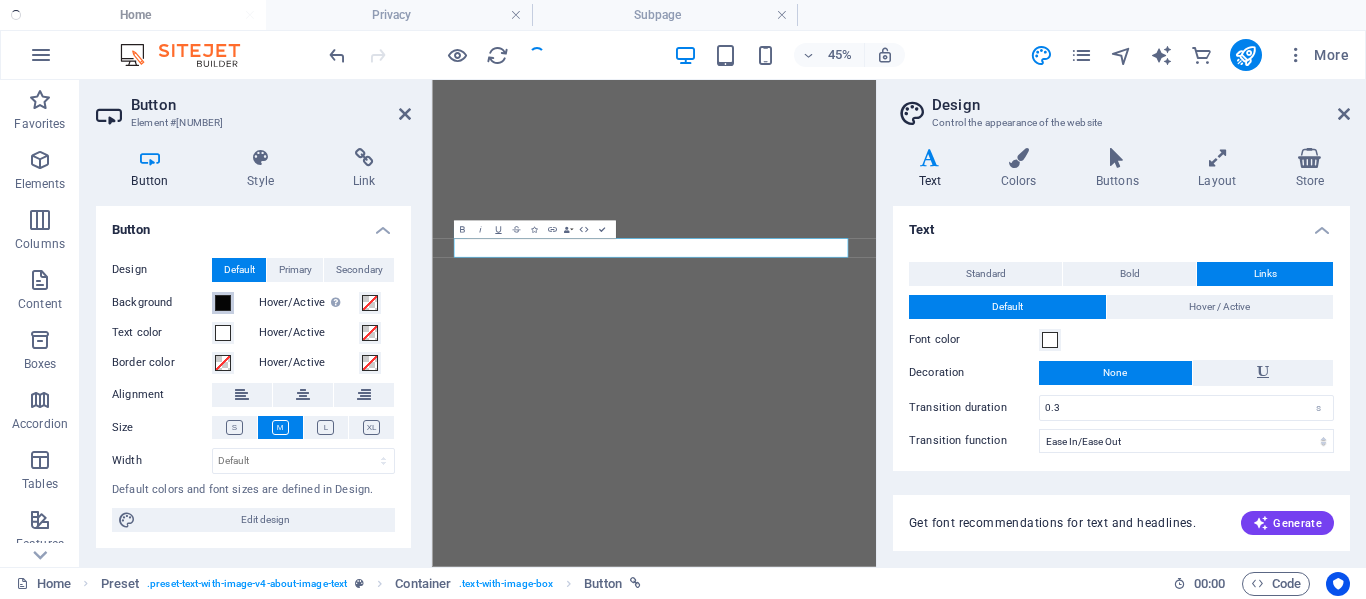 click at bounding box center (223, 303) 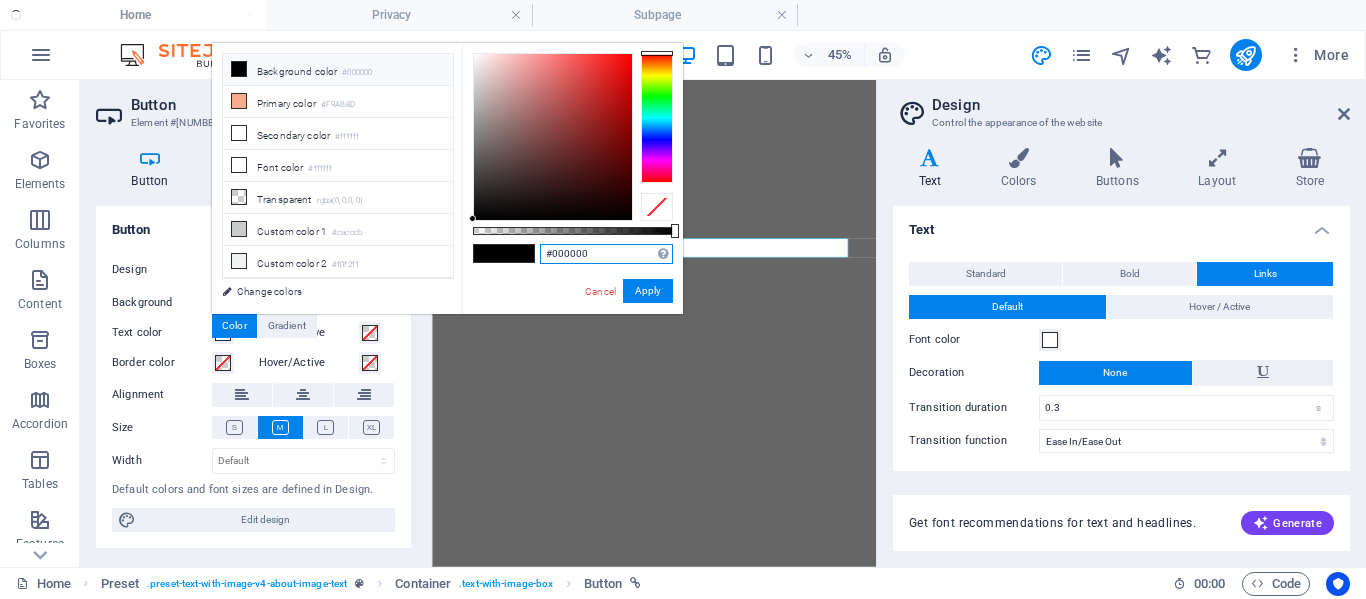 drag, startPoint x: 599, startPoint y: 247, endPoint x: 476, endPoint y: 251, distance: 123.065025 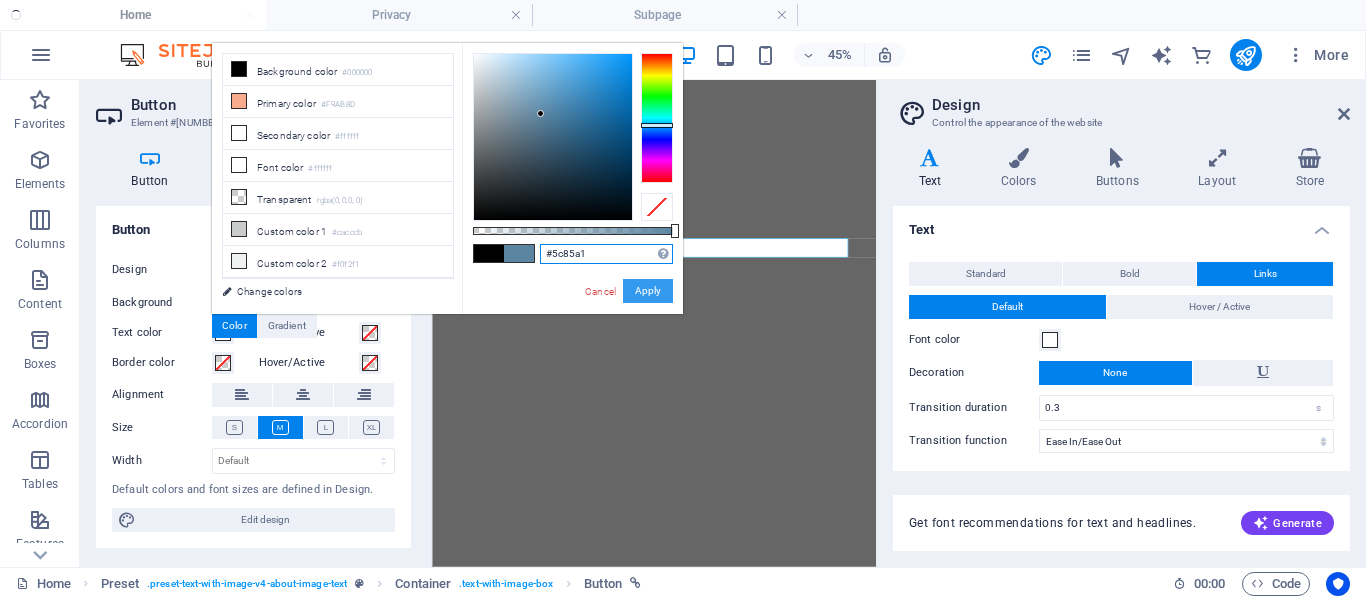 type on "#5c85a1" 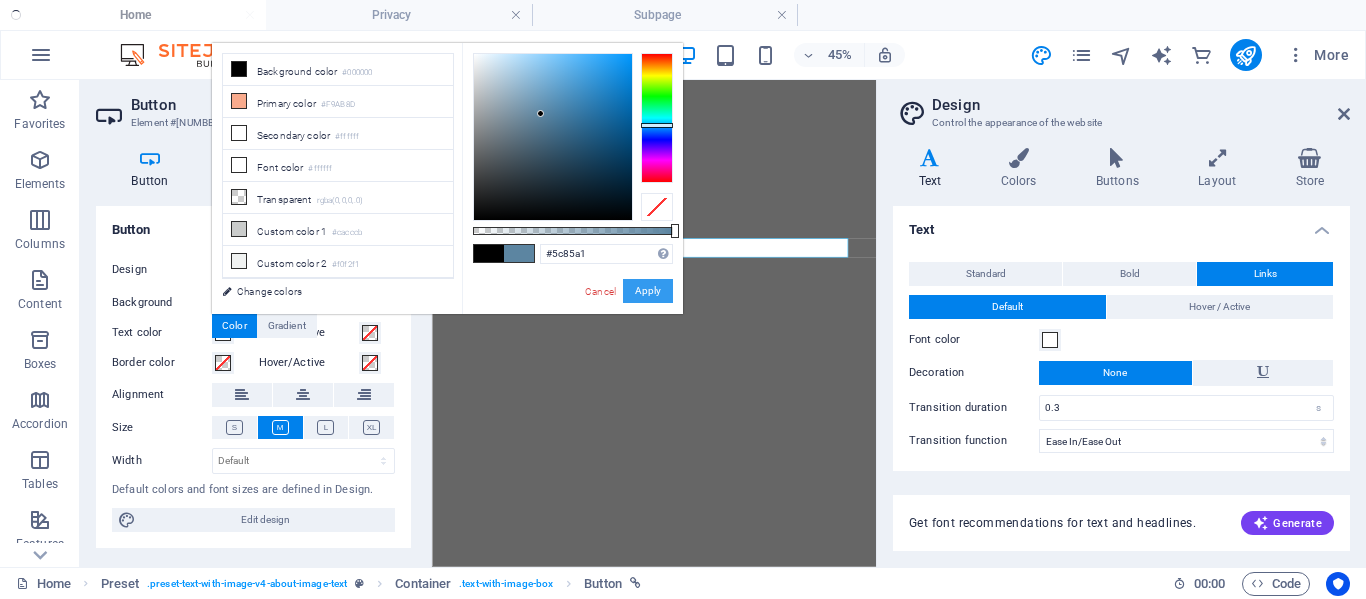 click on "Apply" at bounding box center (648, 291) 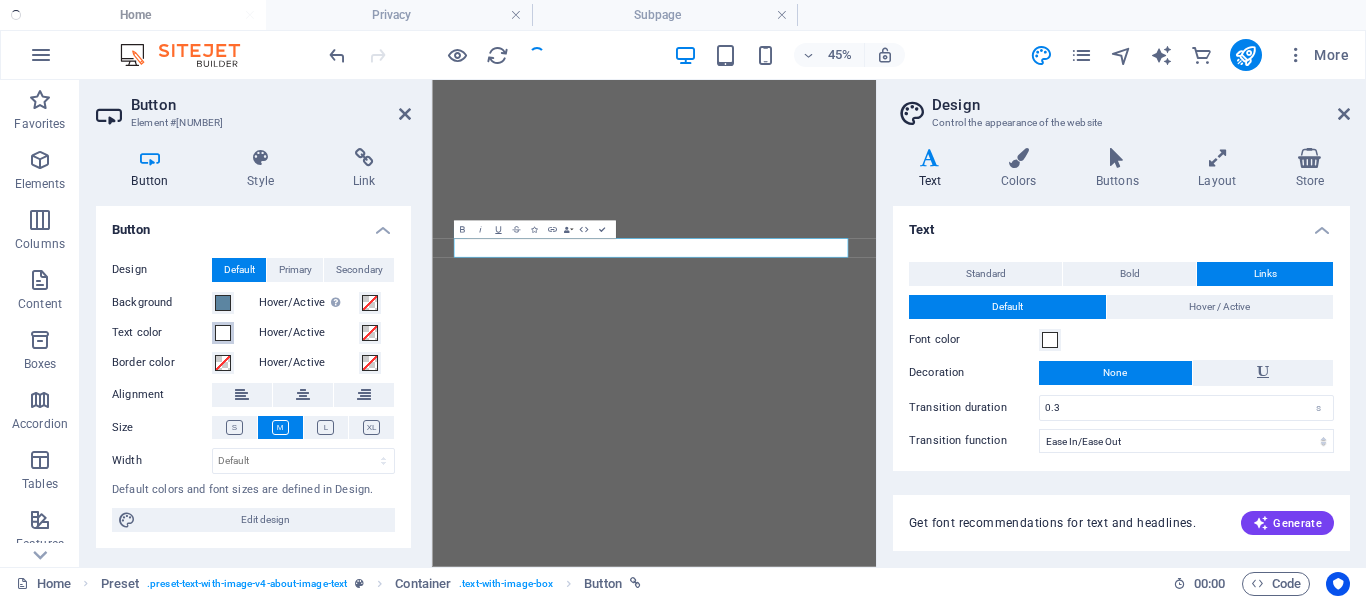 click at bounding box center [223, 333] 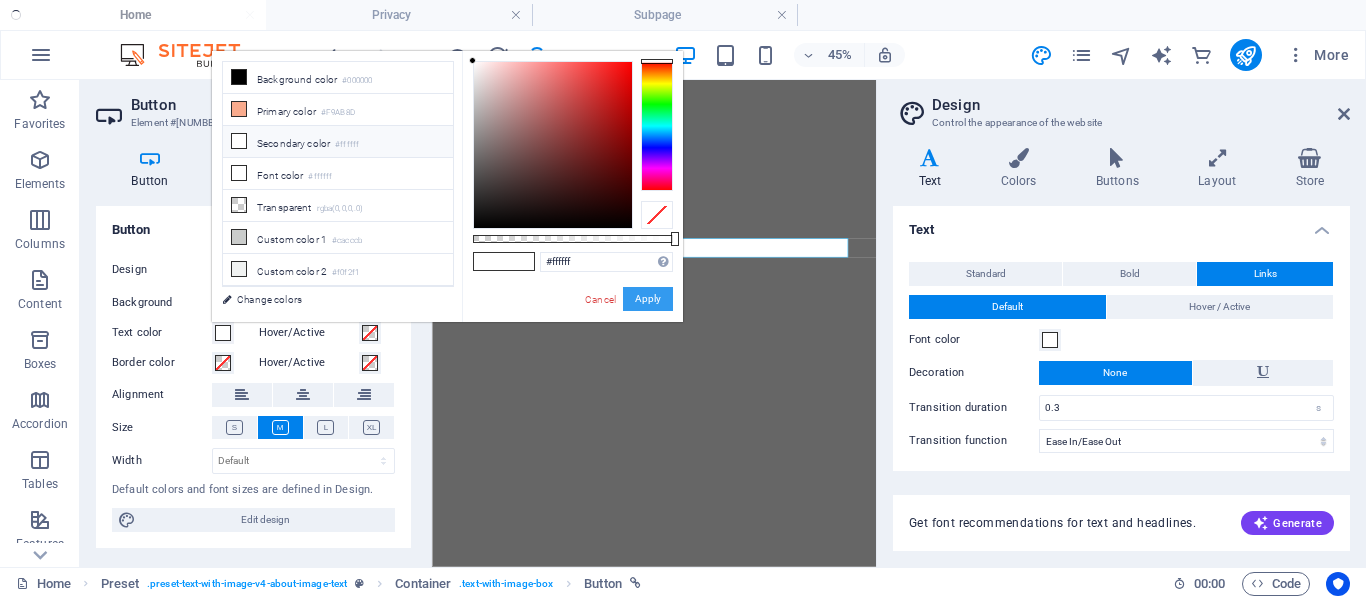 click on "Apply" at bounding box center (648, 299) 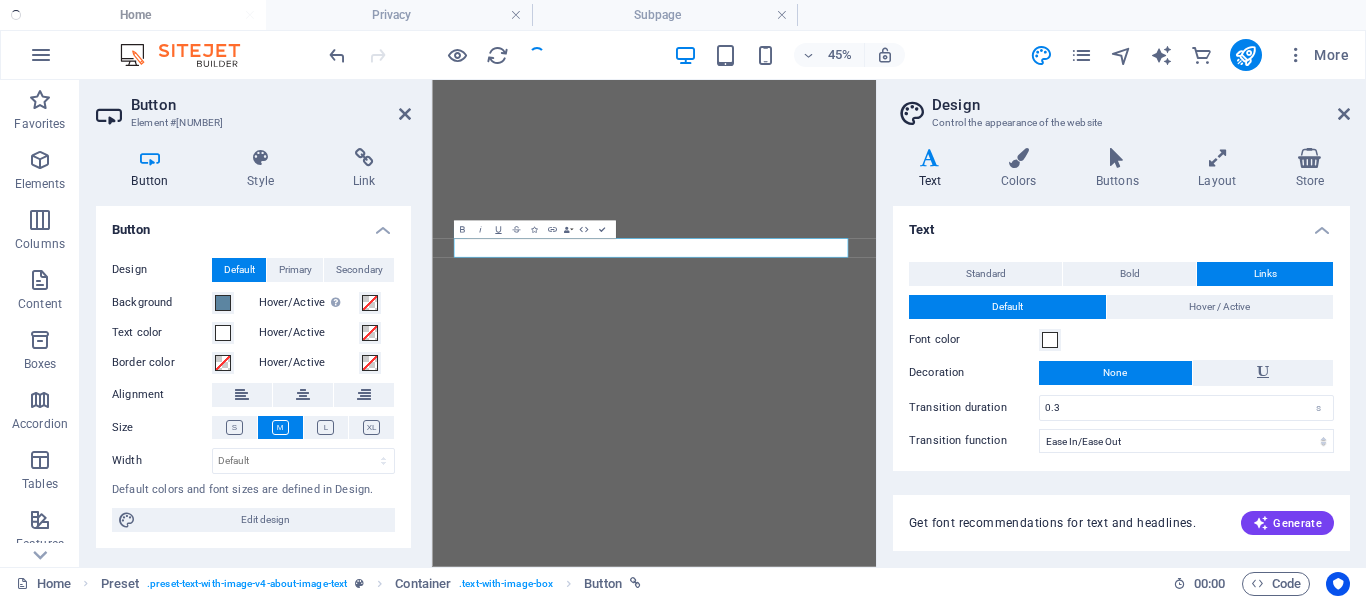 click on "Text" at bounding box center [934, 169] 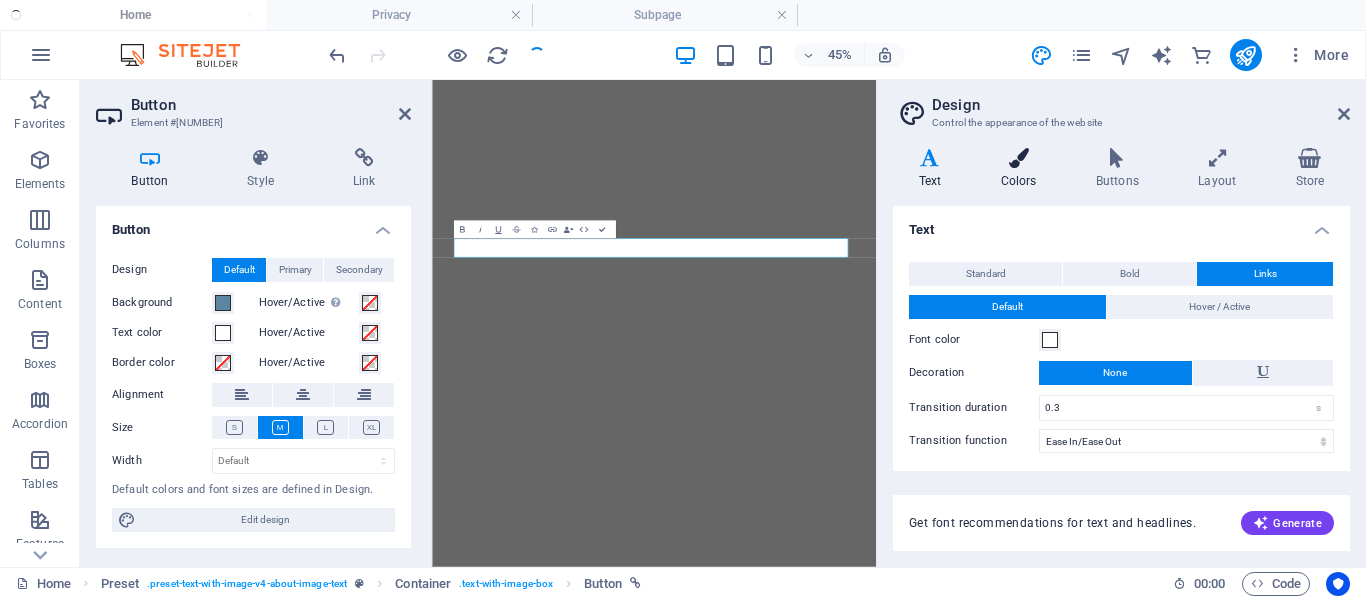 click on "Colors" at bounding box center [1022, 169] 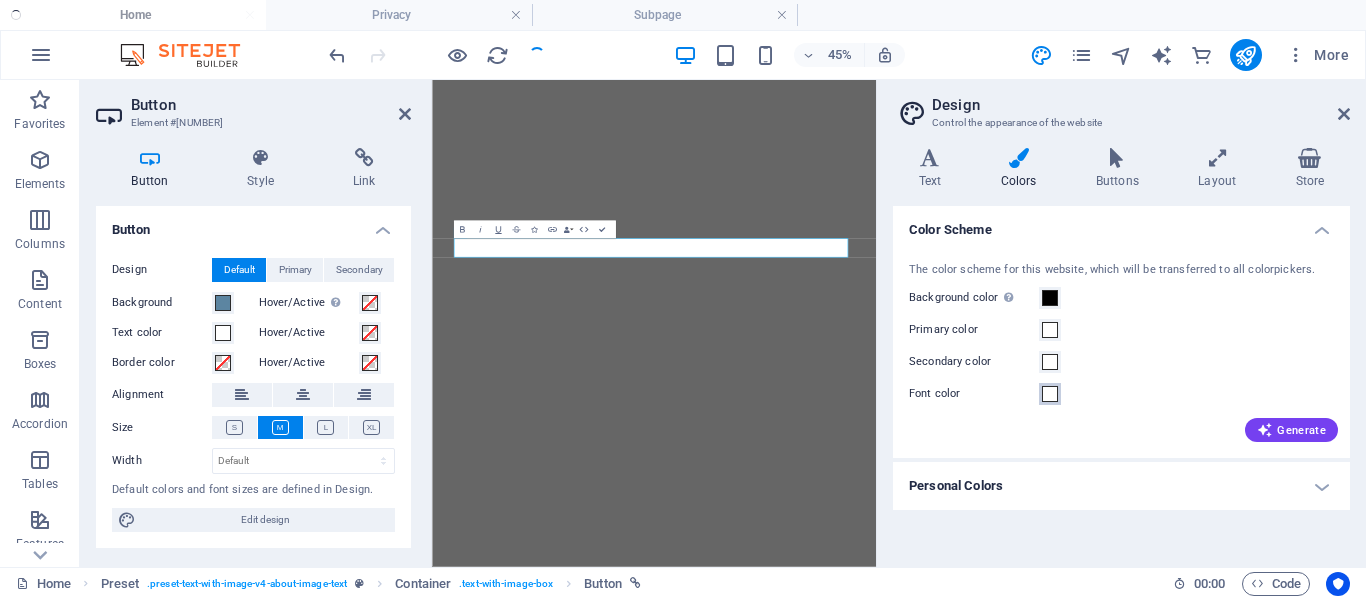 click on "Font color" at bounding box center (1050, 394) 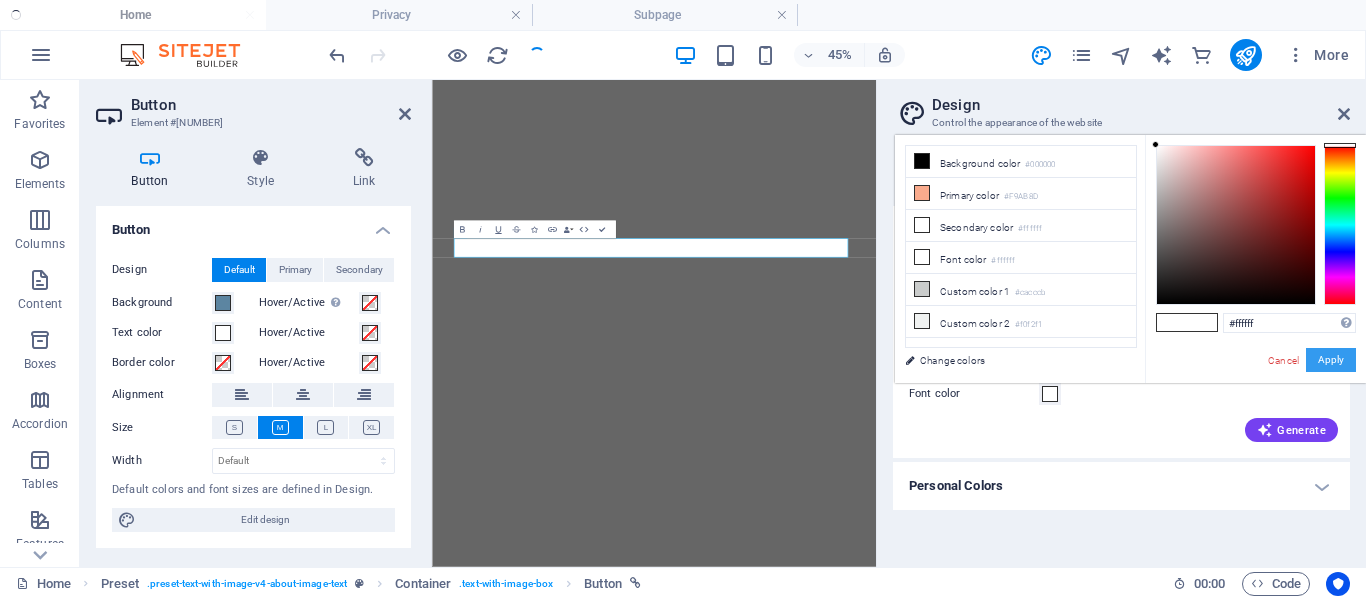 click on "Apply" at bounding box center [1331, 360] 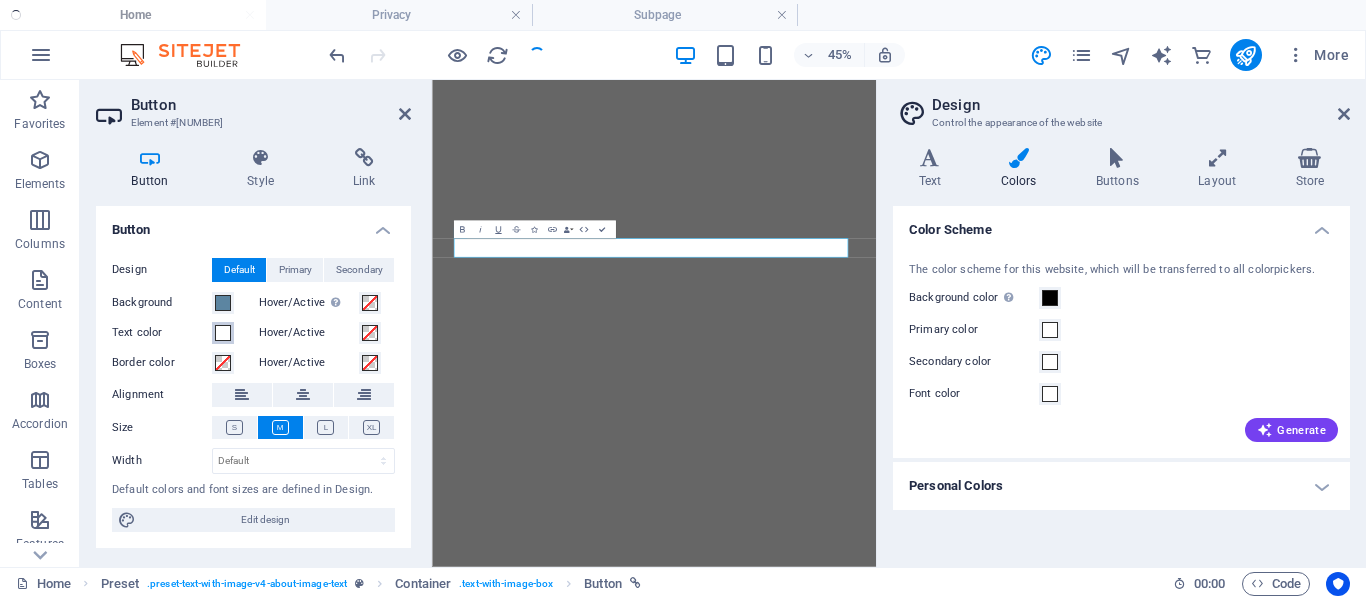 click at bounding box center [223, 333] 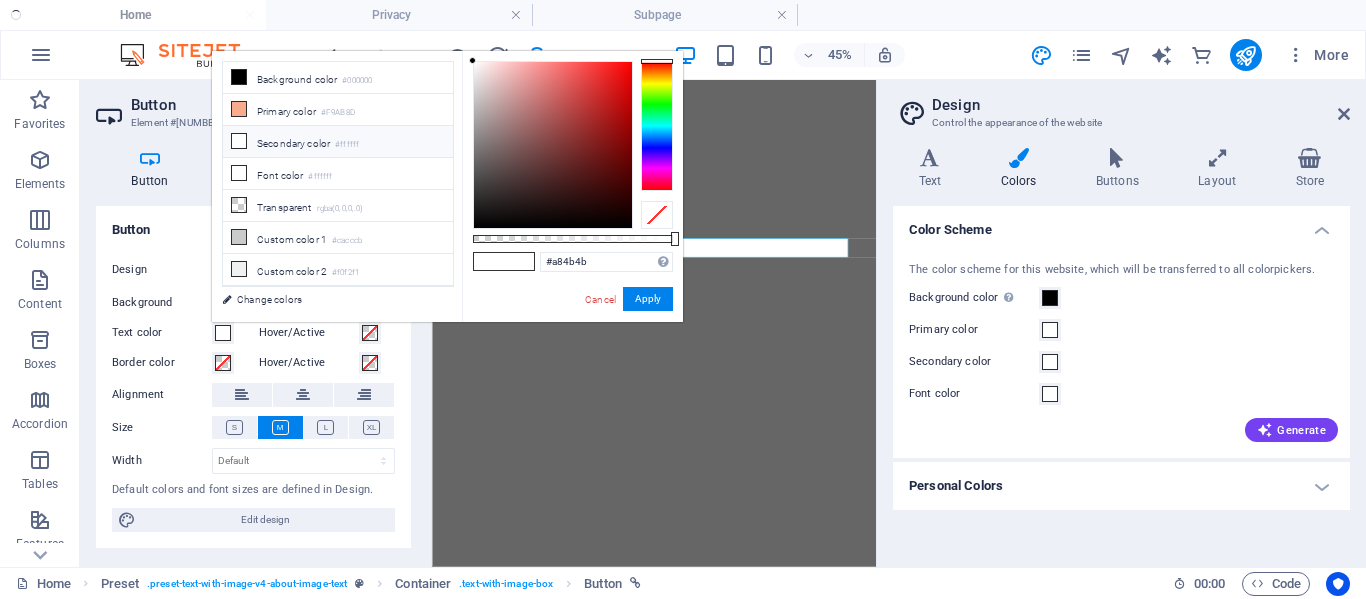 click at bounding box center [553, 145] 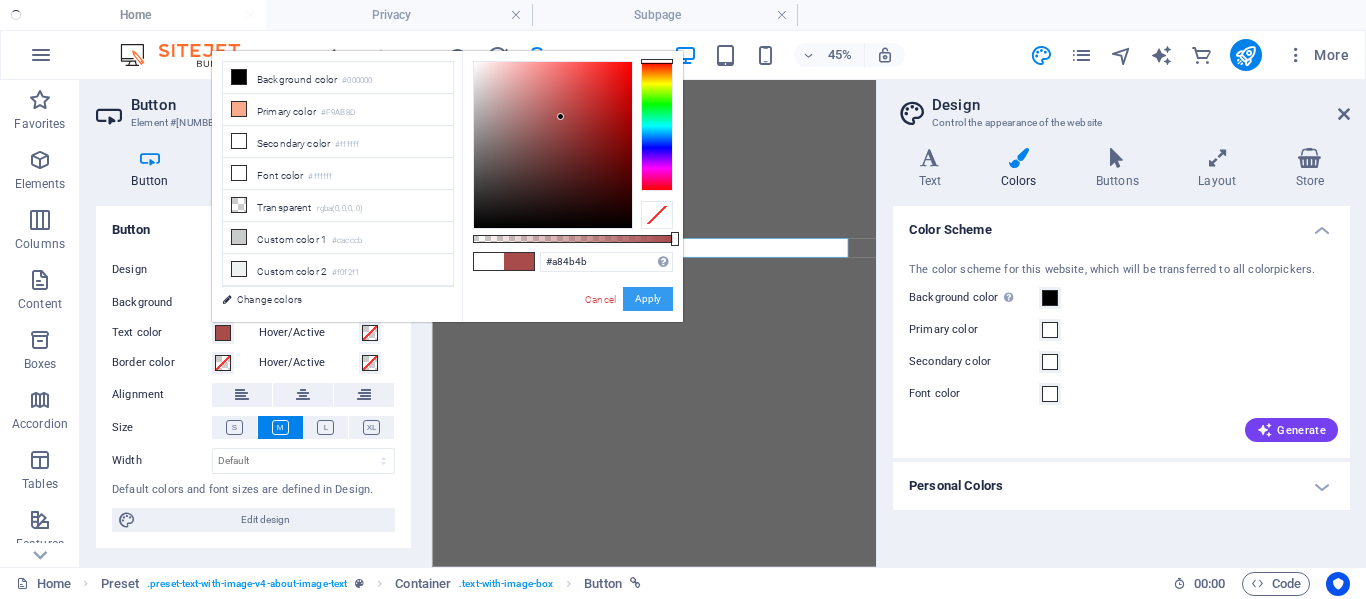 click on "Apply" at bounding box center (648, 299) 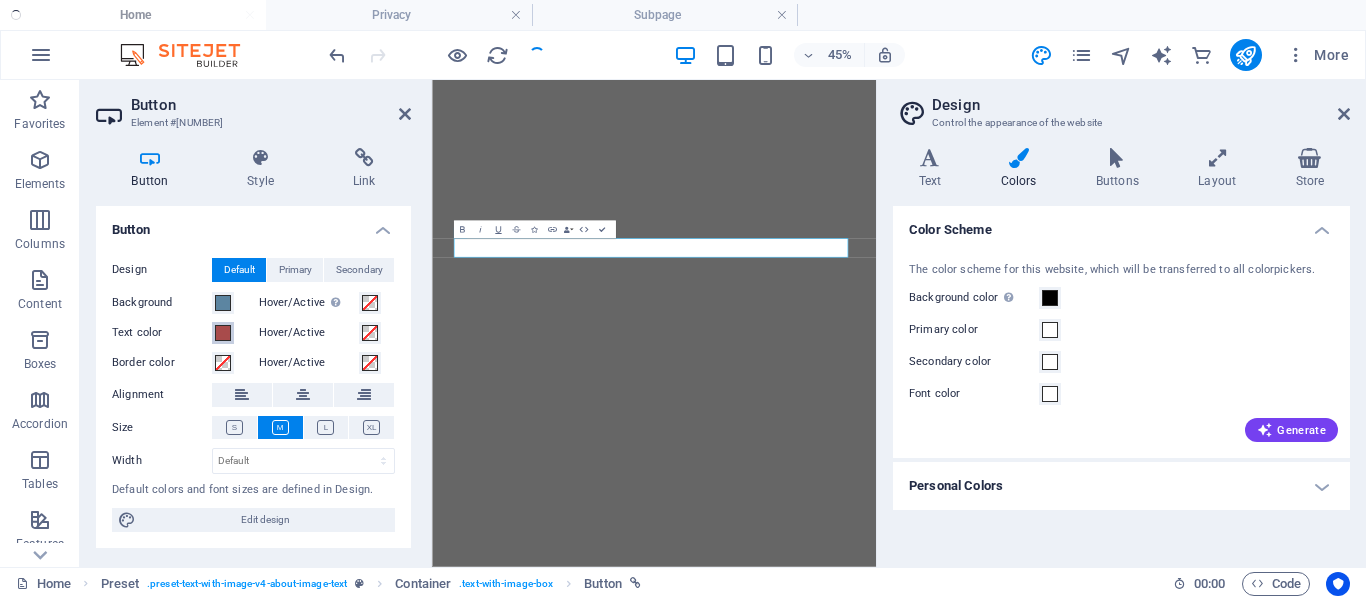 click on "Text color" at bounding box center (223, 333) 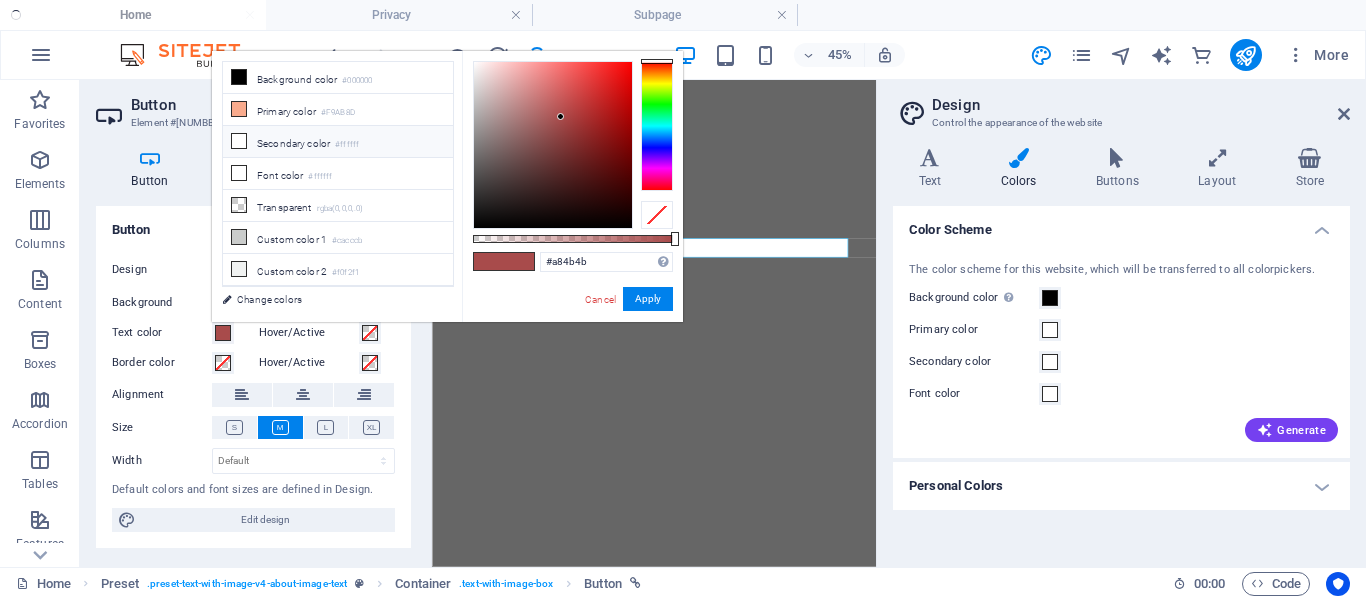 click on "Secondary color
#ffffff" at bounding box center (338, 142) 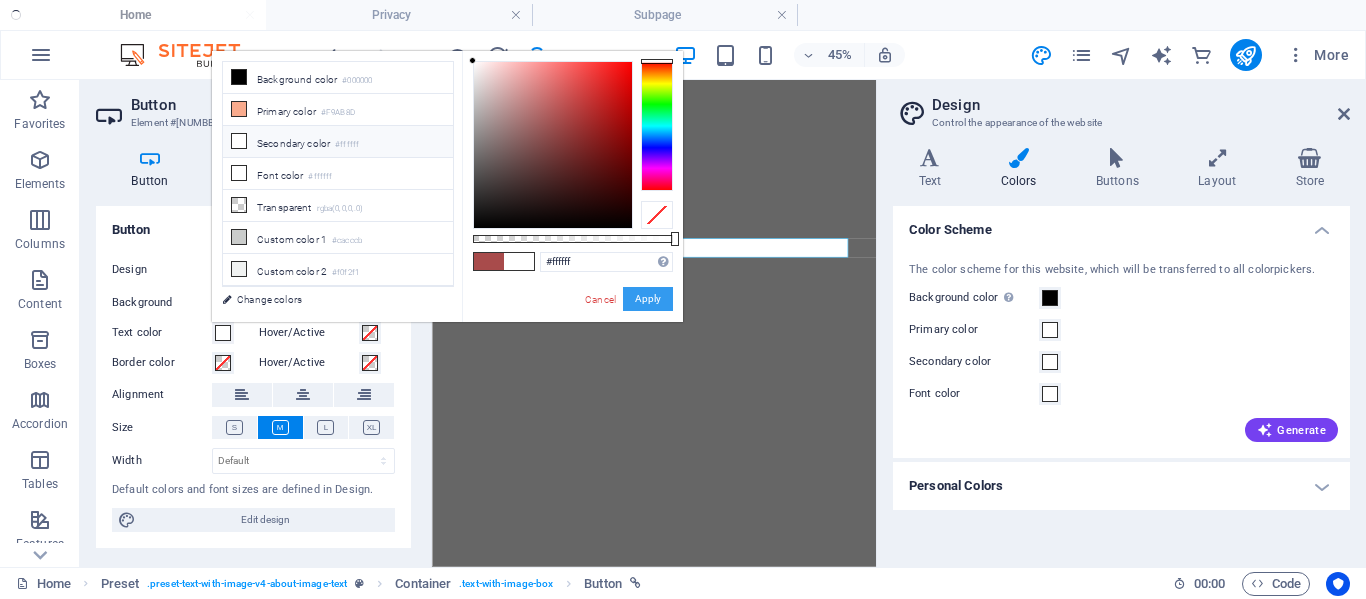 click on "Apply" at bounding box center [648, 299] 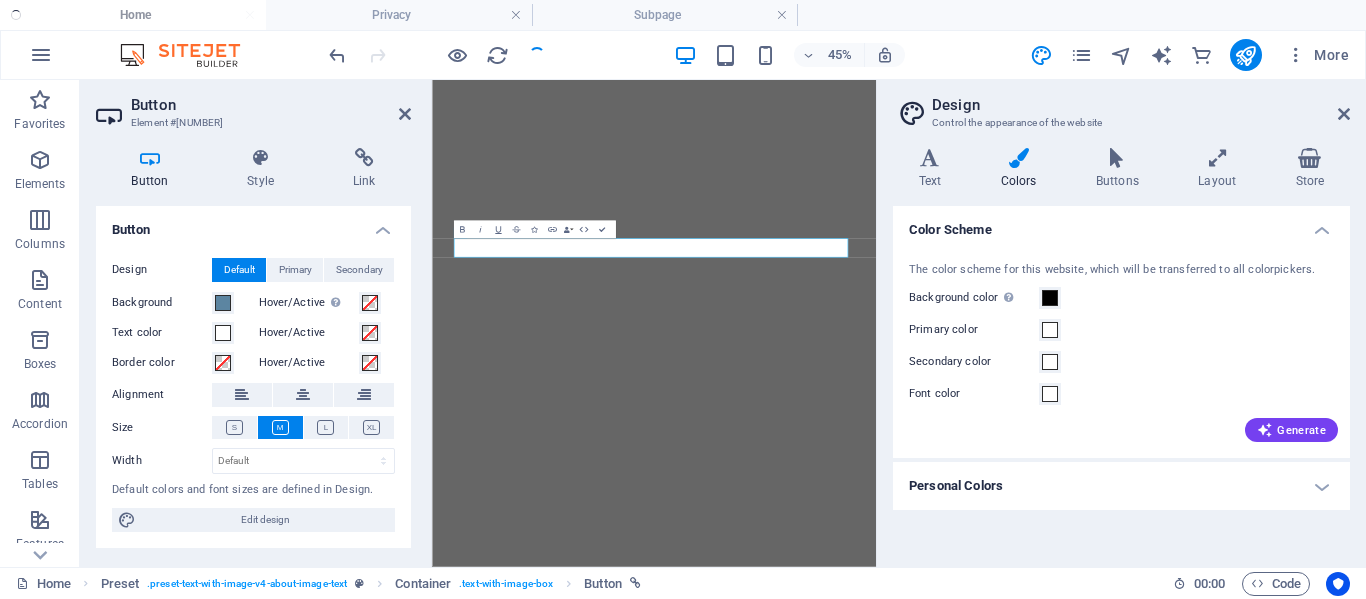 click on "Alignment" at bounding box center (162, 395) 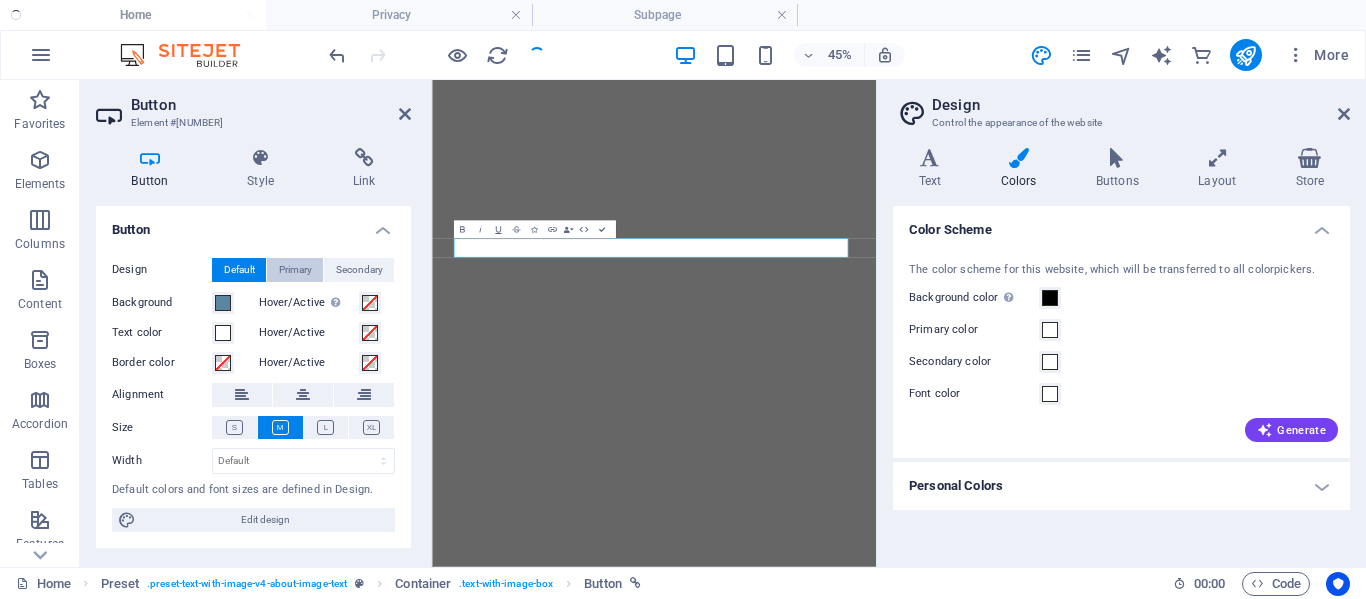 click on "Primary" at bounding box center [295, 270] 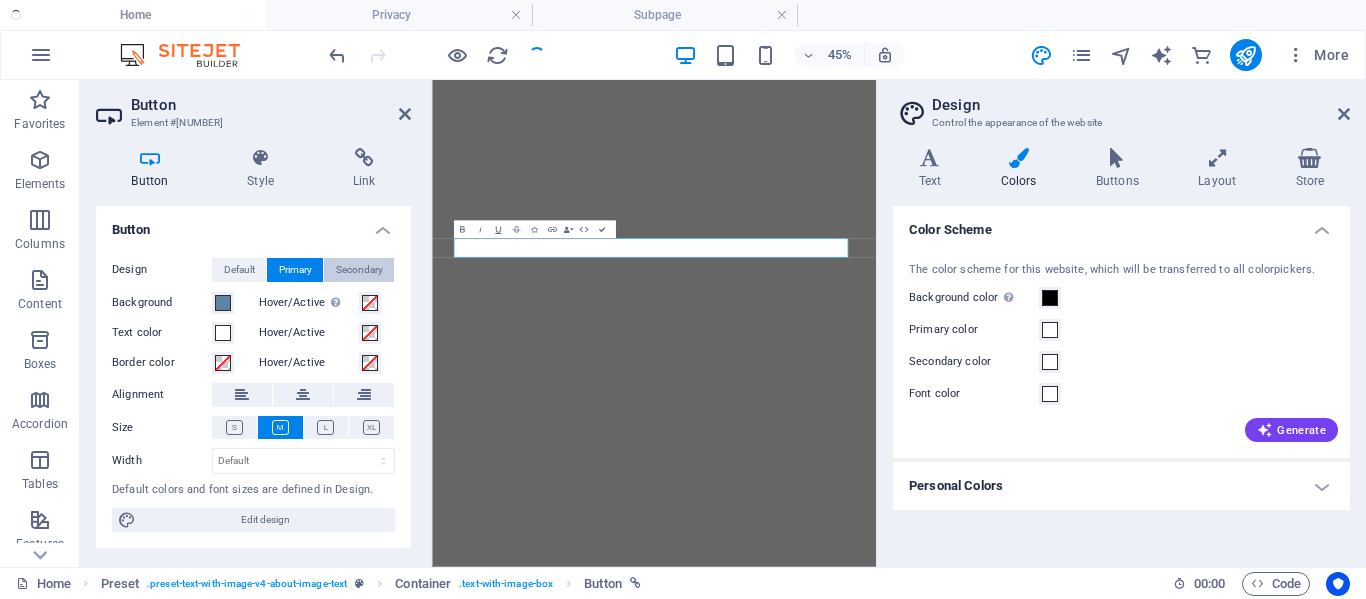 click on "Secondary" at bounding box center (359, 270) 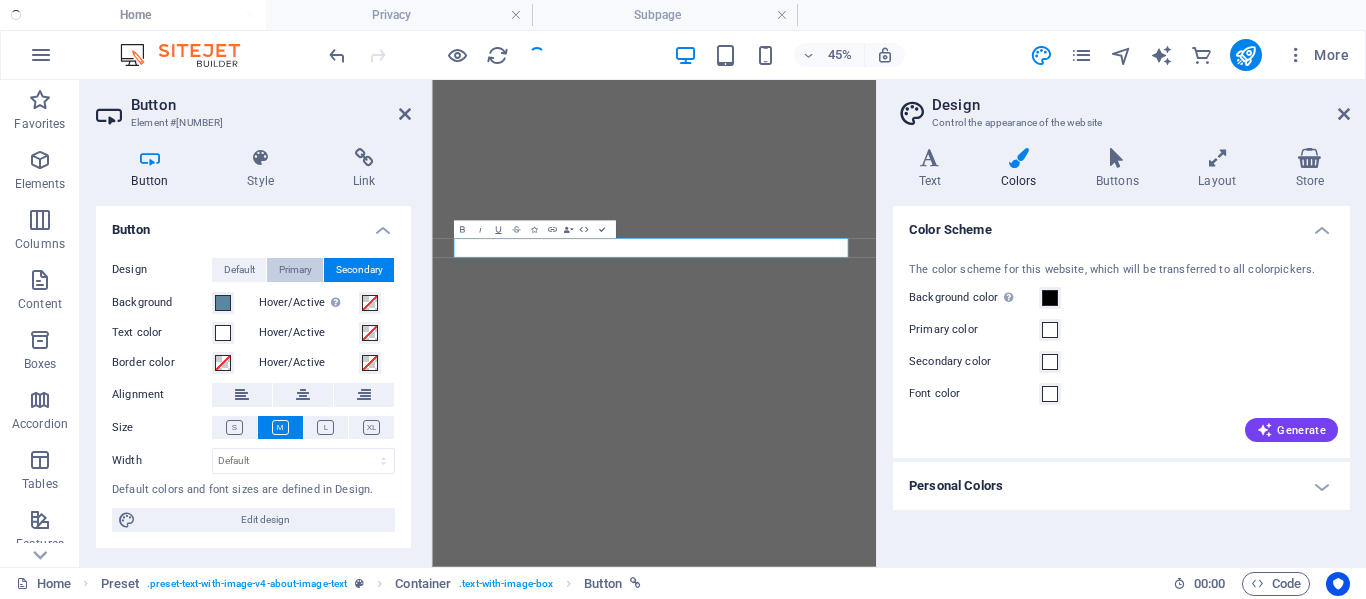 click on "Primary" at bounding box center [295, 270] 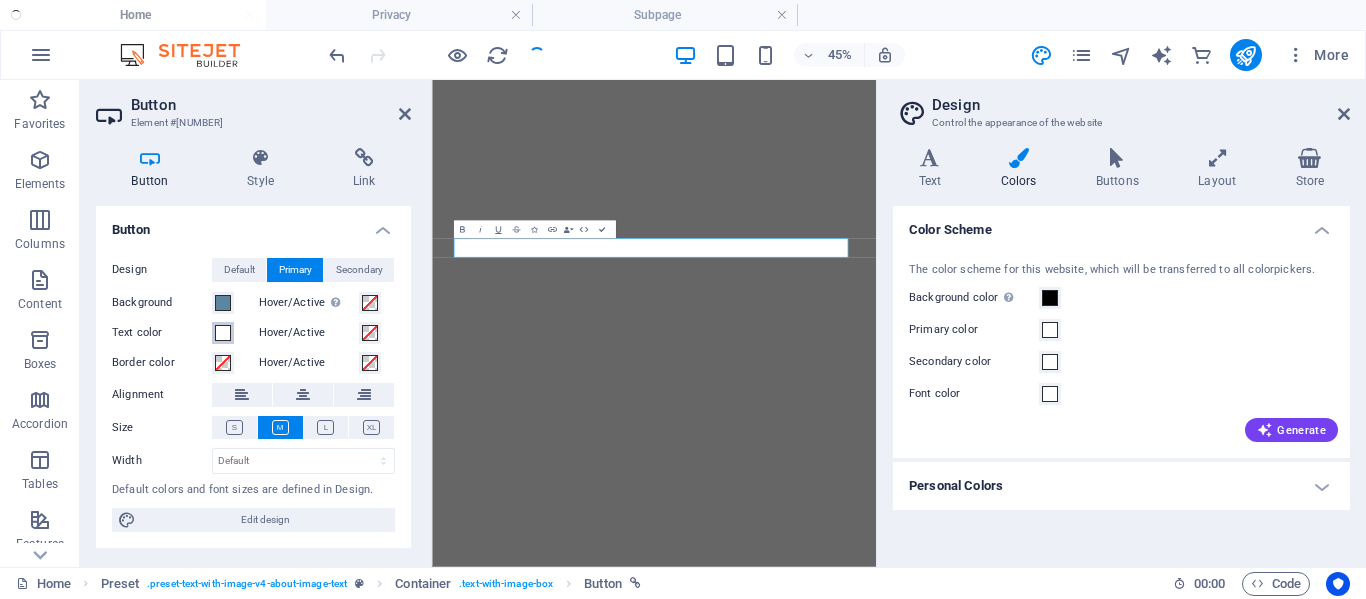click at bounding box center [223, 333] 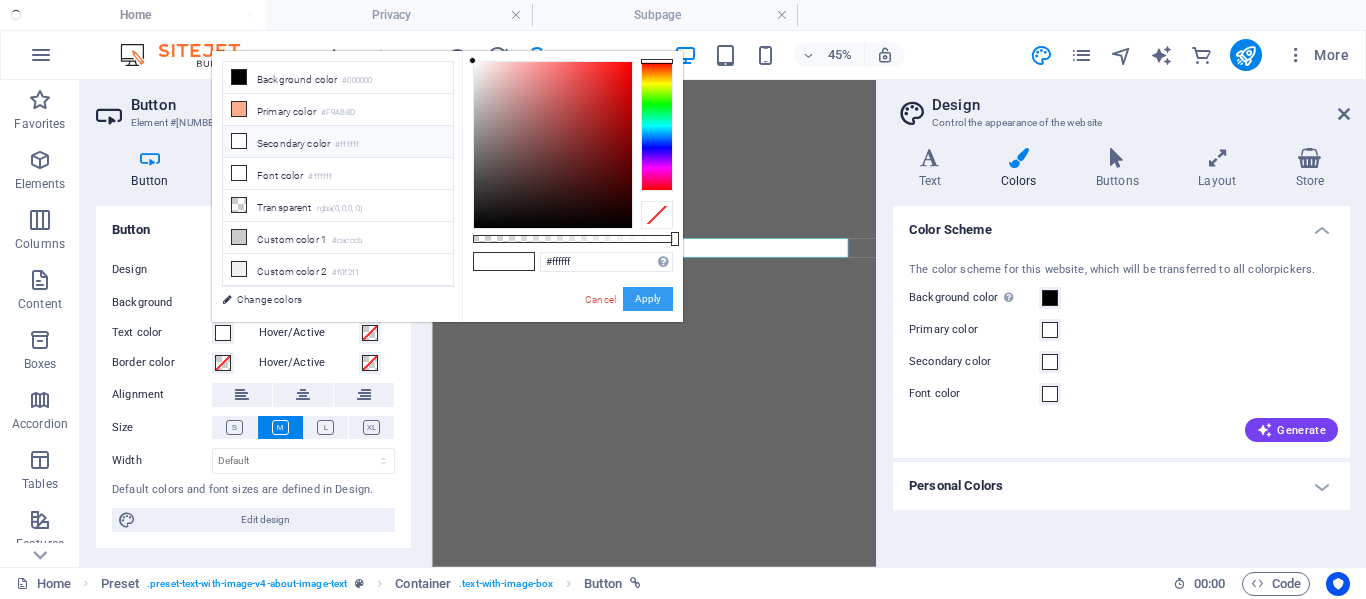 click on "Apply" at bounding box center [648, 299] 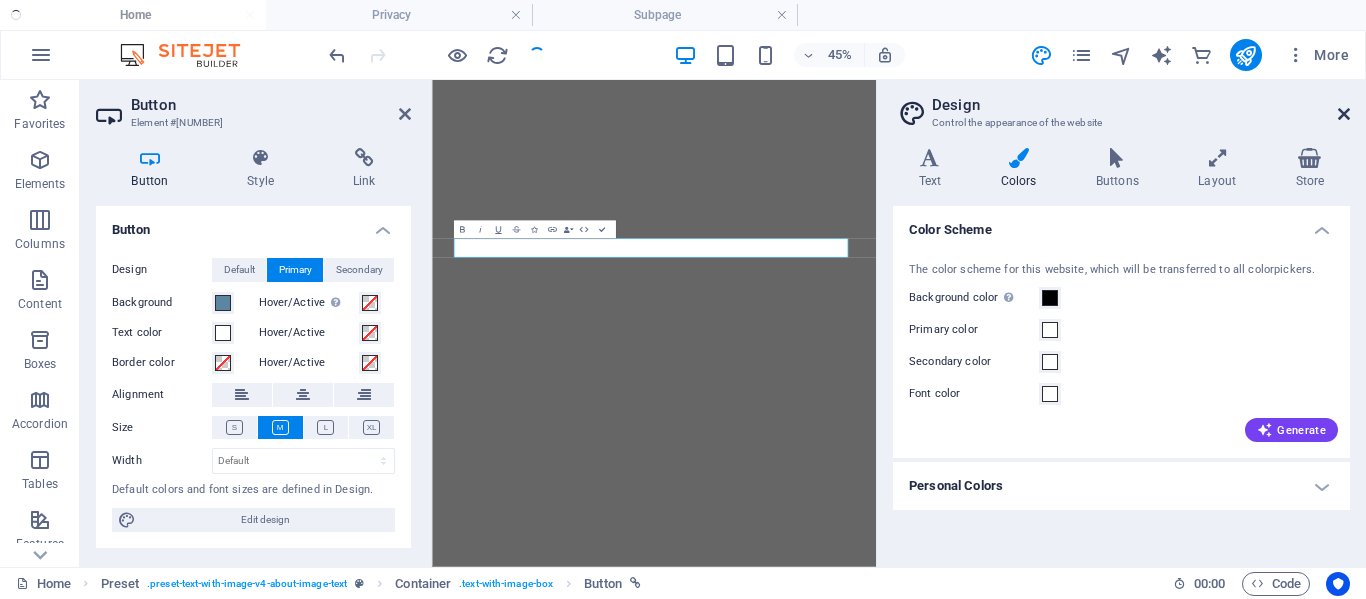 click at bounding box center (1344, 114) 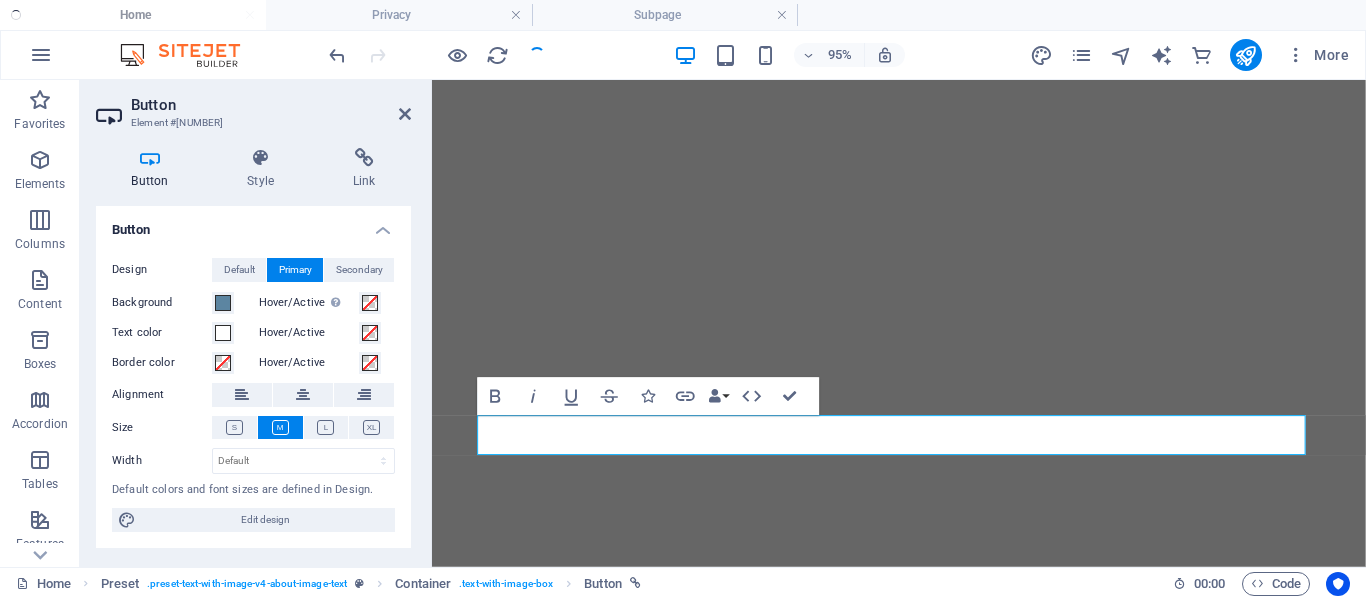 click on "95% More" at bounding box center [841, 55] 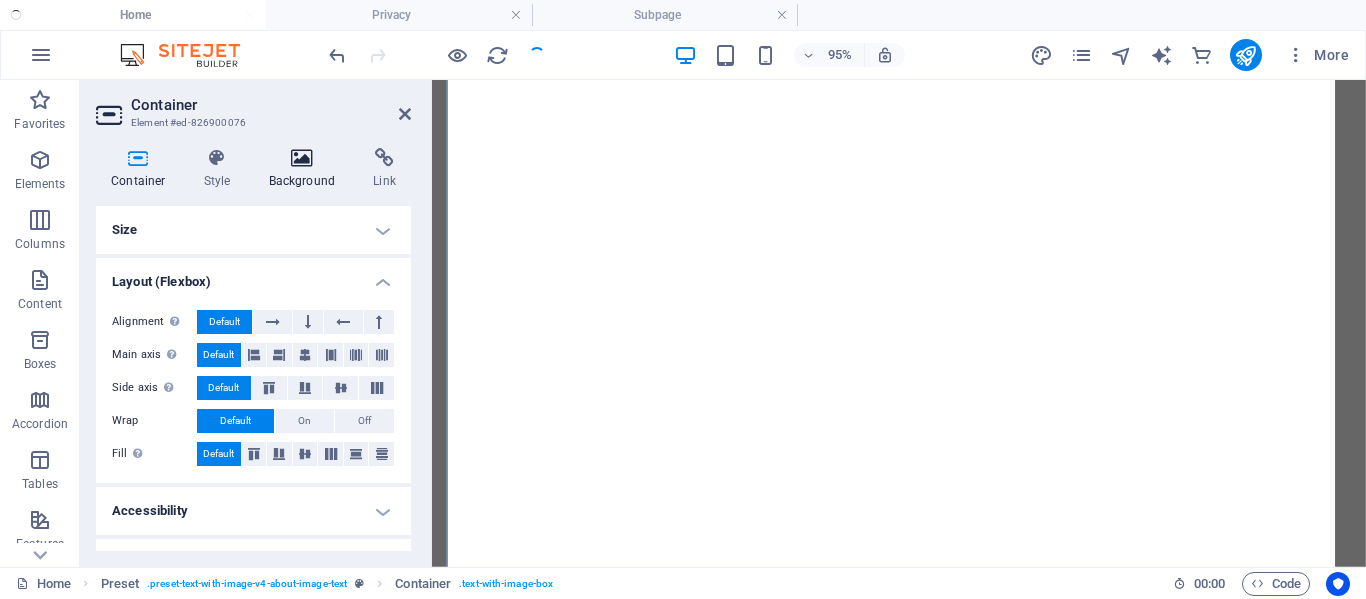 click on "Background" at bounding box center [306, 169] 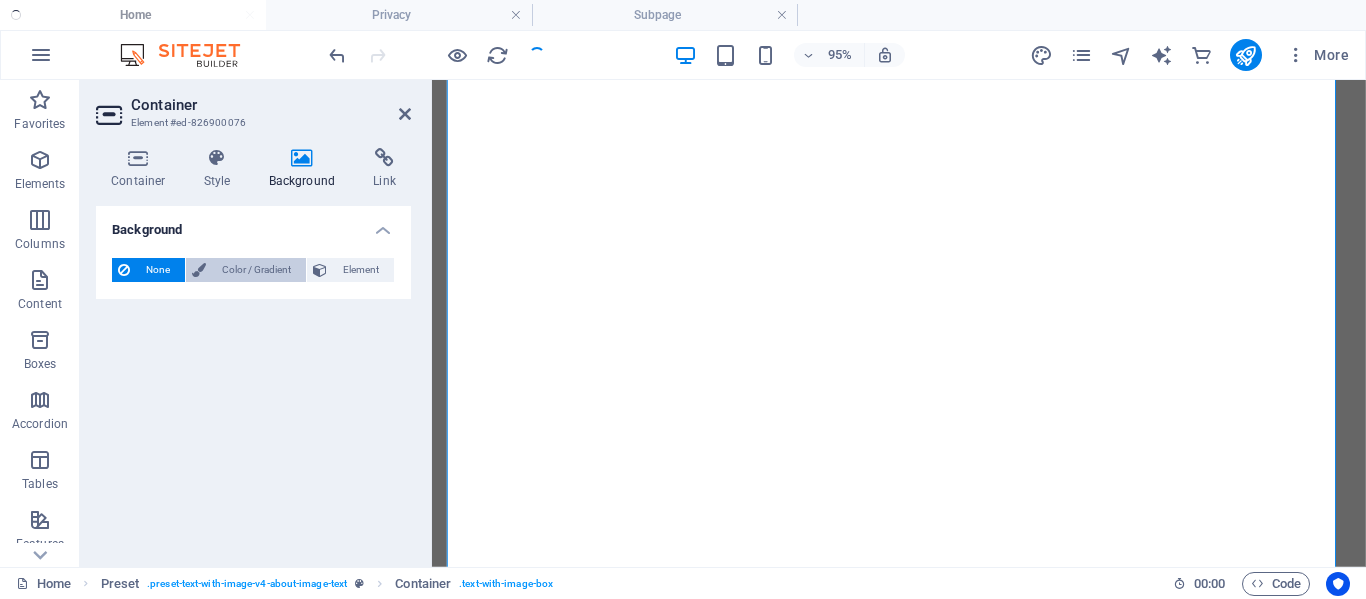 click on "Color / Gradient" at bounding box center (256, 270) 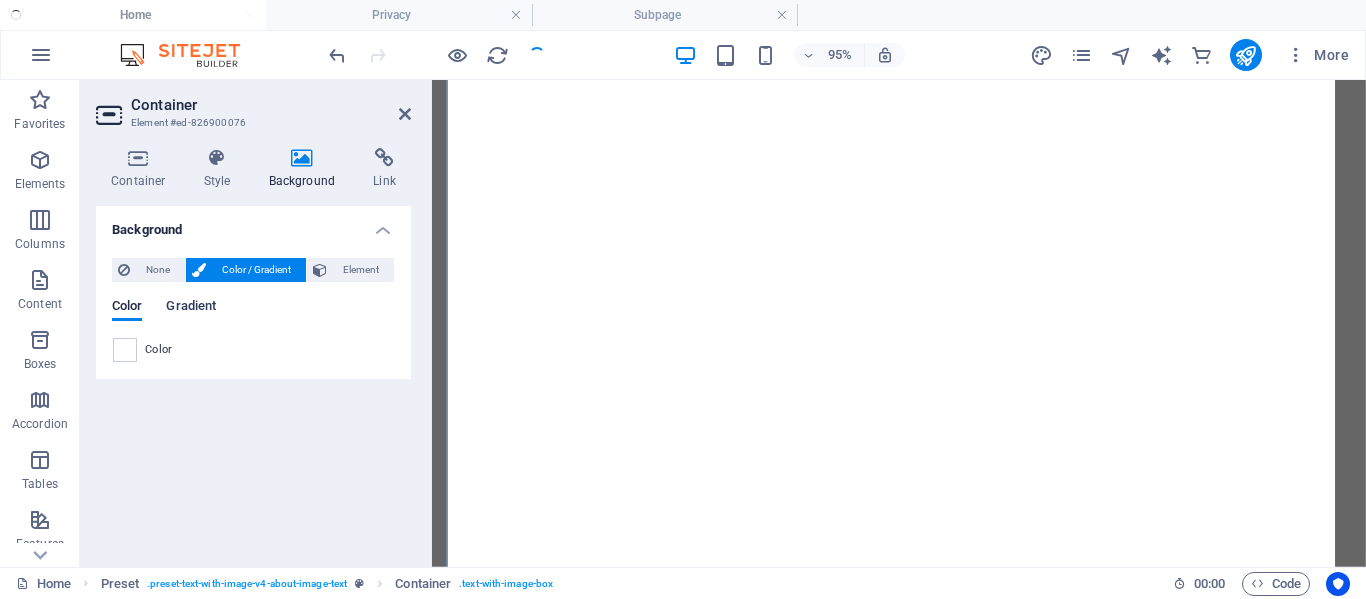 click on "Gradient" at bounding box center [191, 308] 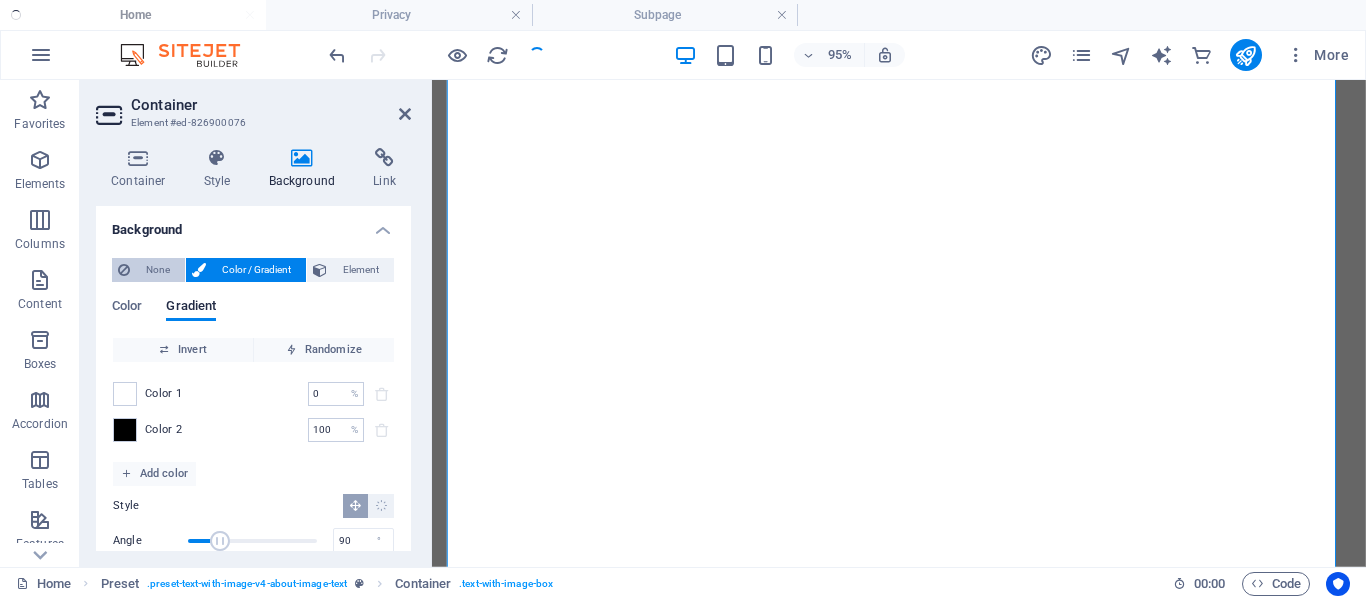 click on "None" at bounding box center [157, 270] 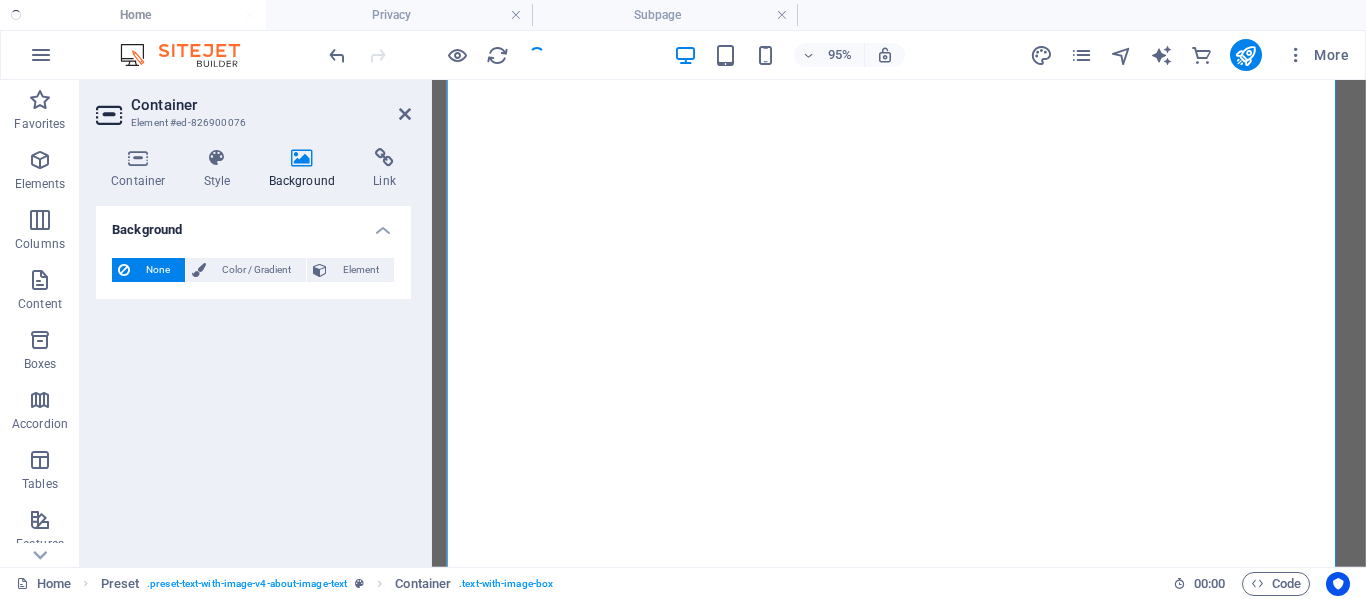 click on "Background" at bounding box center [306, 169] 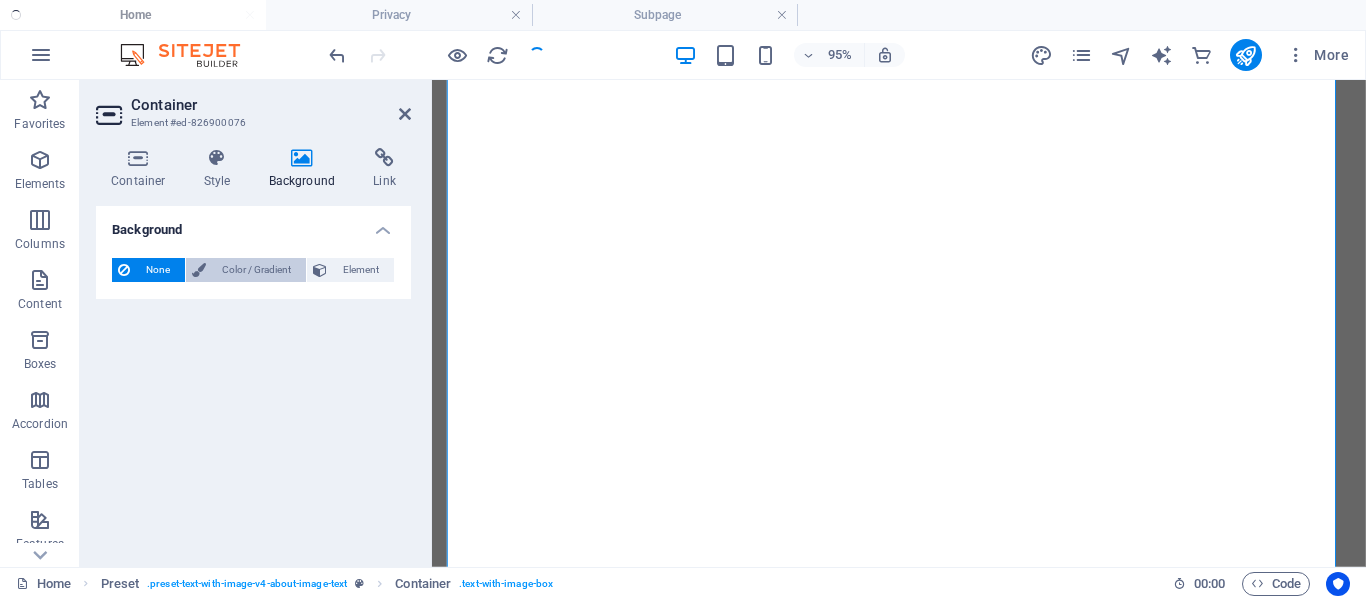 click on "Color / Gradient" at bounding box center (256, 270) 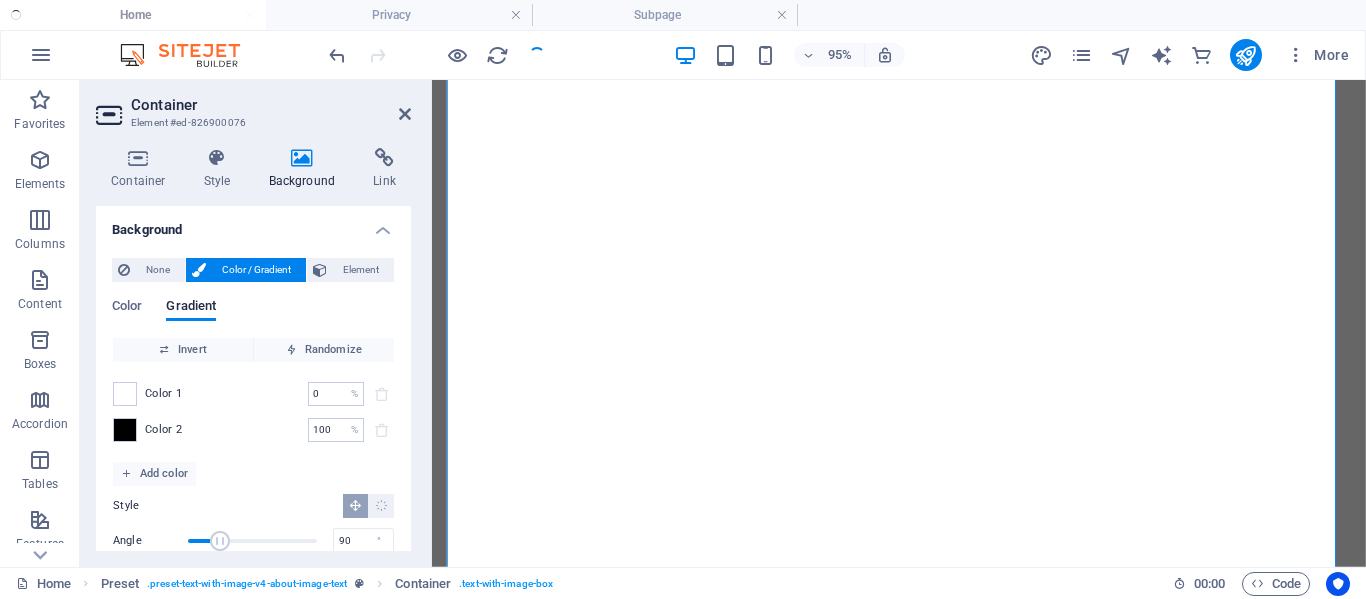 click on "Color Gradient" at bounding box center (253, 318) 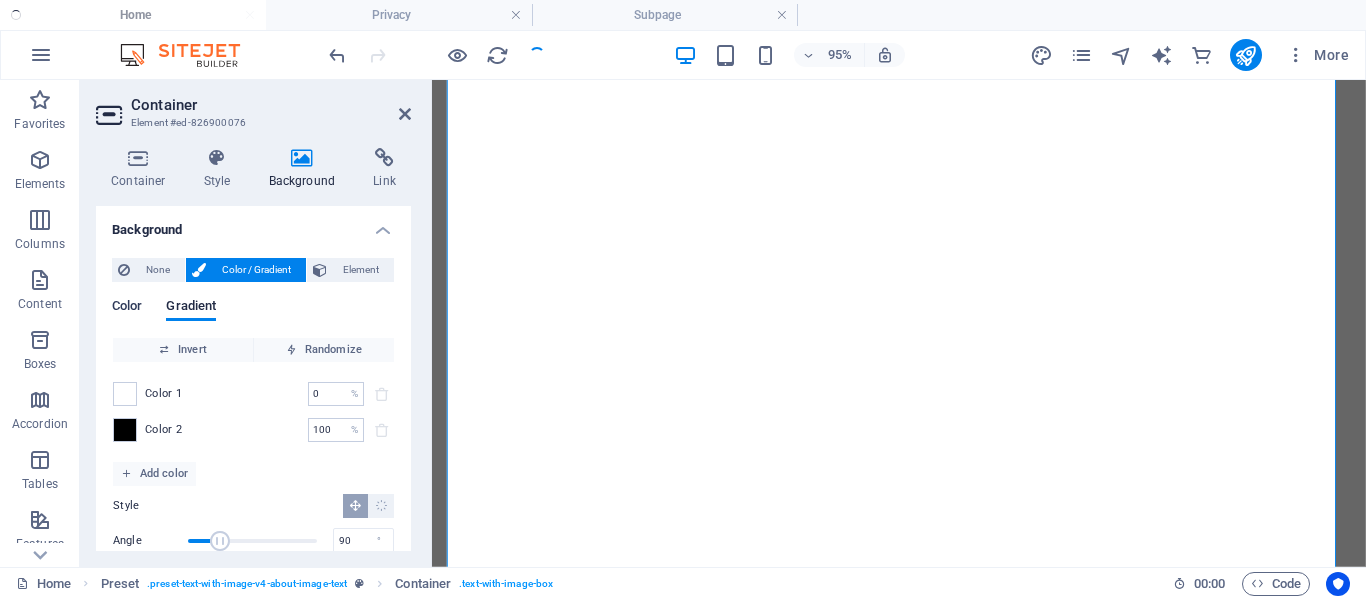 click on "Color" at bounding box center (127, 308) 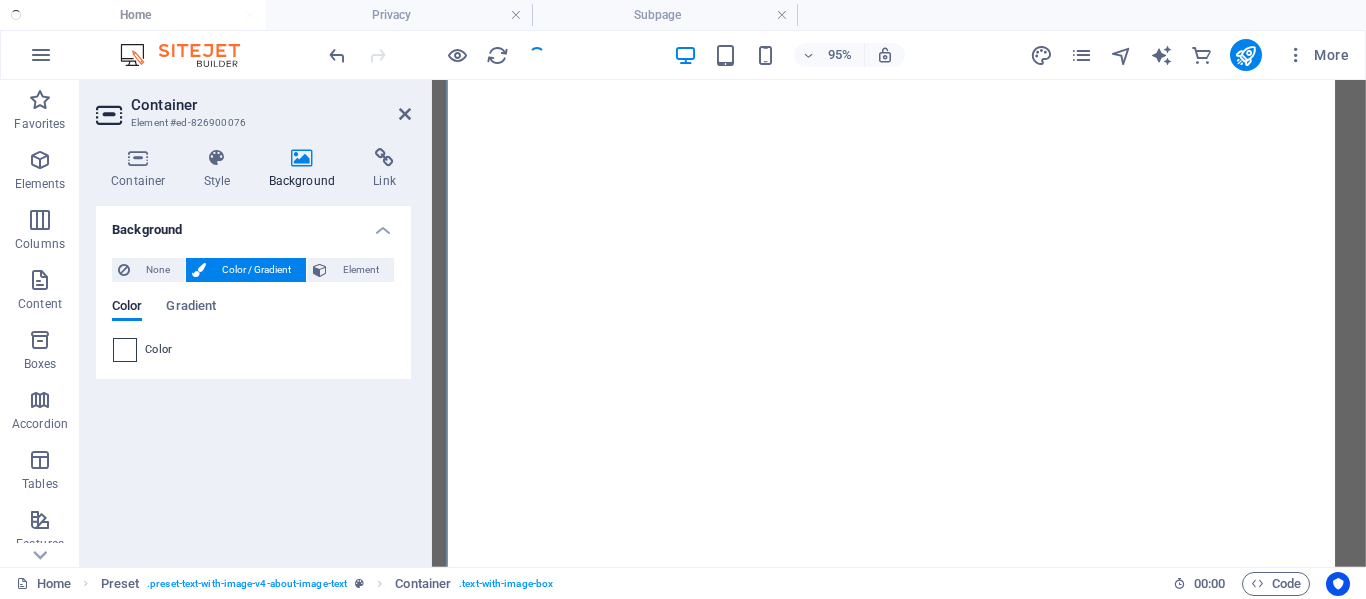 click at bounding box center [125, 350] 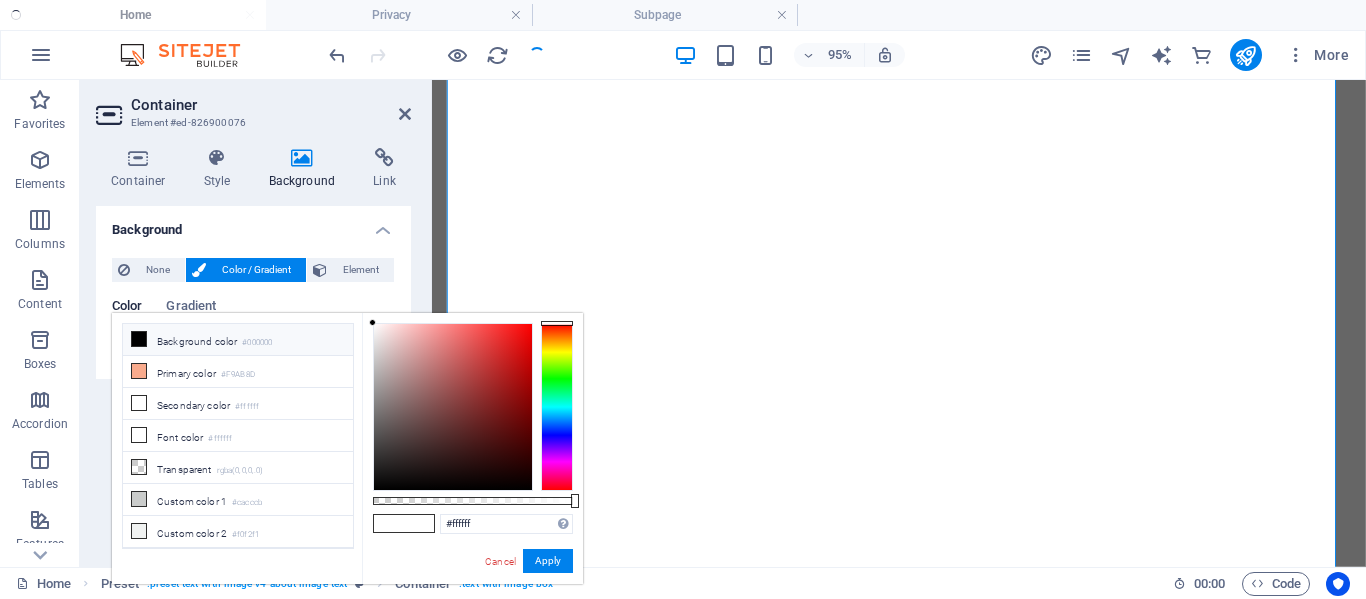 click on "Background color
#000000" at bounding box center (238, 340) 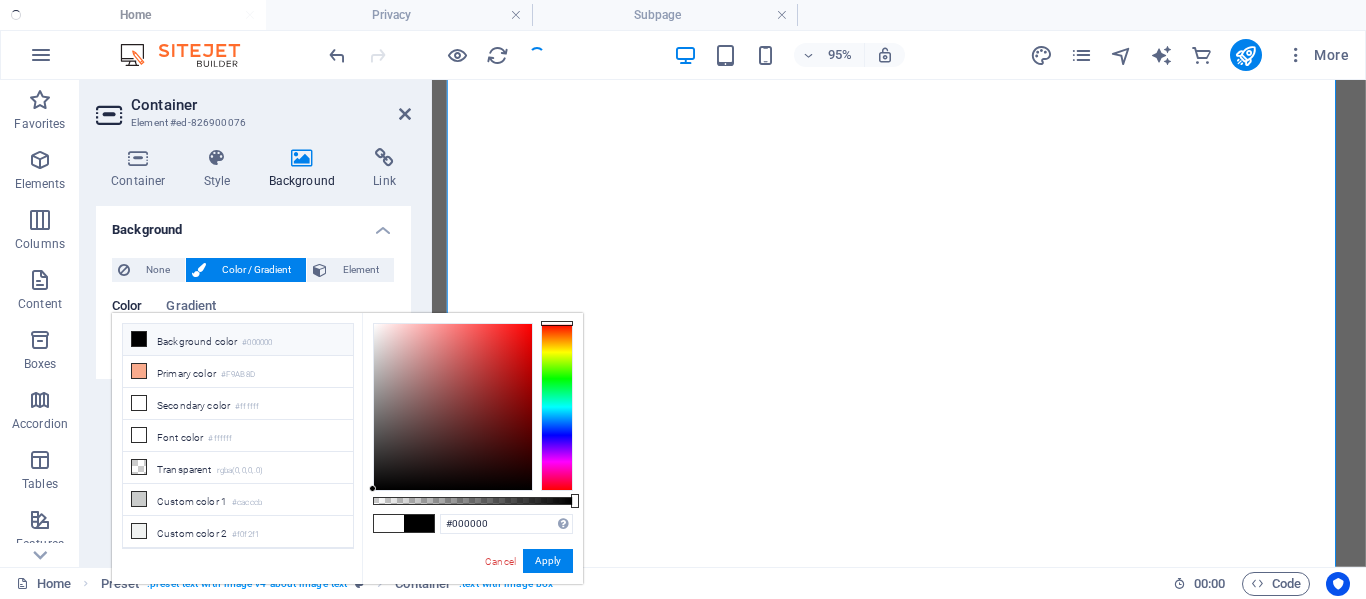 click at bounding box center (139, 339) 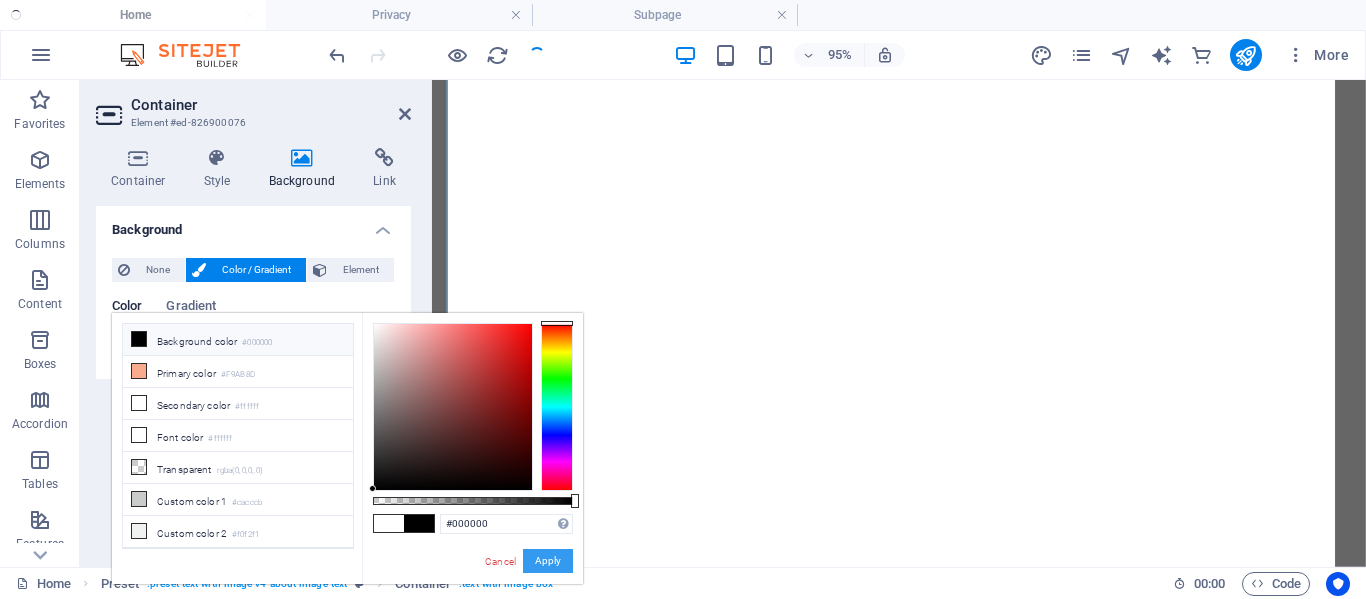 click on "Apply" at bounding box center (548, 561) 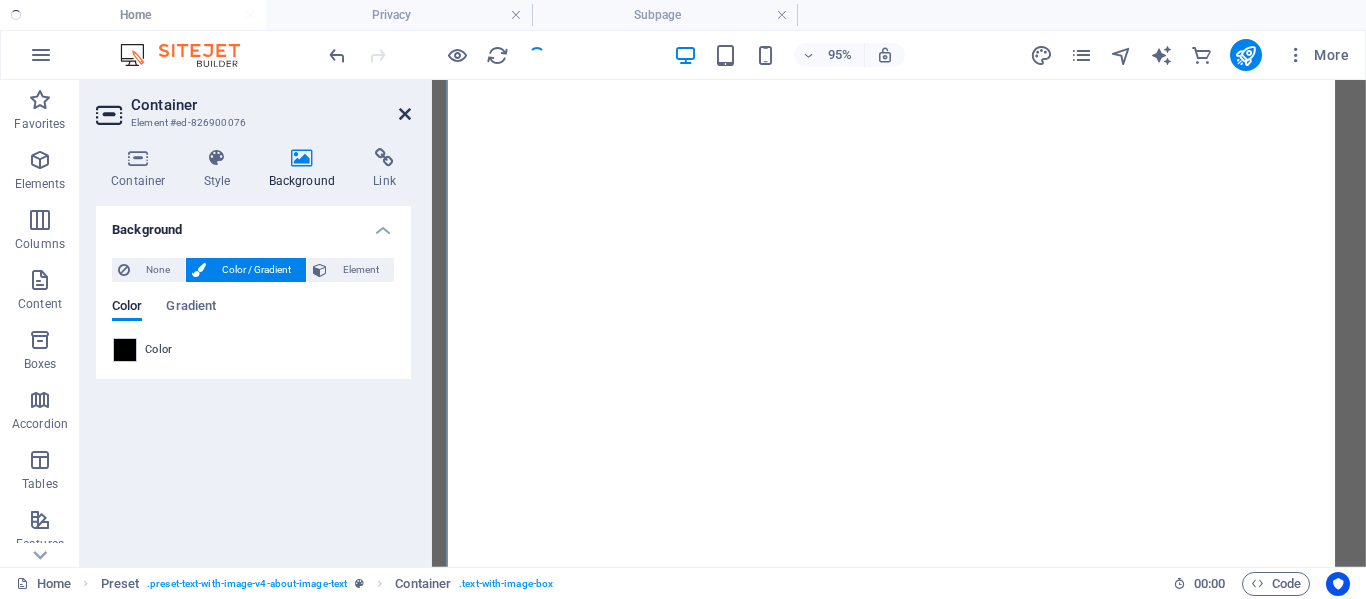 click at bounding box center [405, 114] 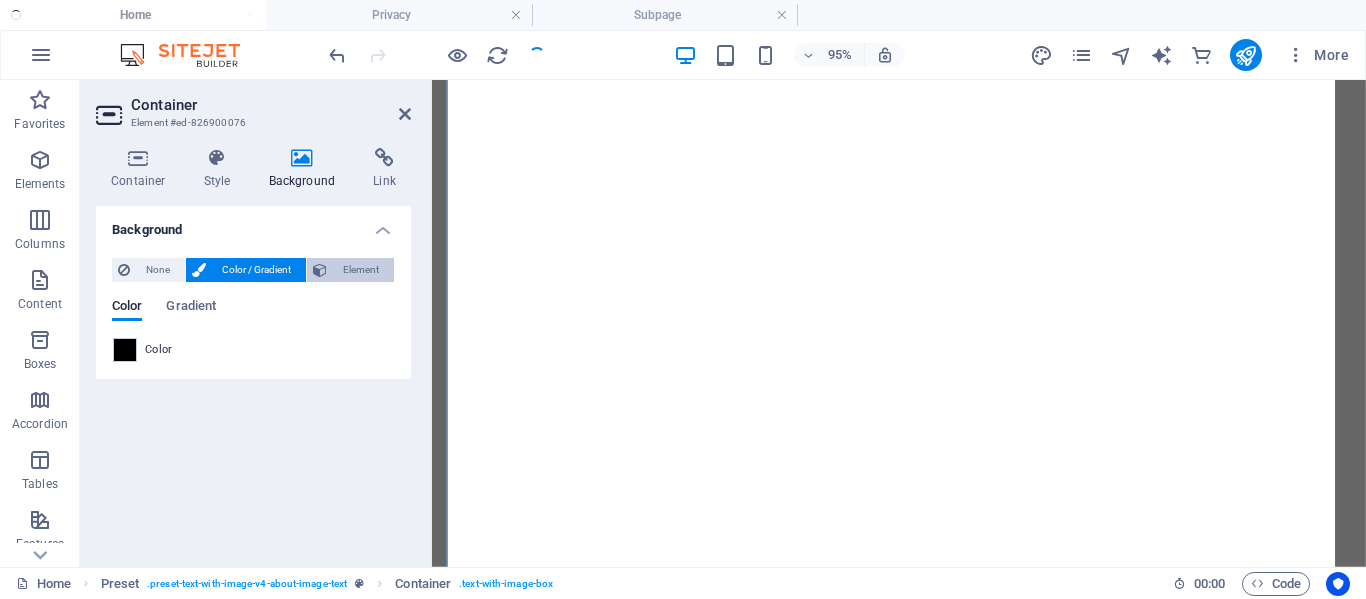 click on "Element" at bounding box center [360, 270] 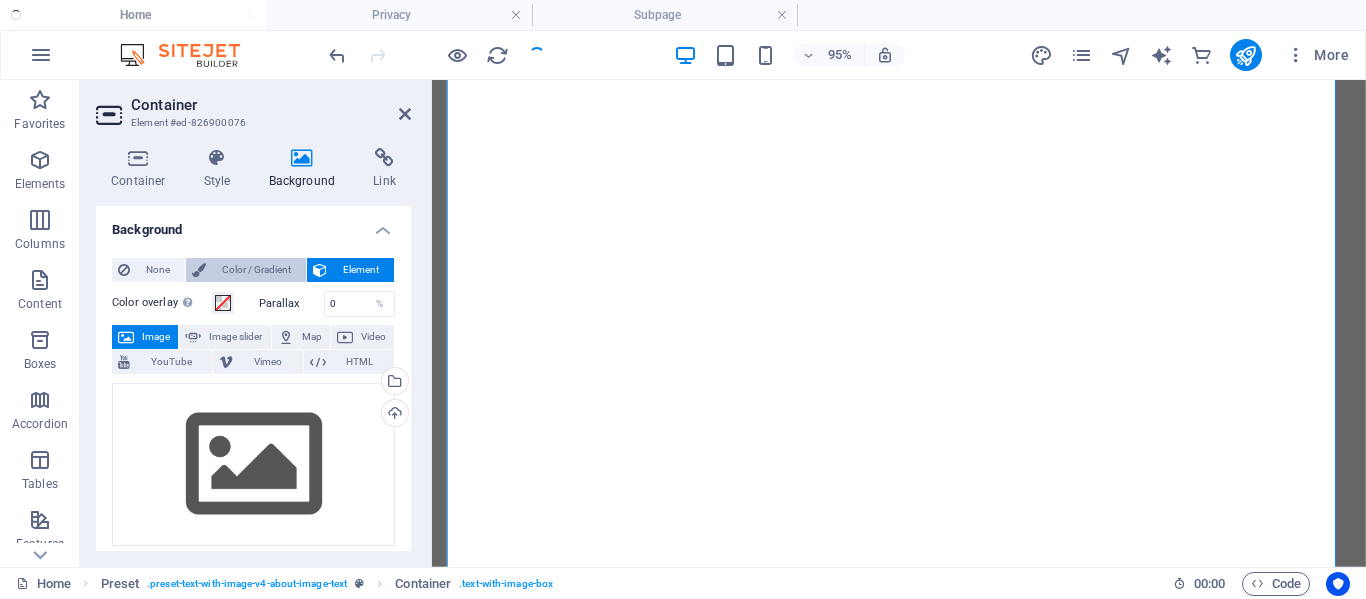 click on "Color / Gradient" at bounding box center [256, 270] 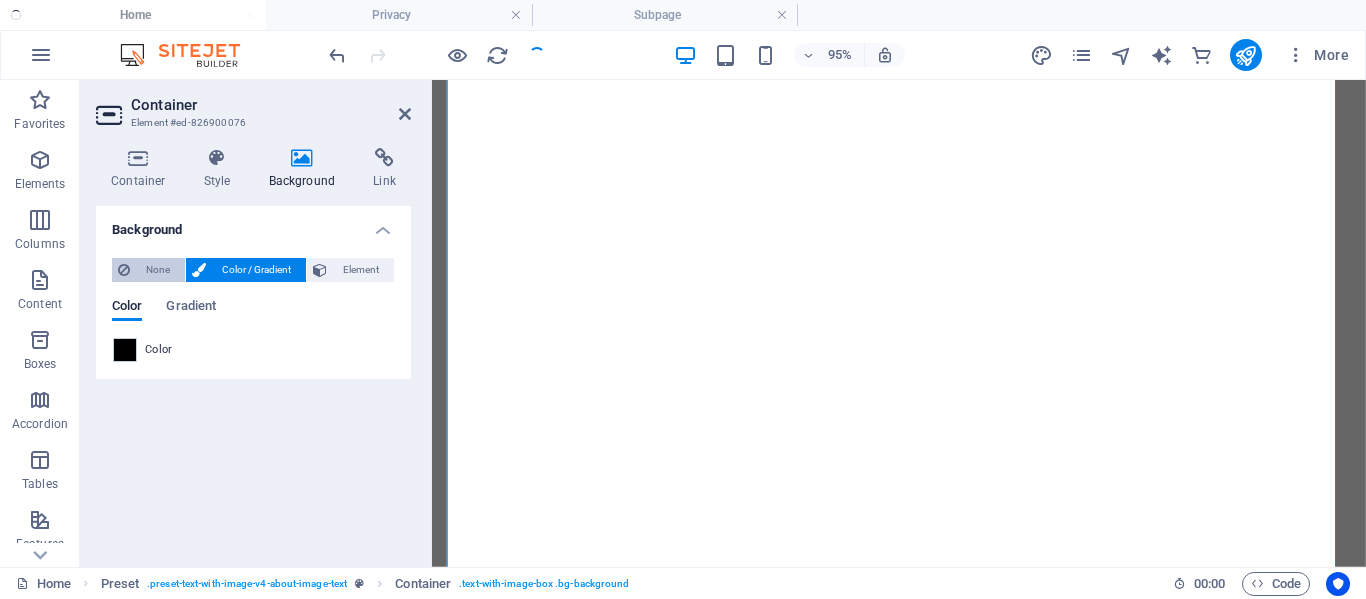 click on "None" at bounding box center (157, 270) 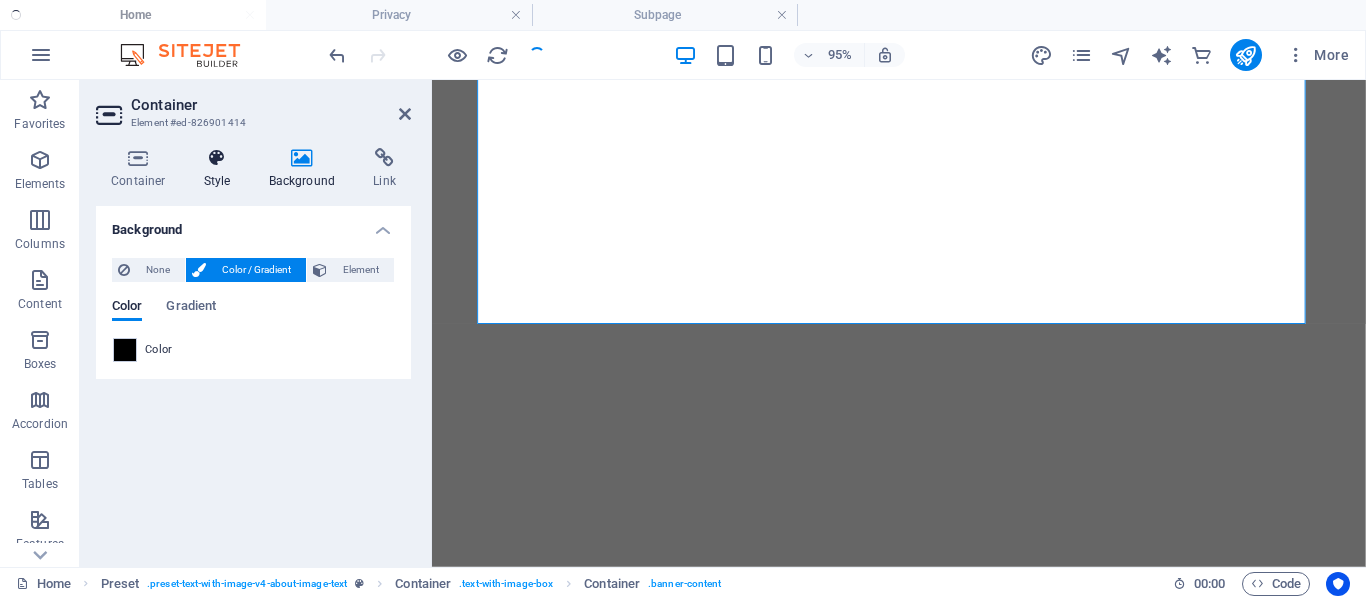 click at bounding box center (217, 158) 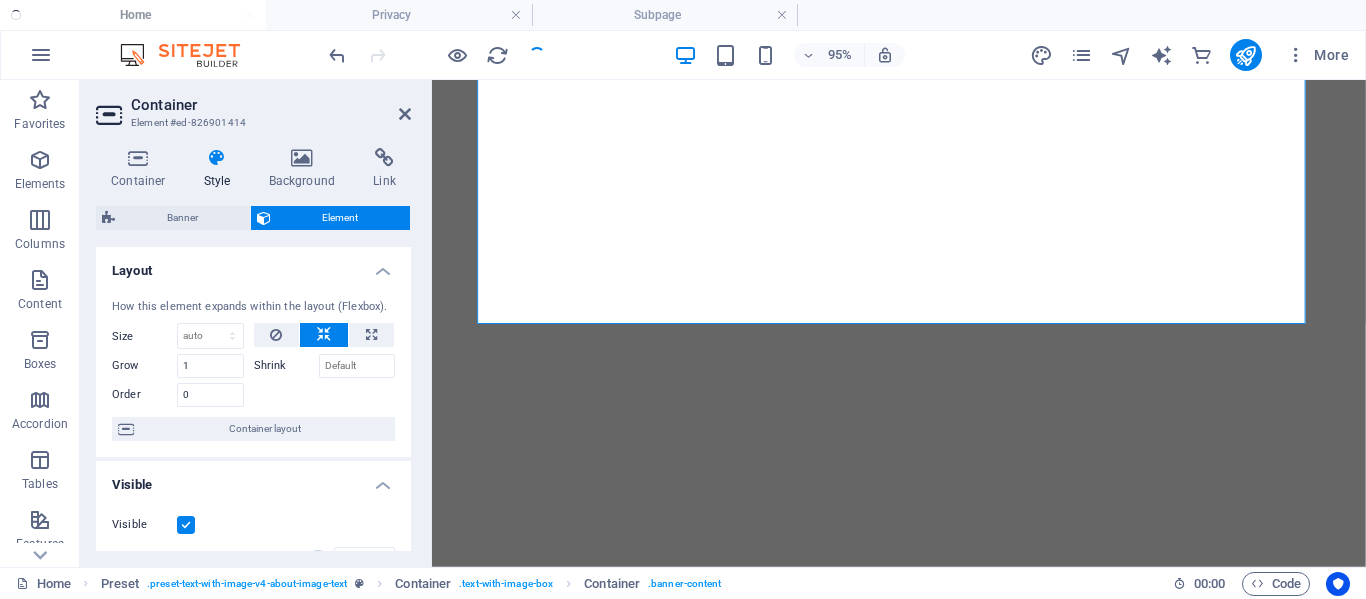 click on "Container Style Background Link Size Height Default px rem % vh vw Min. height None px rem % vh vw Width Default px rem % em vh vw Min. width None px rem % vh vw Content width Default Custom width Width Default px rem % em vh vw Min. width None px rem % vh vw Default padding Custom spacing Default content width and padding can be changed under Design. Edit design Layout (Flexbox) Alignment Determines the flex direction. Default Main axis Determine how elements should behave along the main axis inside this container (justify content). Default Side axis Control the vertical direction of the element inside of the container (align items). Default Wrap Default On Off Fill Controls the distances and direction of elements on the y-axis across several lines (align content). Default Accessibility ARIA helps assistive technologies (like screen readers) to understand the role, state, and behavior of web elements Role The ARIA role defines the purpose of an element.  None Alert Article Banner Comment Fan" at bounding box center (253, 349) 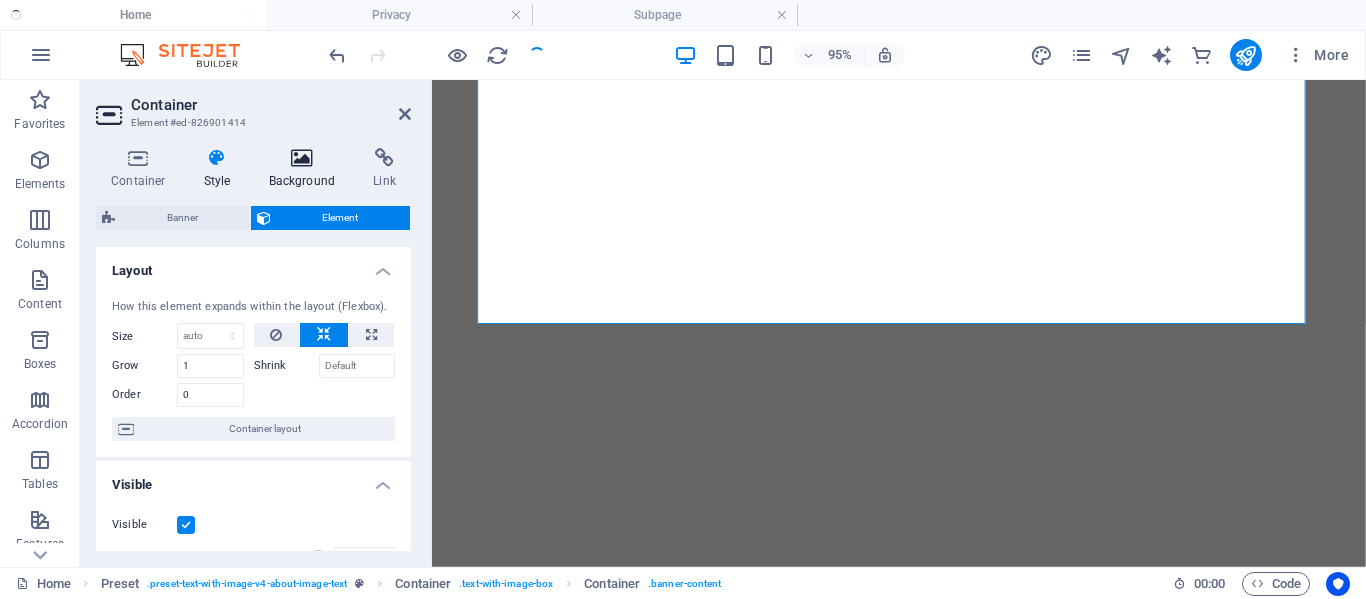 click on "Background" at bounding box center [306, 169] 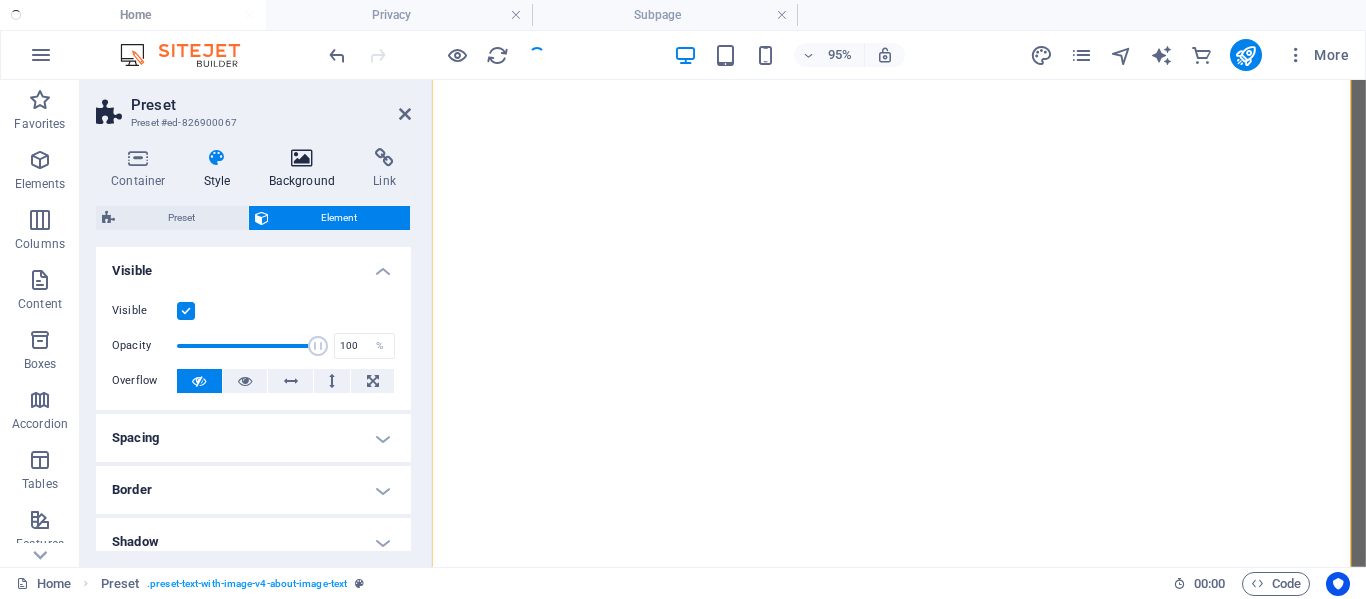 click at bounding box center (302, 158) 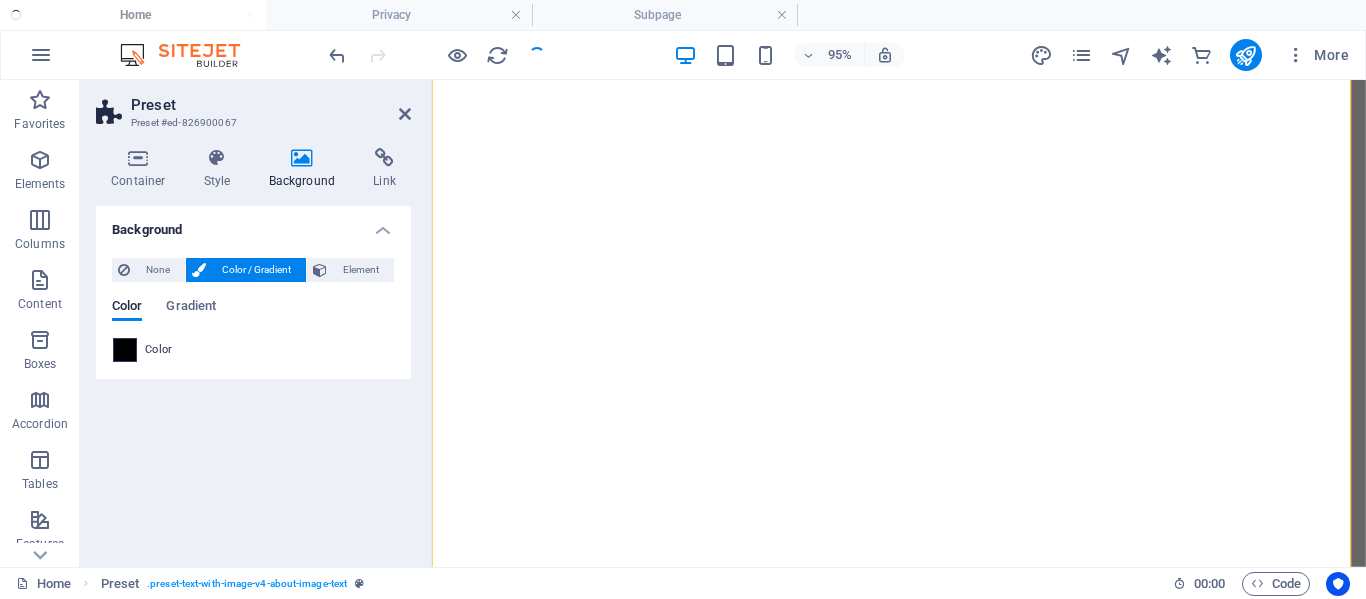 click at bounding box center (125, 350) 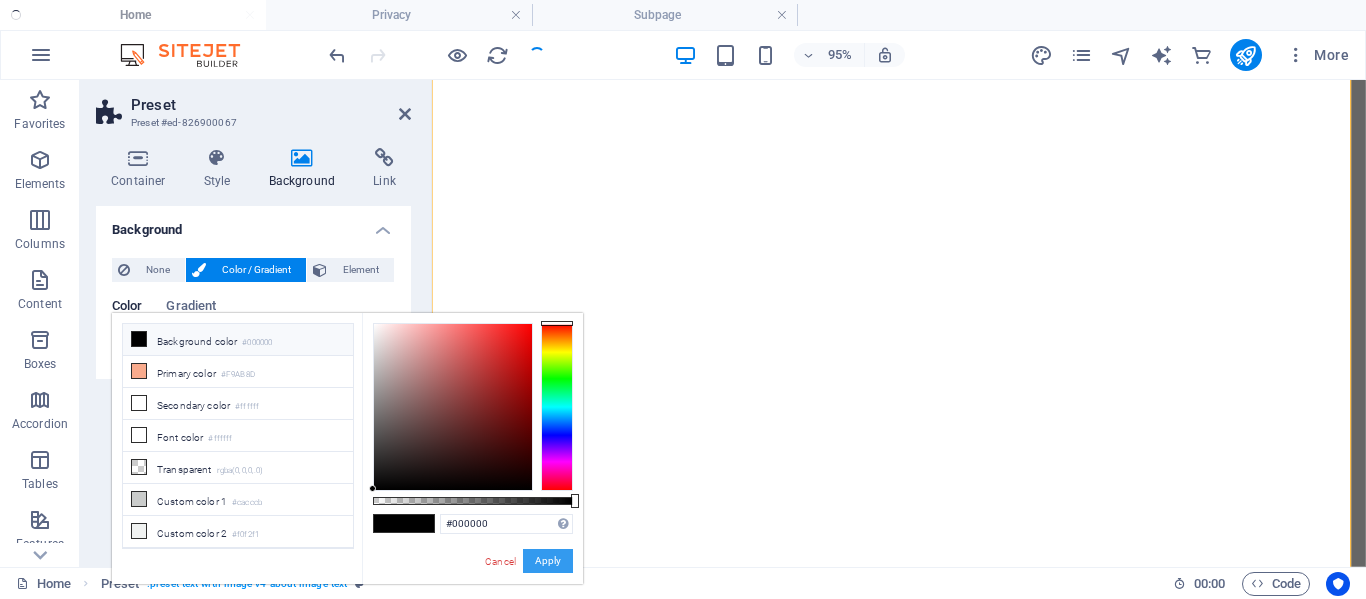 click on "Apply" at bounding box center [548, 561] 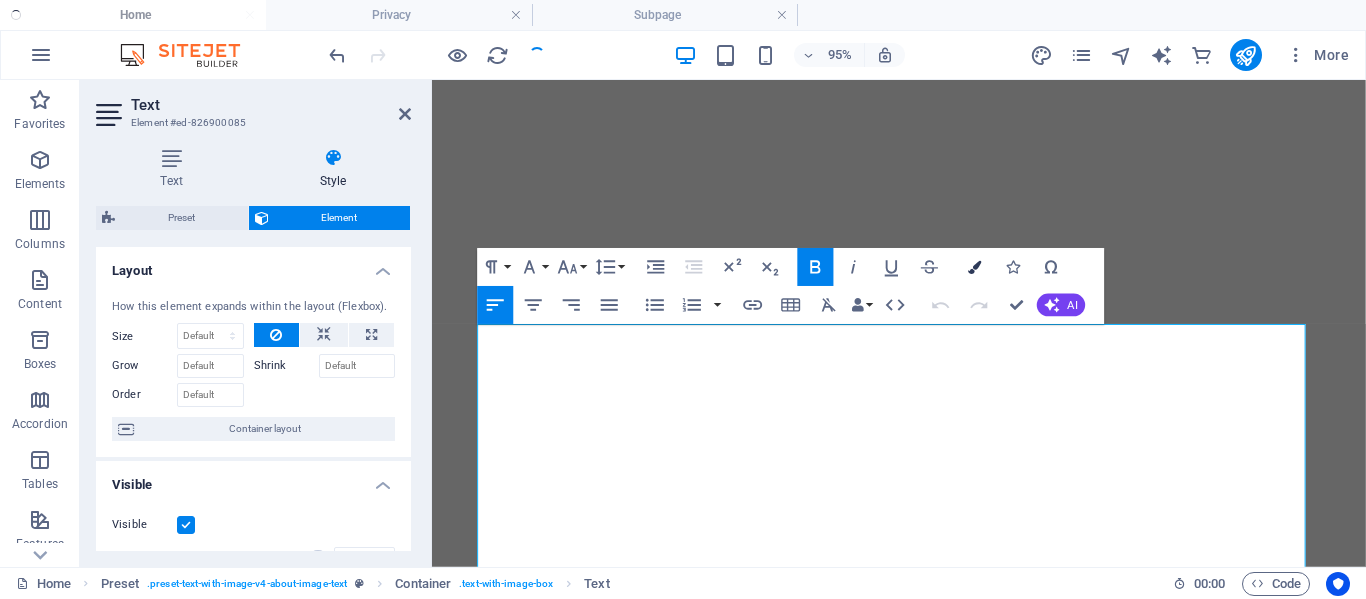 click at bounding box center [975, 266] 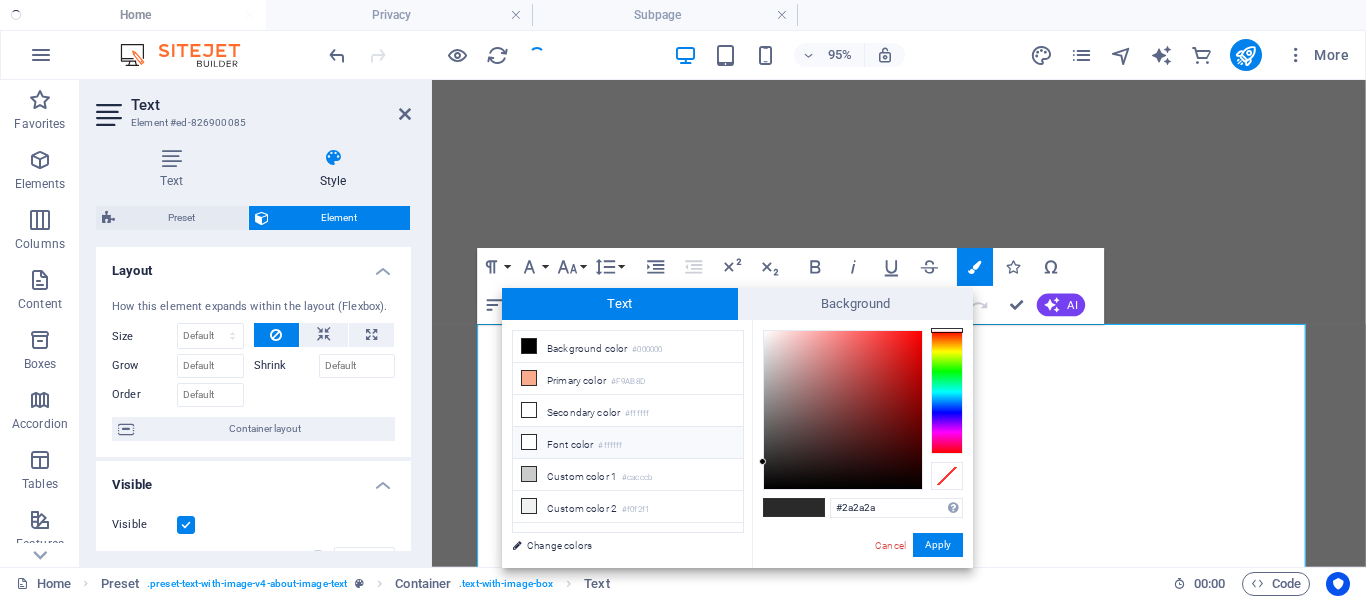 click at bounding box center (529, 442) 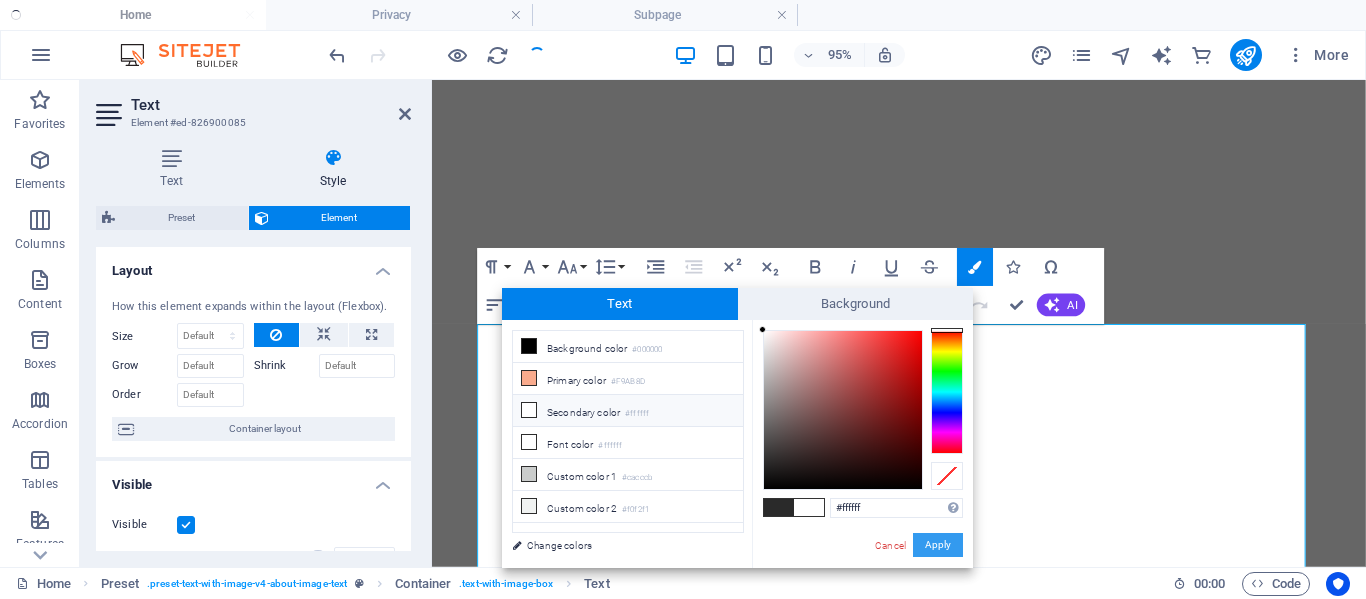 click on "Apply" at bounding box center (938, 545) 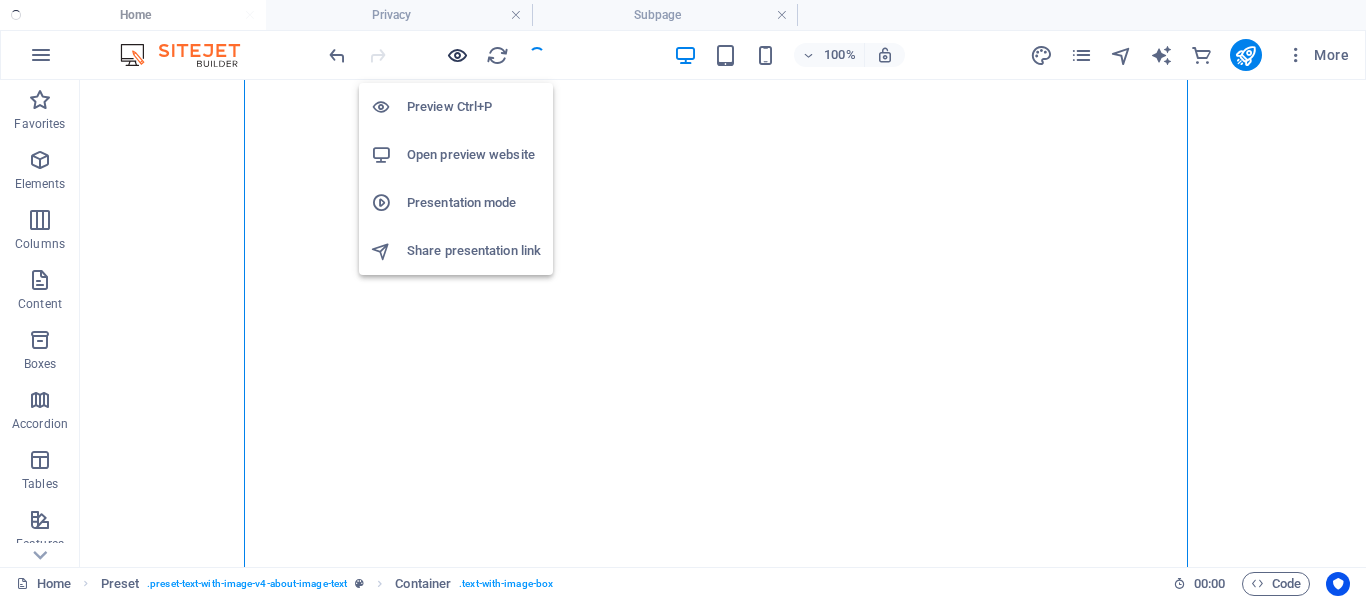 click at bounding box center (457, 55) 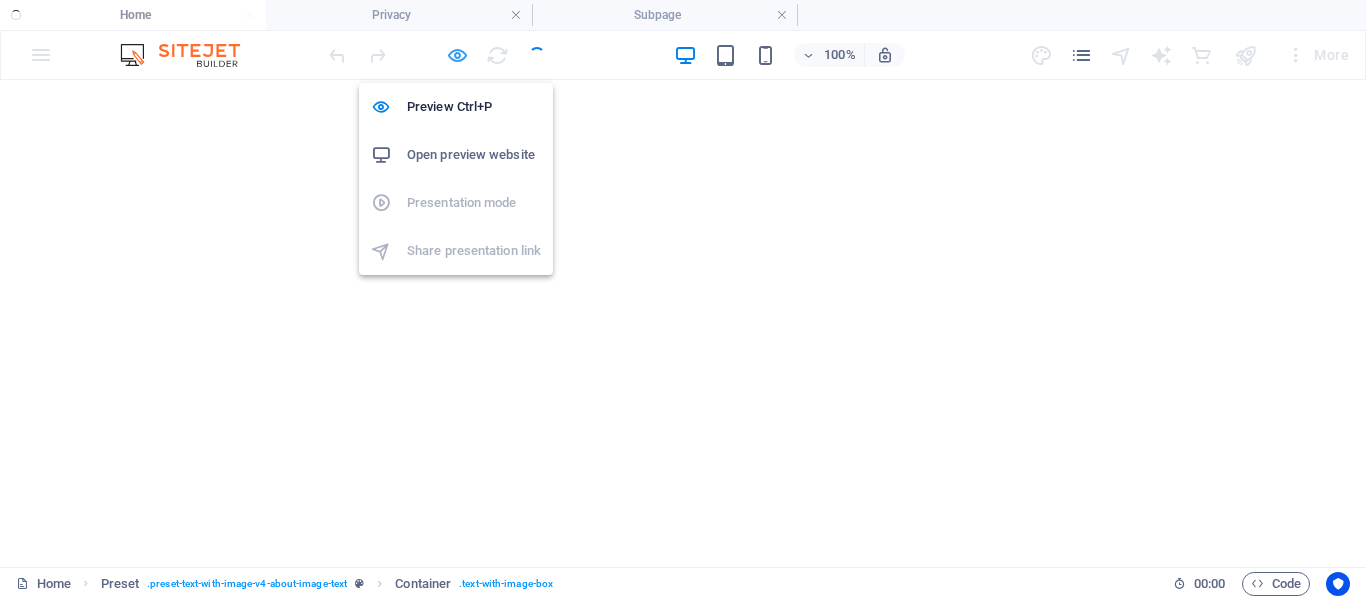 click at bounding box center (457, 55) 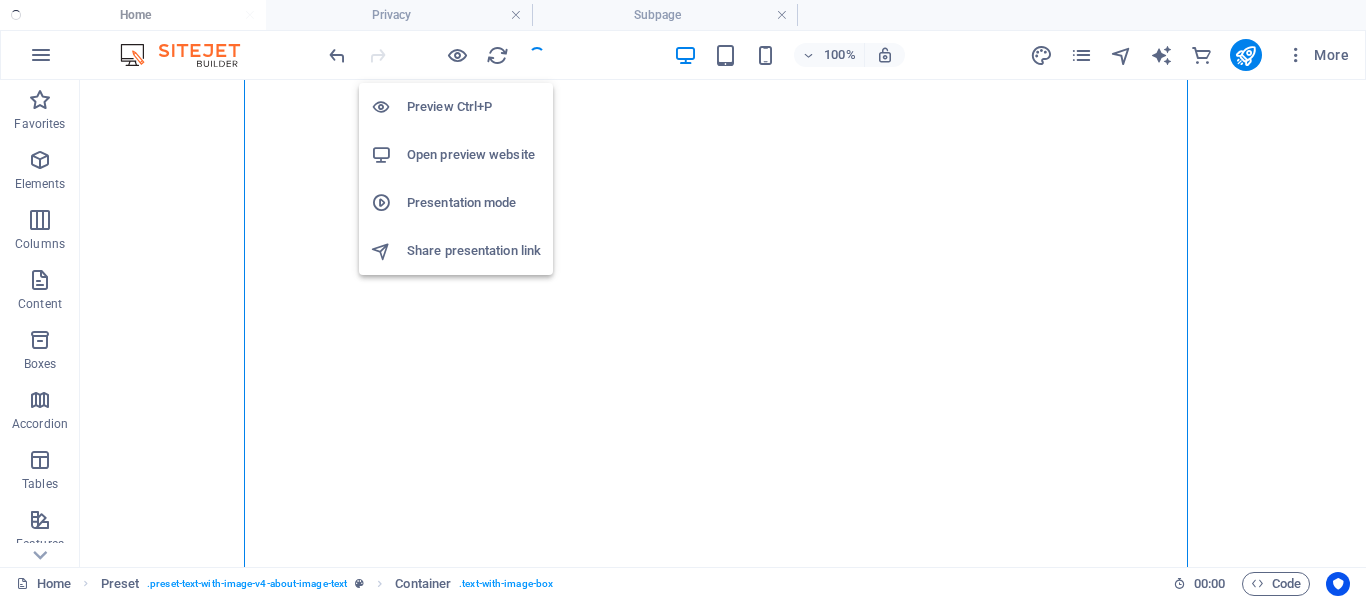 click on "Presentation mode" at bounding box center (474, 203) 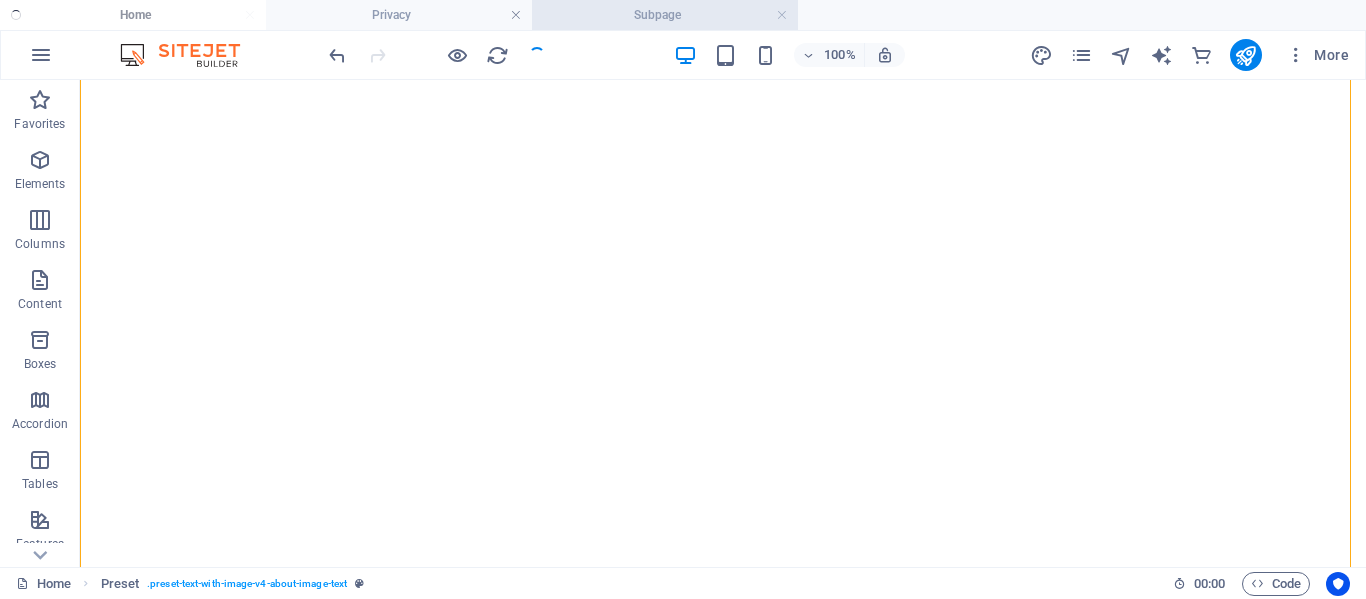 click on "Subpage" at bounding box center (665, 15) 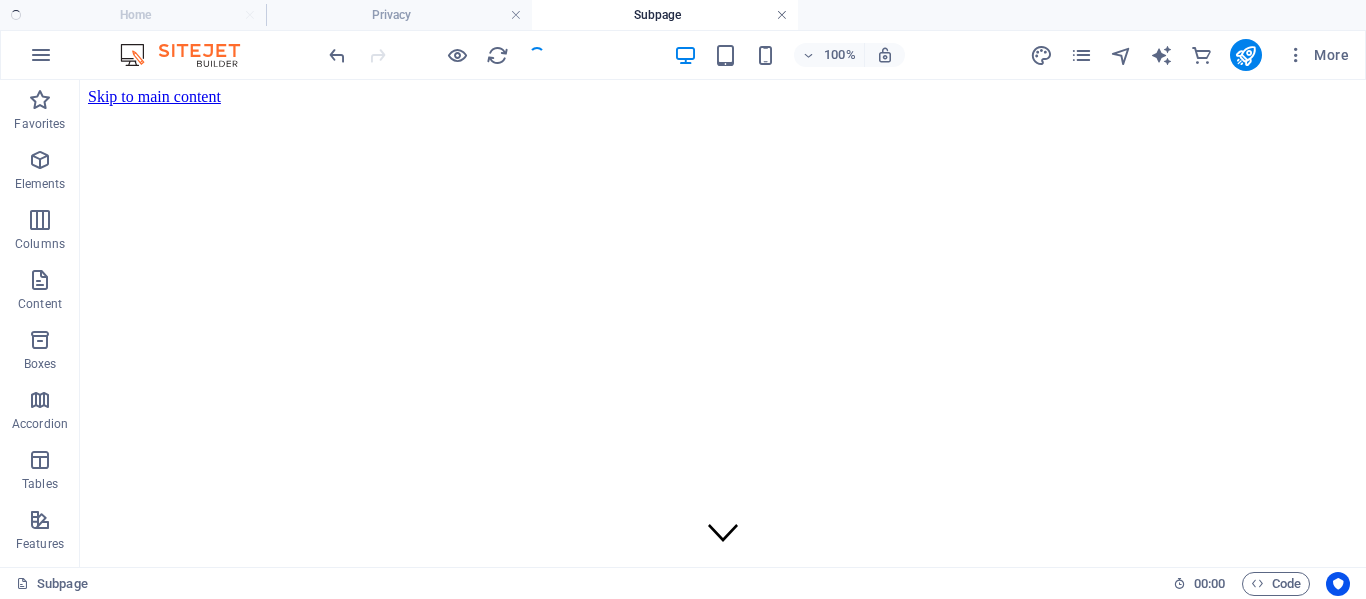 click at bounding box center (782, 15) 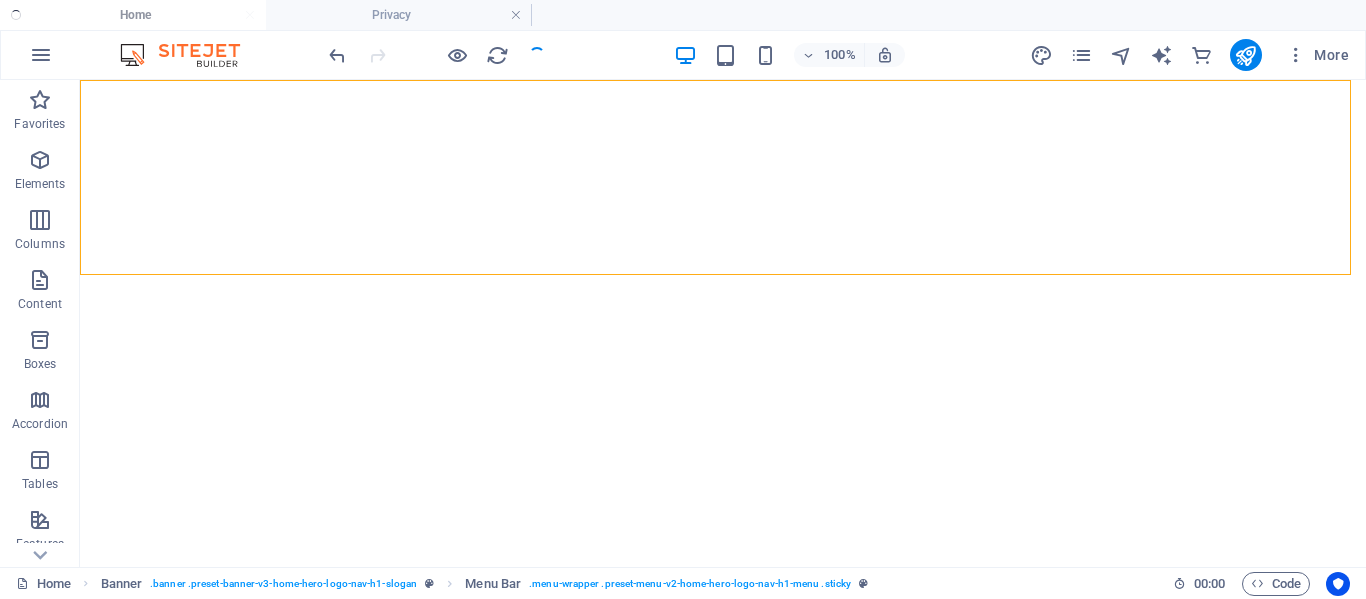 scroll, scrollTop: 0, scrollLeft: 0, axis: both 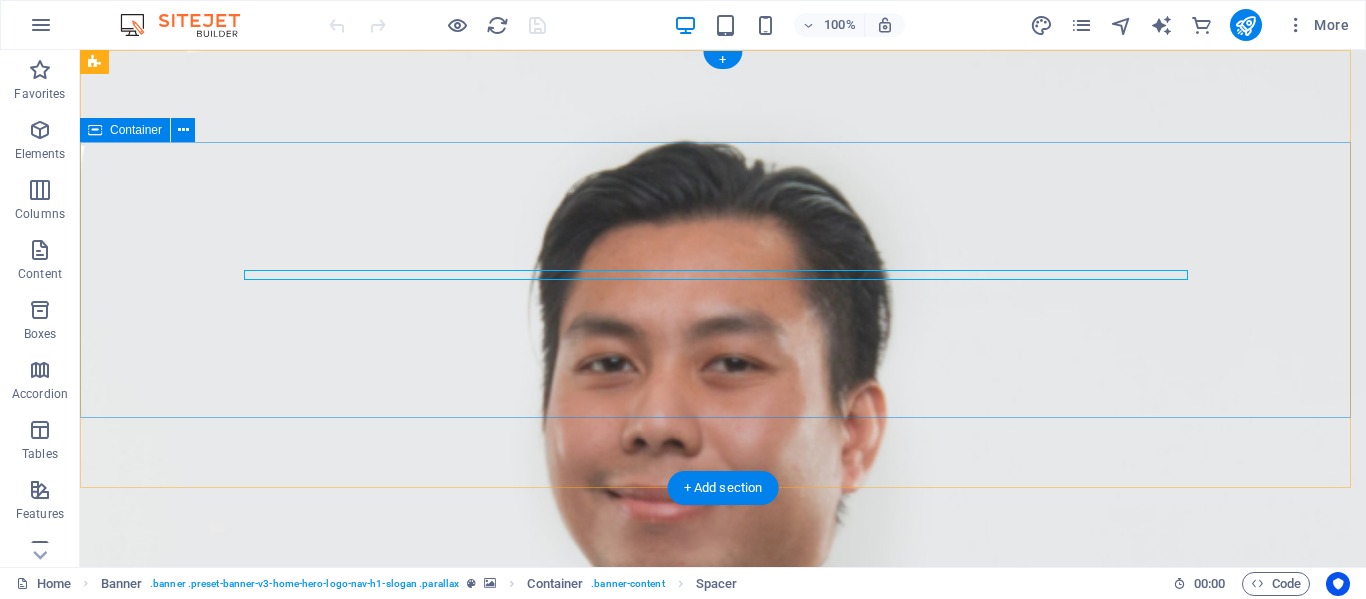 click on "Welcome to JDS Consulting Serious about filing" at bounding box center [723, 828] 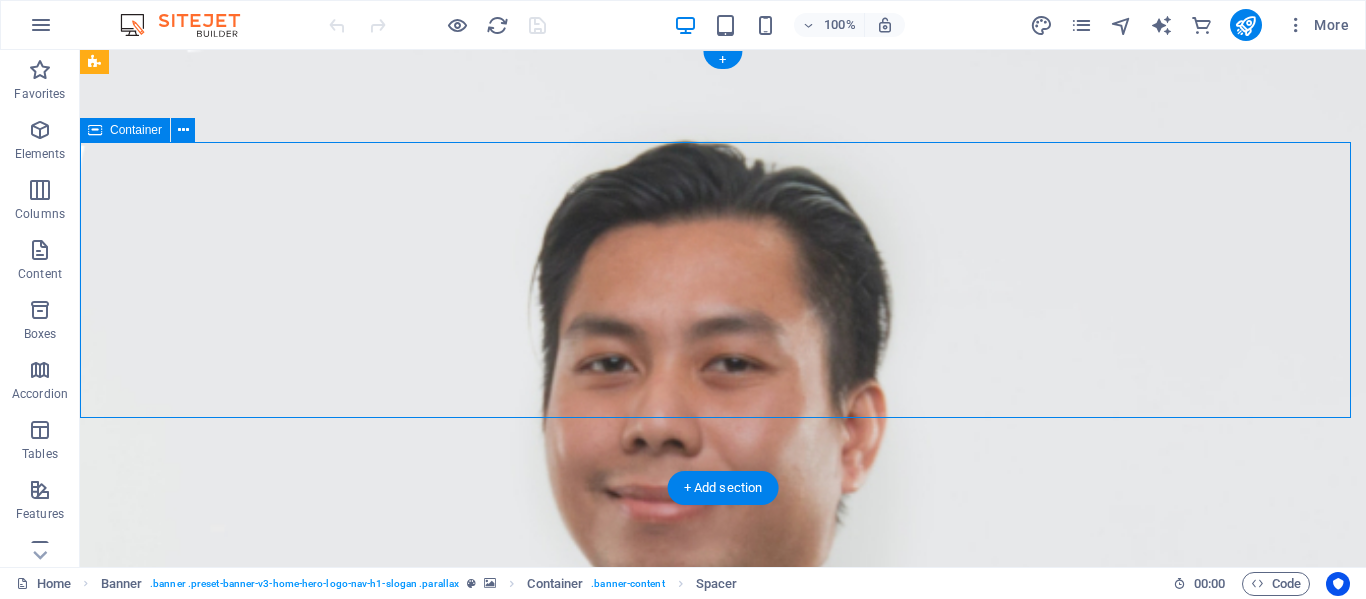 click on "Welcome to JDS Consulting Serious about filing" at bounding box center [723, 828] 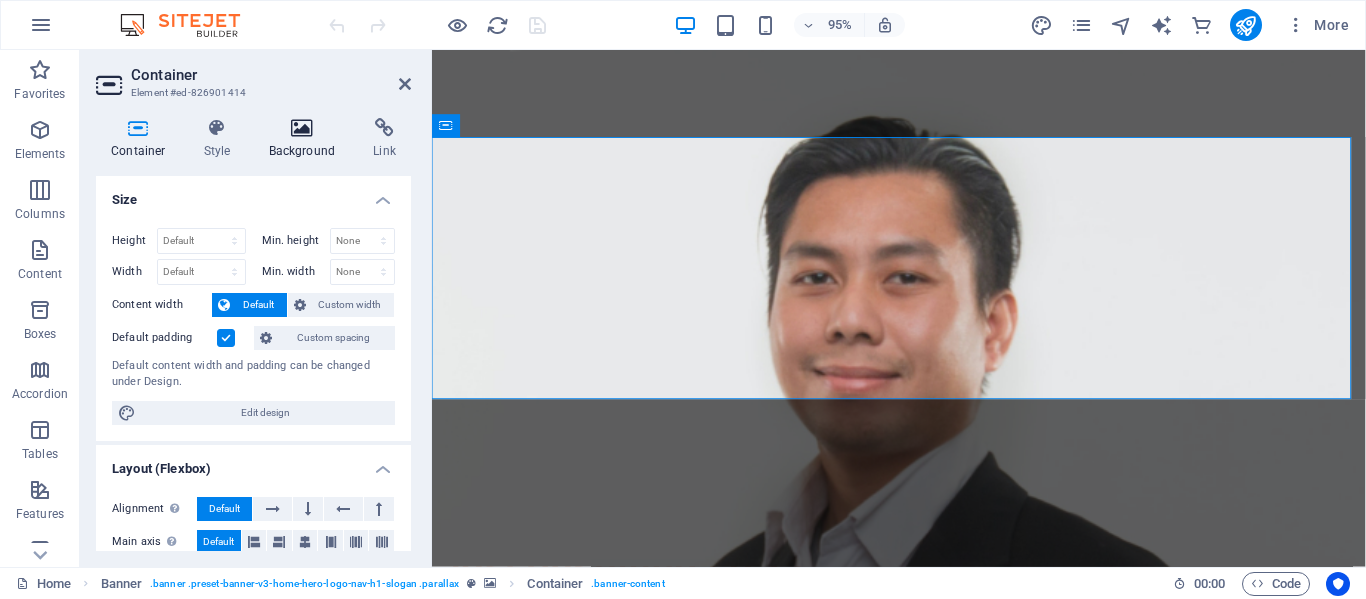 click on "Background" at bounding box center (306, 139) 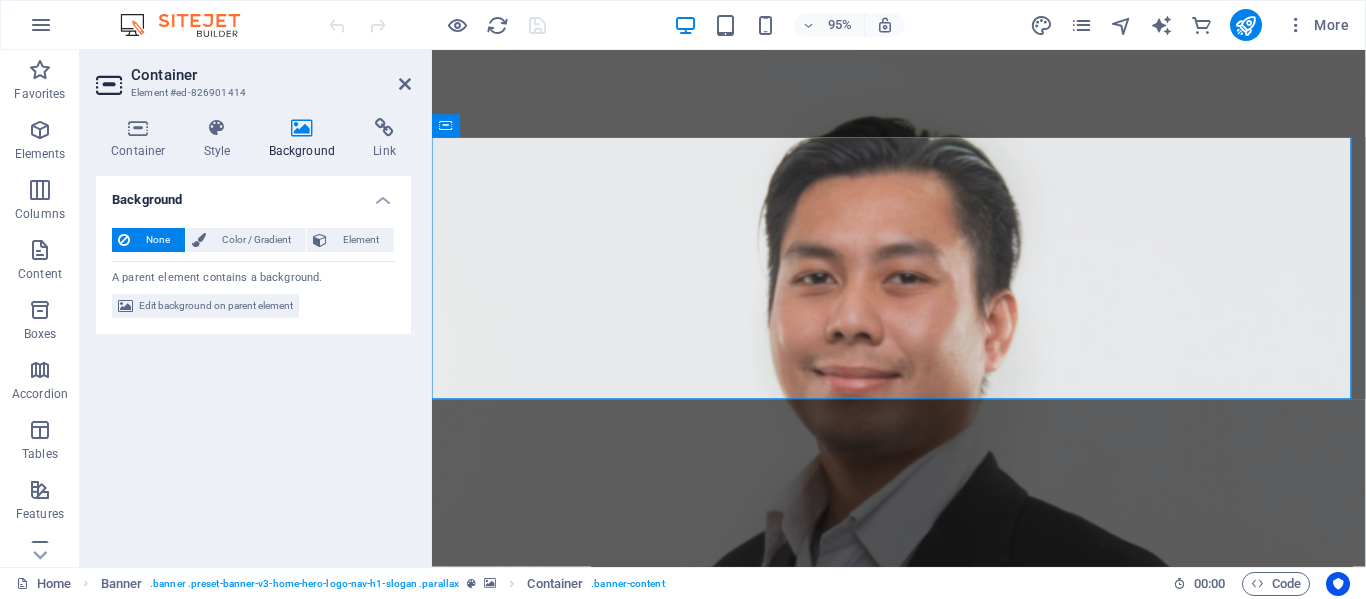 click at bounding box center [124, 240] 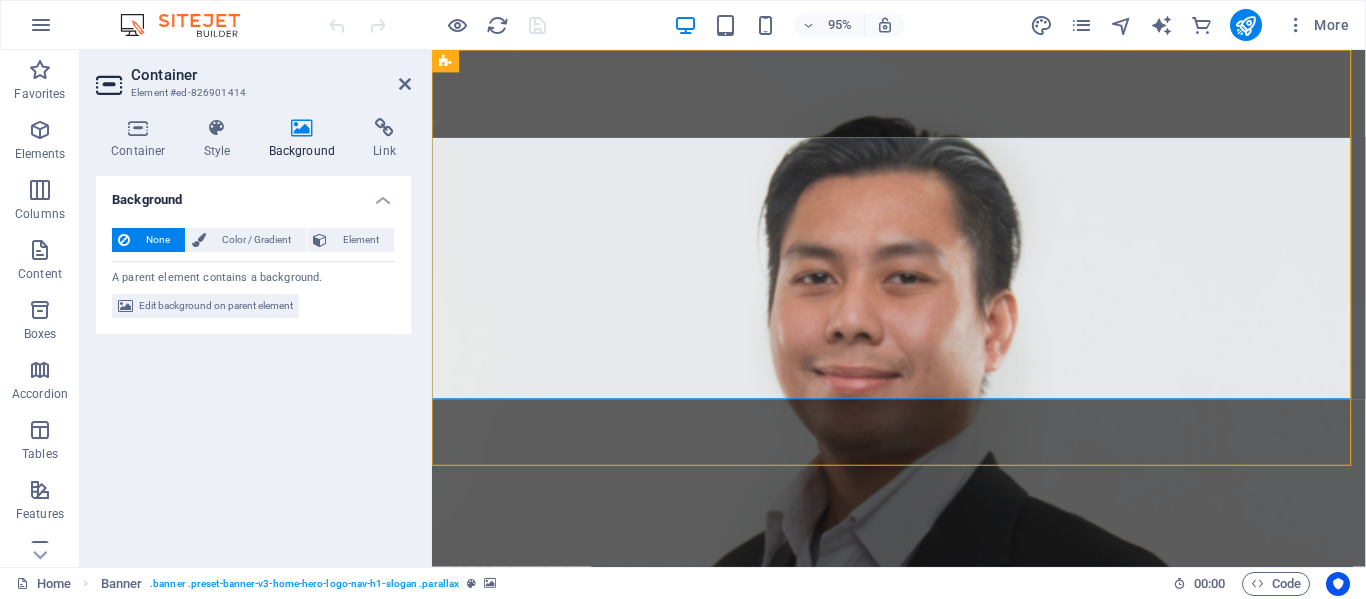 click at bounding box center (923, 322) 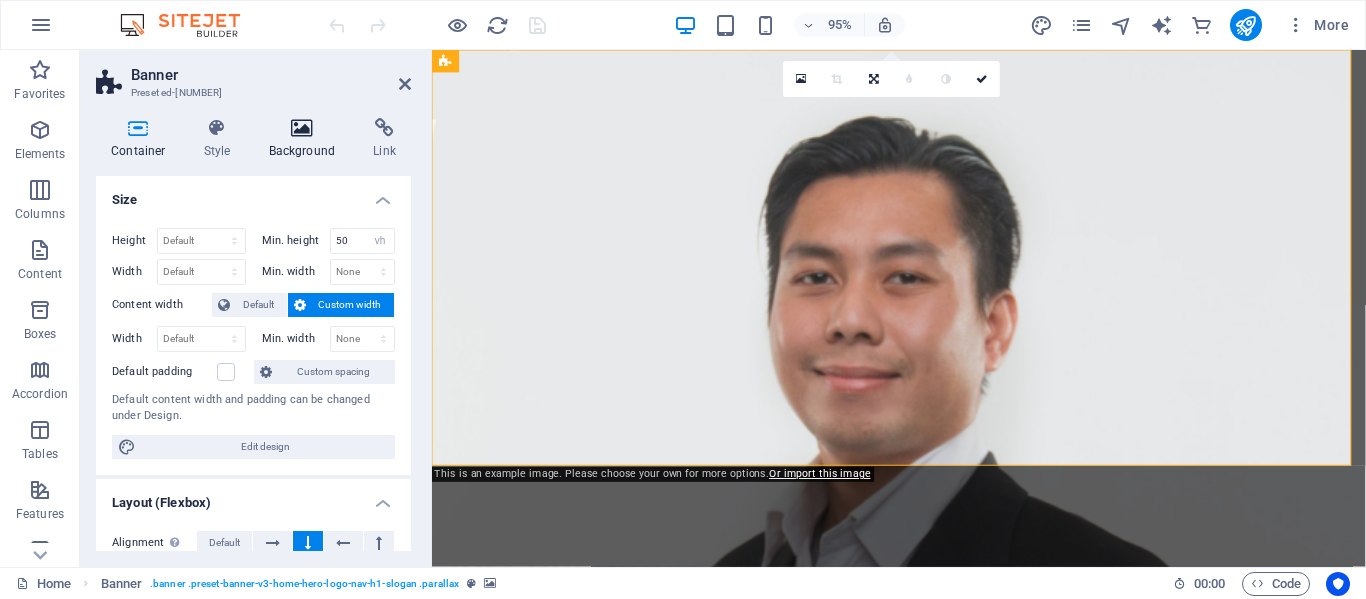 click on "Background" at bounding box center [306, 139] 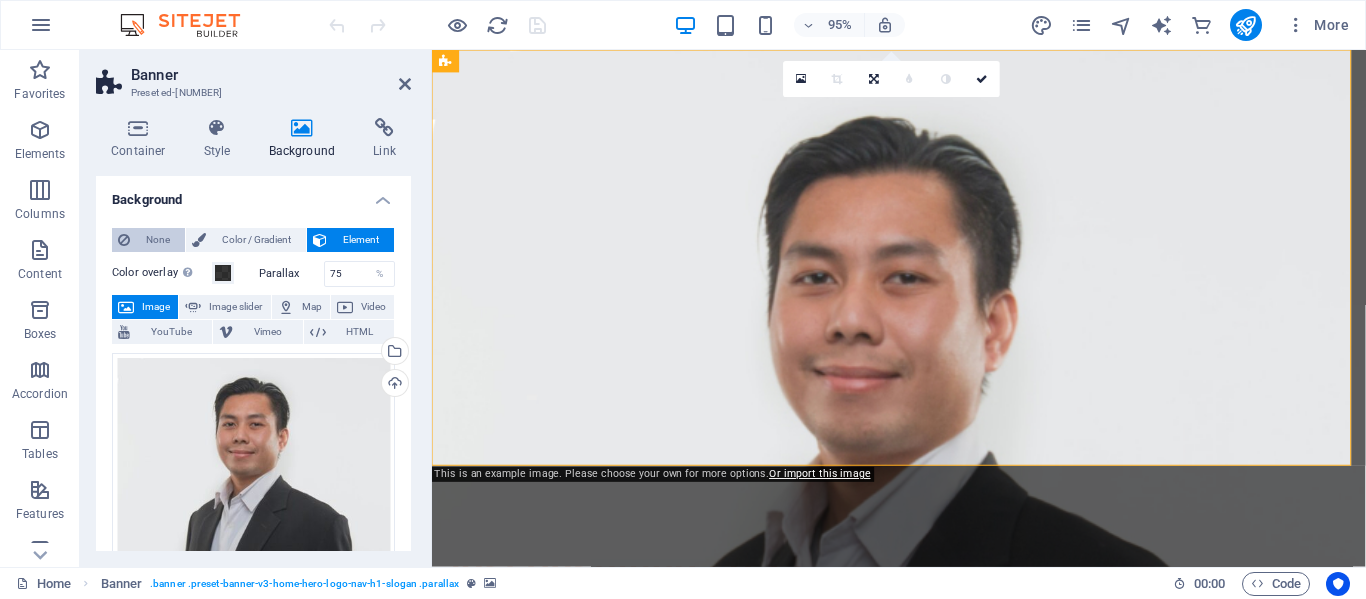 click on "None" at bounding box center [157, 240] 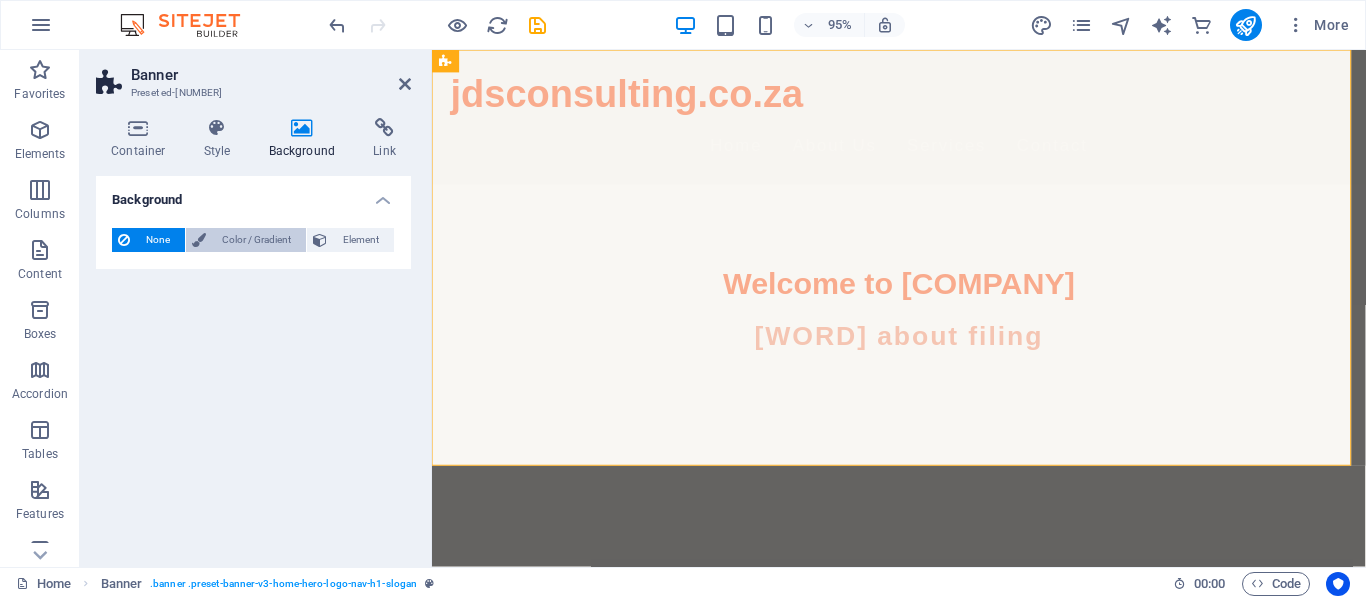 click on "Color / Gradient" at bounding box center [256, 240] 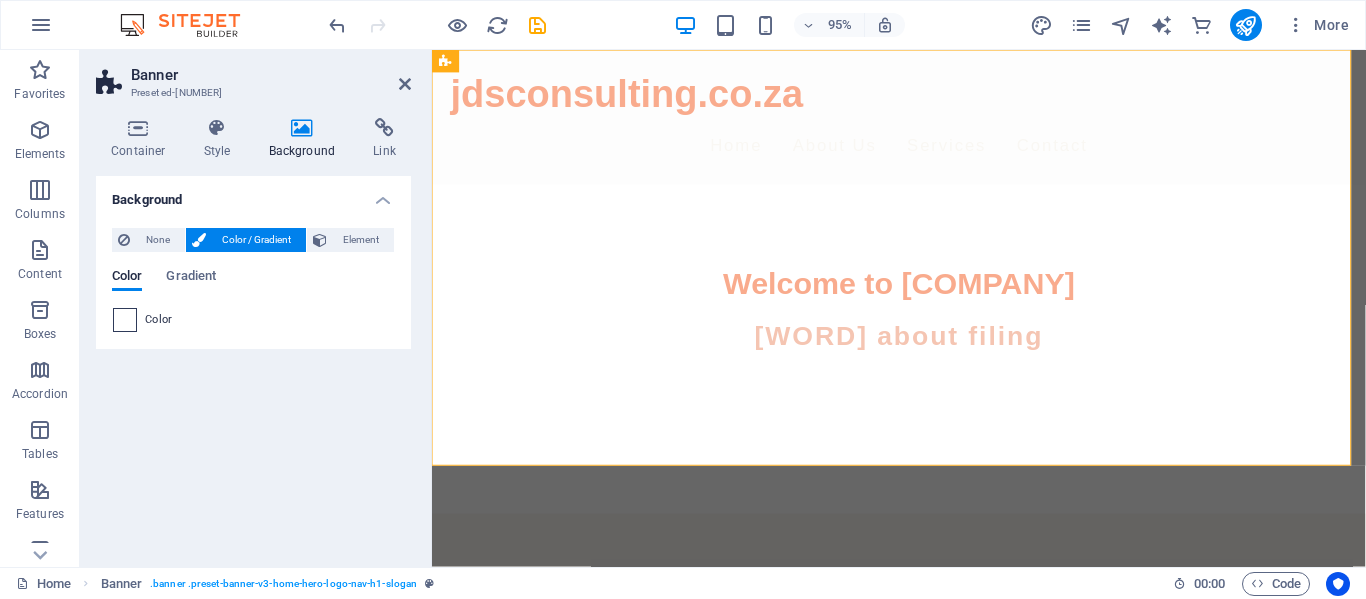 click at bounding box center [125, 320] 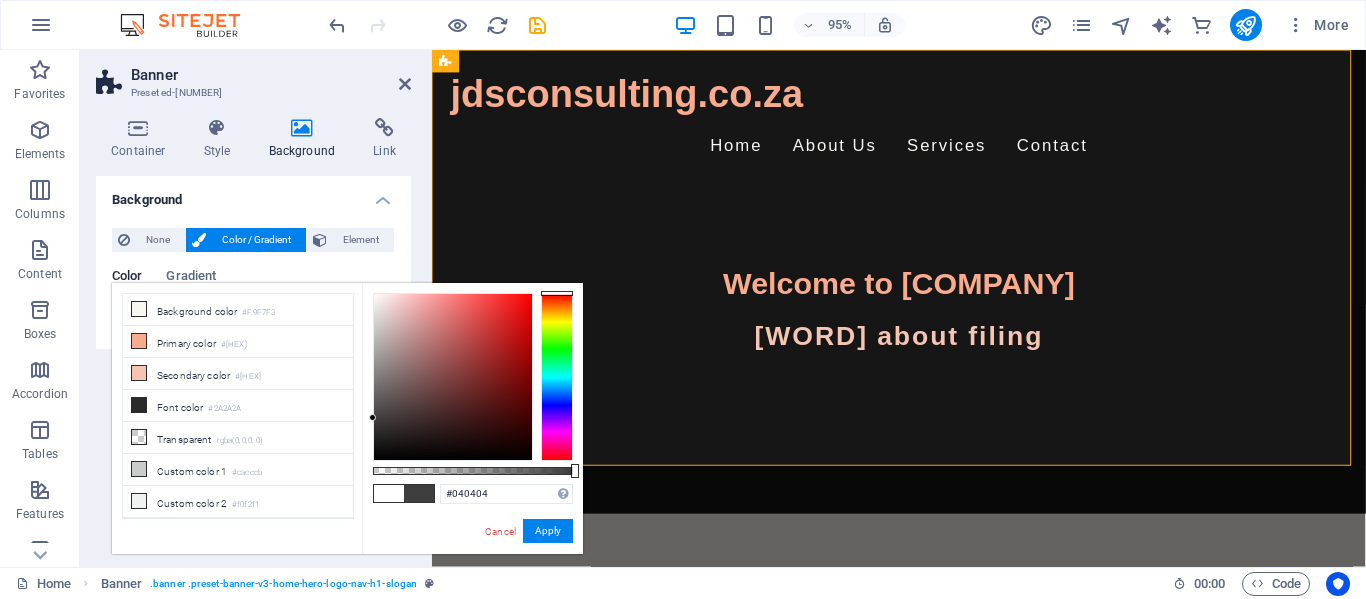type on "#000000" 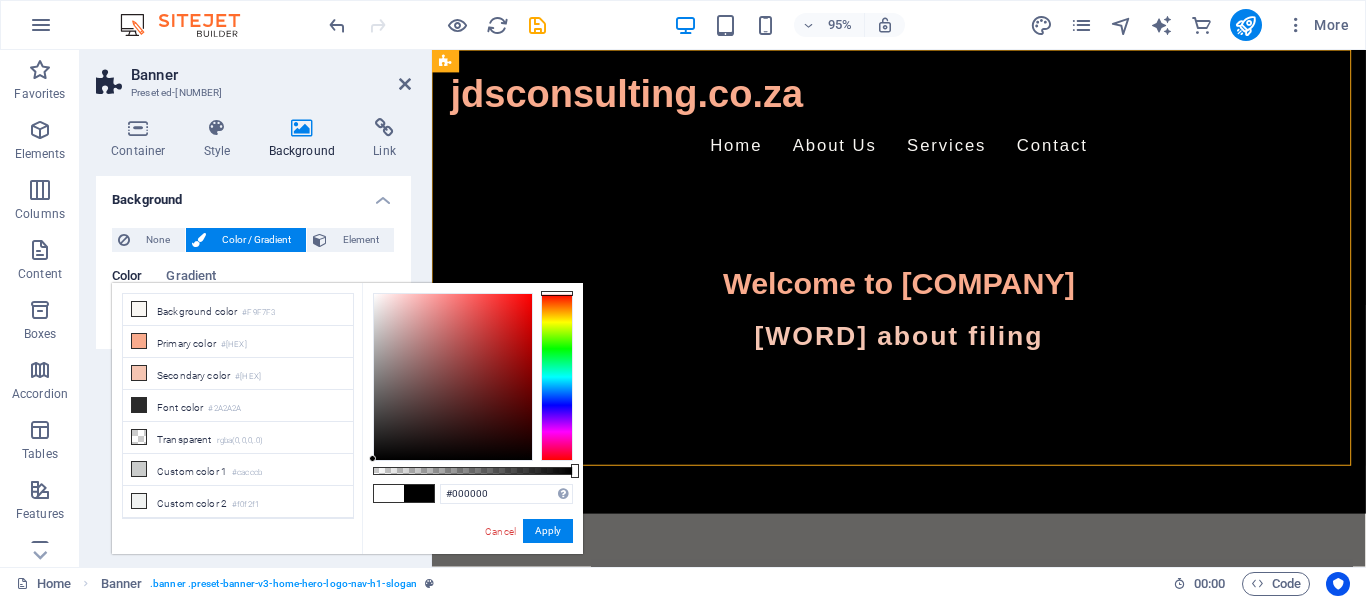 drag, startPoint x: 374, startPoint y: 290, endPoint x: 368, endPoint y: 523, distance: 233.07724 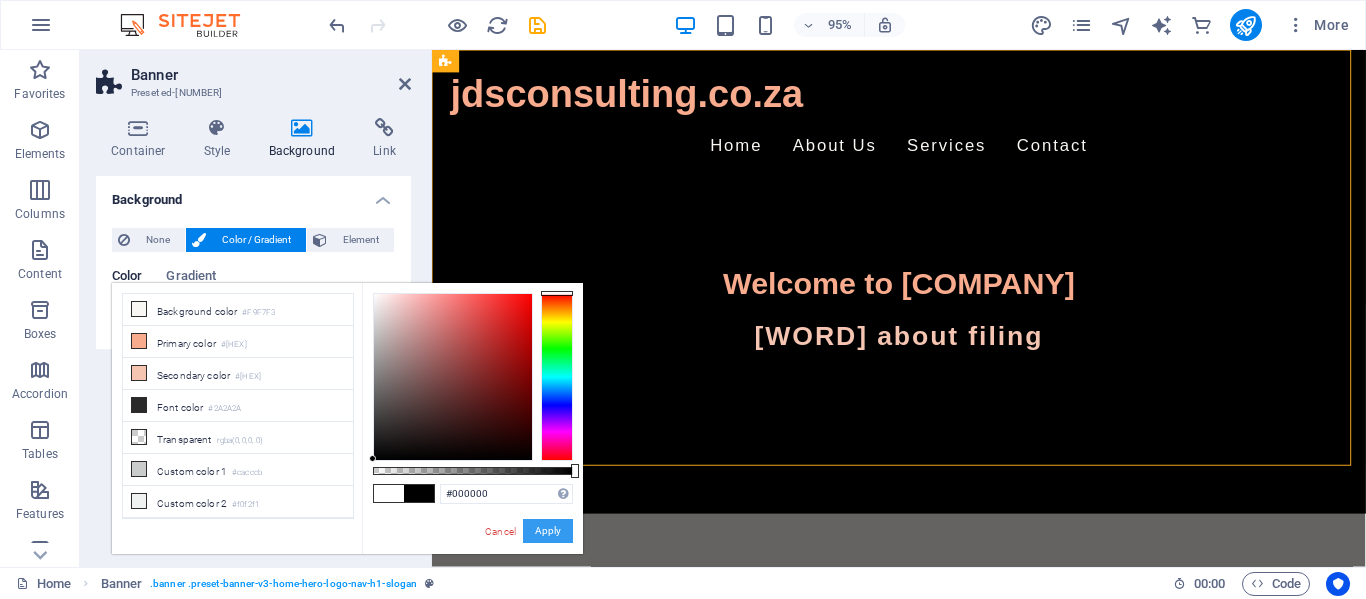 click on "Apply" at bounding box center [548, 531] 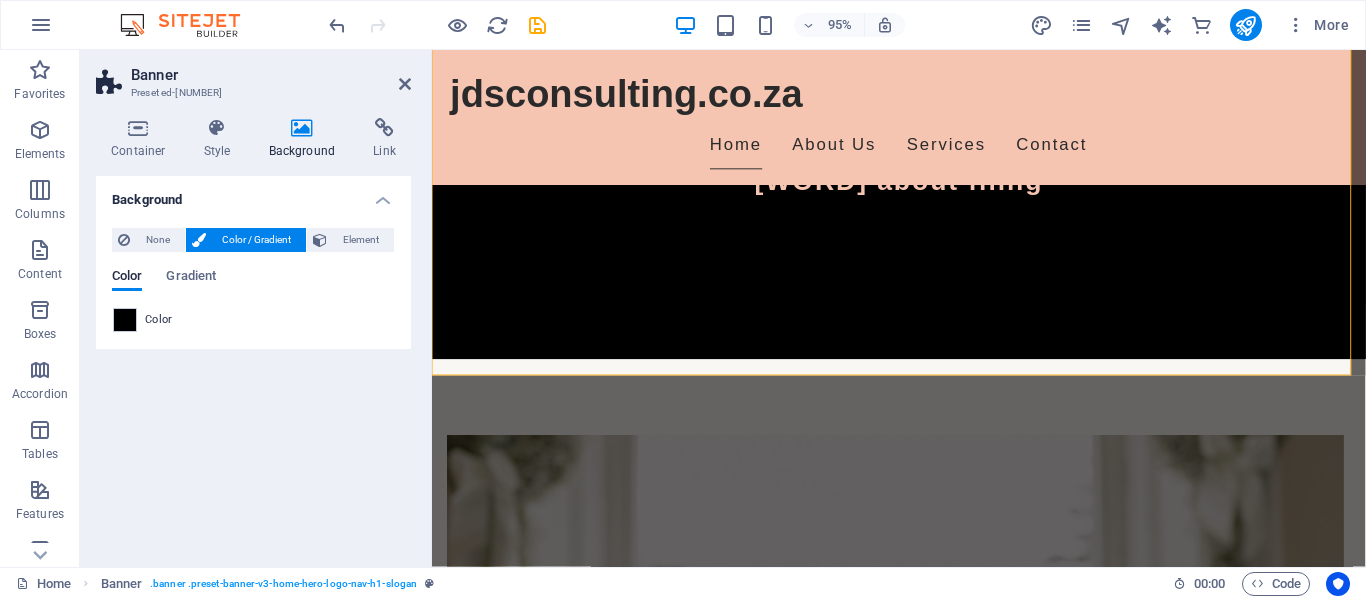 scroll, scrollTop: 95, scrollLeft: 0, axis: vertical 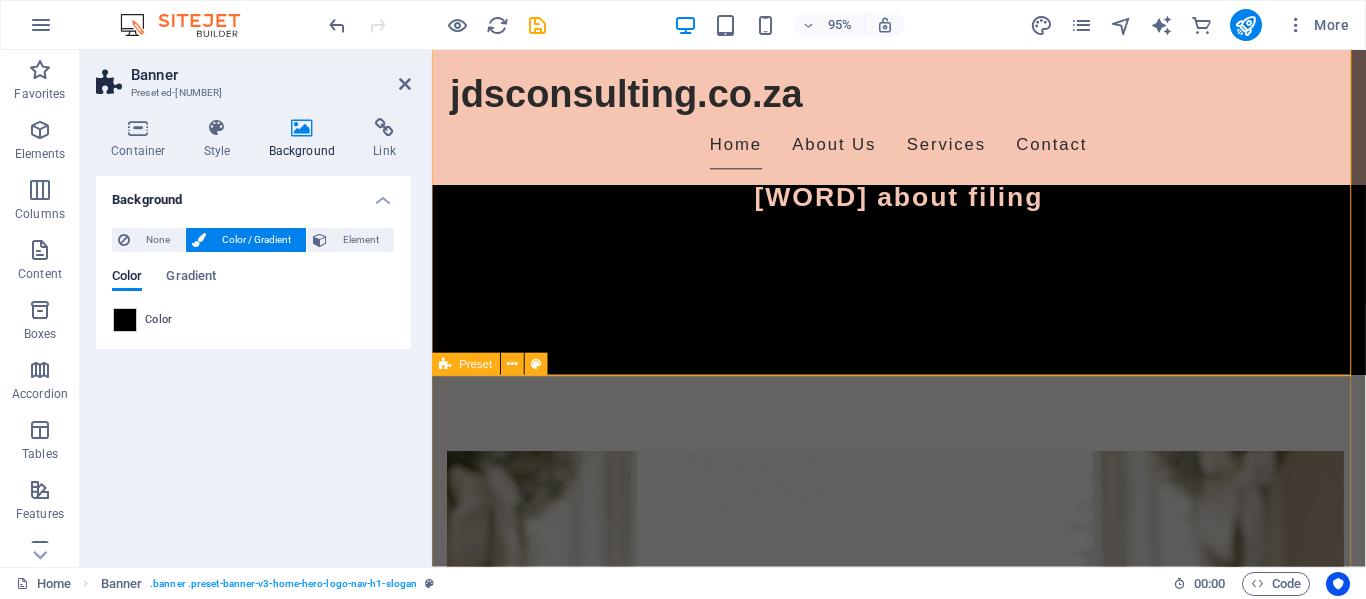 click on "Drop content here or  Add elements  Paste clipboard About Us At JDS Consulting, we proudly serve the Border Kei region with a wide range of filing solutions under the trusted Tidy Files brand. From high-quality retrieval cabinets to custom printing services, our mission is to help you streamline your filing processes. With our expertise in filing best practices, we provide no-cost advice to ensure your workspace is efficient and legally compliant. Learn More" at bounding box center [923, 882] 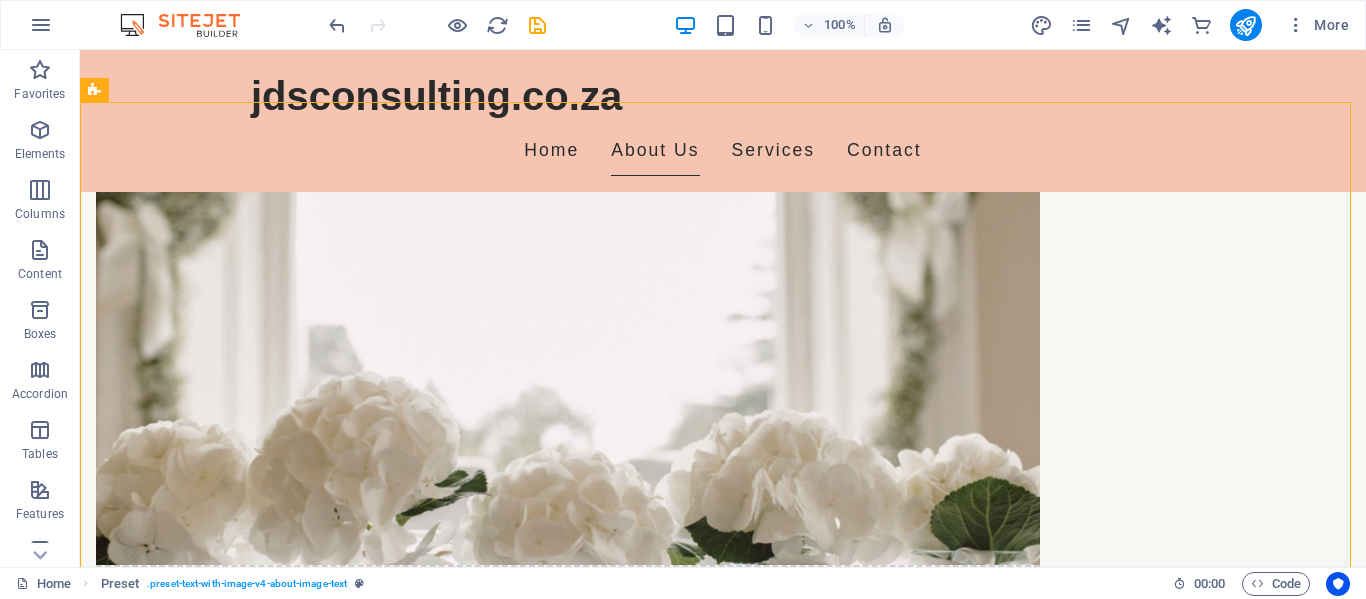 scroll, scrollTop: 387, scrollLeft: 0, axis: vertical 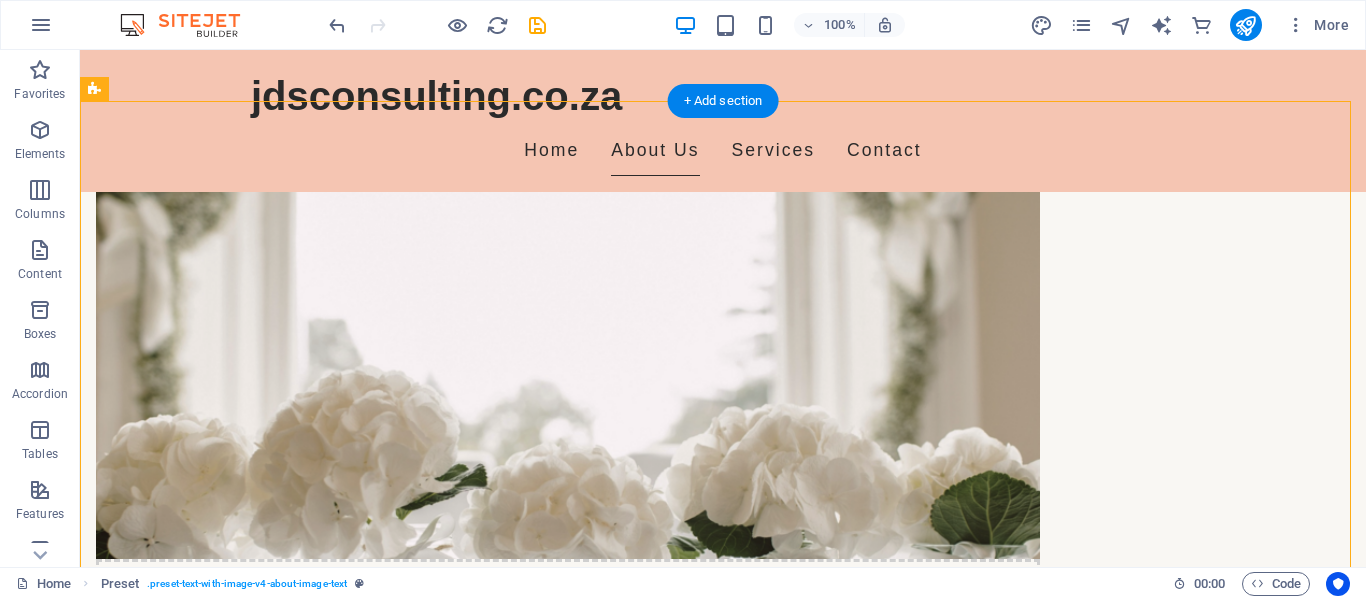 click at bounding box center (568, 370) 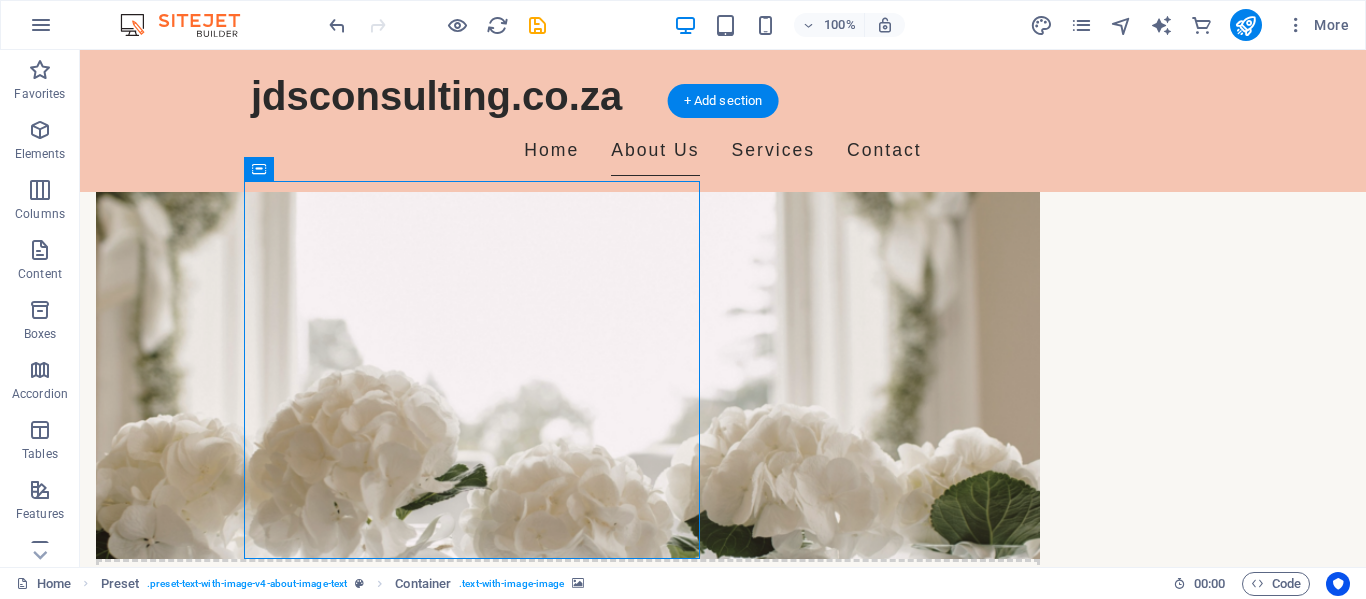 click at bounding box center [568, 370] 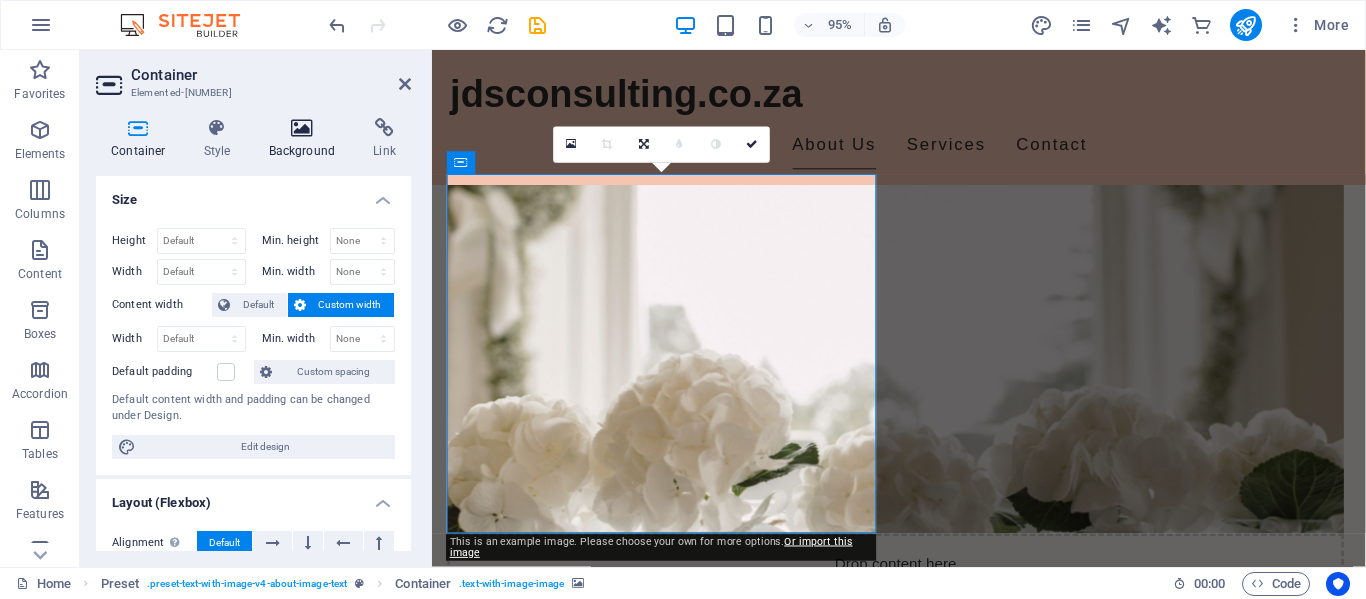 click on "Background" at bounding box center [306, 139] 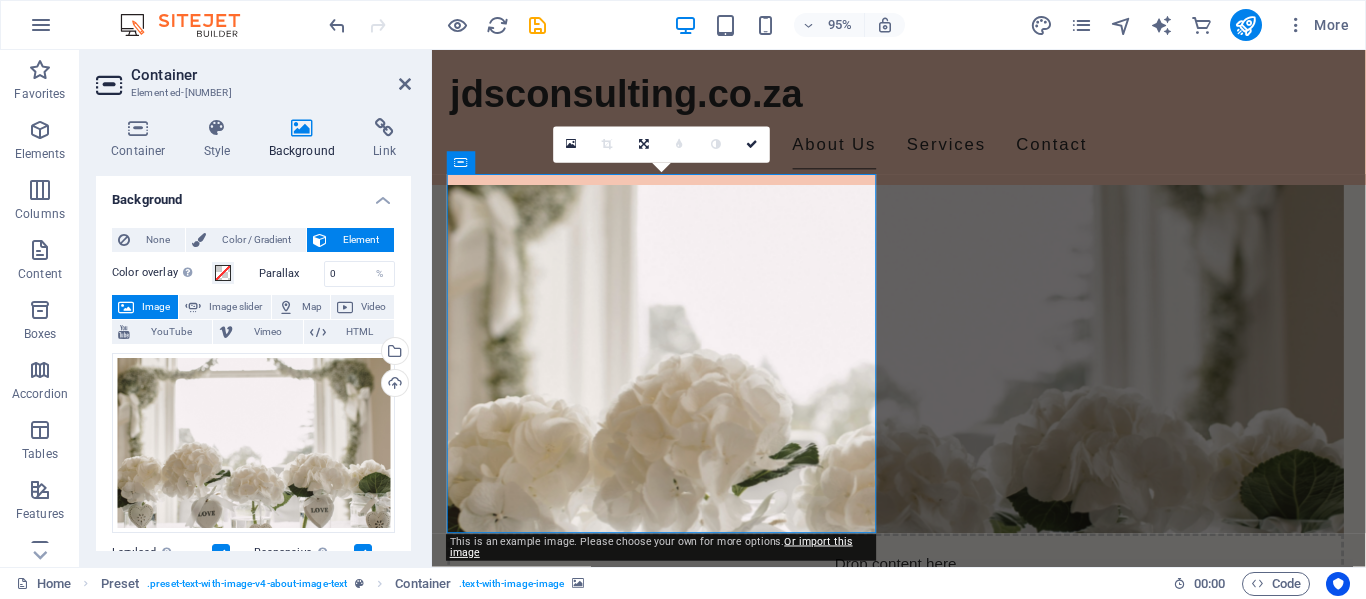 click on "Image" at bounding box center [156, 307] 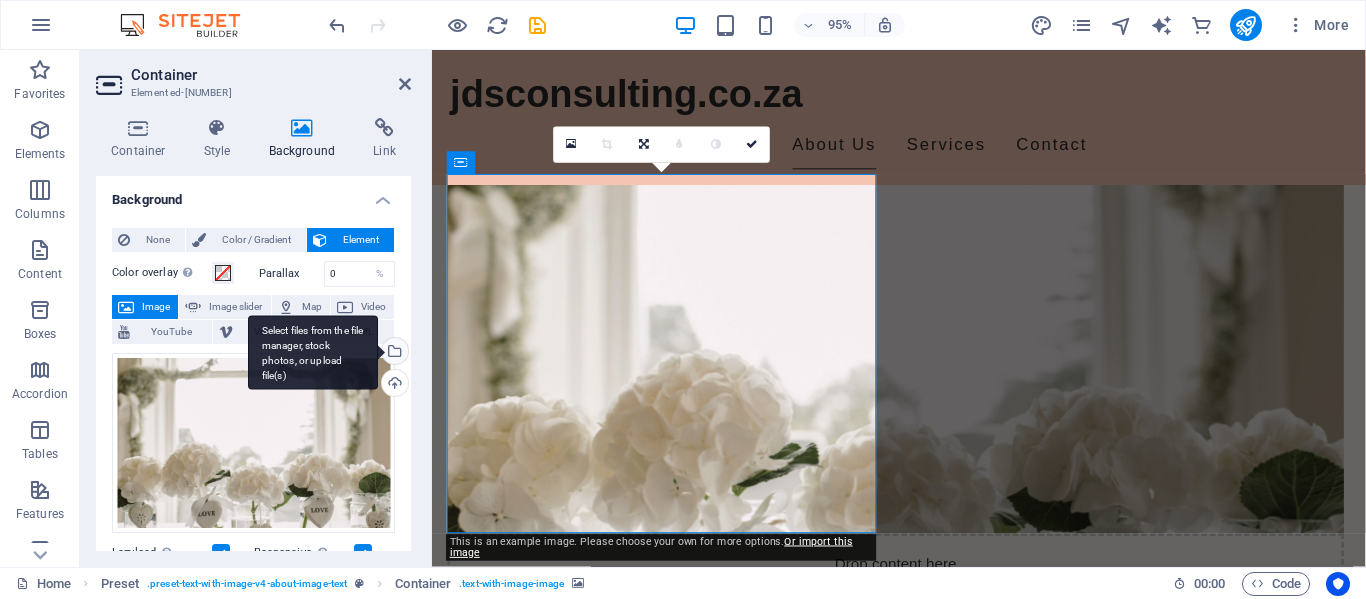 click on "Select files from the file manager, stock photos, or upload file(s)" at bounding box center [393, 353] 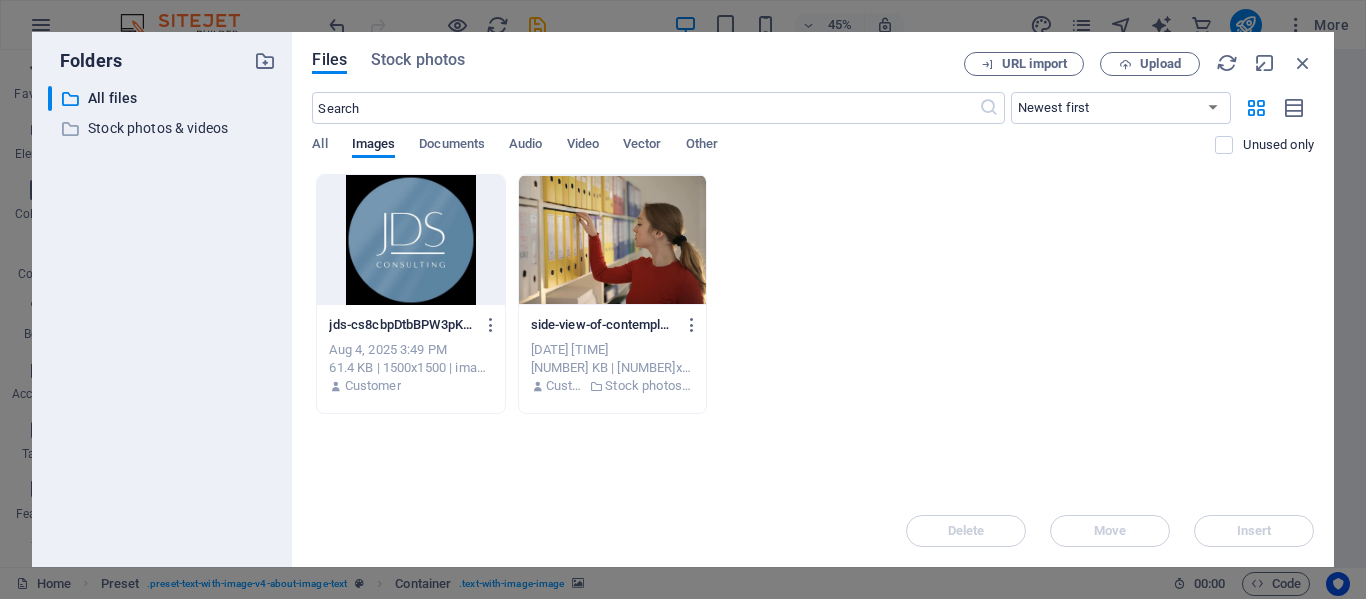 click at bounding box center [612, 240] 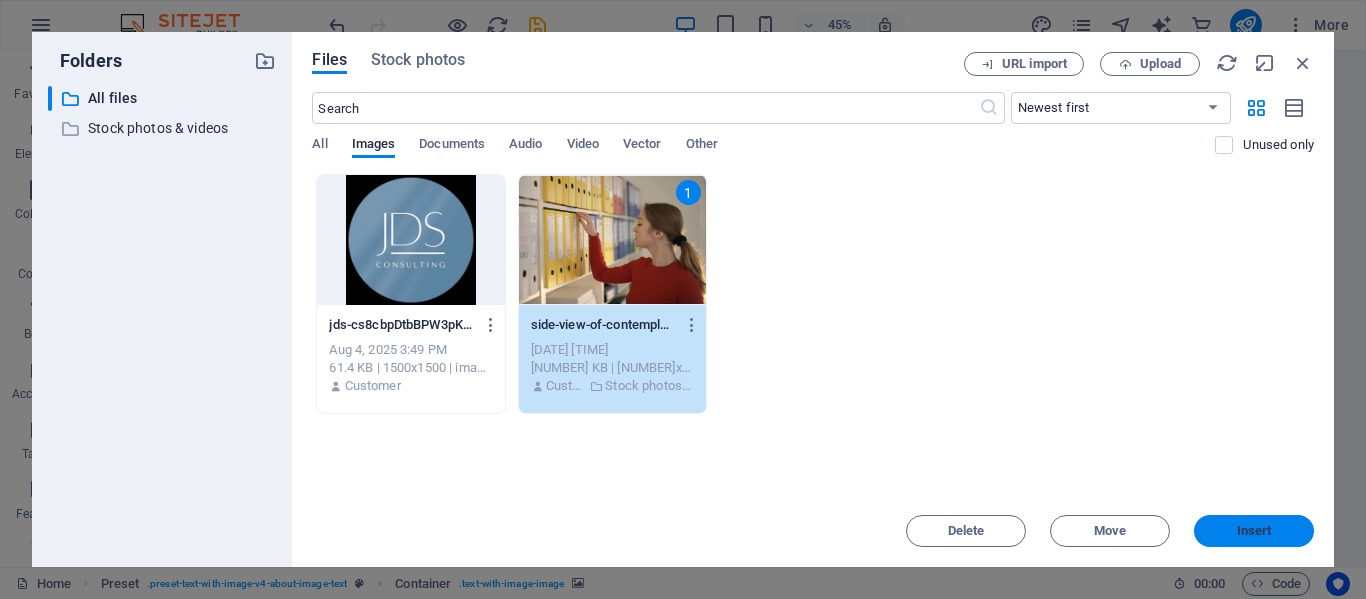 click on "Insert" at bounding box center (1254, 531) 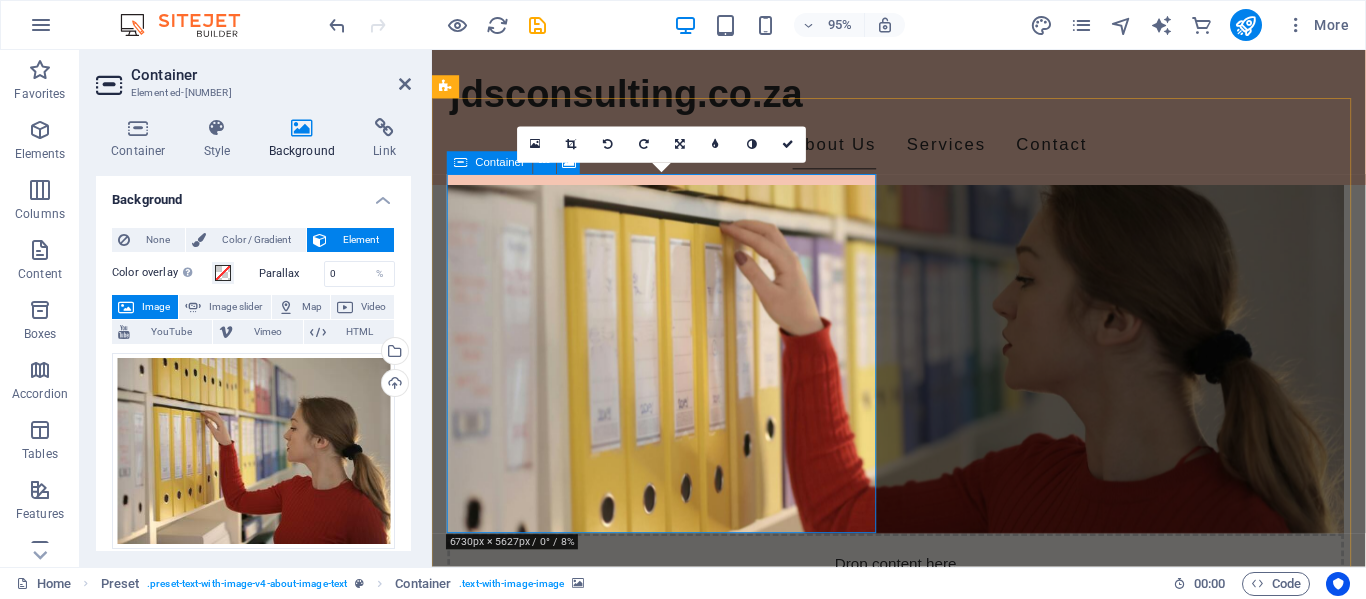 click on "Drop content here or  Add elements  Paste clipboard" at bounding box center [920, 630] 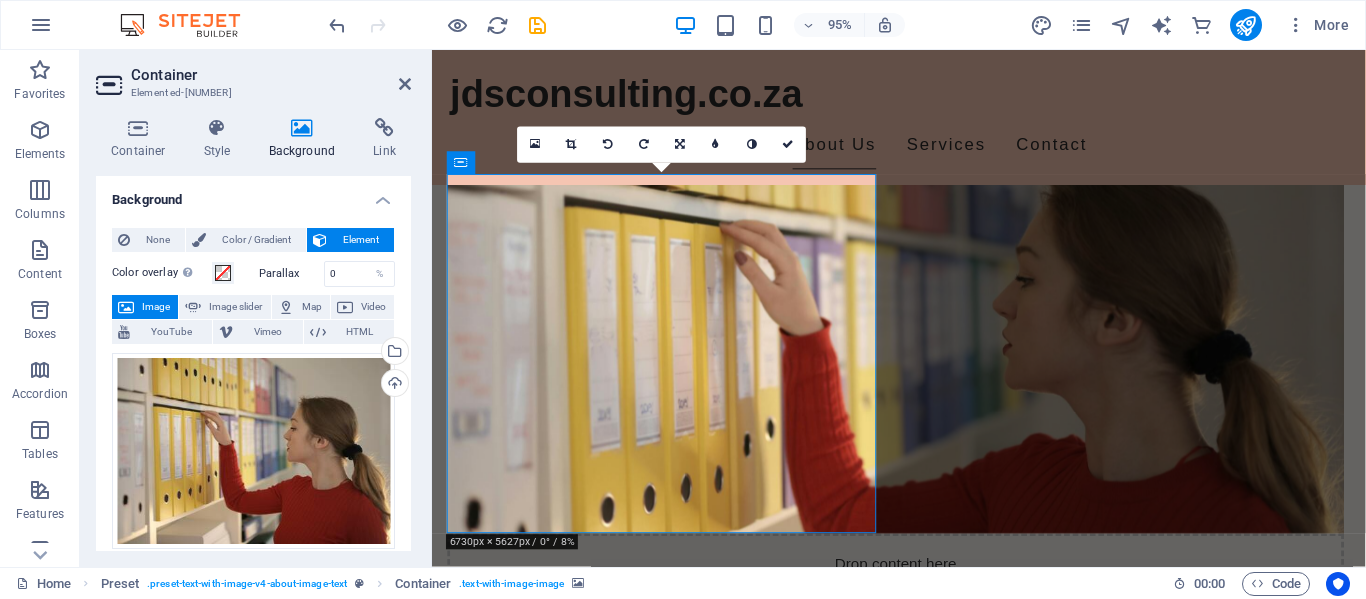click at bounding box center (920, 370) 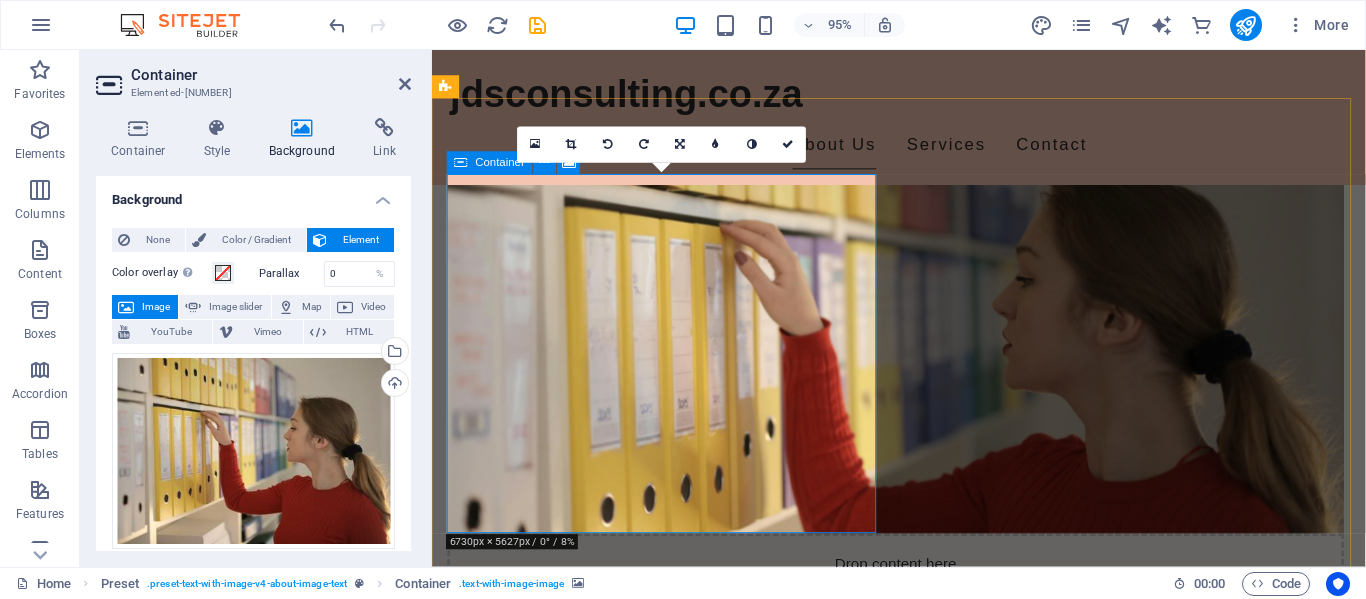 click on "Add elements" at bounding box center [861, 660] 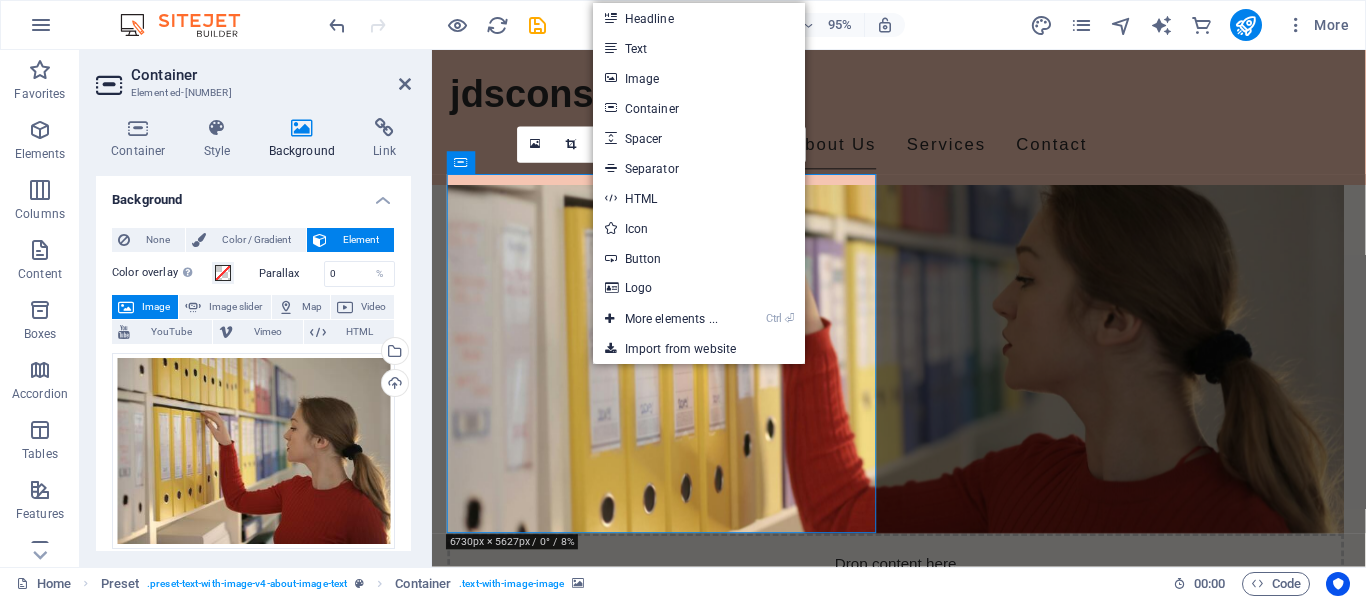 click at bounding box center (920, 370) 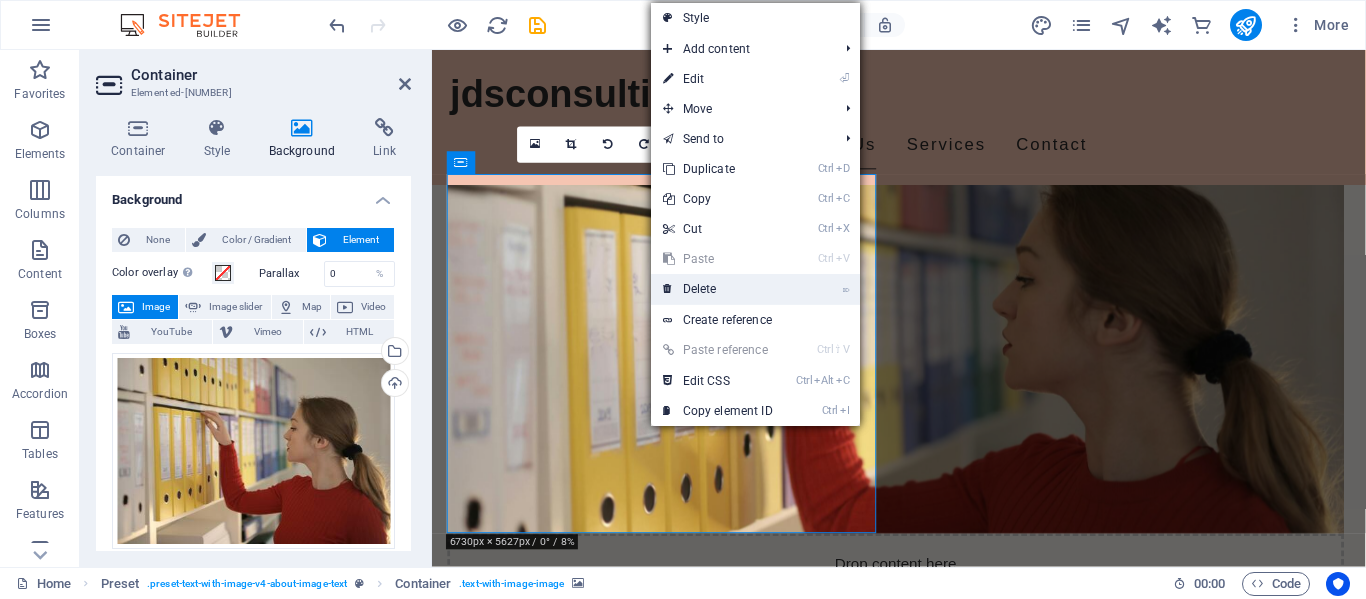 click on "⌦  Delete" at bounding box center (718, 289) 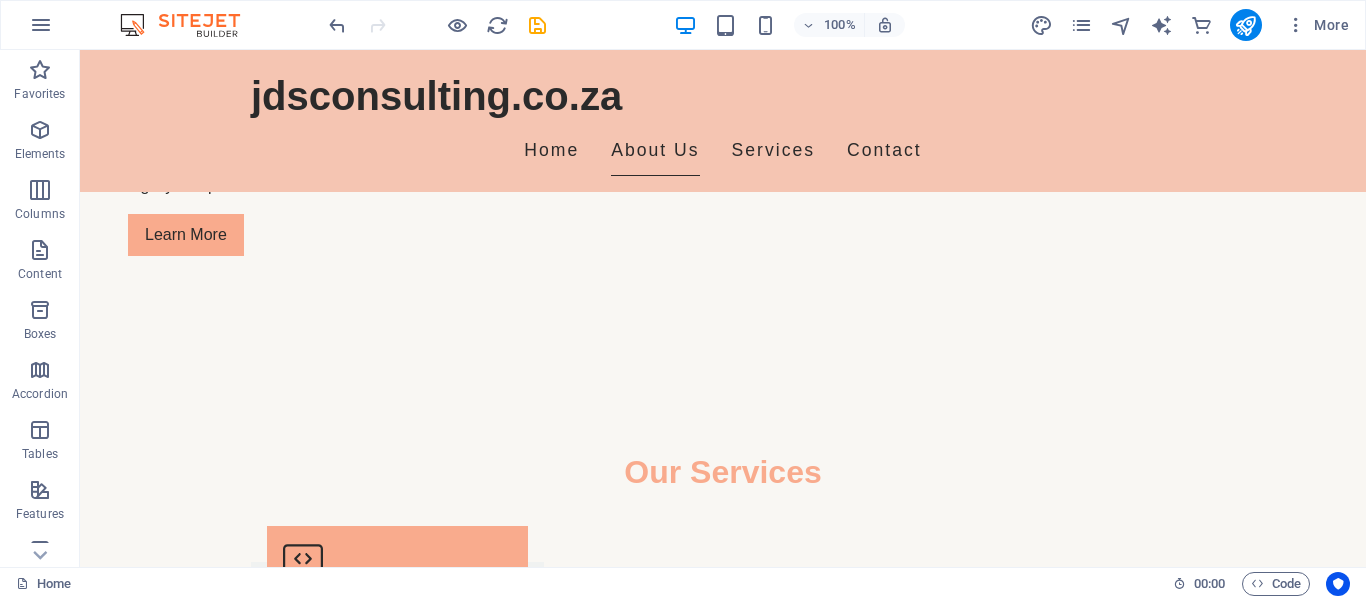 scroll, scrollTop: 556, scrollLeft: 0, axis: vertical 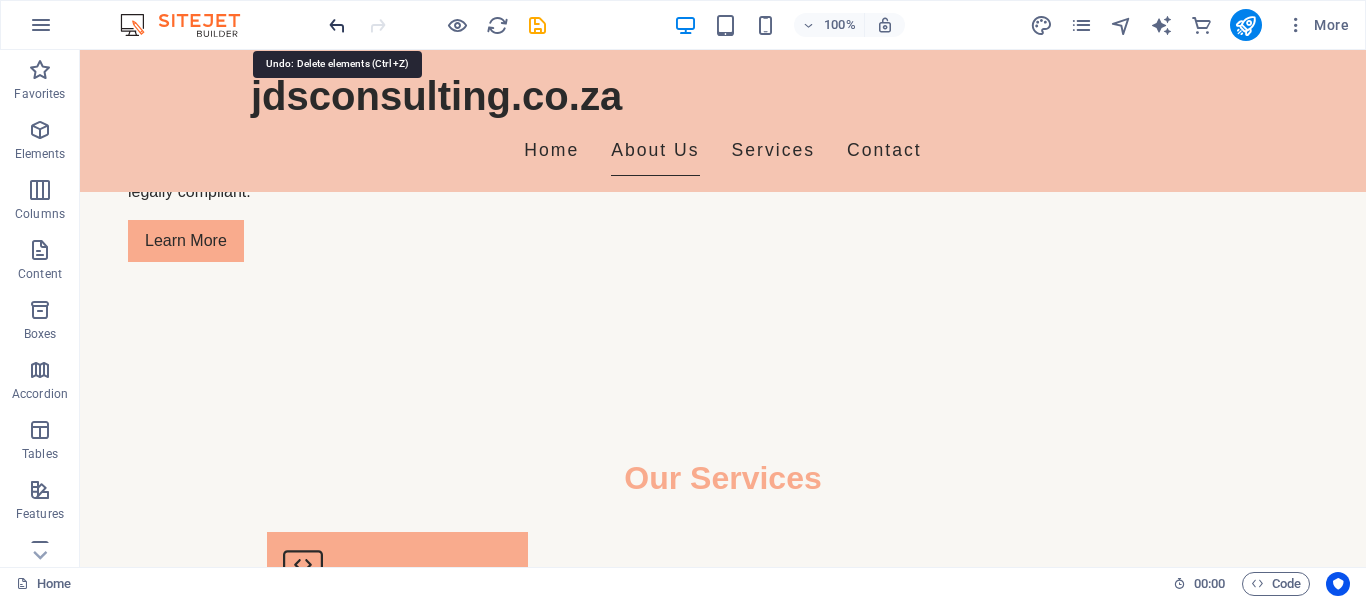 click at bounding box center [337, 25] 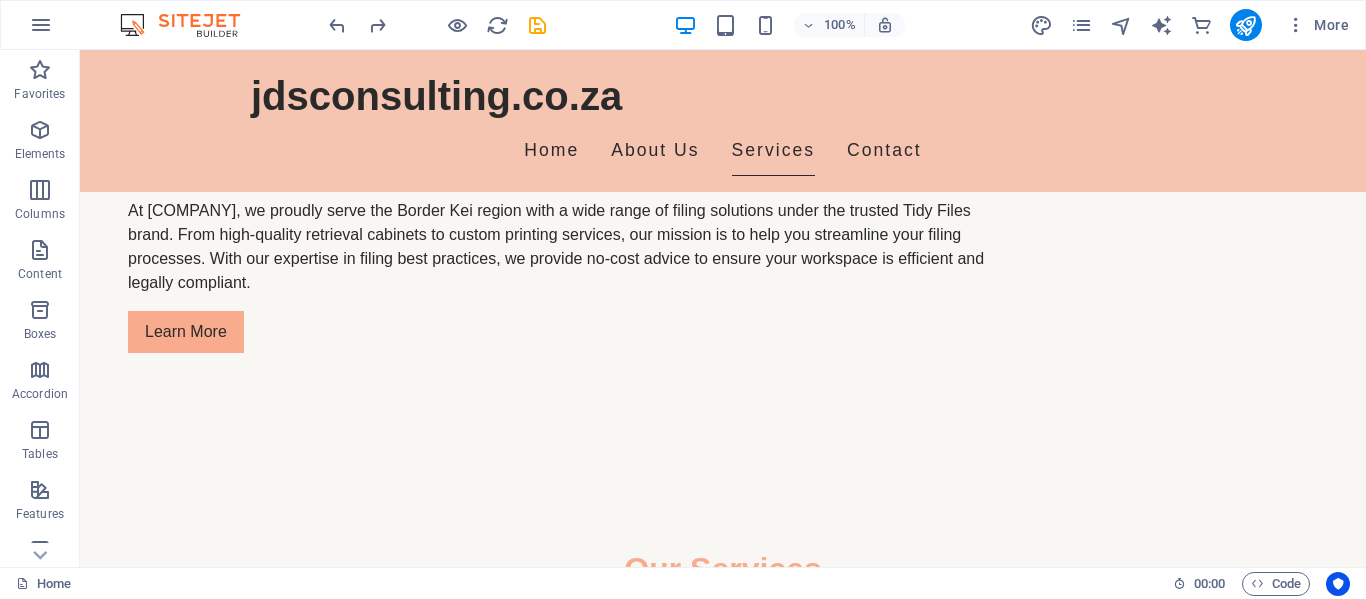 scroll, scrollTop: 1013, scrollLeft: 0, axis: vertical 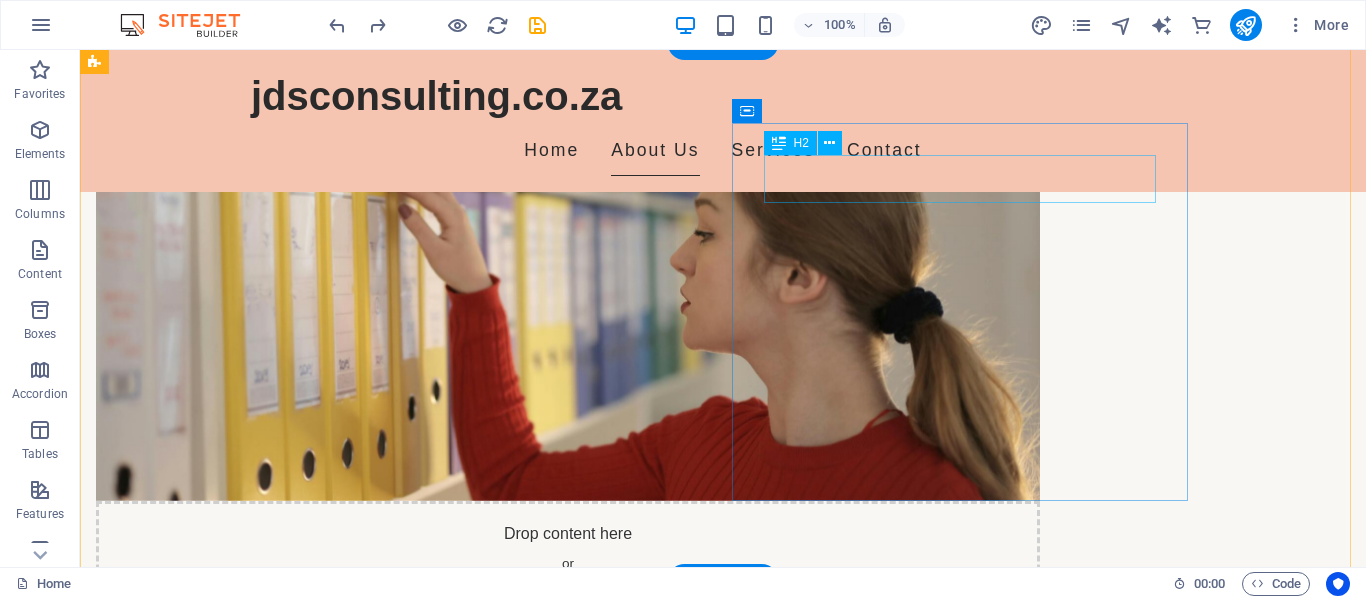 click on "About Us" at bounding box center [568, 715] 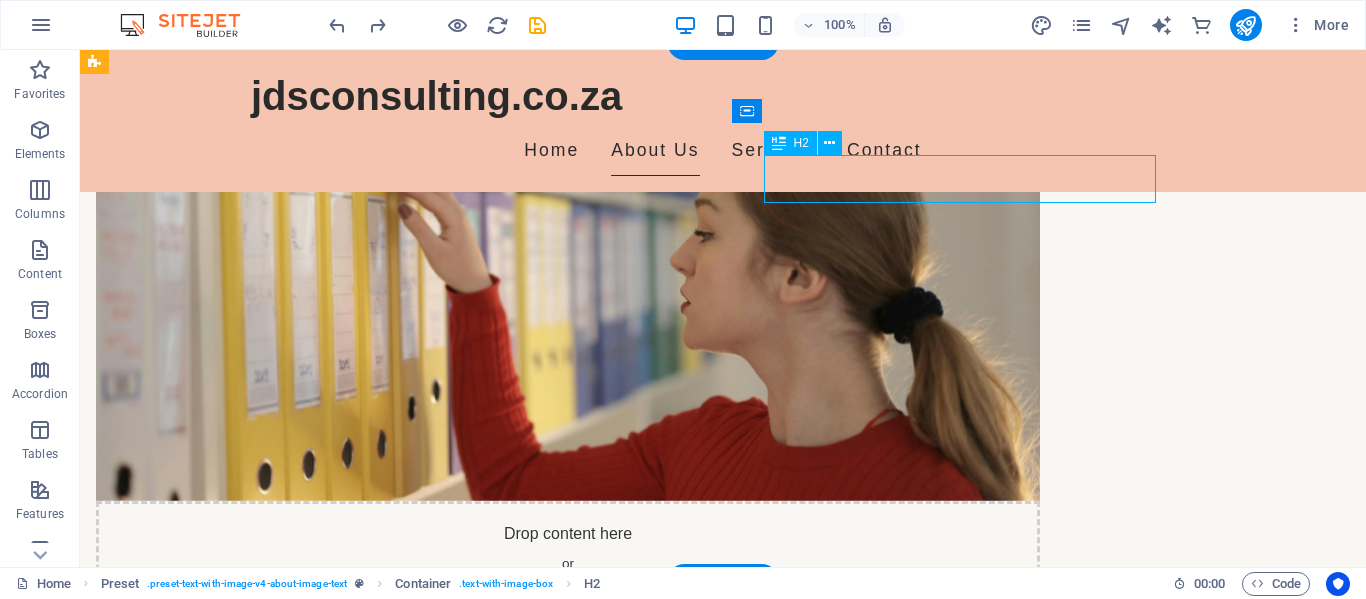 click on "About Us" at bounding box center [568, 715] 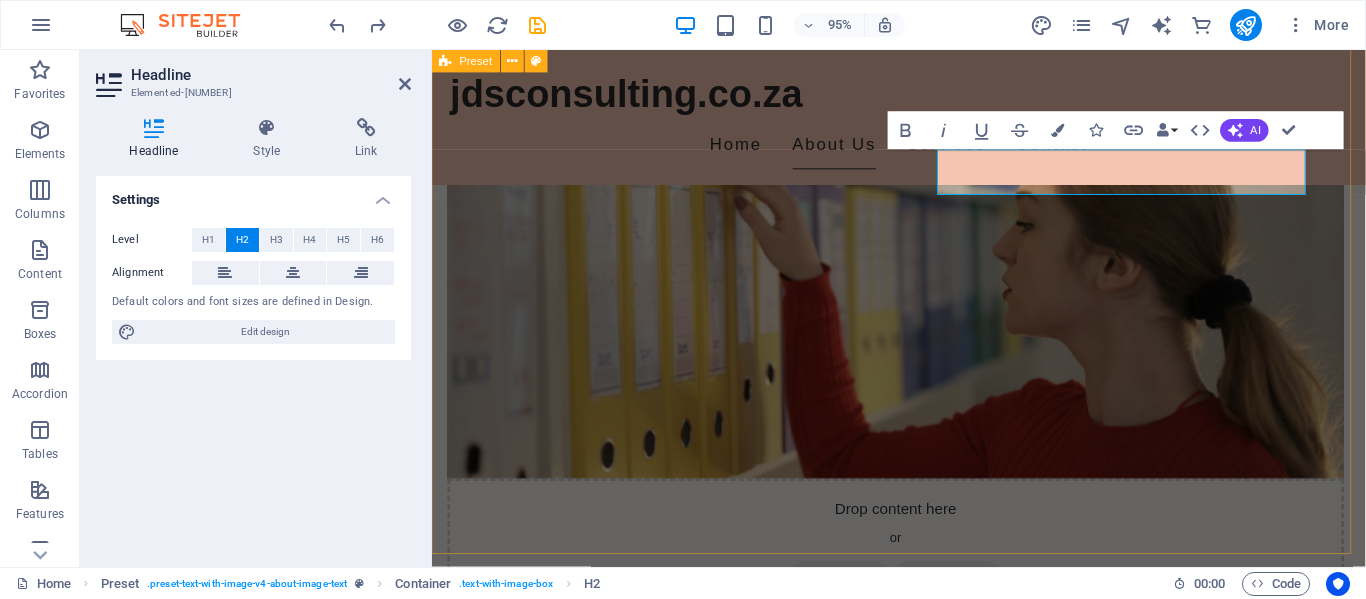 click on "Drop content here or  Add elements  Paste clipboard About Us At JDS Consulting, we proudly serve the Border Kei region with a wide range of filing solutions under the trusted Tidy Files brand. From high-quality retrieval cabinets to custom printing services, our mission is to help you streamline your filing processes. With our expertise in filing best practices, we provide no-cost advice to ensure your workspace is efficient and legally compliant. Learn More" at bounding box center [923, 532] 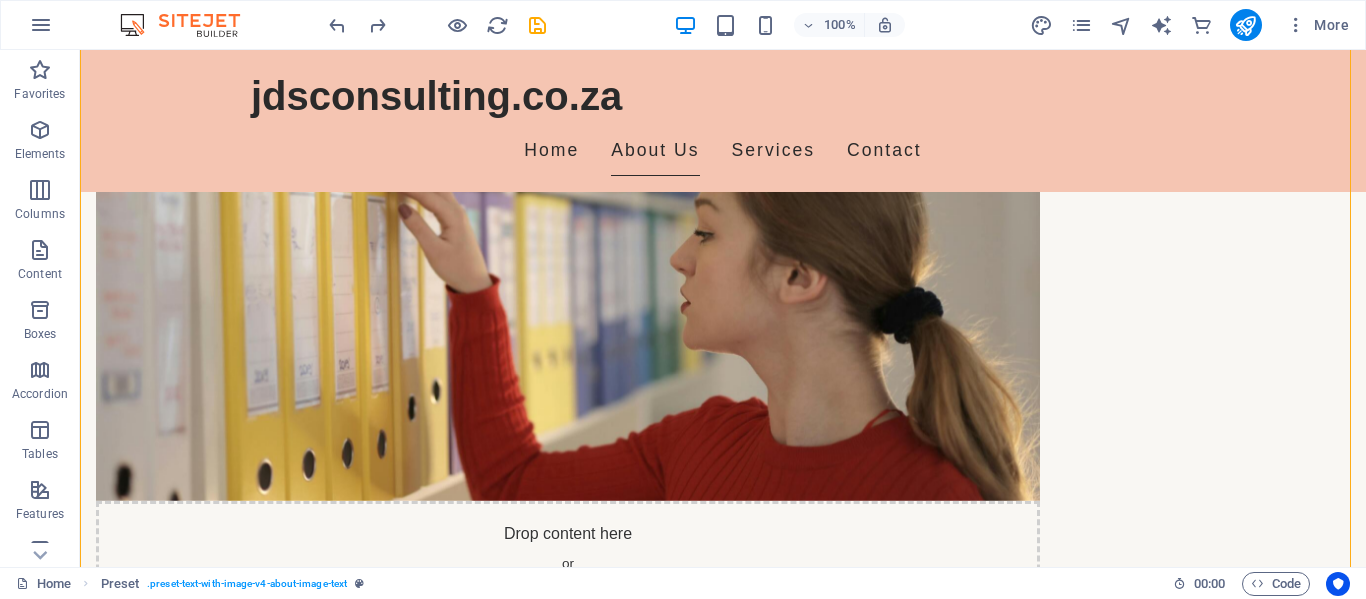 scroll, scrollTop: 0, scrollLeft: 0, axis: both 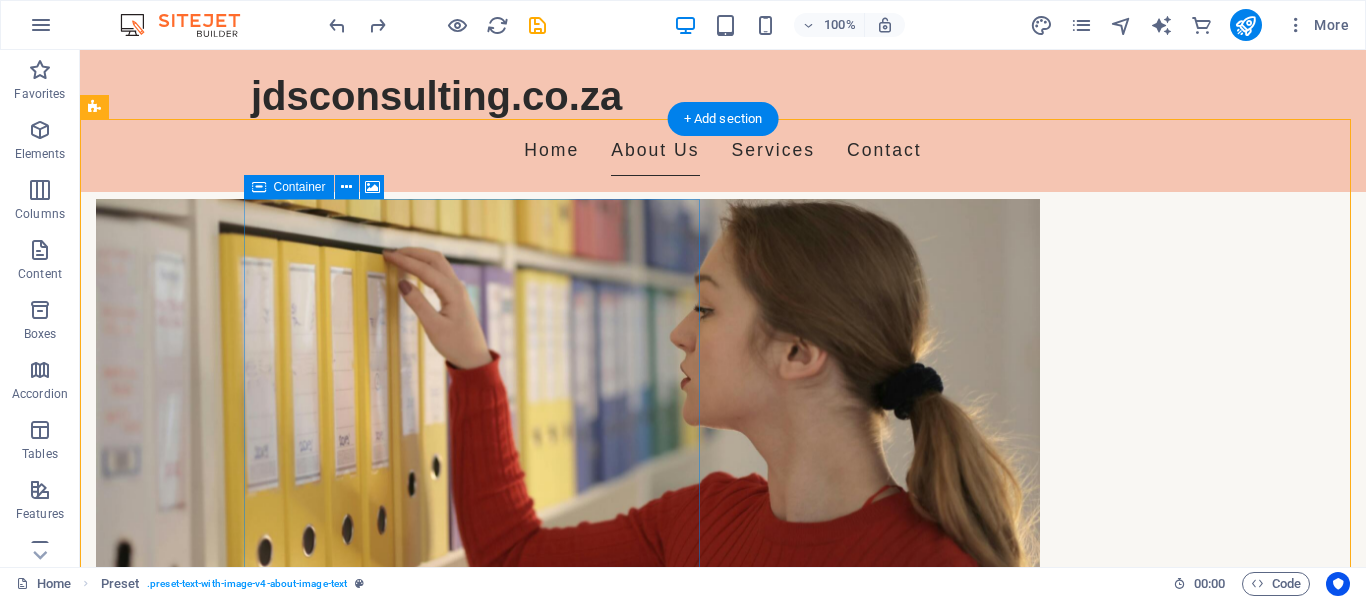 click on "Drop content here or  Add elements  Paste clipboard" at bounding box center [568, 648] 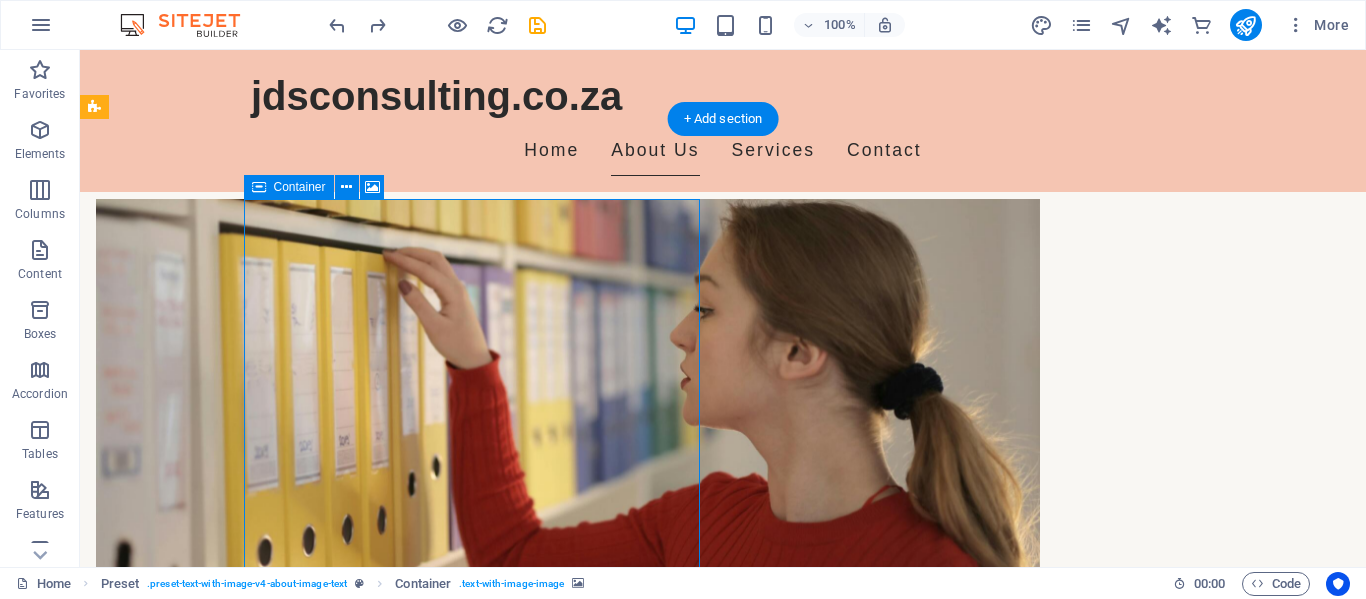 click on "Drop content here or  Add elements  Paste clipboard" at bounding box center (568, 648) 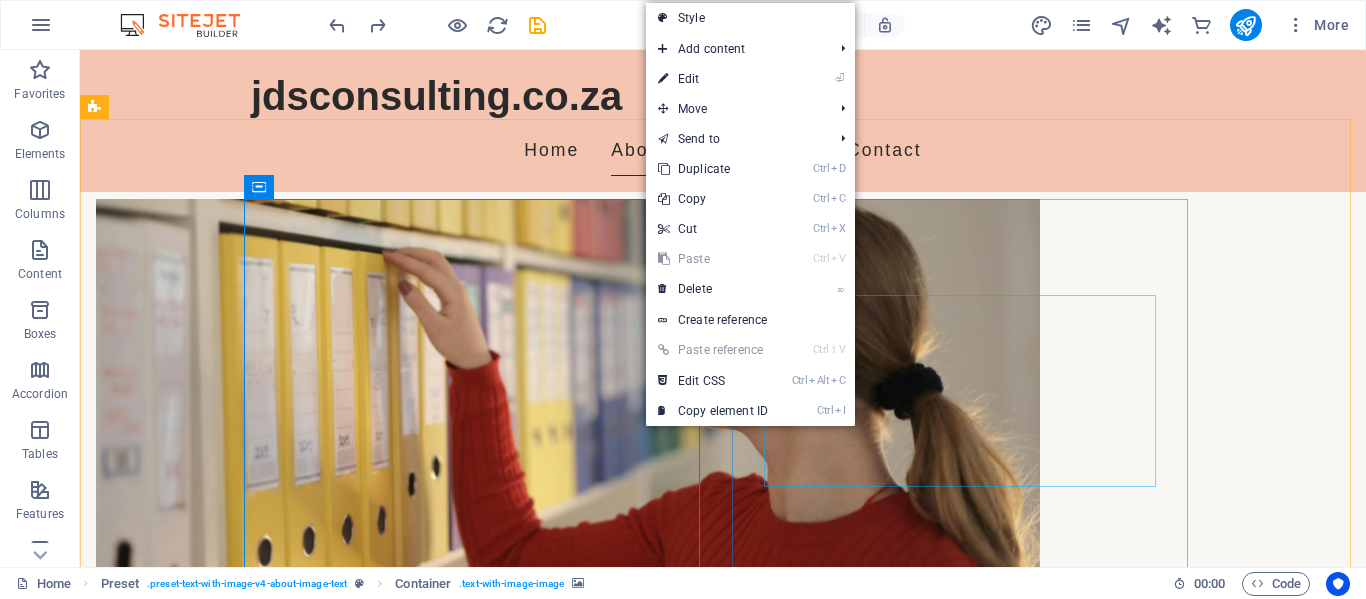 click on "At JDS Consulting, we proudly serve the Border Kei region with a wide range of filing solutions under the trusted Tidy Files brand. From high-quality retrieval cabinets to custom printing services, our mission is to help you streamline your filing processes. With our expertise in filing best practices, we provide no-cost advice to ensure your workspace is efficient and legally compliant." at bounding box center [568, 879] 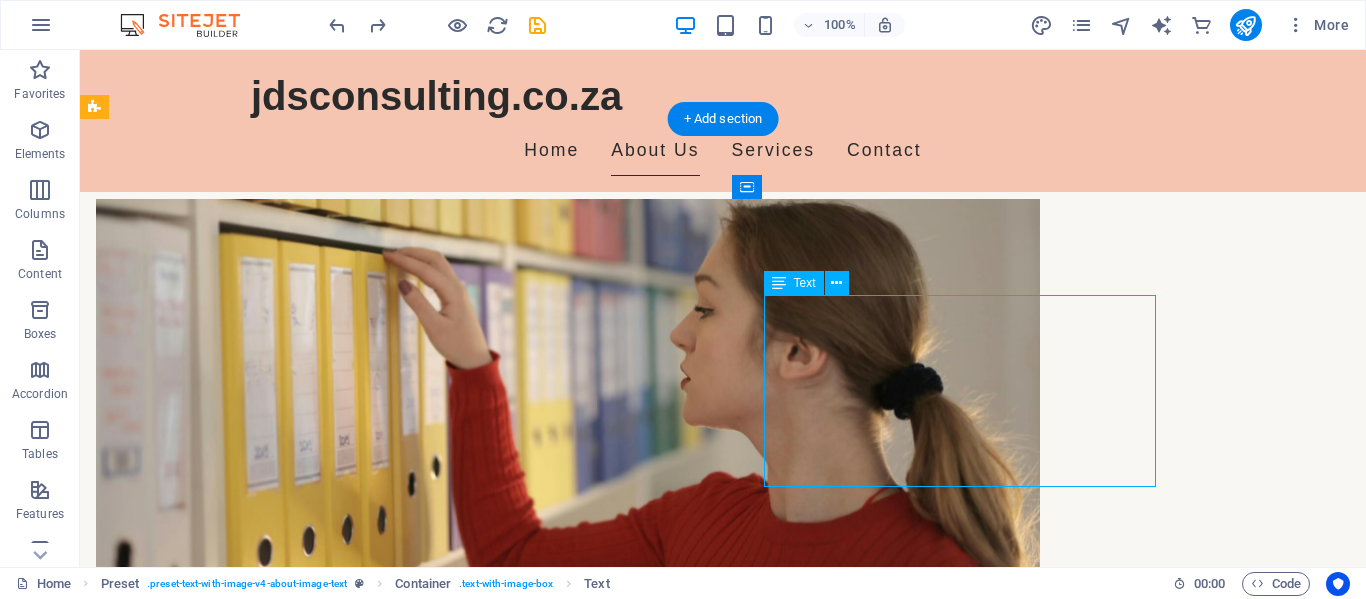 click on "At JDS Consulting, we proudly serve the Border Kei region with a wide range of filing solutions under the trusted Tidy Files brand. From high-quality retrieval cabinets to custom printing services, our mission is to help you streamline your filing processes. With our expertise in filing best practices, we provide no-cost advice to ensure your workspace is efficient and legally compliant." at bounding box center (568, 879) 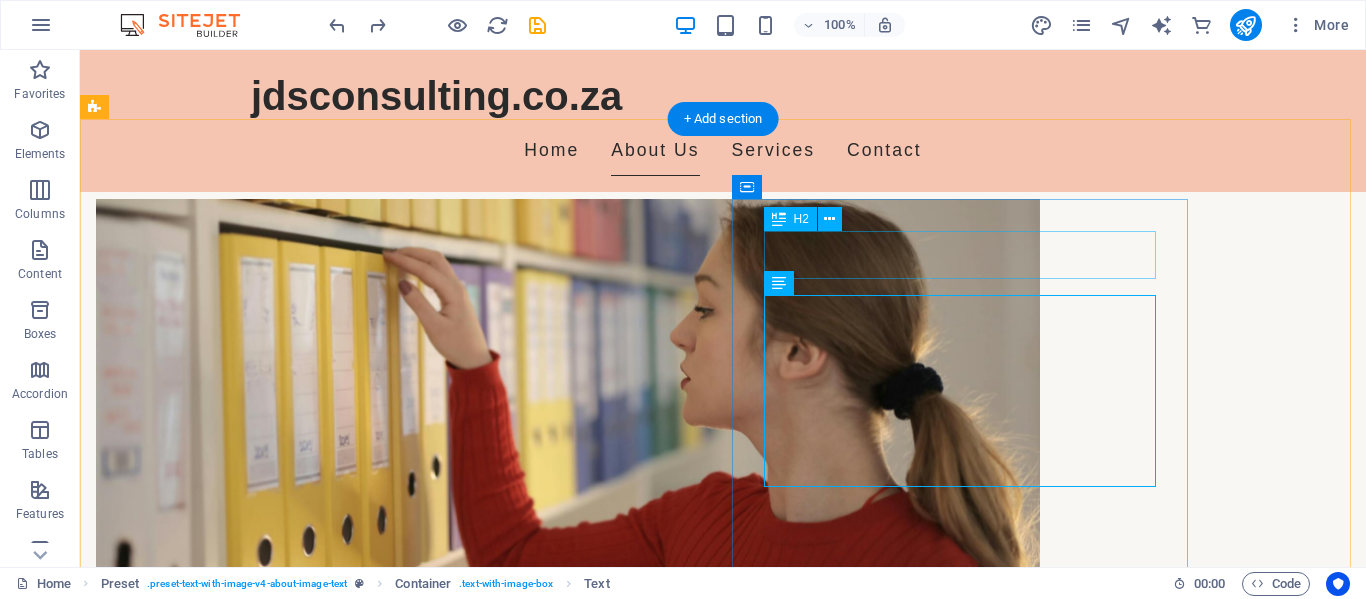 click on "About Us" at bounding box center (568, 791) 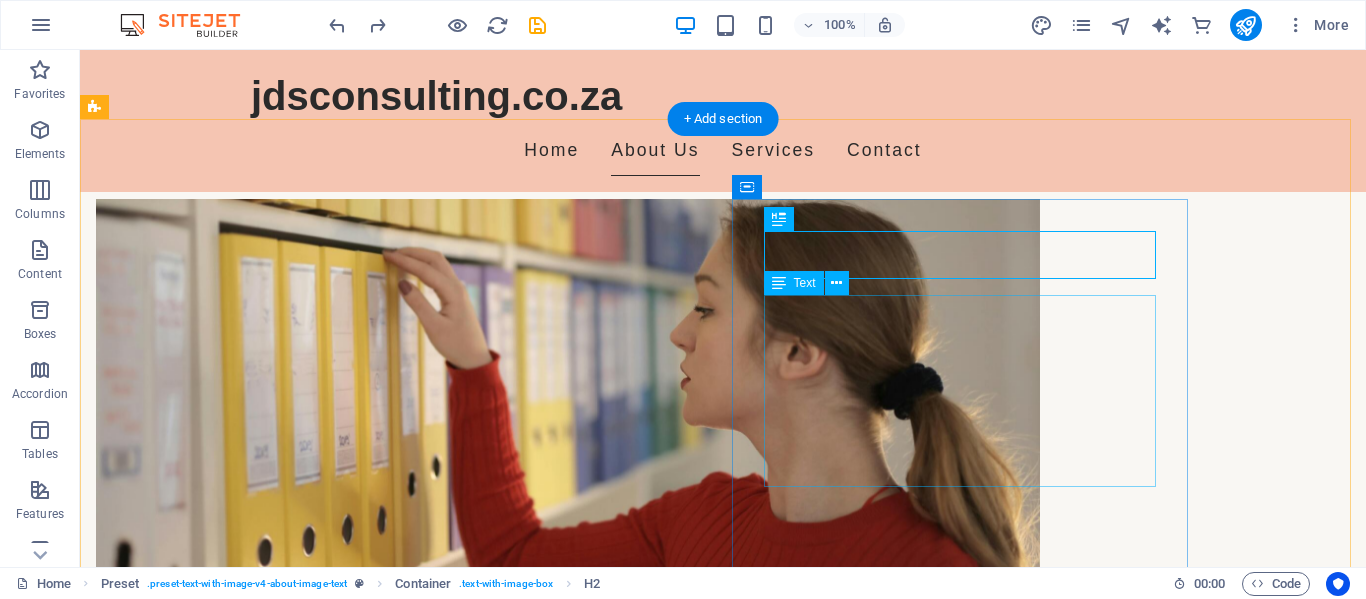 click on "At JDS Consulting, we proudly serve the Border Kei region with a wide range of filing solutions under the trusted Tidy Files brand. From high-quality retrieval cabinets to custom printing services, our mission is to help you streamline your filing processes. With our expertise in filing best practices, we provide no-cost advice to ensure your workspace is efficient and legally compliant." at bounding box center [568, 879] 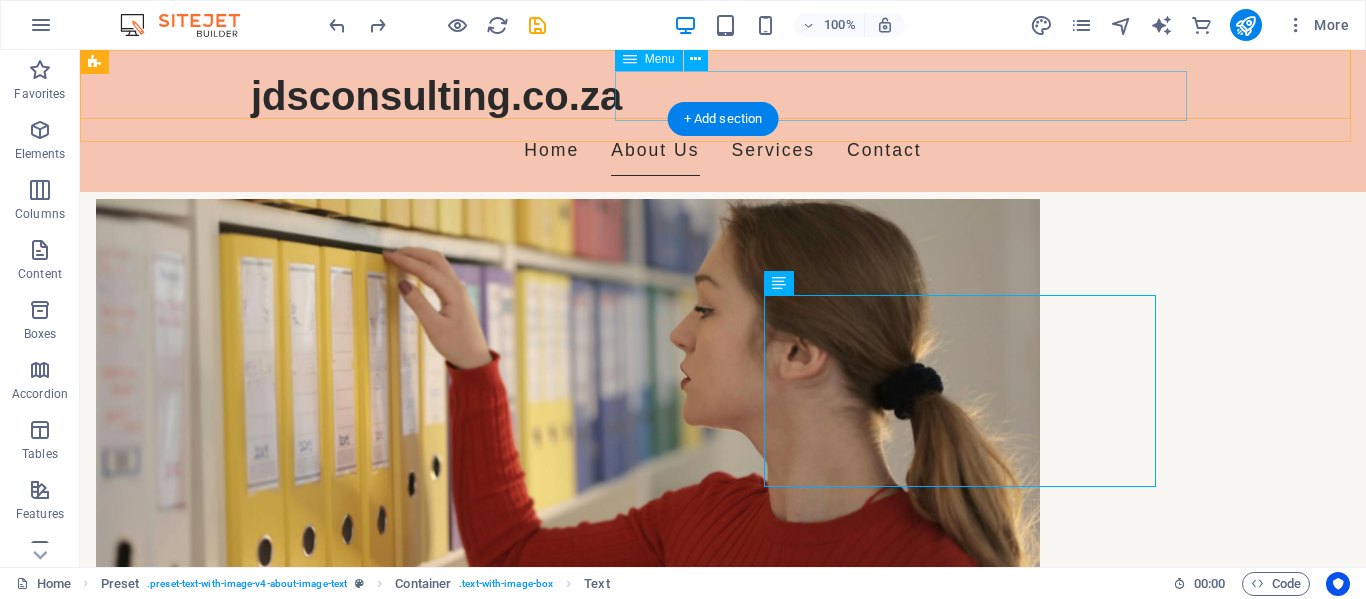 click on "Home About Us Services Contact" at bounding box center (723, 151) 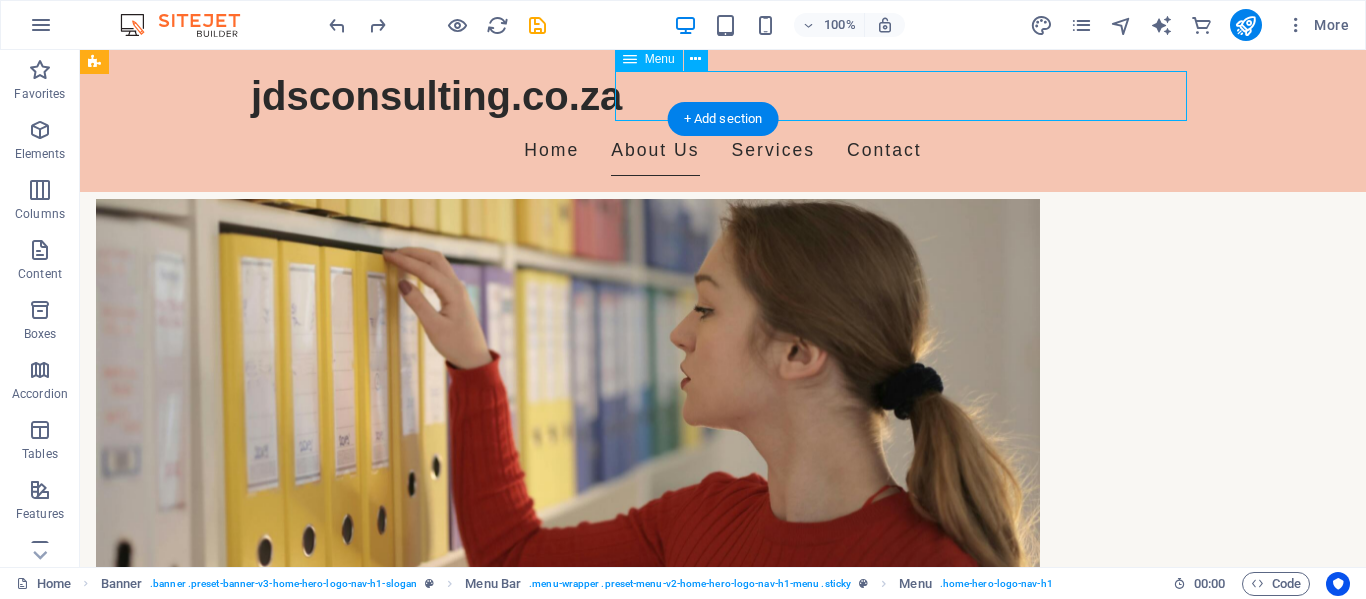 click on "Home About Us Services Contact" at bounding box center (723, 151) 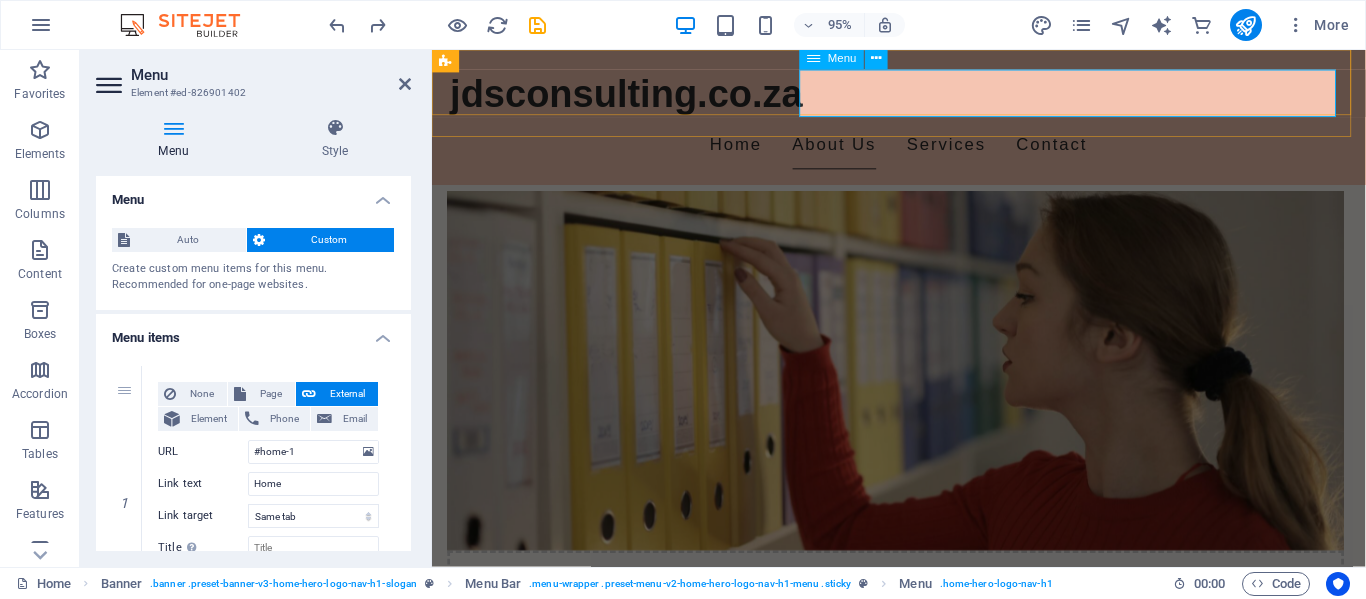 click on "Home About Us Services Contact" at bounding box center [924, 151] 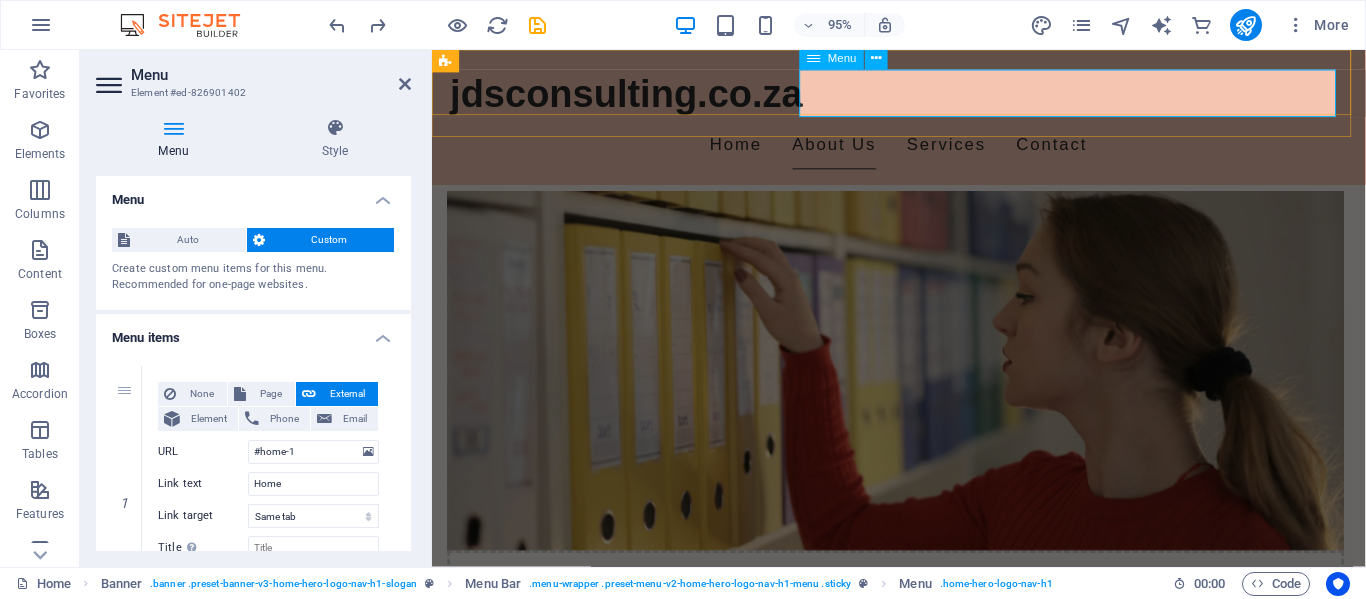 click on "Home About Us Services Contact" at bounding box center [924, 151] 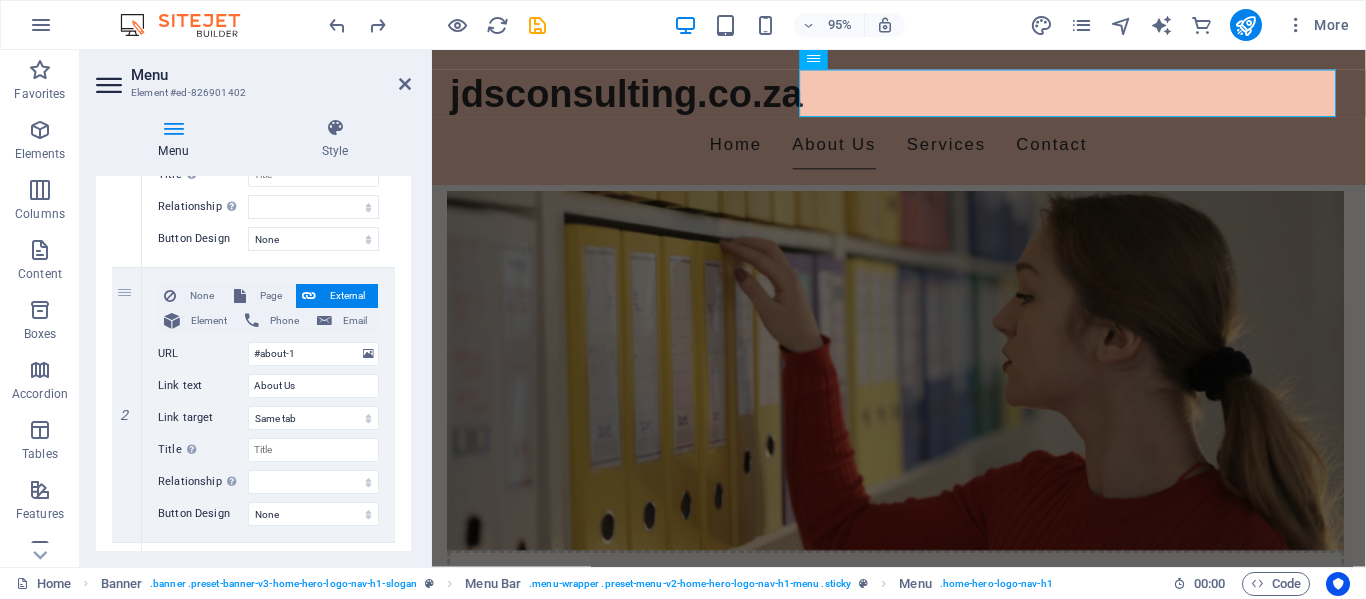 scroll, scrollTop: 378, scrollLeft: 0, axis: vertical 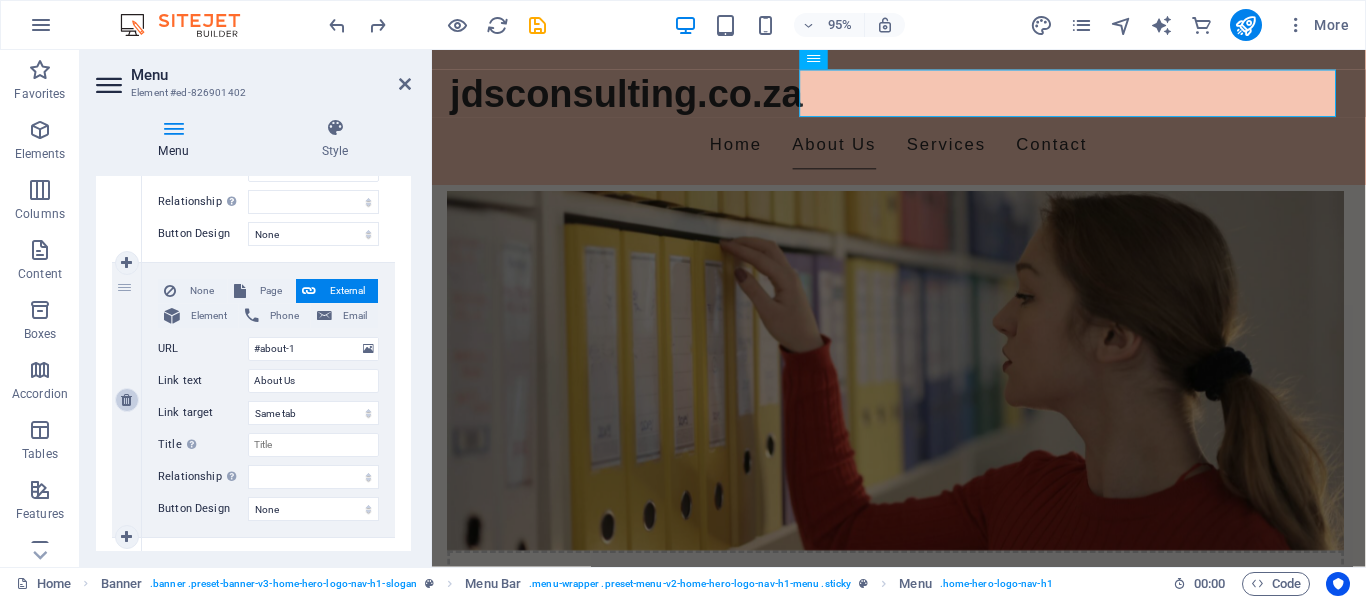 click at bounding box center (126, 400) 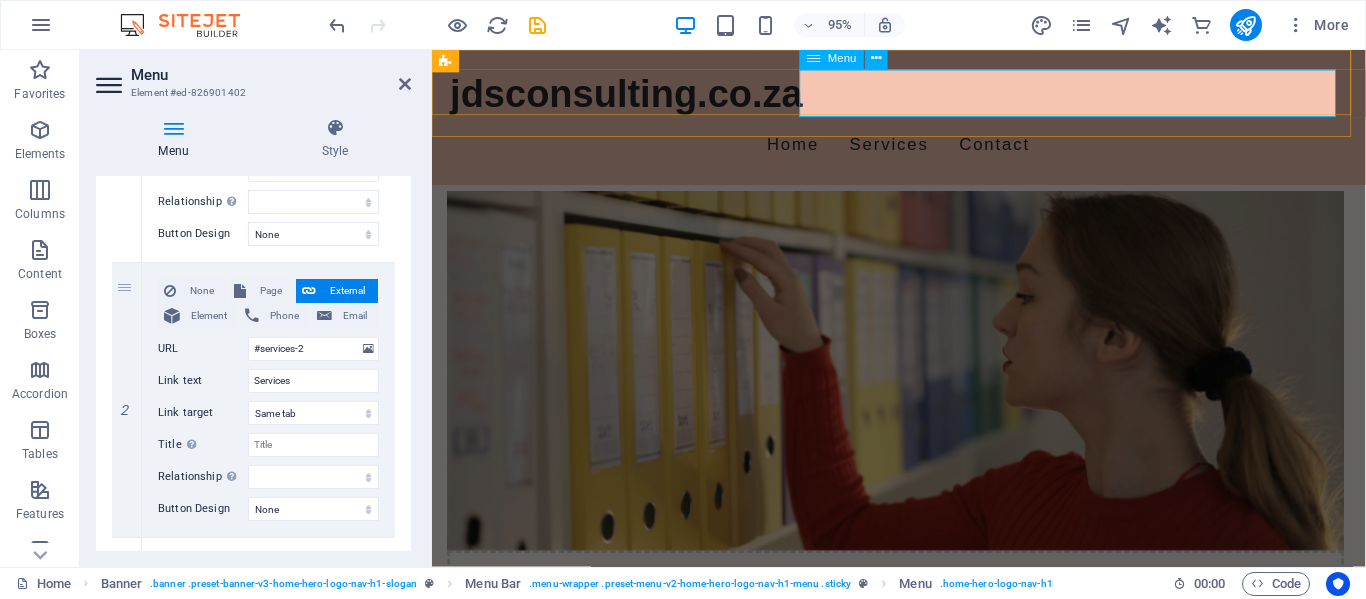 click on "Home Services Contact" at bounding box center (924, 151) 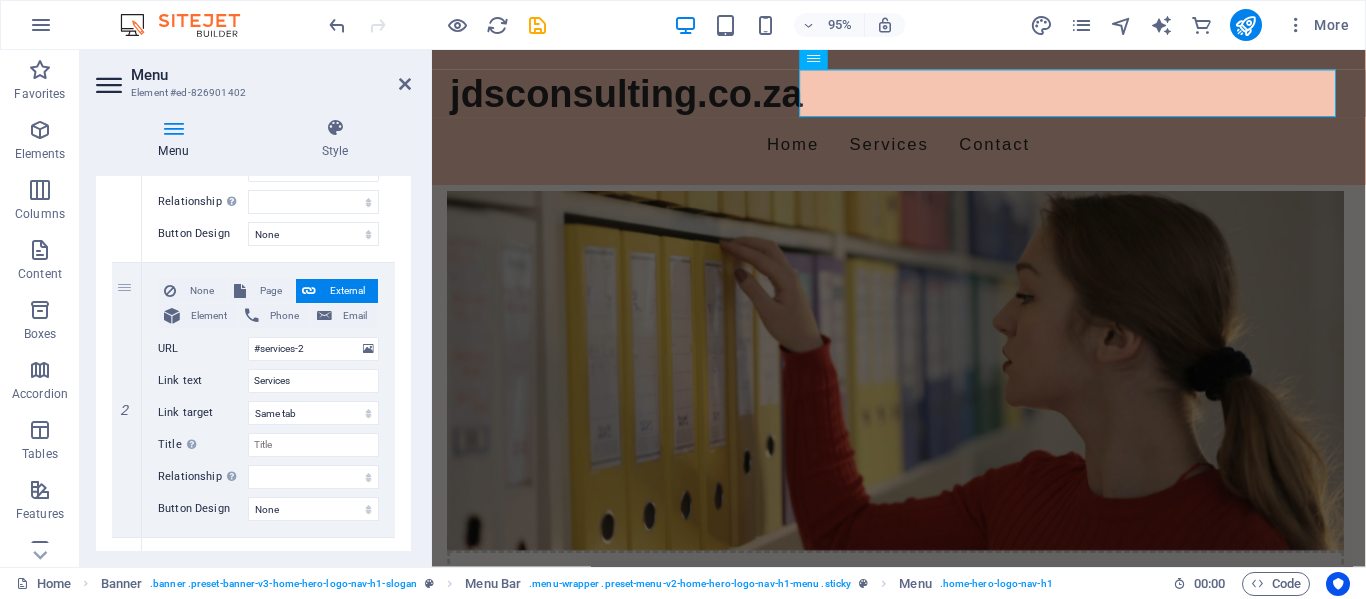 drag, startPoint x: 406, startPoint y: 365, endPoint x: 404, endPoint y: 412, distance: 47.042534 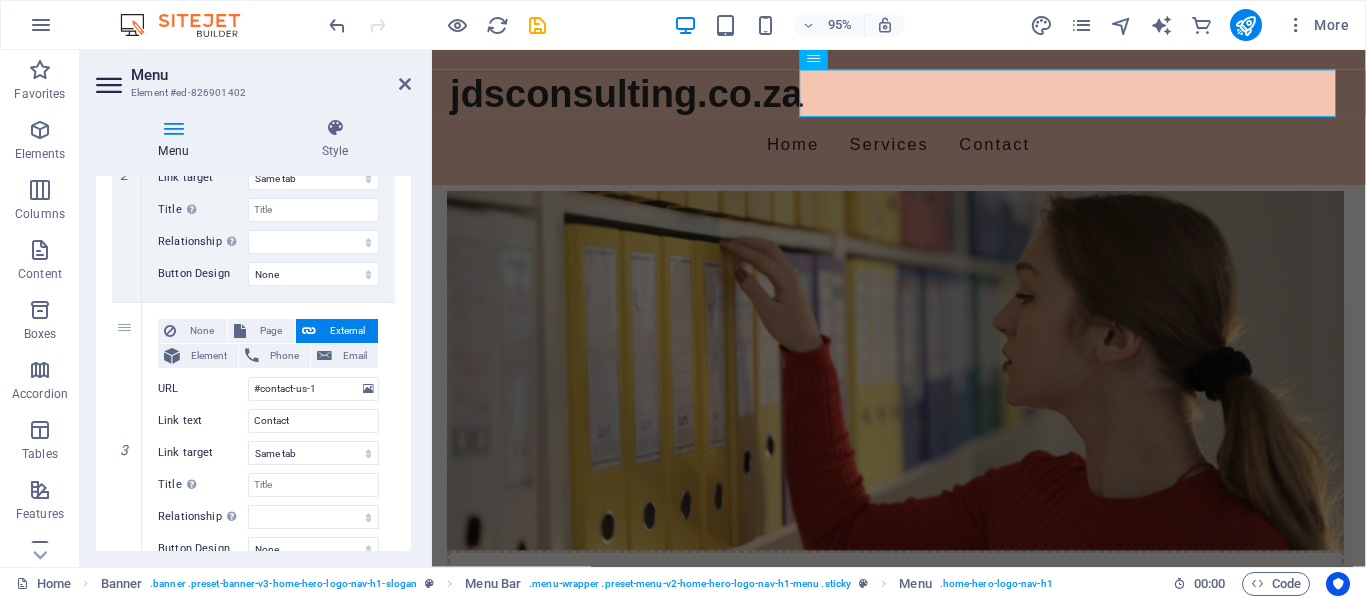 scroll, scrollTop: 647, scrollLeft: 0, axis: vertical 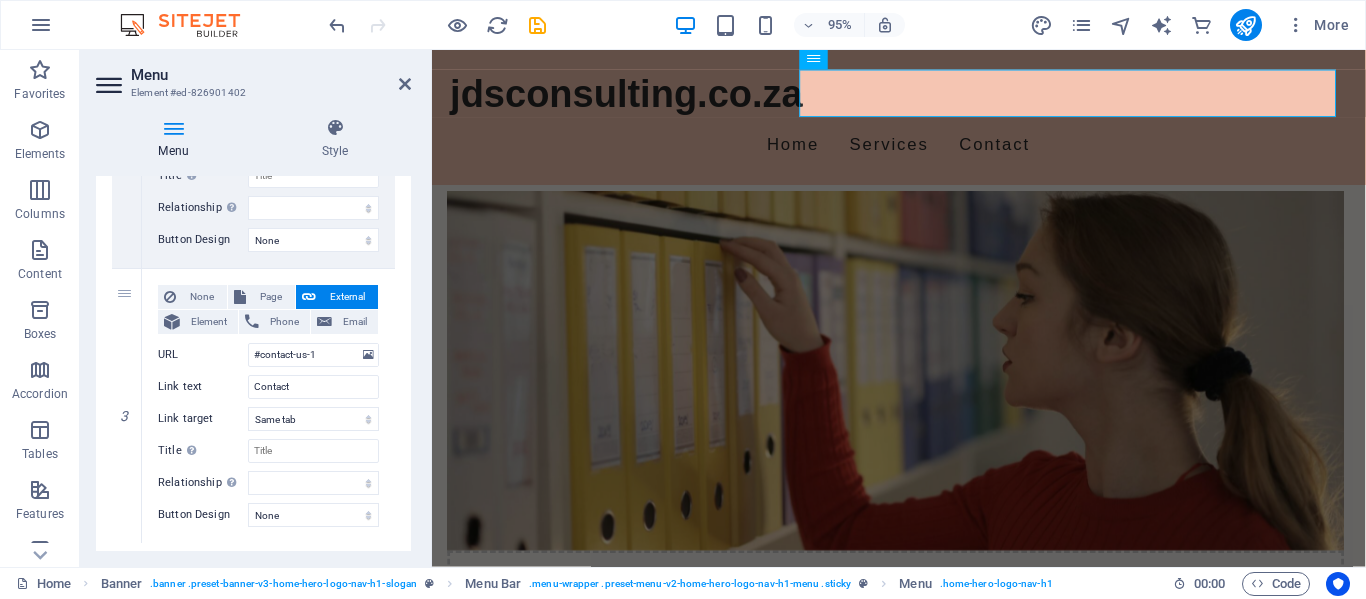 drag, startPoint x: 411, startPoint y: 528, endPoint x: 413, endPoint y: 425, distance: 103.01942 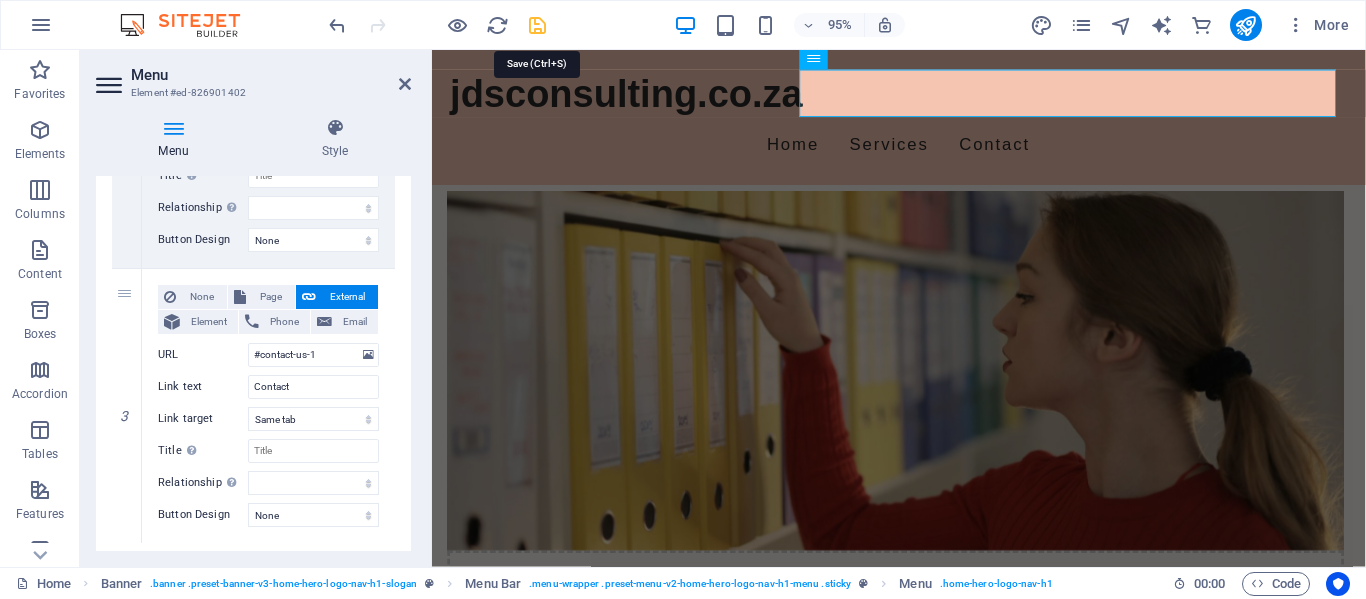 click at bounding box center (537, 25) 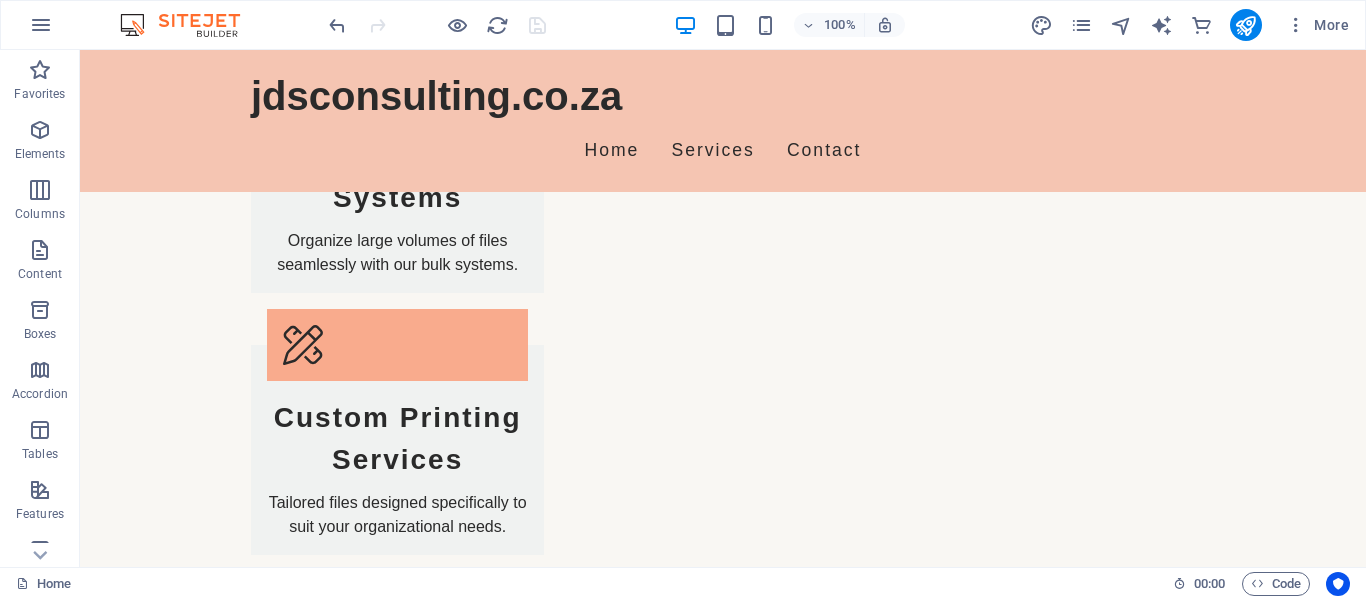 scroll, scrollTop: 2137, scrollLeft: 0, axis: vertical 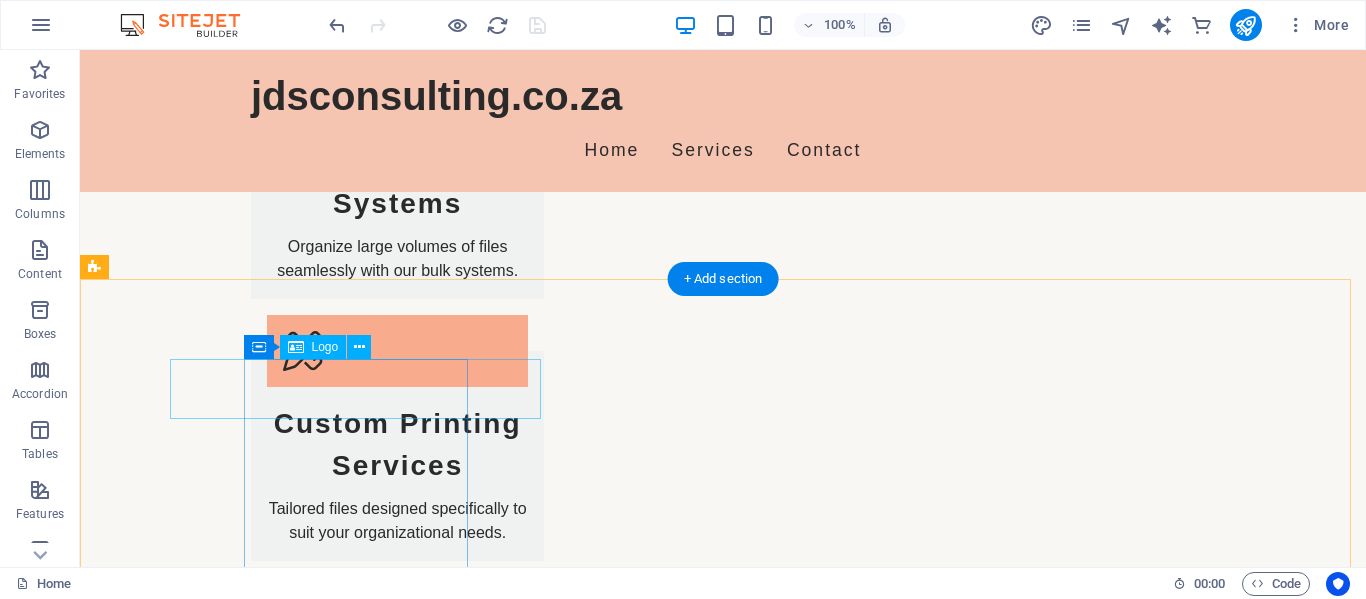 click on "jdsconsulting.co.za" at bounding box center (208, 1896) 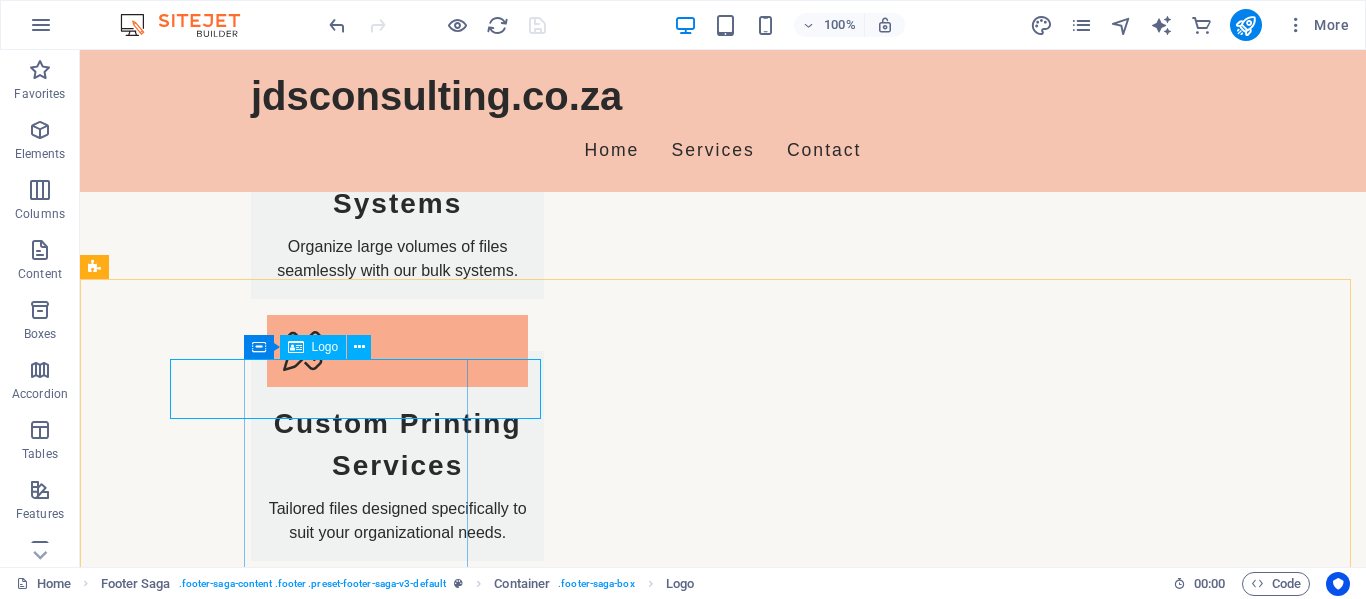 click on "Logo" at bounding box center [325, 347] 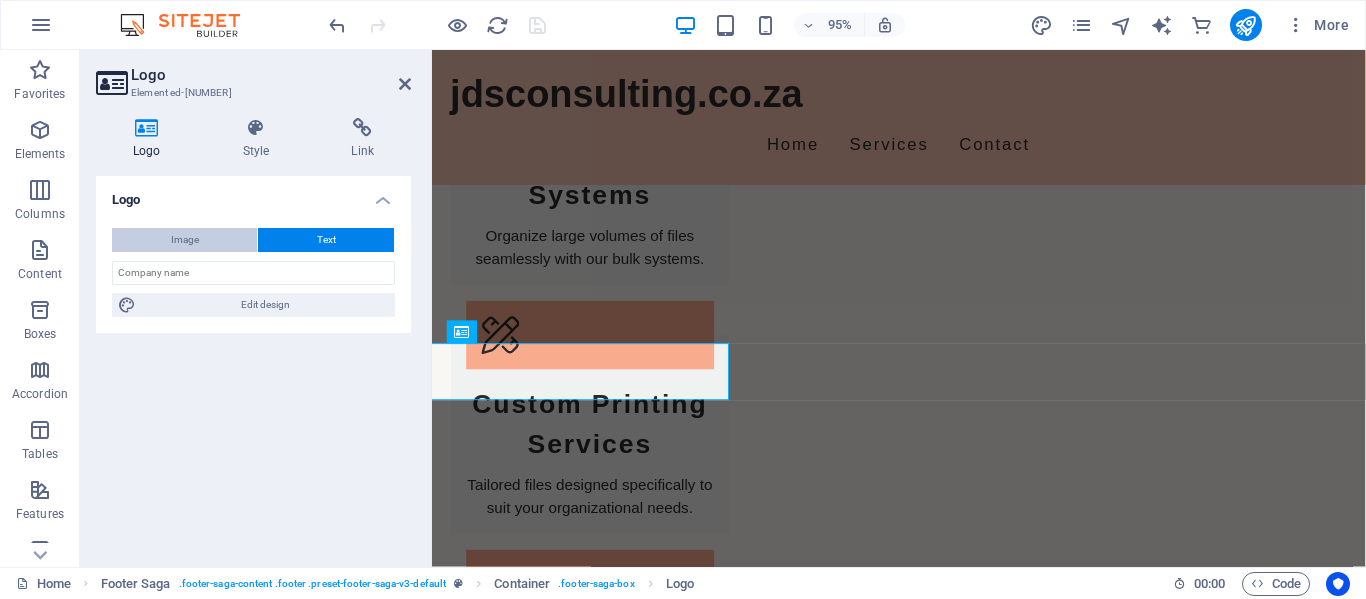 click on "Image" at bounding box center (184, 240) 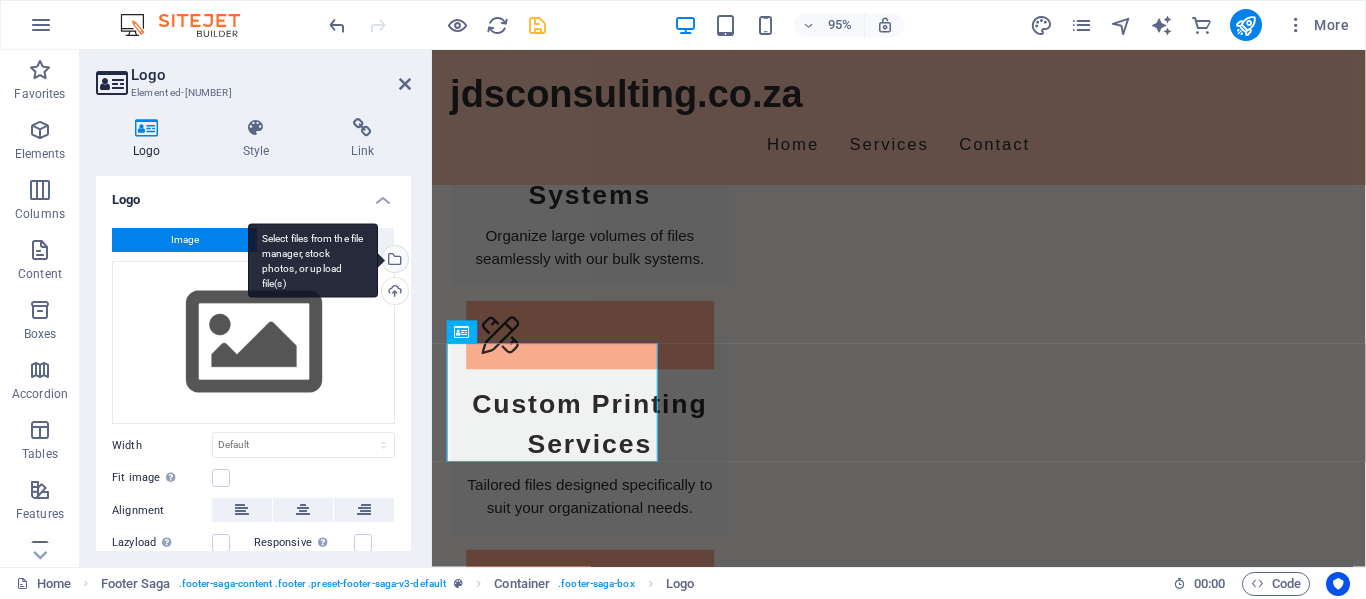 click on "Select files from the file manager, stock photos, or upload file(s)" at bounding box center [313, 260] 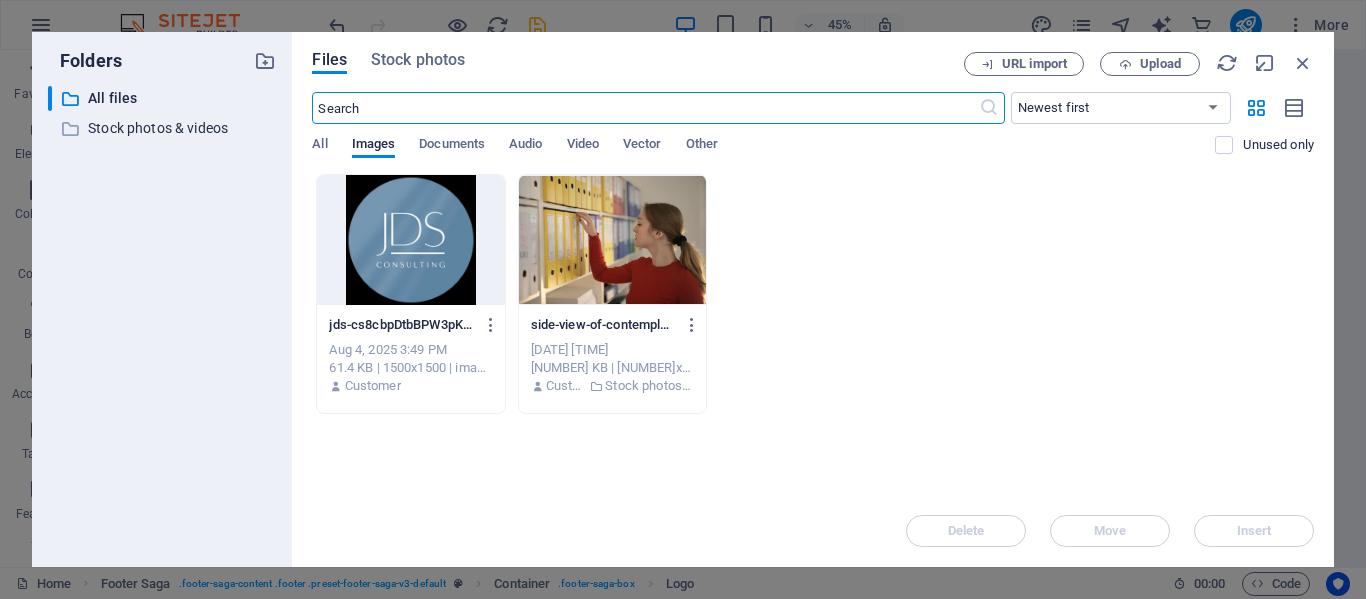 scroll, scrollTop: 1871, scrollLeft: 0, axis: vertical 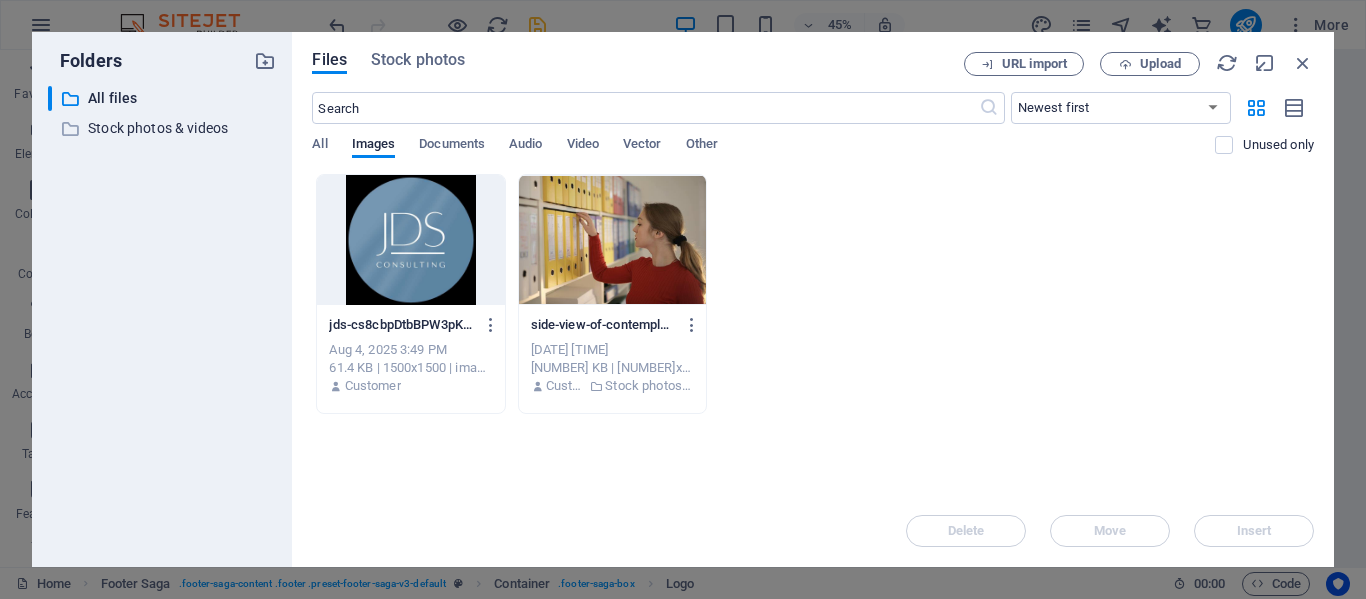 click at bounding box center [410, 240] 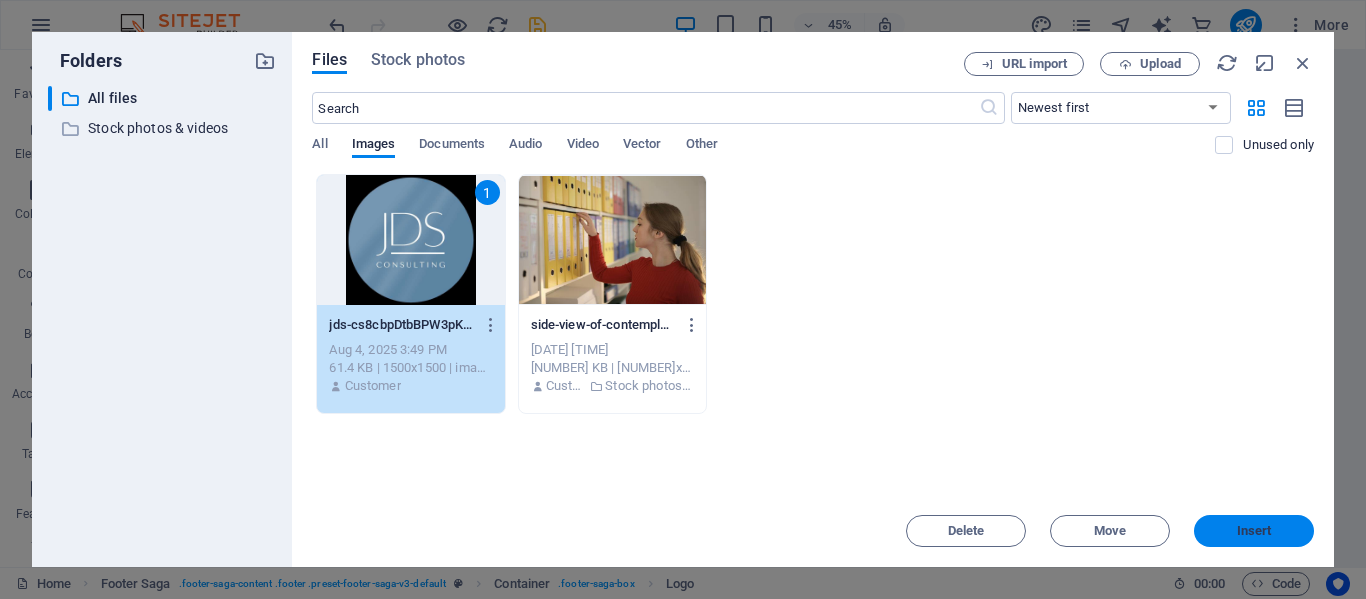 click on "Insert" at bounding box center (1254, 531) 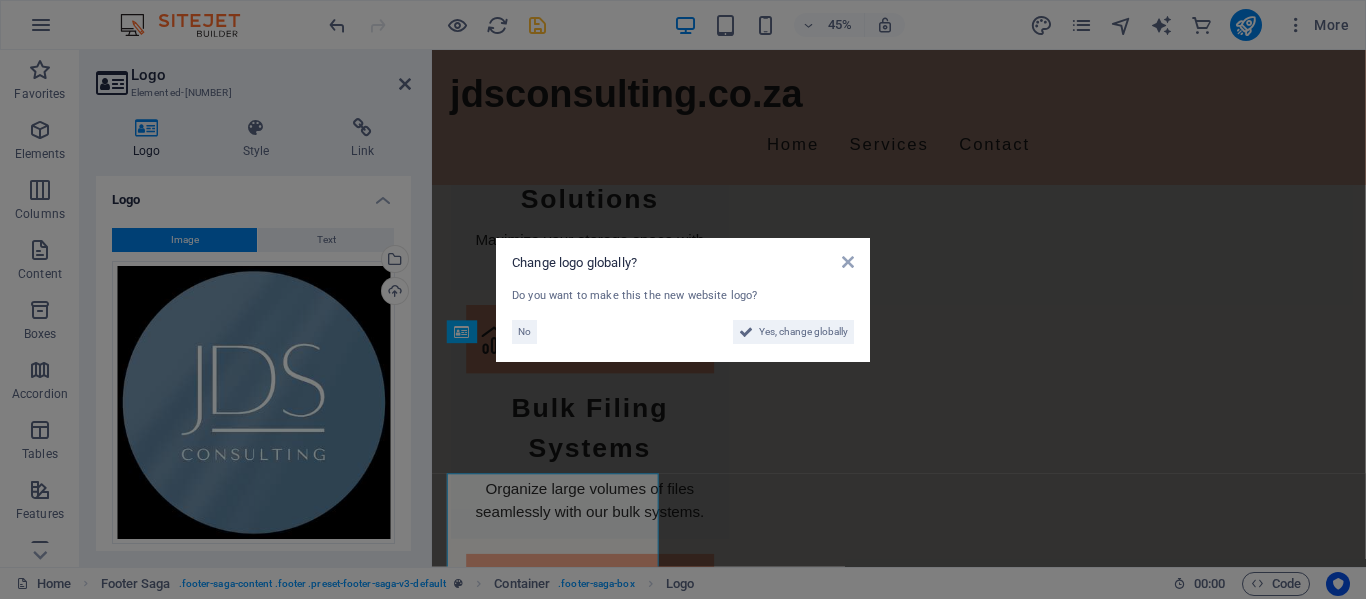 scroll, scrollTop: 2137, scrollLeft: 0, axis: vertical 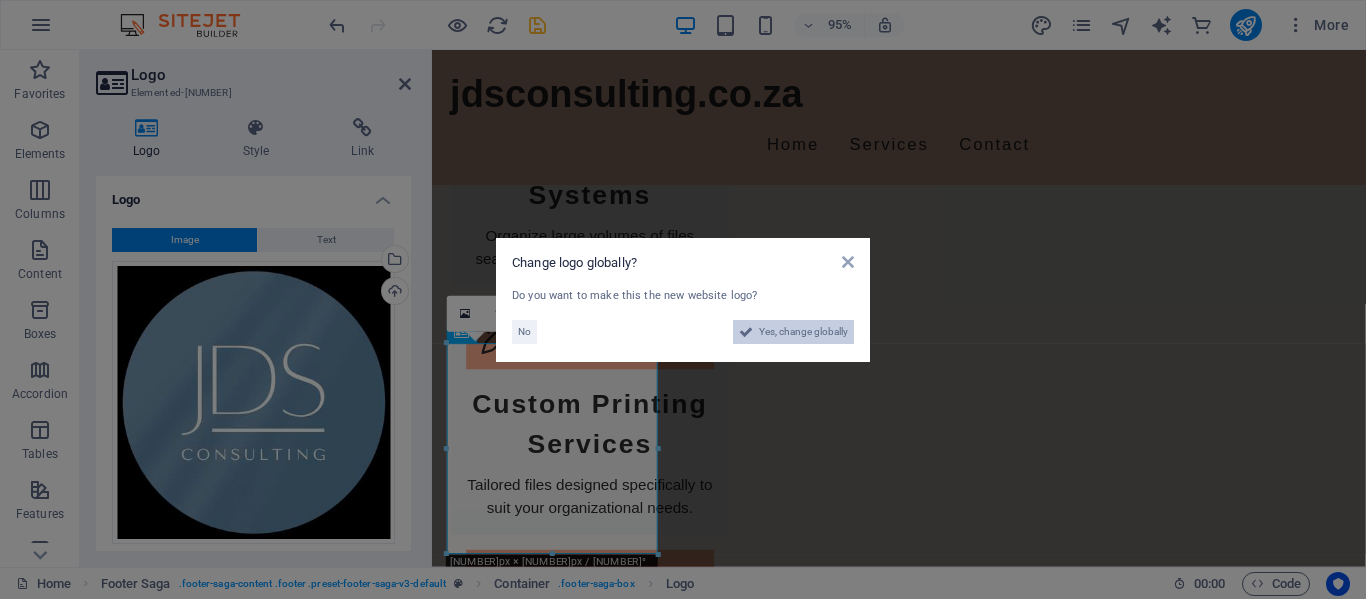 click on "Yes, change globally" at bounding box center (793, 332) 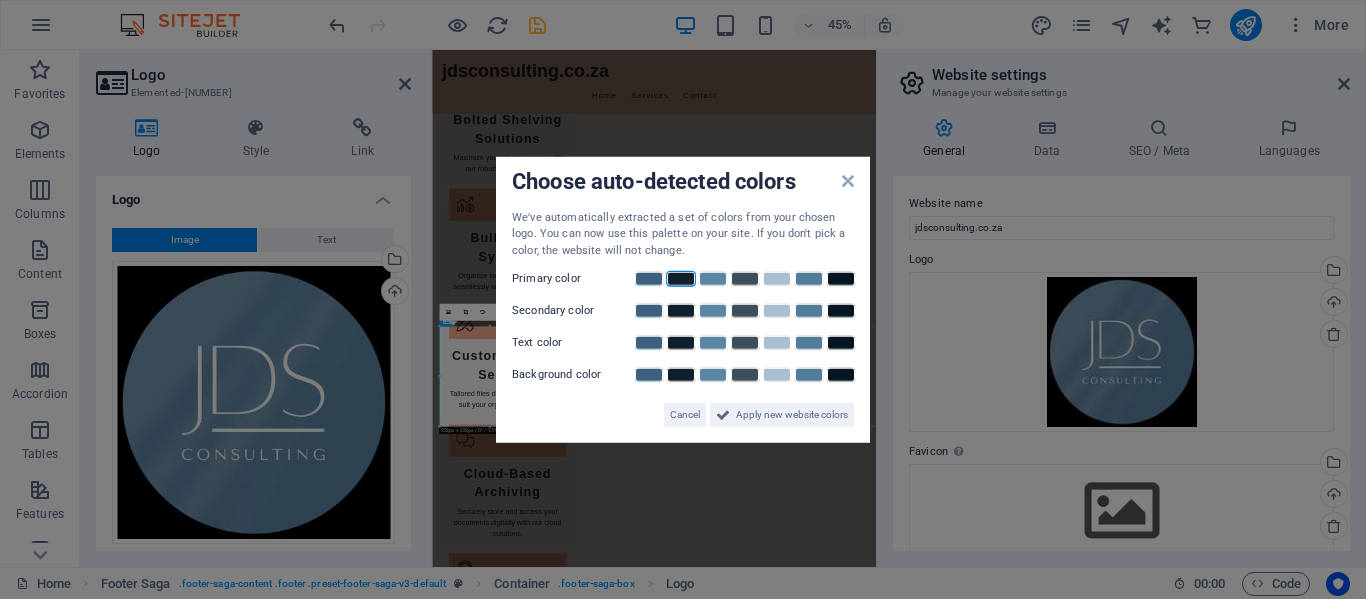 click at bounding box center [681, 279] 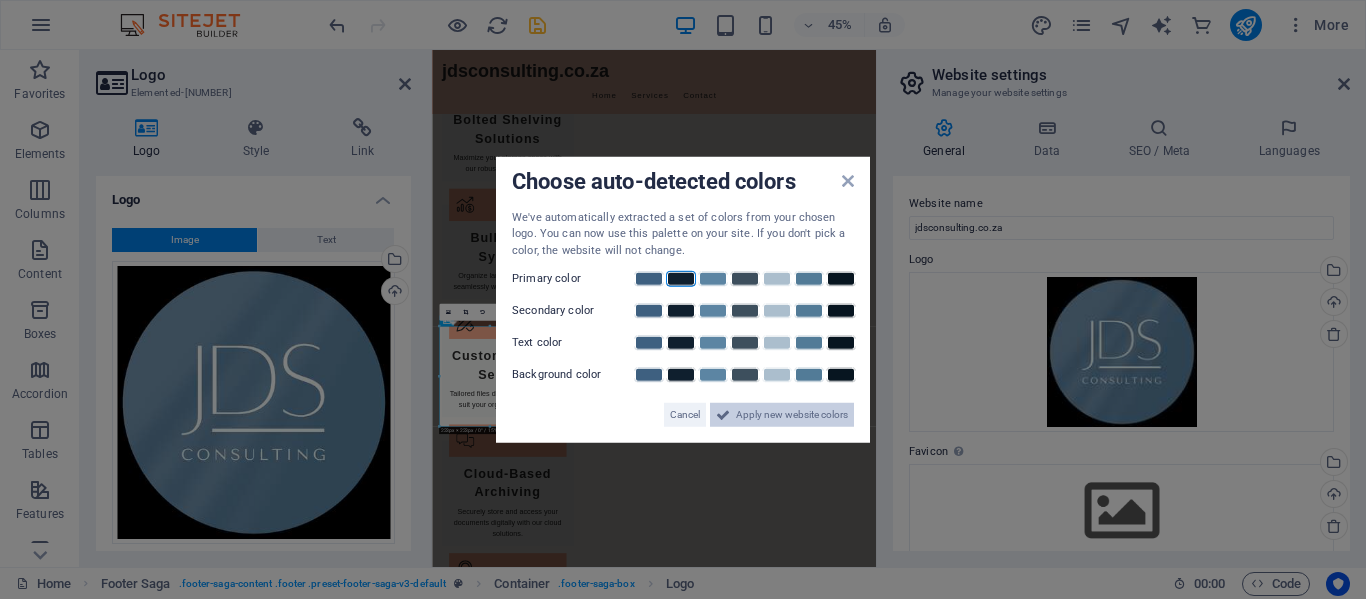 click on "Apply new website colors" at bounding box center (792, 415) 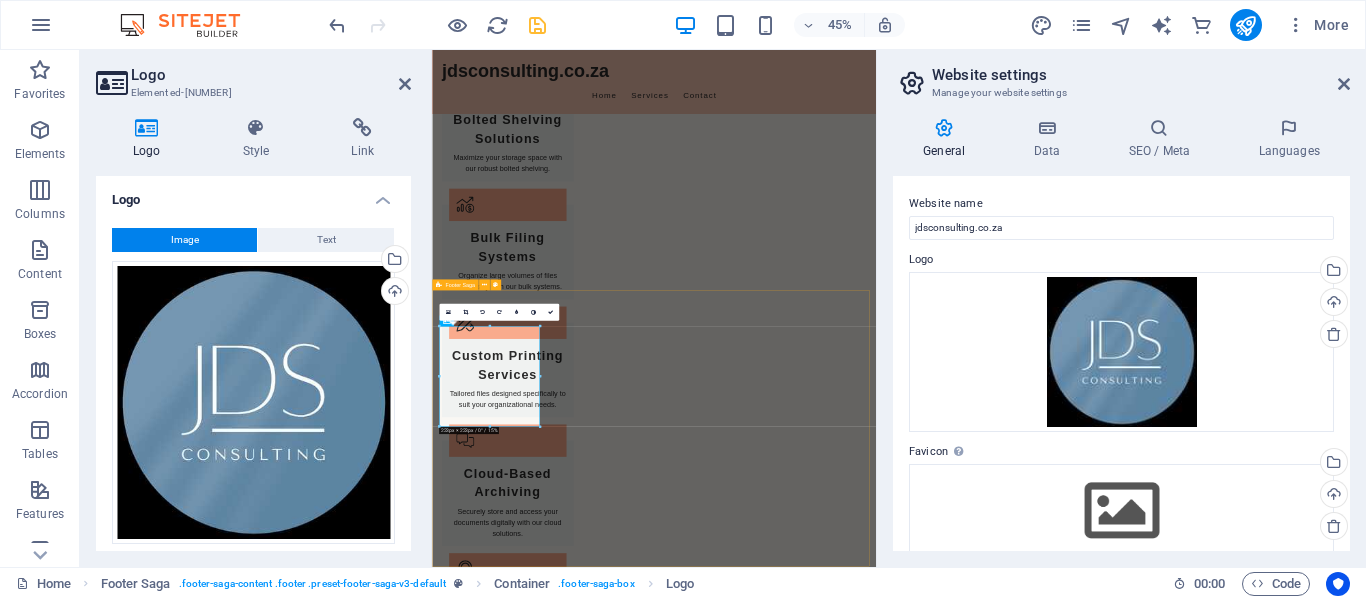 click on "JDS Consulting is committed to providing effective filing solutions that meet your unique business needs. With expert guidance, we help transform your filing challenges into efficient, compliant systems. Contact us today to learn more about how we can assist you! Contact 123 Filing Ave 5201   East London Phone:  +27 43 123 4567 Mobile:  Email:  info@jdsconsulting.co.za Navigation Home About Us Services Contact Legal Notice Privacy Policy Social media Facebook X Instagram" at bounding box center [925, 3114] 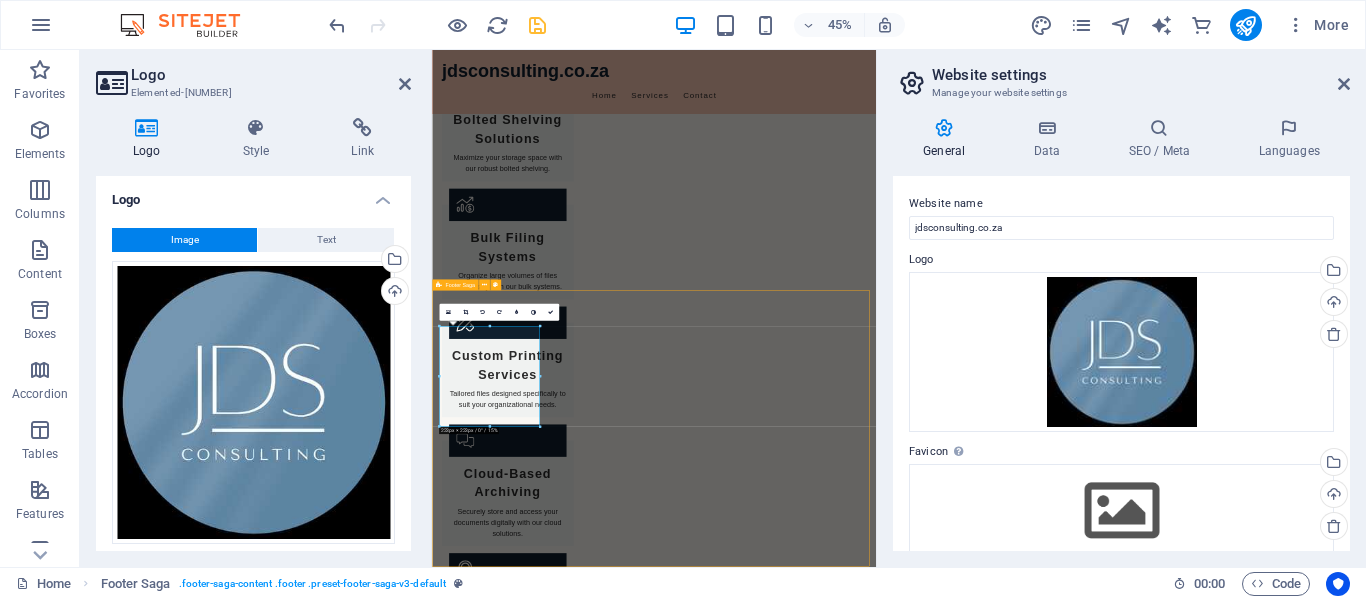 scroll, scrollTop: 2137, scrollLeft: 0, axis: vertical 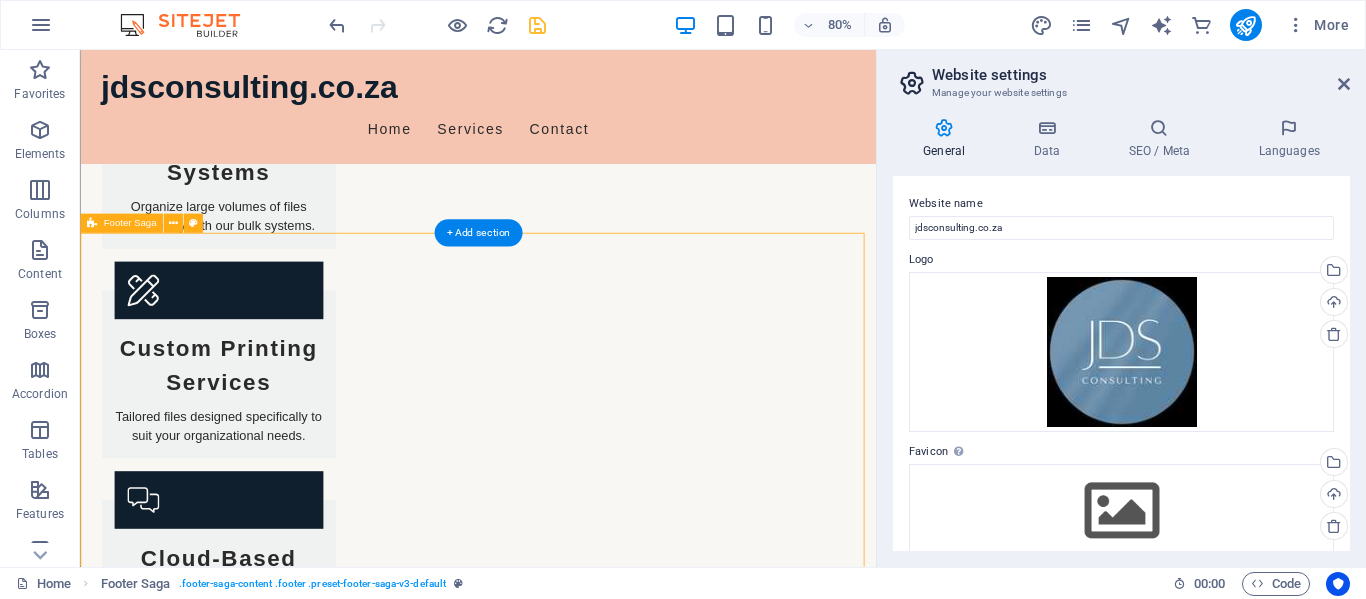 click on "JDS Consulting is committed to providing effective filing solutions that meet your unique business needs. With expert guidance, we help transform your filing challenges into efficient, compliant systems. Contact us today to learn more about how we can assist you! Contact 123 Filing Ave 5201   East London Phone:  +27 43 123 4567 Mobile:  Email:  info@jdsconsulting.co.za Navigation Home About Us Services Contact Legal Notice Privacy Policy Social media Facebook X Instagram" at bounding box center (577, 2809) 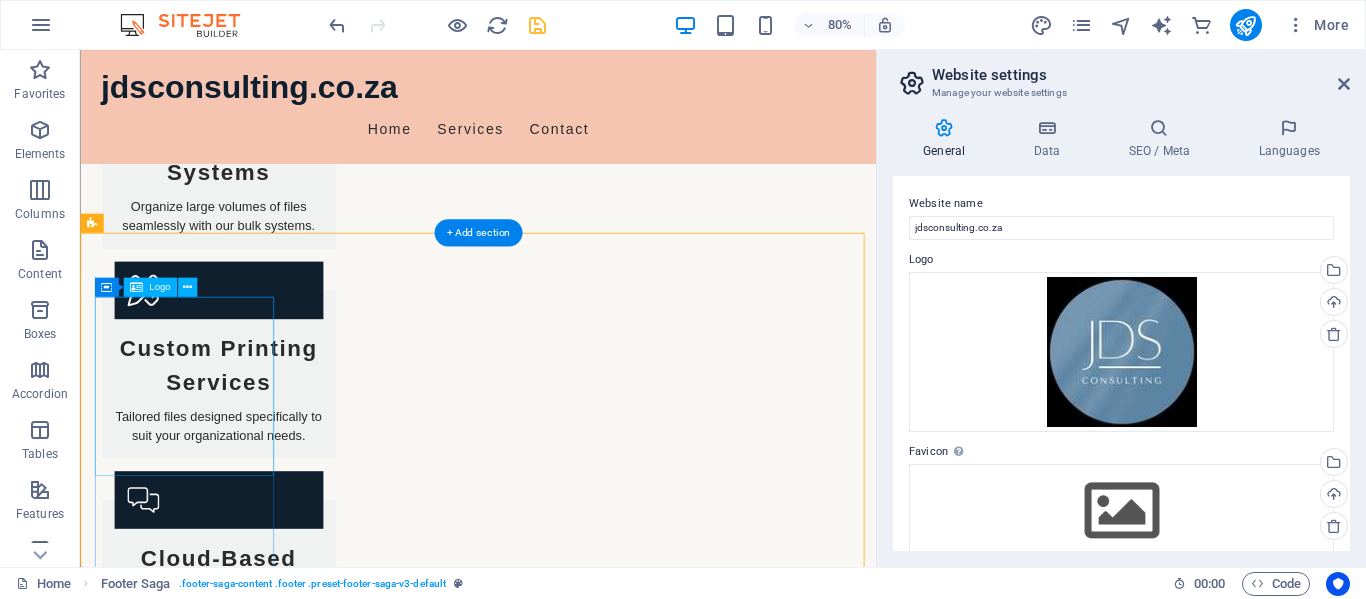 click at bounding box center (208, 2378) 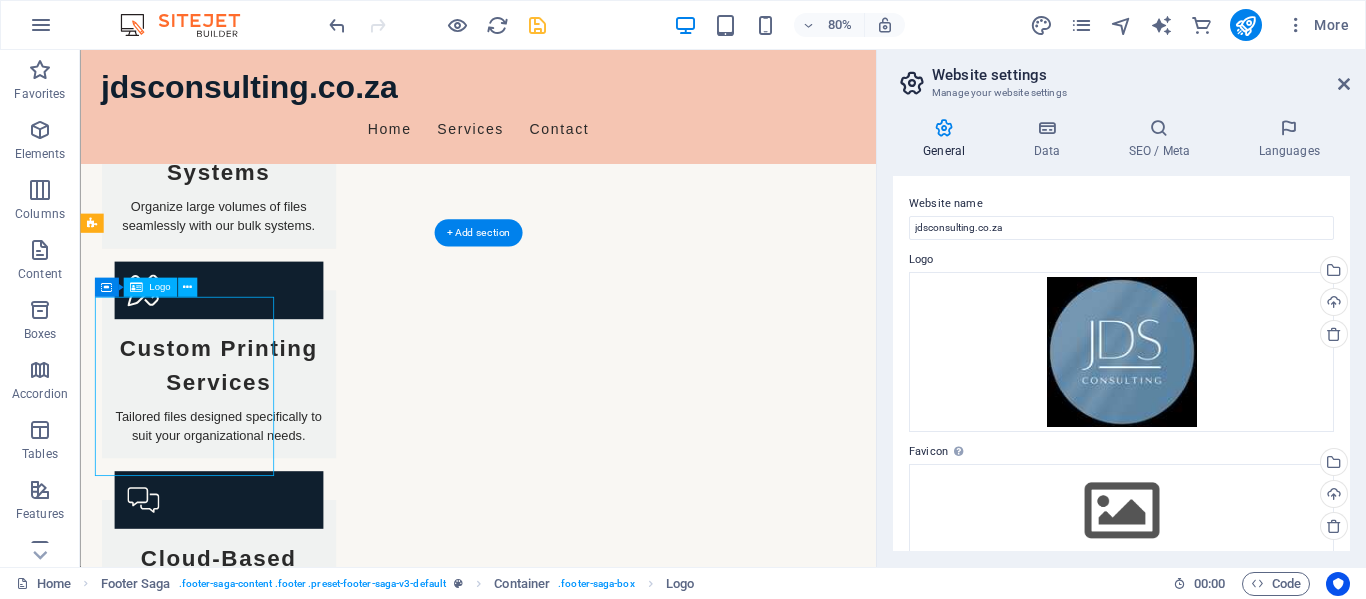 click at bounding box center (208, 2378) 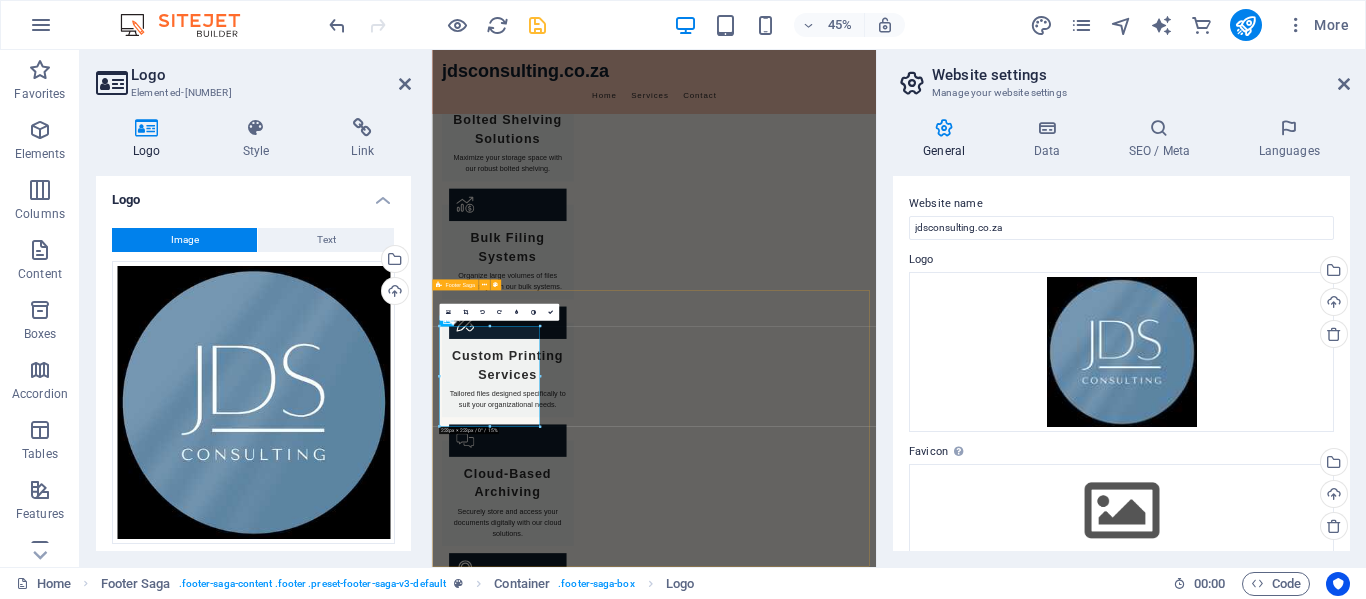 click on "JDS Consulting is committed to providing effective filing solutions that meet your unique business needs. With expert guidance, we help transform your filing challenges into efficient, compliant systems. Contact us today to learn more about how we can assist you! Contact 123 Filing Ave 5201   East London Phone:  +27 43 123 4567 Mobile:  Email:  info@jdsconsulting.co.za Navigation Home About Us Services Contact Legal Notice Privacy Policy Social media Facebook X Instagram" at bounding box center (925, 3114) 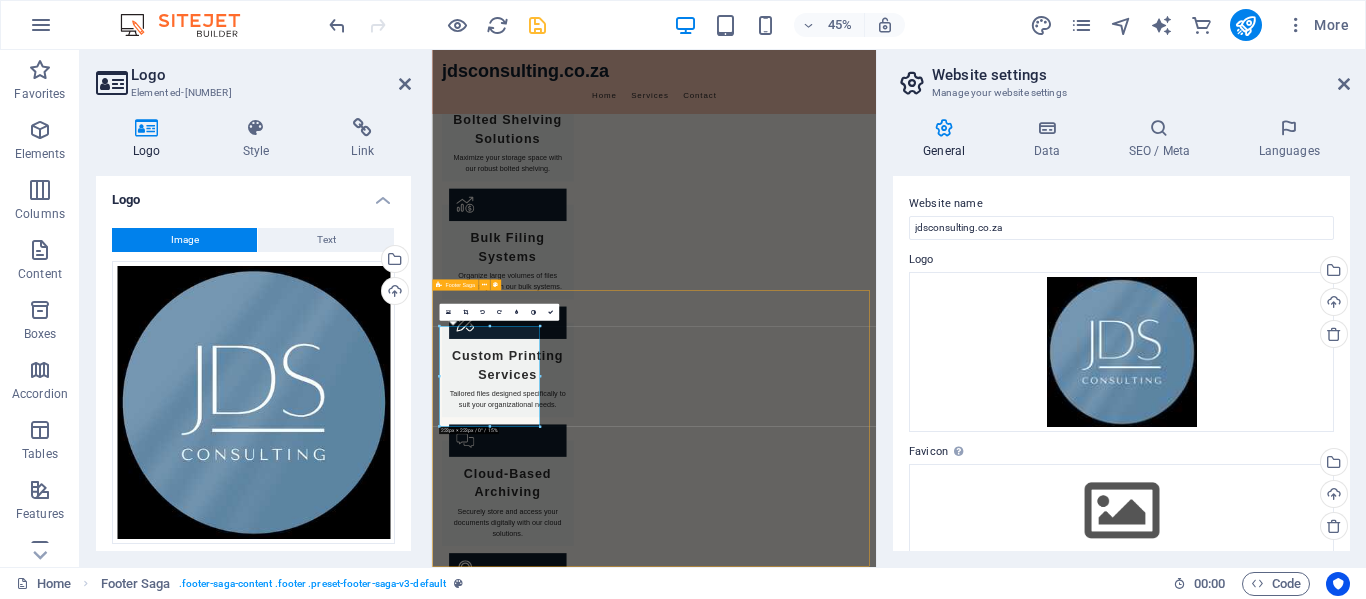 scroll, scrollTop: 2137, scrollLeft: 0, axis: vertical 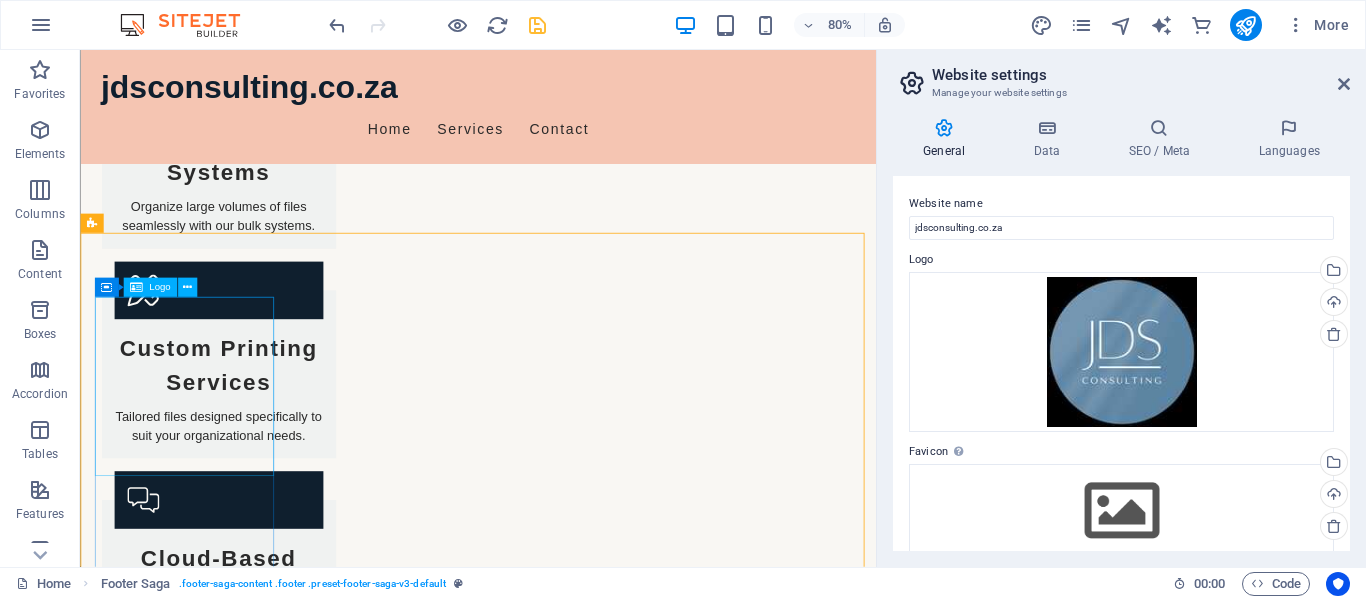 click at bounding box center (136, 287) 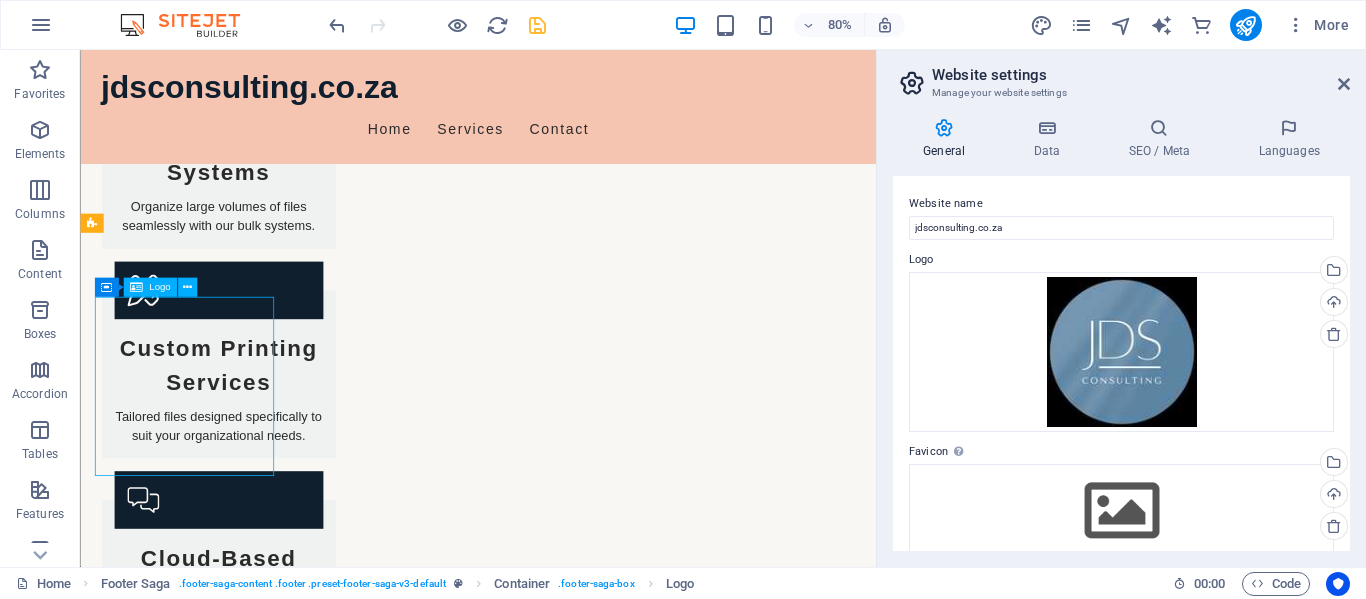 click at bounding box center [136, 287] 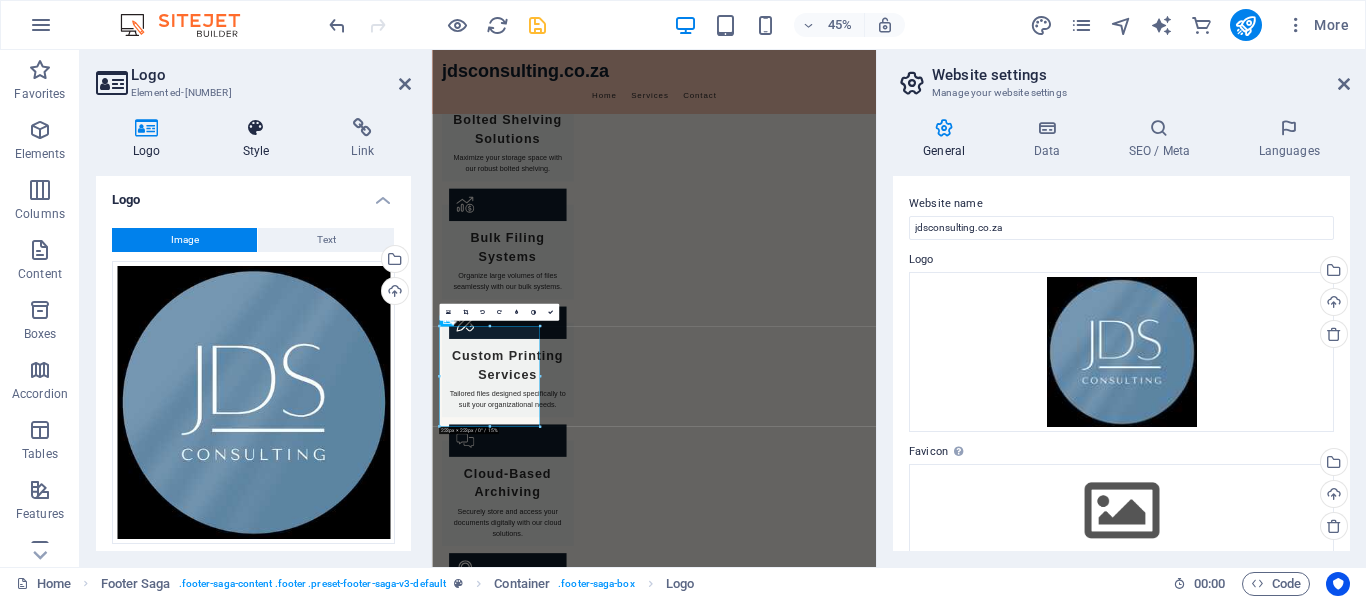 click on "Style" at bounding box center (260, 139) 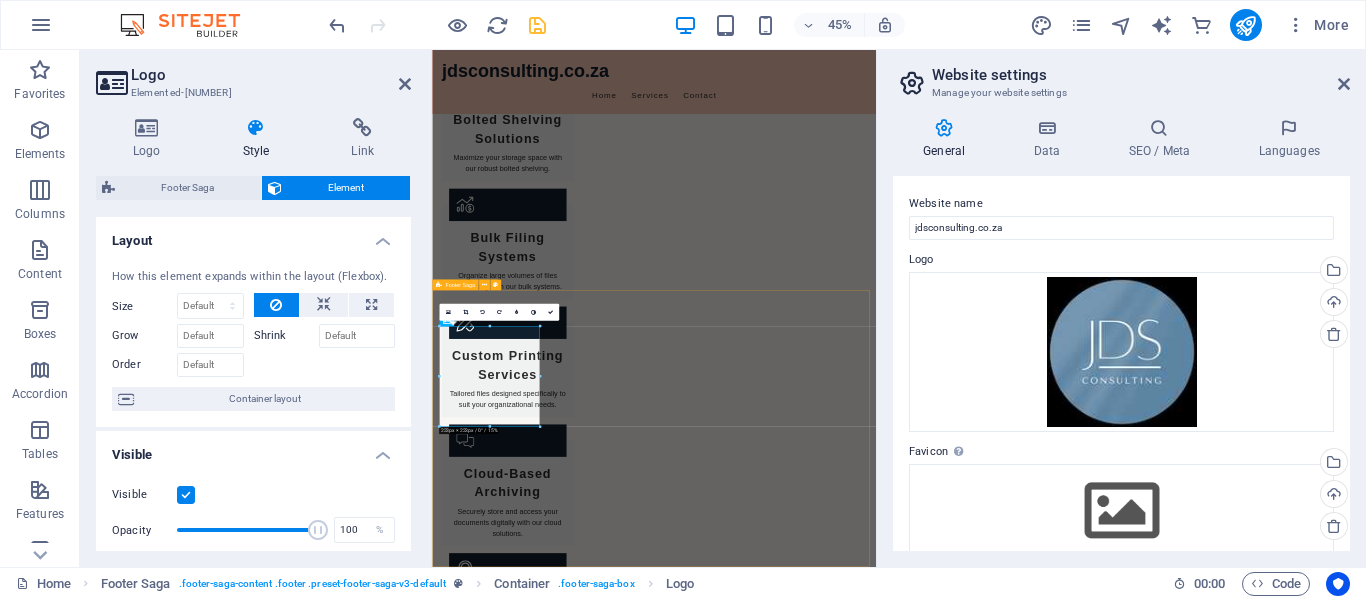 click on "JDS Consulting is committed to providing effective filing solutions that meet your unique business needs. With expert guidance, we help transform your filing challenges into efficient, compliant systems. Contact us today to learn more about how we can assist you! Contact 123 Filing Ave 5201   East London Phone:  +27 43 123 4567 Mobile:  Email:  info@jdsconsulting.co.za Navigation Home About Us Services Contact Legal Notice Privacy Policy Social media Facebook X Instagram" at bounding box center [925, 3114] 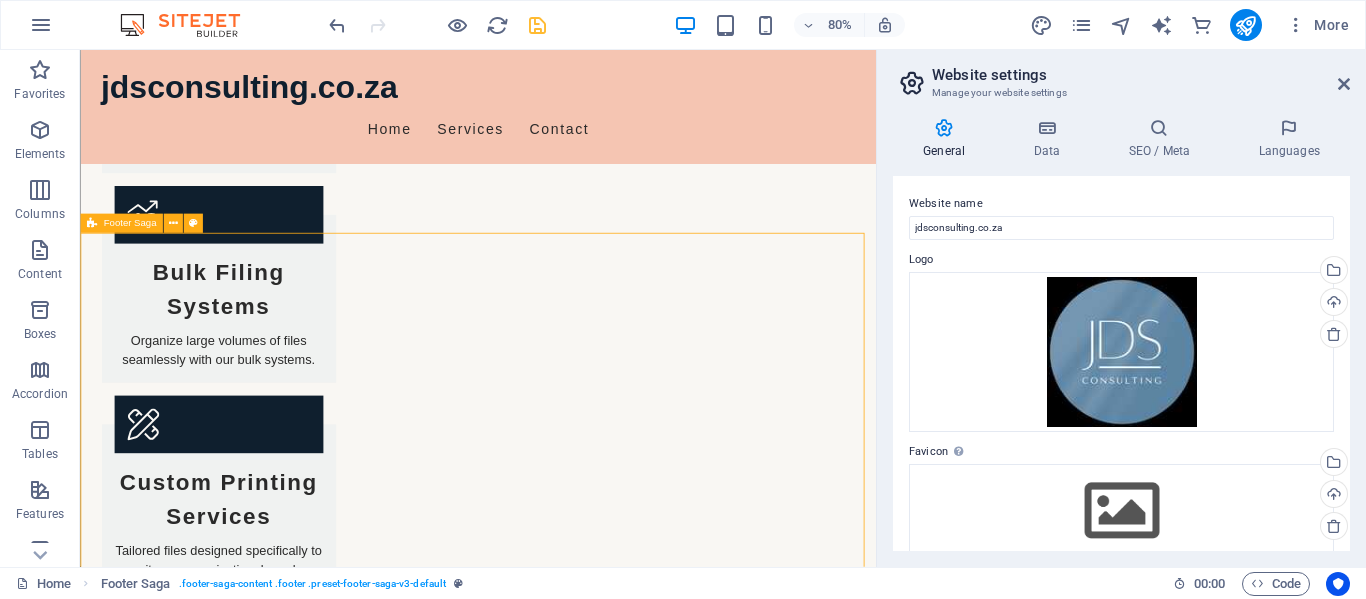 scroll, scrollTop: 2137, scrollLeft: 0, axis: vertical 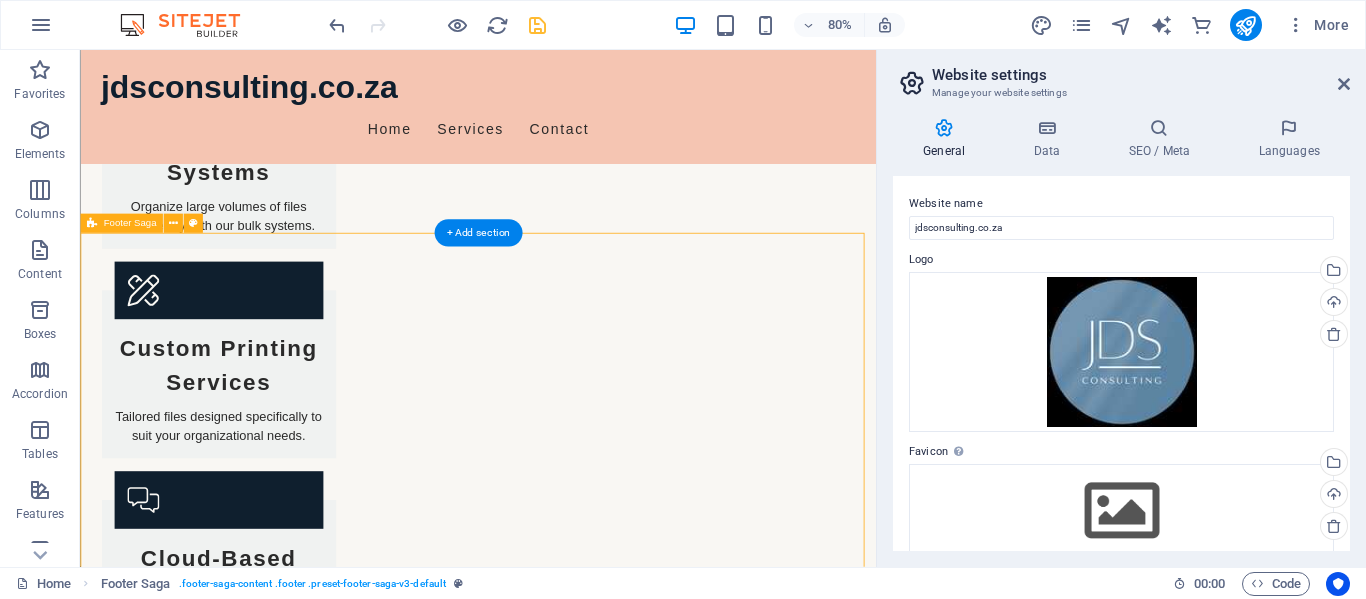 click on "JDS Consulting is committed to providing effective filing solutions that meet your unique business needs. With expert guidance, we help transform your filing challenges into efficient, compliant systems. Contact us today to learn more about how we can assist you! Contact 123 Filing Ave 5201   East London Phone:  +27 43 123 4567 Mobile:  Email:  info@jdsconsulting.co.za Navigation Home About Us Services Contact Legal Notice Privacy Policy Social media Facebook X Instagram" at bounding box center [577, 2809] 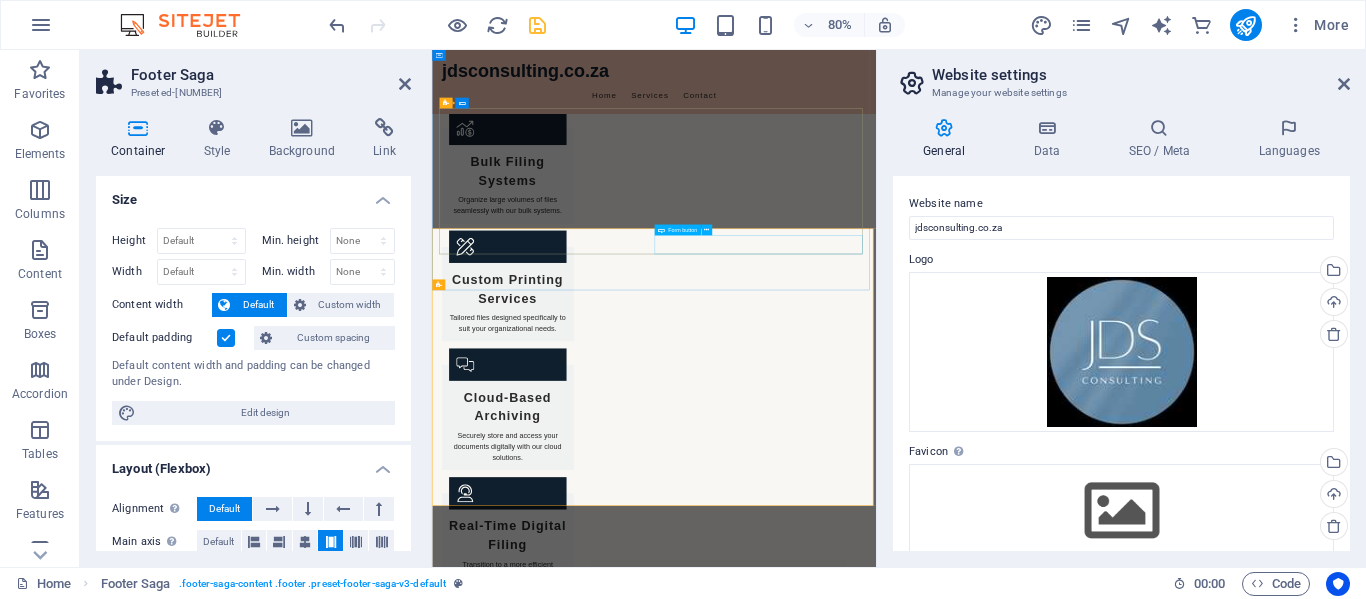 scroll, scrollTop: 1969, scrollLeft: 0, axis: vertical 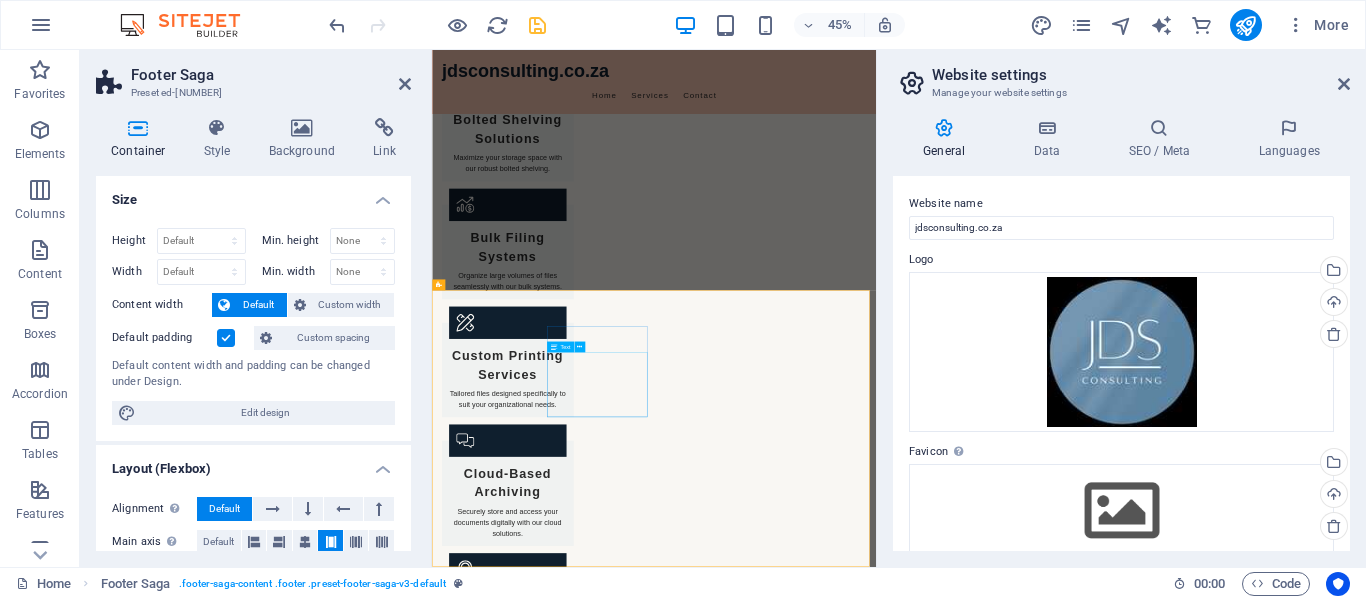 click on "123 Filing Ave 5201   East London Phone:  +27 43 123 4567 Mobile:  Email:  info@jdsconsulting.co.za" at bounding box center (560, 3565) 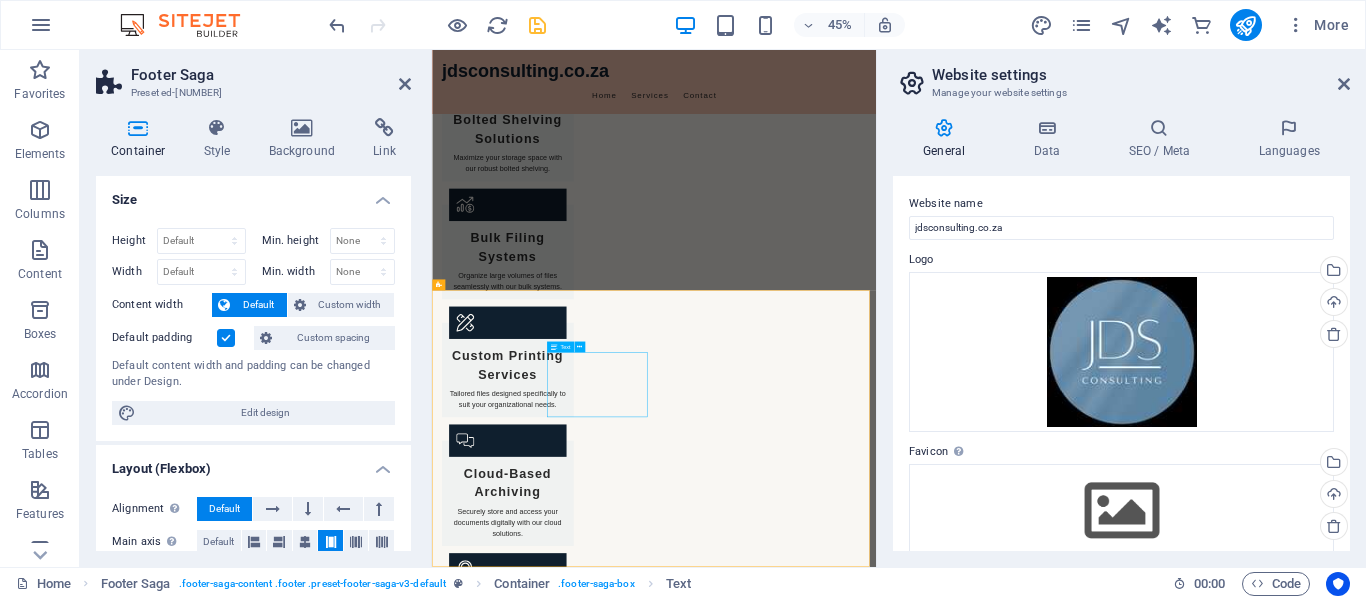 click on "123 Filing Ave 5201   East London Phone:  +27 43 123 4567 Mobile:  Email:  info@jdsconsulting.co.za" at bounding box center [560, 3565] 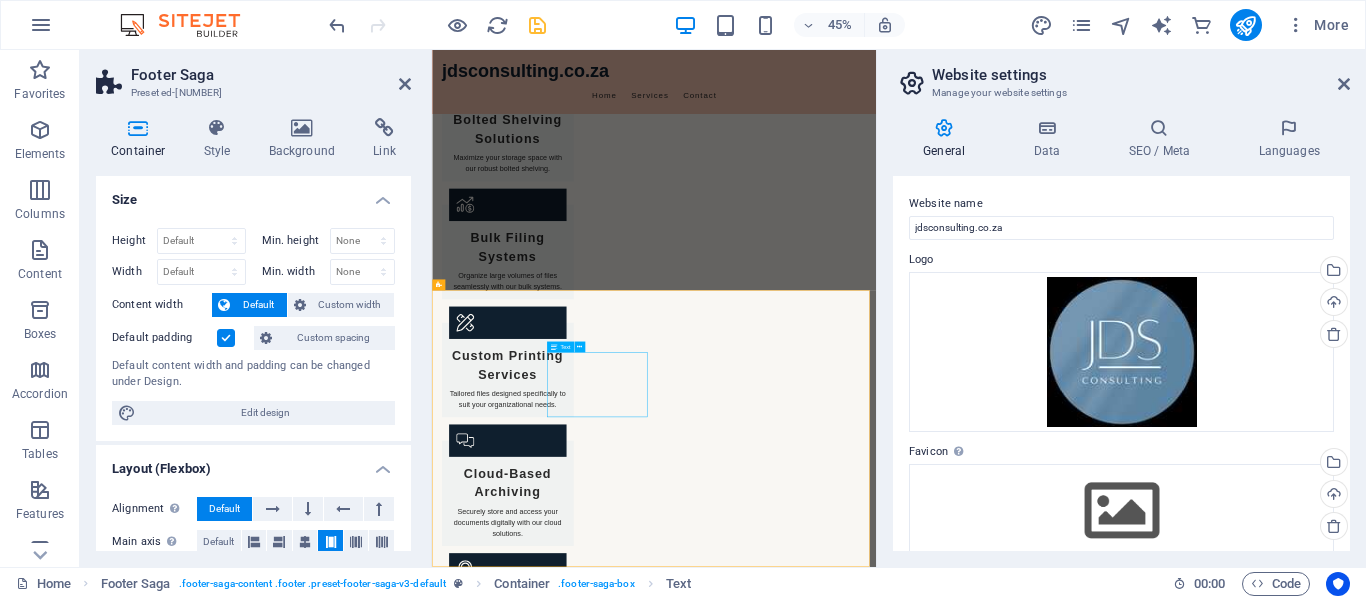 click on "123 Filing Ave 5201   East London Phone:  +27 43 123 4567 Mobile:  Email:  info@jdsconsulting.co.za" at bounding box center (560, 3565) 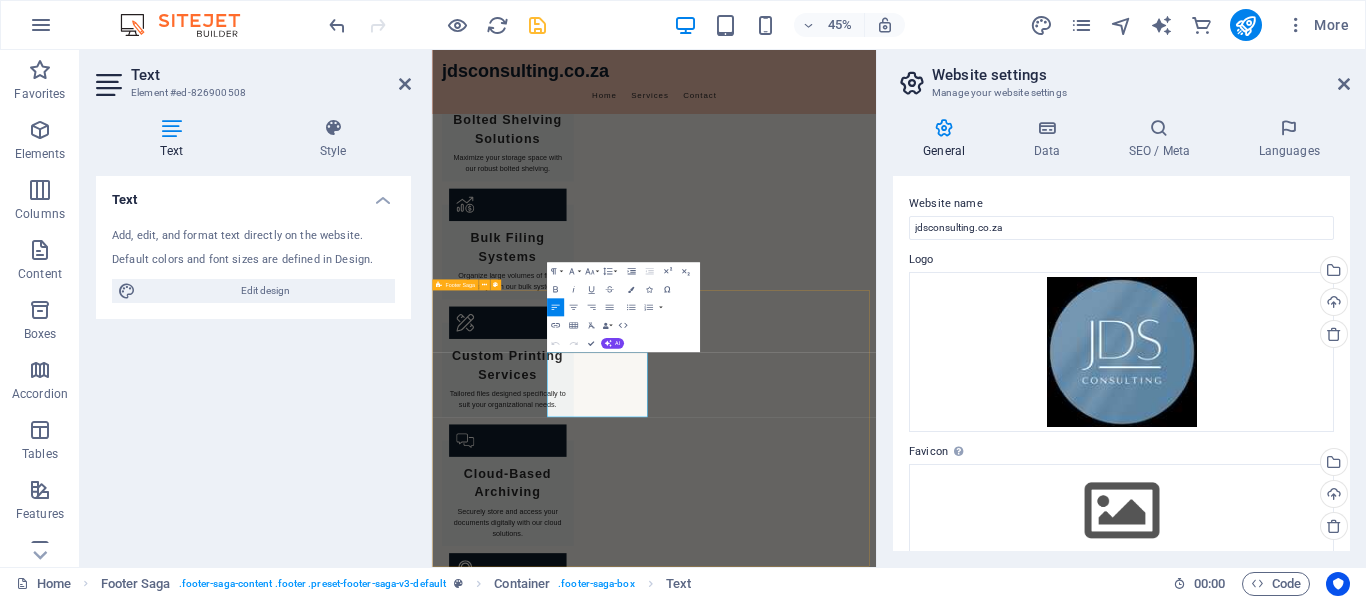 click on "JDS Consulting is committed to providing effective filing solutions that meet your unique business needs. With expert guidance, we help transform your filing challenges into efficient, compliant systems. Contact us today to learn more about how we can assist you! Contact 123 Filing Ave 5201   East London Phone:  +27 43 123 4567 Mobile:  Email:  info@jdsconsulting.co.za Navigation Home About Us Services Contact Legal Notice Privacy Policy Social media Facebook X Instagram" at bounding box center (925, 3114) 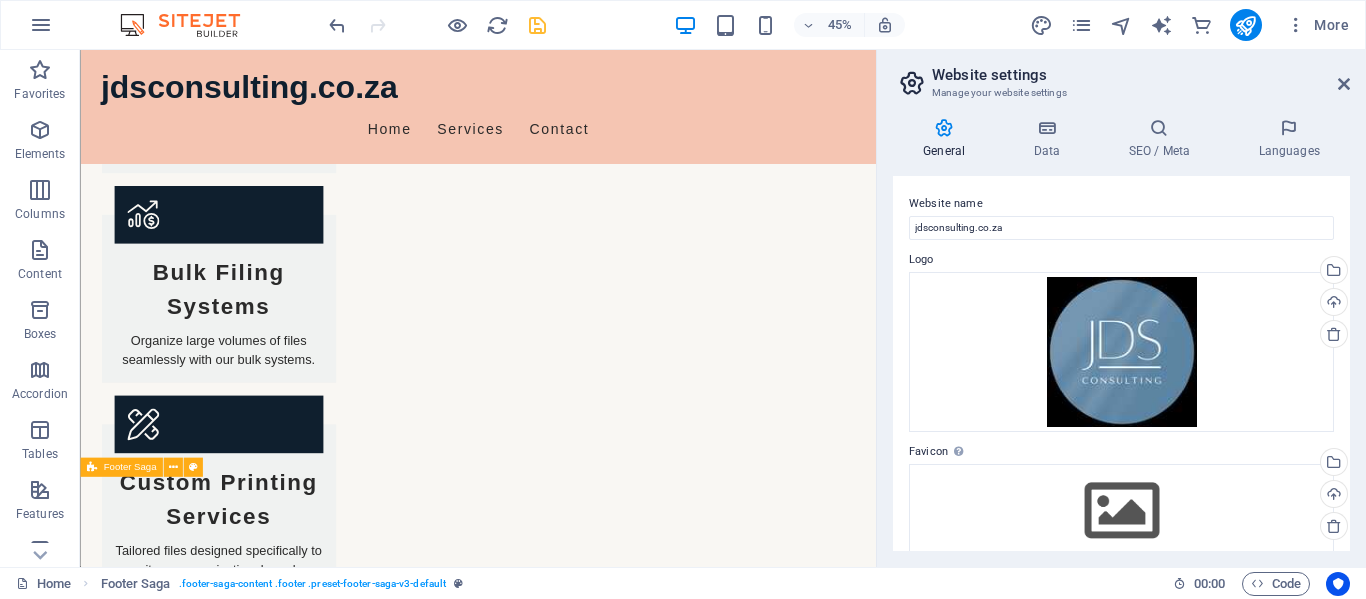 scroll, scrollTop: 1832, scrollLeft: 0, axis: vertical 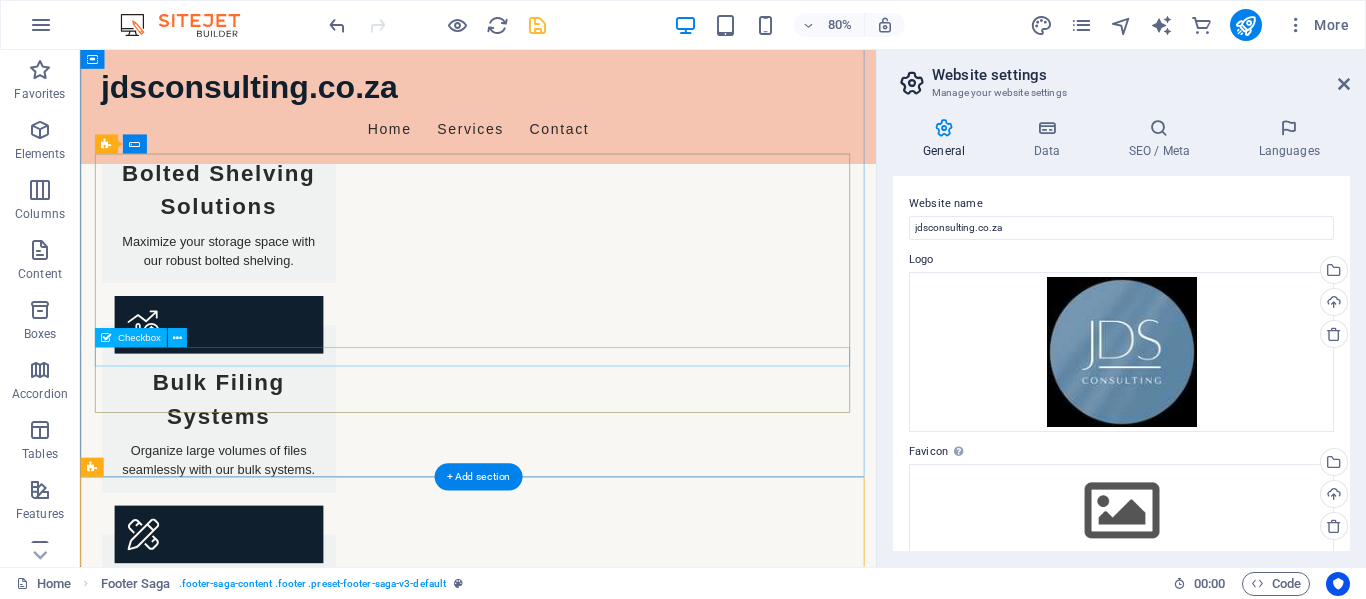 click on "I have read and understand the privacy policy." at bounding box center (578, 1941) 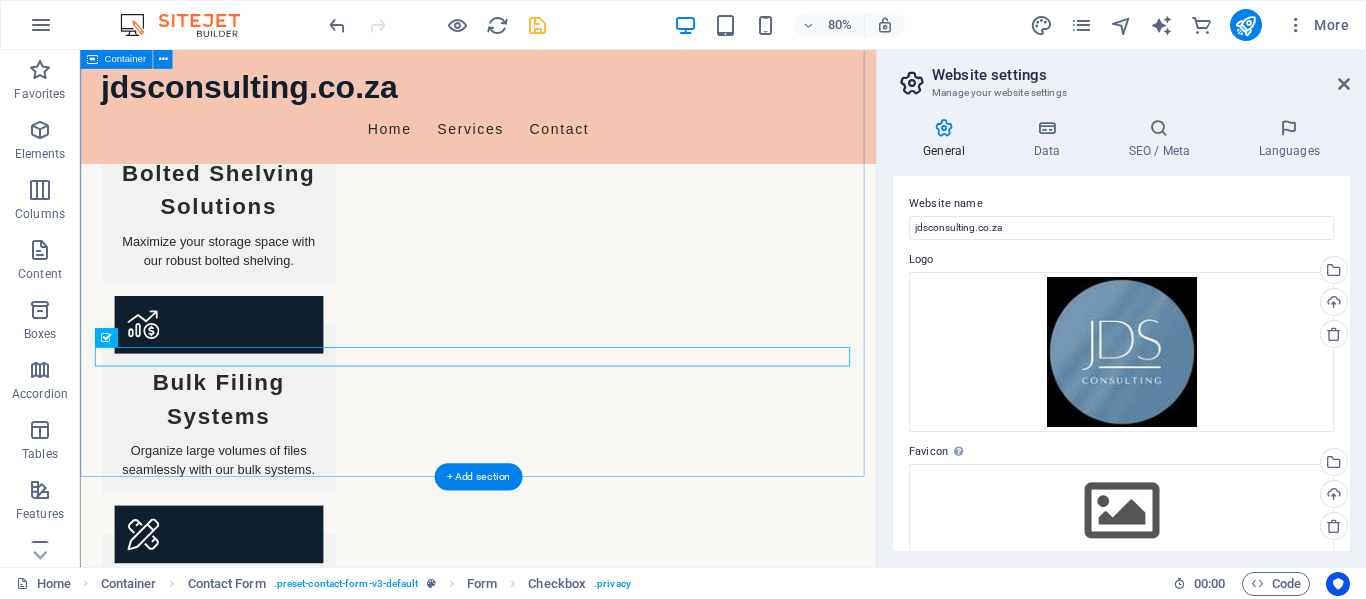 click on "Get in Touch   I have read and understand the privacy policy. Unreadable? Load new Submit Inquiry" at bounding box center (577, 1804) 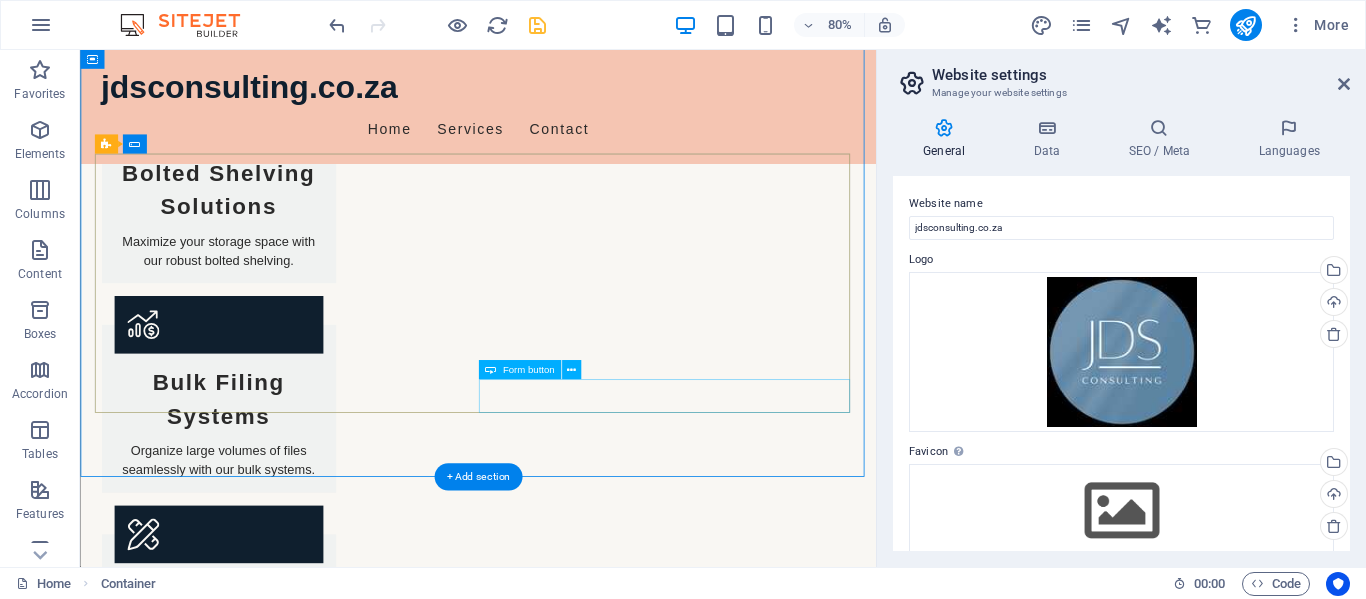 click on "Submit Inquiry" at bounding box center (818, 1990) 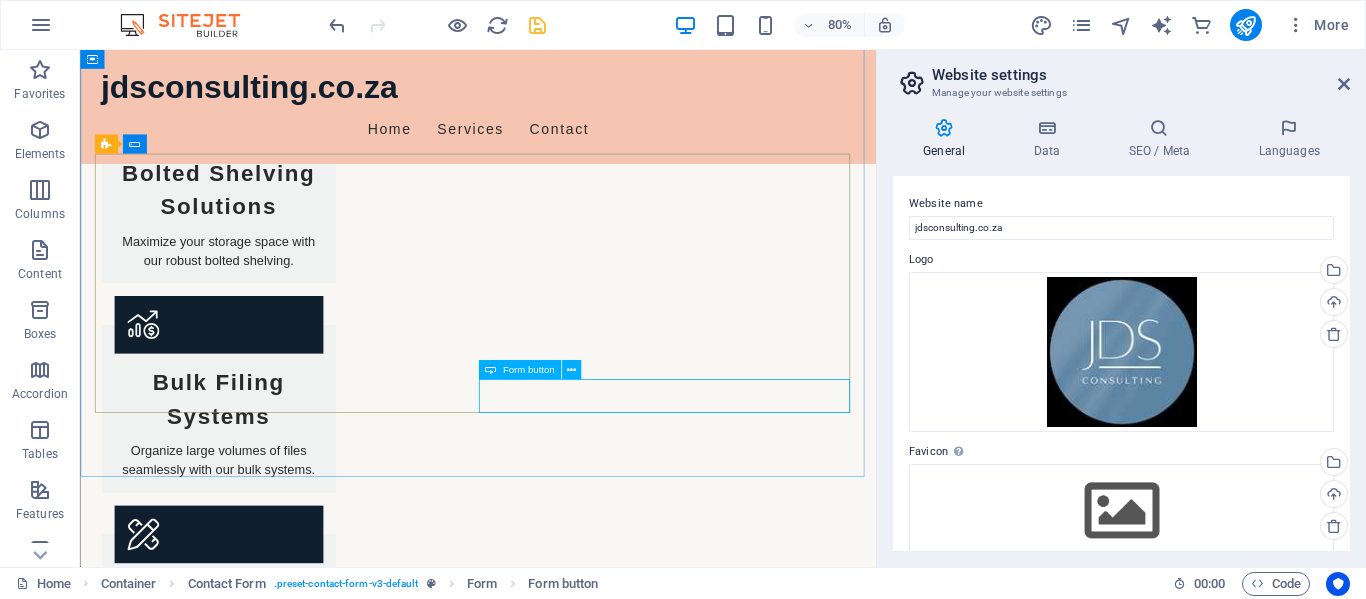 click on "Form button" at bounding box center (528, 370) 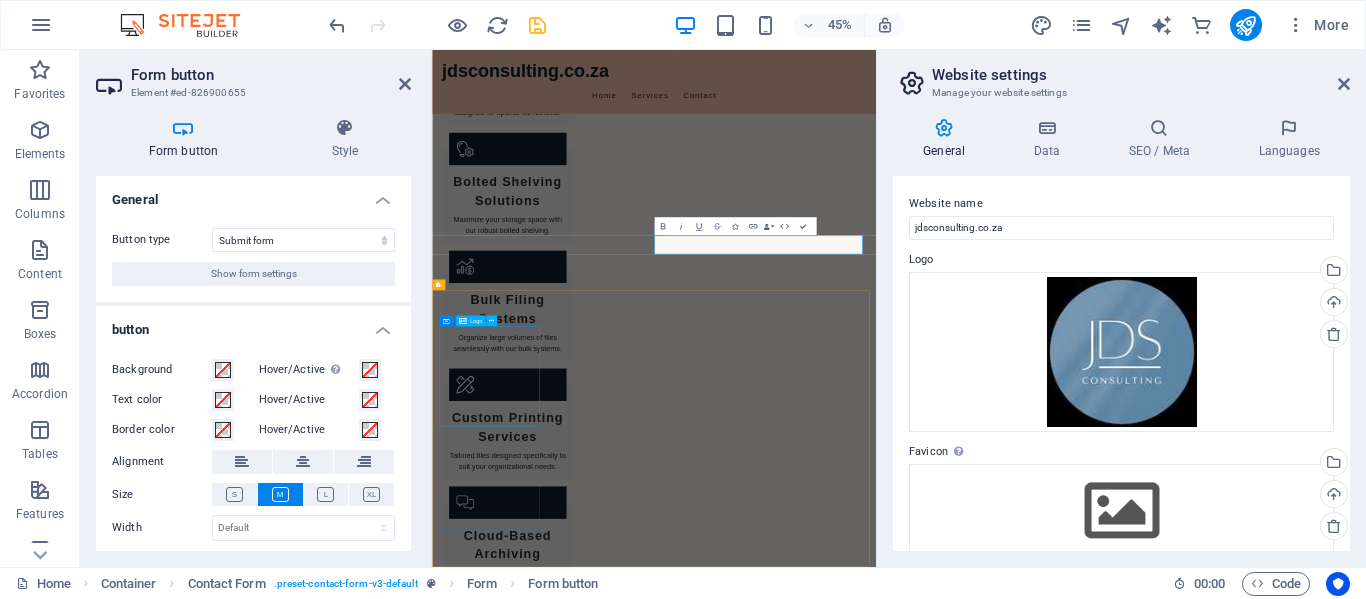 scroll, scrollTop: 1969, scrollLeft: 0, axis: vertical 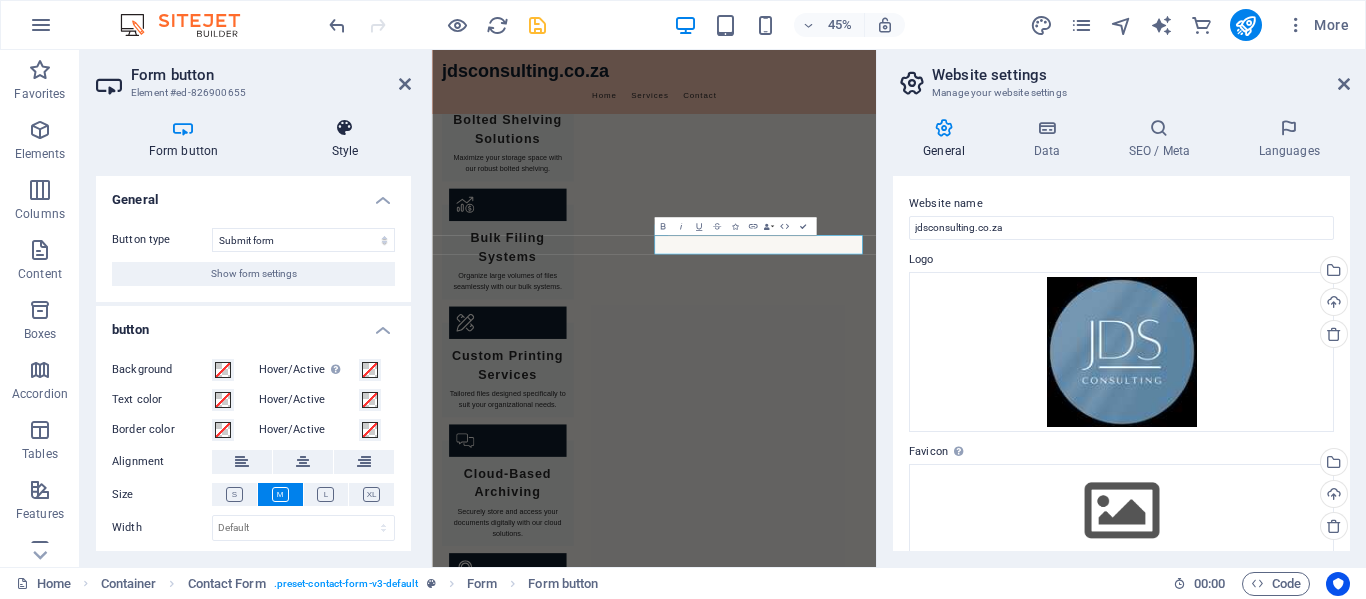 click on "Style" at bounding box center (345, 139) 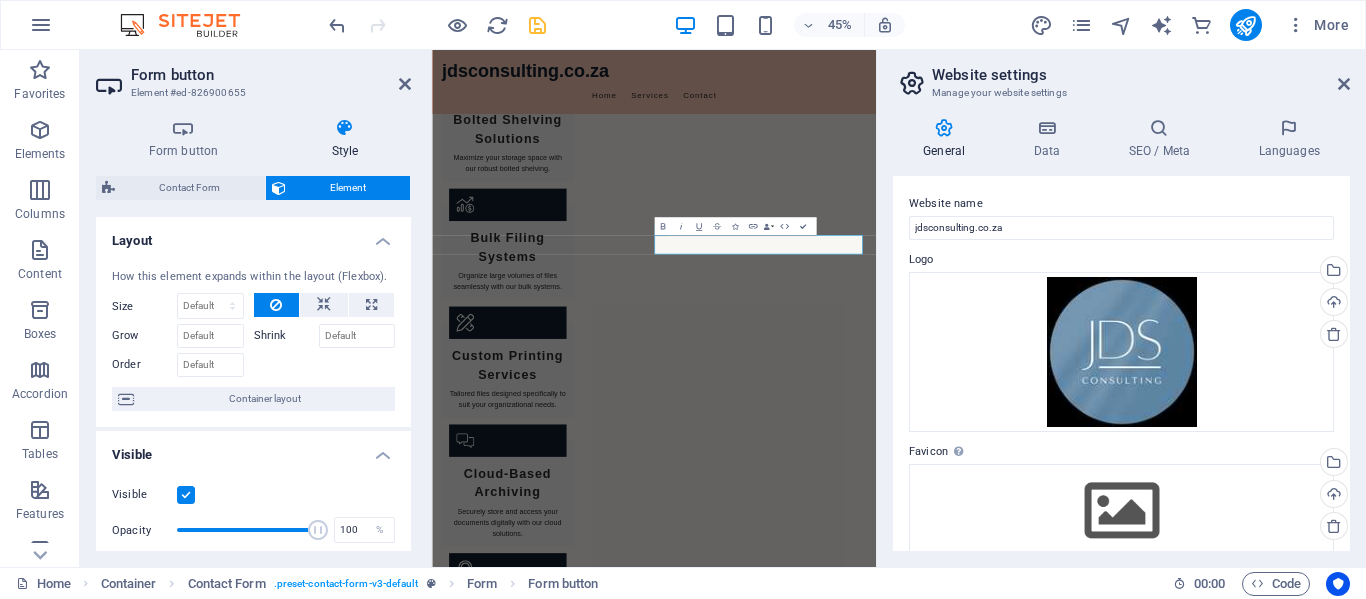 click at bounding box center [345, 128] 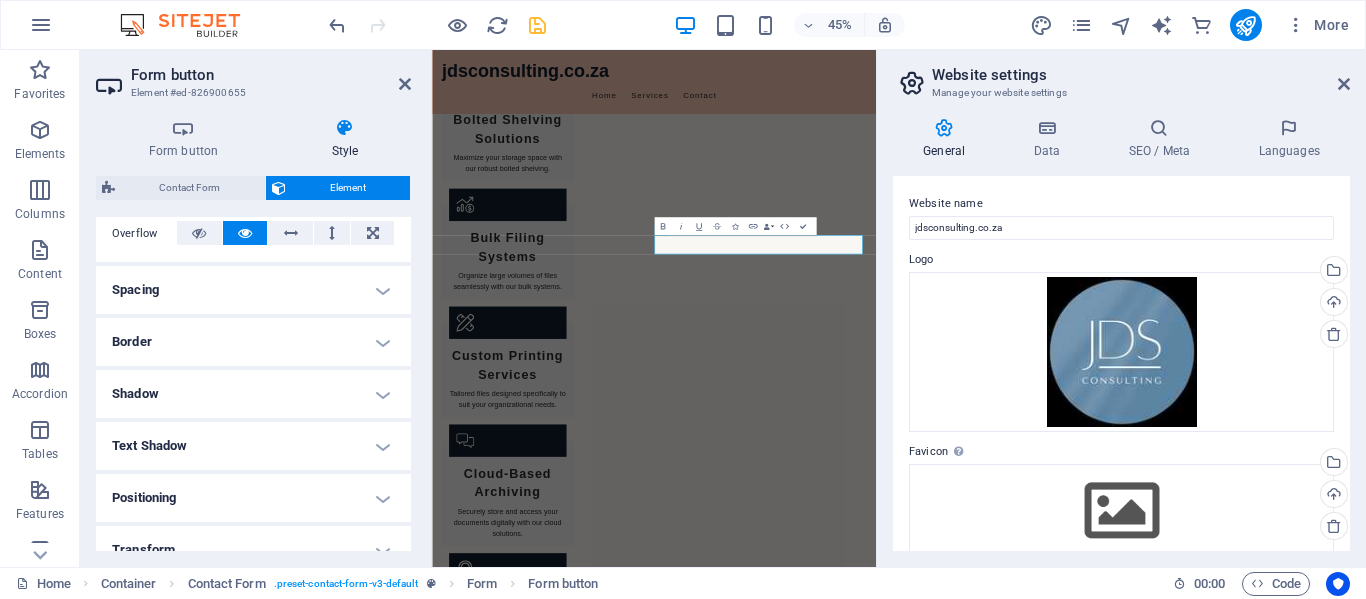 scroll, scrollTop: 342, scrollLeft: 0, axis: vertical 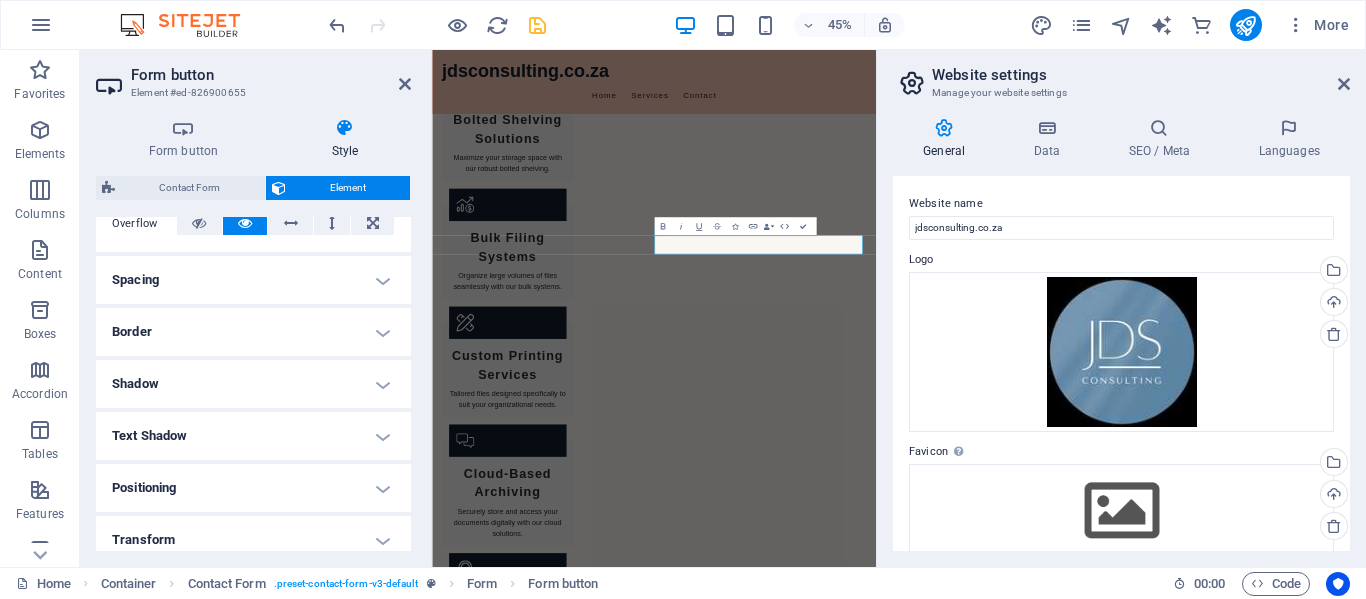 click on "Border" at bounding box center (253, 332) 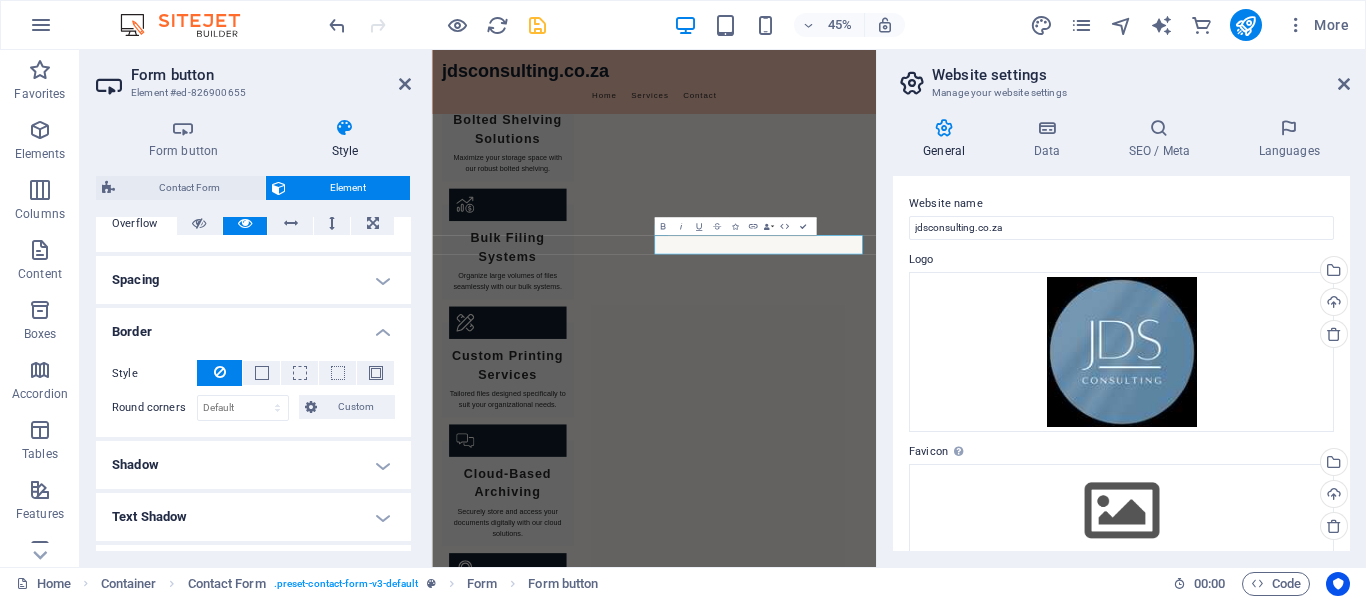 click on "Border" at bounding box center (253, 326) 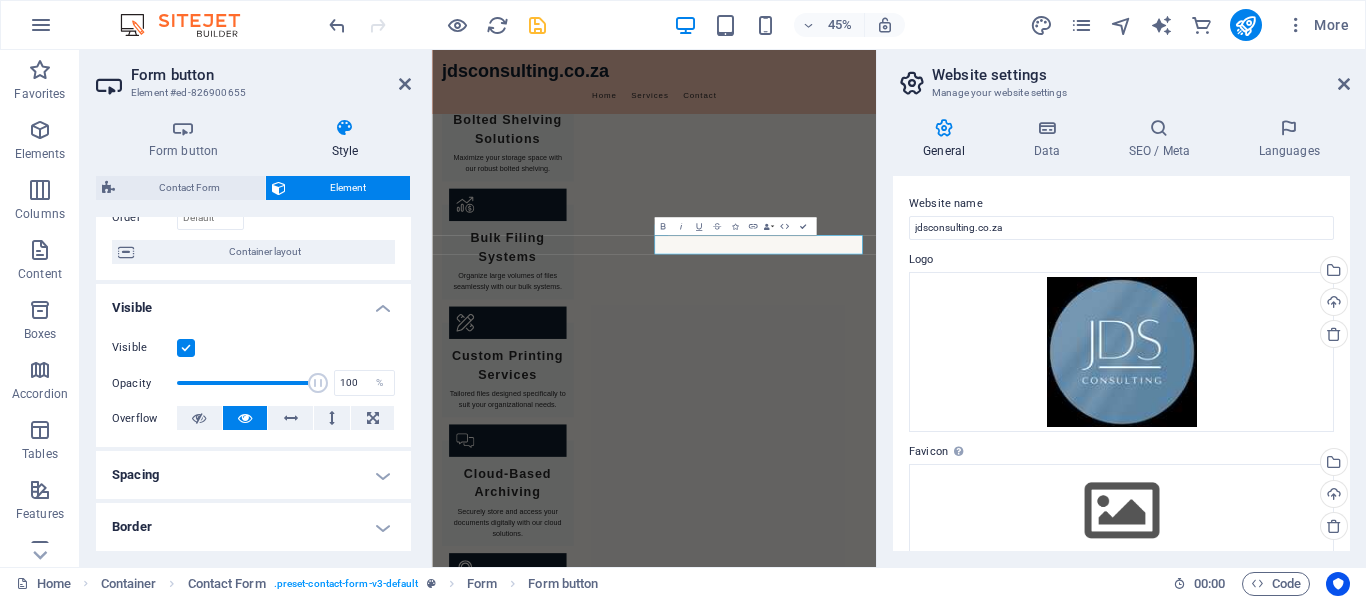 scroll, scrollTop: 0, scrollLeft: 0, axis: both 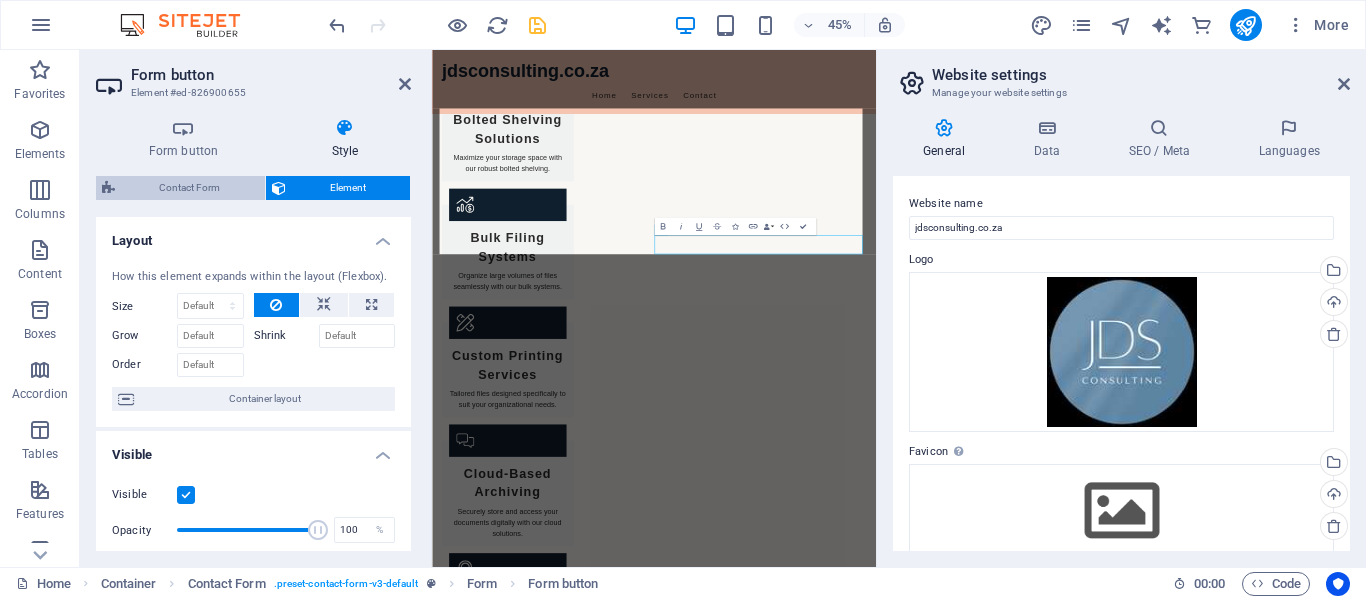 drag, startPoint x: 162, startPoint y: 186, endPoint x: 82, endPoint y: 359, distance: 190.60168 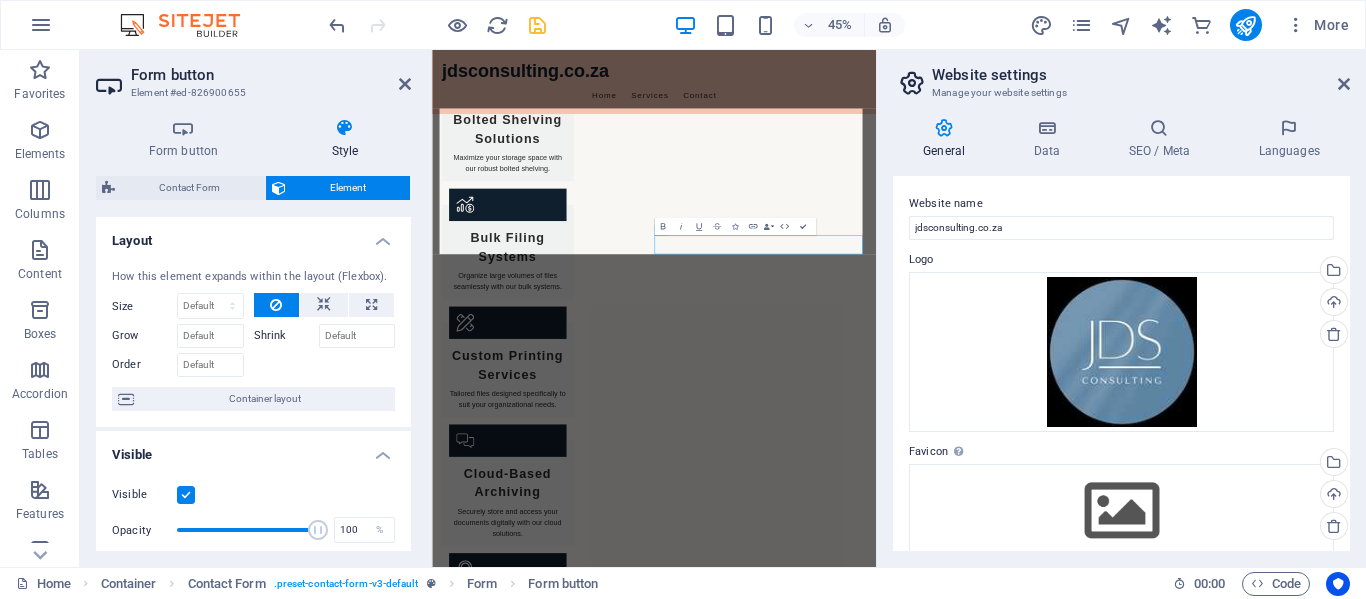 select on "rem" 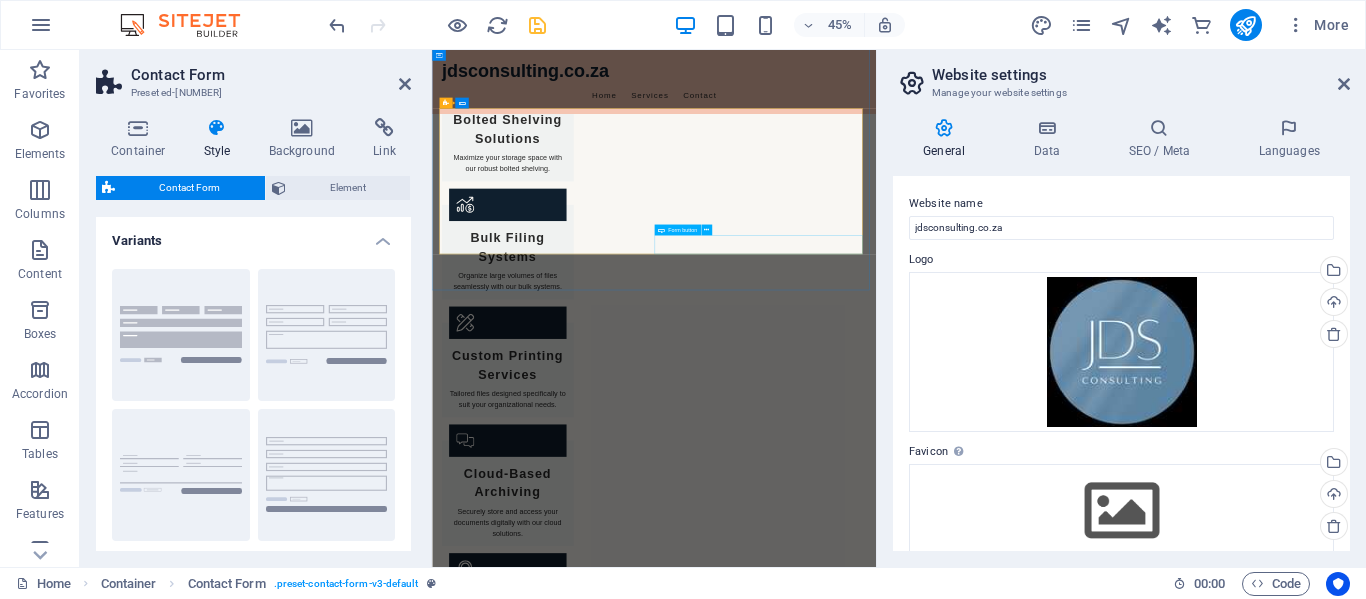 click on "Submit Inquiry" at bounding box center (1166, 1990) 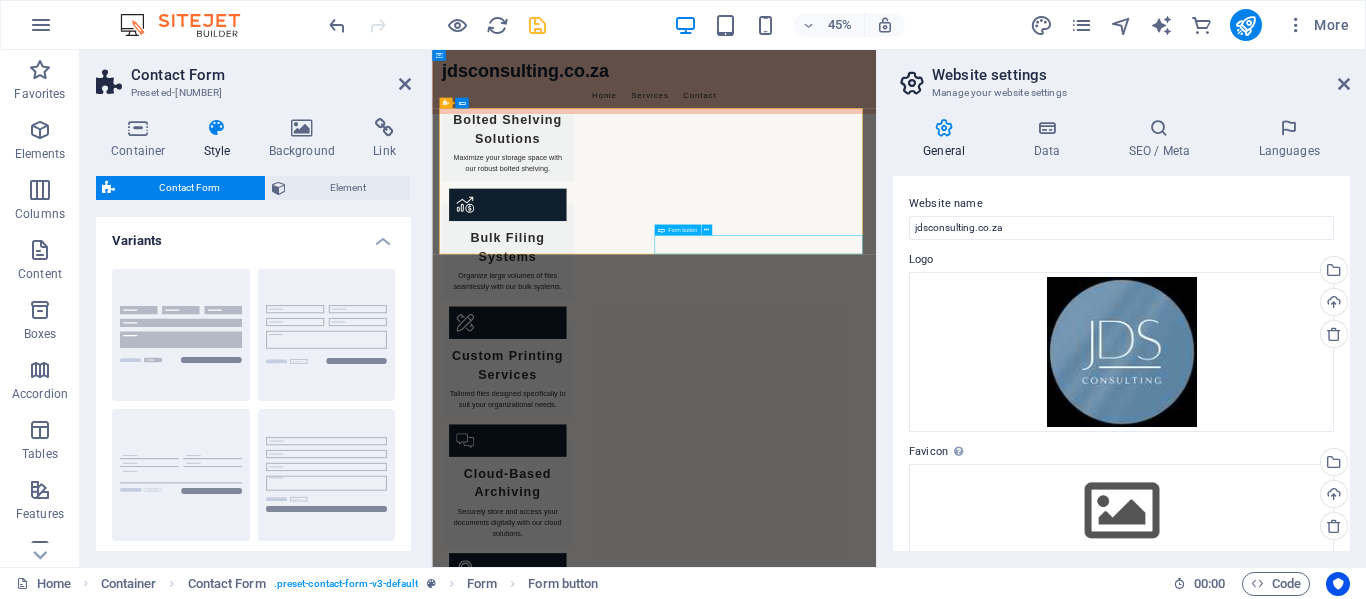 click on "Submit Inquiry" at bounding box center (1166, 1990) 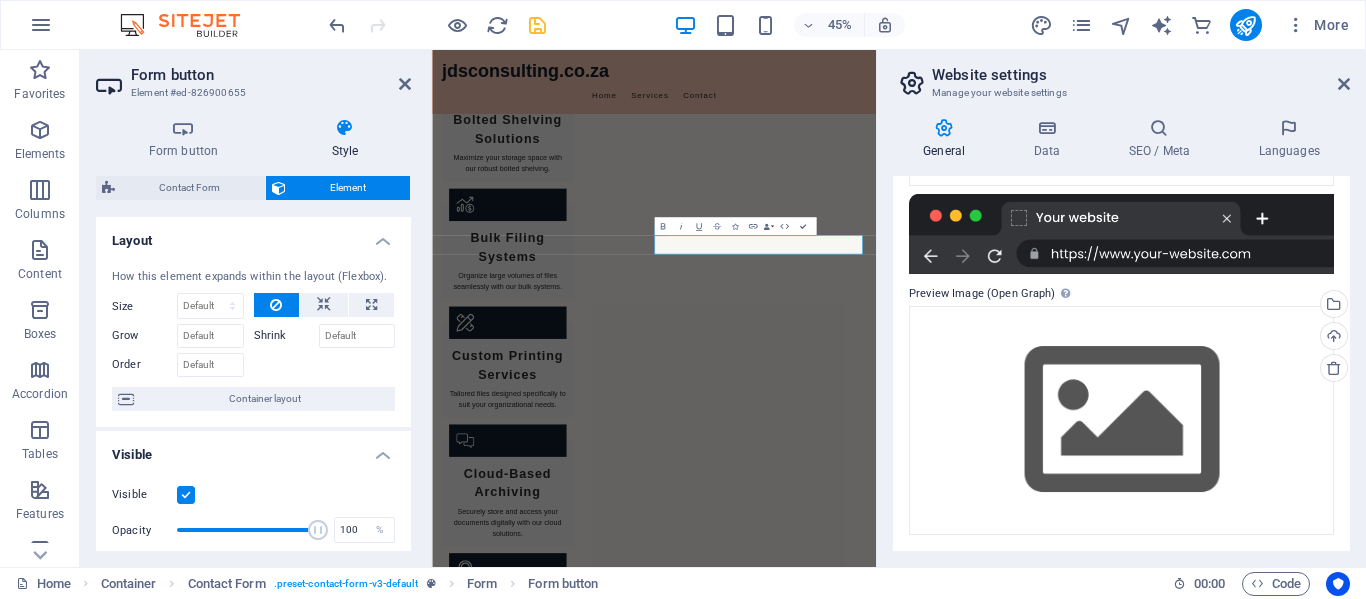scroll, scrollTop: 343, scrollLeft: 0, axis: vertical 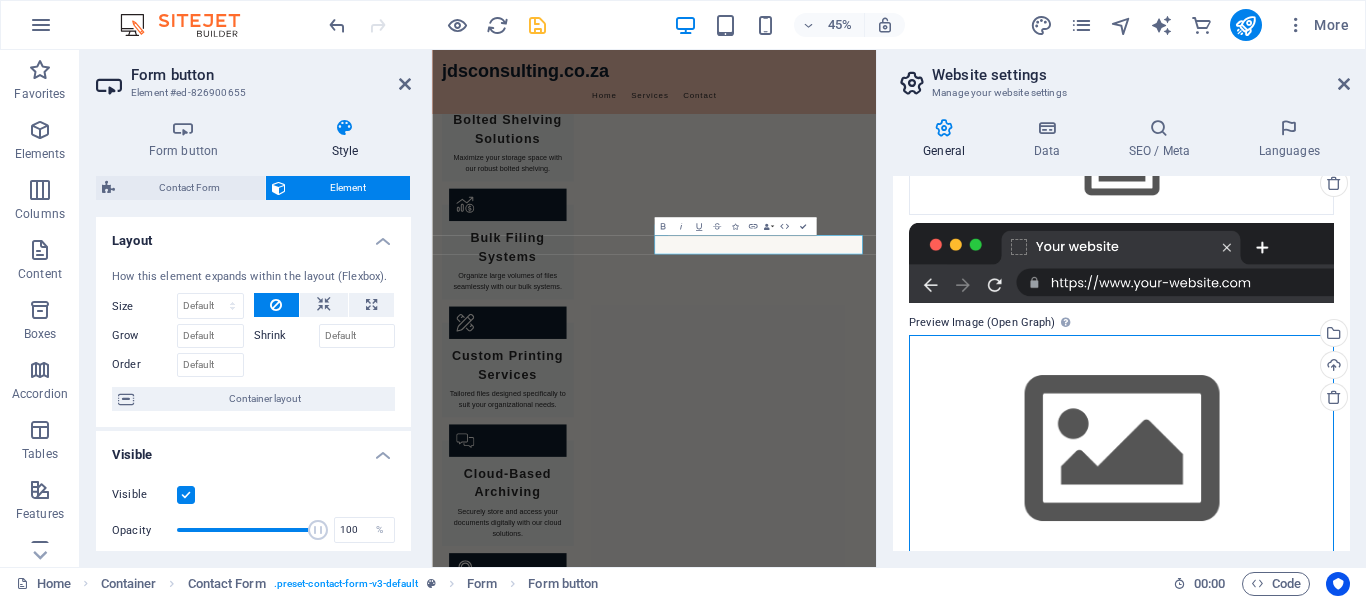click on "Drag files here, click to choose files or select files from Files or our free stock photos & videos" at bounding box center (1121, 449) 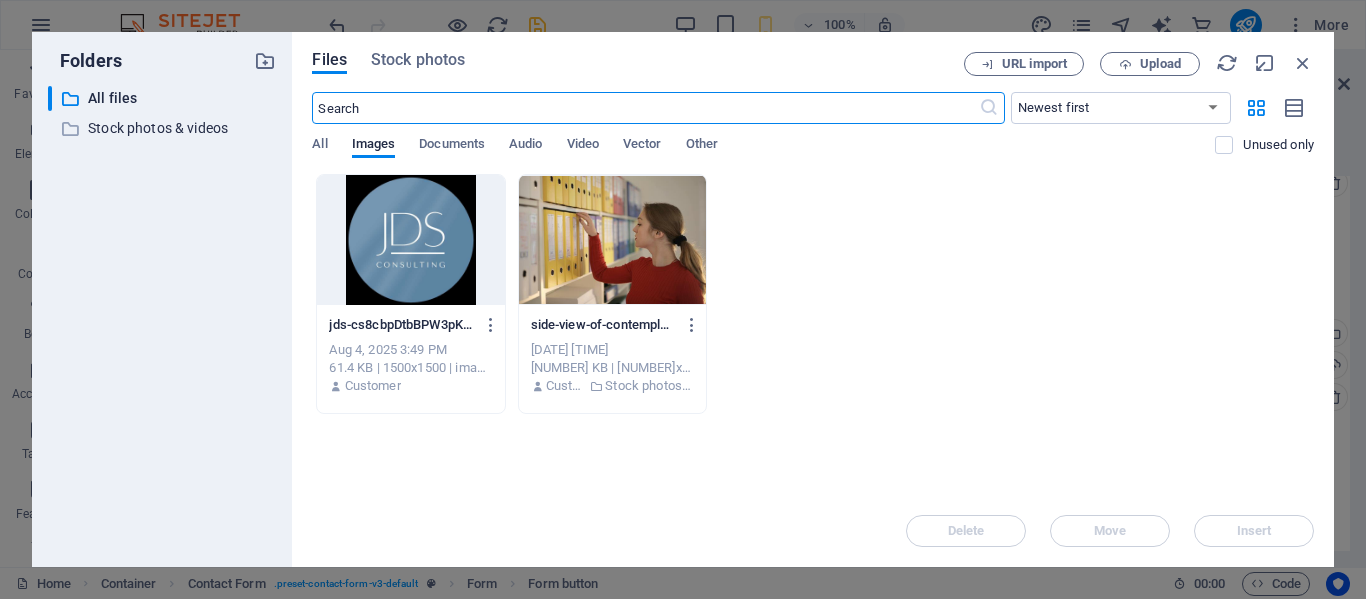 scroll, scrollTop: 6045, scrollLeft: 0, axis: vertical 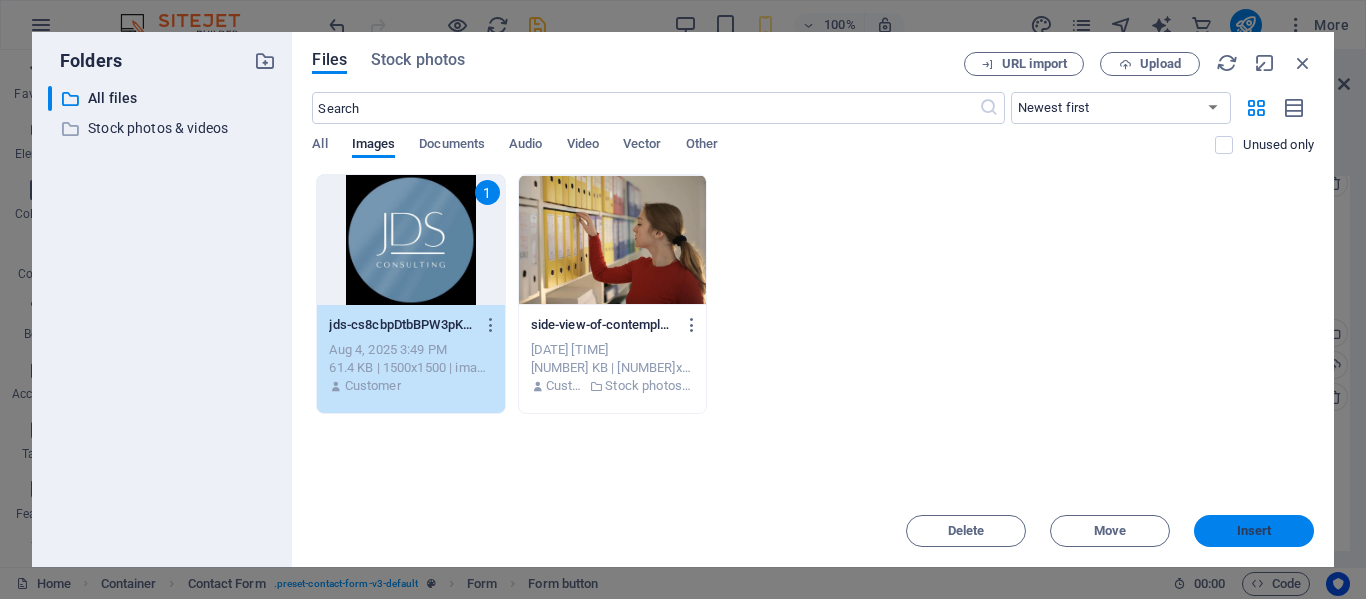 click on "Insert" at bounding box center (1254, 531) 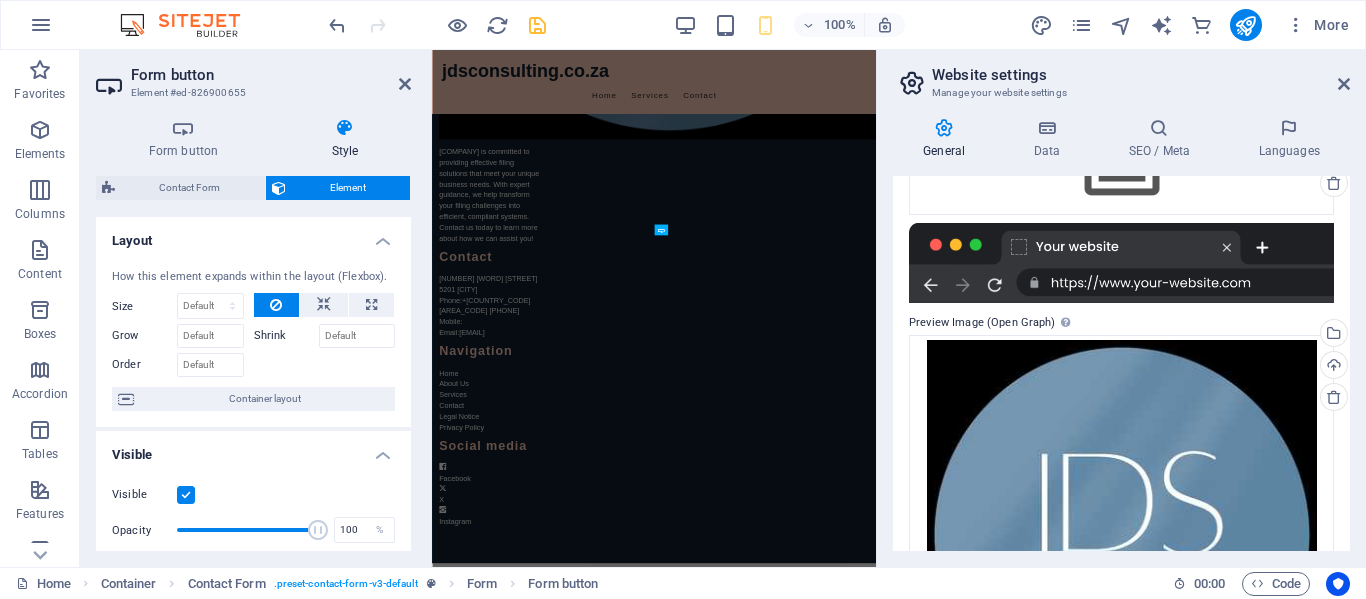 scroll, scrollTop: 1969, scrollLeft: 0, axis: vertical 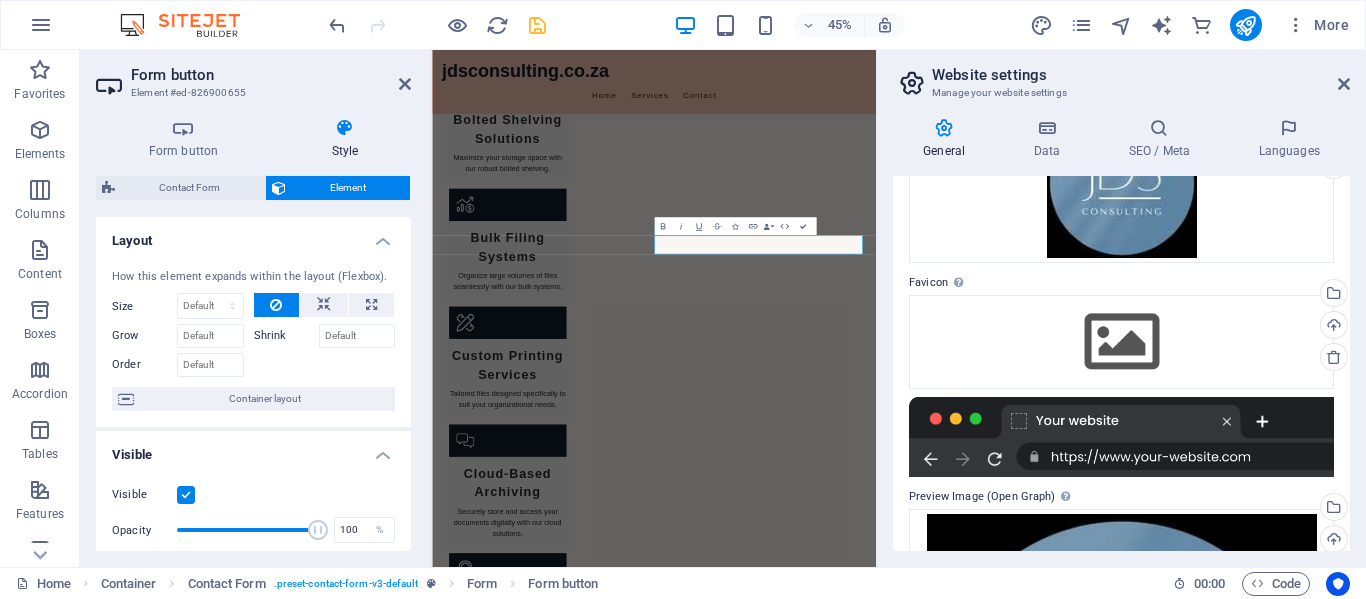 drag, startPoint x: 1345, startPoint y: 365, endPoint x: 1352, endPoint y: 415, distance: 50.48762 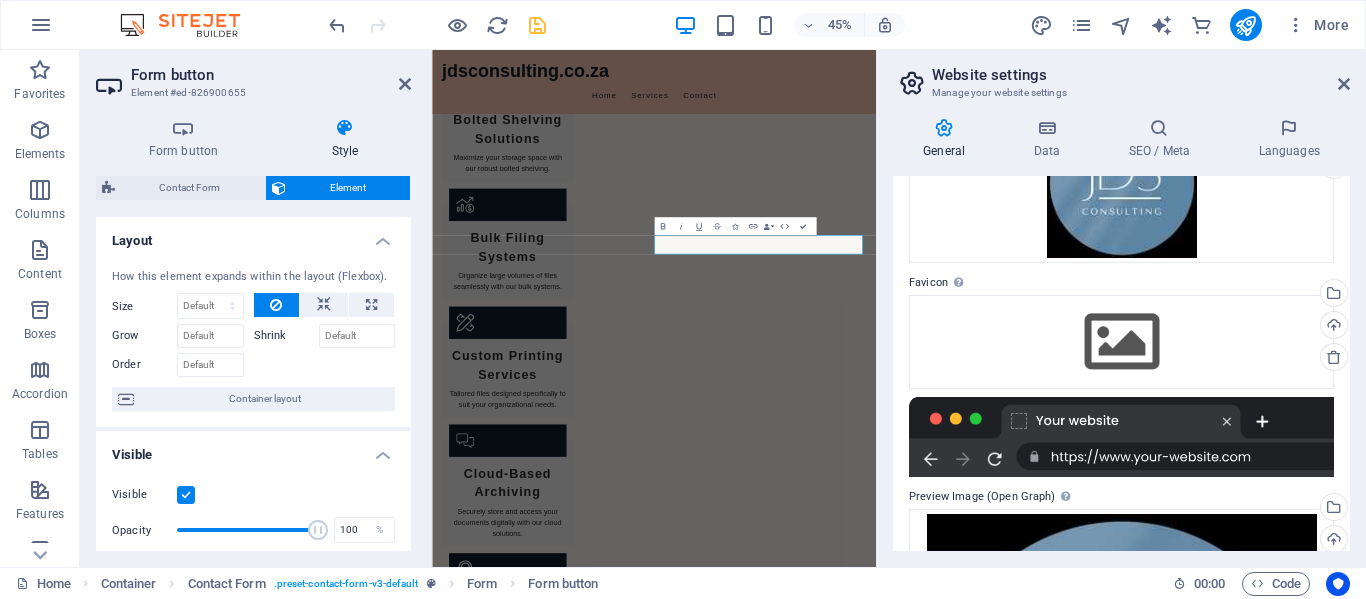 click on "General  Data  SEO / Meta  Languages Website name jdsconsulting.co.za Logo Drag files here, click to choose files or select files from Files or our free stock photos & videos Select files from the file manager, stock photos, or upload file(s) Upload Favicon Set the favicon of your website here. A favicon is a small icon shown in the browser tab next to your website title. It helps visitors identify your website. Drag files here, click to choose files or select files from Files or our free stock photos & videos Select files from the file manager, stock photos, or upload file(s) Upload Preview Image (Open Graph) This image will be shown when the website is shared on social networks Drag files here, click to choose files or select files from Files or our free stock photos & videos Select files from the file manager, stock photos, or upload file(s) Upload Contact data for this website. This can be used everywhere on the website and will update automatically. Company jdsconsulting.co.za First name Last name 5201" at bounding box center [1121, 334] 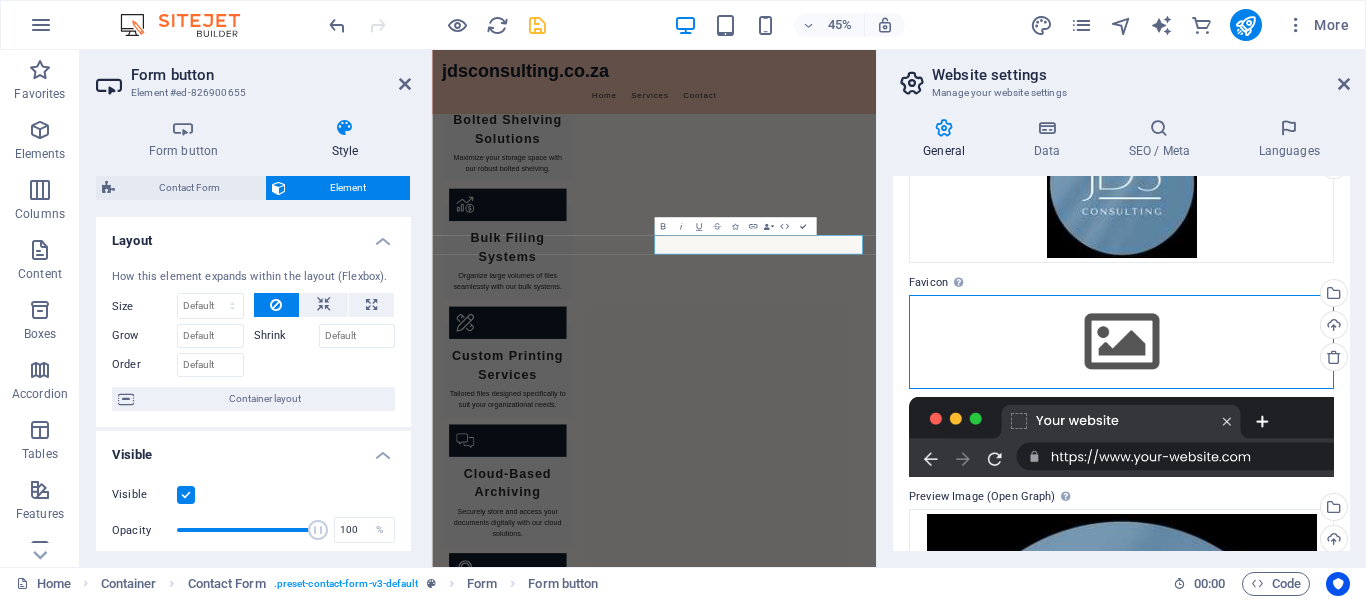 click on "Drag files here, click to choose files or select files from Files or our free stock photos & videos" at bounding box center [1121, 342] 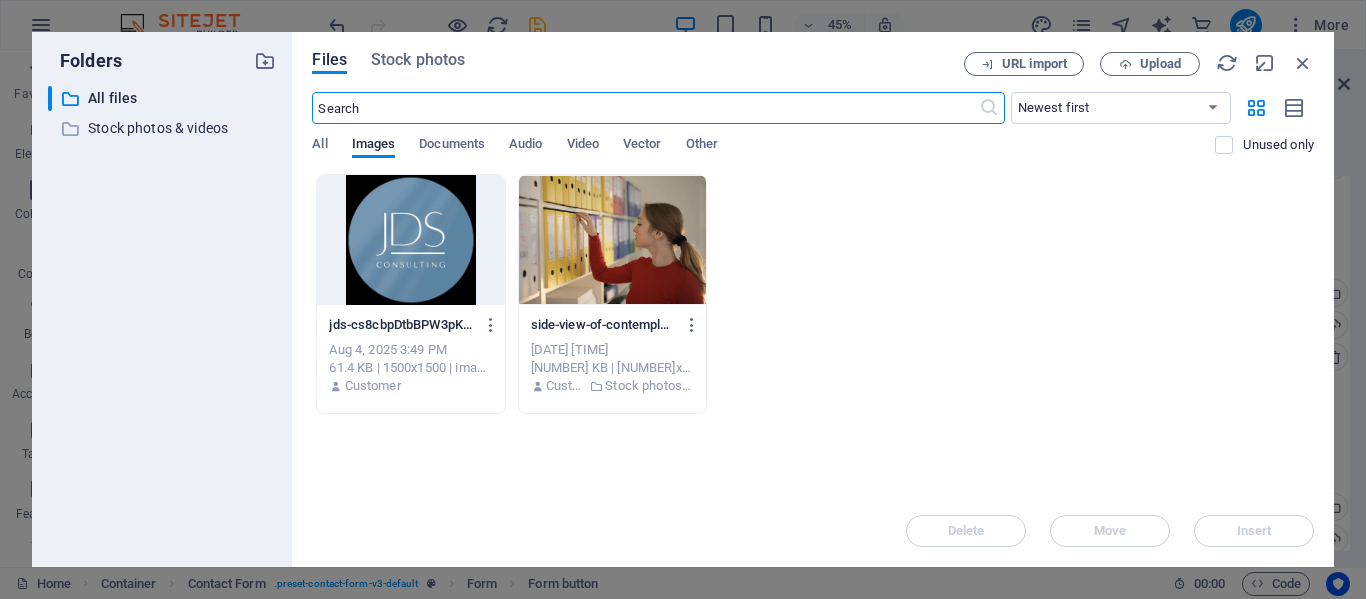 scroll, scrollTop: 6045, scrollLeft: 0, axis: vertical 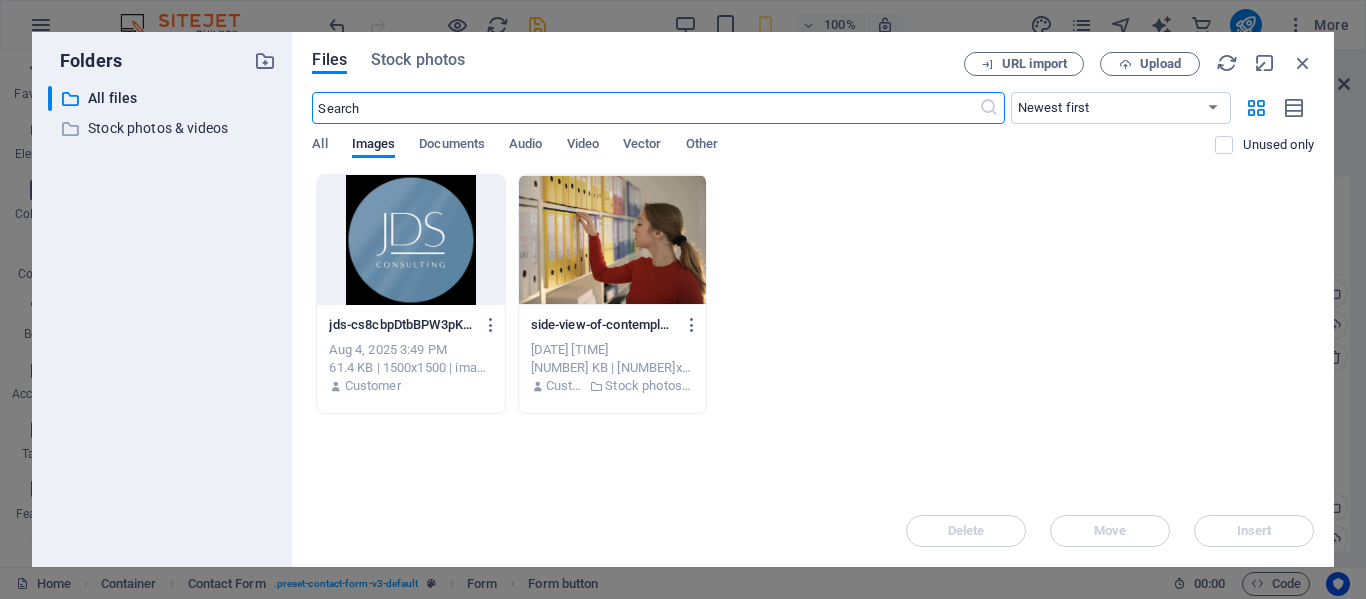 click at bounding box center [410, 240] 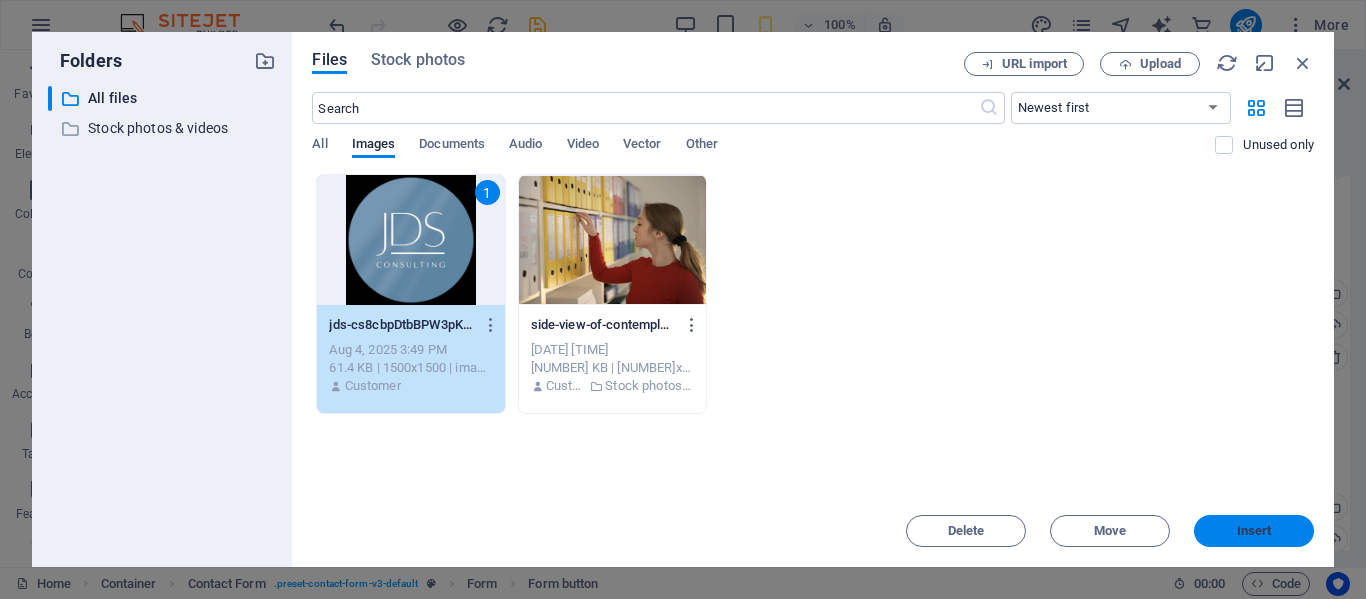 click on "Insert" at bounding box center [1254, 531] 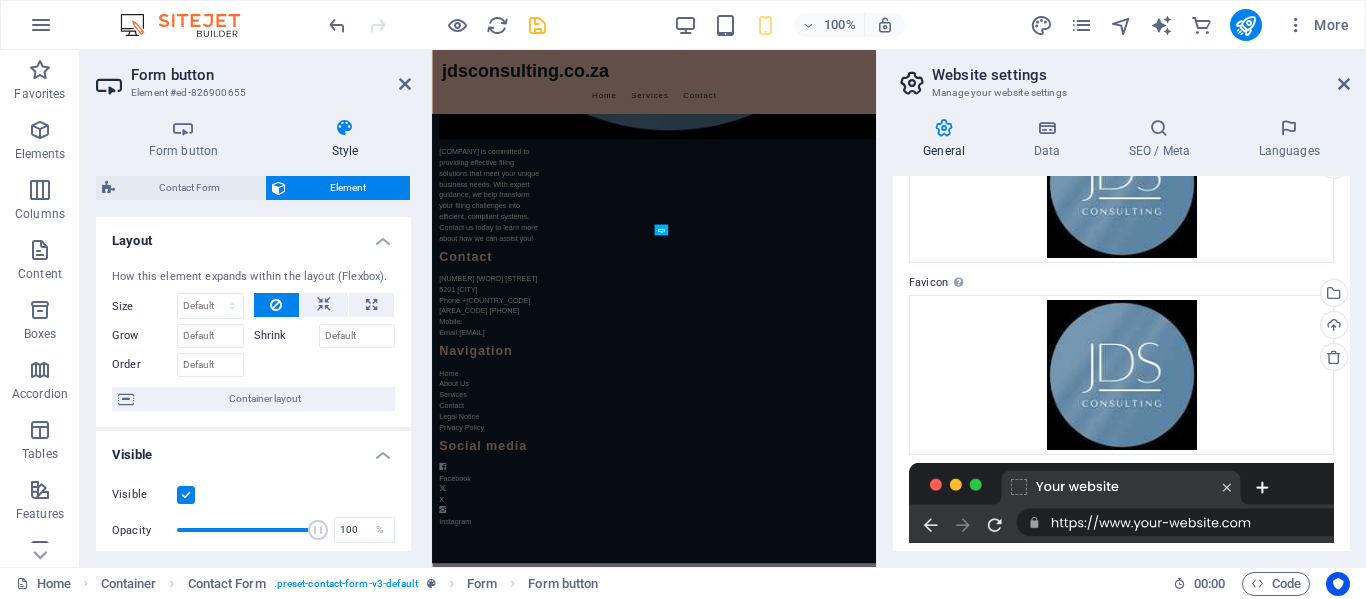scroll, scrollTop: 1969, scrollLeft: 0, axis: vertical 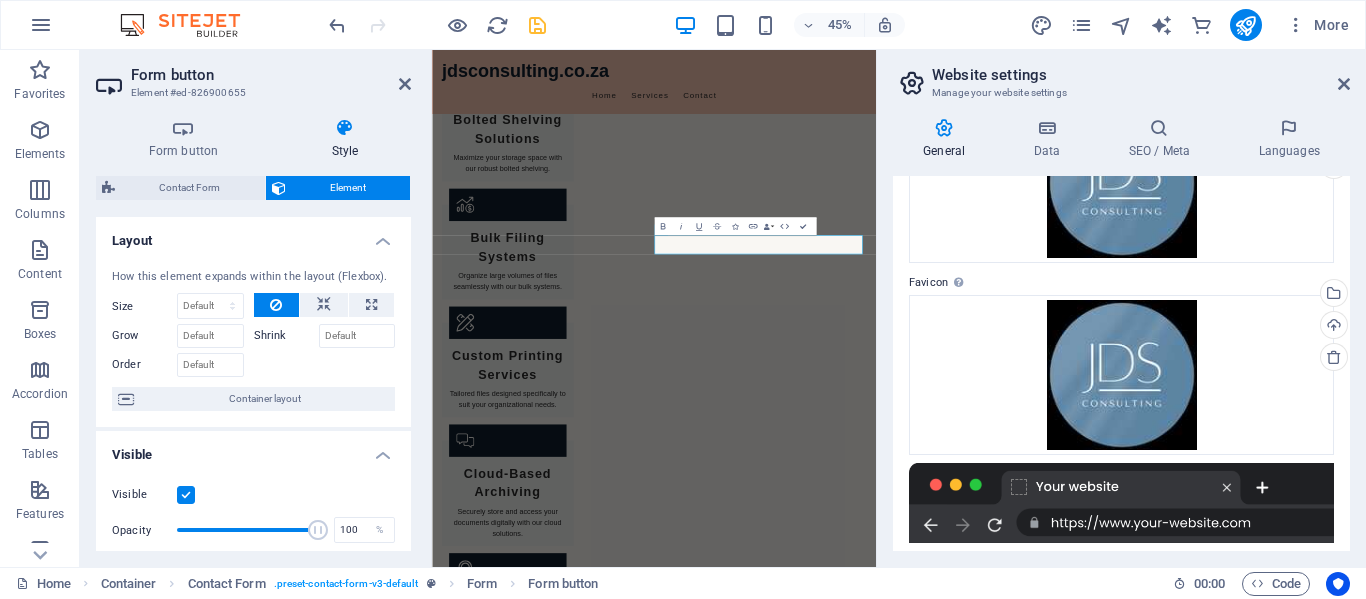 drag, startPoint x: 1350, startPoint y: 362, endPoint x: 1354, endPoint y: 424, distance: 62.1289 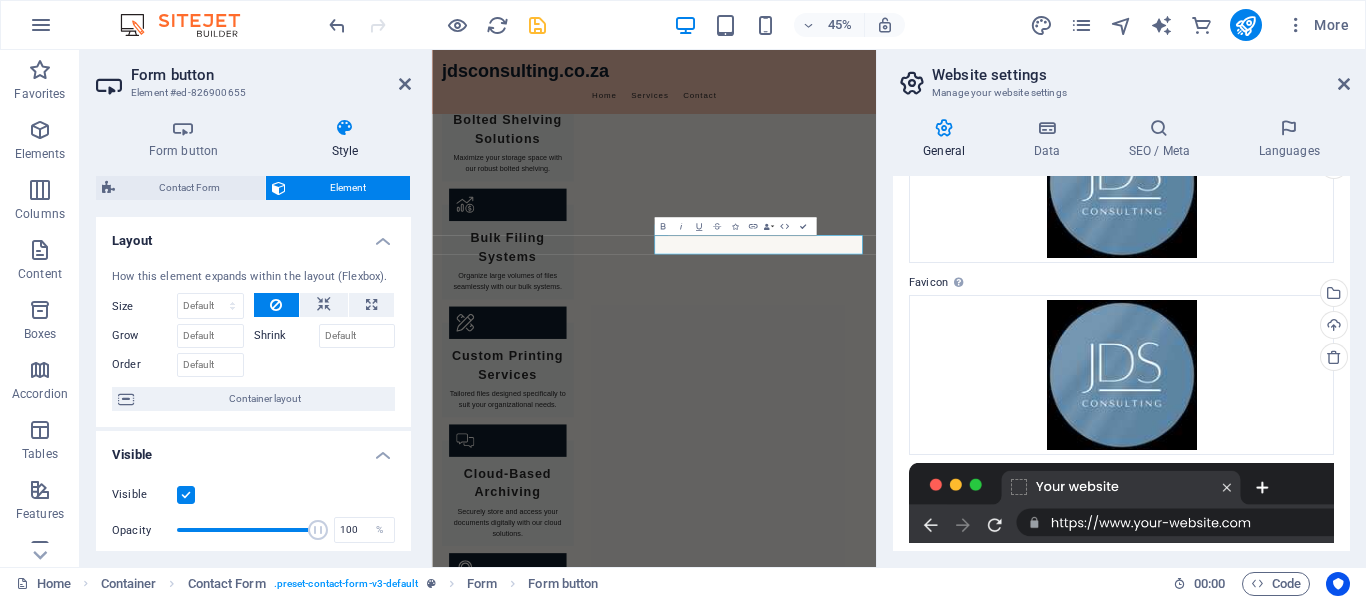 click on "General  Data  SEO / Meta  Languages Website name jdsconsulting.co.za Logo Drag files here, click to choose files or select files from Files or our free stock photos & videos Select files from the file manager, stock photos, or upload file(s) Upload Favicon Set the favicon of your website here. A favicon is a small icon shown in the browser tab next to your website title. It helps visitors identify your website. Drag files here, click to choose files or select files from Files or our free stock photos & videos Select files from the file manager, stock photos, or upload file(s) Upload Preview Image (Open Graph) This image will be shown when the website is shared on social networks Drag files here, click to choose files or select files from Files or our free stock photos & videos Select files from the file manager, stock photos, or upload file(s) Upload Contact data for this website. This can be used everywhere on the website and will update automatically. Company jdsconsulting.co.za First name Last name 5201" at bounding box center [1121, 334] 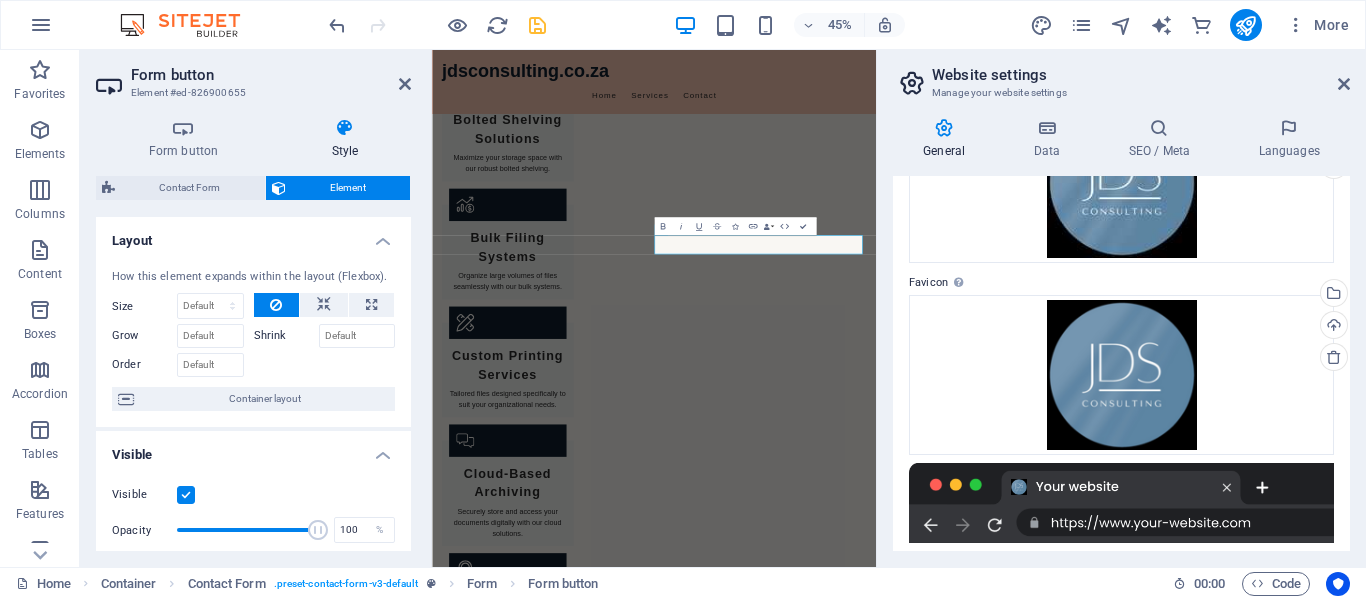 click at bounding box center [1121, 503] 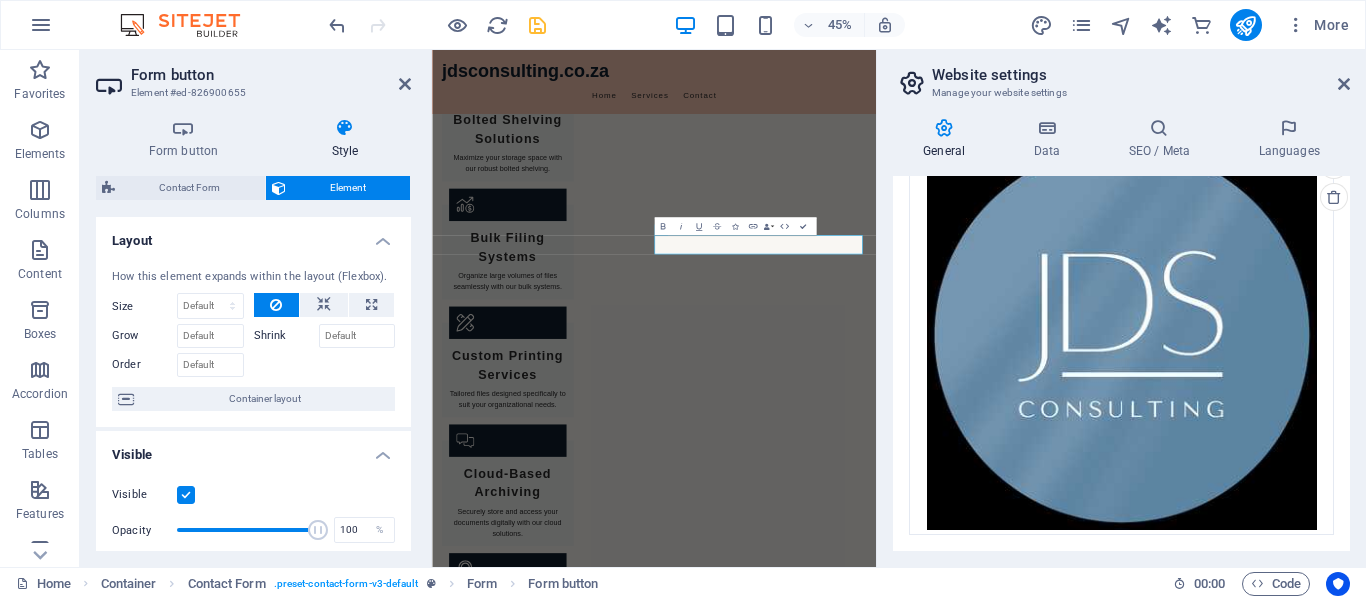 scroll, scrollTop: 0, scrollLeft: 0, axis: both 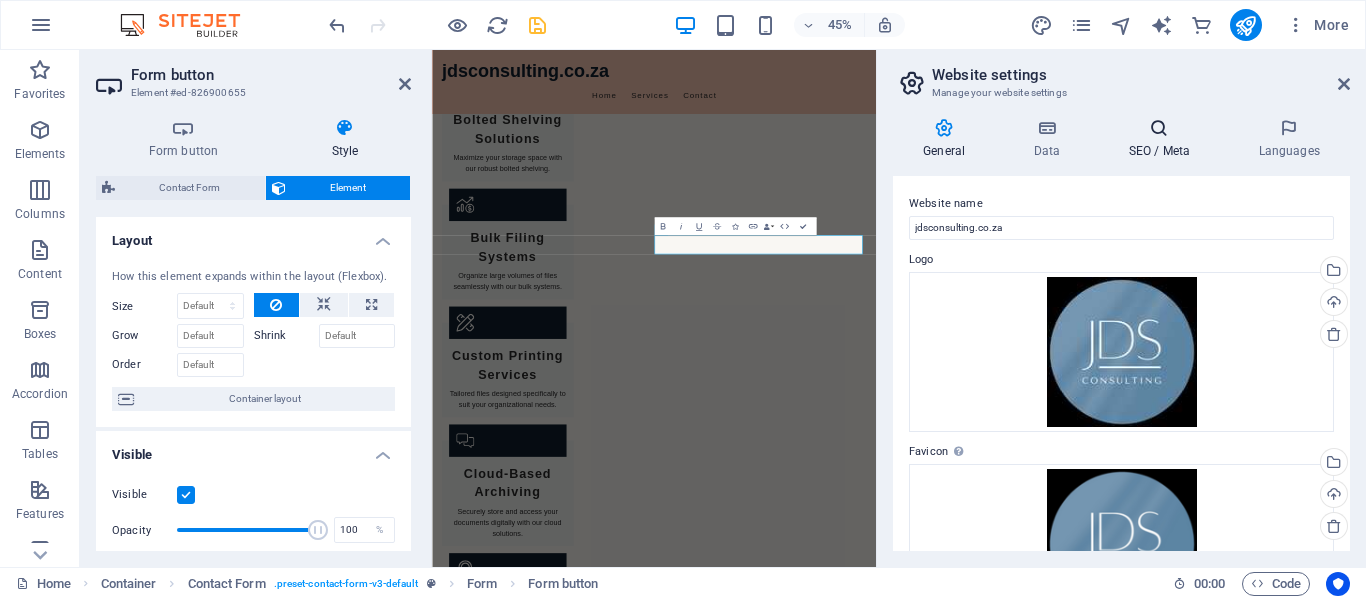 click on "SEO / Meta" at bounding box center [1163, 139] 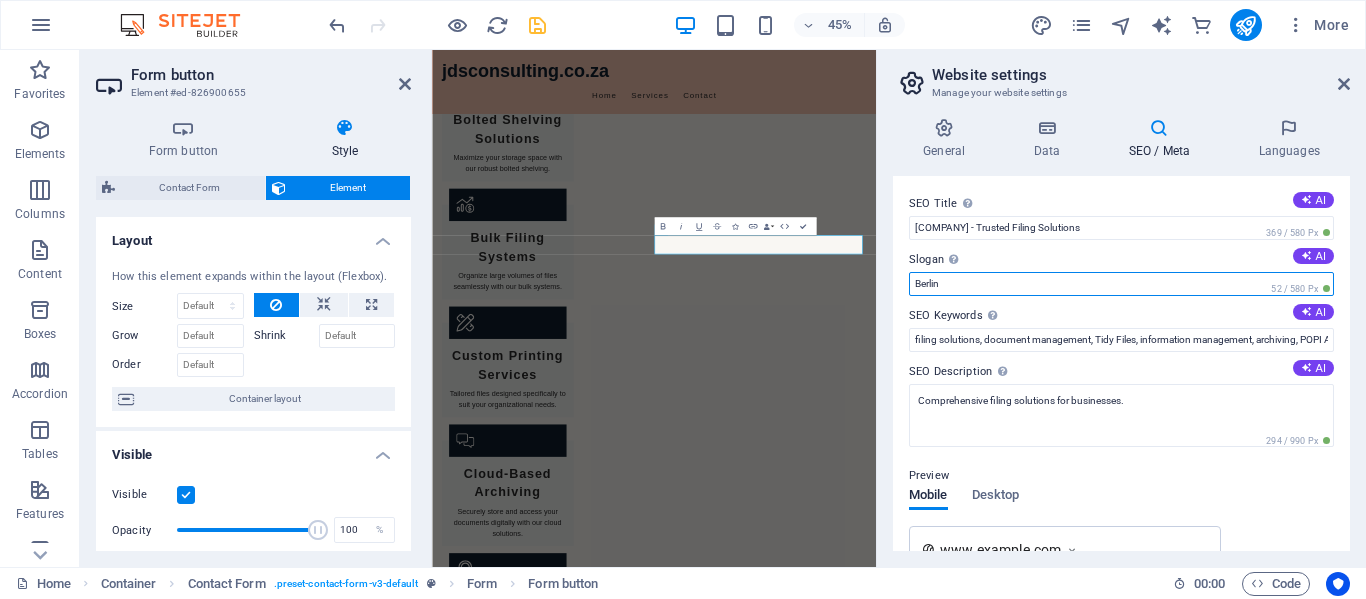 drag, startPoint x: 960, startPoint y: 281, endPoint x: 902, endPoint y: 278, distance: 58.077534 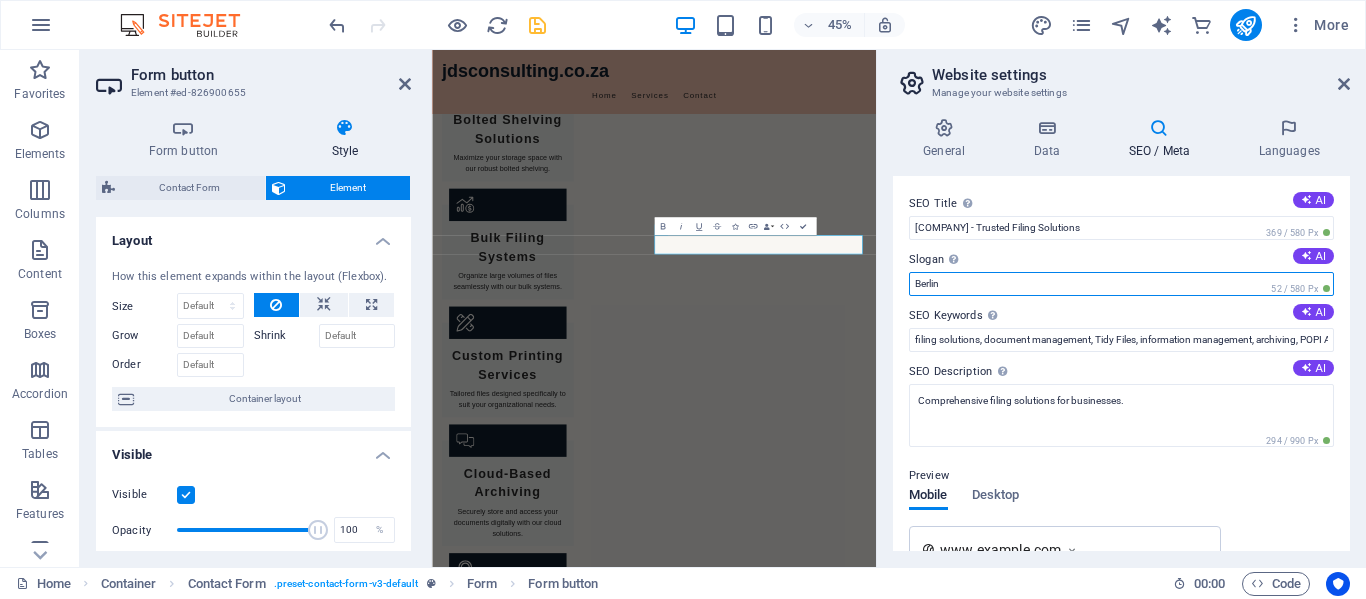 click on "SEO Title The title of your website - make it something that stands out in search engine results. AI JDS Consulting - Trusted Filing Solutions 369 / 580 Px Slogan The slogan of your website. AI Berlin 52 / 580 Px SEO Keywords Comma-separated list of keywords representing your website. AI filing solutions, document management, Tidy Files, information management, archiving, POPI Act, cloud-based solutions, efficient filing SEO Description Describe the contents of your website - this is crucial for search engines and SEO! AI Comprehensive filing solutions for businesses. 294 / 990 Px Preview Mobile Desktop www.example.com JDS Consulting - Trusted Filing Solutions - Berlin Comprehensive filing solutions for businesses. Settings Noindex Instruct search engines to exclude this website from search results. Responsive Determine whether the website should be responsive based on screen resolution. Meta tags Google Analytics ID Google Maps API key" at bounding box center (1121, 363) 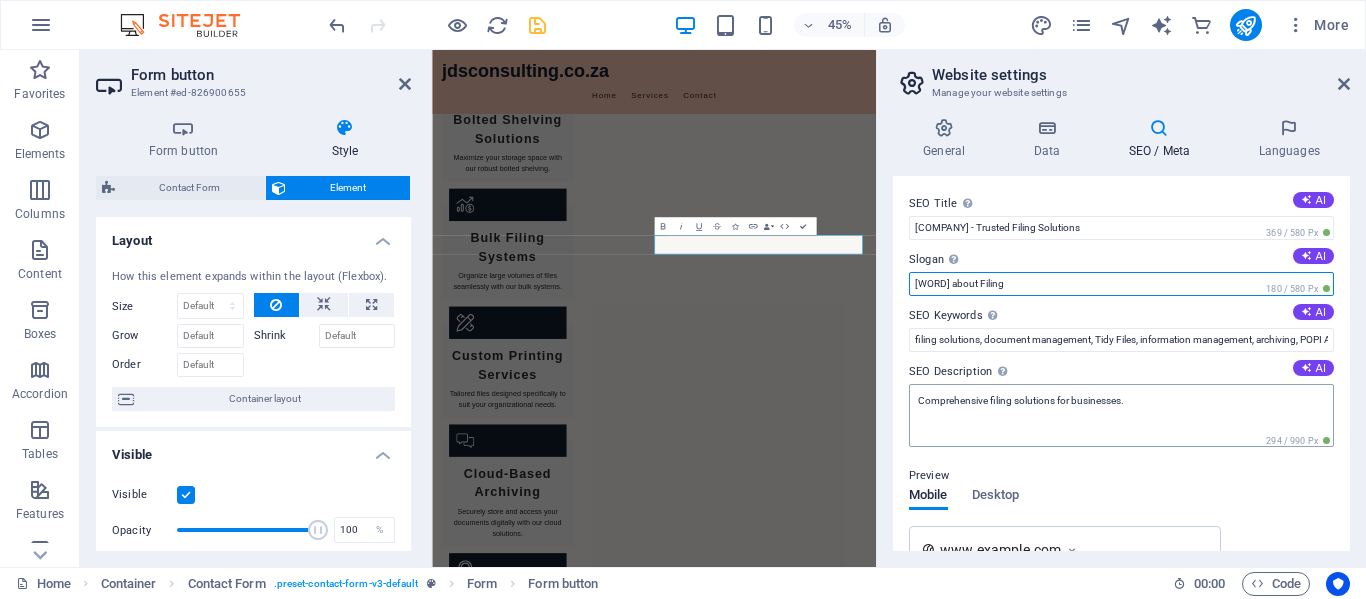 type on "Serious about Filing" 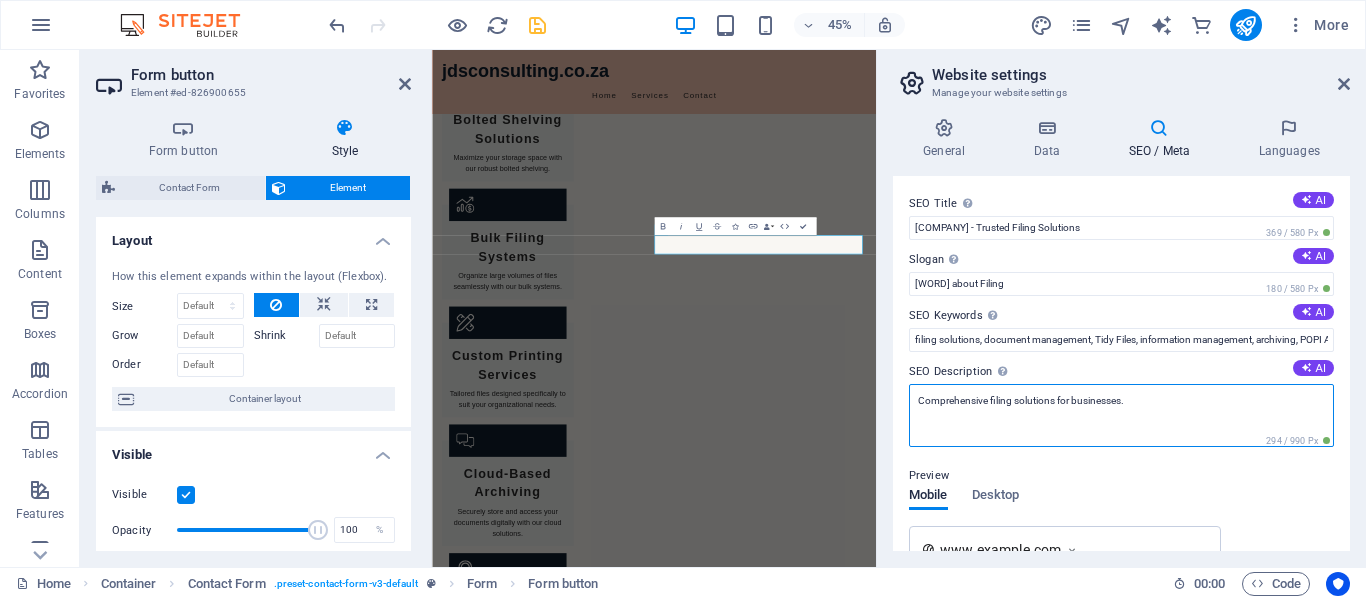 click on "Comprehensive filing solutions for businesses." at bounding box center [1121, 415] 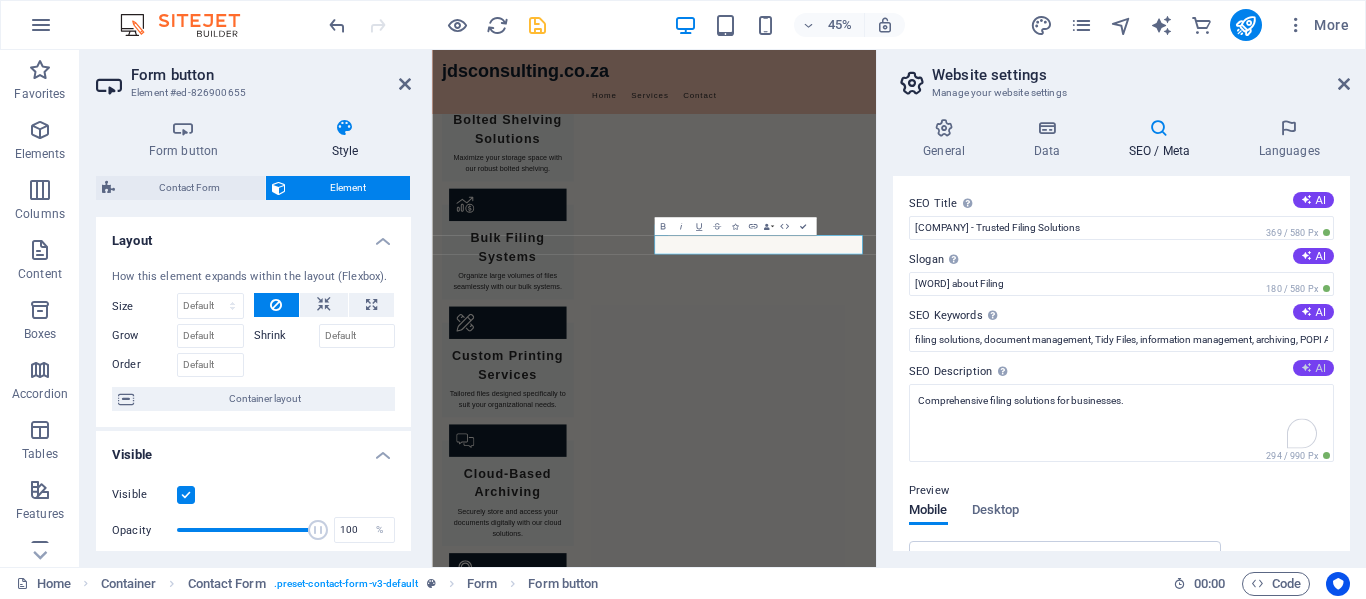 click on "AI" at bounding box center [1313, 368] 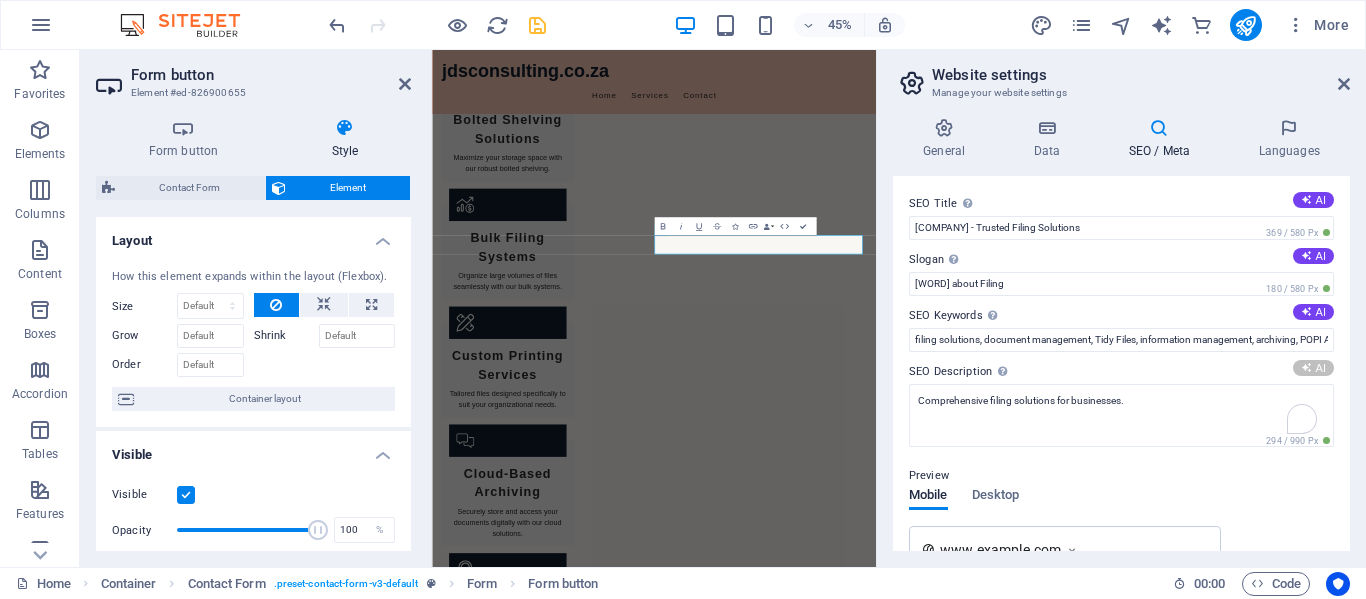 type on "Transform your filing with JDS Consulting! Explore custom solutions, efficient cabinets, and expert guidance for a streamlined workspace." 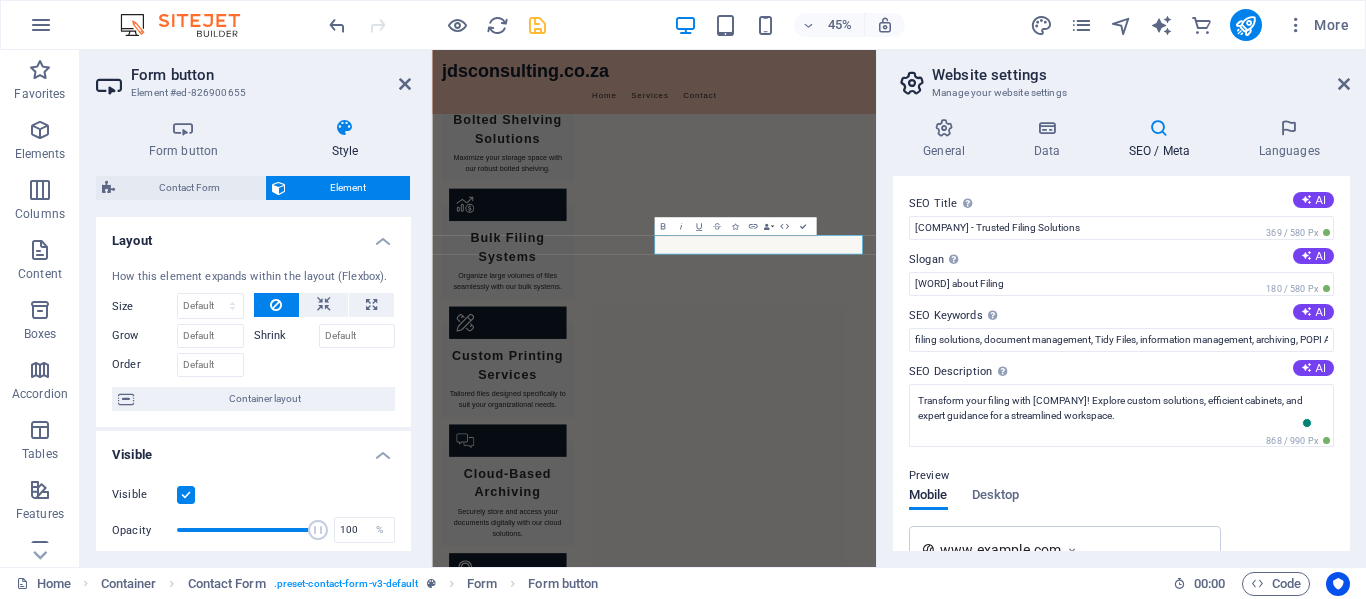drag, startPoint x: 1345, startPoint y: 306, endPoint x: 1339, endPoint y: 416, distance: 110.16351 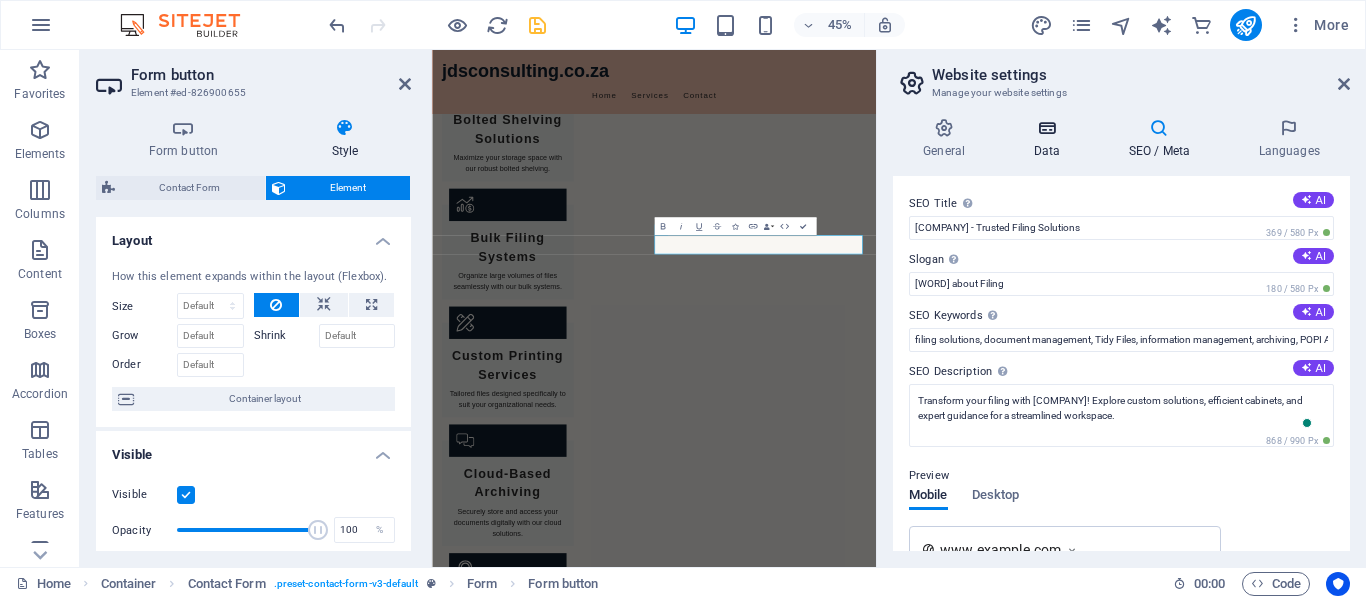 click at bounding box center (1046, 128) 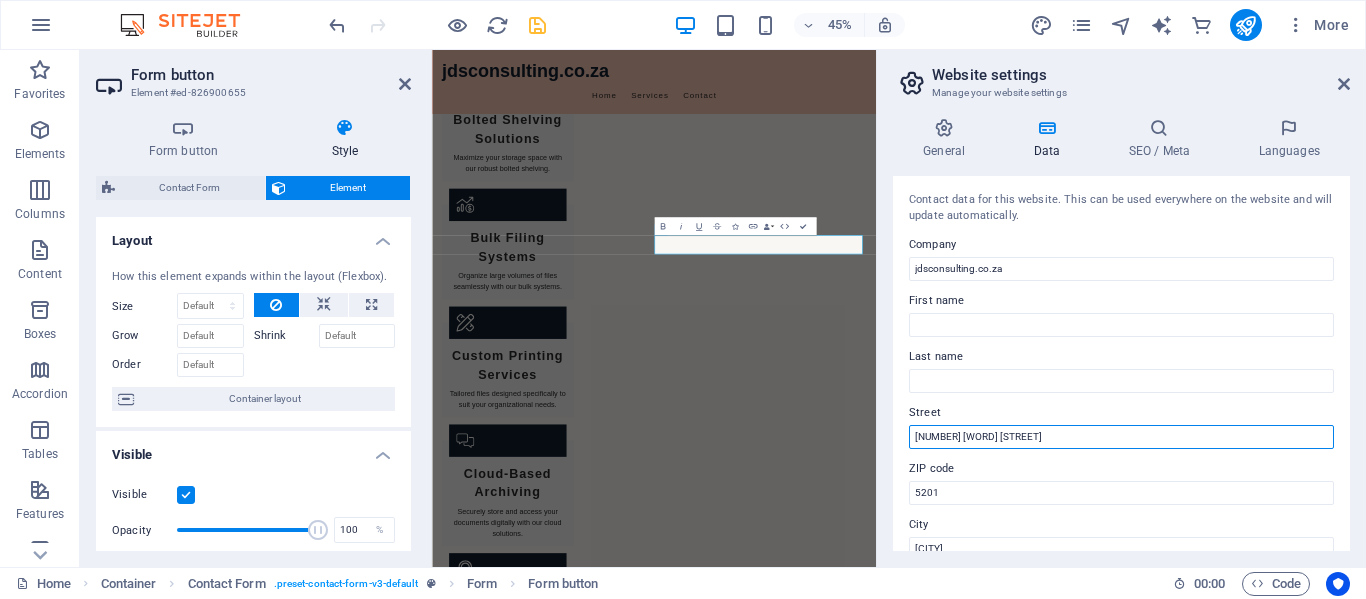 click on "123 Filing Ave" at bounding box center [1121, 437] 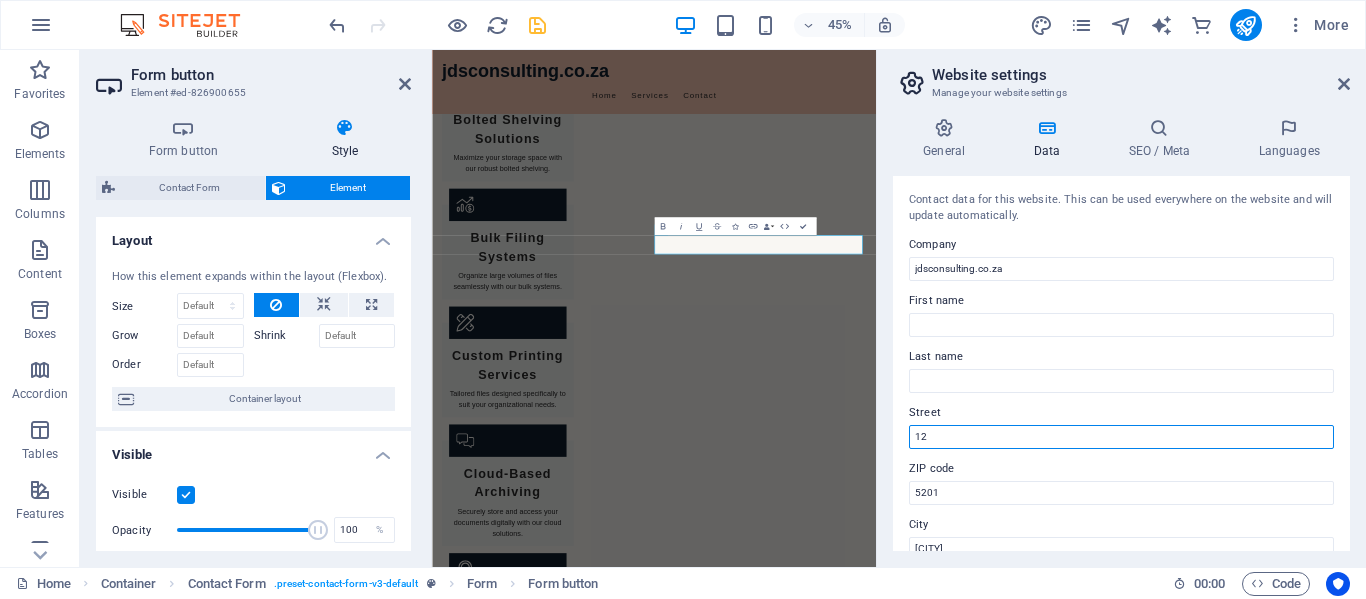 type on "1" 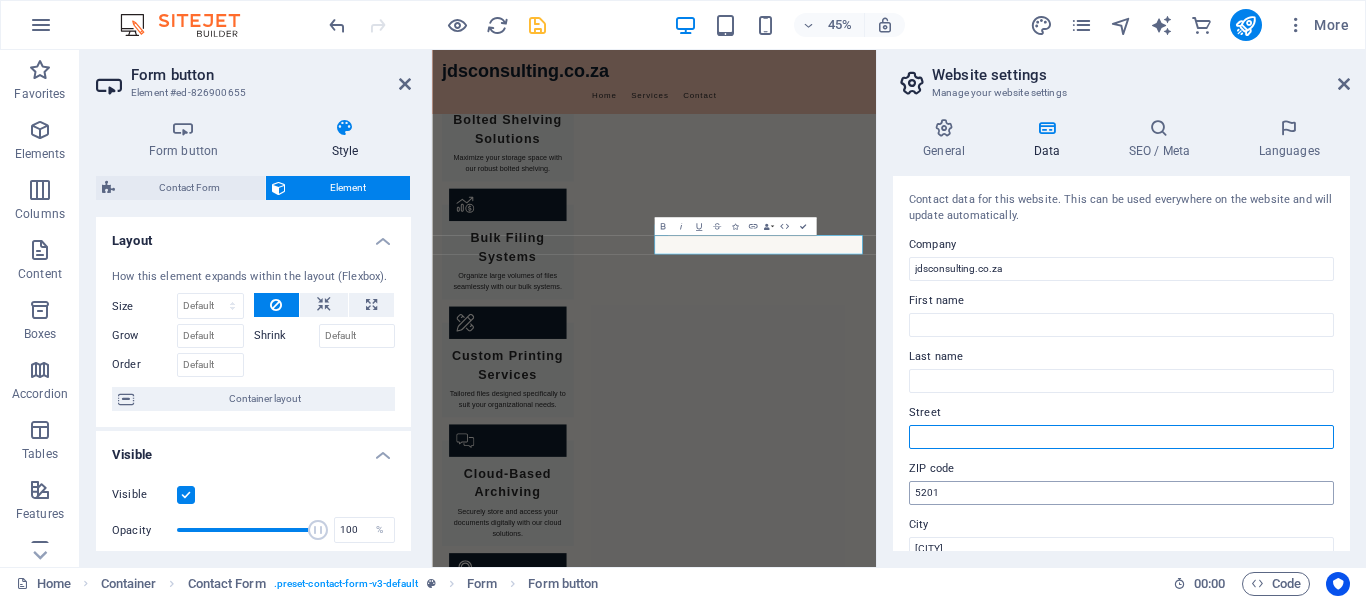 type 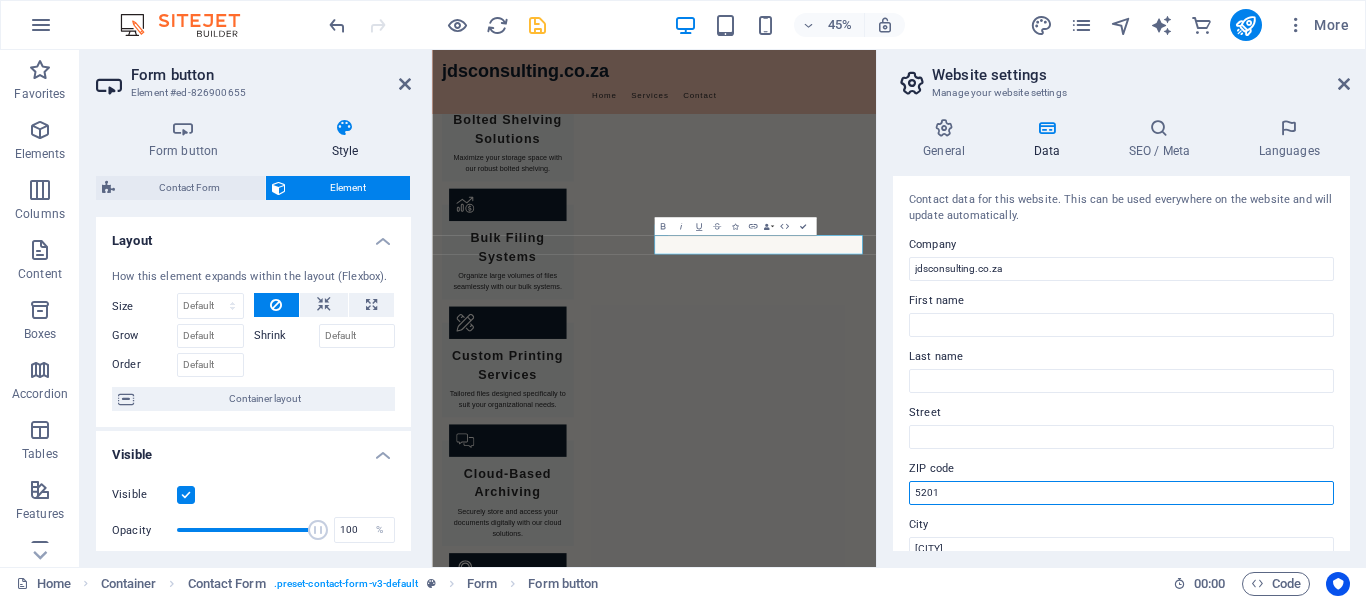 click on "5201" at bounding box center [1121, 493] 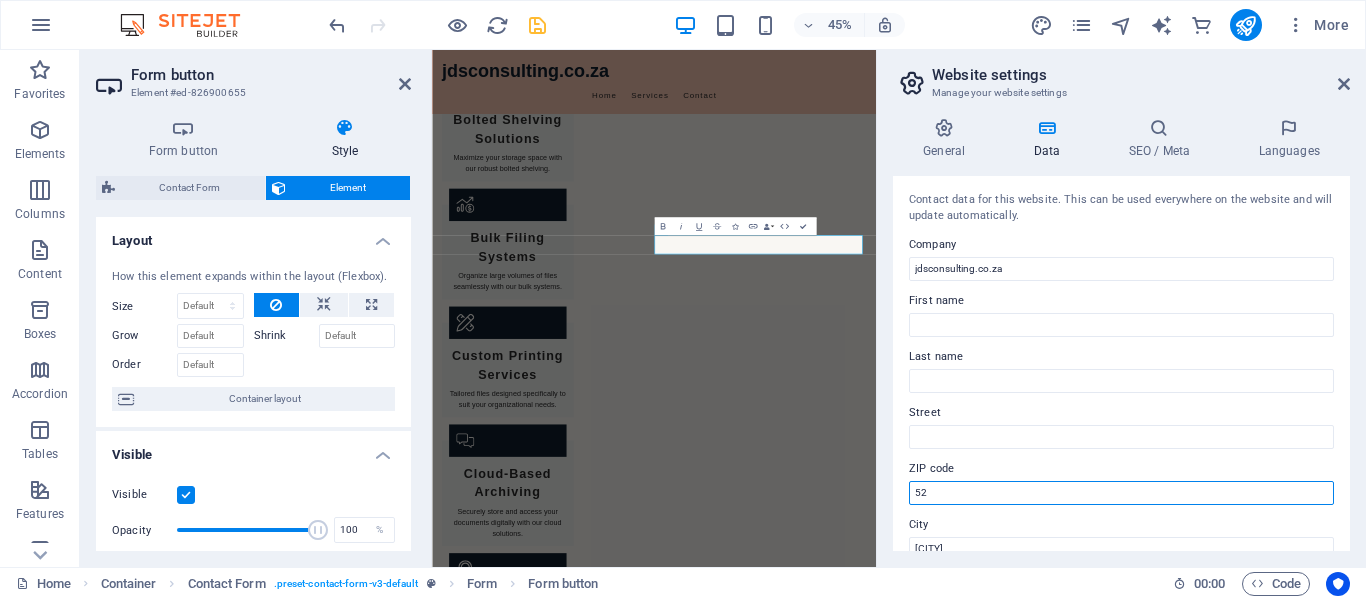 type on "5" 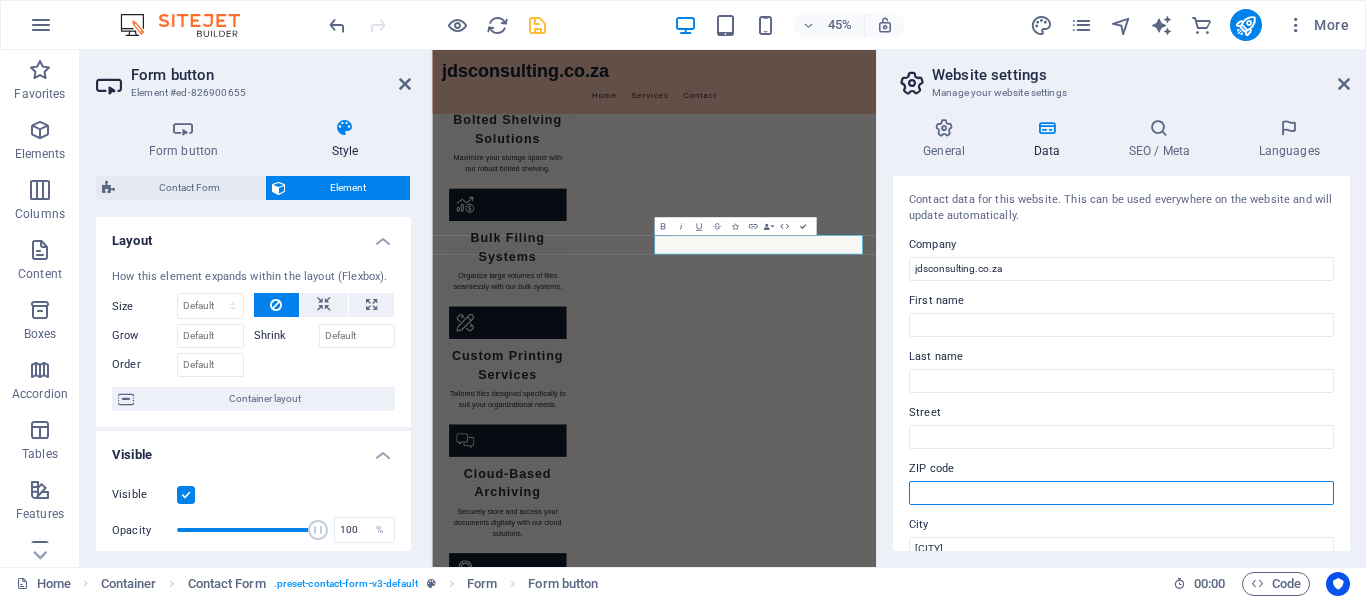 type 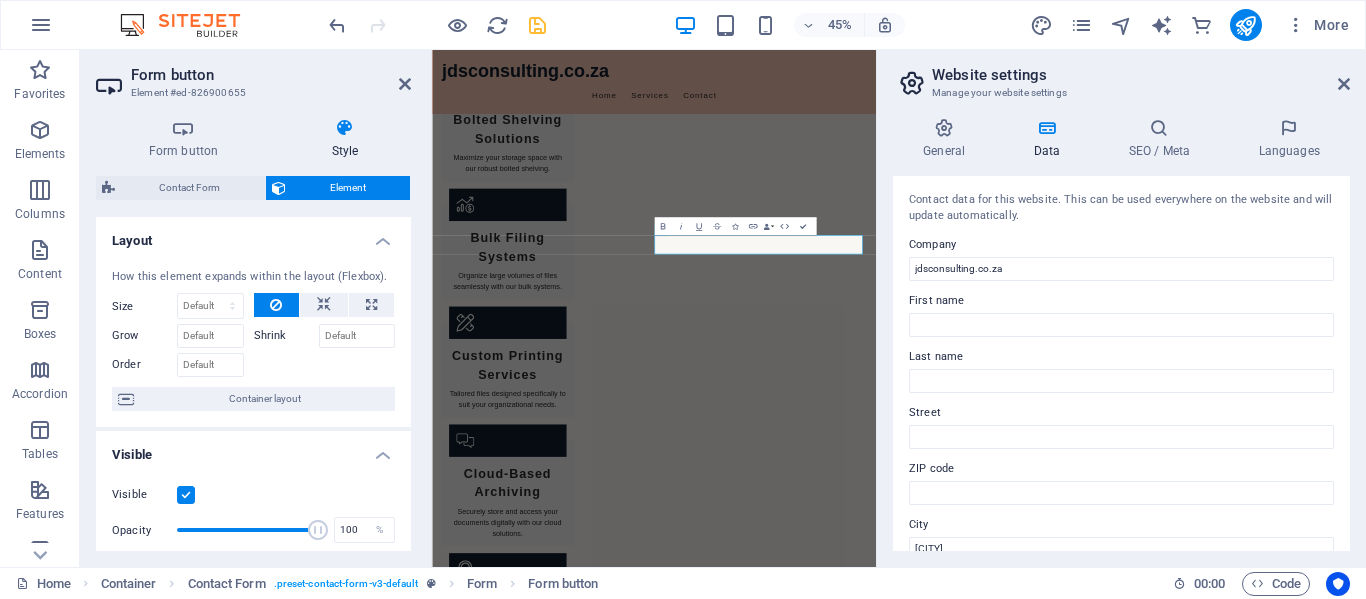 drag, startPoint x: 1350, startPoint y: 270, endPoint x: 1342, endPoint y: 350, distance: 80.399 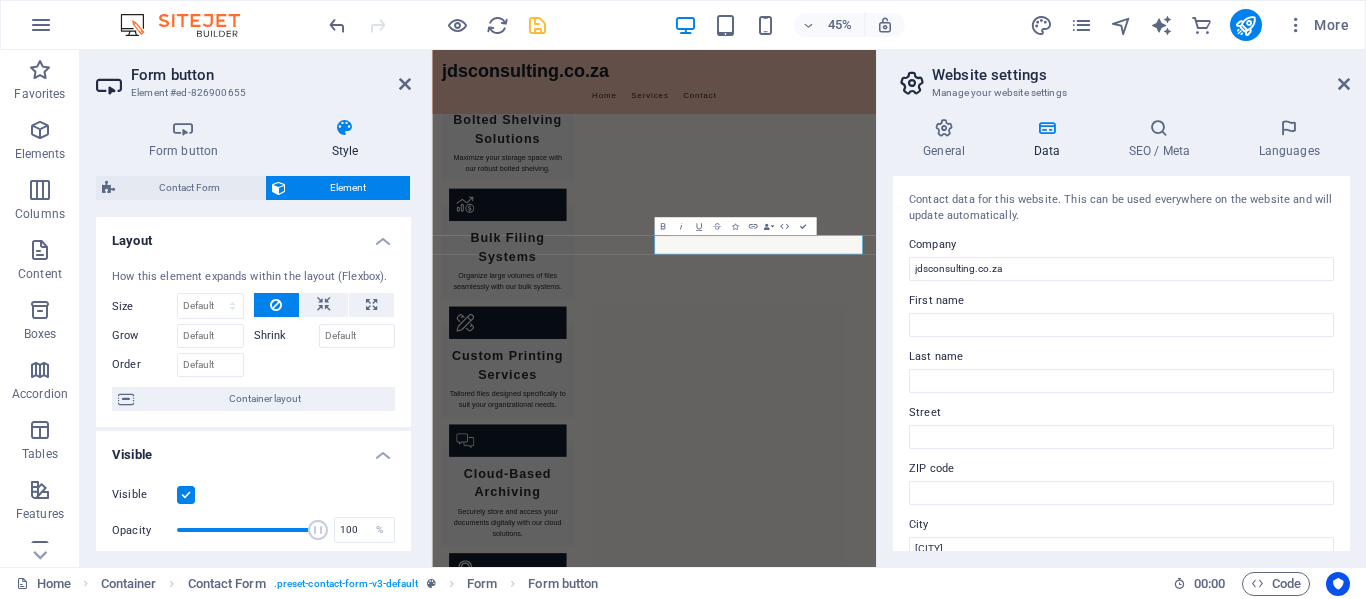 click on "General  Data  SEO / Meta  Languages Website name jdsconsulting.co.za Logo Drag files here, click to choose files or select files from Files or our free stock photos & videos Select files from the file manager, stock photos, or upload file(s) Upload Favicon Set the favicon of your website here. A favicon is a small icon shown in the browser tab next to your website title. It helps visitors identify your website. Drag files here, click to choose files or select files from Files or our free stock photos & videos Select files from the file manager, stock photos, or upload file(s) Upload Preview Image (Open Graph) This image will be shown when the website is shared on social networks Drag files here, click to choose files or select files from Files or our free stock photos & videos Select files from the file manager, stock photos, or upload file(s) Upload Contact data for this website. This can be used everywhere on the website and will update automatically. Company jdsconsulting.co.za First name Last name City" at bounding box center [1121, 334] 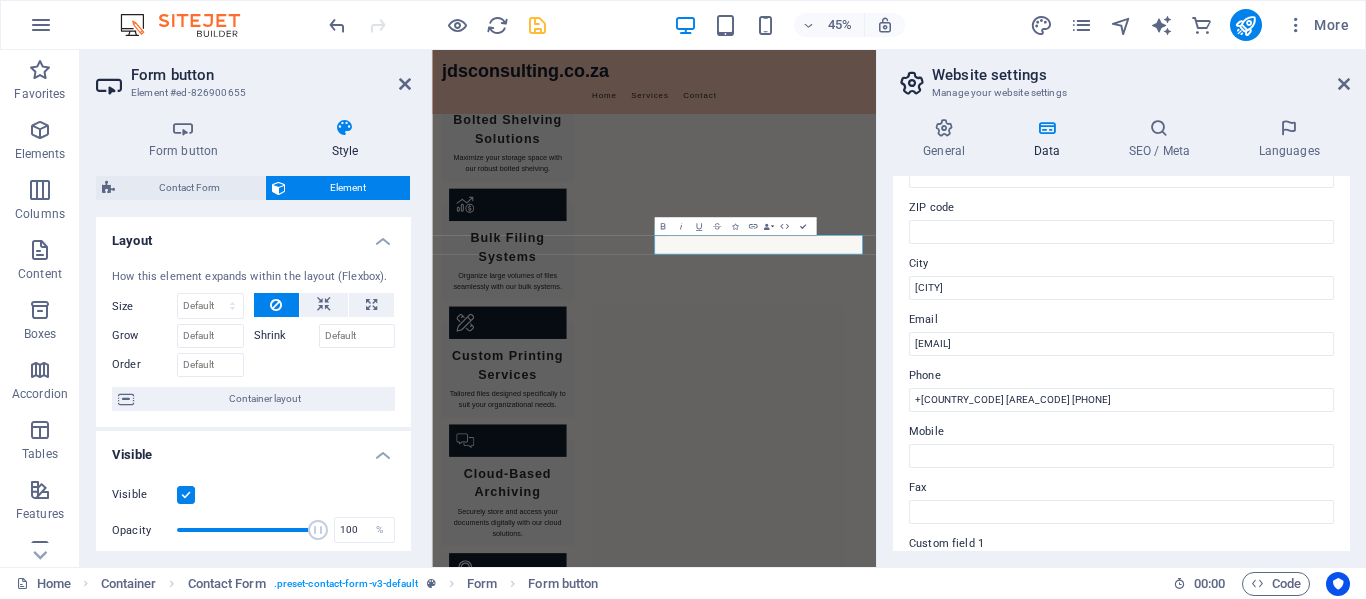 scroll, scrollTop: 263, scrollLeft: 0, axis: vertical 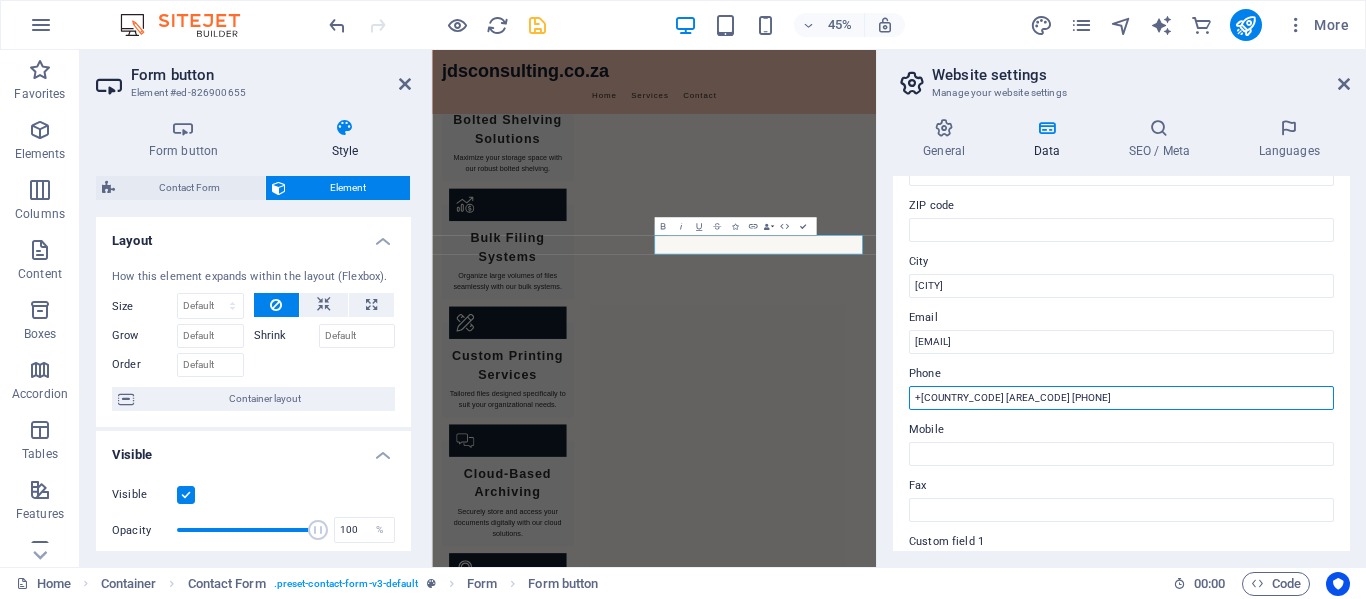 drag, startPoint x: 1436, startPoint y: 441, endPoint x: 1414, endPoint y: 805, distance: 364.6642 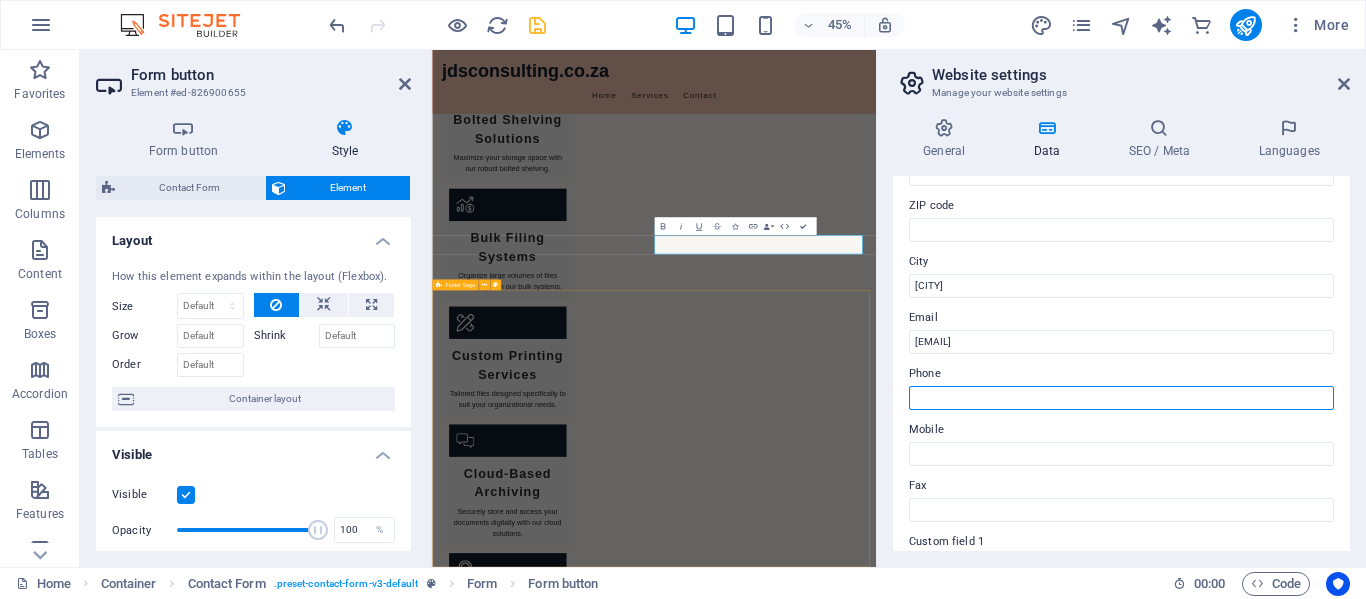 paste on "+[COUNTRY CODE] [PHONE]" 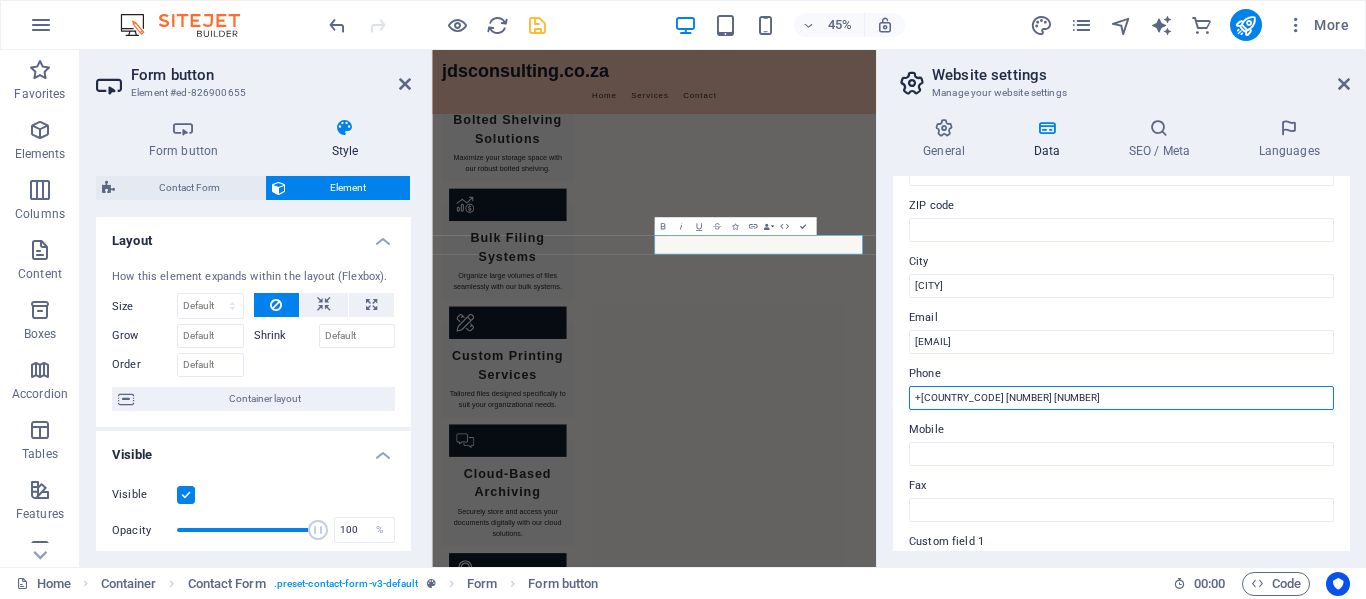 scroll, scrollTop: 586, scrollLeft: 0, axis: vertical 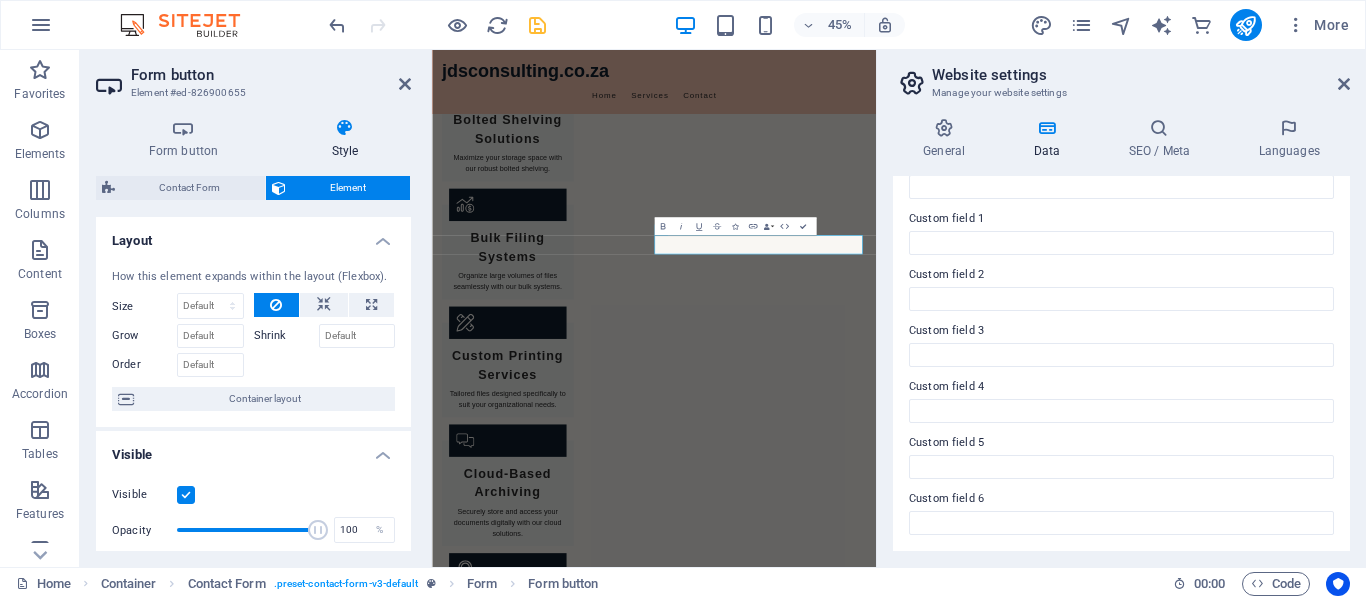 type on "+[COUNTRY CODE] [PHONE]" 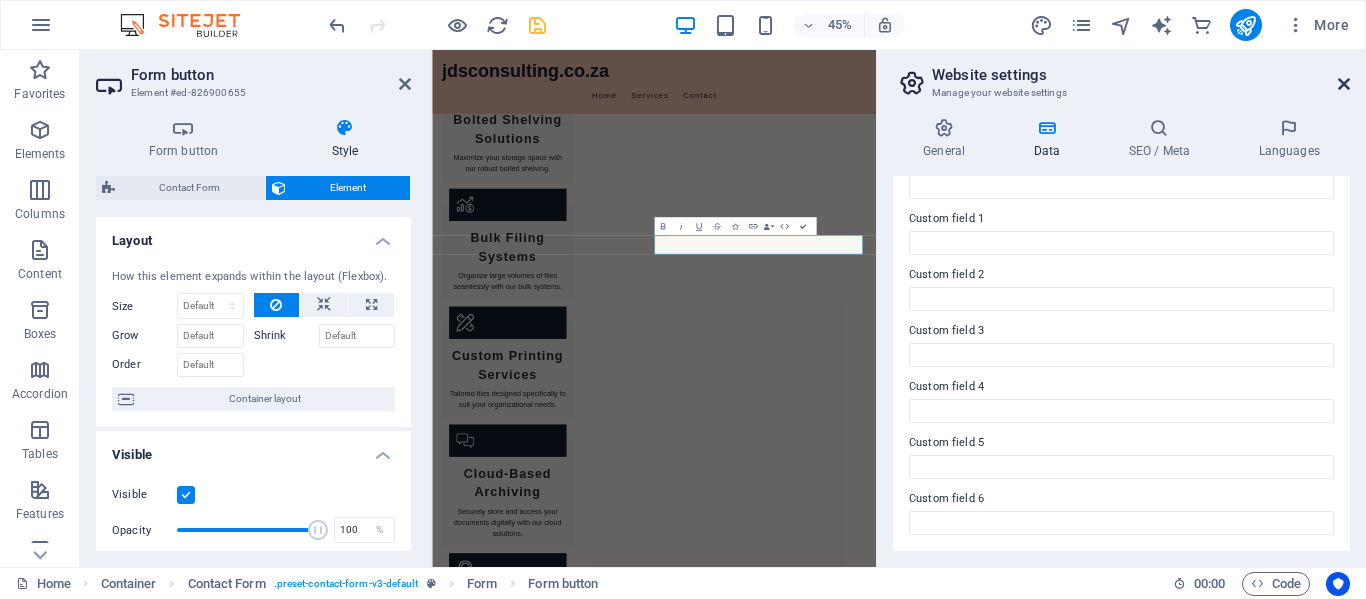 click at bounding box center (1344, 84) 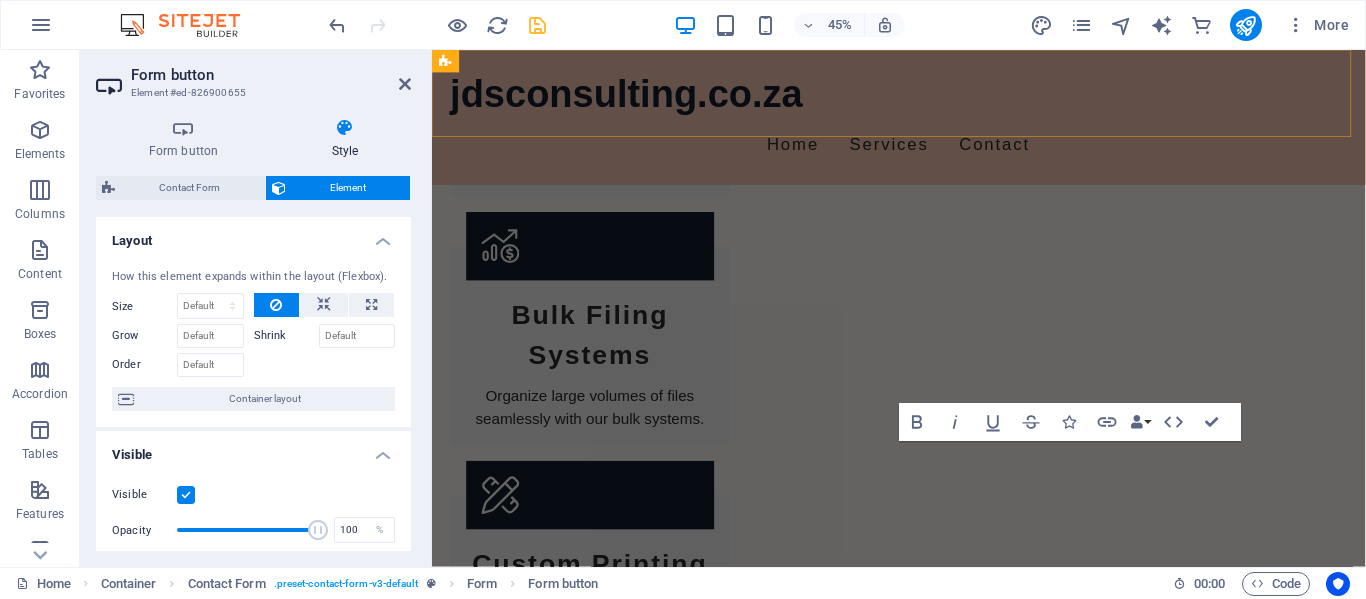 scroll, scrollTop: 1832, scrollLeft: 0, axis: vertical 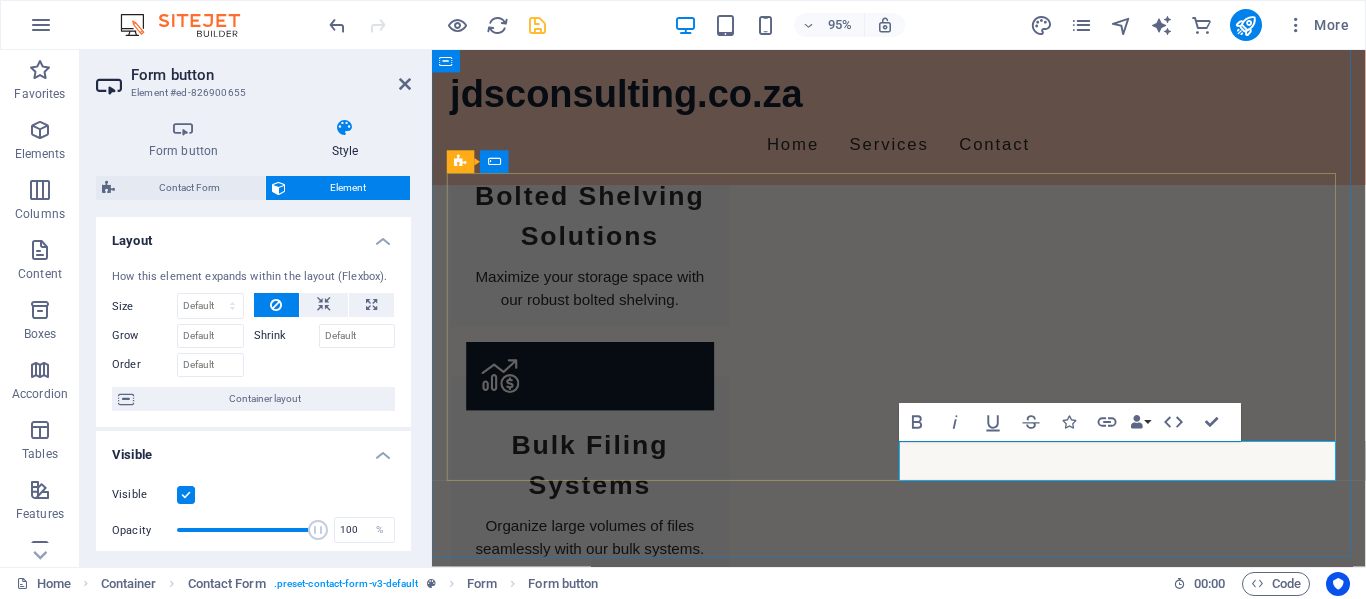 click on "Submit Inquiry" at bounding box center [1164, 1989] 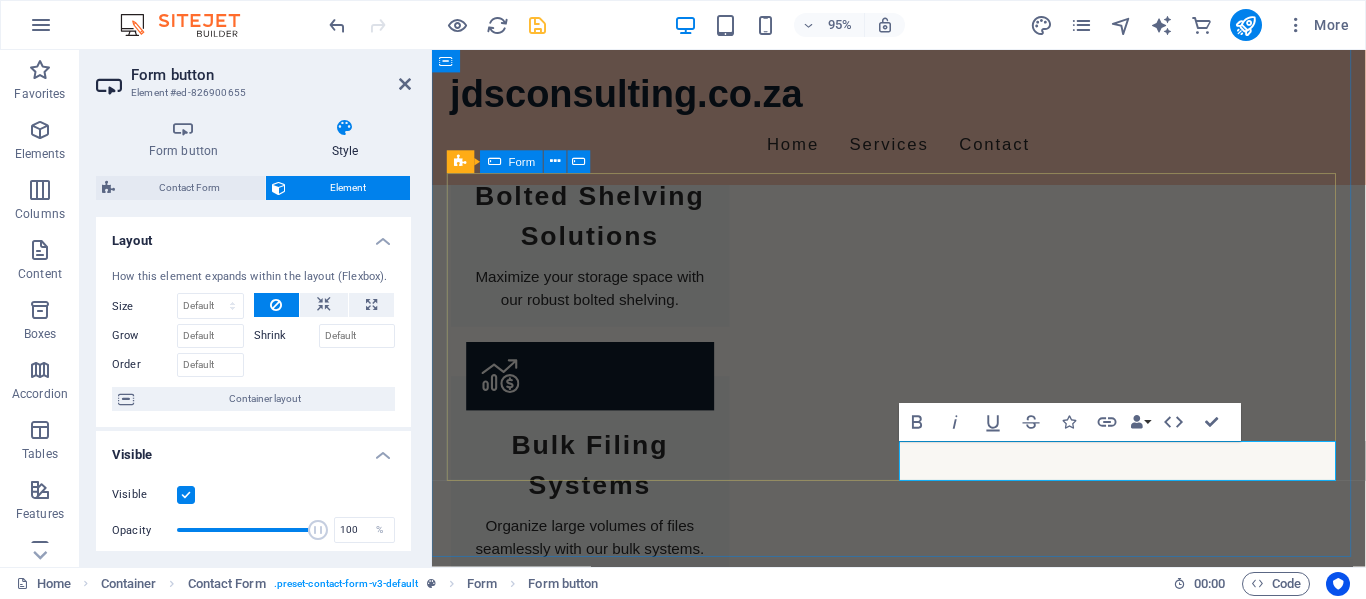 click on "Form" at bounding box center [522, 161] 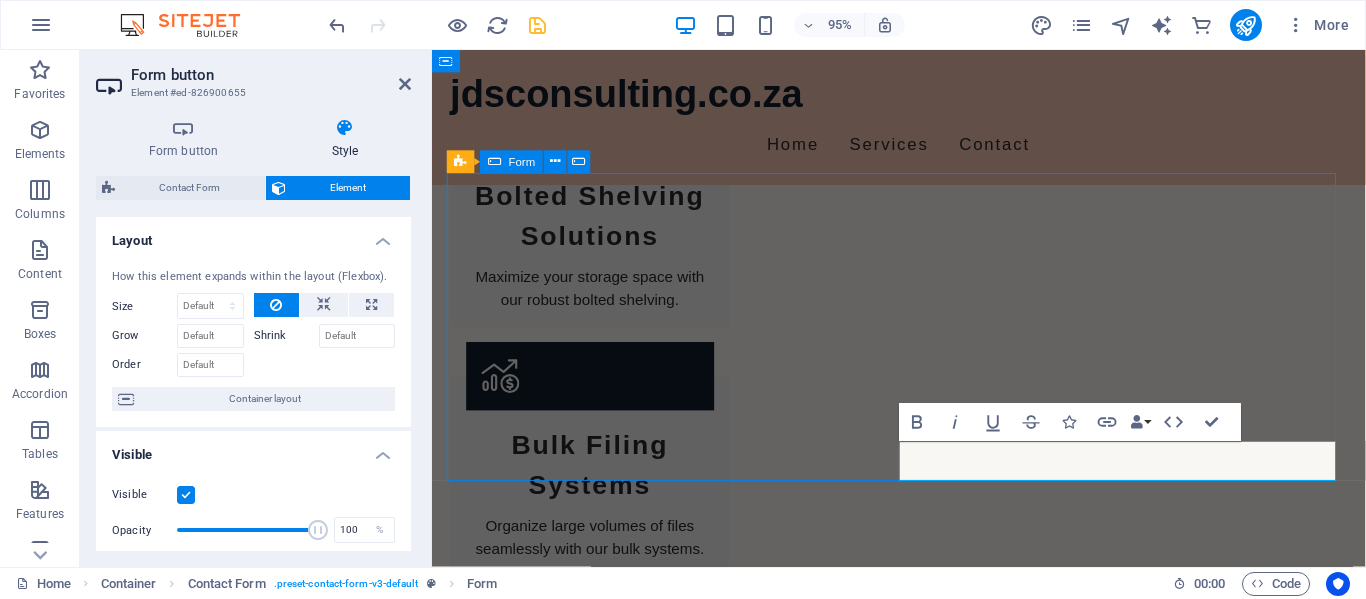 click on "Form" at bounding box center [522, 161] 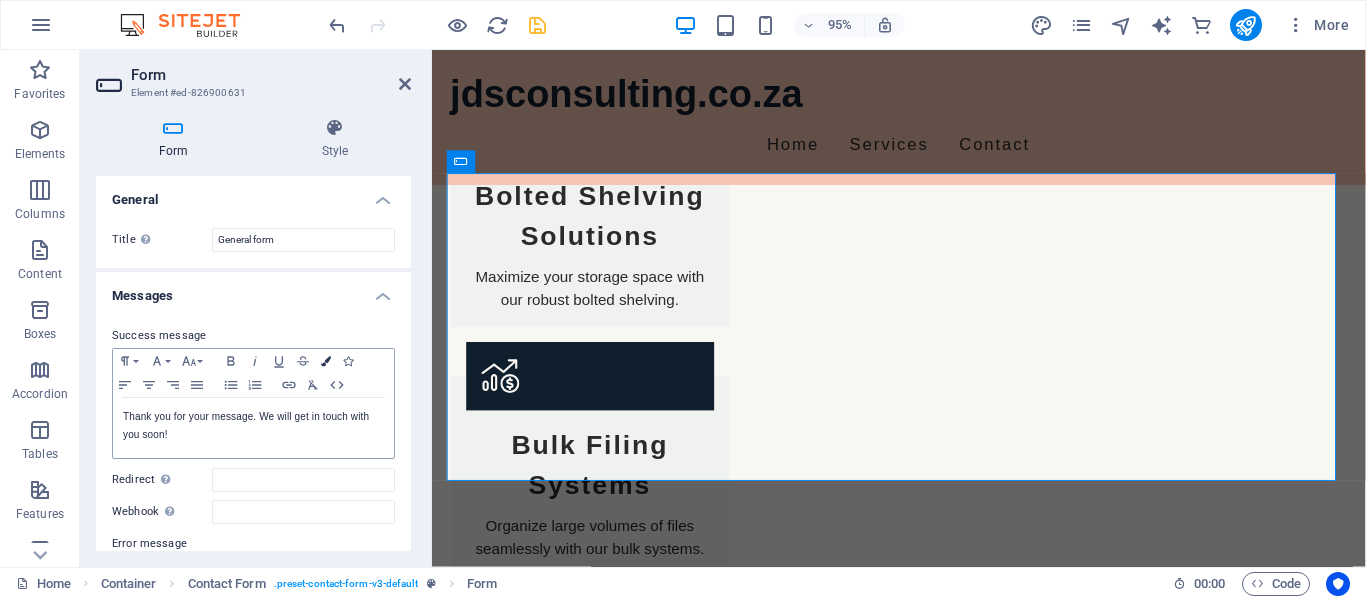click at bounding box center (326, 361) 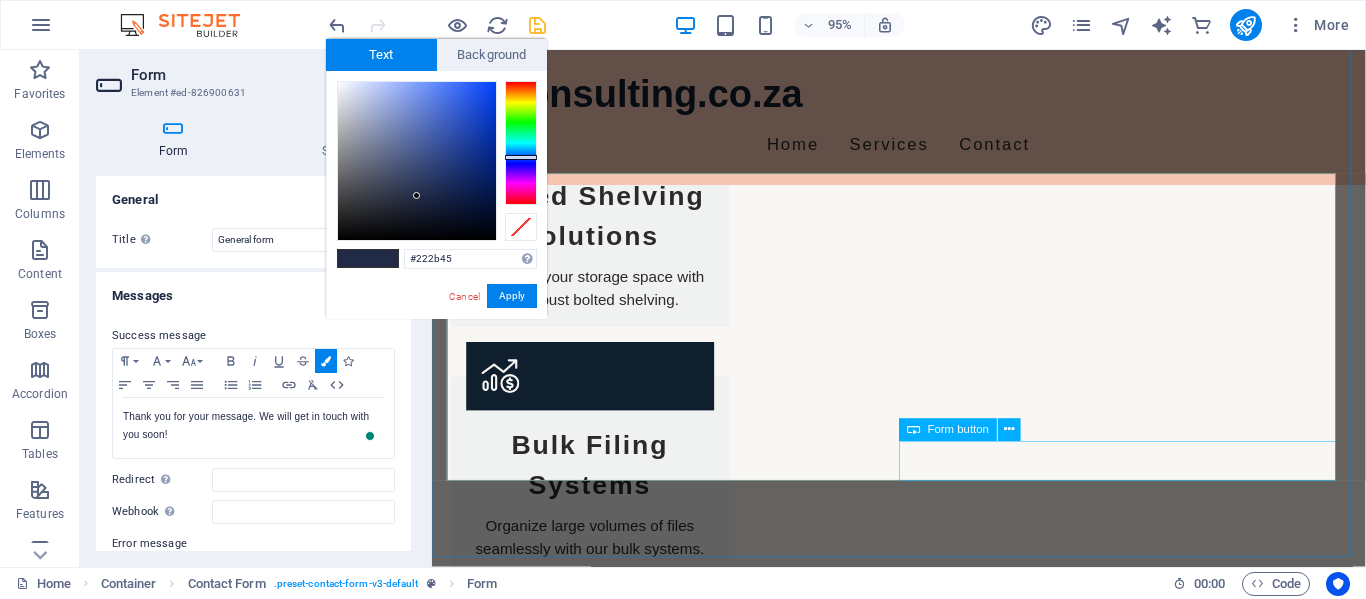click on "Submit Inquiry" at bounding box center [1164, 1990] 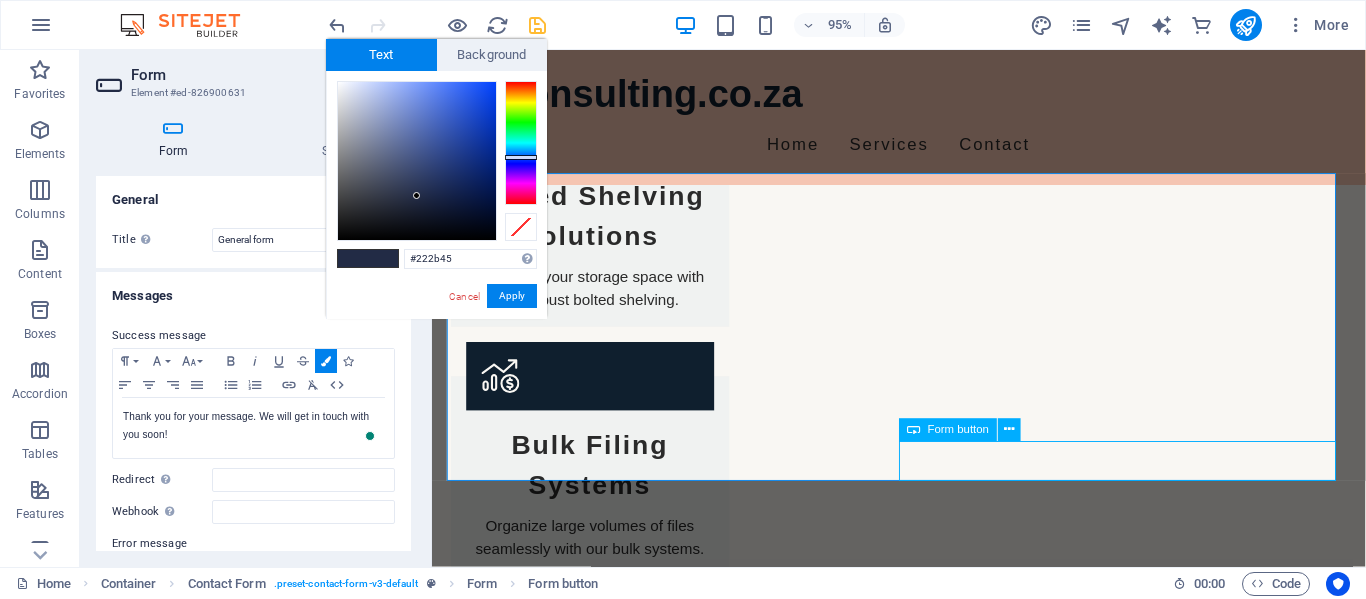 click on "Submit Inquiry" at bounding box center [1164, 1990] 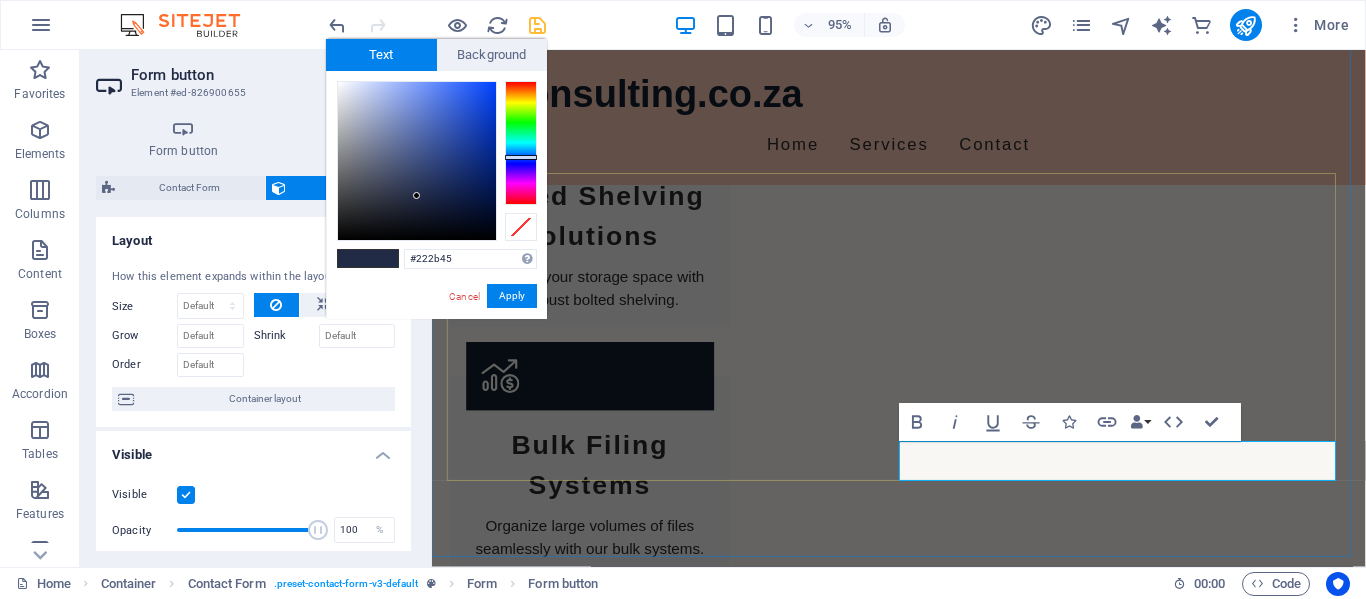 click on "Submit Inquiry" at bounding box center (1164, 1989) 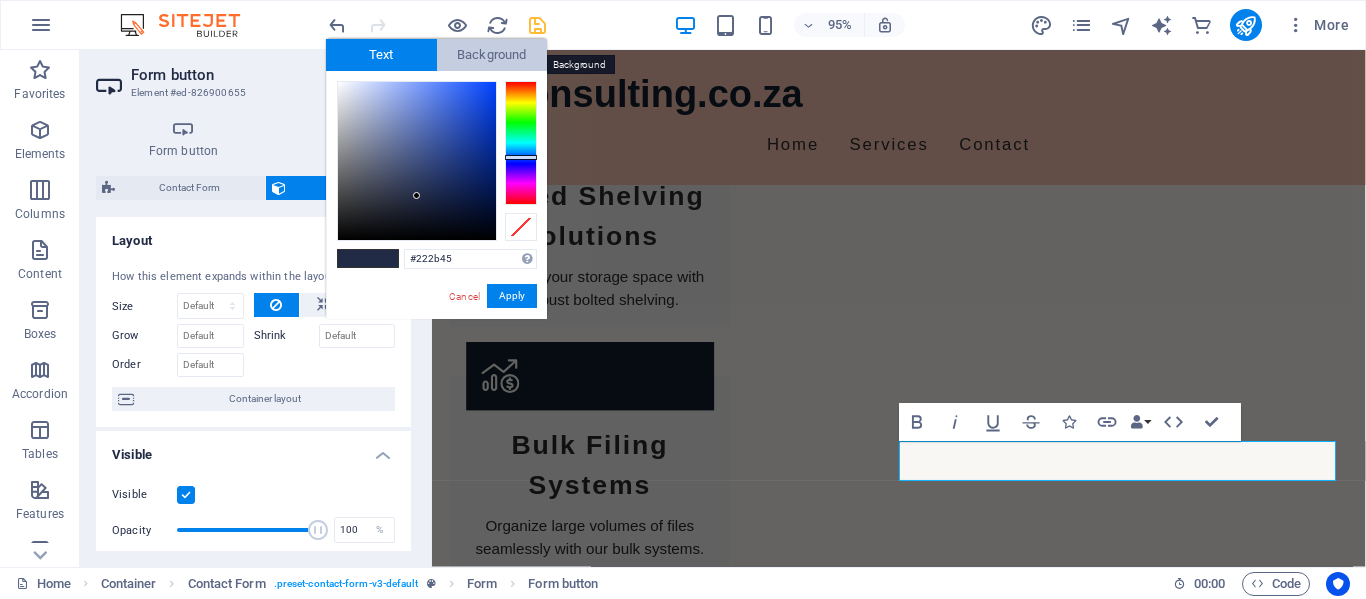 click on "Background" at bounding box center (492, 55) 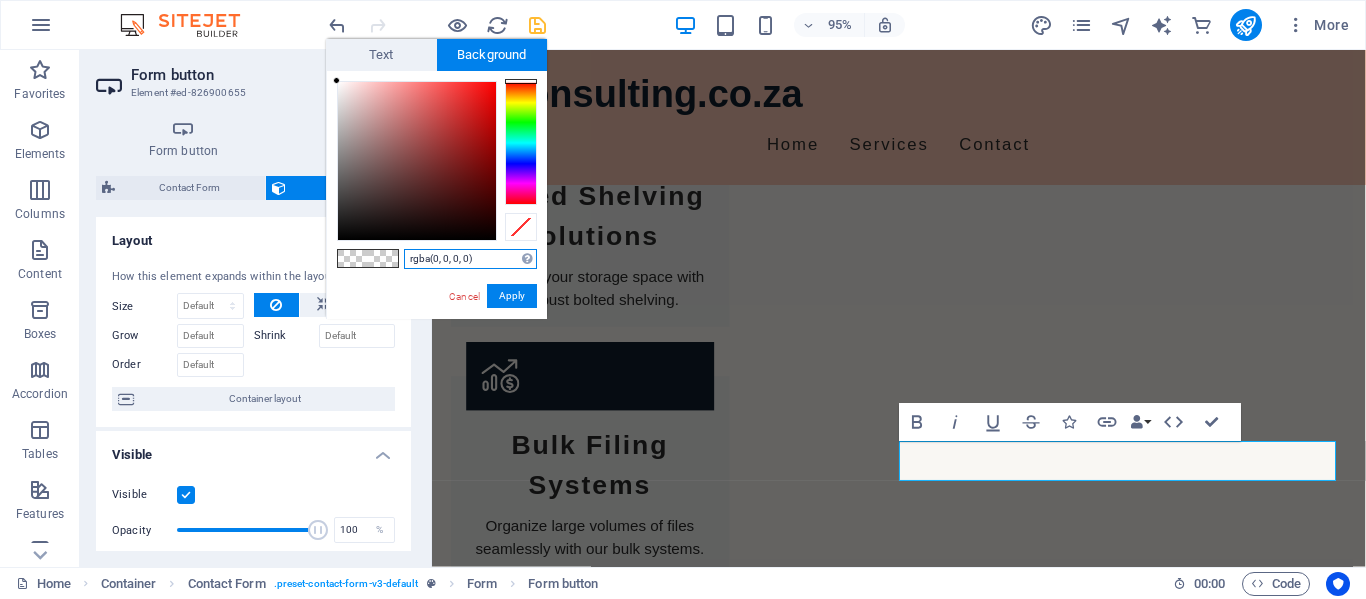 drag, startPoint x: 474, startPoint y: 258, endPoint x: 342, endPoint y: 249, distance: 132.30646 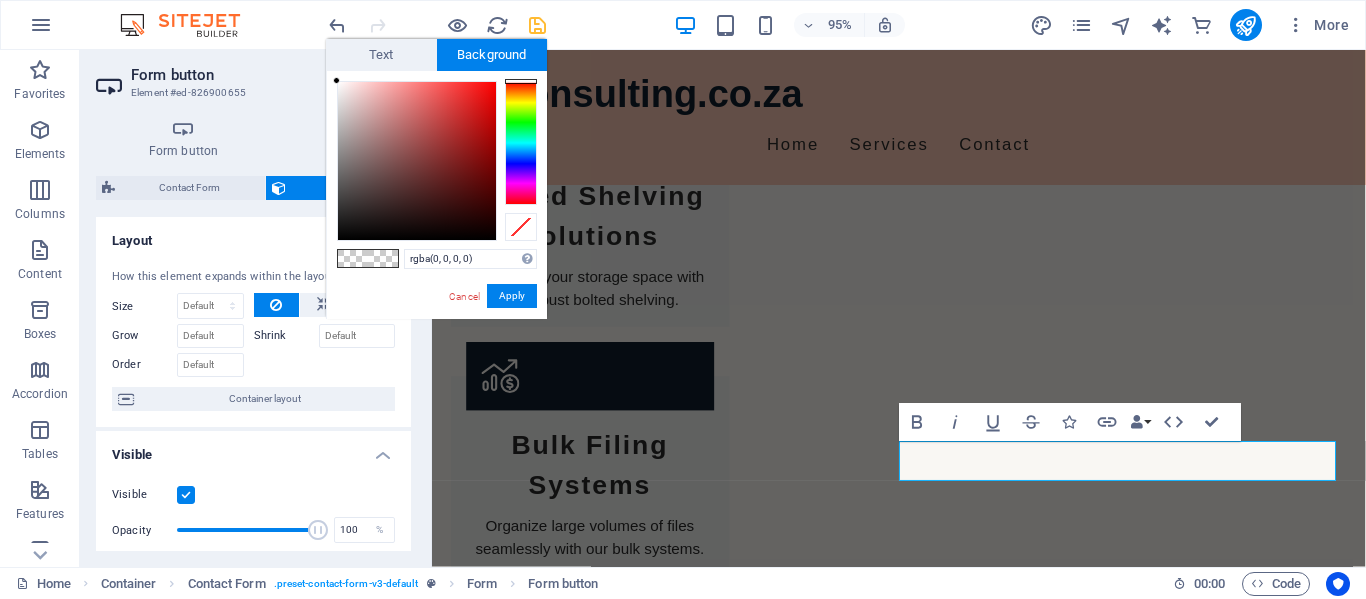 click on "rgba(0, 0, 0, 0) Supported formats #0852ed rgb(8, 82, 237) rgba(8, 82, 237, 90%) hsv(221,97,93) hsl(221, 93%, 48%) Cancel Apply" at bounding box center [436, 340] 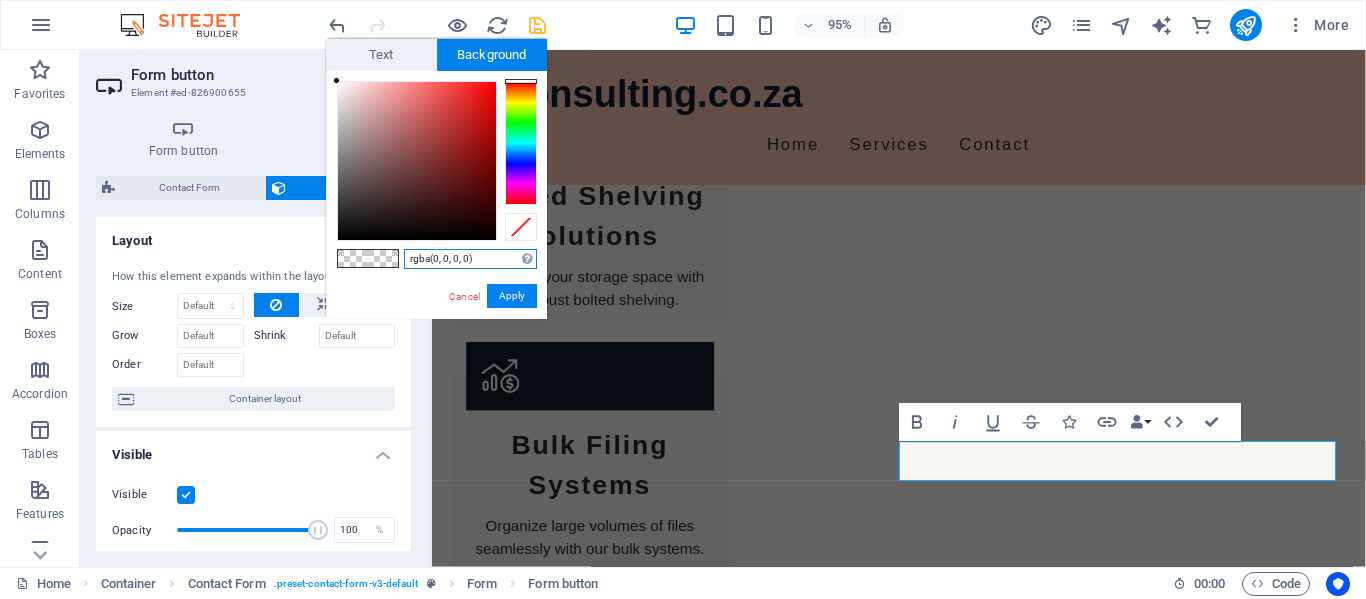 paste on "#5c85a1" 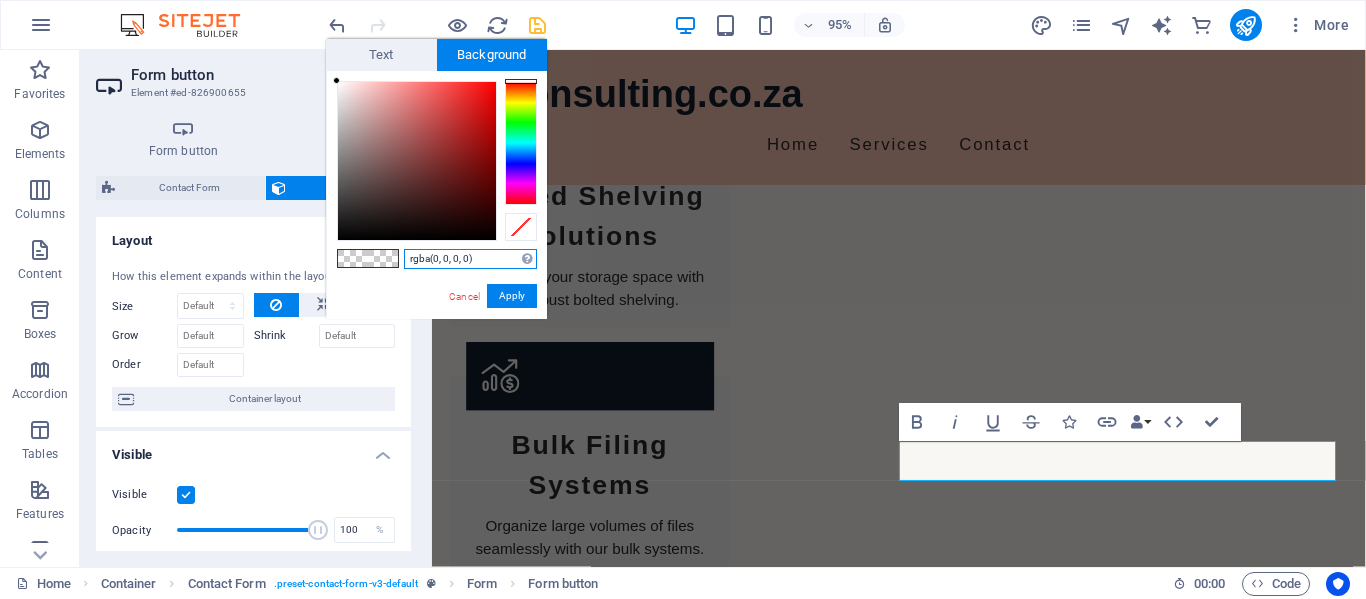 type on "#5c85a1" 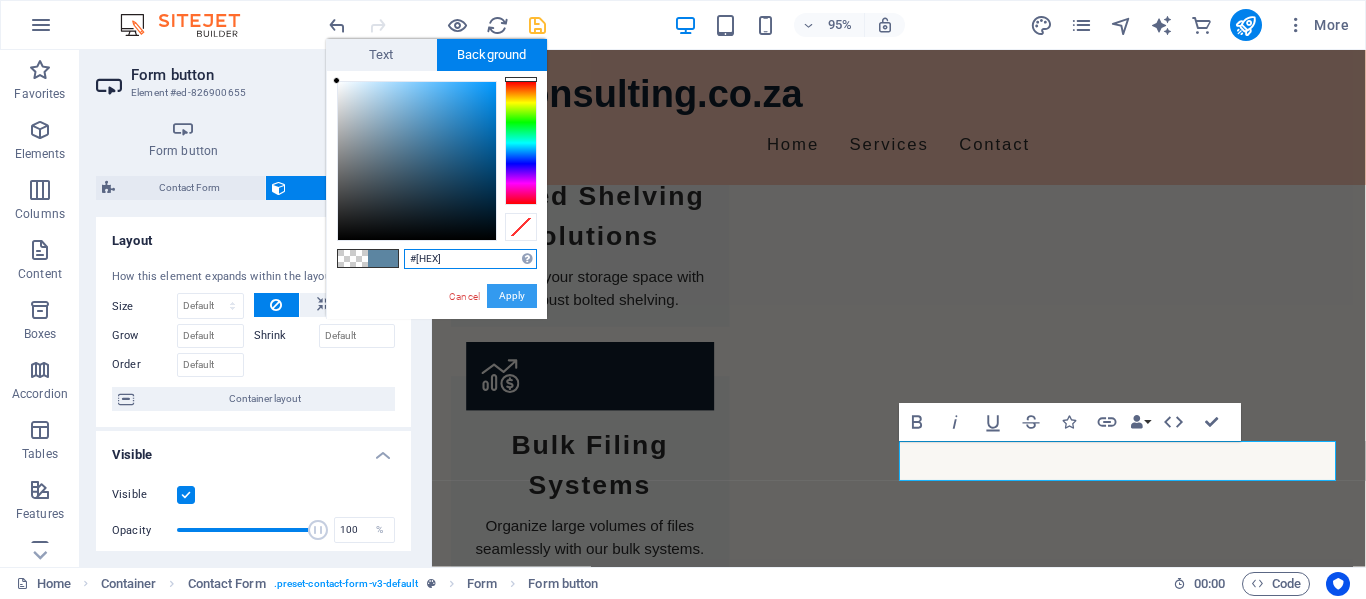 click on "Apply" at bounding box center [512, 296] 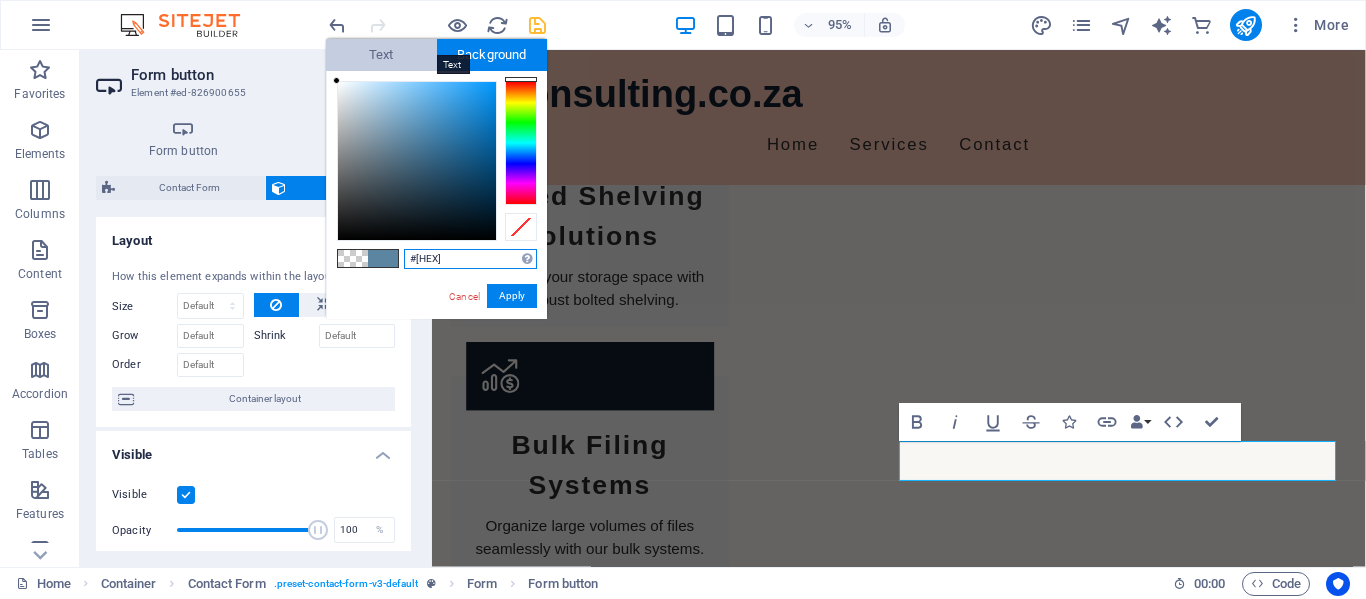 click on "Text" at bounding box center (381, 55) 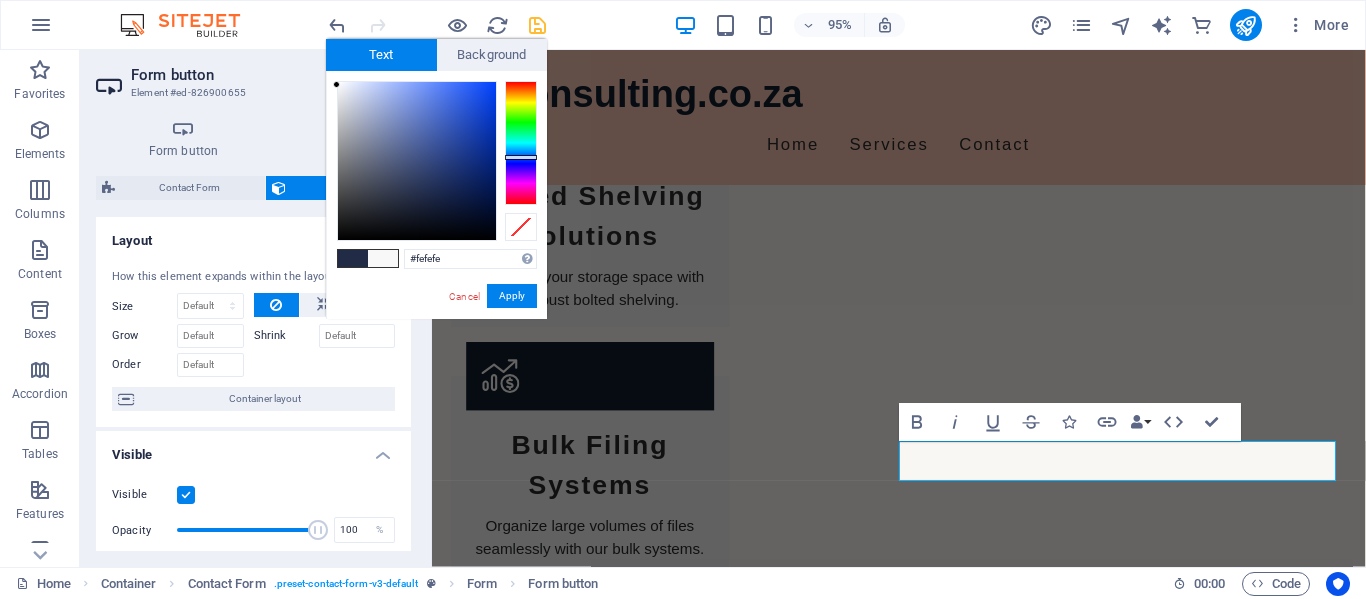 type on "#ffffff" 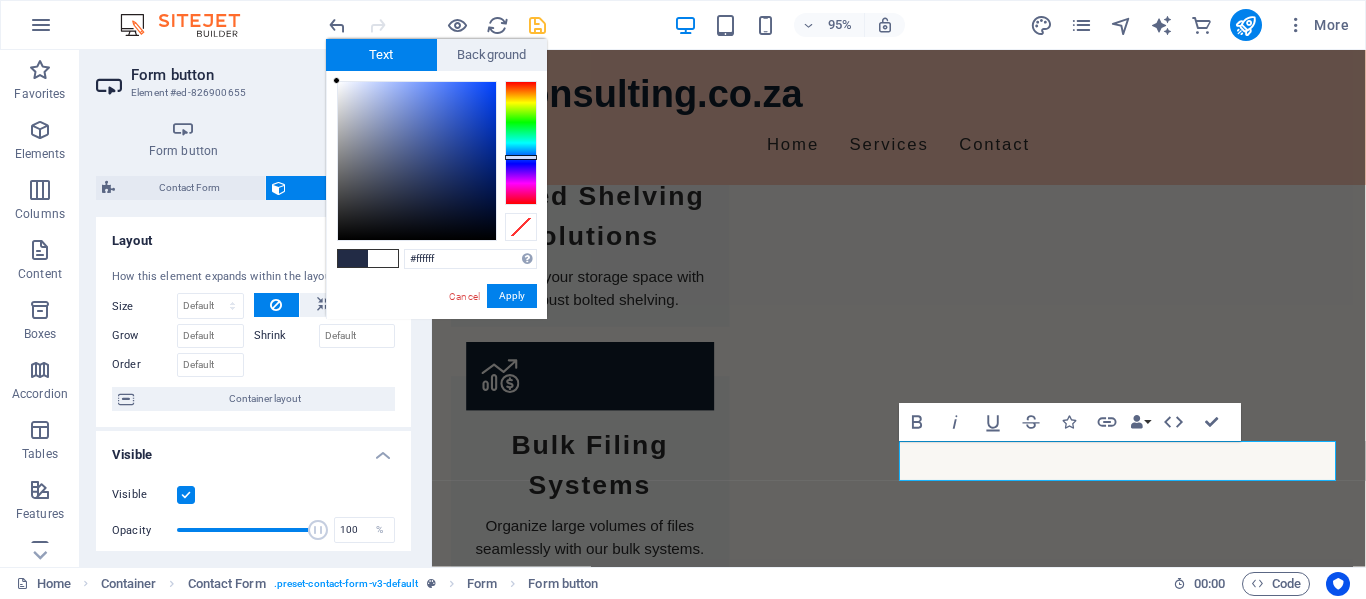 drag, startPoint x: 415, startPoint y: 192, endPoint x: 309, endPoint y: 78, distance: 155.6663 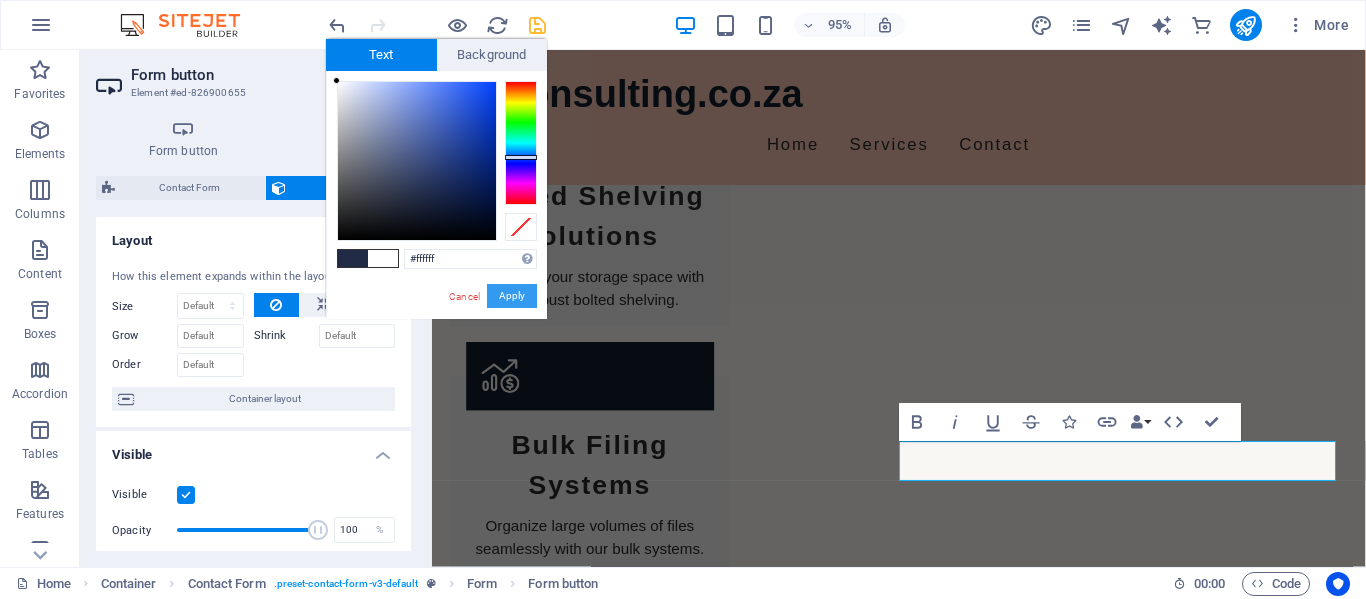 click on "Apply" at bounding box center [512, 296] 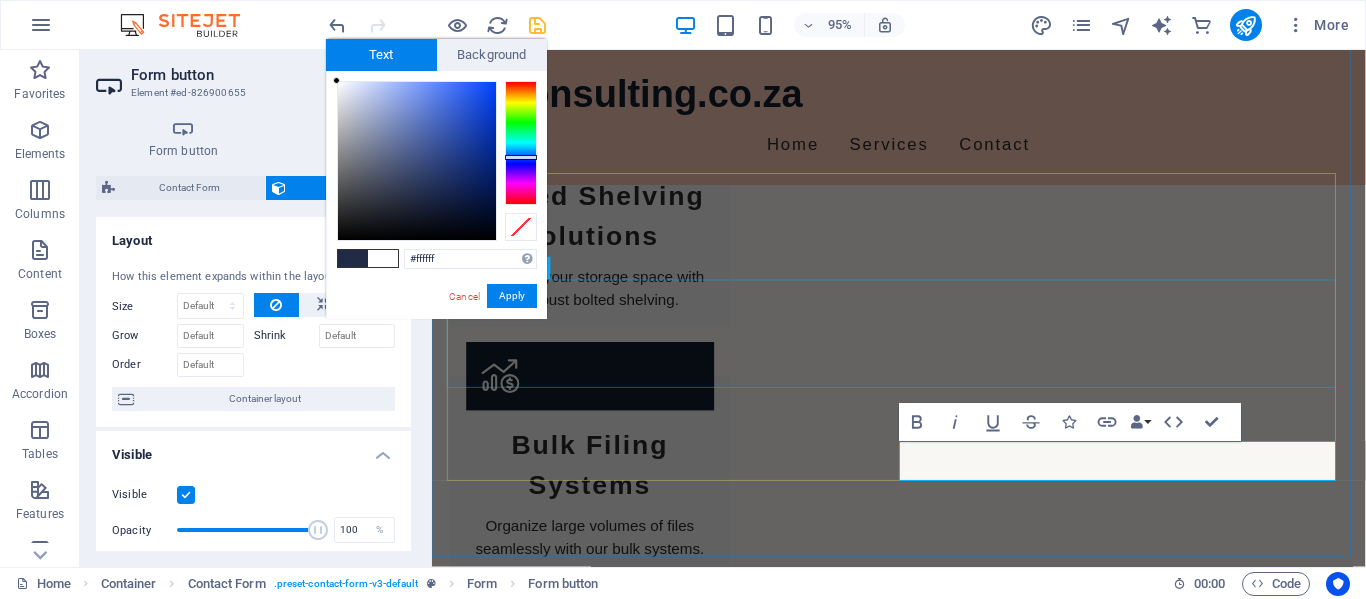click at bounding box center [924, 1852] 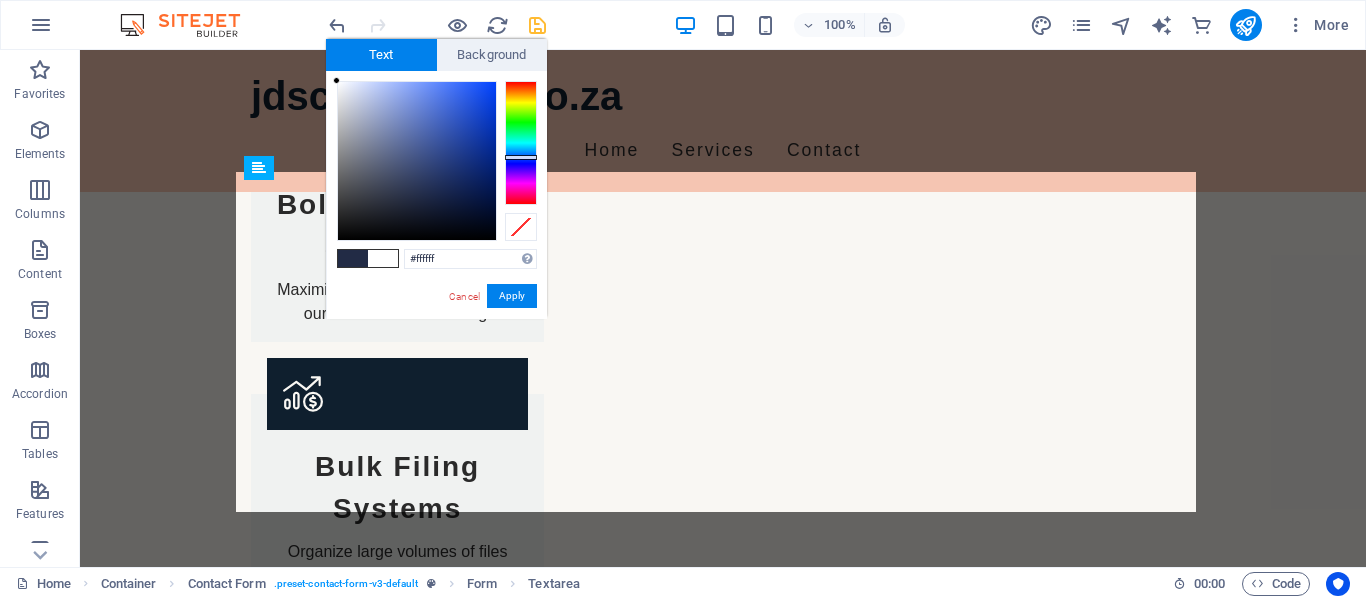 drag, startPoint x: 476, startPoint y: 377, endPoint x: 836, endPoint y: 350, distance: 361.01108 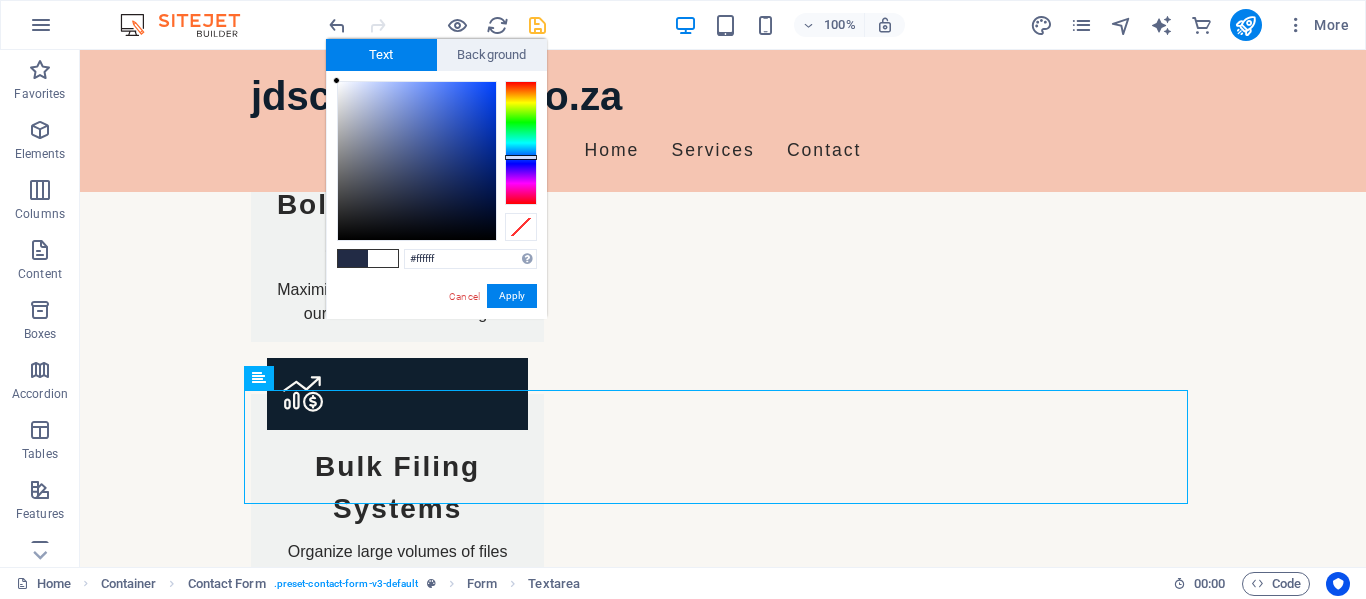 click on "Submit Inquiry" at bounding box center [963, 1853] 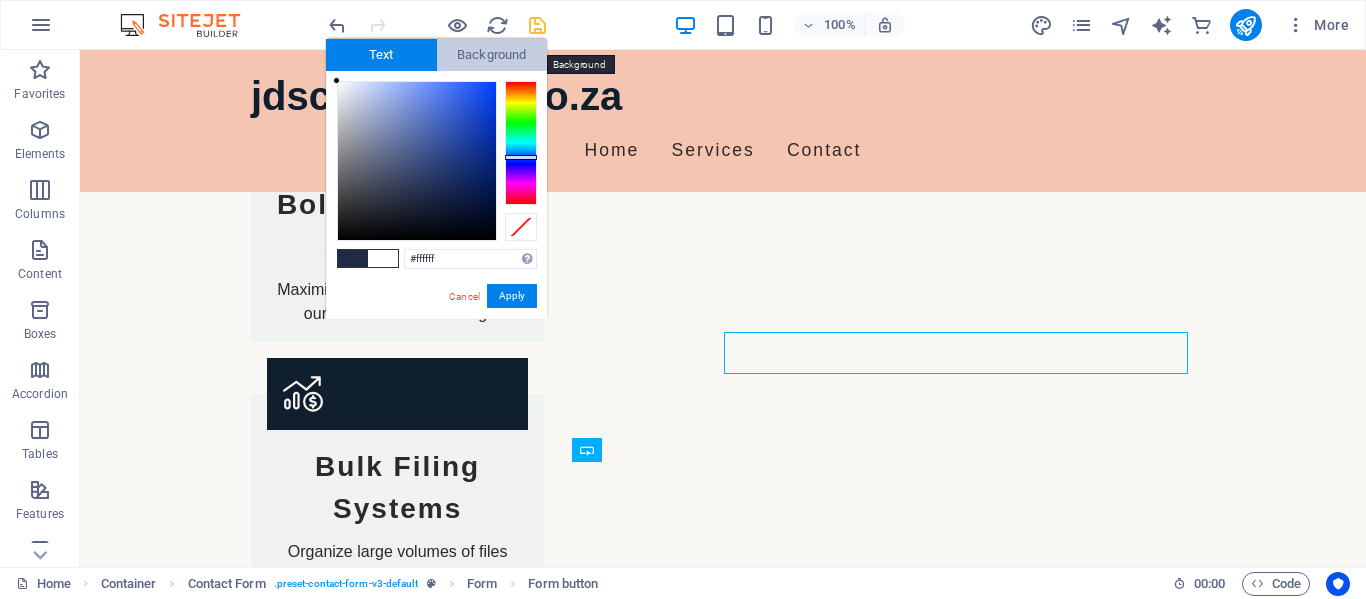 click on "Background" at bounding box center [492, 55] 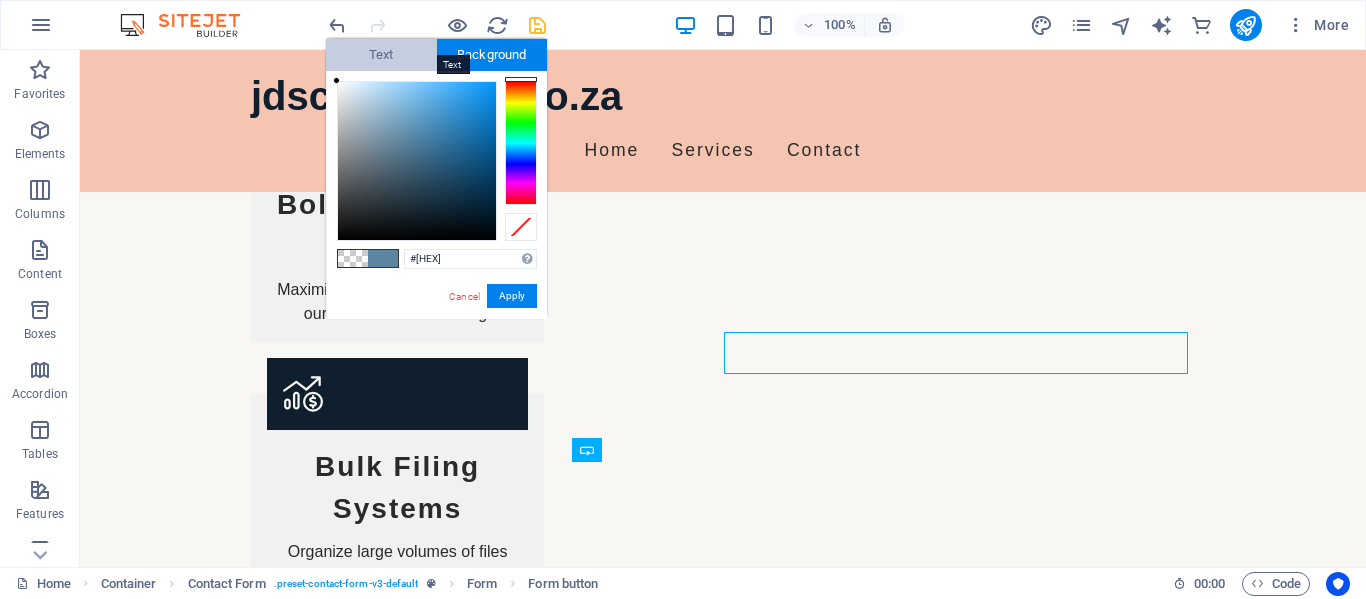 click on "Text" at bounding box center (381, 55) 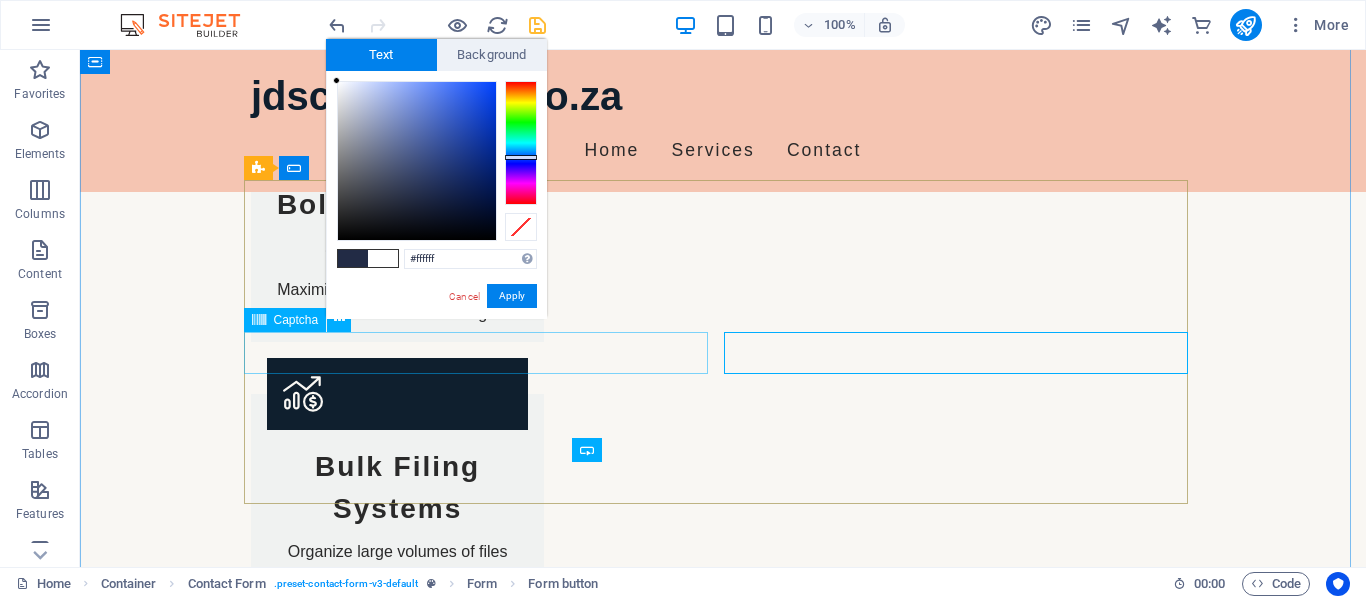 click on "Unreadable? Load new" at bounding box center (483, 1853) 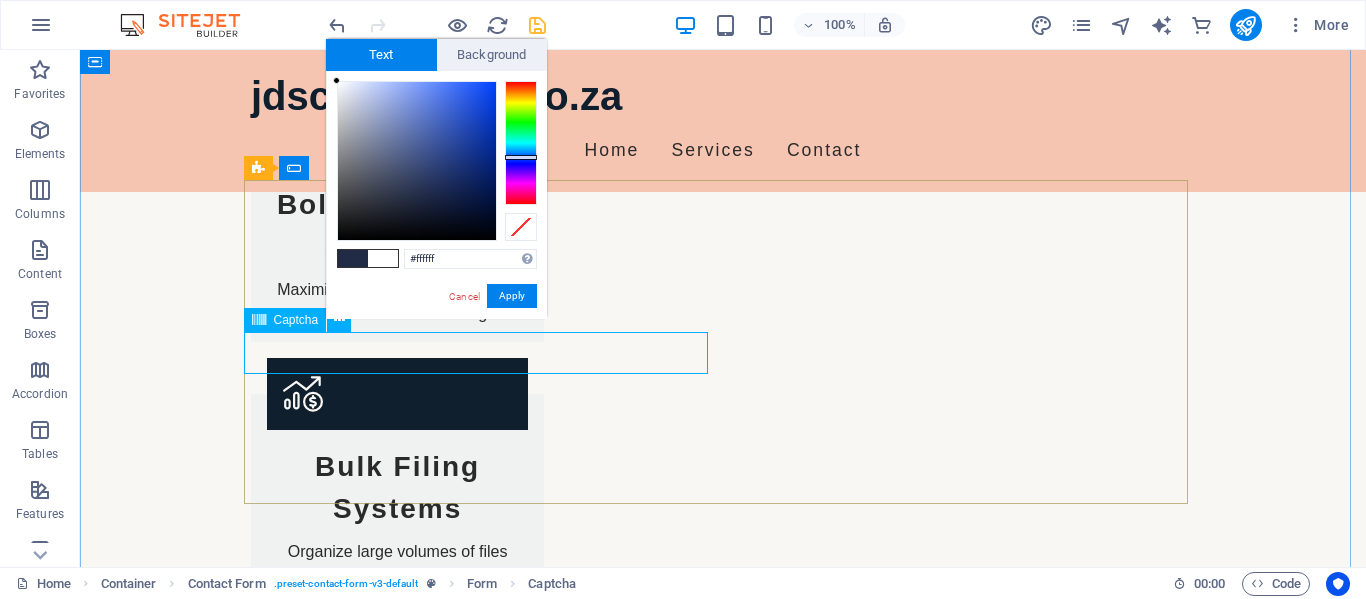 click on "Unreadable? Load new" at bounding box center [483, 1853] 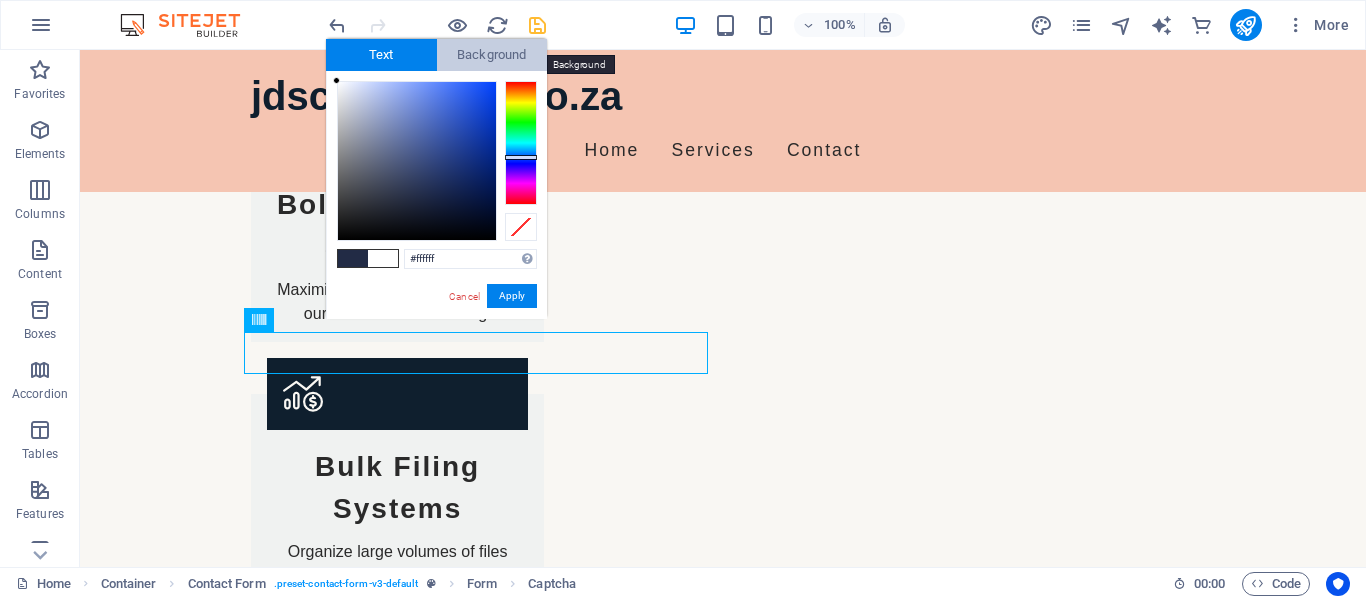 click on "Background" at bounding box center [492, 55] 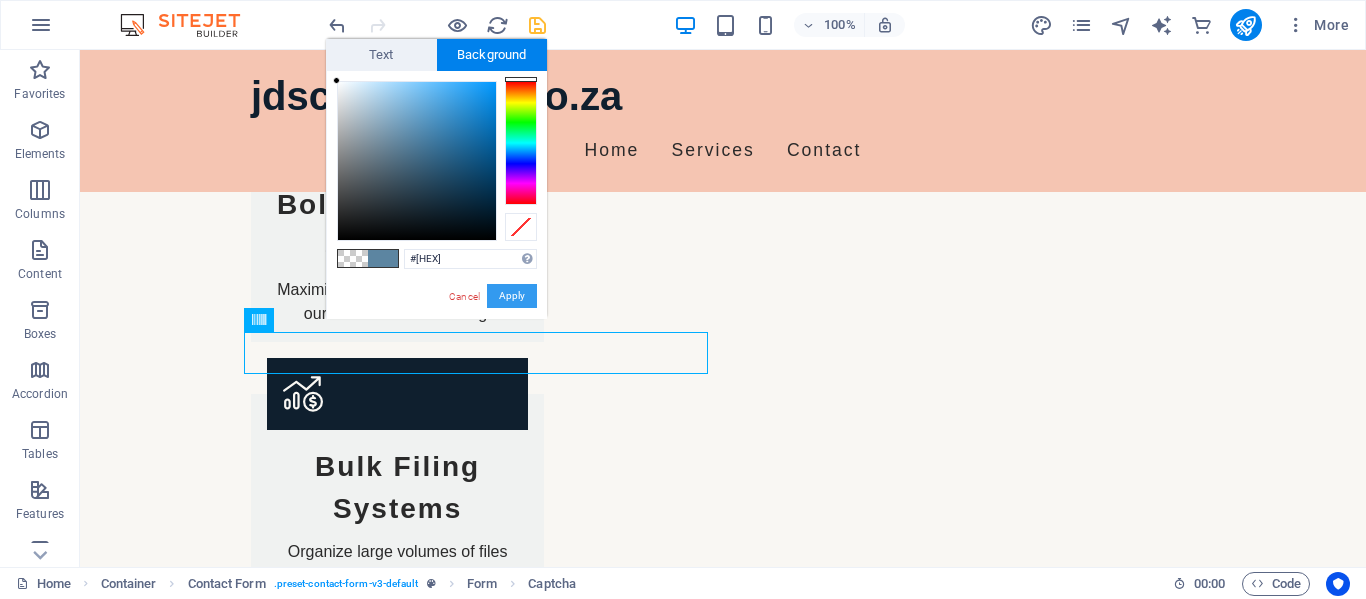 click on "Apply" at bounding box center [512, 296] 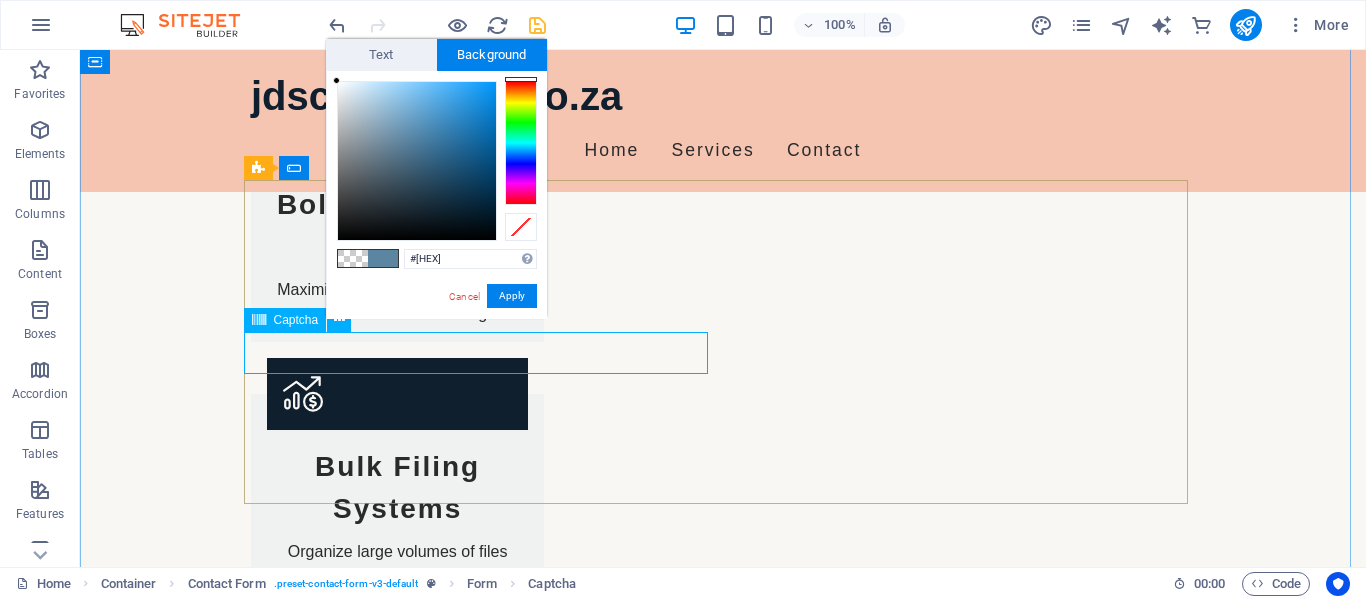 click on "Unreadable? Load new" at bounding box center [483, 1853] 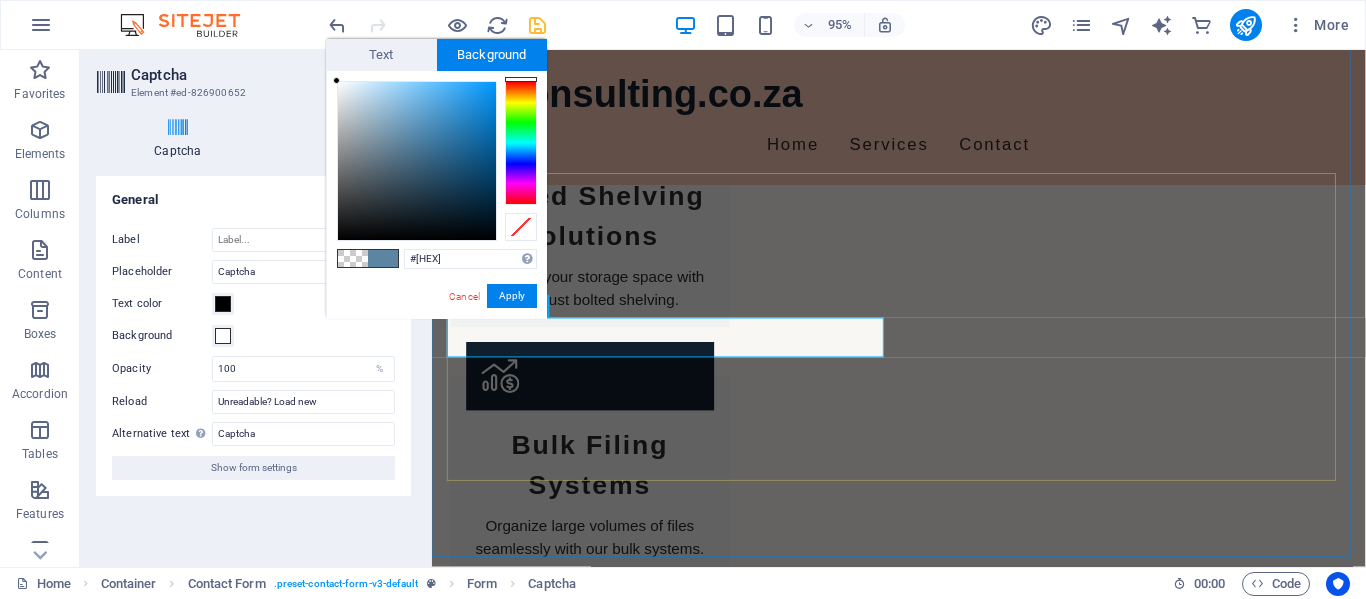 click on "Unreadable? Load new" at bounding box center (684, 1853) 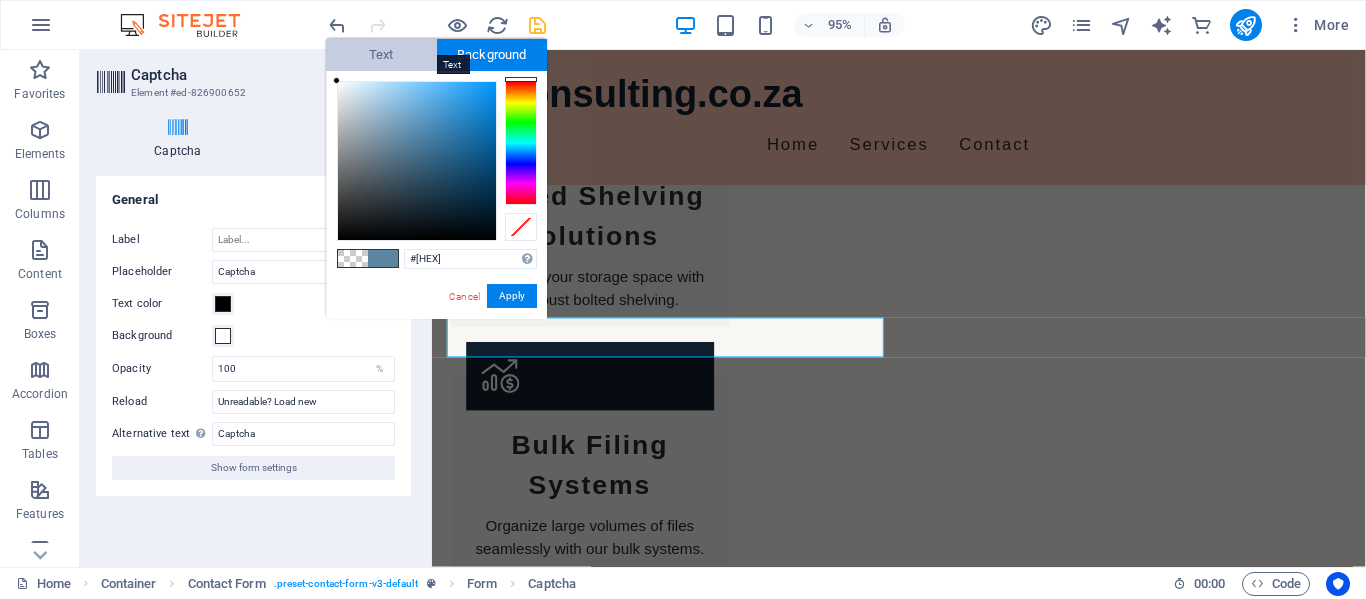 click on "Text" at bounding box center [381, 55] 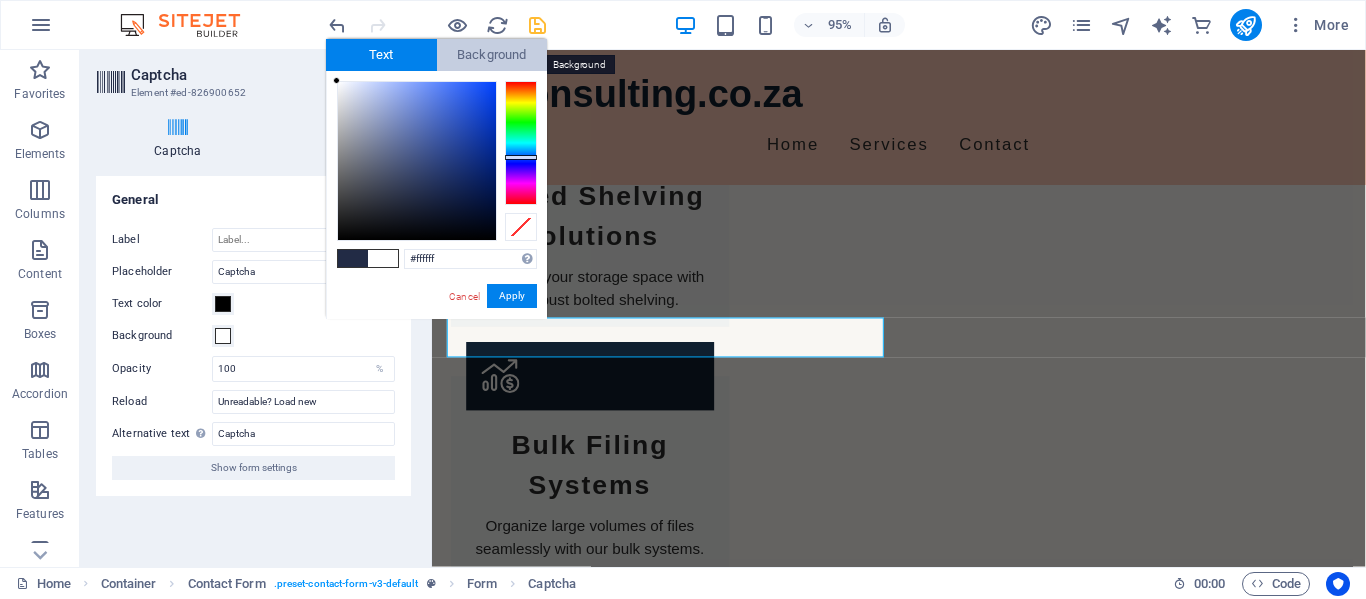 click on "Background" at bounding box center (492, 55) 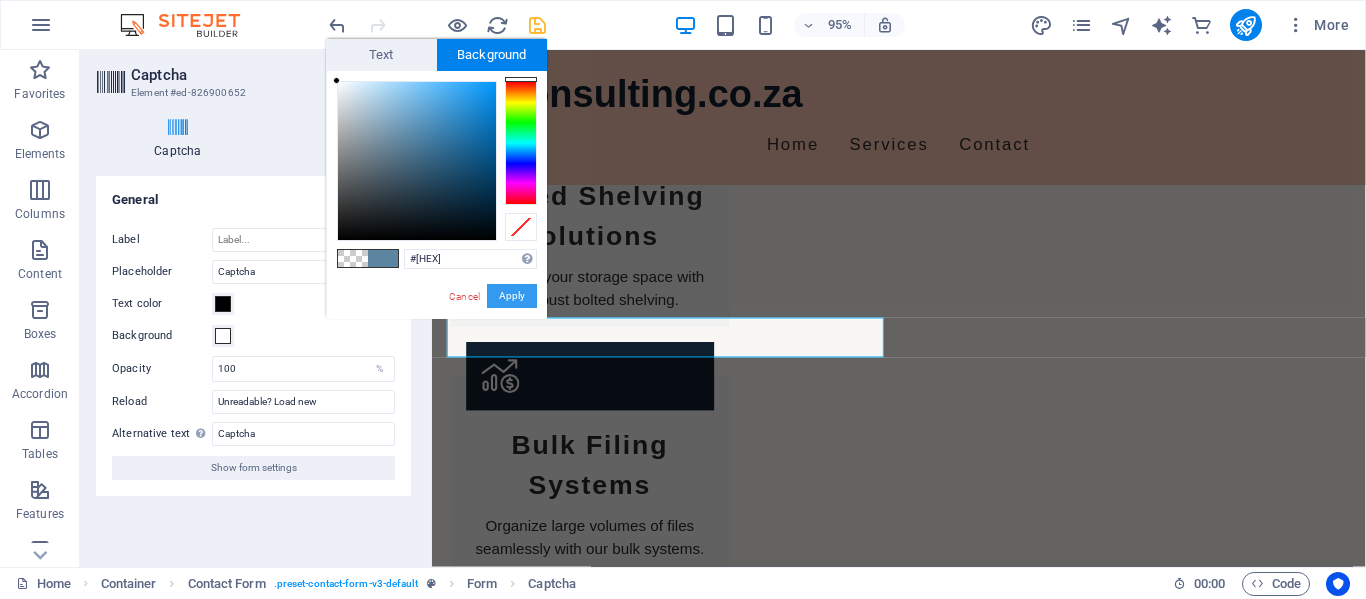 click on "Apply" at bounding box center [512, 296] 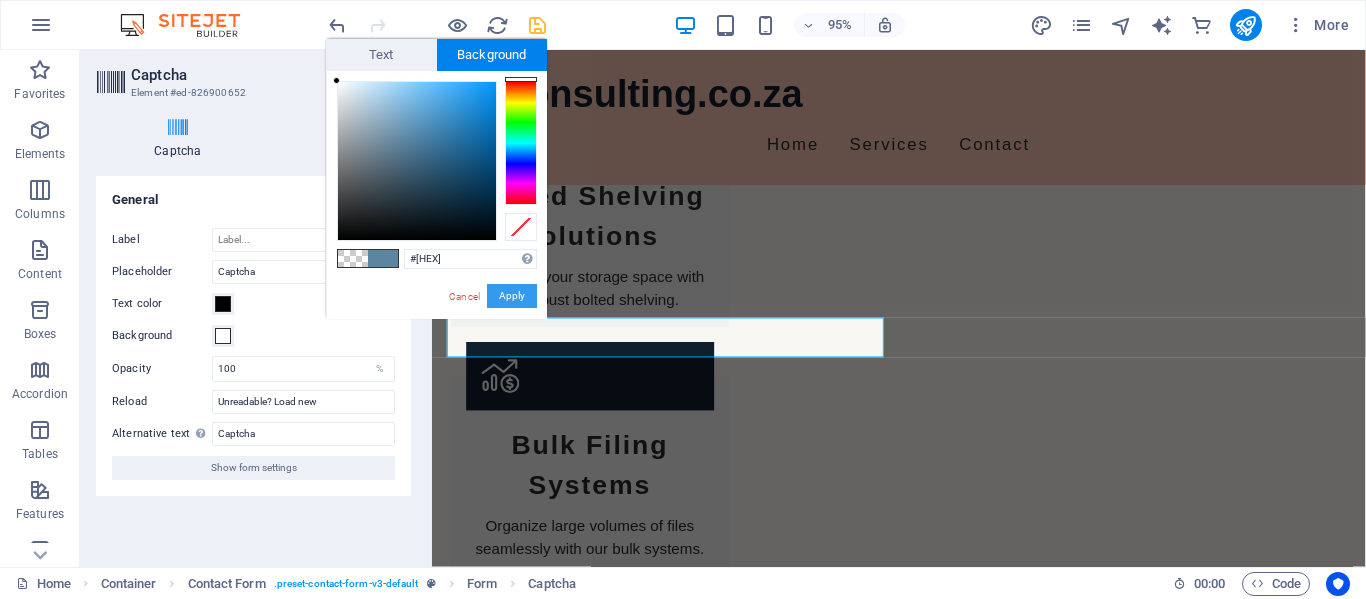 click on "Apply" at bounding box center (512, 296) 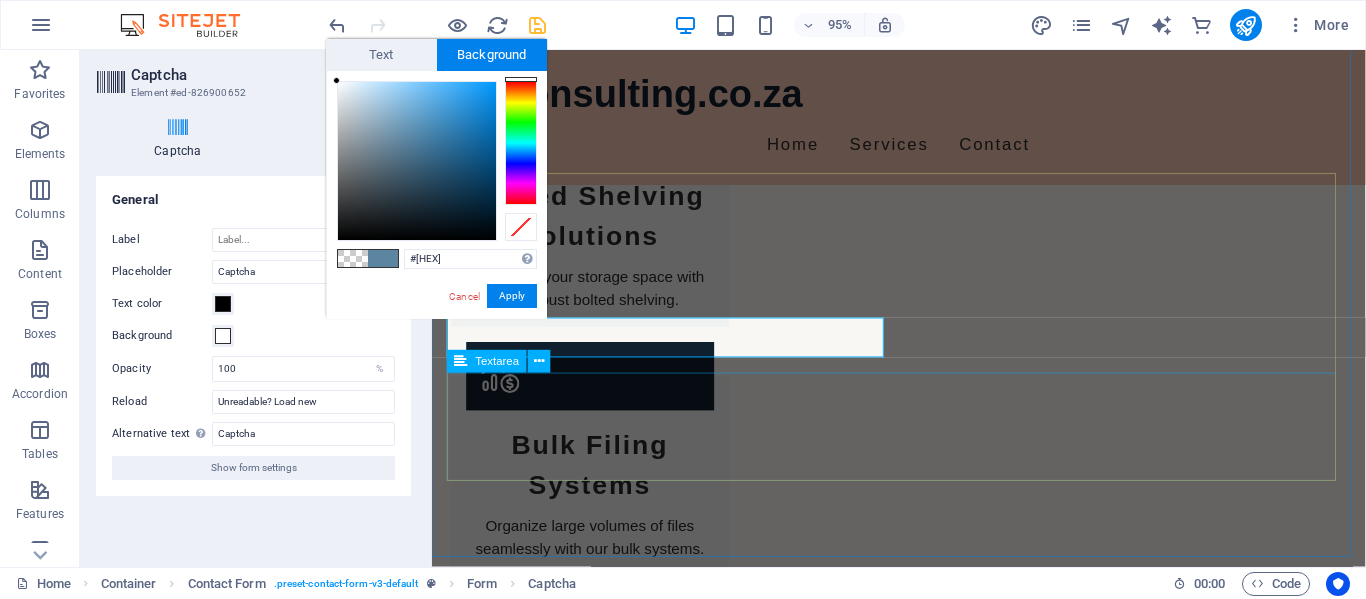 click at bounding box center (924, 1950) 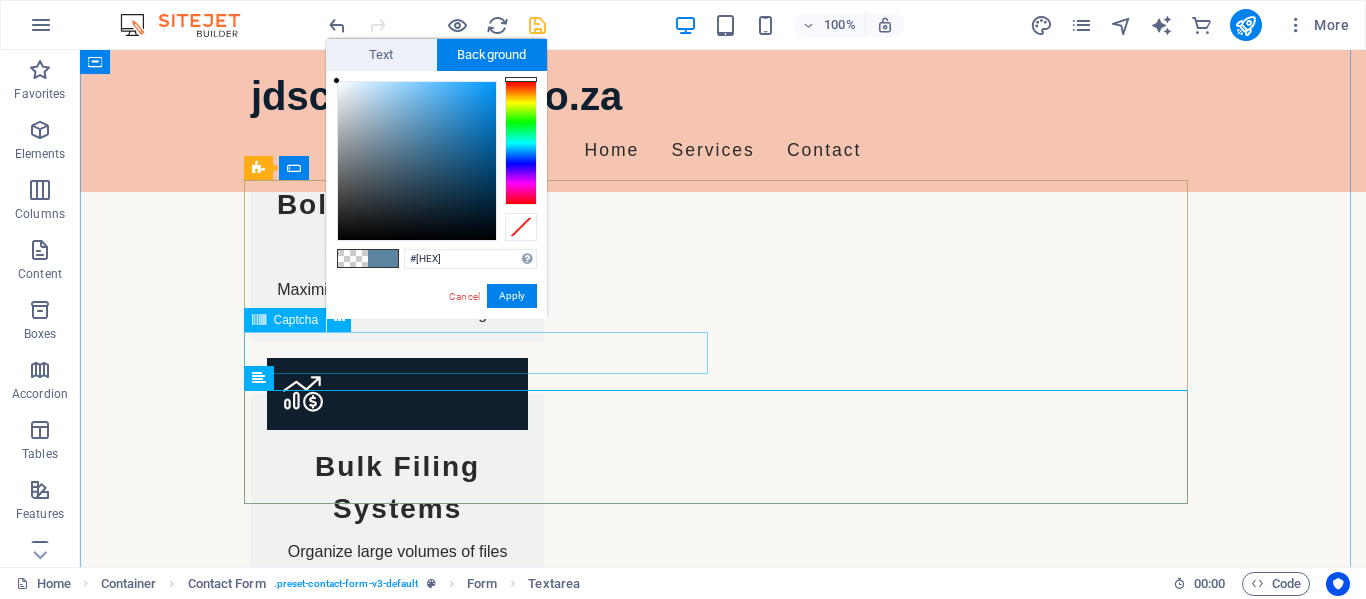 click on "Unreadable? Load new" at bounding box center (483, 1853) 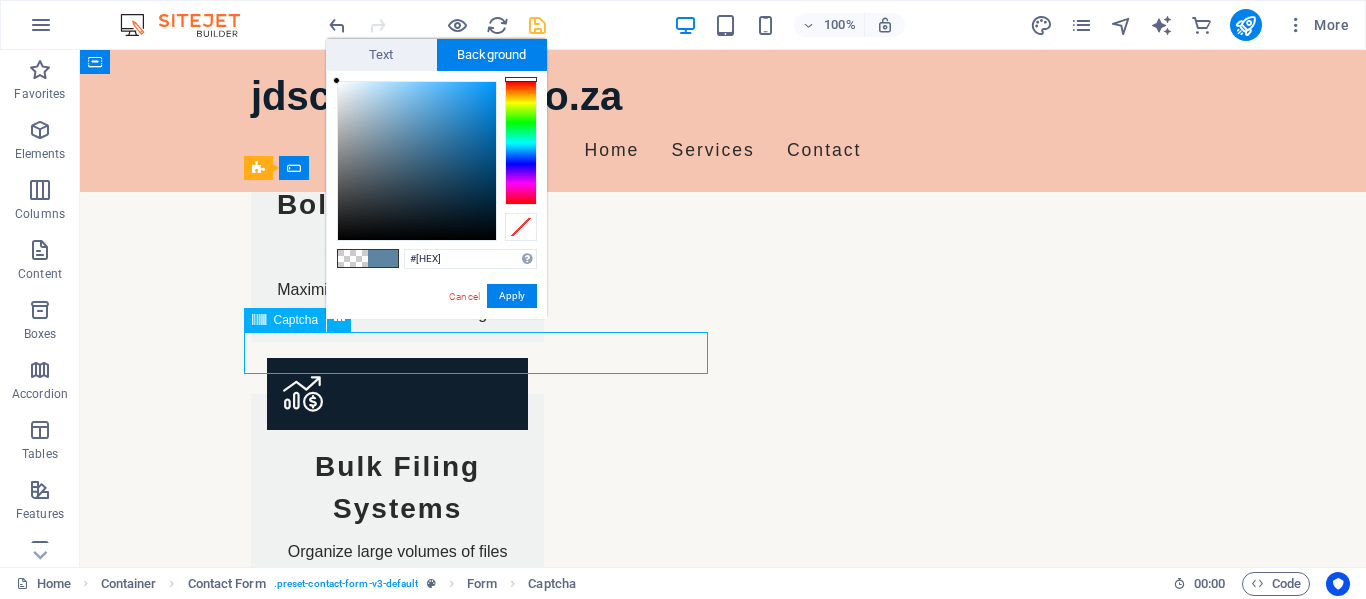 click on "Unreadable? Load new" at bounding box center [483, 1853] 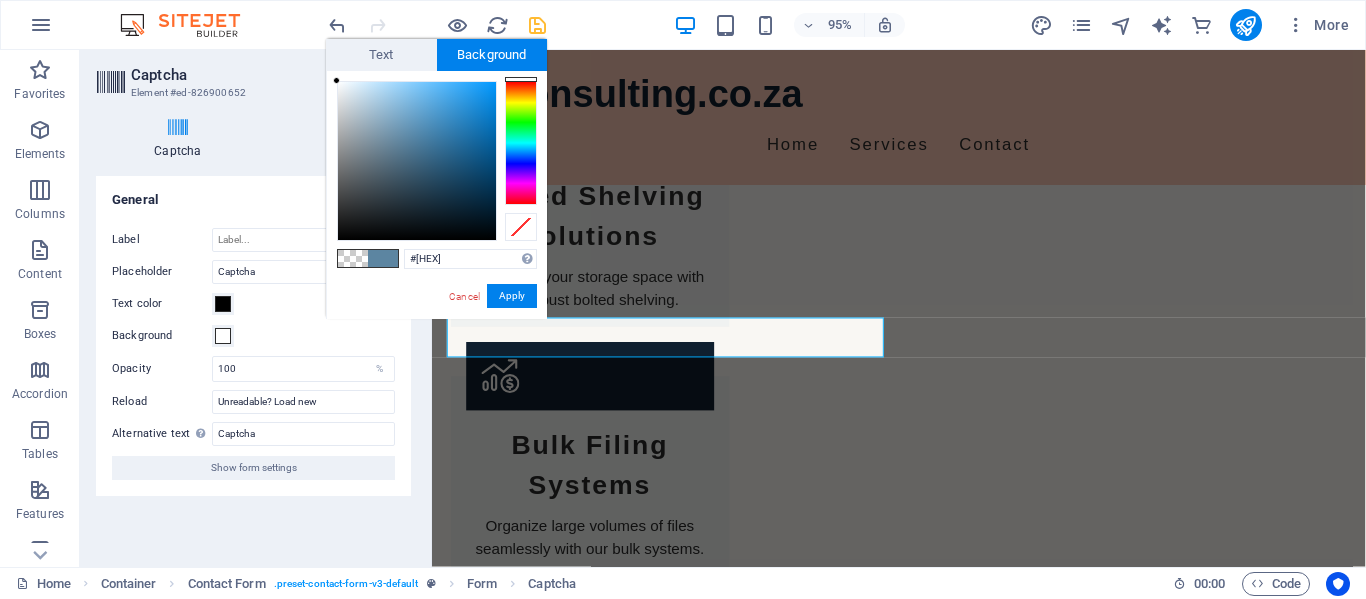 click at bounding box center [353, 258] 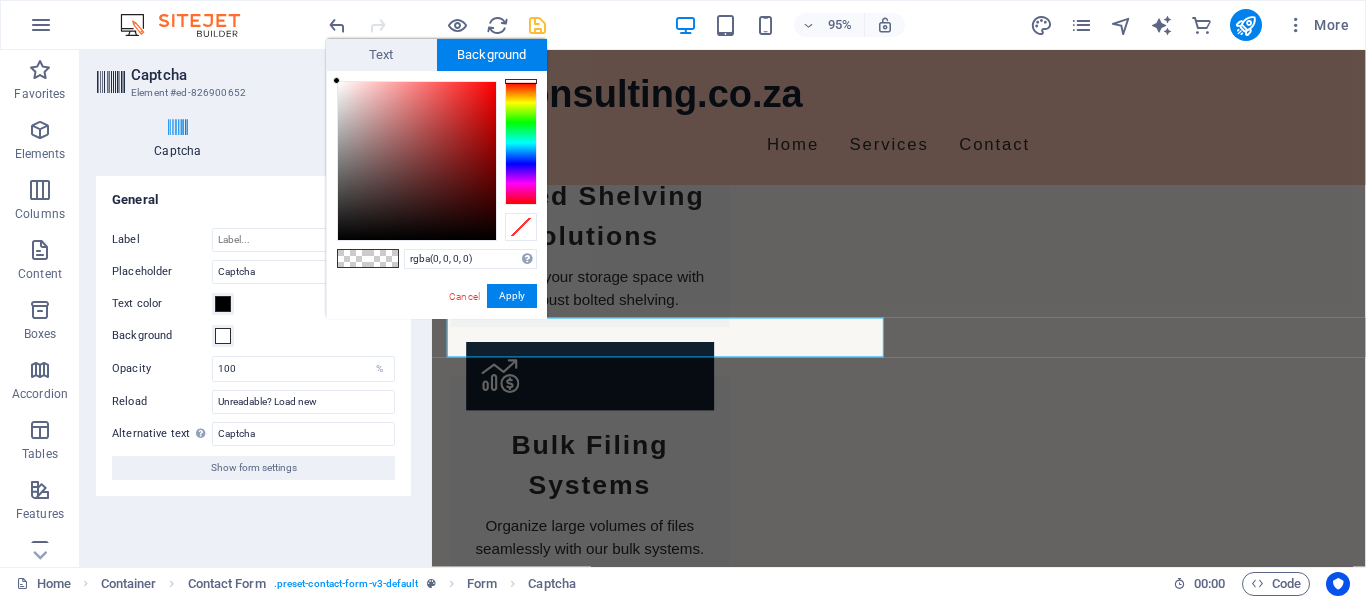 click at bounding box center (353, 258) 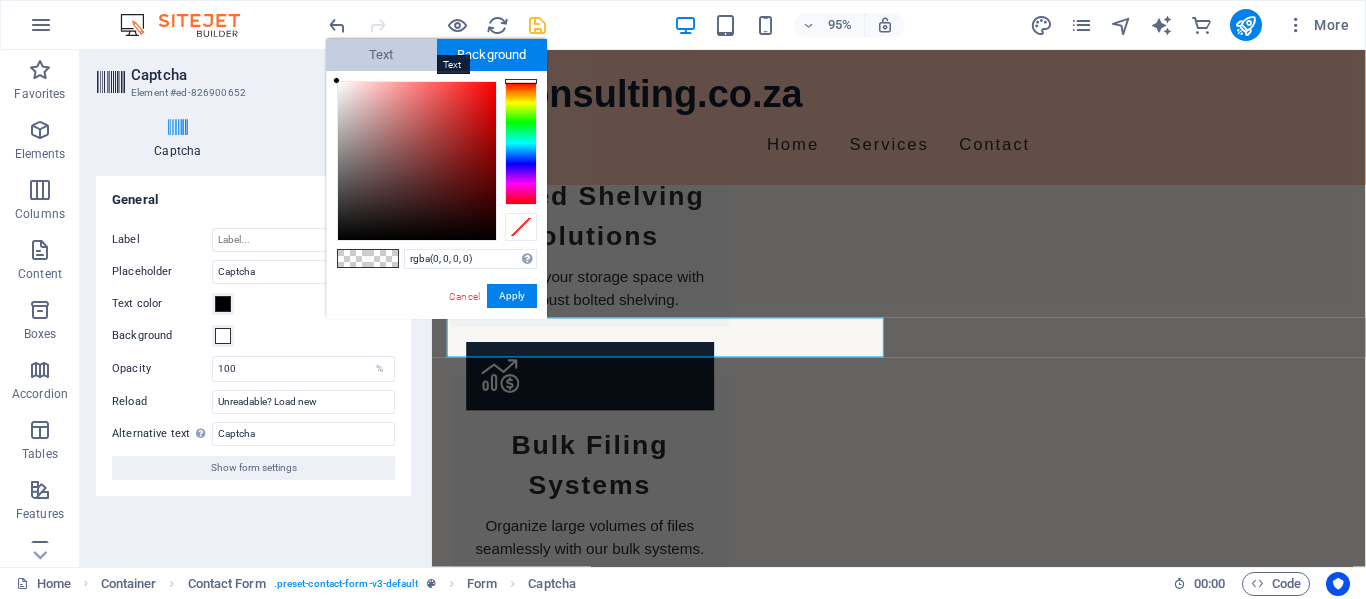click on "Text" at bounding box center (381, 55) 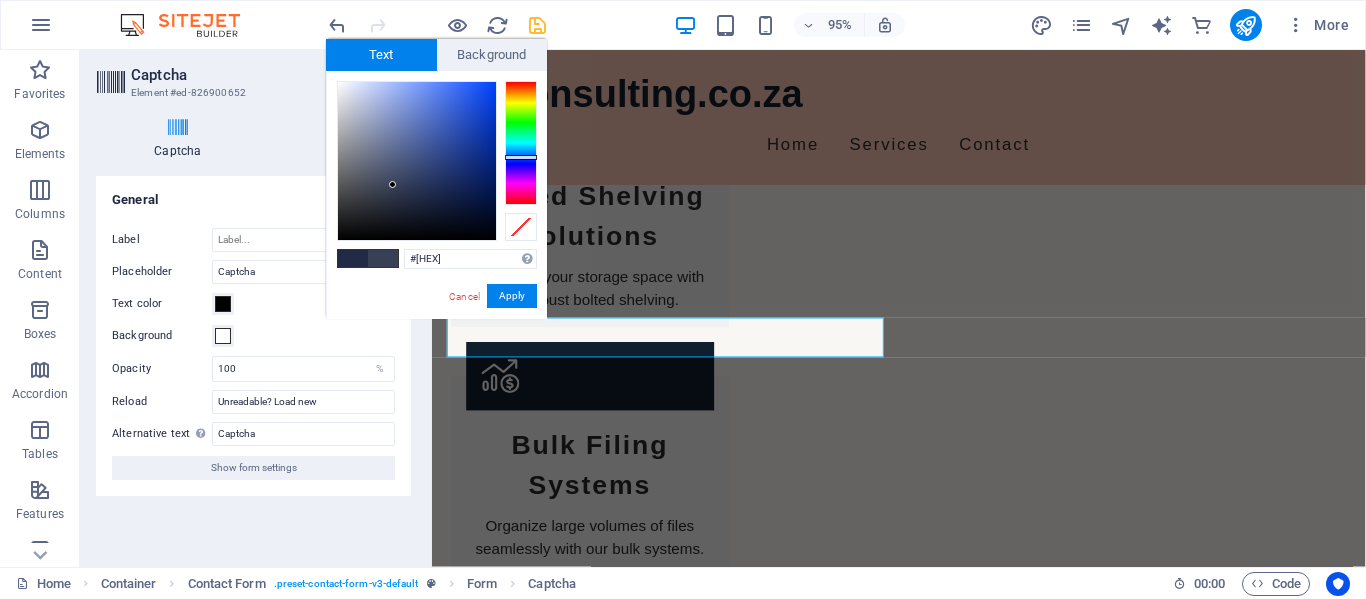 type on "#ffffff" 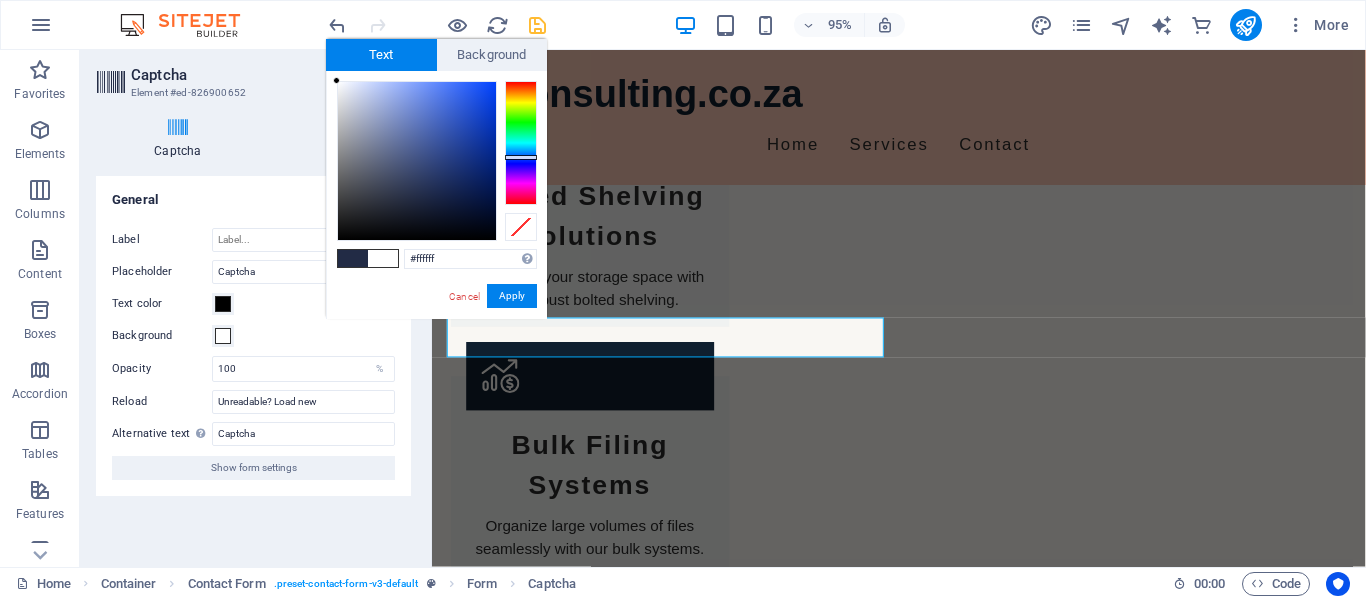 drag, startPoint x: 341, startPoint y: 81, endPoint x: 290, endPoint y: 42, distance: 64.202805 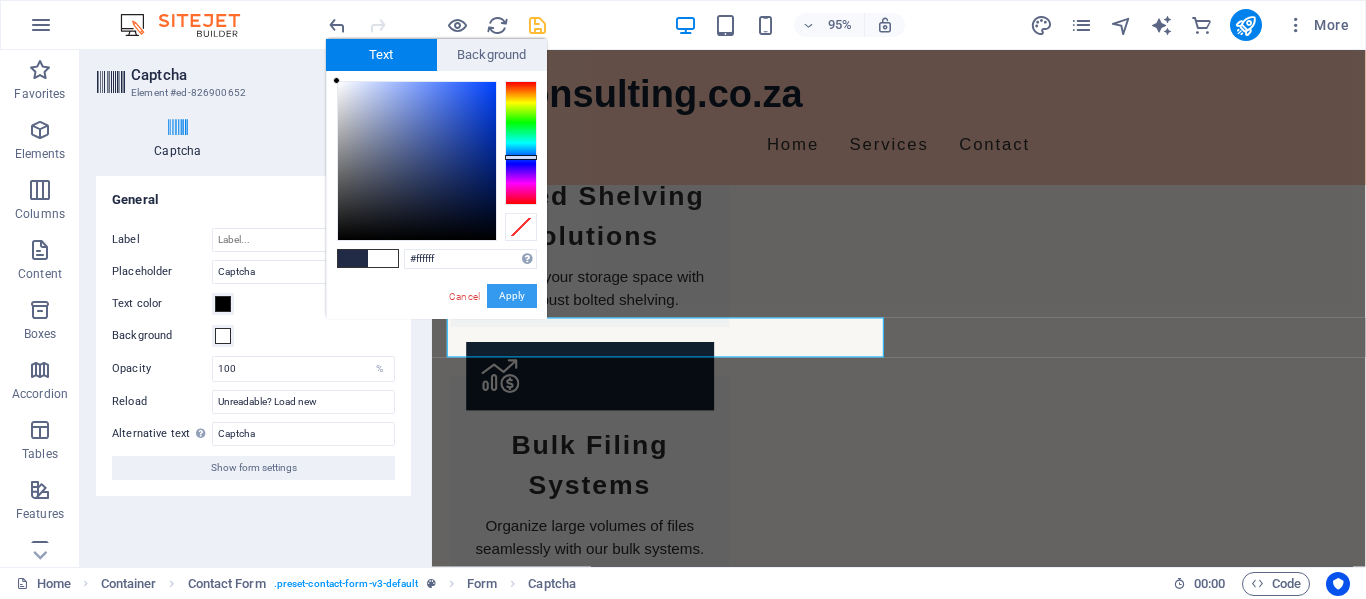 click on "Apply" at bounding box center [512, 296] 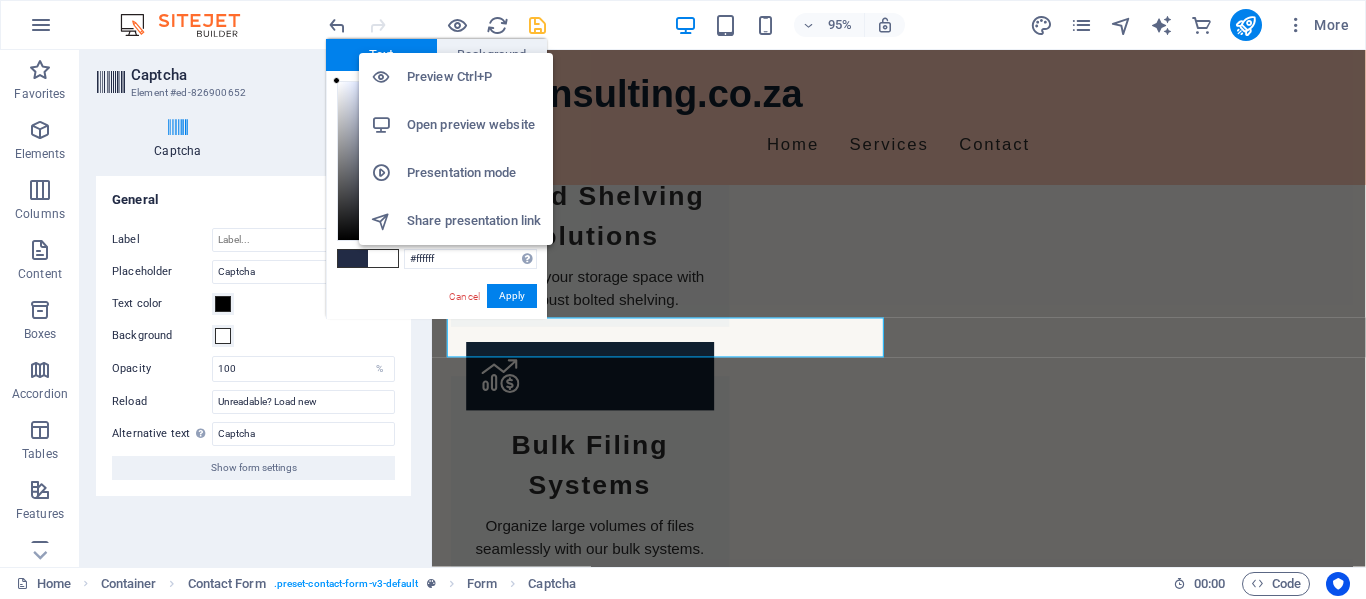 click on "Preview Ctrl+P Open preview website Presentation mode Share presentation link" at bounding box center [456, 141] 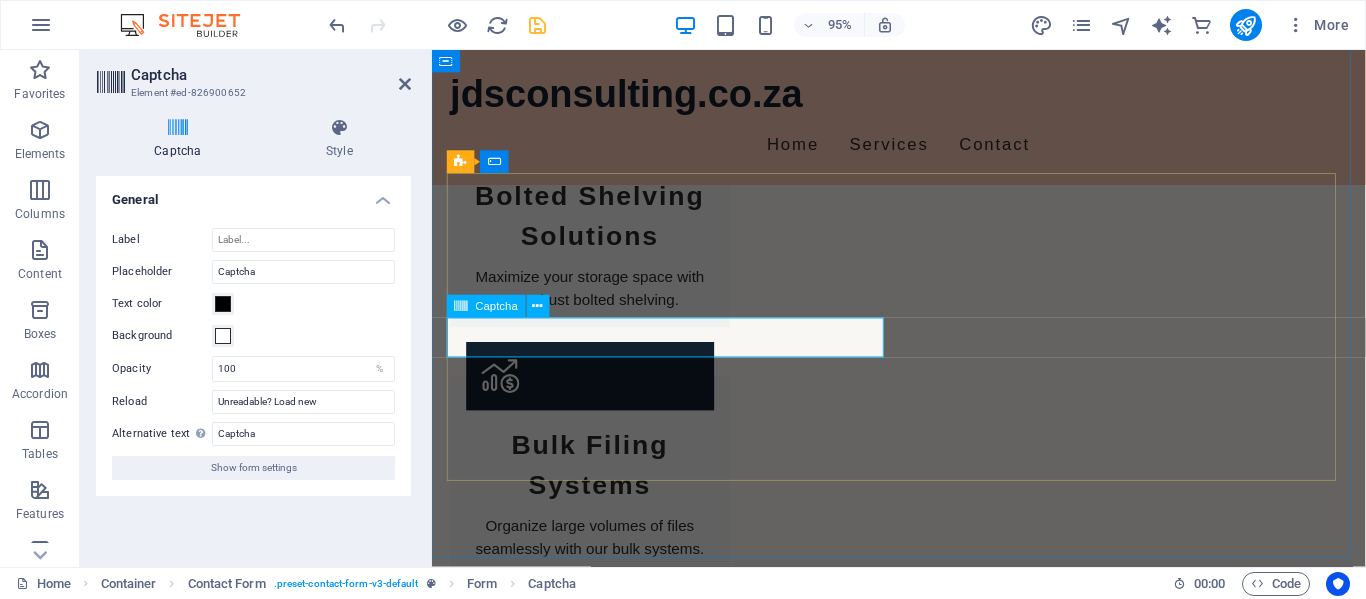click on "Unreadable? Load new" at bounding box center [684, 1853] 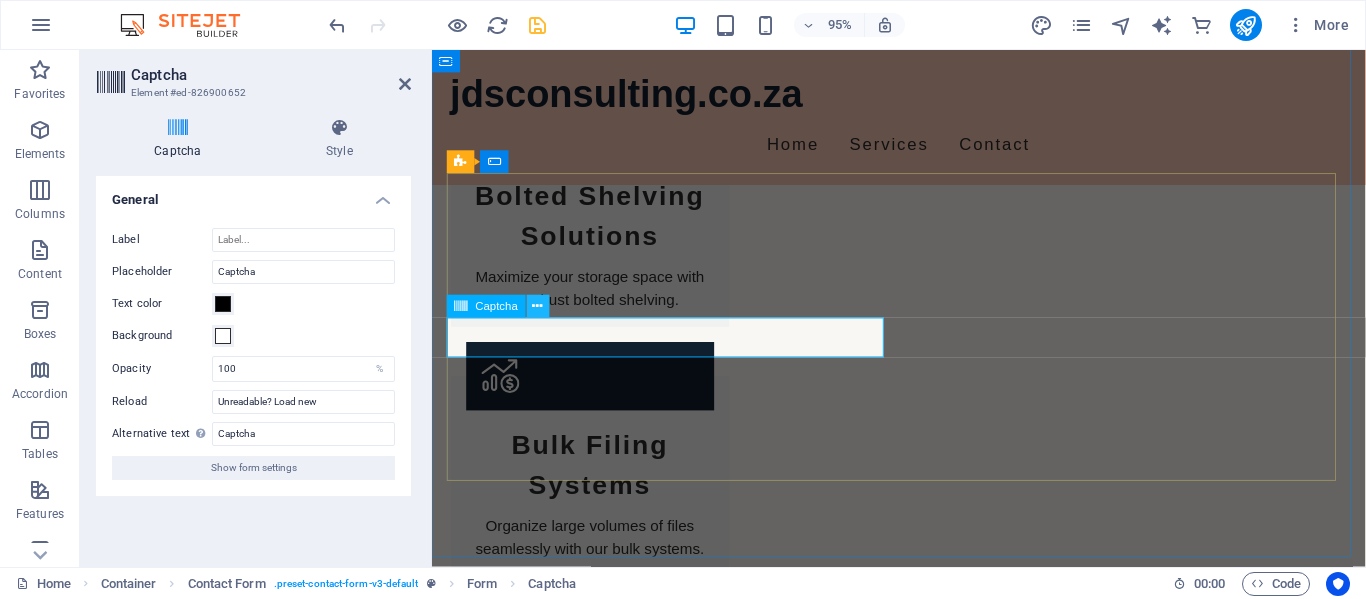 click at bounding box center (538, 306) 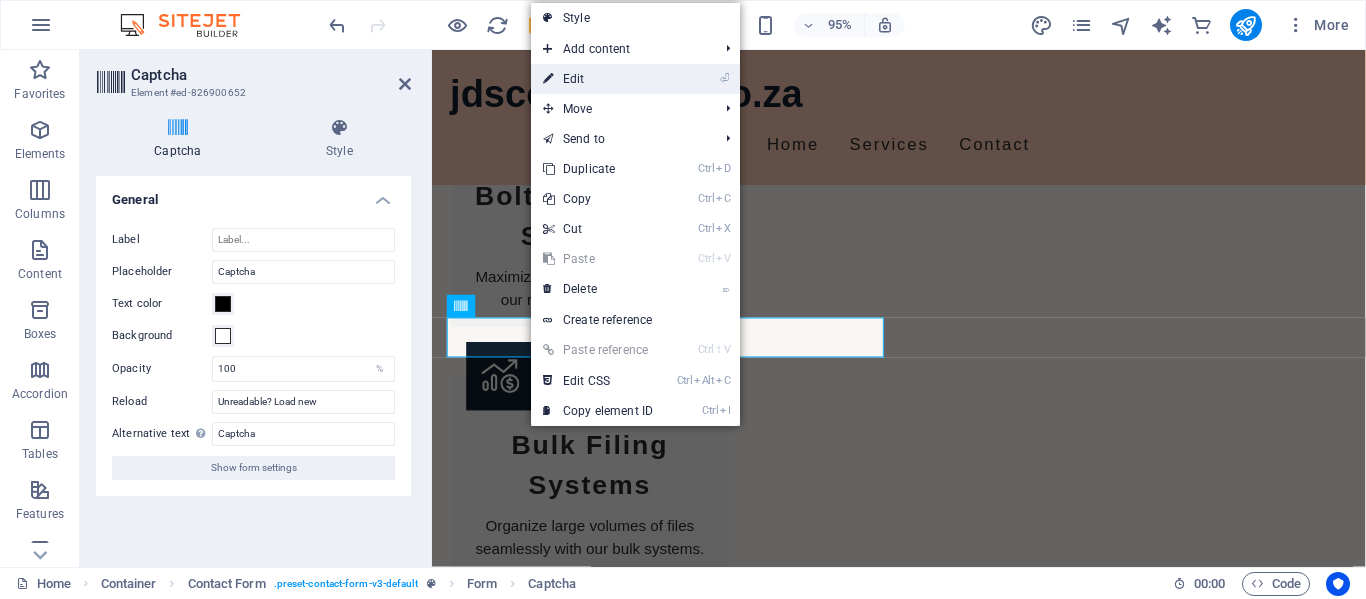 click on "⏎  Edit" at bounding box center (598, 79) 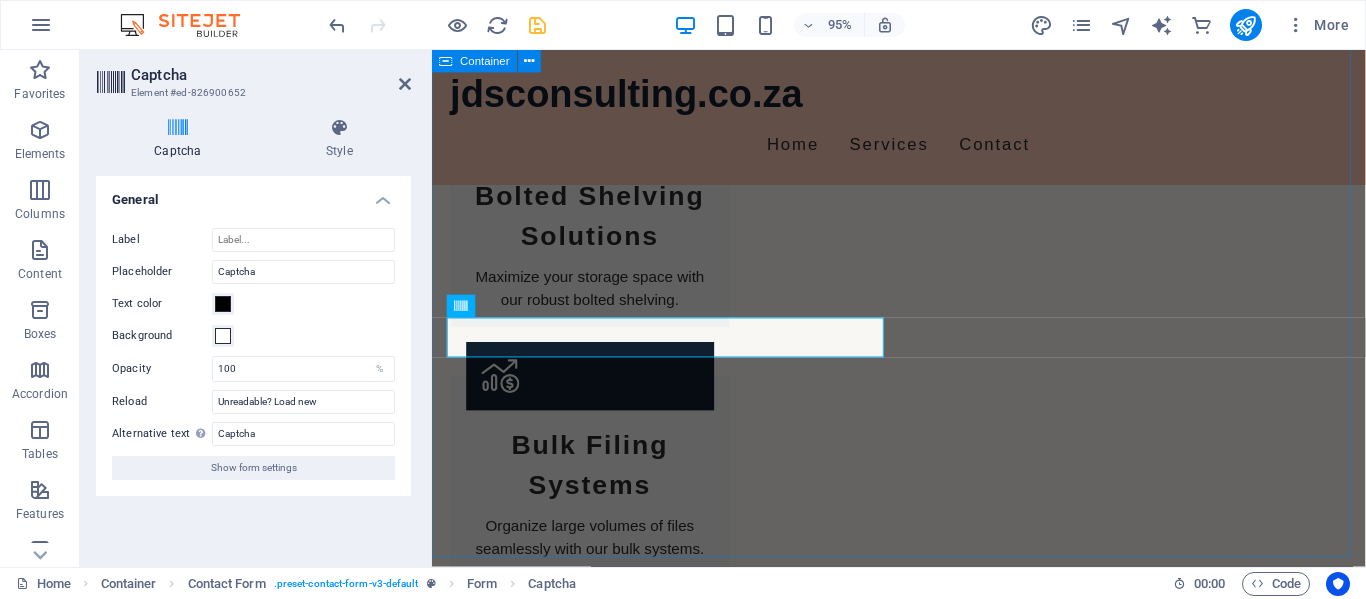 click on "Get in Touch   I have read and understand the privacy policy. Unreadable? Load new Submit Inquiry" at bounding box center (923, 1804) 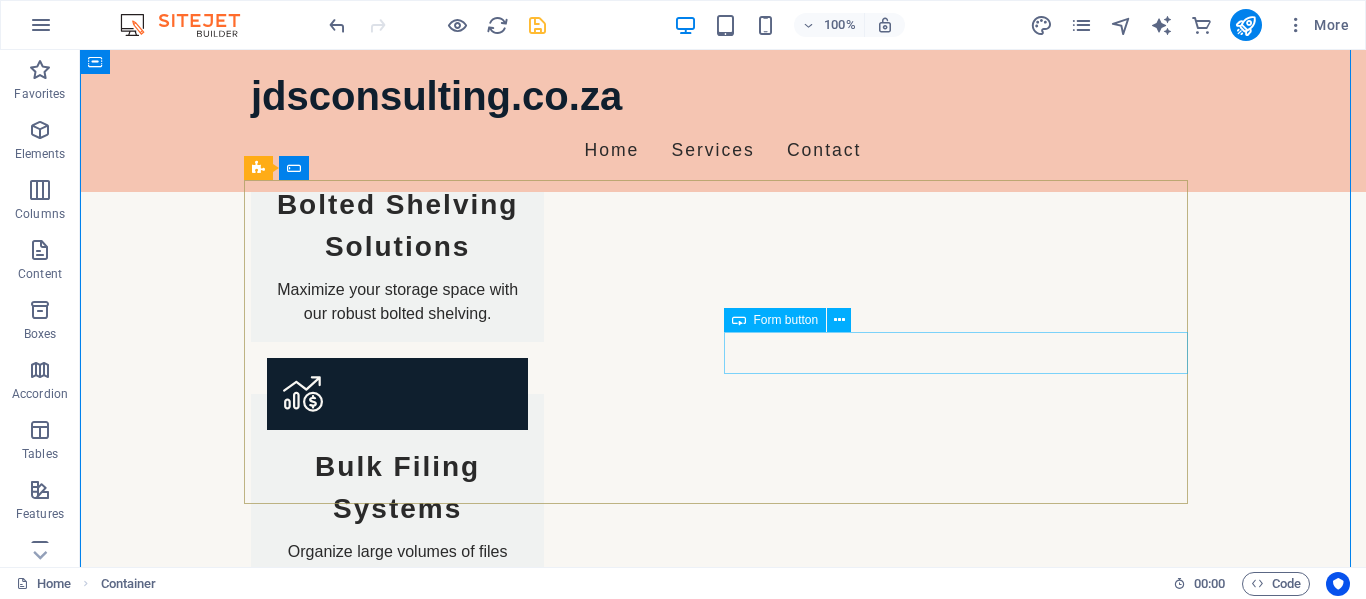 click on "Submit Inquiry" at bounding box center [963, 1853] 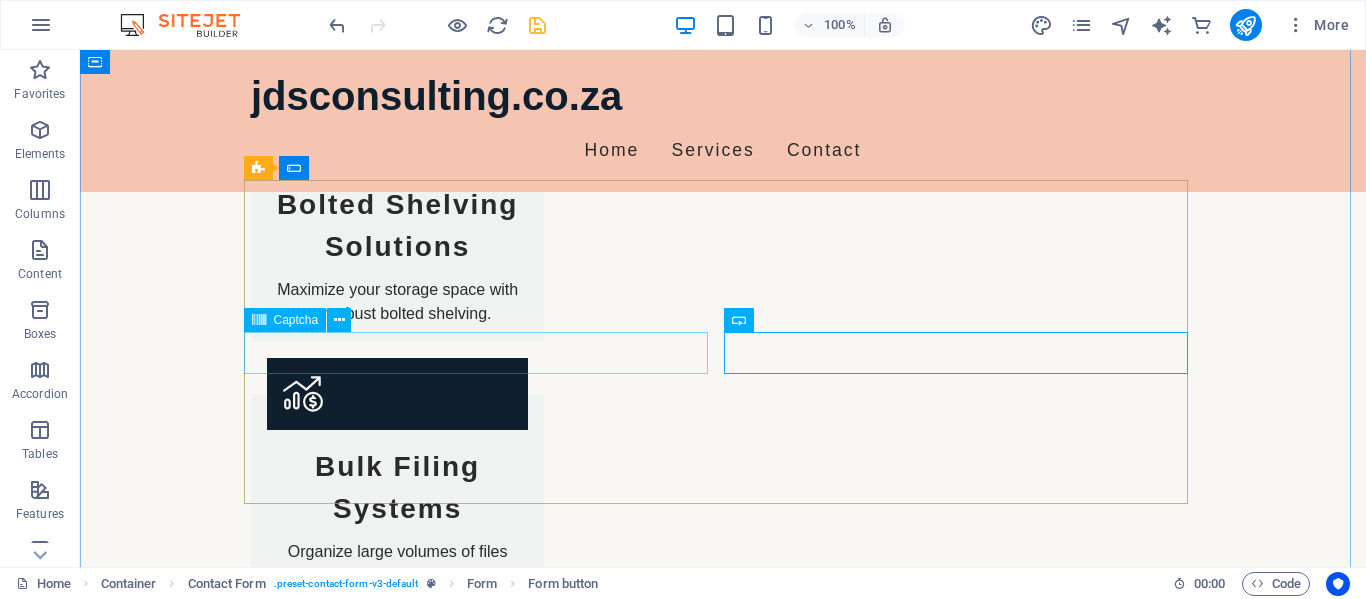 click on "Unreadable? Load new" at bounding box center (483, 1853) 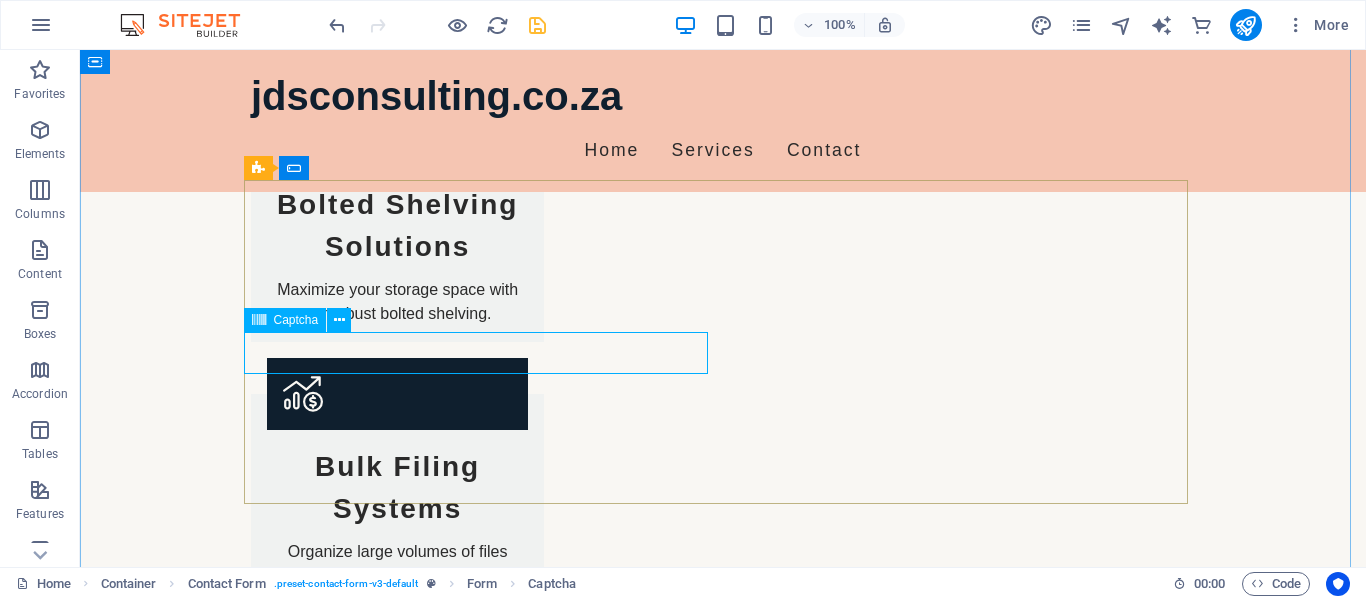 click at bounding box center [259, 320] 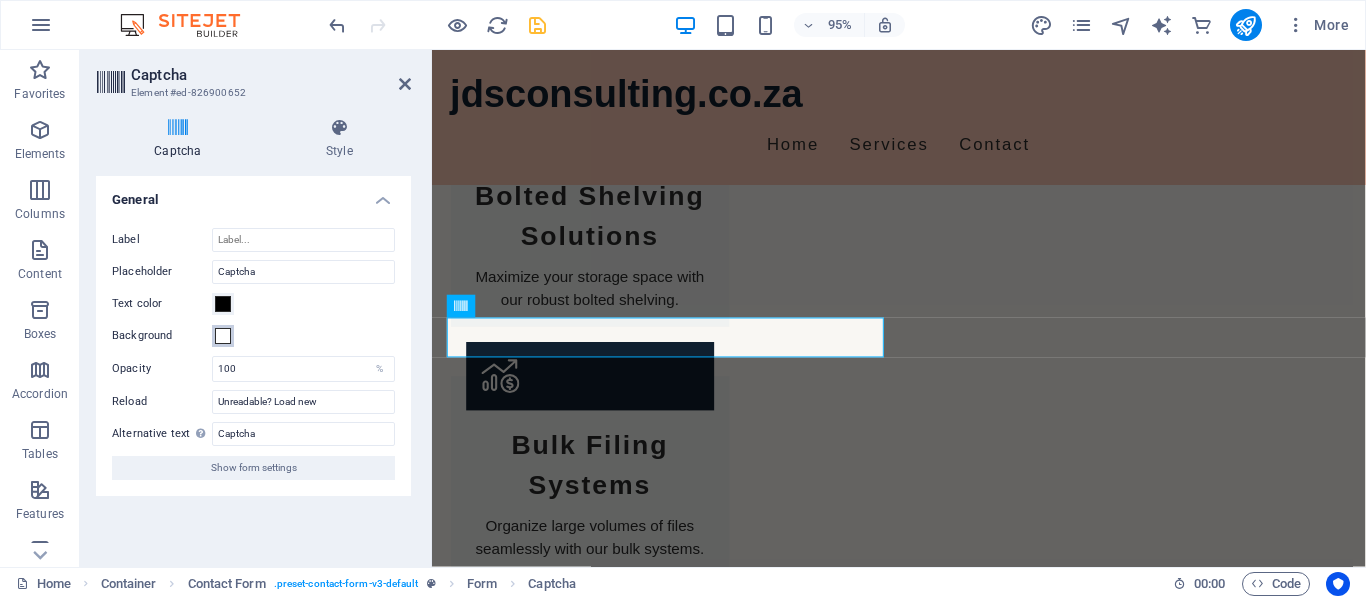 click at bounding box center (223, 336) 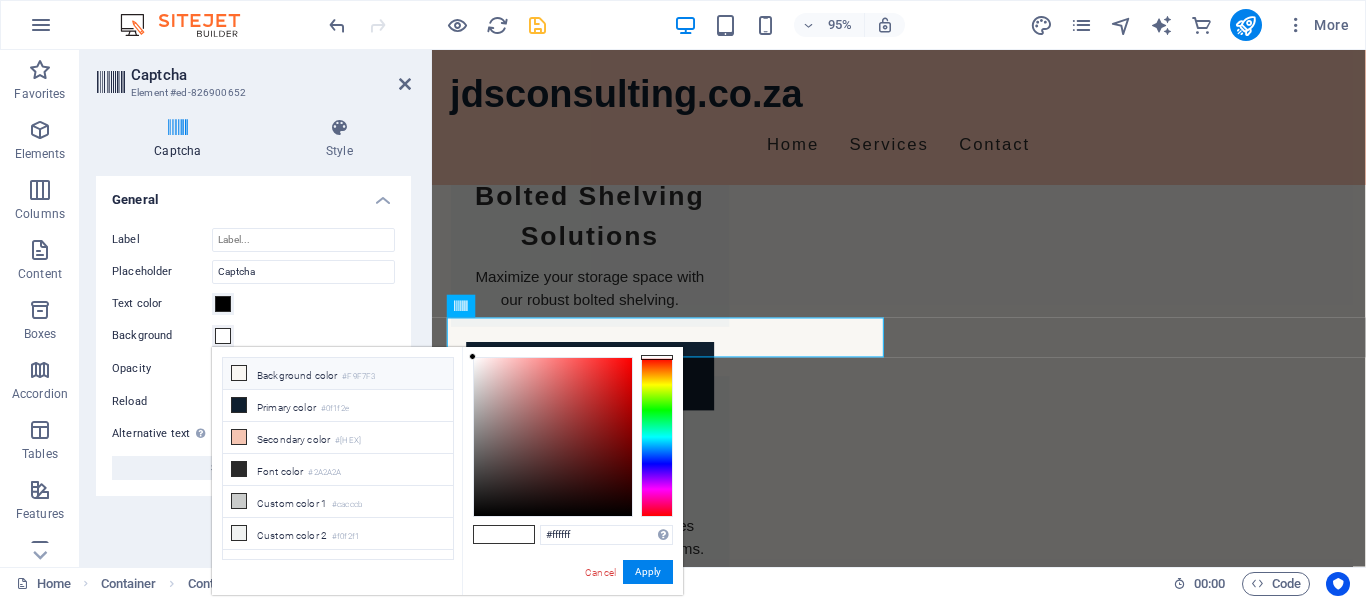 click on "Background color
#F9F7F3" at bounding box center [338, 374] 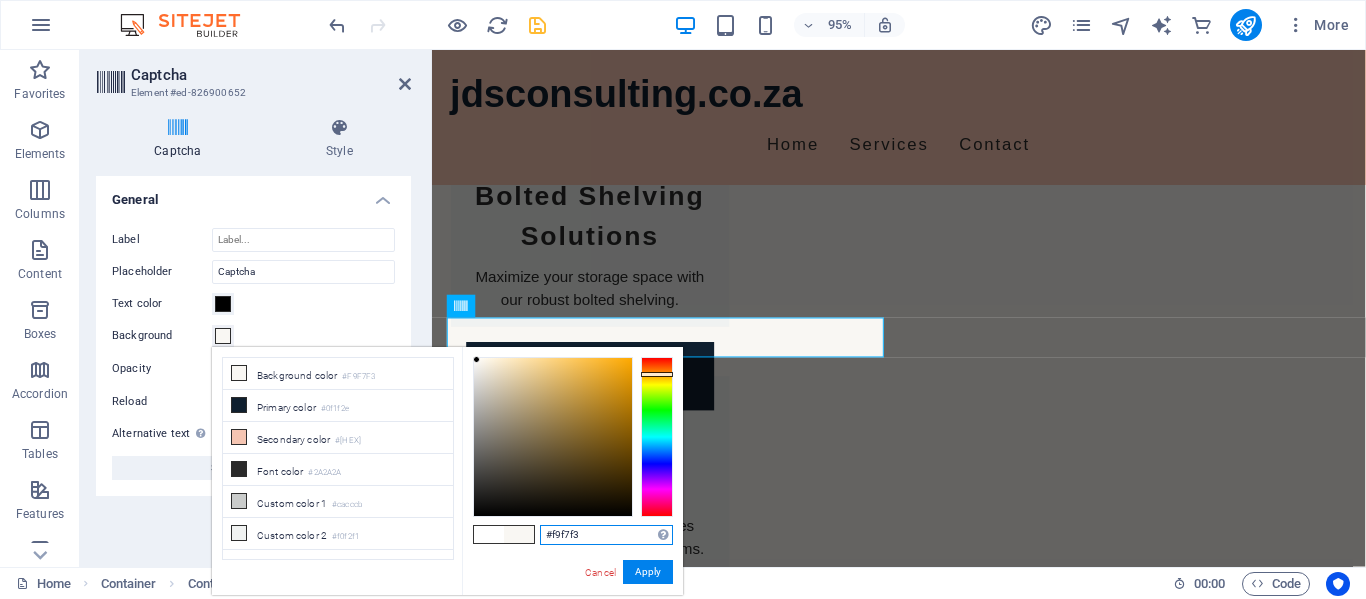drag, startPoint x: 589, startPoint y: 530, endPoint x: 474, endPoint y: 531, distance: 115.00435 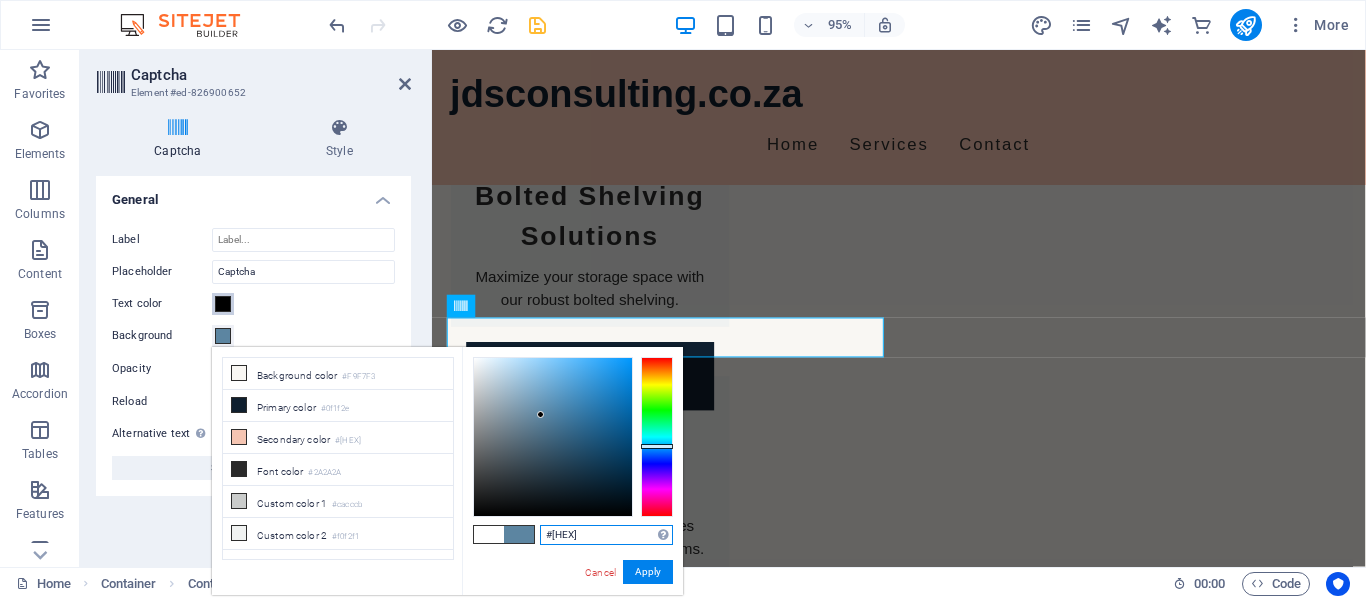type on "#5c85a1" 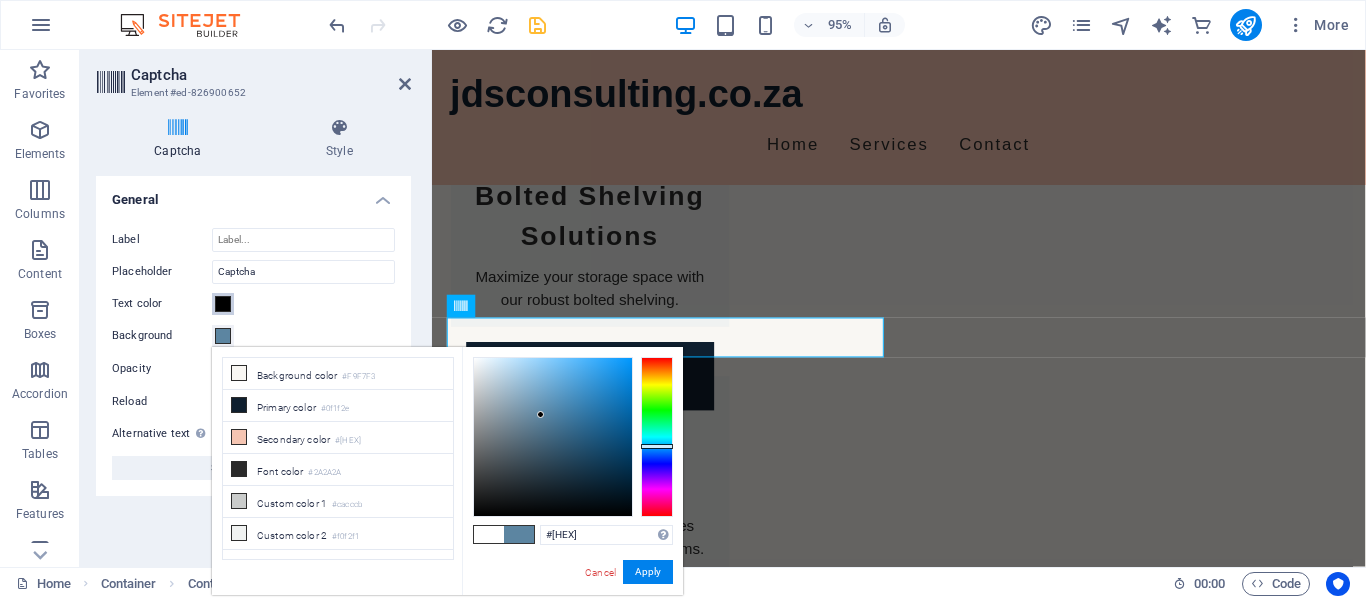 click at bounding box center [223, 304] 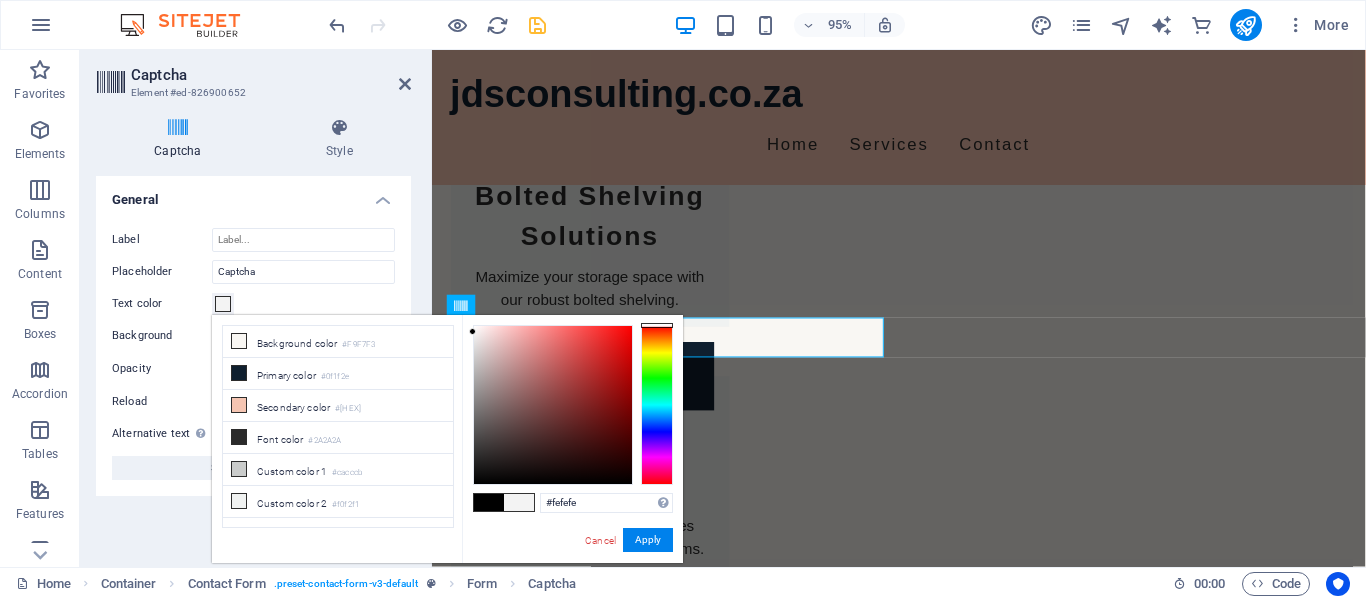 type on "#ffffff" 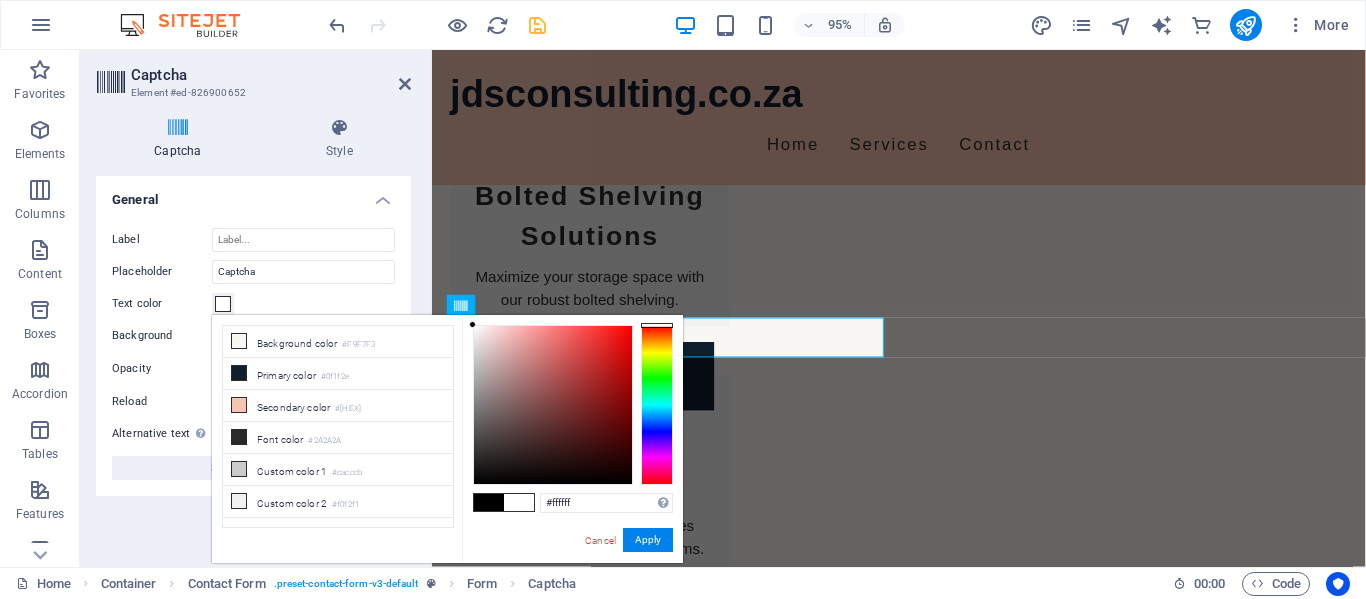 drag, startPoint x: 472, startPoint y: 479, endPoint x: 453, endPoint y: 311, distance: 169.07098 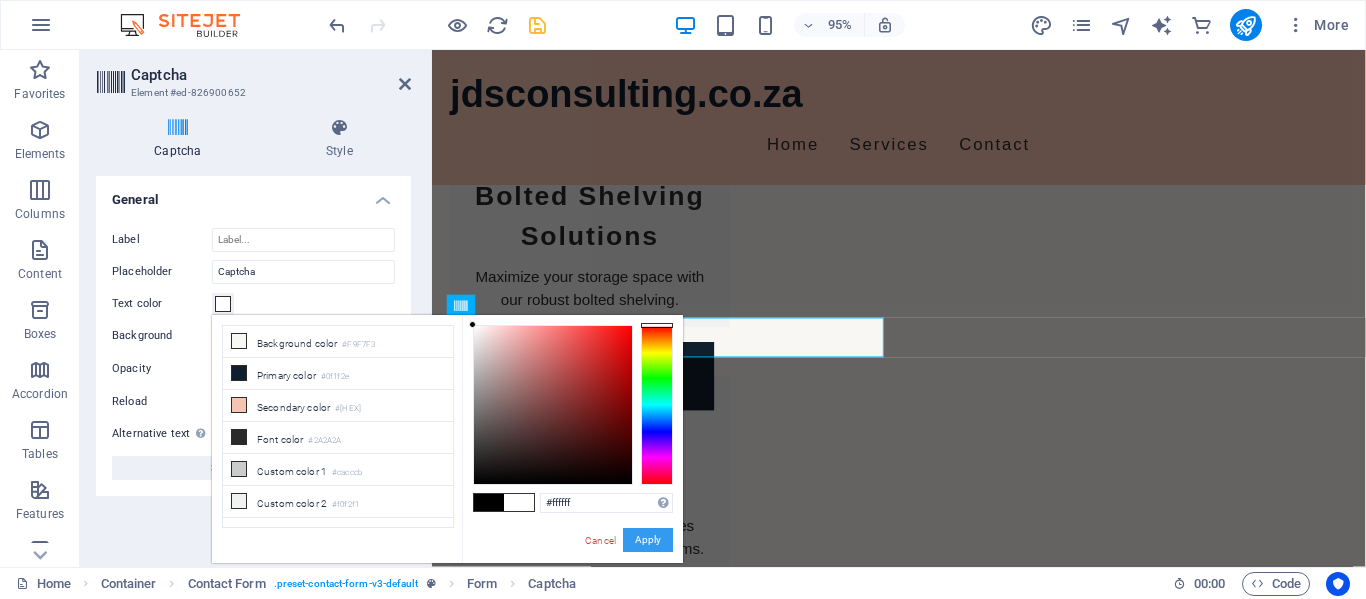 click on "Apply" at bounding box center [648, 540] 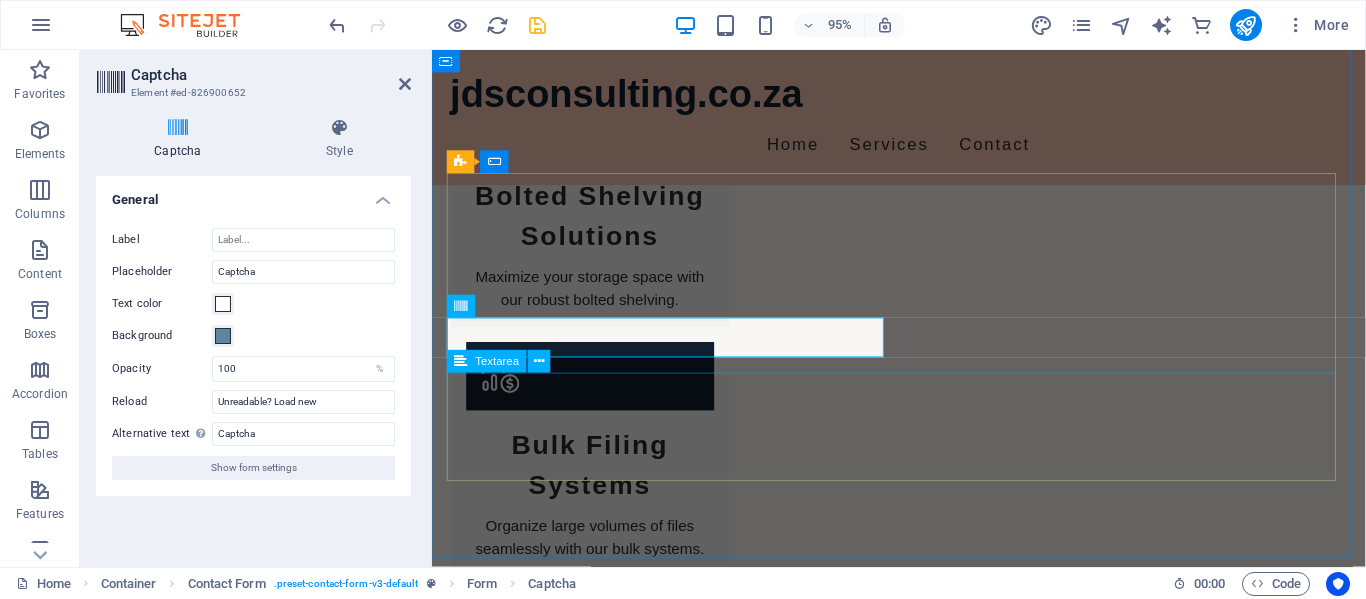 click at bounding box center (924, 1950) 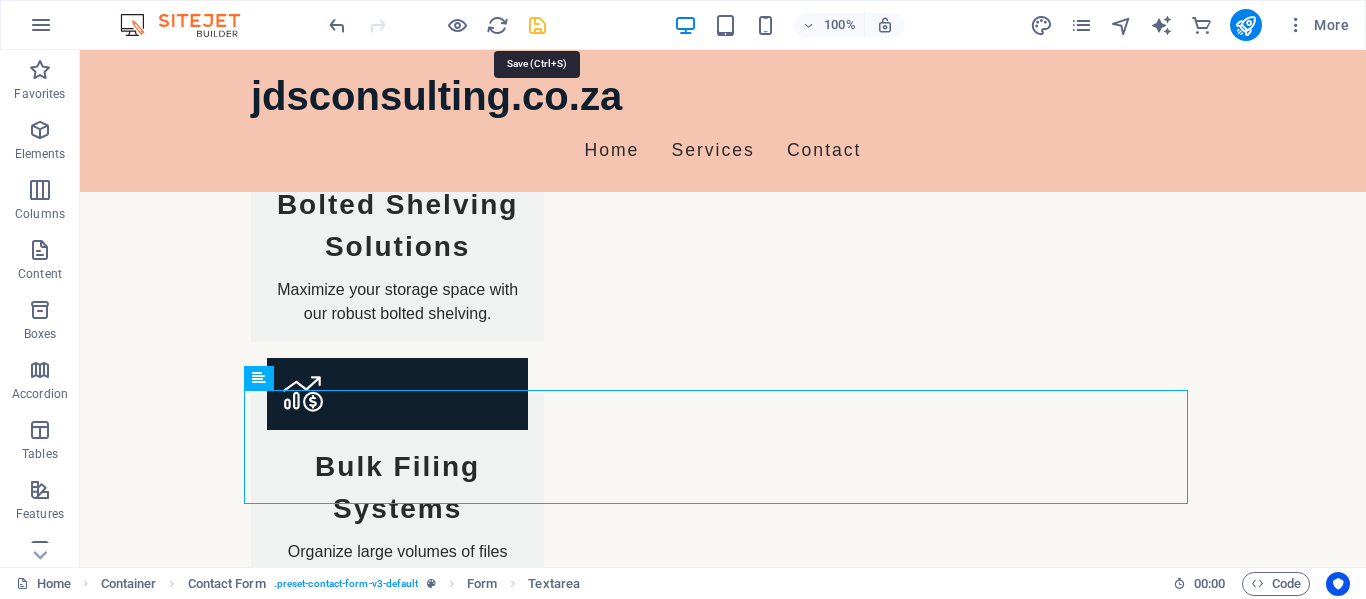 click at bounding box center (537, 25) 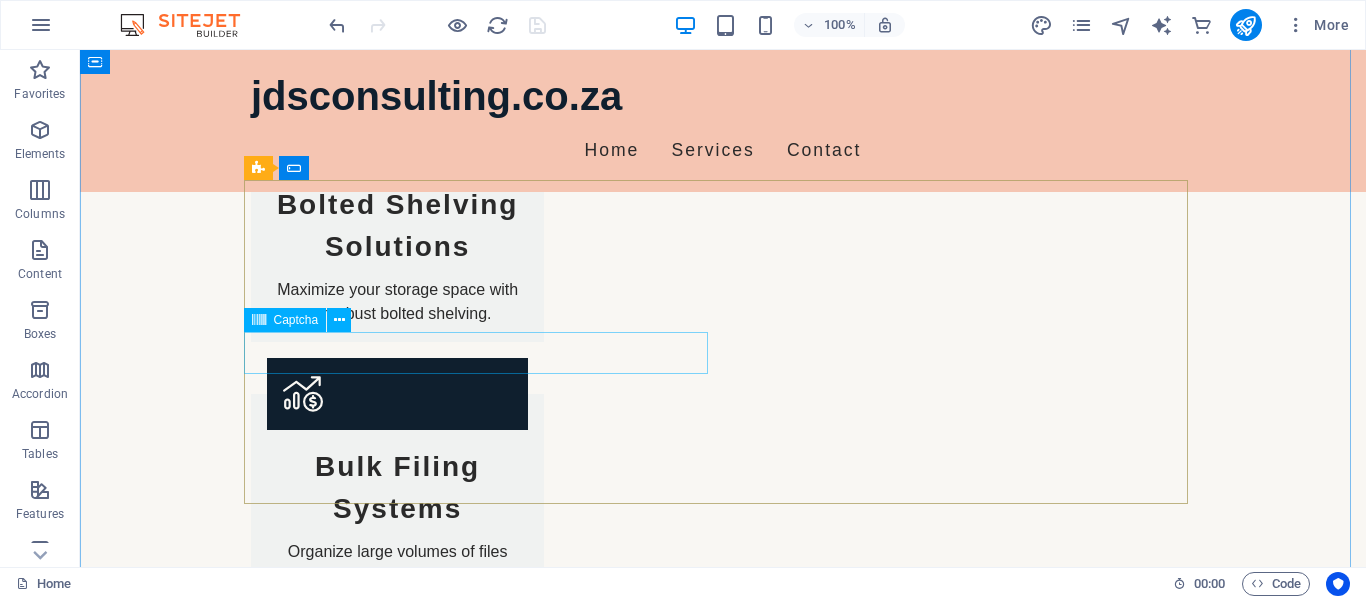click on "Unreadable? Load new" at bounding box center [483, 1853] 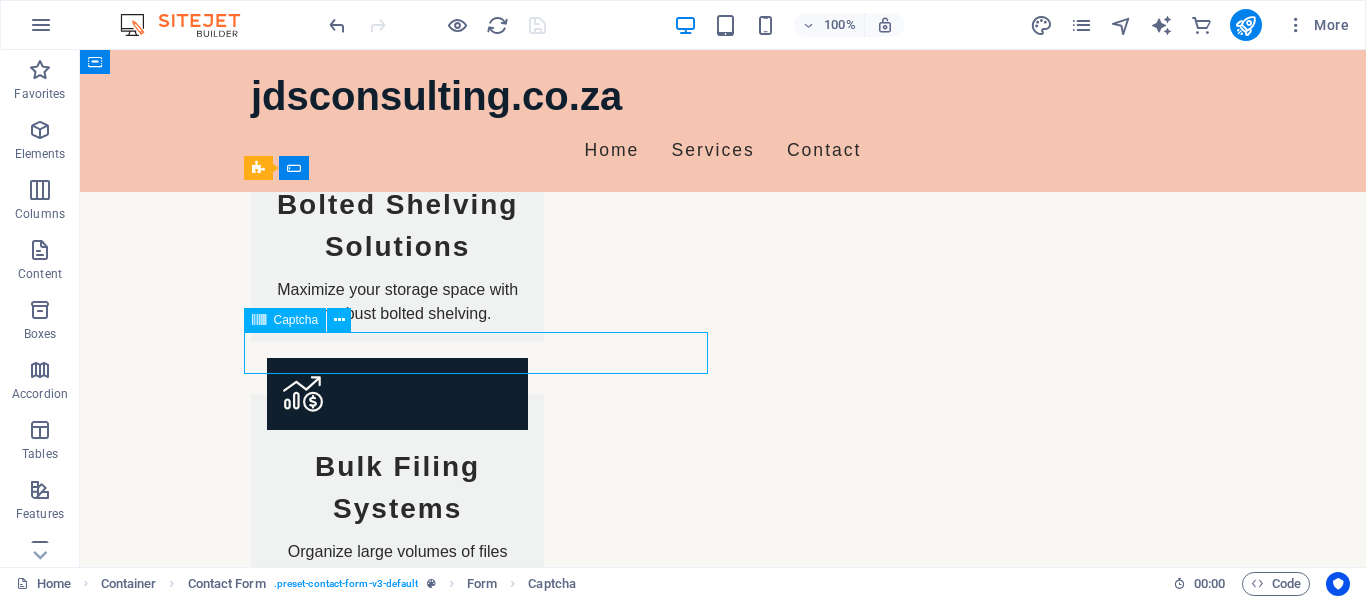 click on "Unreadable? Load new" at bounding box center (483, 1853) 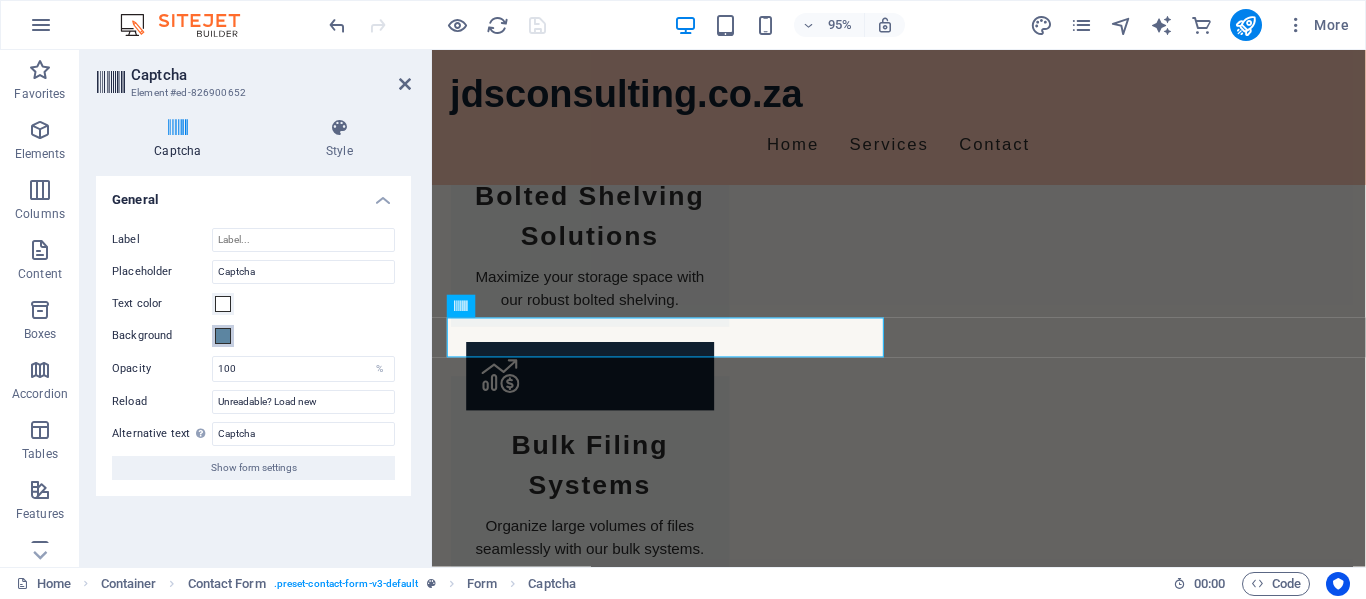 click at bounding box center [223, 336] 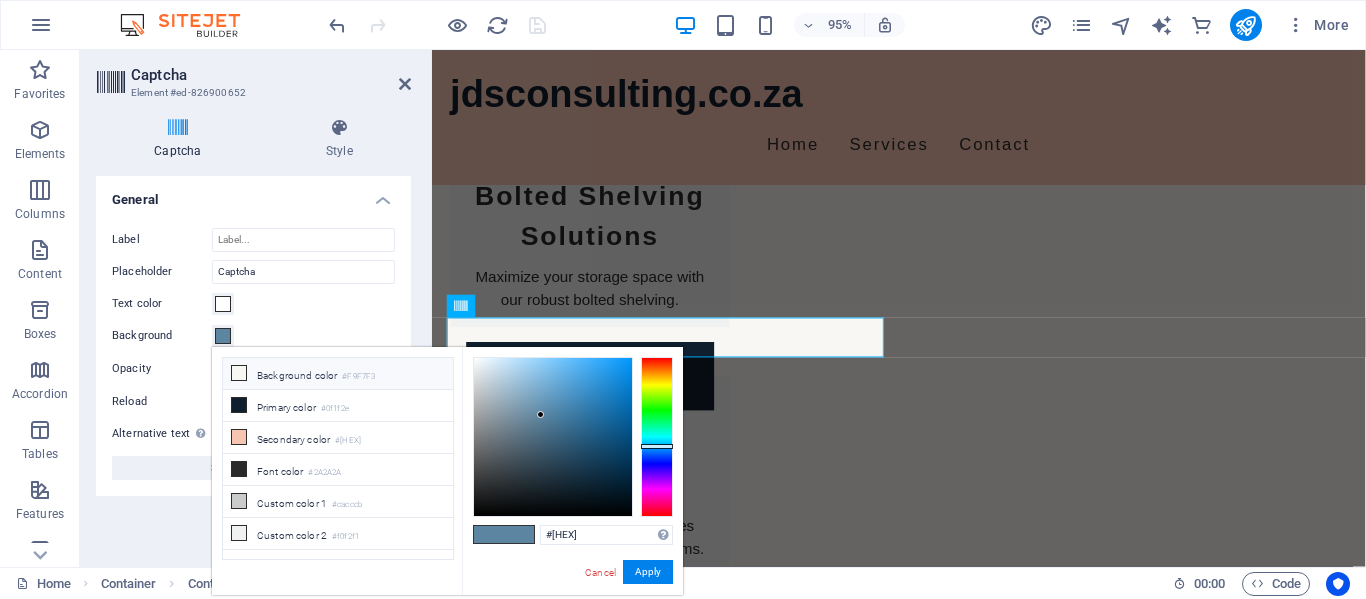 click at bounding box center (239, 373) 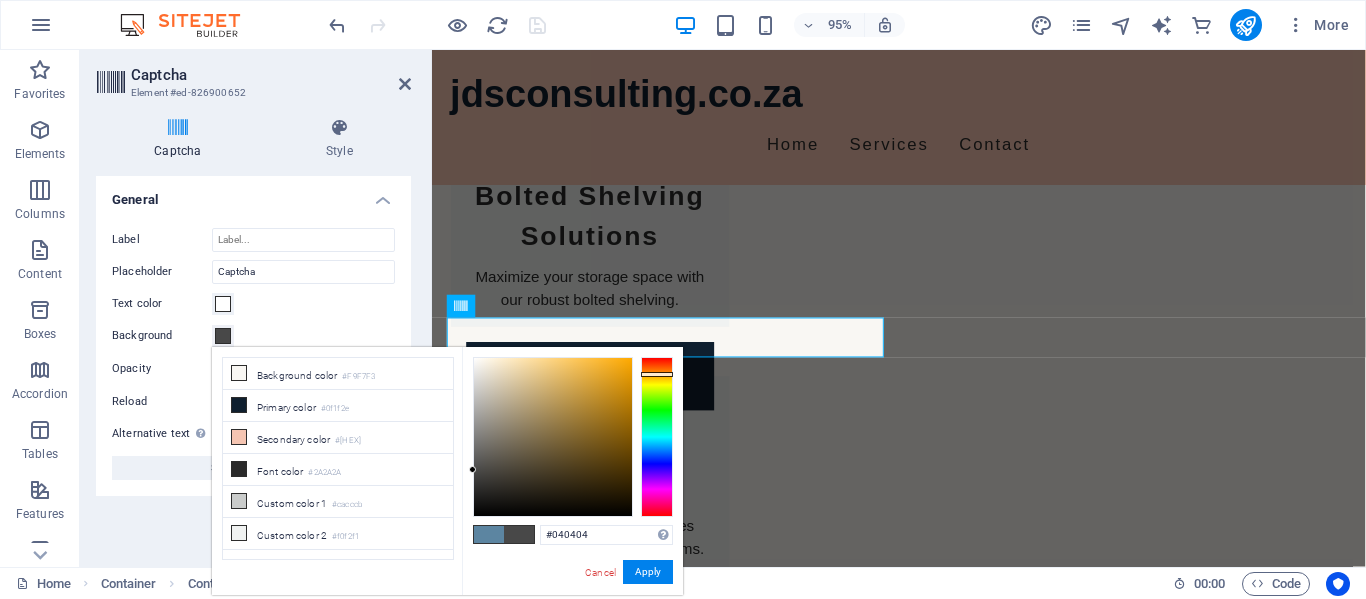 type on "#000000" 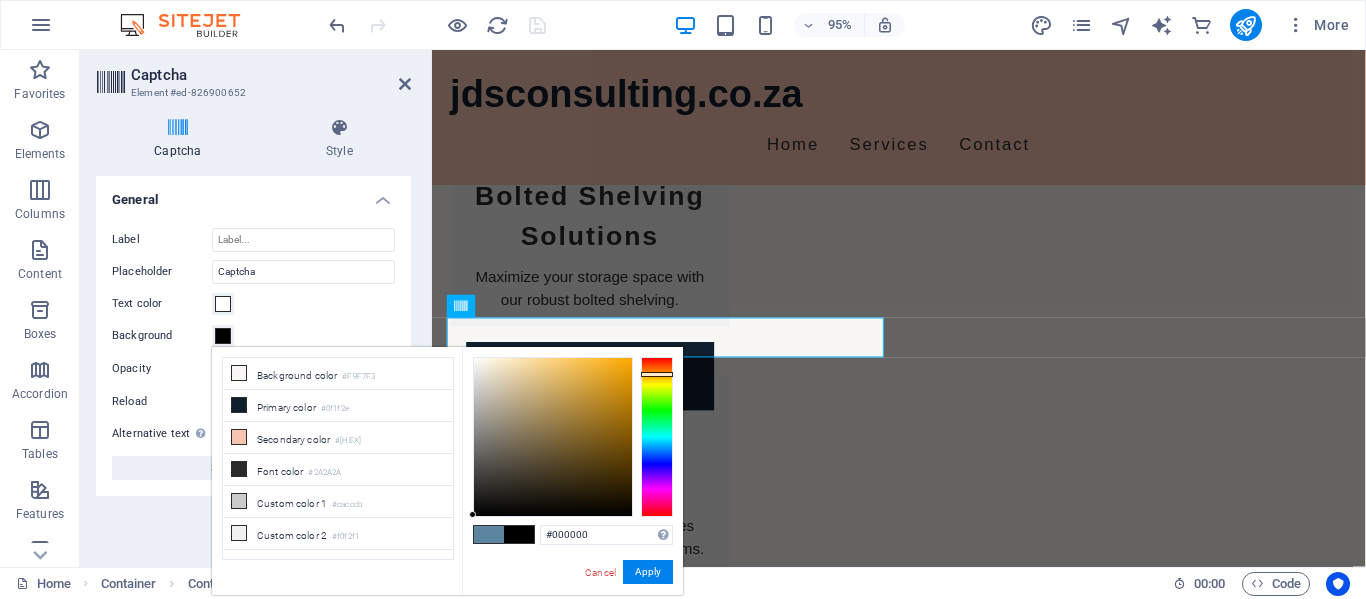 drag, startPoint x: 477, startPoint y: 357, endPoint x: 454, endPoint y: 565, distance: 209.26778 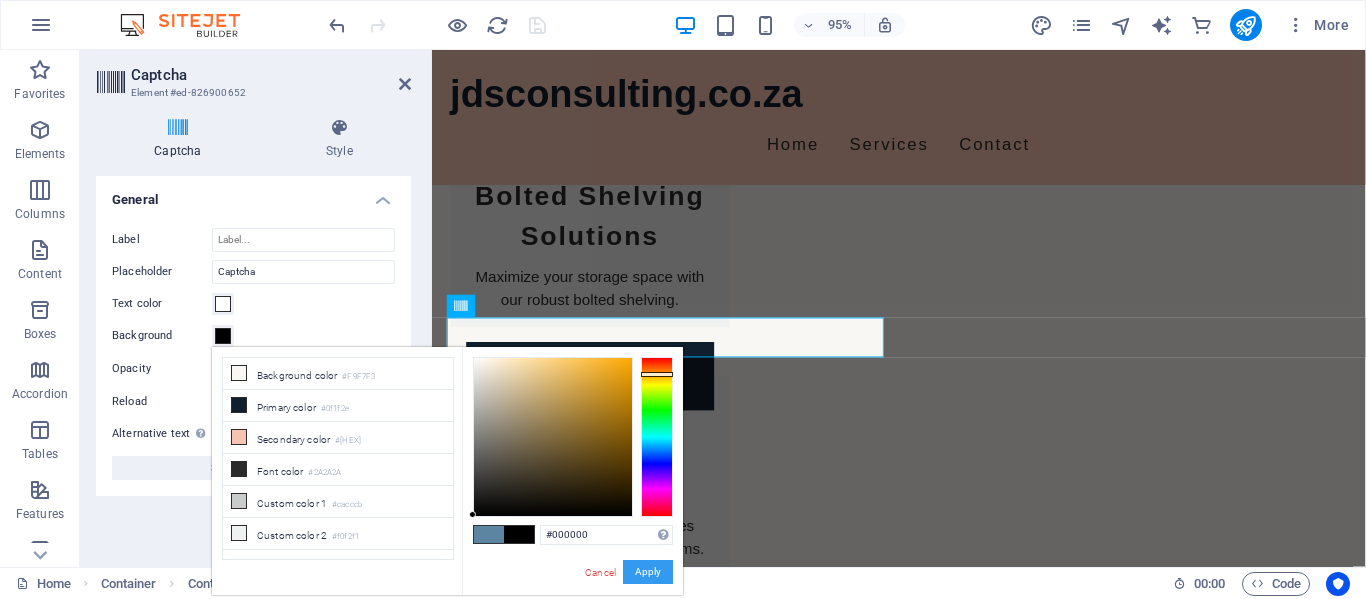 click on "Apply" at bounding box center [648, 572] 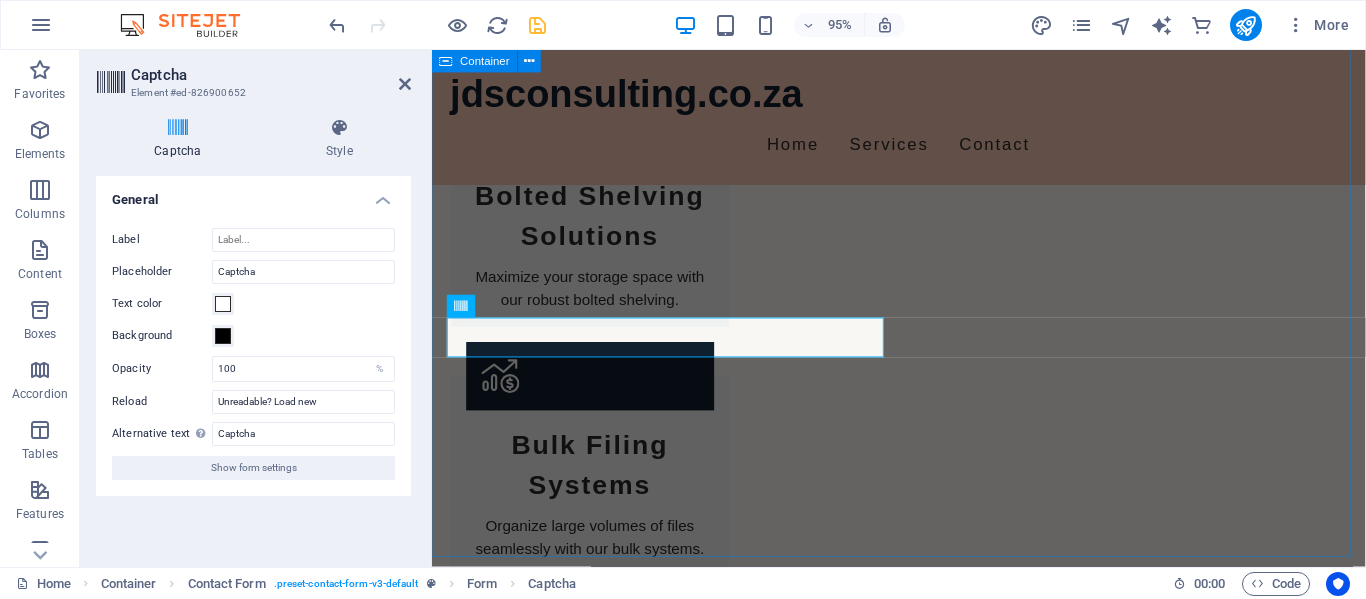 click on "Get in Touch   I have read and understand the privacy policy. Unreadable? Load new Submit Inquiry" at bounding box center [923, 1804] 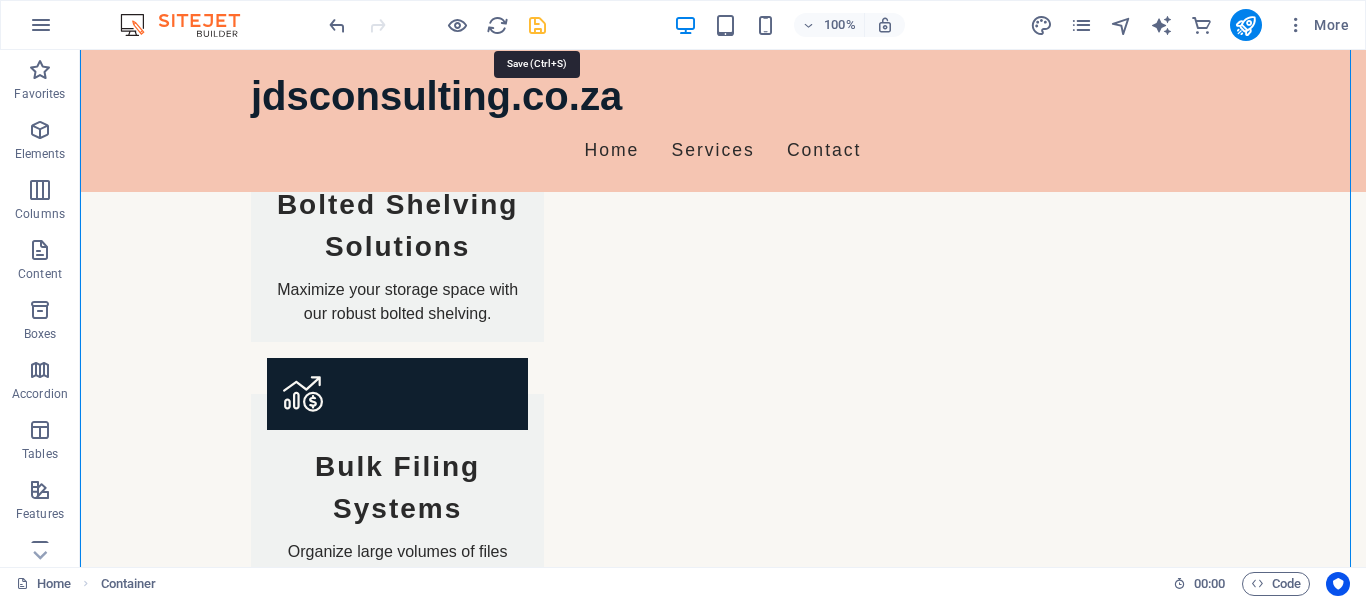 click at bounding box center (537, 25) 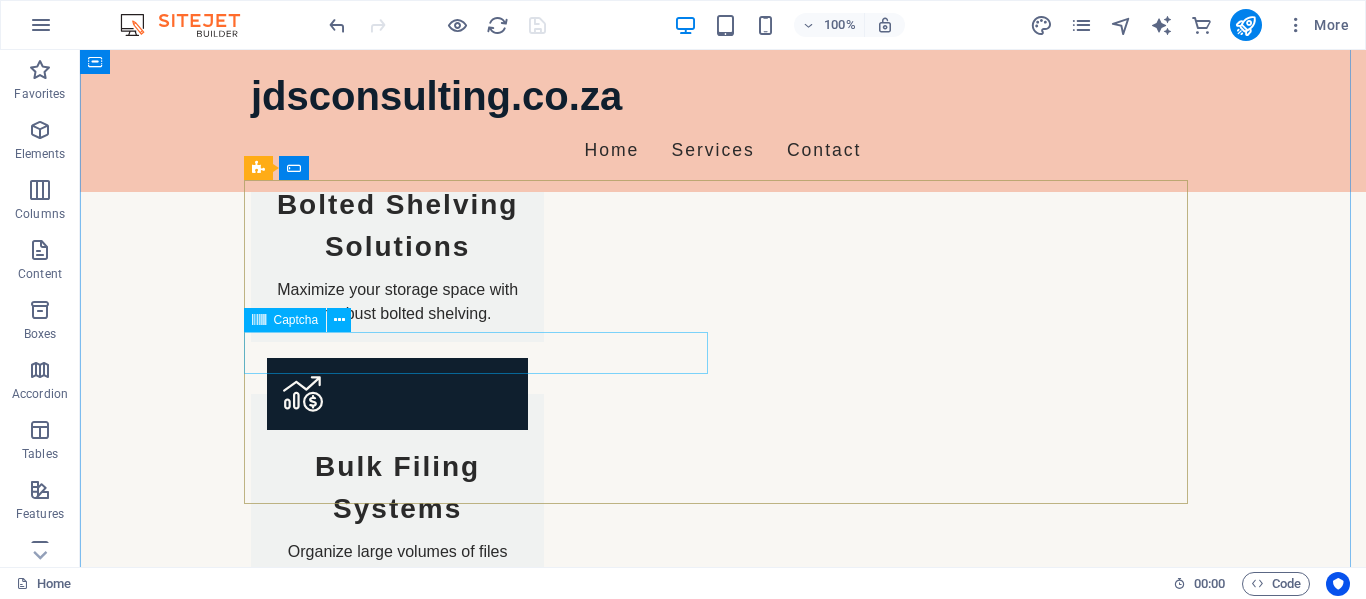 click on "Unreadable? Load new" at bounding box center [483, 1853] 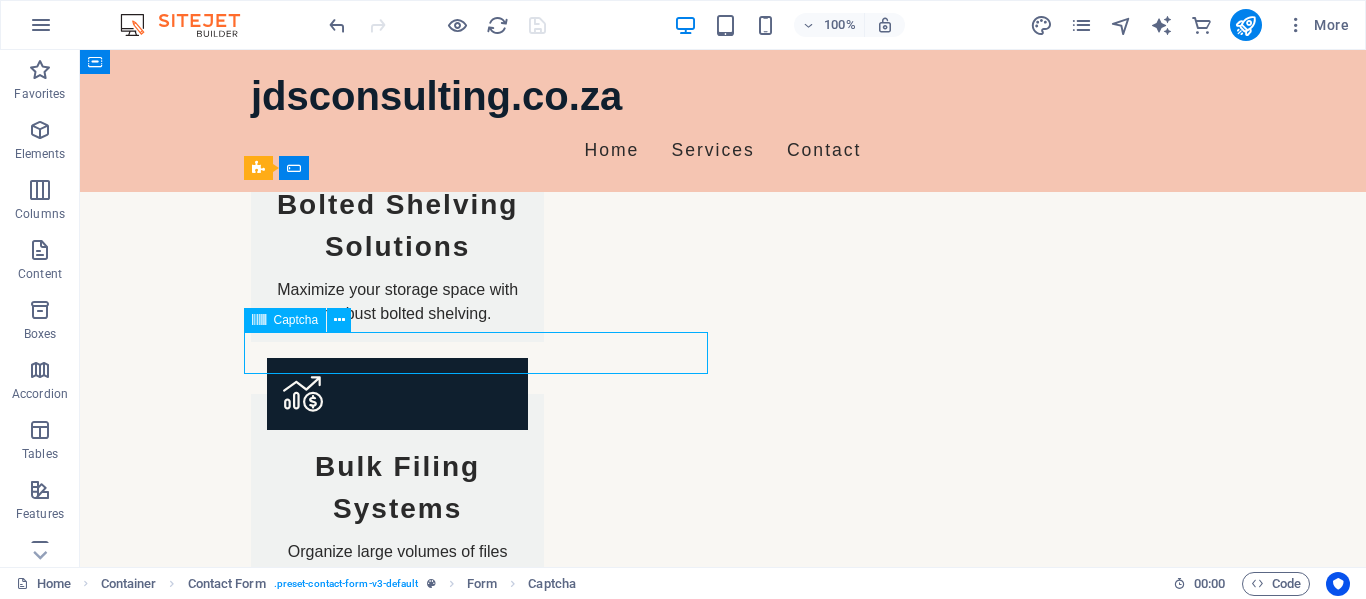 click on "Unreadable? Load new" at bounding box center [483, 1853] 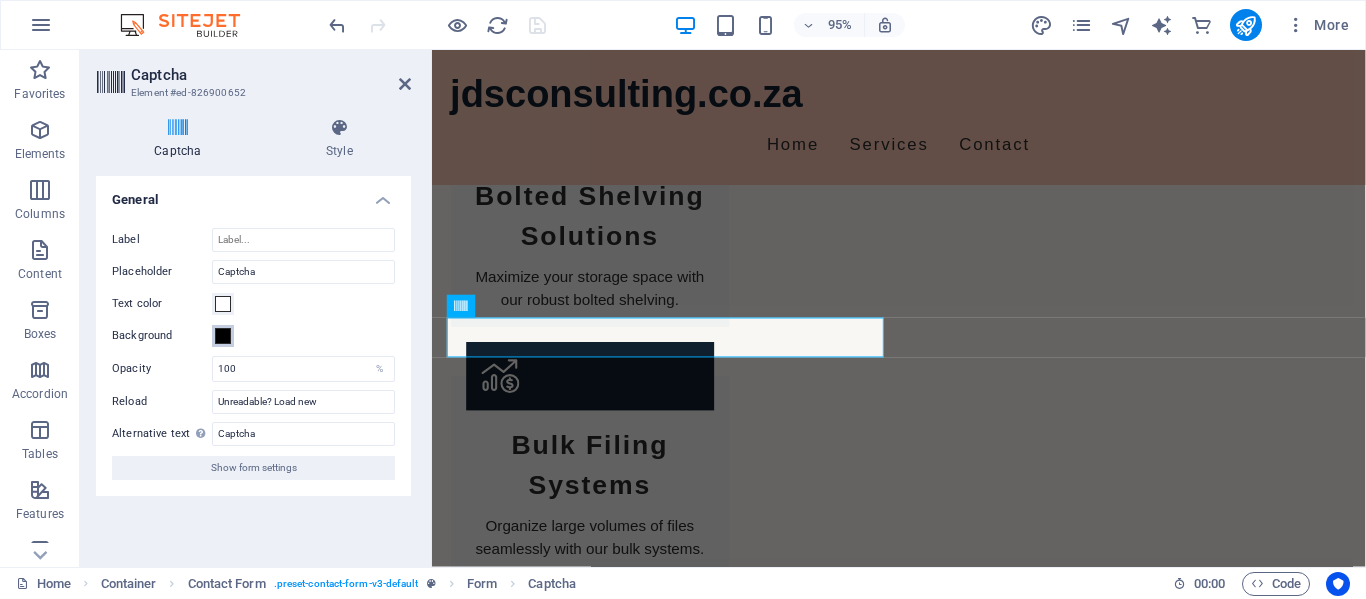click at bounding box center (223, 336) 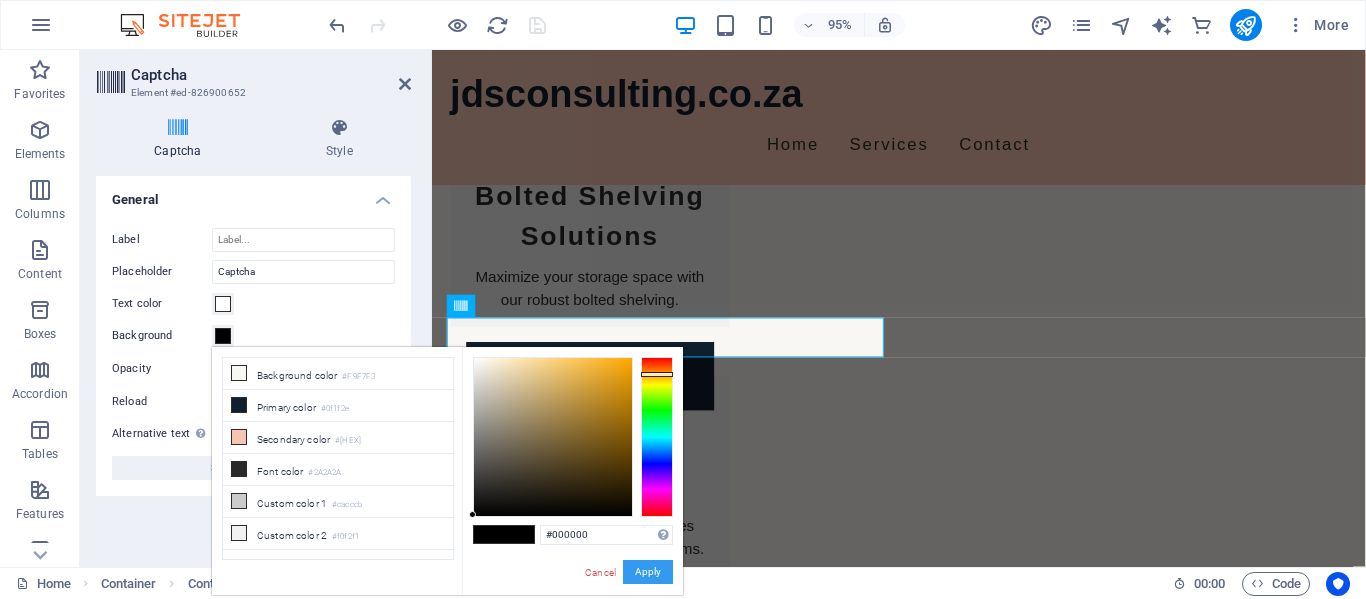 click on "Apply" at bounding box center [648, 572] 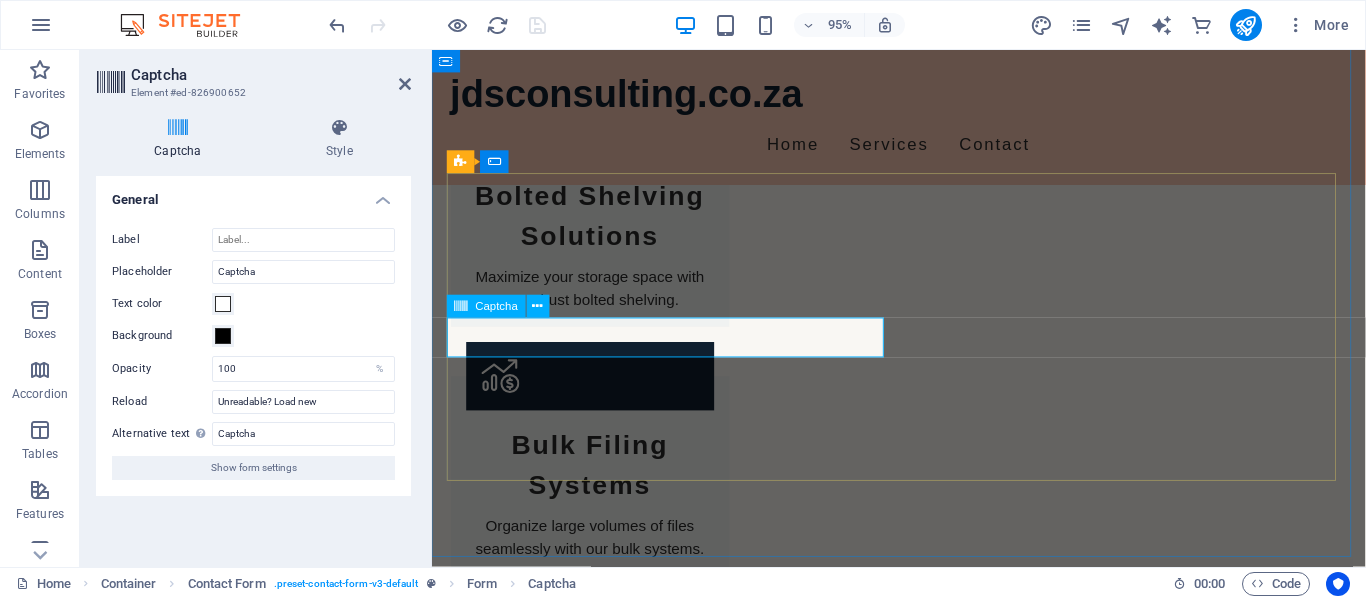 click at bounding box center [642, 1853] 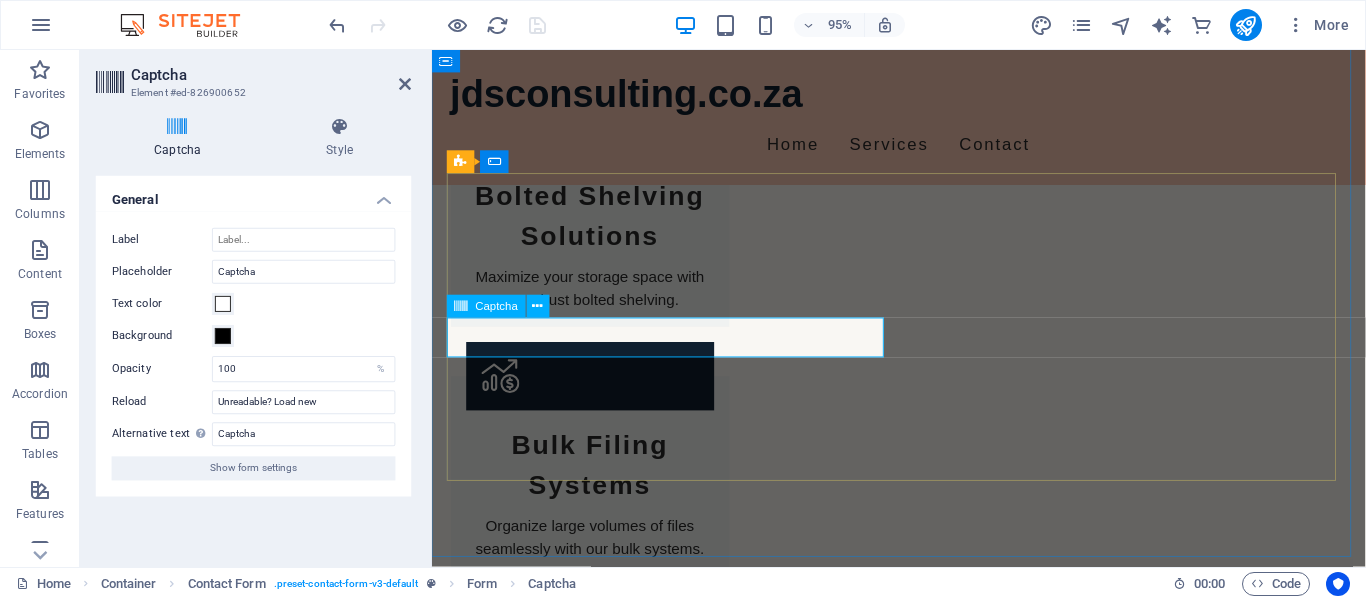 click at bounding box center [642, 1853] 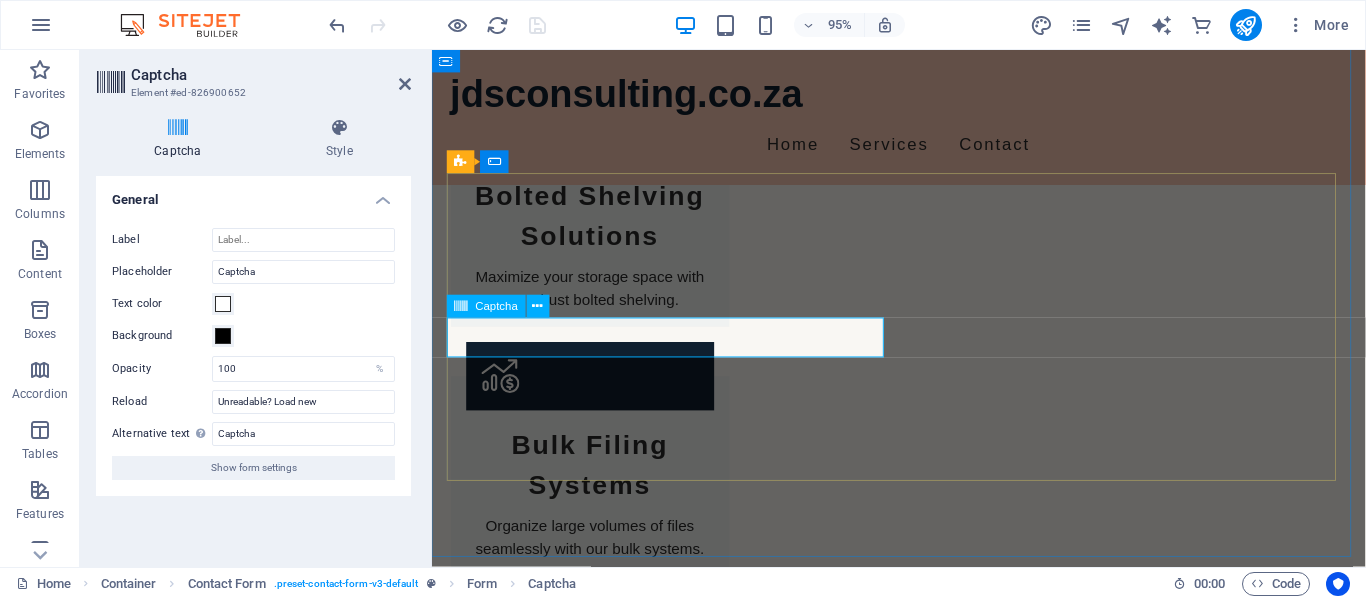 click at bounding box center (461, 306) 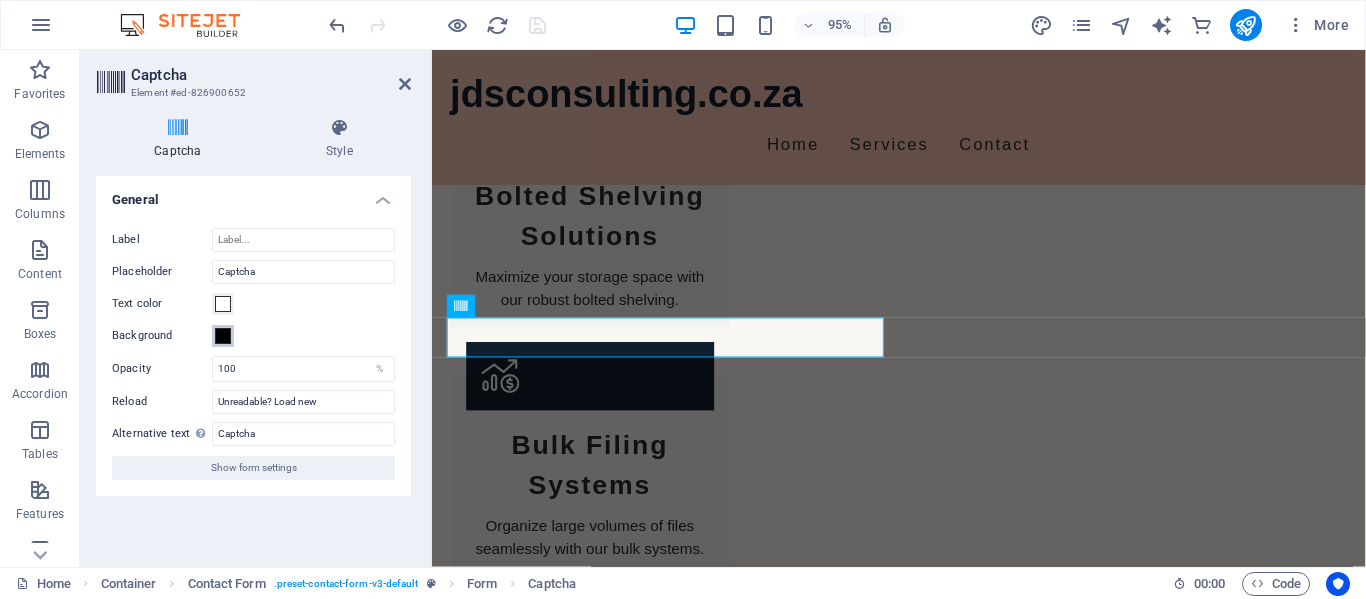 click at bounding box center [223, 336] 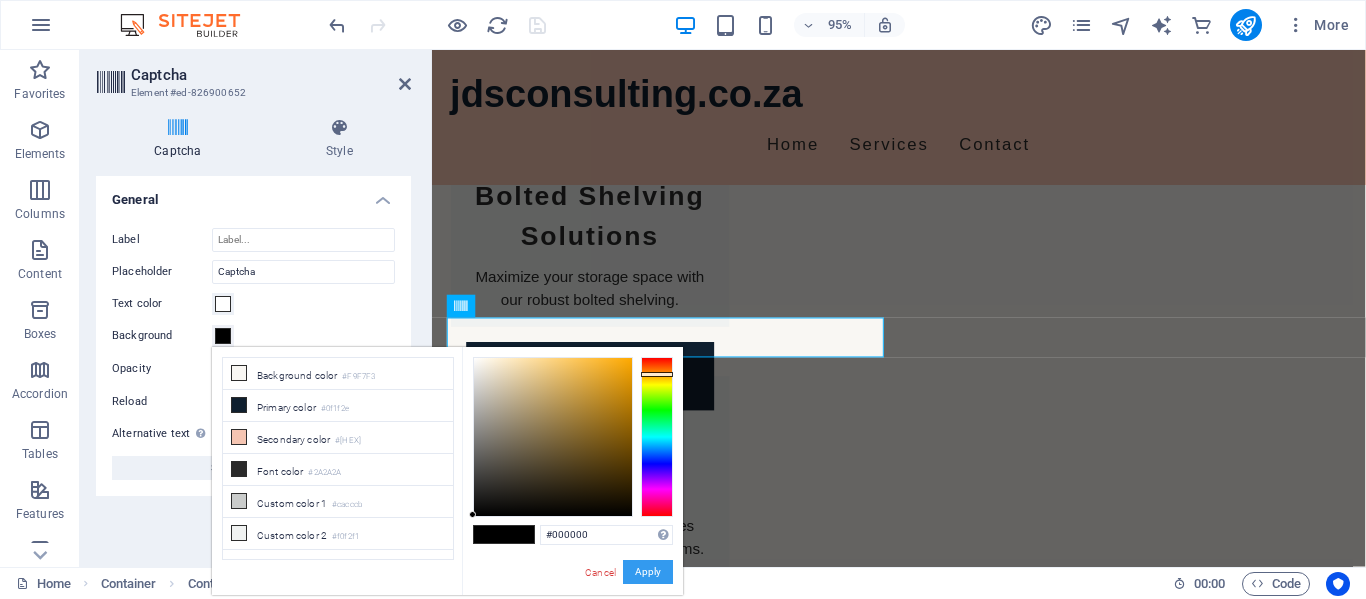 click on "Apply" at bounding box center [648, 572] 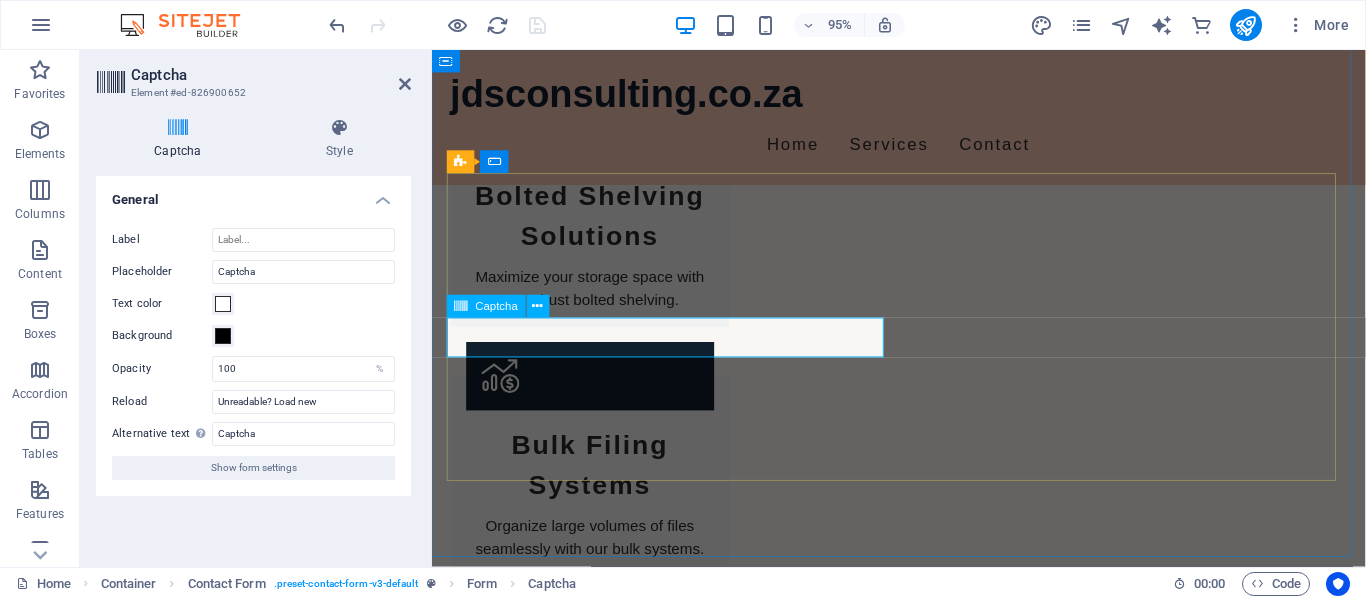 click on "Unreadable? Load new" at bounding box center [684, 1853] 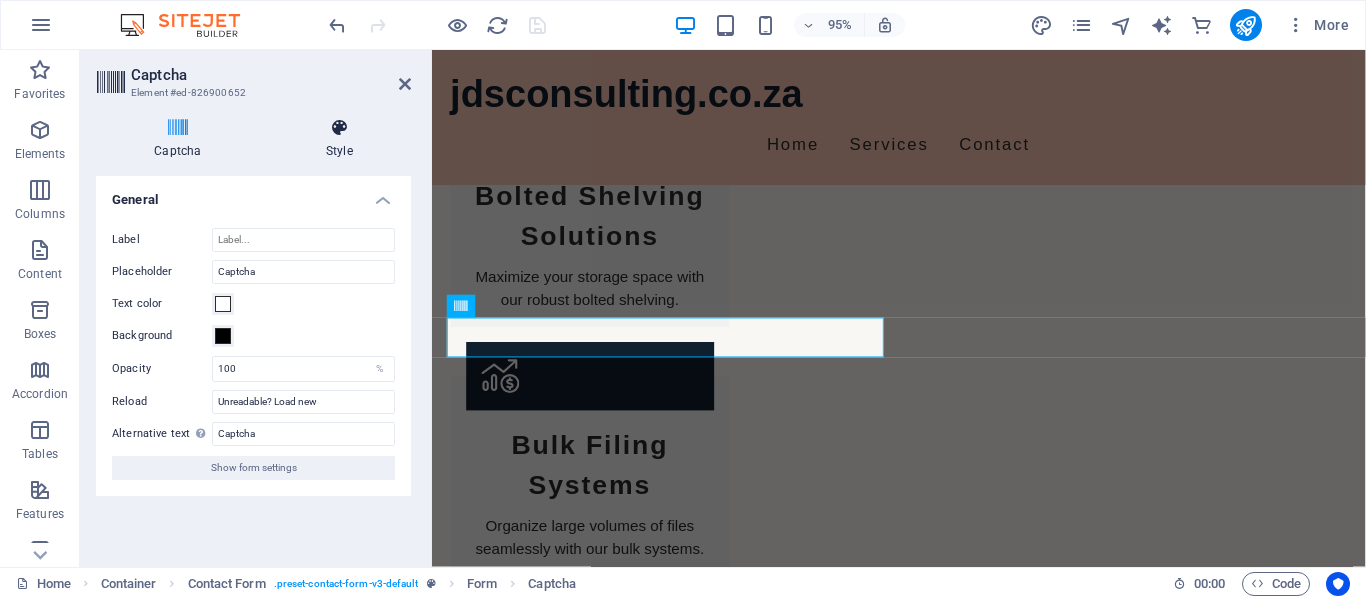 click at bounding box center (339, 128) 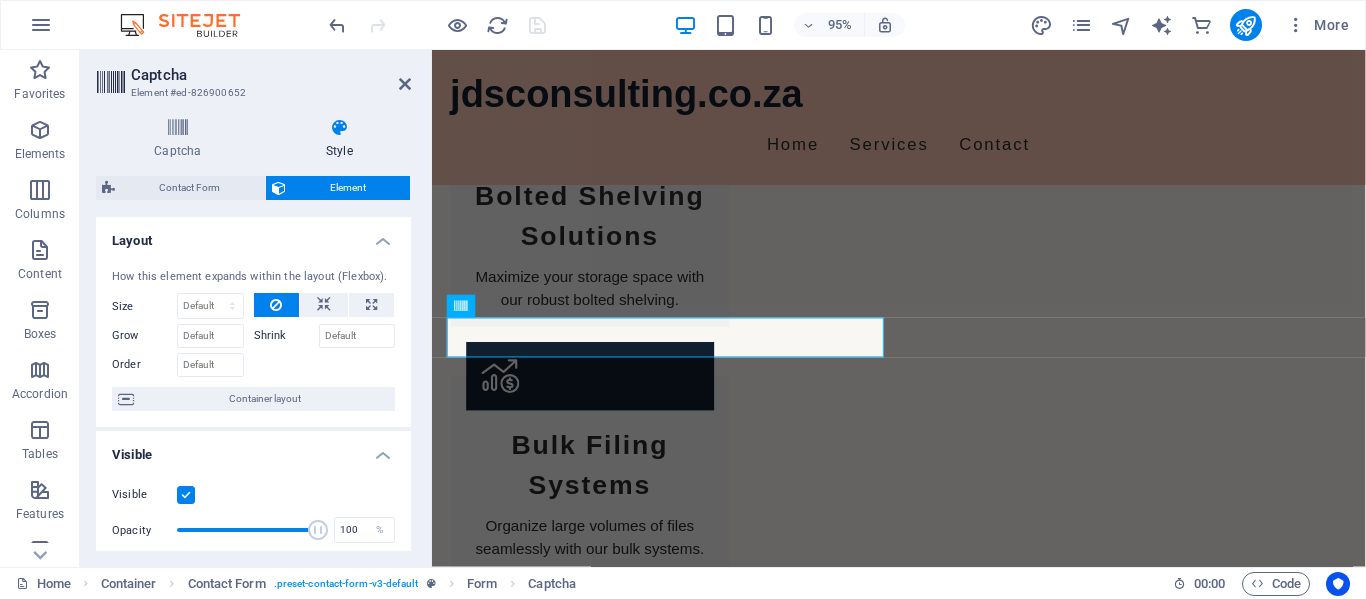 drag, startPoint x: 406, startPoint y: 314, endPoint x: 403, endPoint y: 381, distance: 67.06713 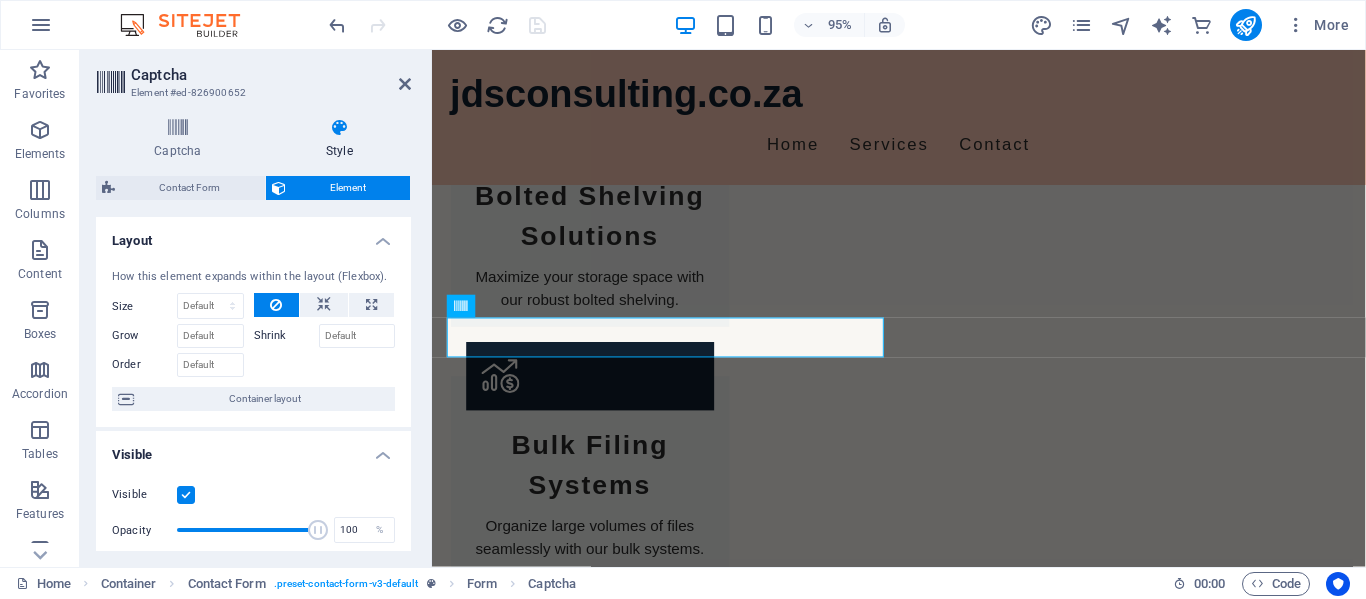 click on "How this element expands within the layout (Flexbox). Size Default auto px % 1/1 1/2 1/3 1/4 1/5 1/6 1/7 1/8 1/9 1/10 Grow Shrink Order Container layout" at bounding box center [253, 340] 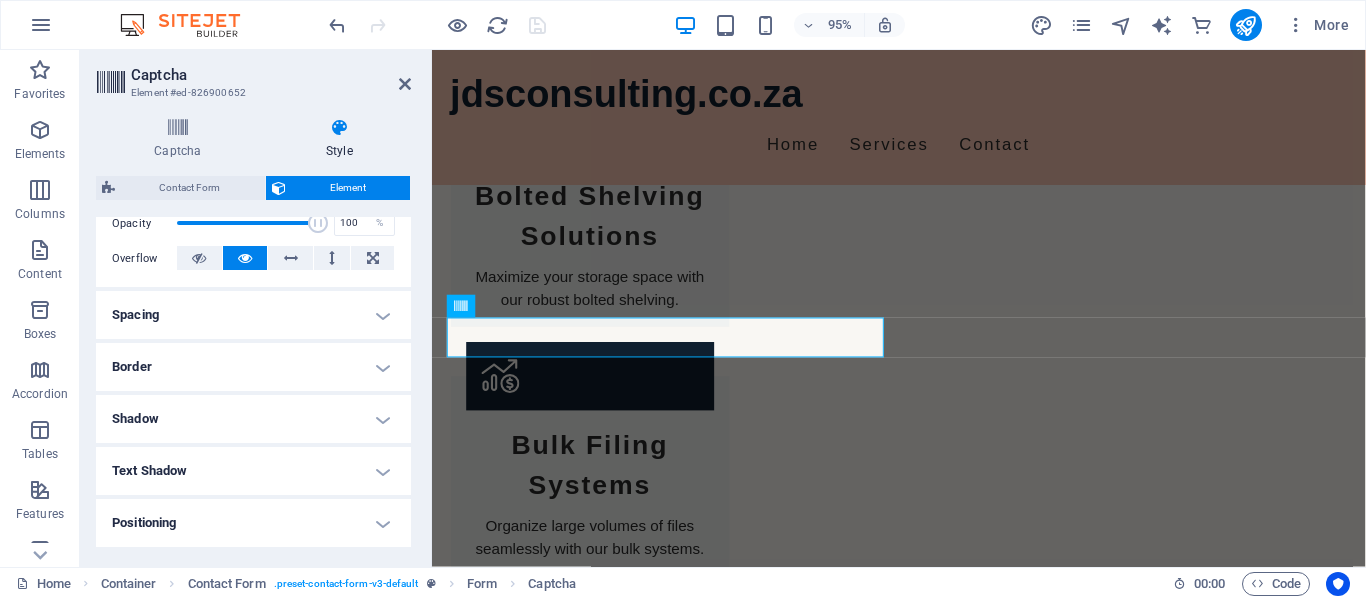 scroll, scrollTop: 0, scrollLeft: 0, axis: both 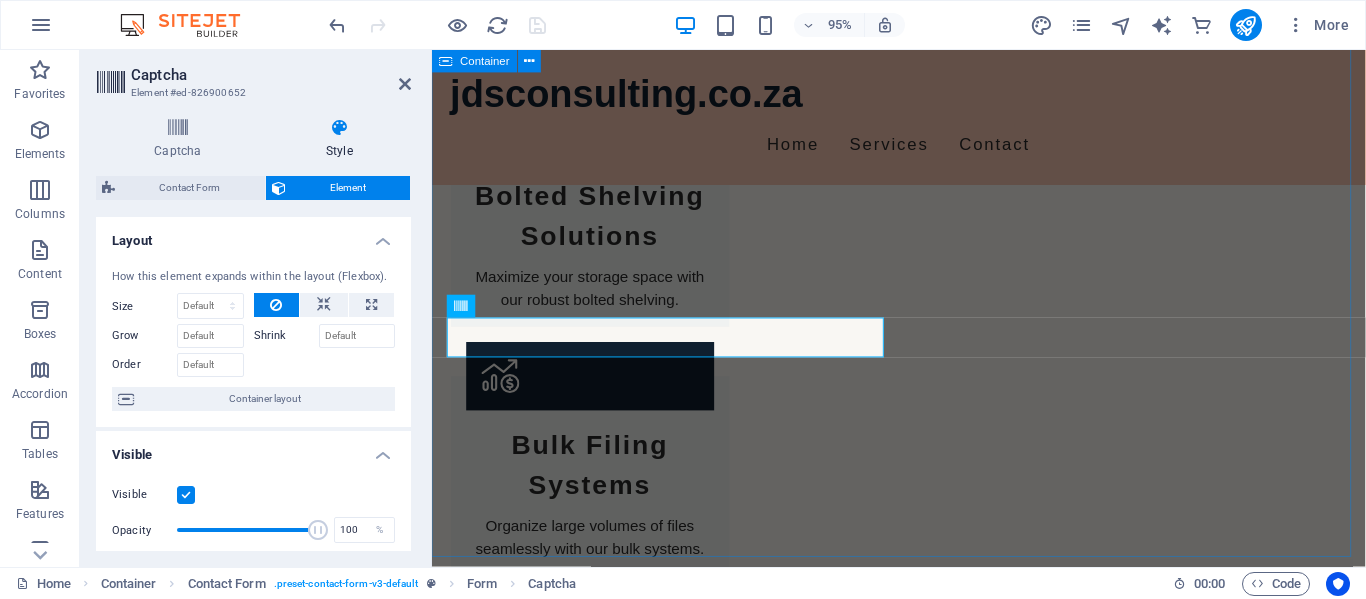 click on "Get in Touch   I have read and understand the privacy policy. Unreadable? Load new Submit Inquiry" at bounding box center (923, 1804) 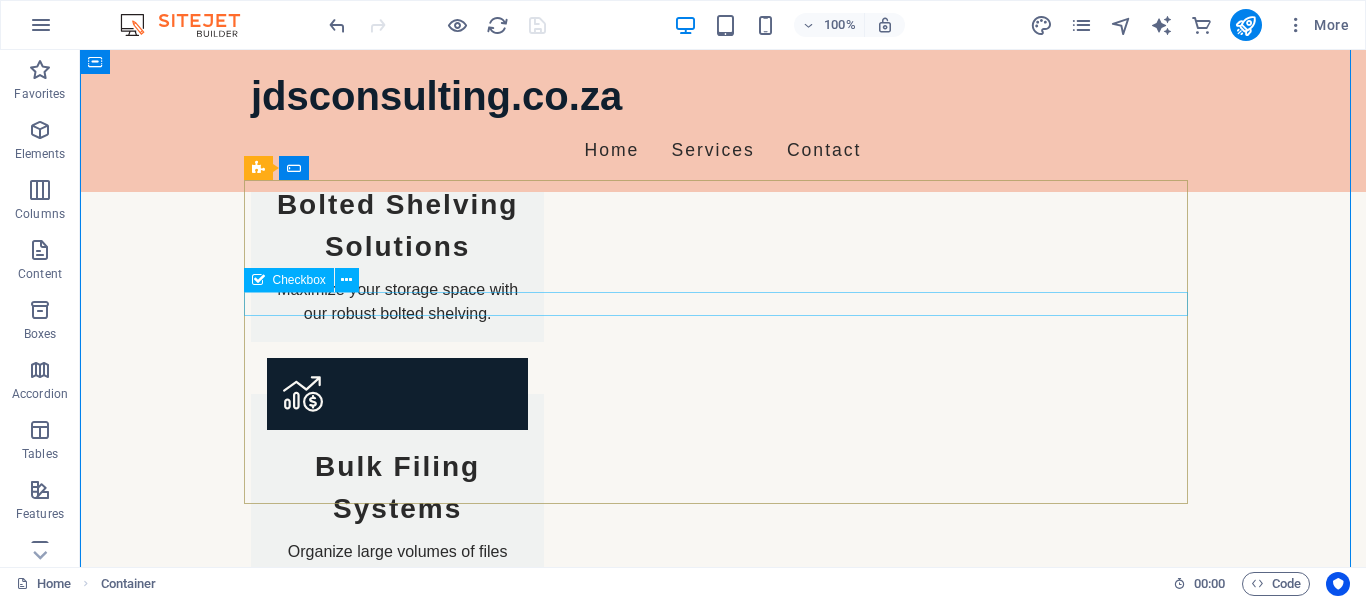 click on "I have read and understand the privacy policy." at bounding box center (723, 1804) 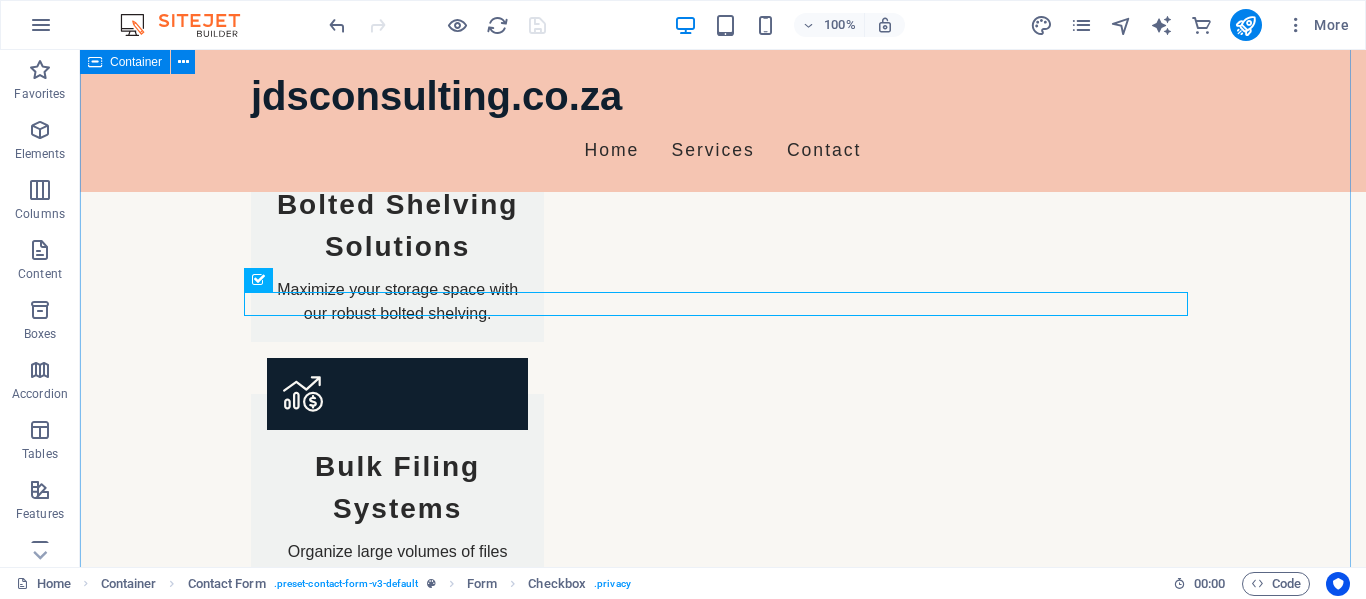 click on "Get in Touch   I have read and understand the privacy policy. Unreadable? Load new Submit Inquiry" at bounding box center [723, 1804] 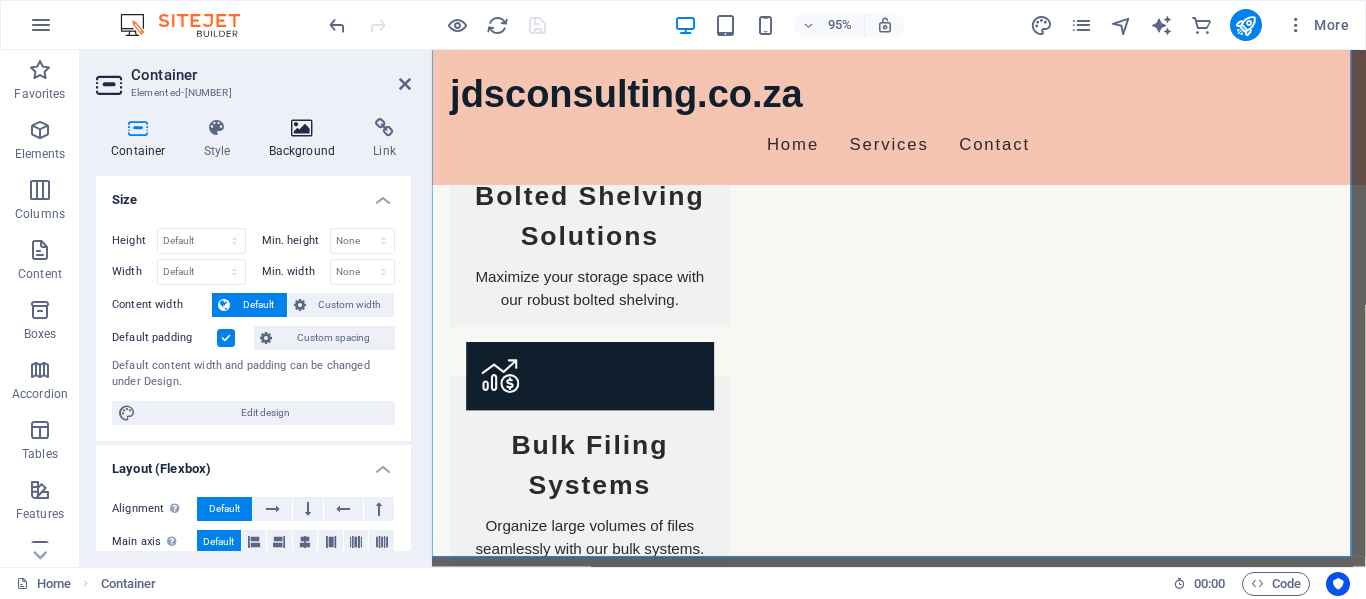 click at bounding box center (302, 128) 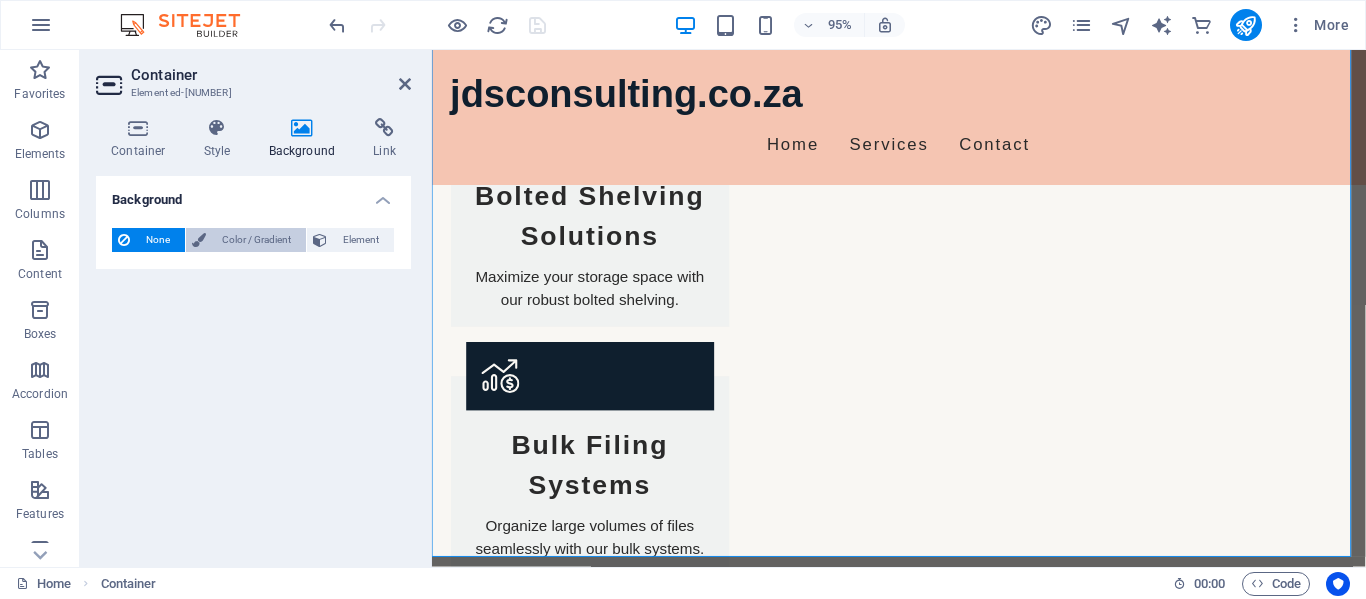 click on "Color / Gradient" at bounding box center [256, 240] 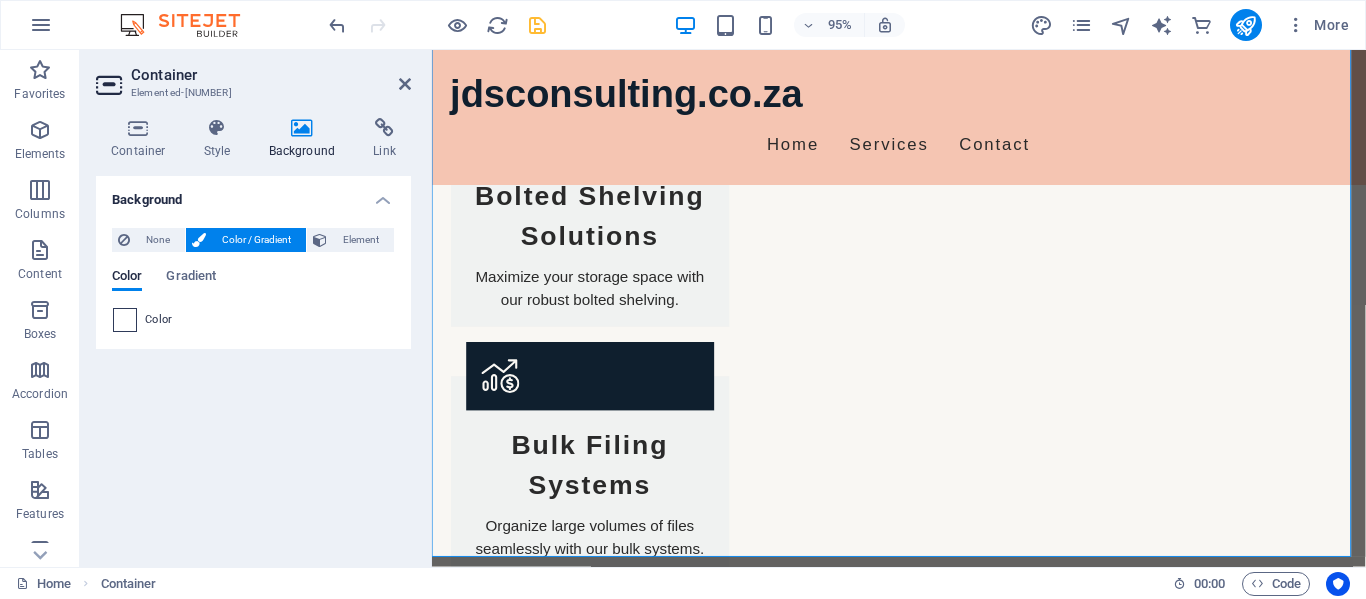 click at bounding box center [125, 320] 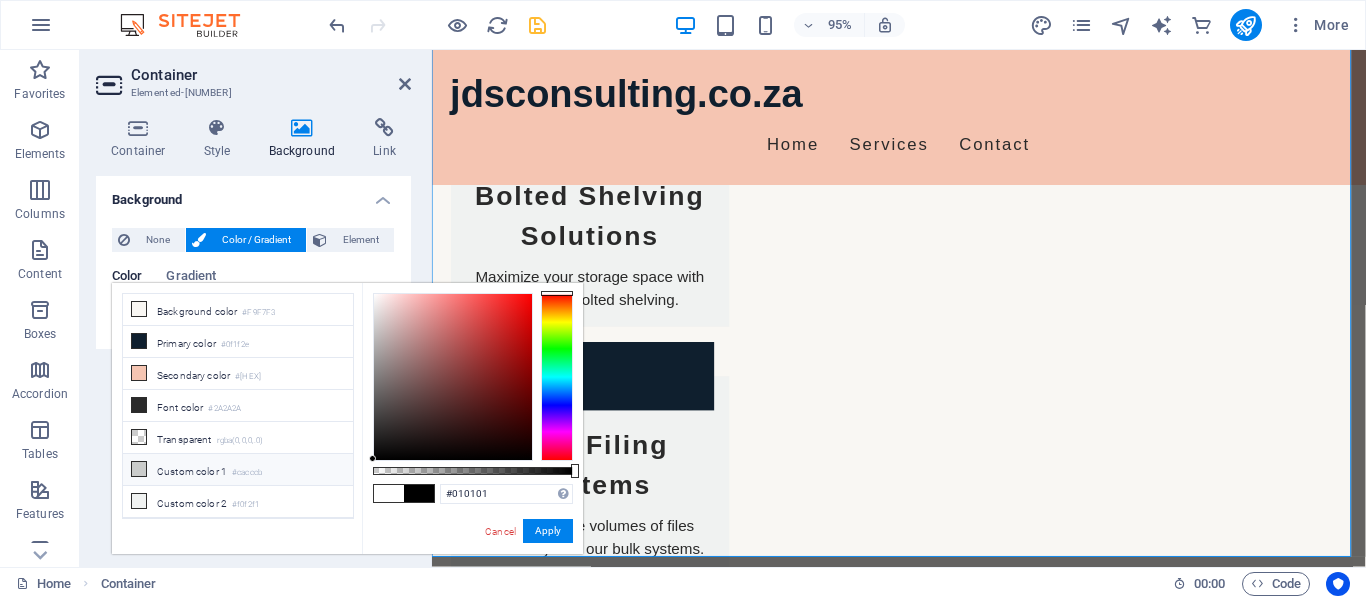 type on "#000000" 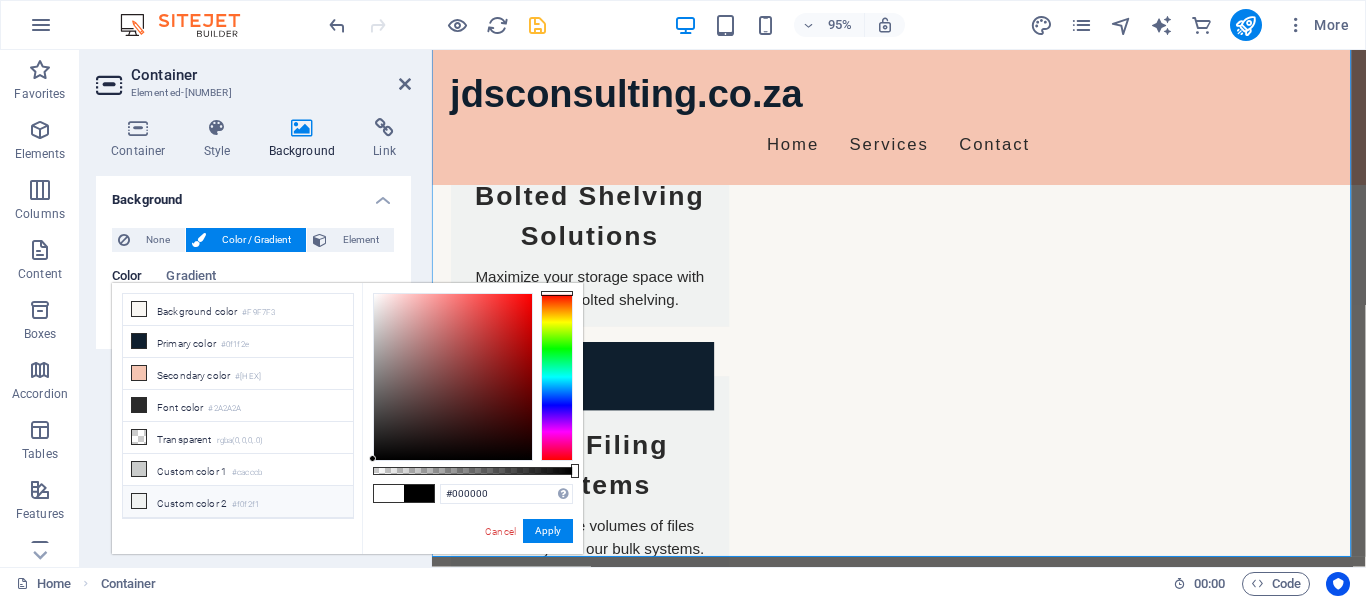 drag, startPoint x: 372, startPoint y: 294, endPoint x: 341, endPoint y: 493, distance: 201.4001 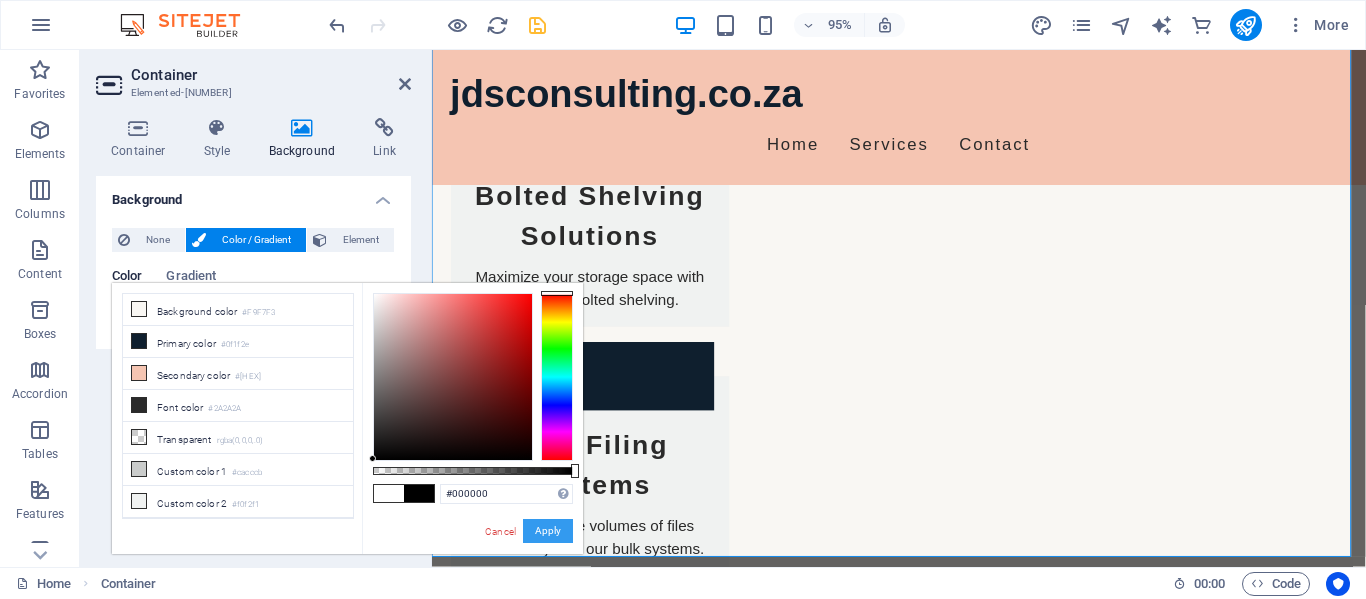 click on "Apply" at bounding box center [548, 531] 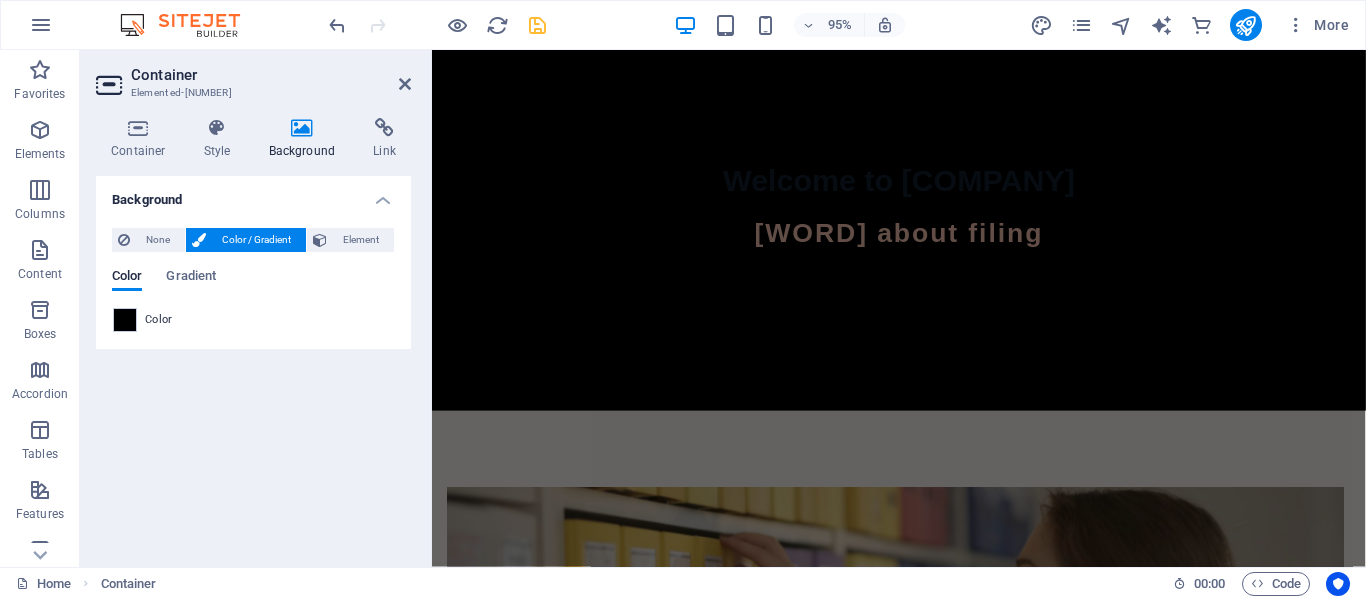 scroll, scrollTop: 0, scrollLeft: 0, axis: both 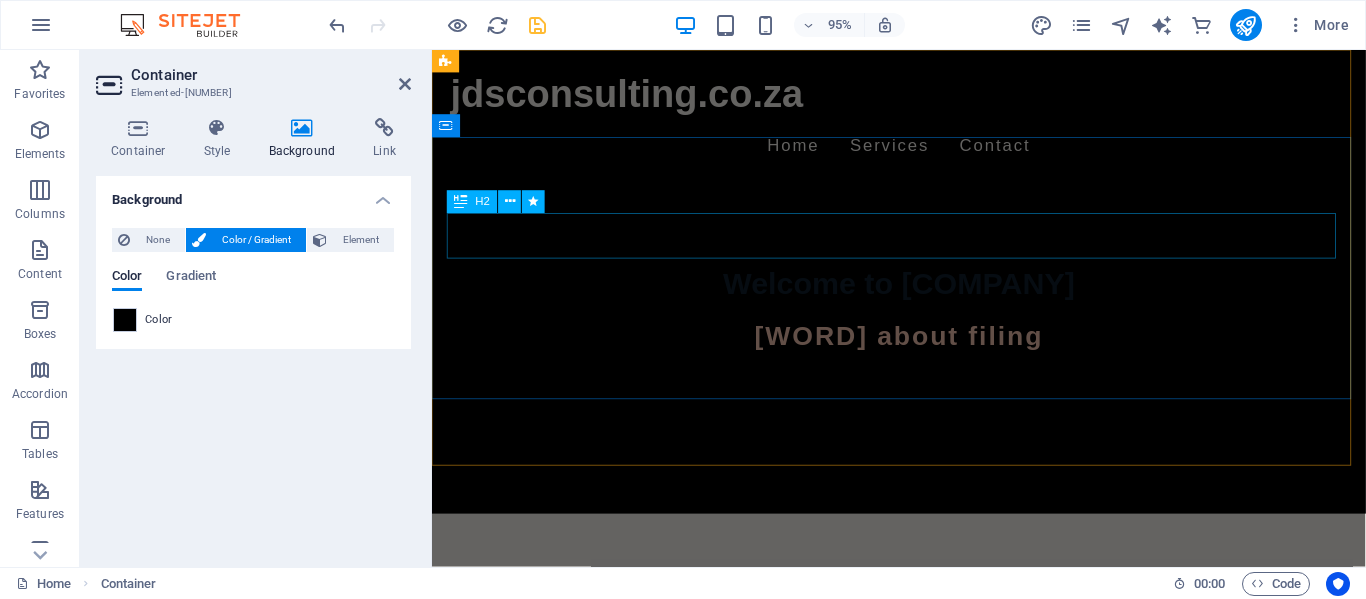 click on "Welcome to JDS Consulting" at bounding box center (924, 296) 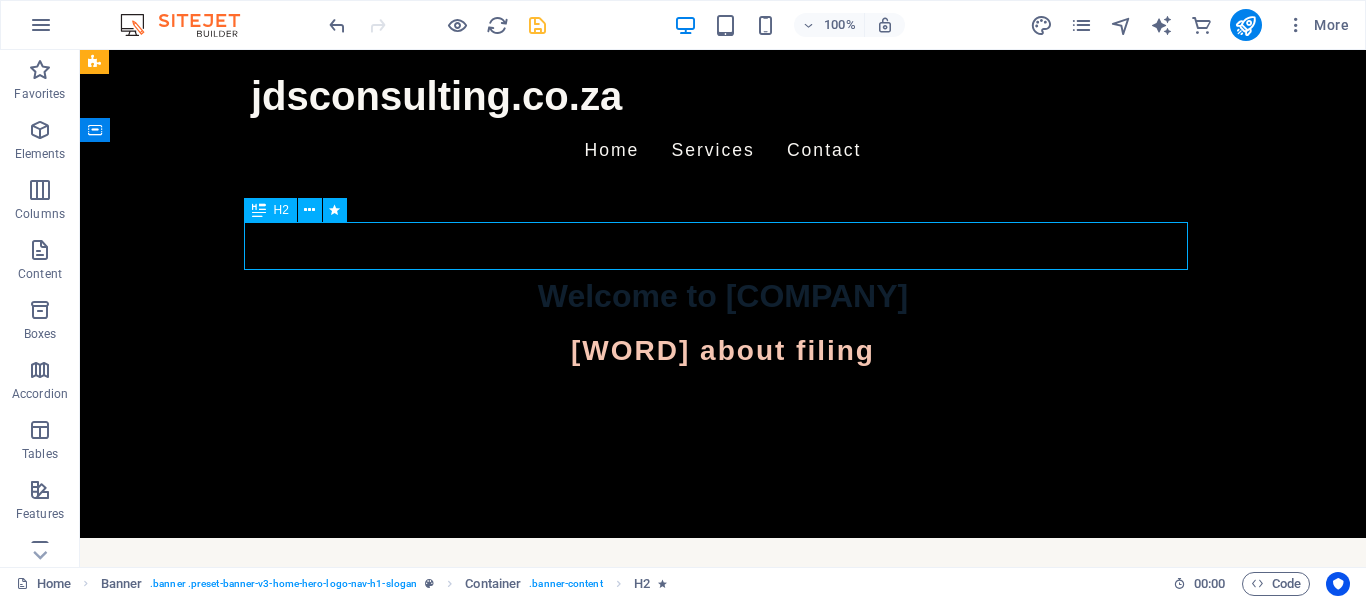 click on "Welcome to JDS Consulting" at bounding box center [723, 296] 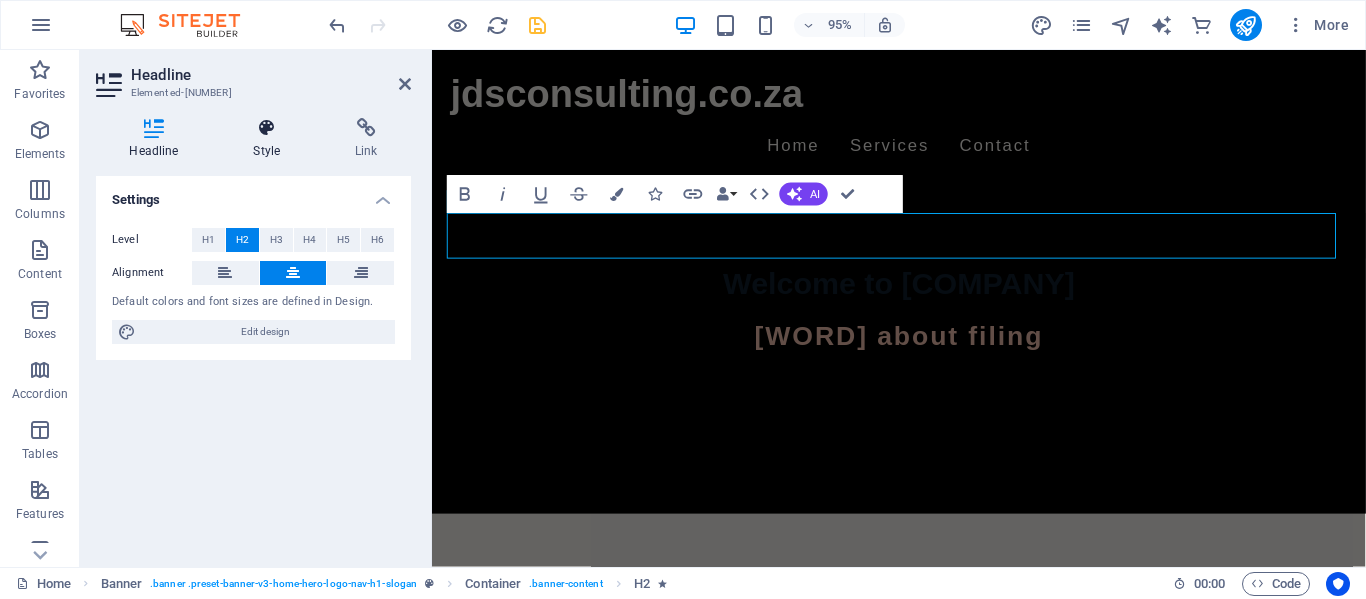 click at bounding box center [267, 128] 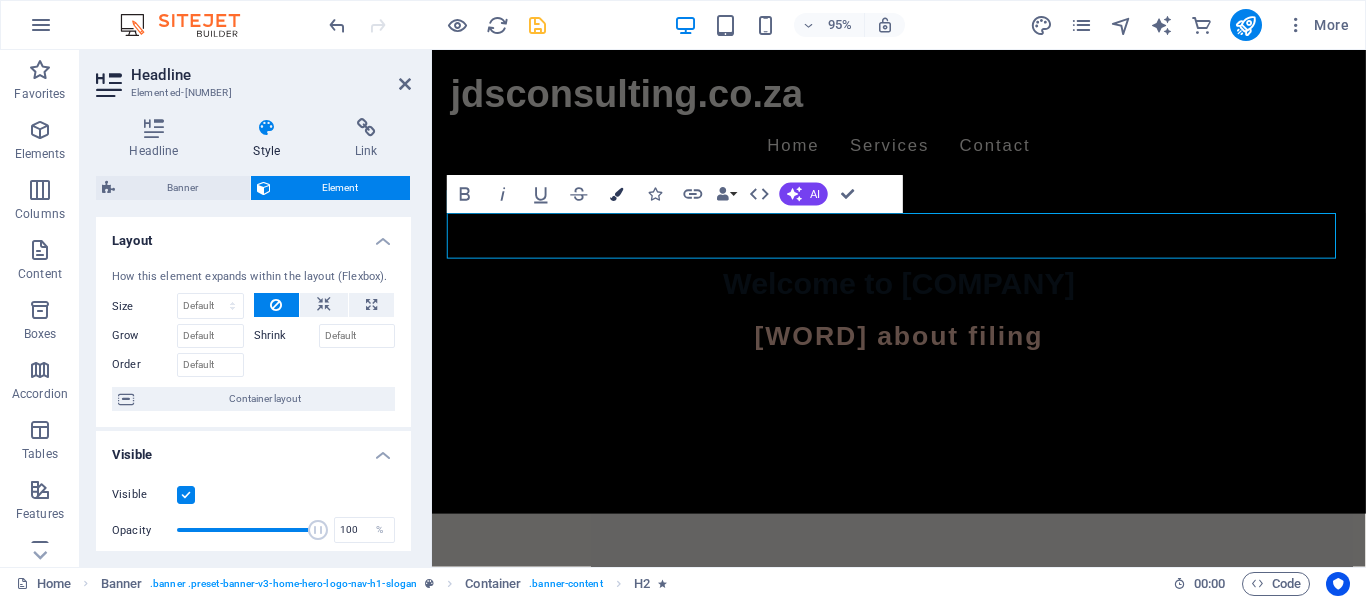 click at bounding box center (617, 194) 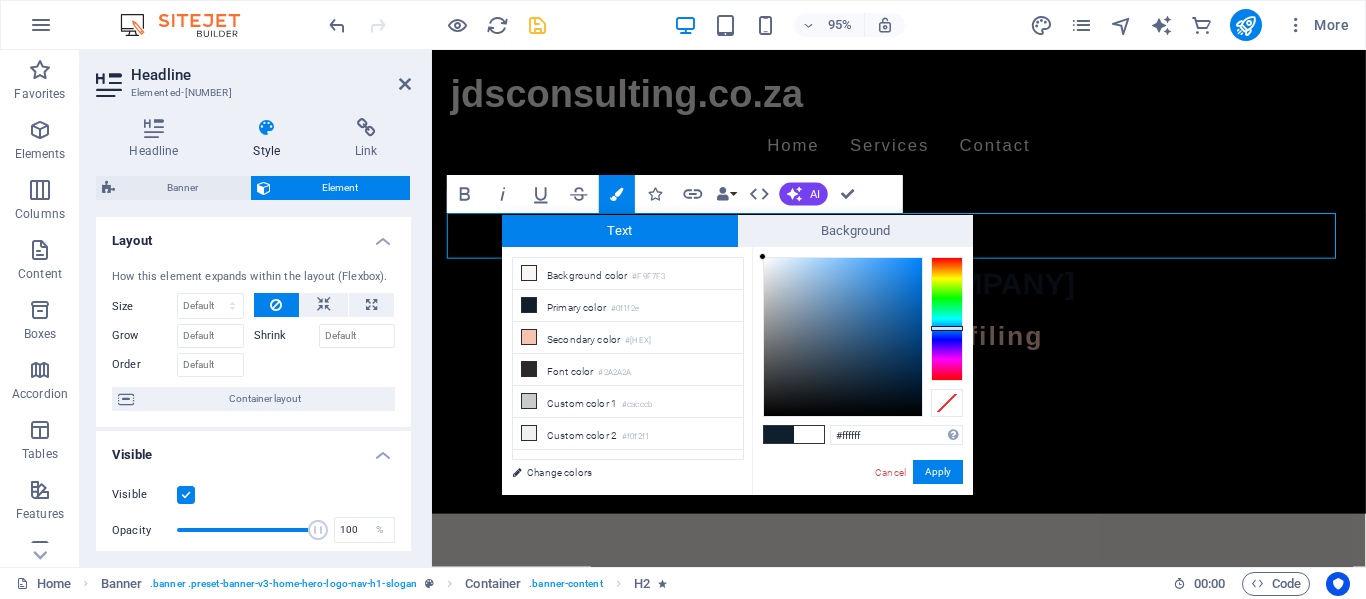 drag, startPoint x: 866, startPoint y: 385, endPoint x: 721, endPoint y: 246, distance: 200.86314 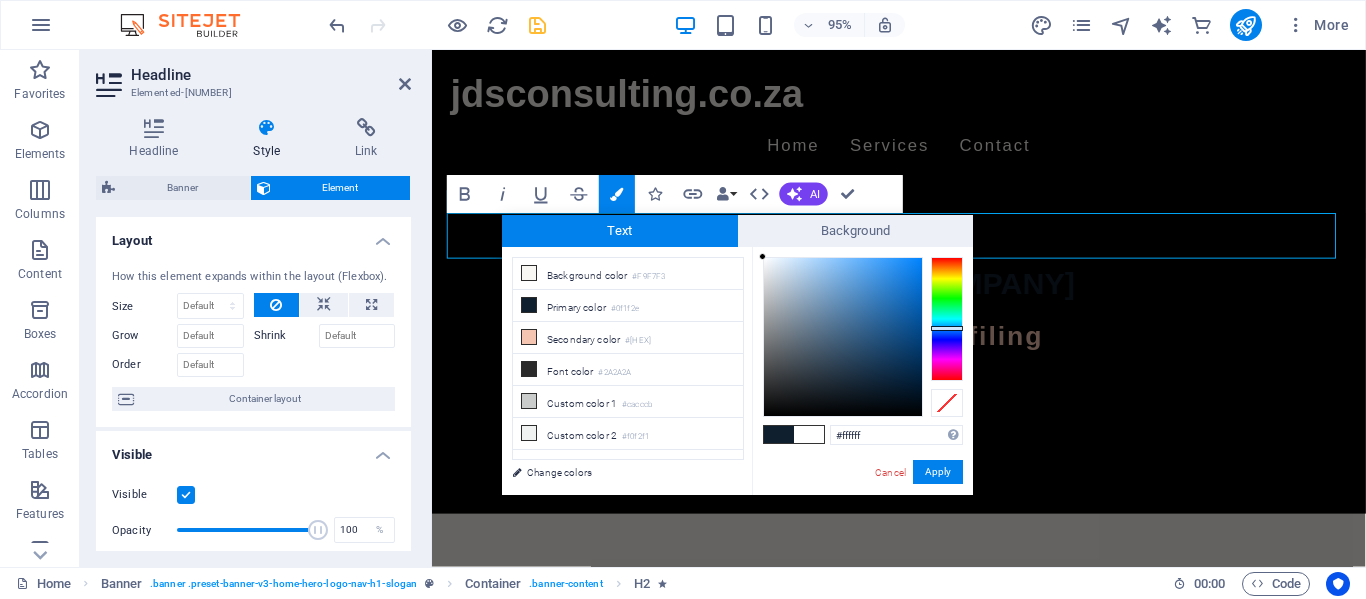 click on "Text
Background
less
Background color
#F9F7F3
Primary color
#0f1f2e
Secondary color
Change colors #ffffff" at bounding box center [737, 355] 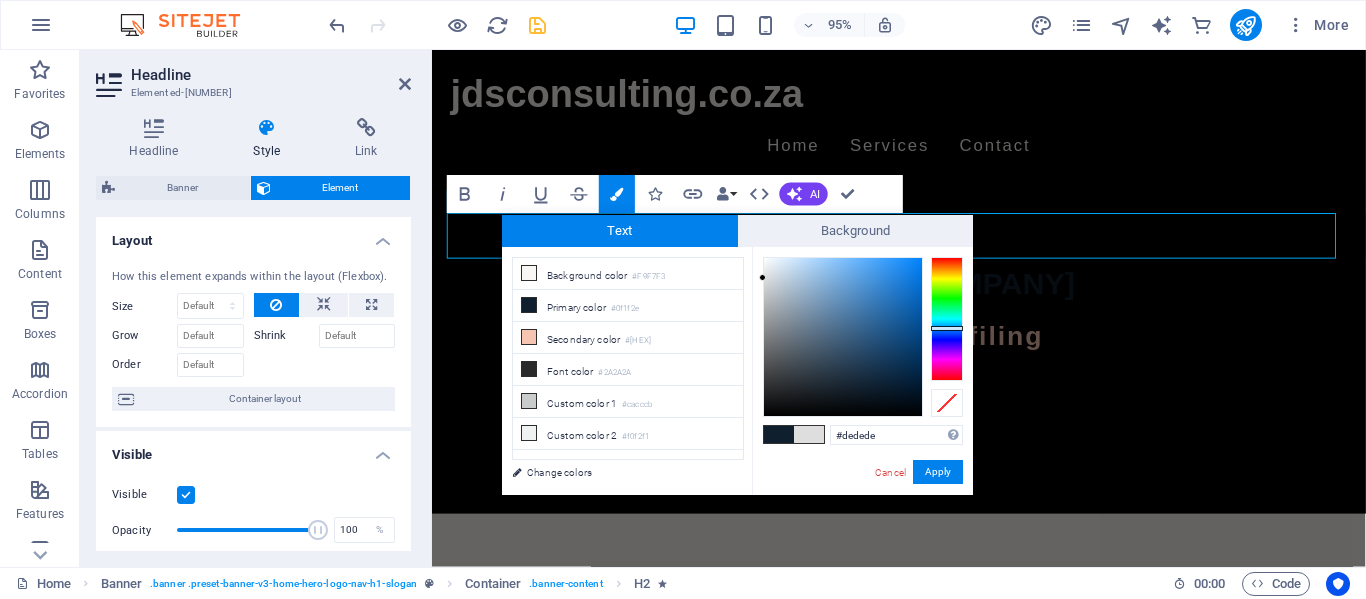 type on "#ffffff" 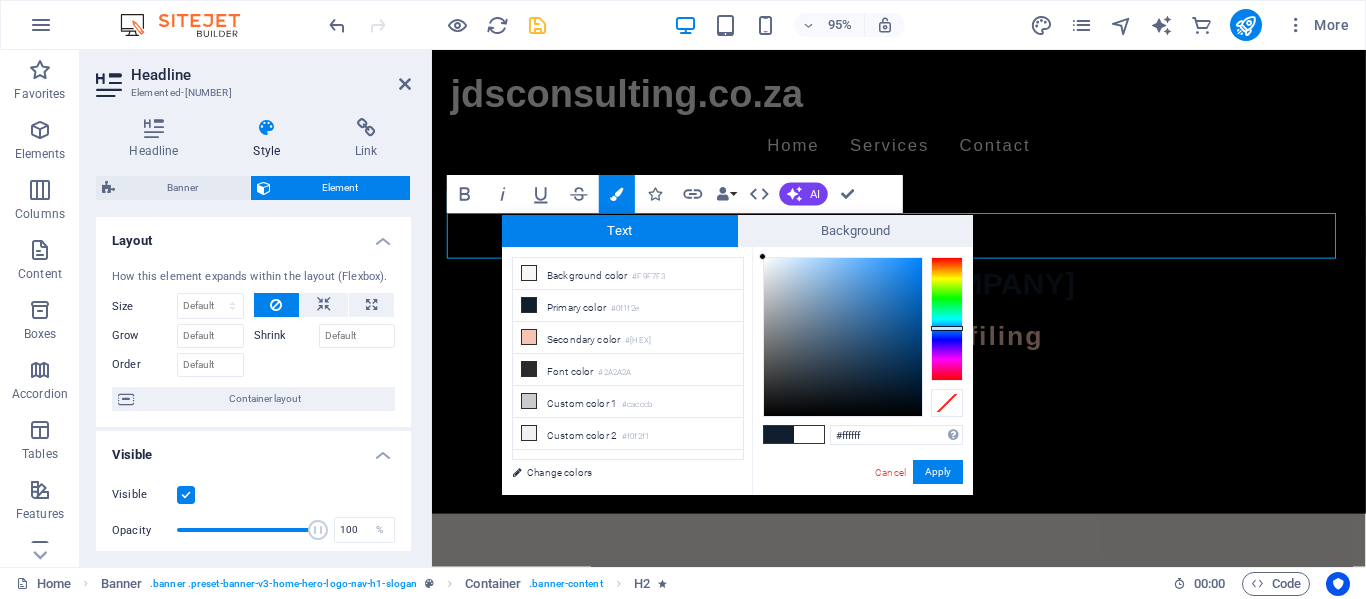 click at bounding box center [762, 256] 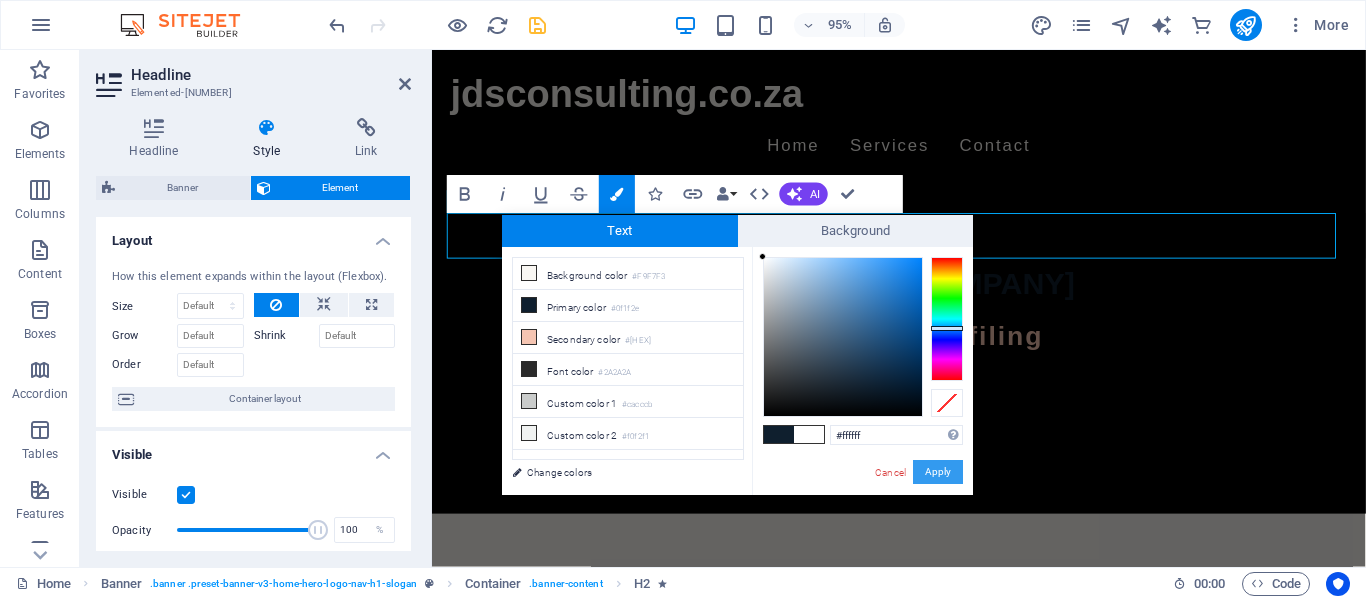 click on "Apply" at bounding box center (938, 472) 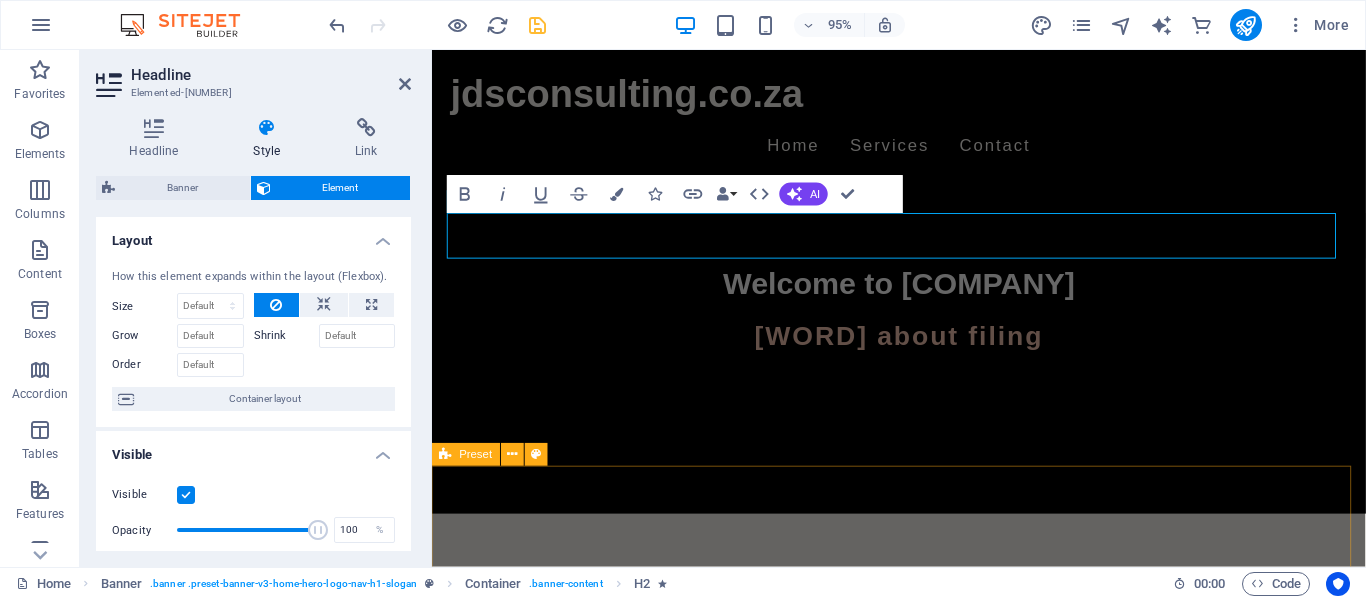 click on "Drop content here or  Add elements  Paste clipboard About Us At JDS Consulting, we proudly serve the Border Kei region with a wide range of filing solutions under the trusted Tidy Files brand. From high-quality retrieval cabinets to custom printing services, our mission is to help you streamline your filing processes. With our expertise in filing best practices, we provide no-cost advice to ensure your workspace is efficient and legally compliant. Learn More" at bounding box center (923, 1027) 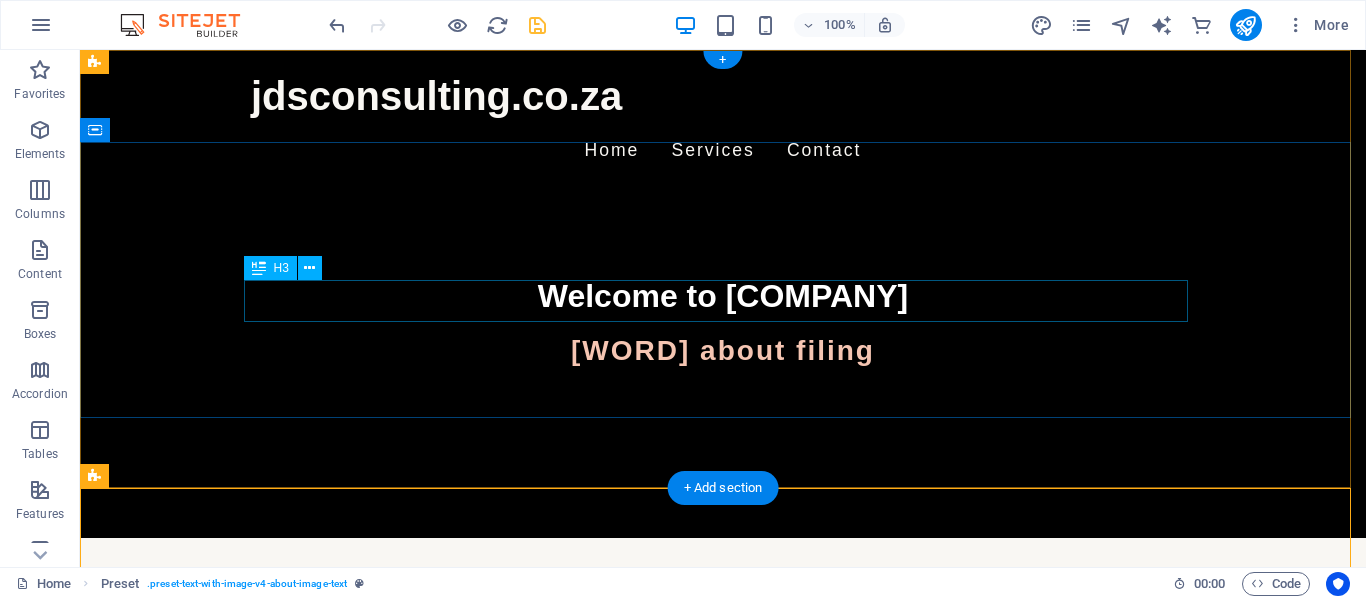 click on "Serious about filing" at bounding box center (723, 351) 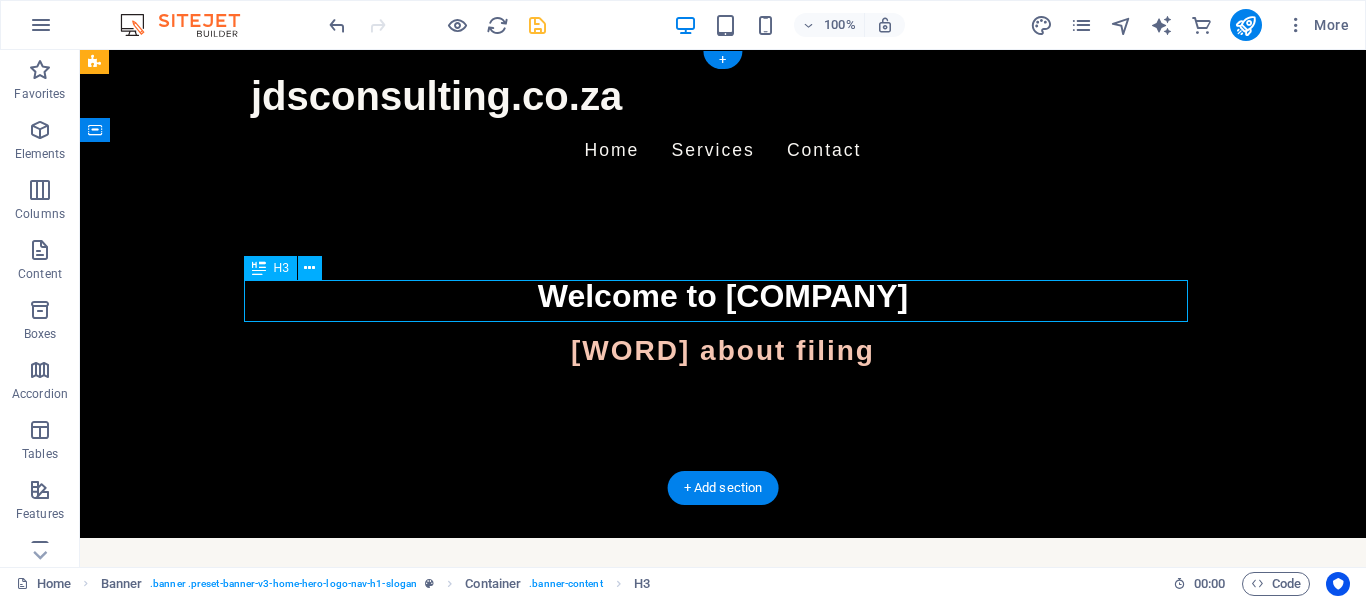 click on "Serious about filing" at bounding box center [723, 351] 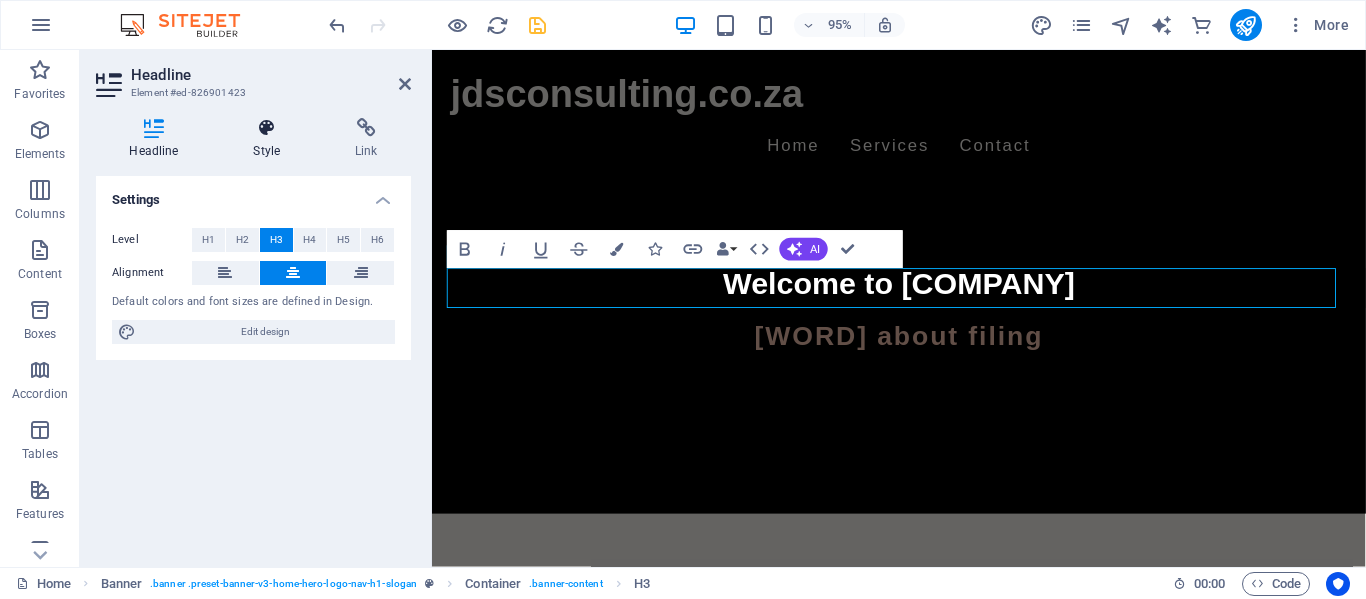 click on "Style" at bounding box center (271, 139) 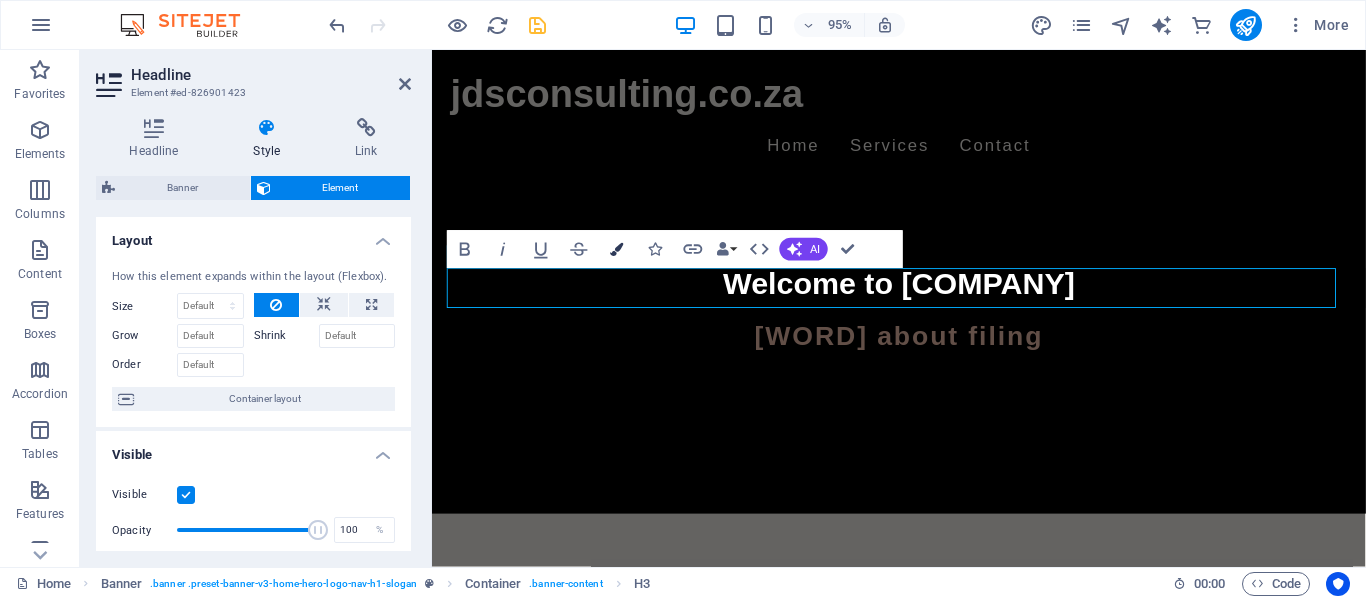 click on "Colors" at bounding box center (617, 250) 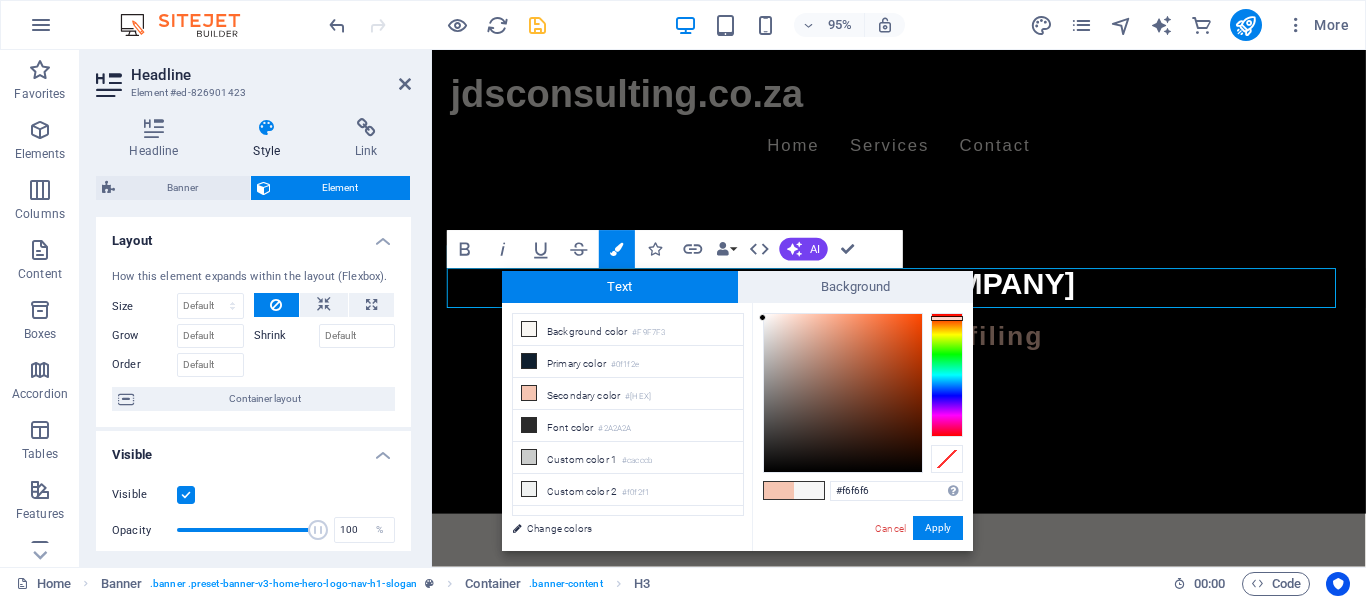 drag, startPoint x: 803, startPoint y: 315, endPoint x: 745, endPoint y: 318, distance: 58.077534 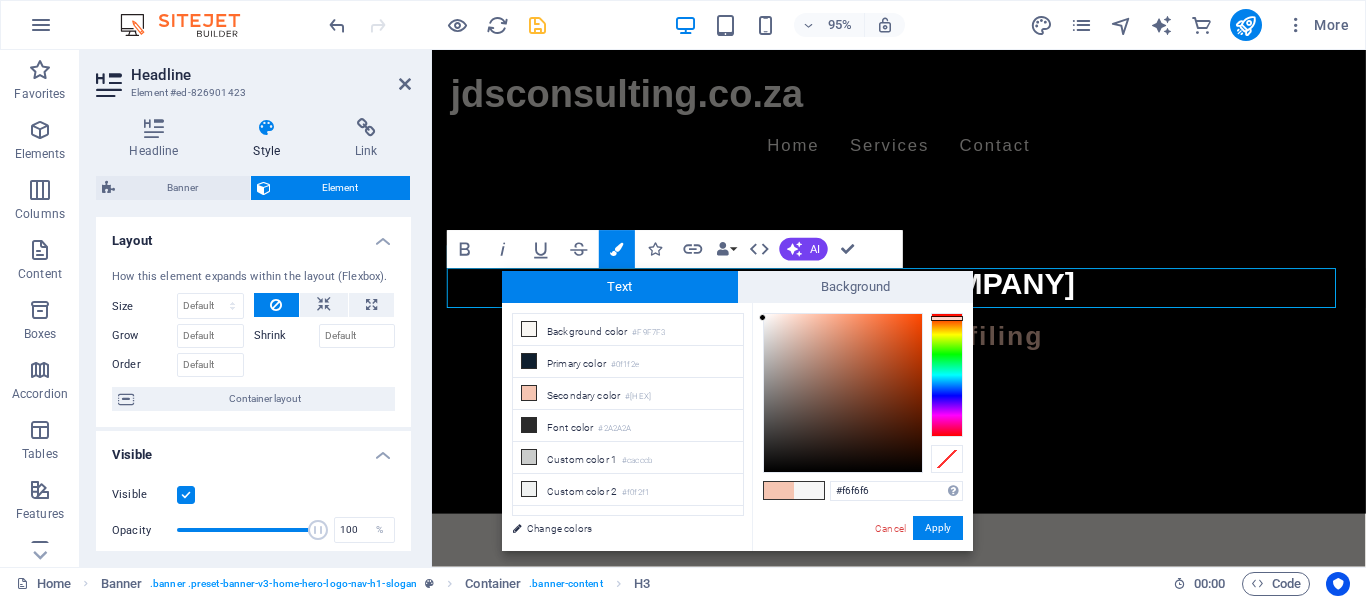 click on "less
Background color
#F9F7F3
Primary color
#0f1f2e
Secondary color
#F5C5B2
Font color
#f6f6f6" at bounding box center [737, 427] 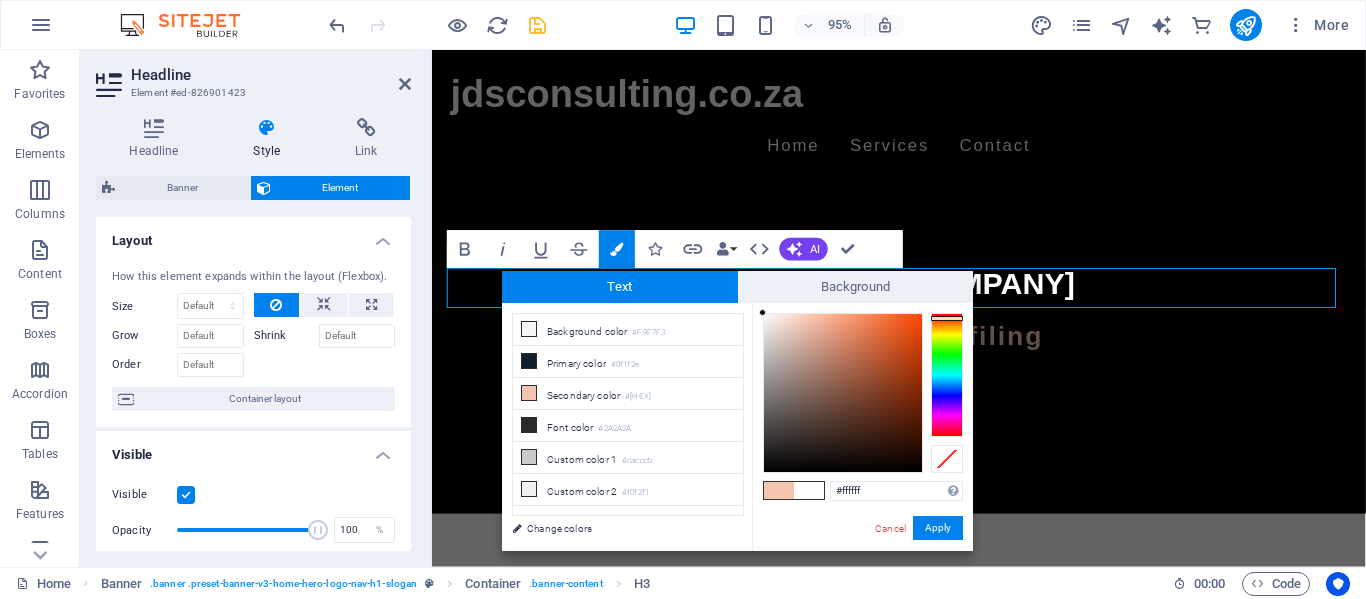 drag, startPoint x: 762, startPoint y: 317, endPoint x: 760, endPoint y: 304, distance: 13.152946 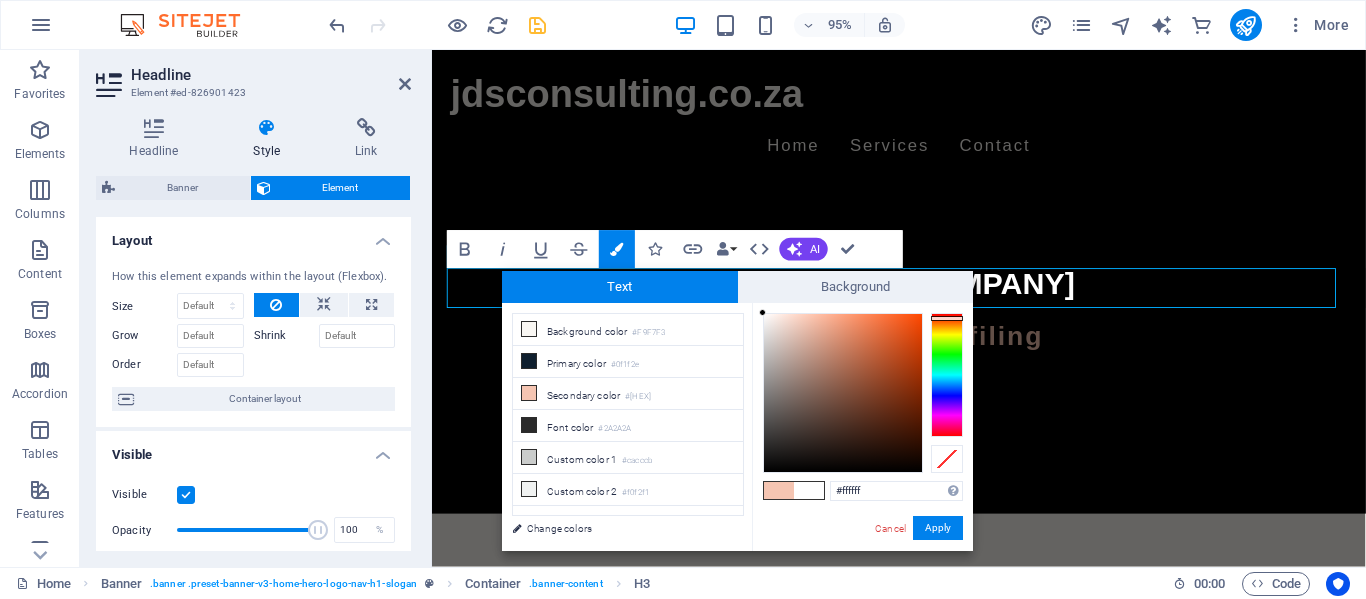 click on "#ffffff Supported formats #0852ed rgb(8, 82, 237) rgba(8, 82, 237, 90%) hsv(221,97,93) hsl(221, 93%, 48%) Cancel Apply" at bounding box center [862, 572] 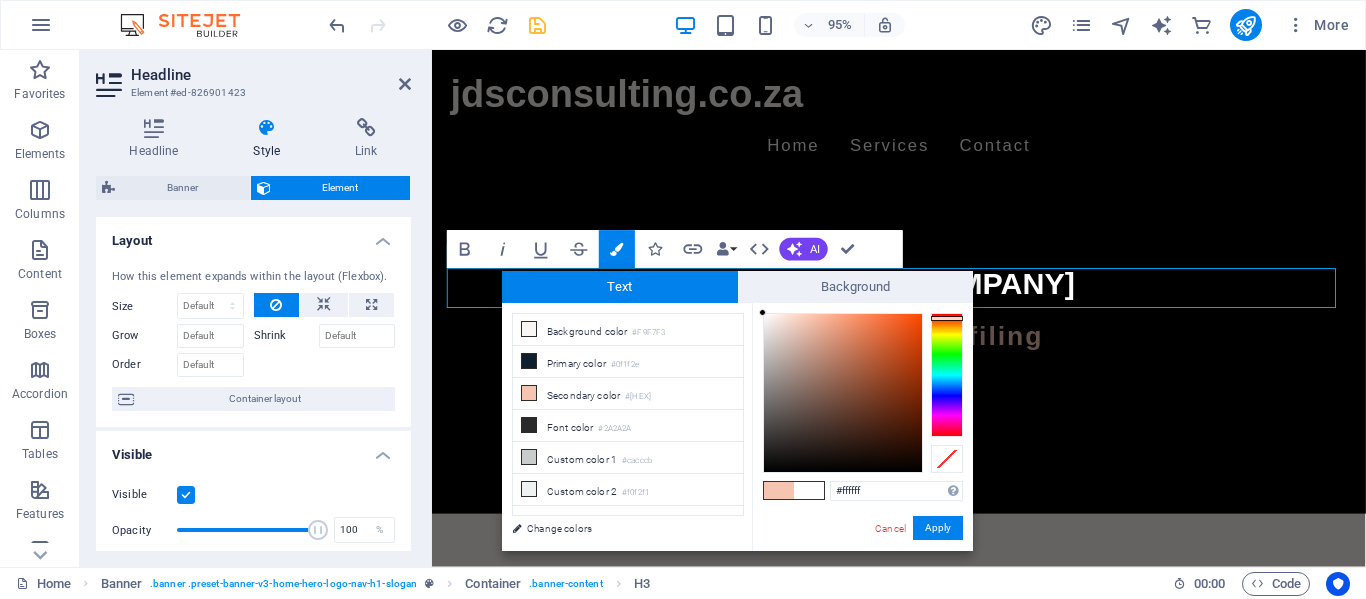 click on "#ffffff Supported formats #0852ed rgb(8, 82, 237) rgba(8, 82, 237, 90%) hsv(221,97,93) hsl(221, 93%, 48%) Cancel Apply" at bounding box center [862, 572] 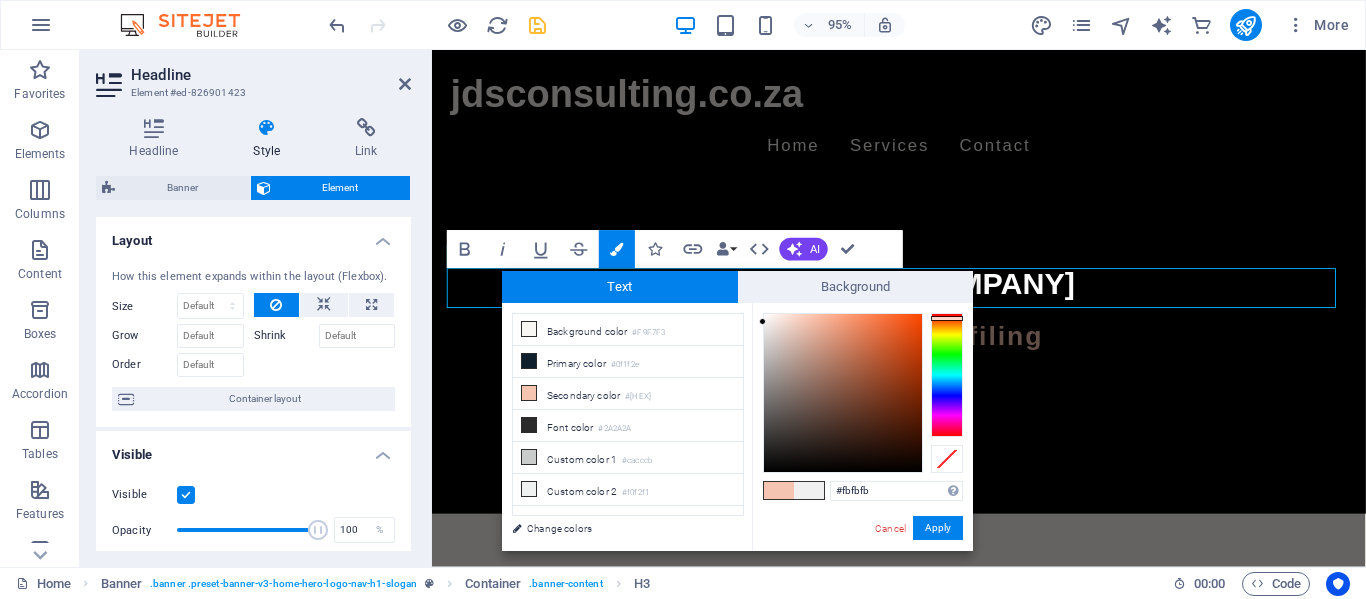 type on "#ffffff" 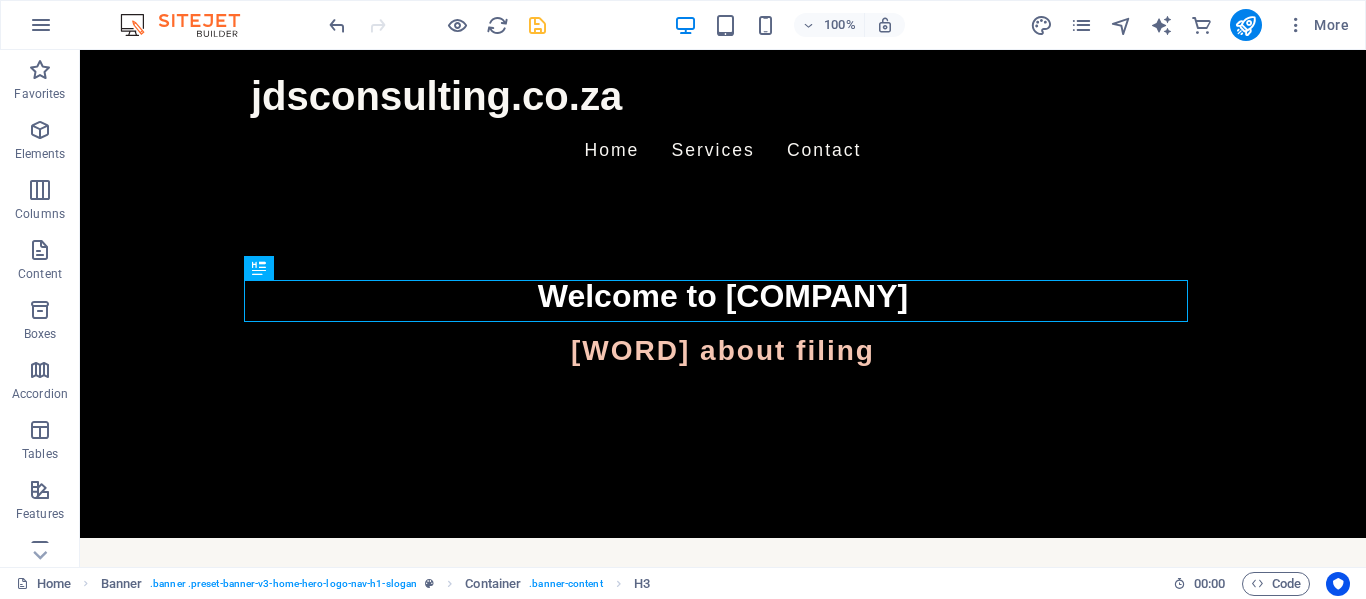 click on "H2   Banner   Container   Spacer   H3   Spacer   Preset   Banner   Menu Bar   Container   Placeholder   Container   H2   Button   Text   Spacer   Logo   Menu   Footer Saga   Menu   Container   Text   Text   Container   Spacer   Container   Logo   Container   H3   Text   Container   Text   Container   Spacer   Textarea   Container   Contact Form   Contact Form   Form   Input   Spacer   H2   Container   H3   Text   Text   Container   H3   Form button   Spacer   Checkbox   Captcha   Email   Contact Form   Input   Input" at bounding box center (723, 308) 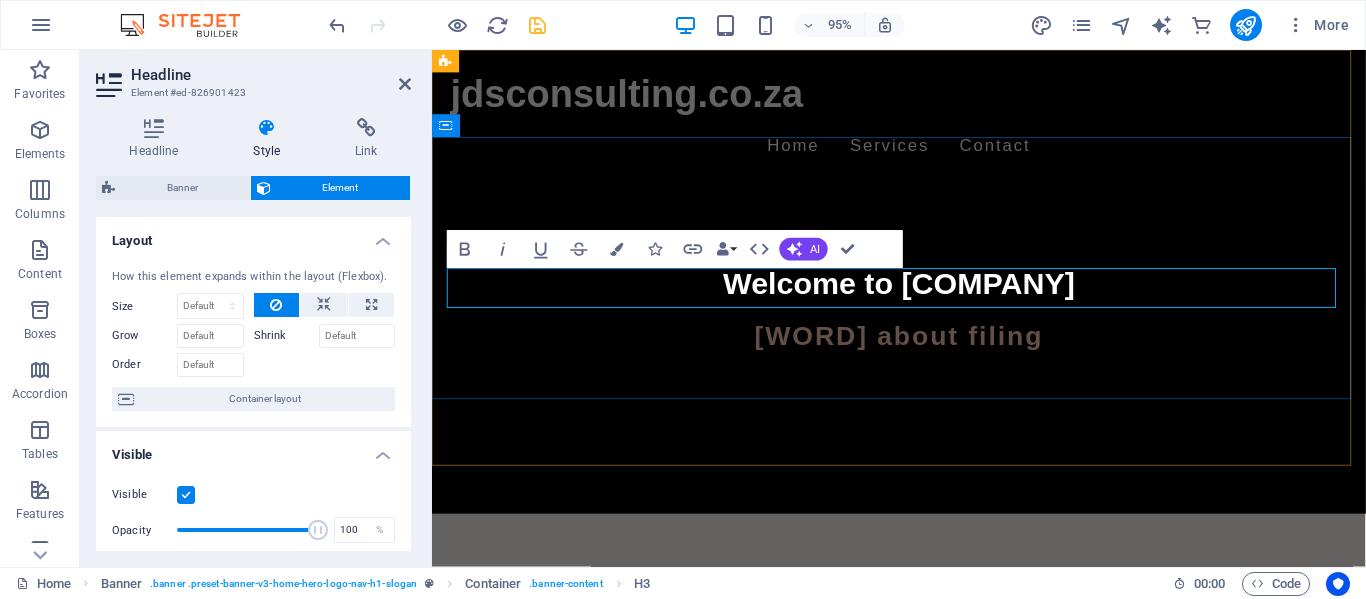click on "Serious about filing" at bounding box center [924, 350] 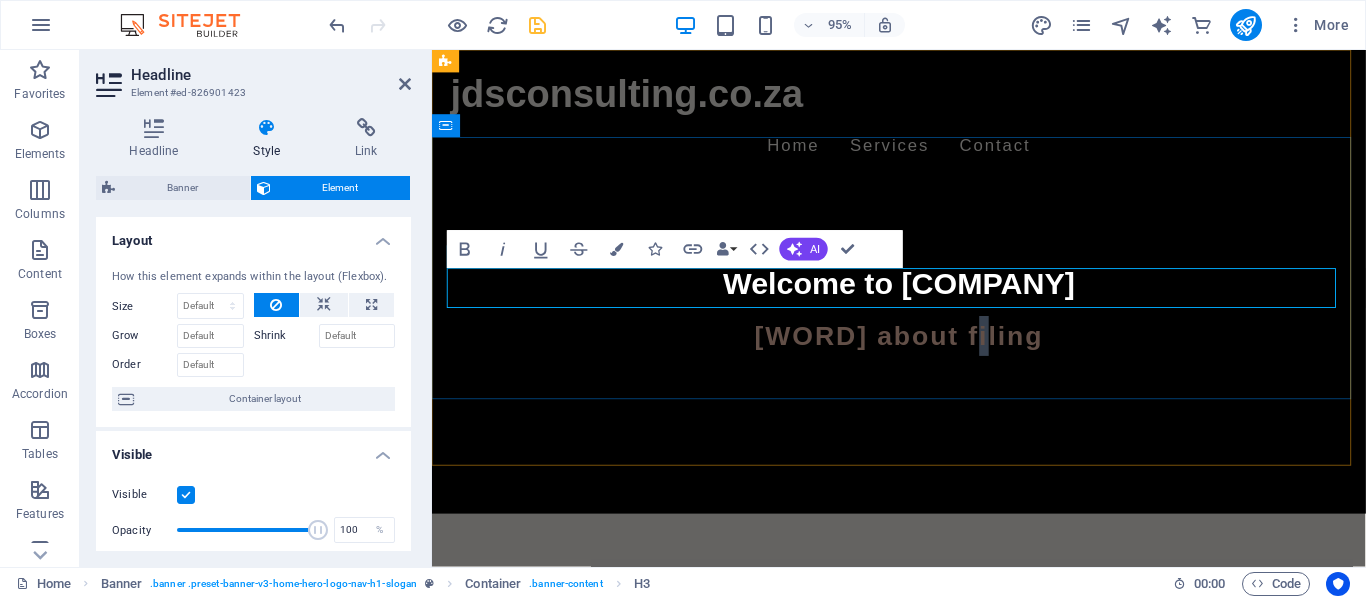 drag, startPoint x: 998, startPoint y: 305, endPoint x: 988, endPoint y: 313, distance: 12.806249 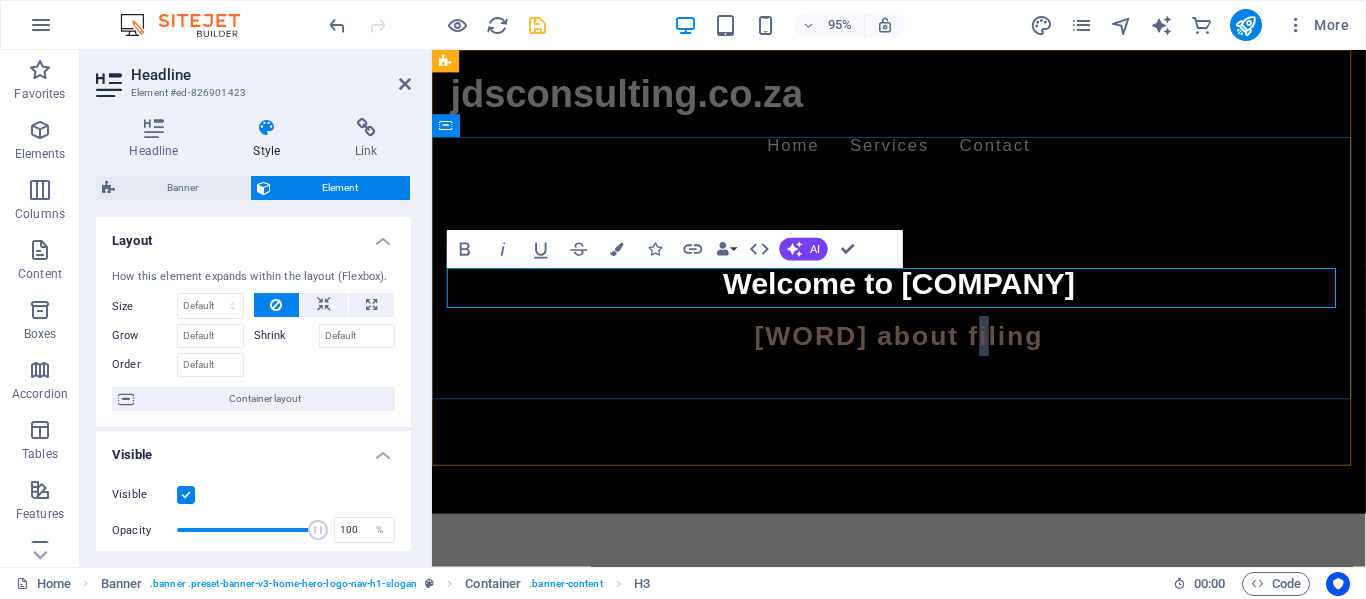 click on "Serious about filing" at bounding box center [924, 350] 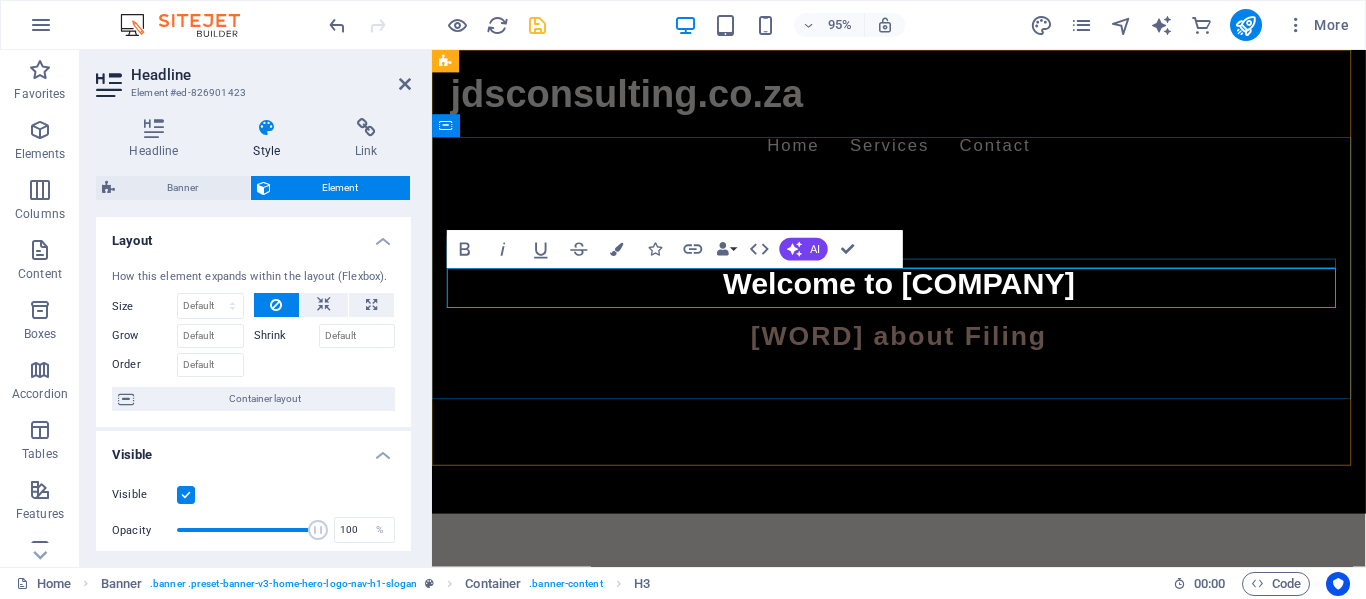 drag, startPoint x: 1071, startPoint y: 301, endPoint x: 695, endPoint y: 278, distance: 376.7028 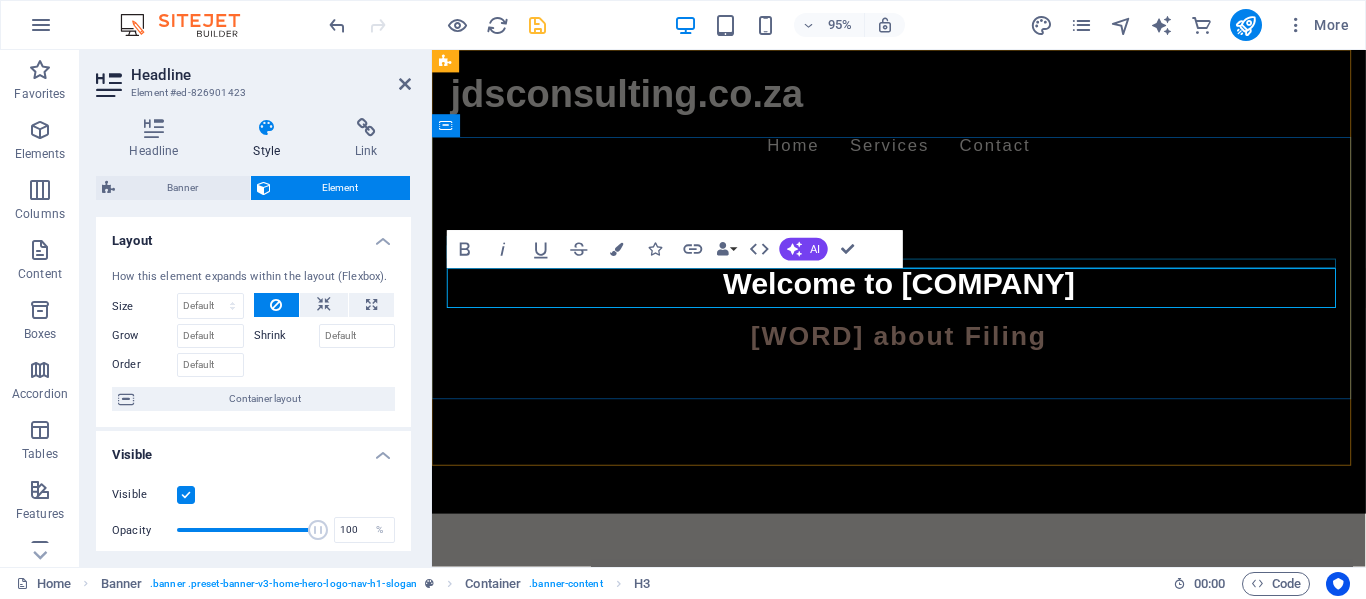 click on "Welcome to JDS Consulting Serious about Filing" at bounding box center [924, 330] 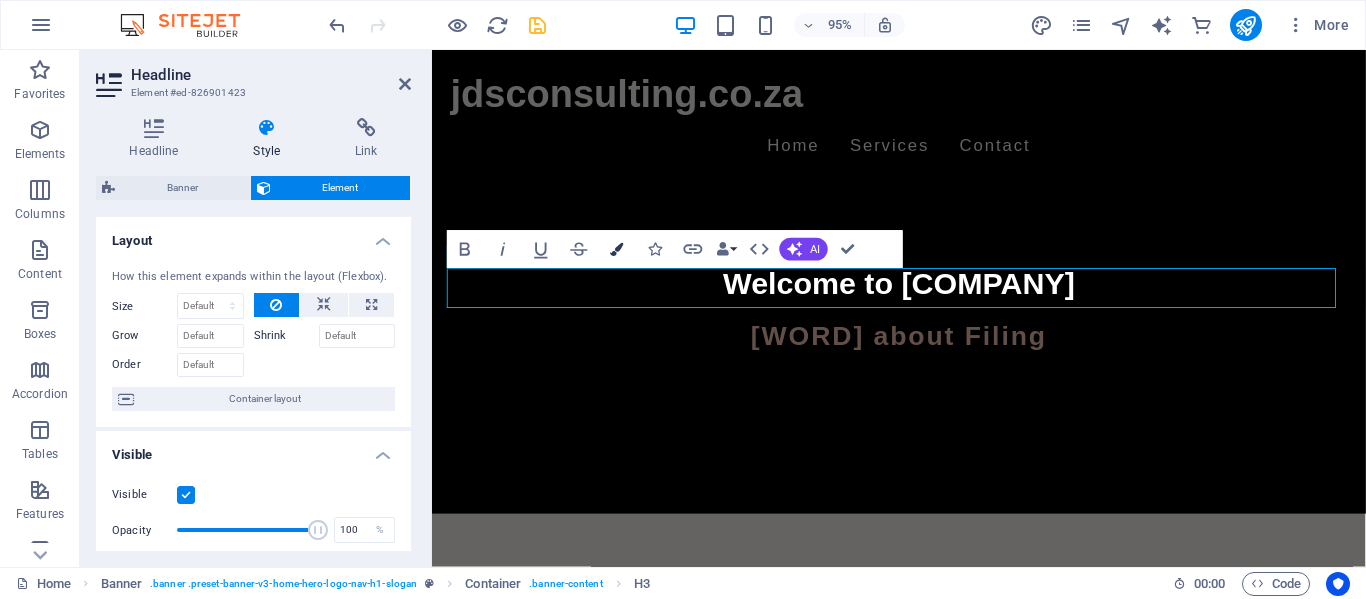 click at bounding box center [617, 249] 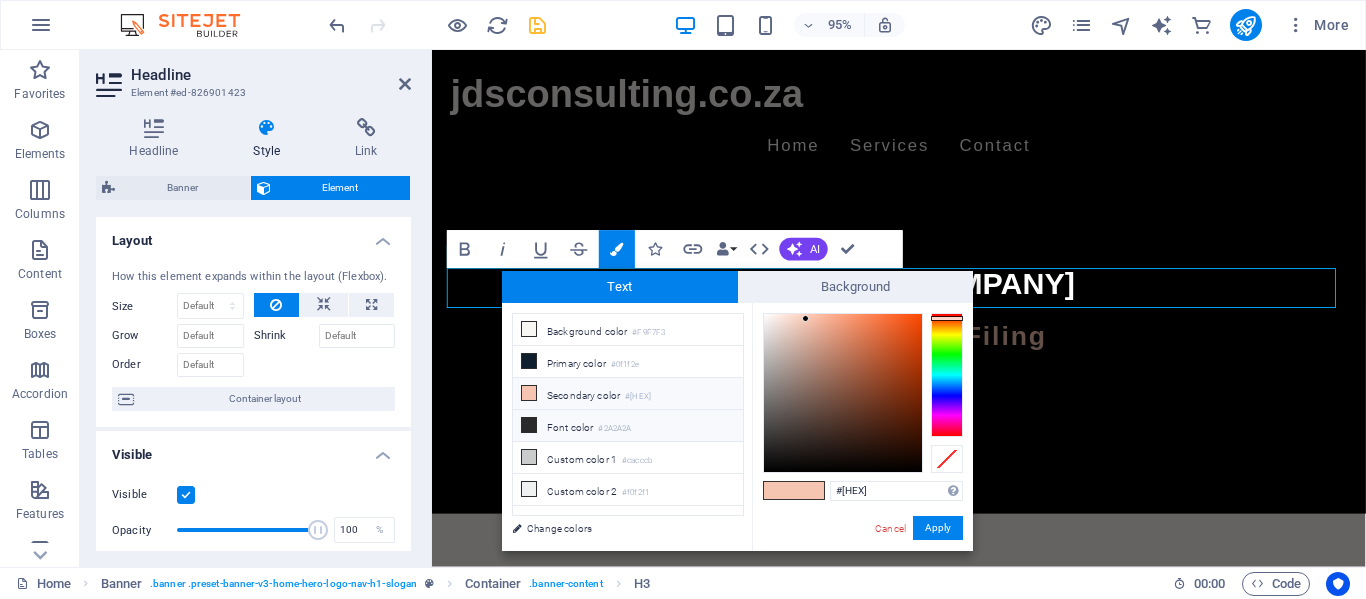 click on "Font color
[COLOR]" at bounding box center (628, 426) 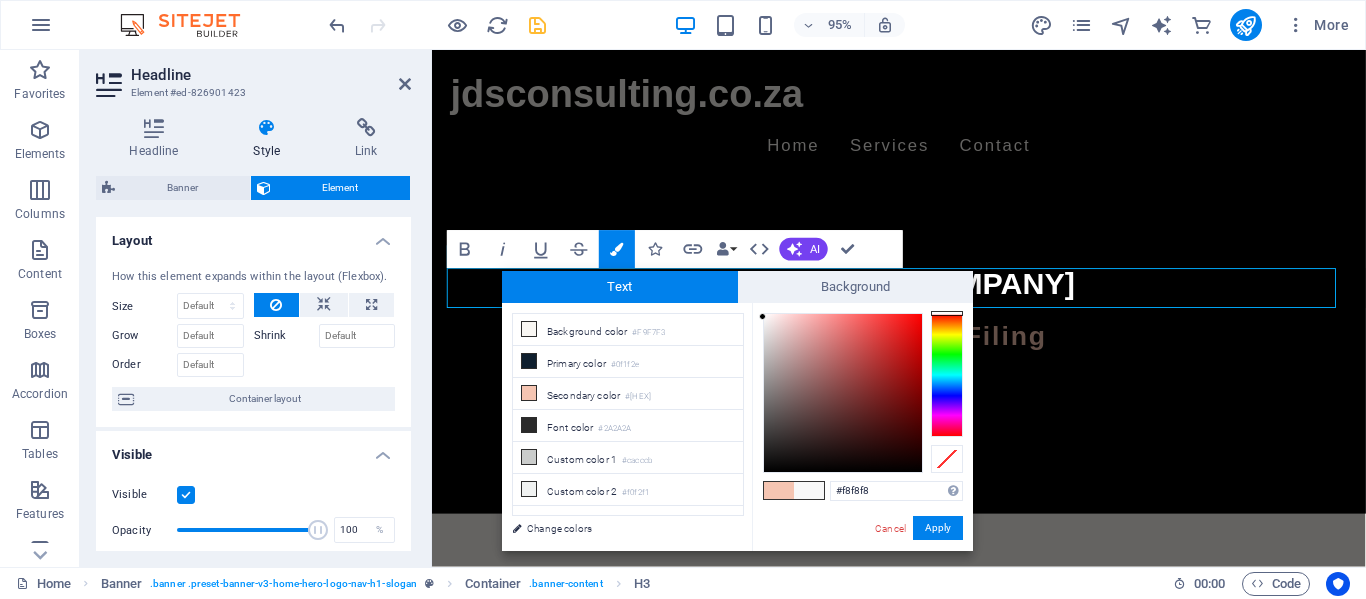 drag, startPoint x: 762, startPoint y: 445, endPoint x: 756, endPoint y: 317, distance: 128.14055 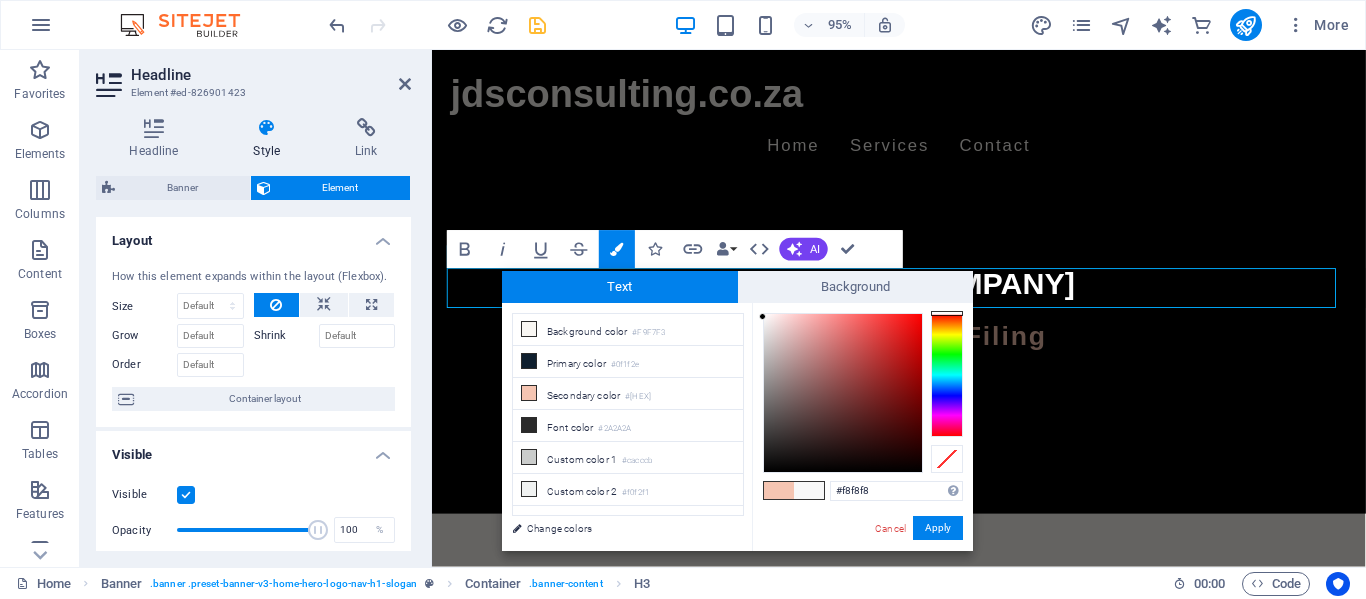 click on "#f8f8f8 Supported formats #0852ed rgb(8, 82, 237) rgba(8, 82, 237, 90%) hsv(221,97,93) hsl(221, 93%, 48%) Cancel Apply" at bounding box center [862, 572] 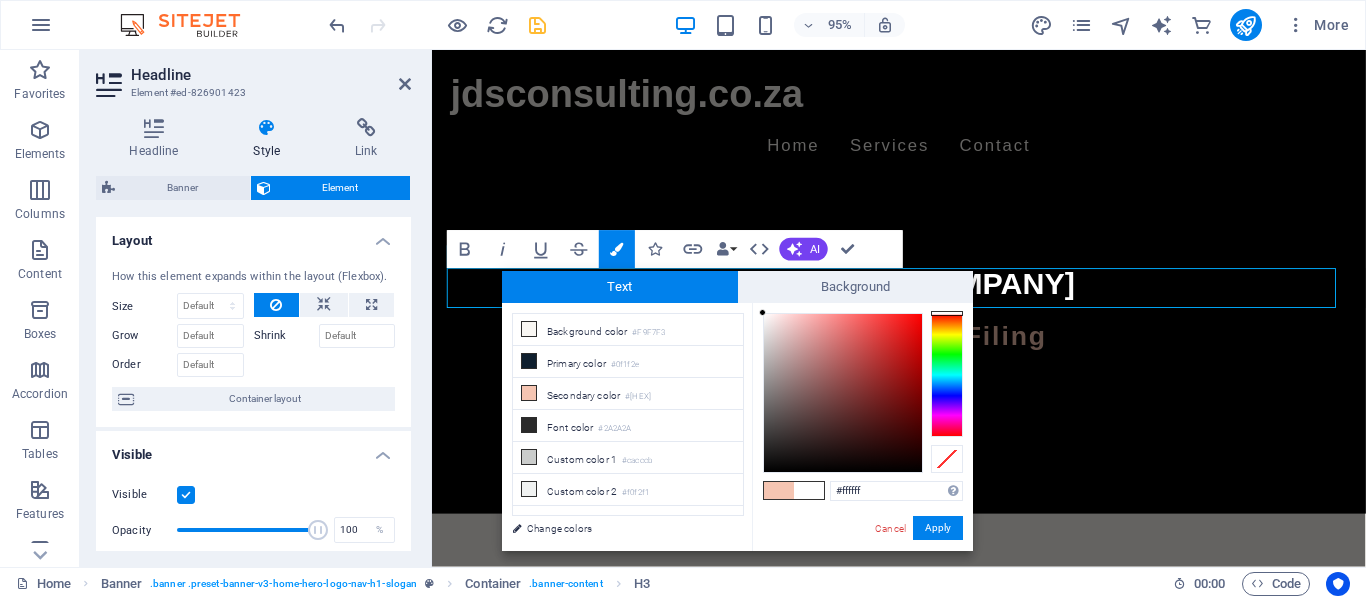 click on "#ffffff Supported formats #0852ed rgb(8, 82, 237) rgba(8, 82, 237, 90%) hsv(221,97,93) hsl(221, 93%, 48%) Cancel Apply" at bounding box center [862, 572] 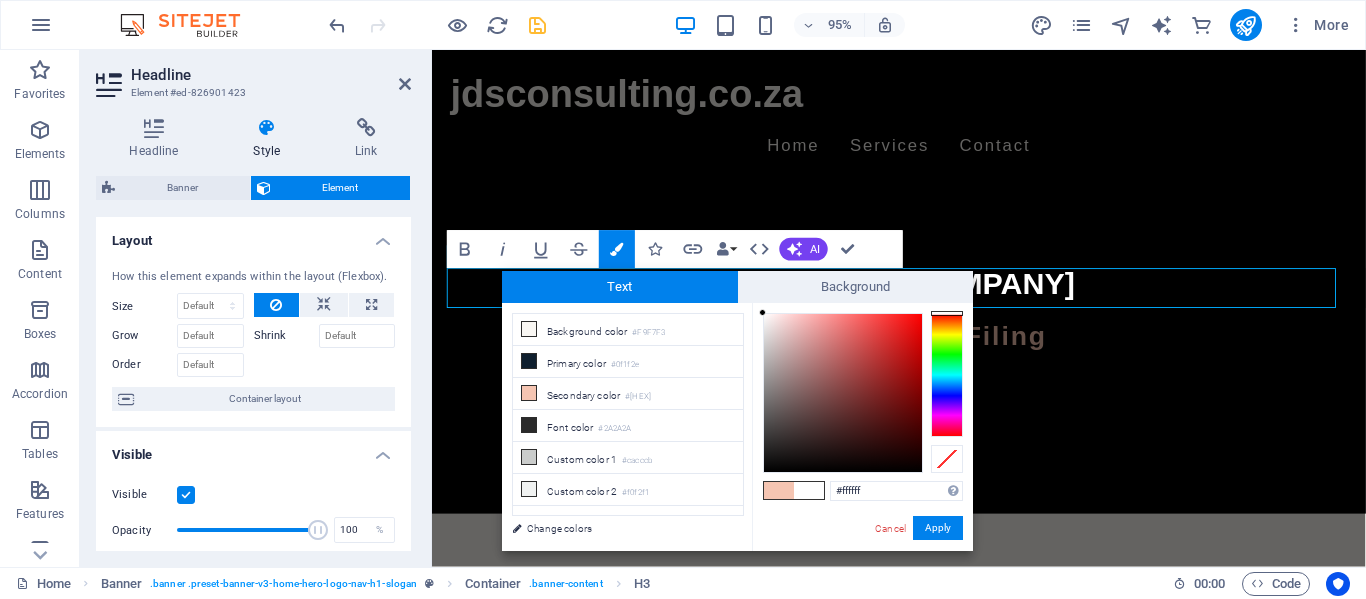 click on "#ffffff Supported formats #0852ed rgb(8, 82, 237) rgba(8, 82, 237, 90%) hsv(221,97,93) hsl(221, 93%, 48%) Cancel Apply" at bounding box center (862, 572) 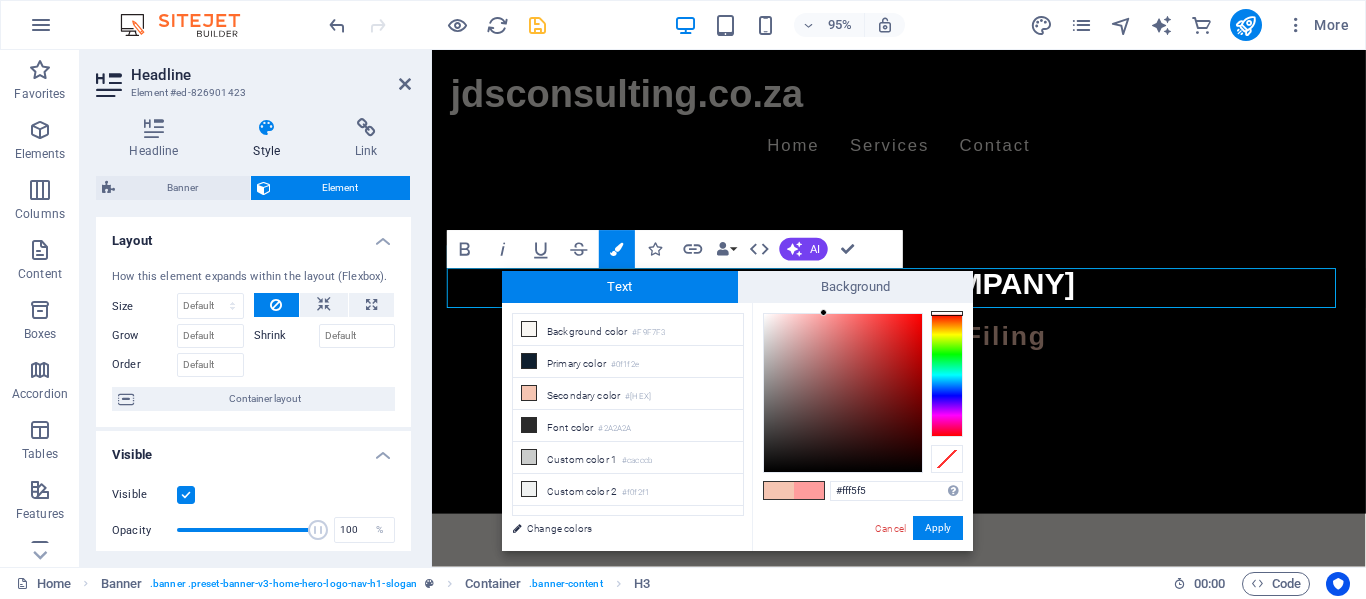 type on "#ffffff" 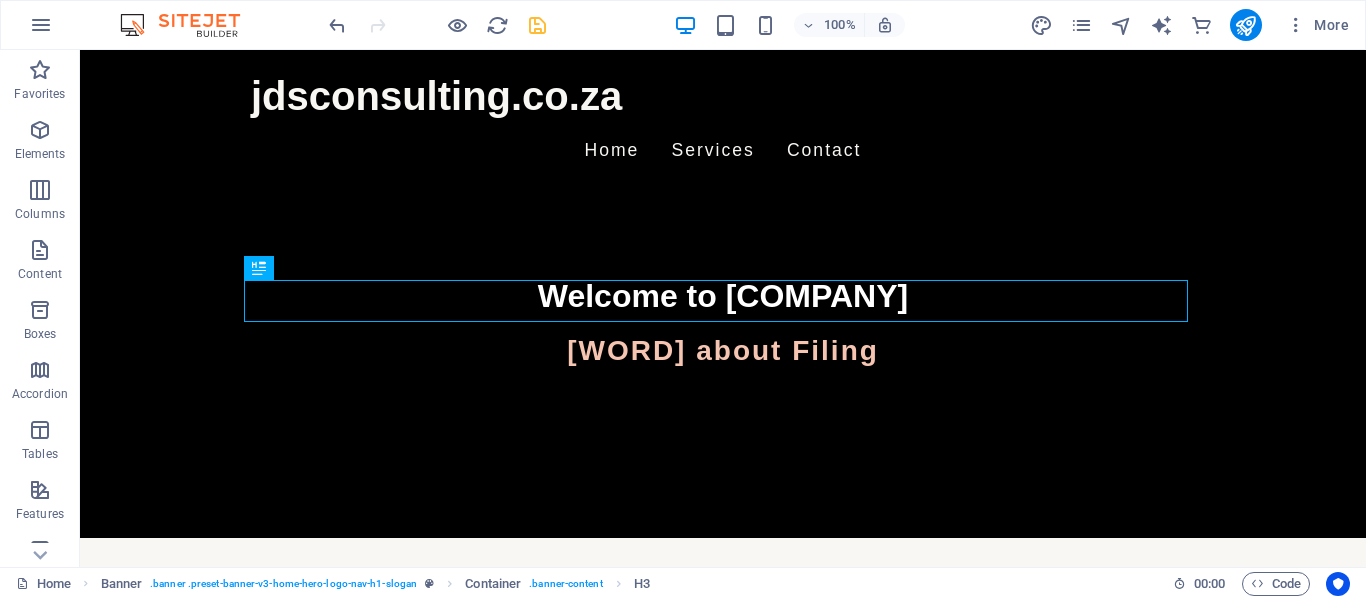 click on "H2   Banner   Container   Spacer   H3   Spacer   Preset   Banner   Menu Bar   Container   Placeholder   Container   H2   Button   Text   Spacer   Logo   Menu   Footer Saga   Menu   Container   Text   Text   Container   Spacer   Container   Logo   Container   H3   Text   Container   Text   Container   Spacer   Textarea   Container   Contact Form   Contact Form   Form   Input   Spacer   H2   Container   H3   Text   Text   Container   H3   Form button   Spacer   Checkbox   Captcha   Email   Contact Form   Input   Input" at bounding box center [723, 308] 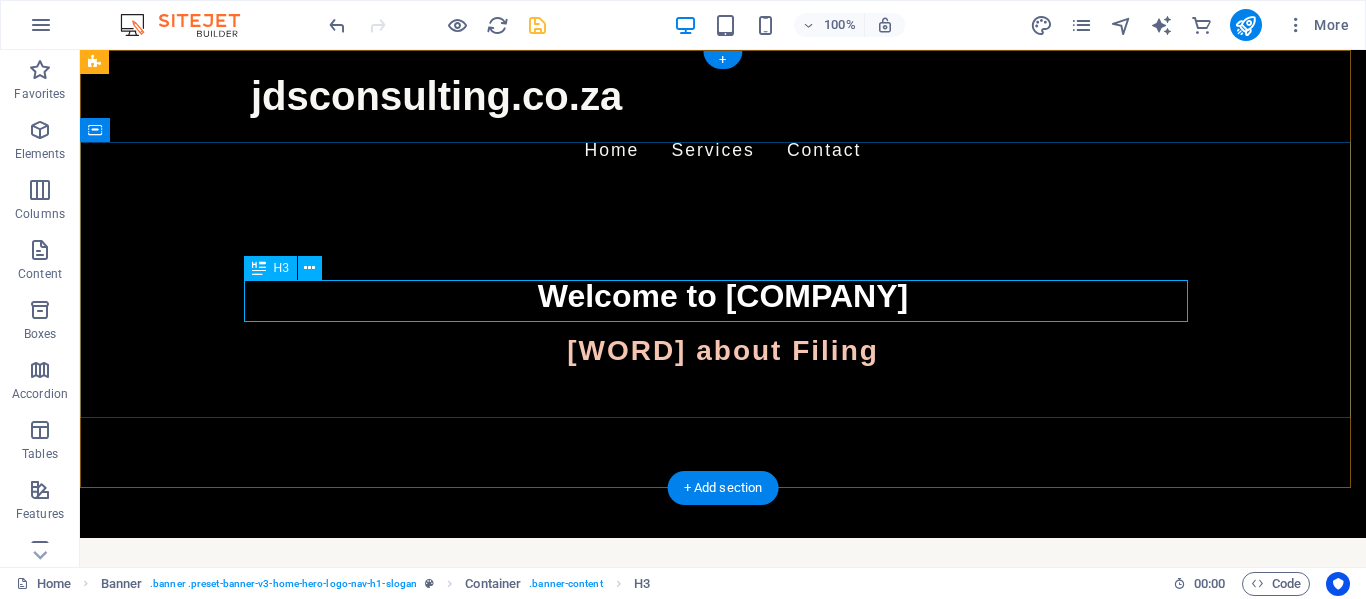click on "Serious about Filing" at bounding box center [723, 351] 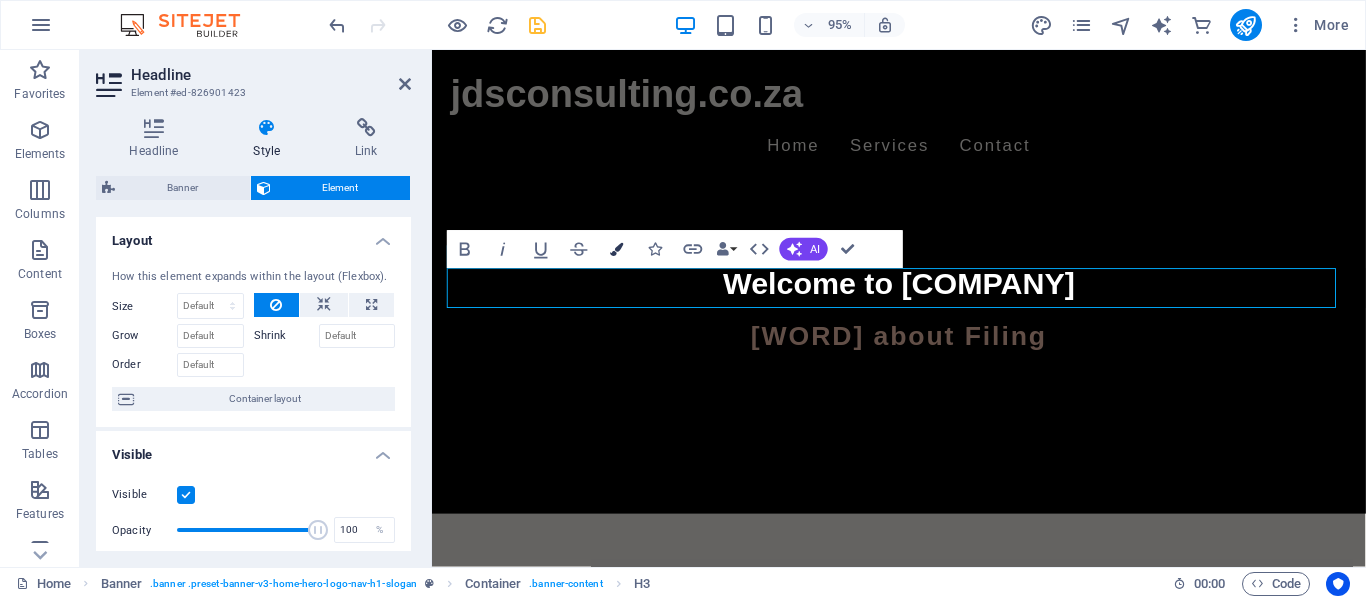 click on "Colors" at bounding box center (617, 250) 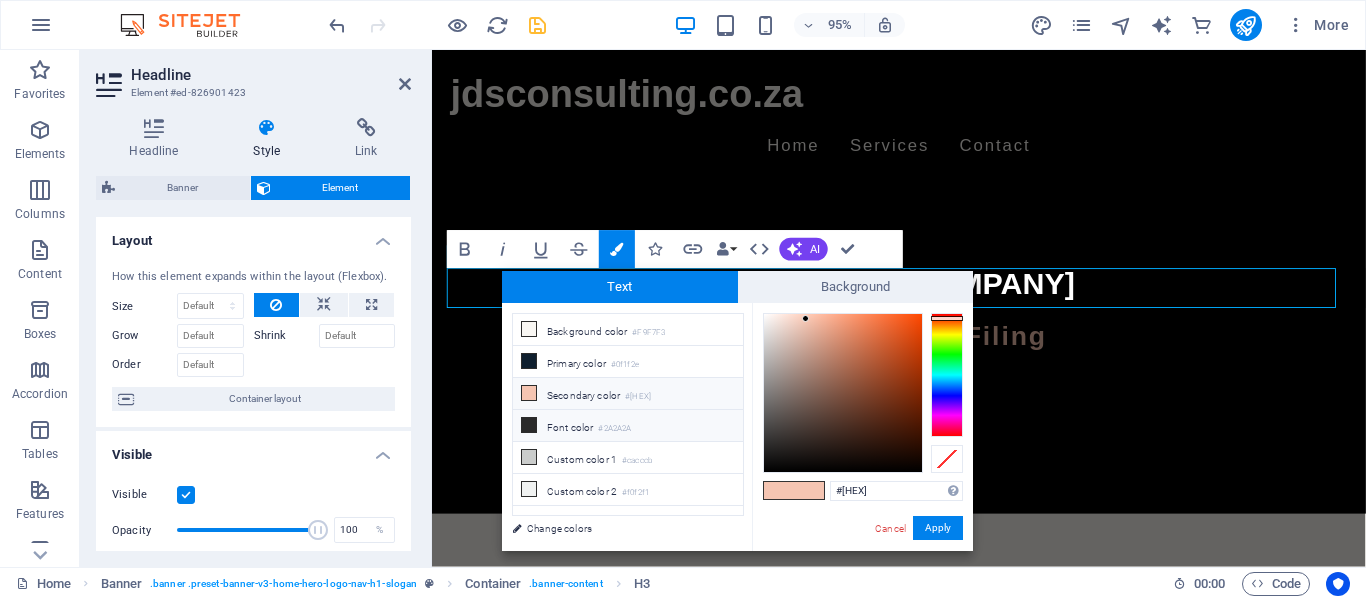 click at bounding box center (529, 425) 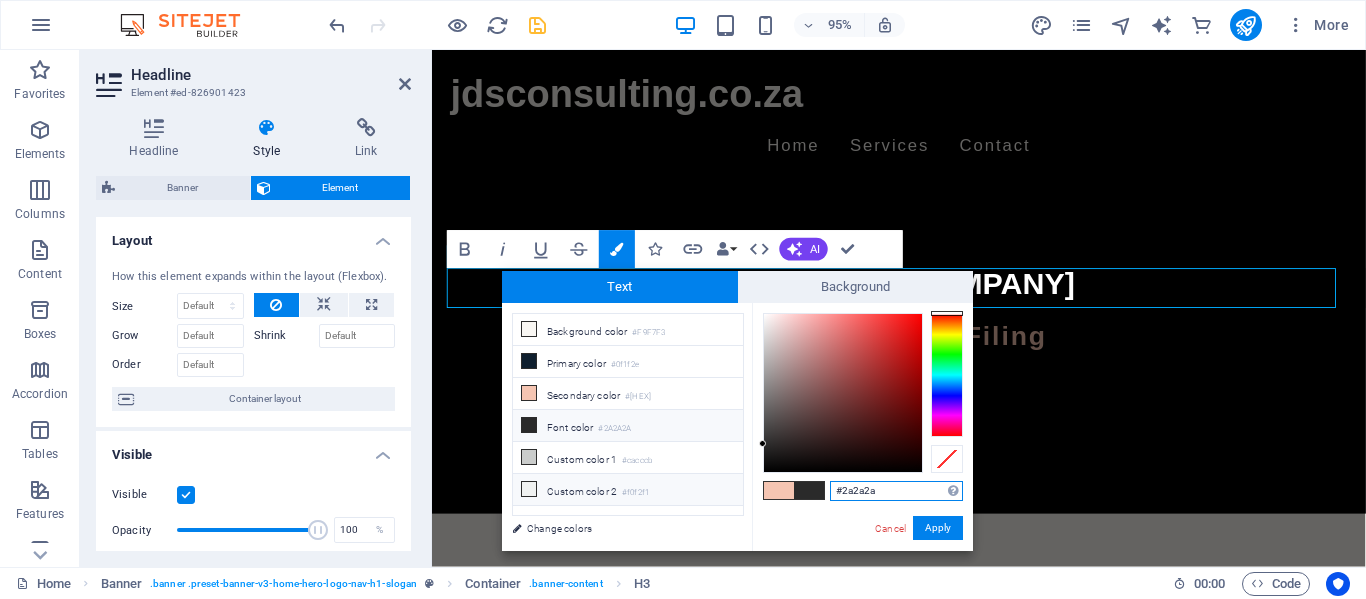drag, startPoint x: 895, startPoint y: 488, endPoint x: 729, endPoint y: 485, distance: 166.0271 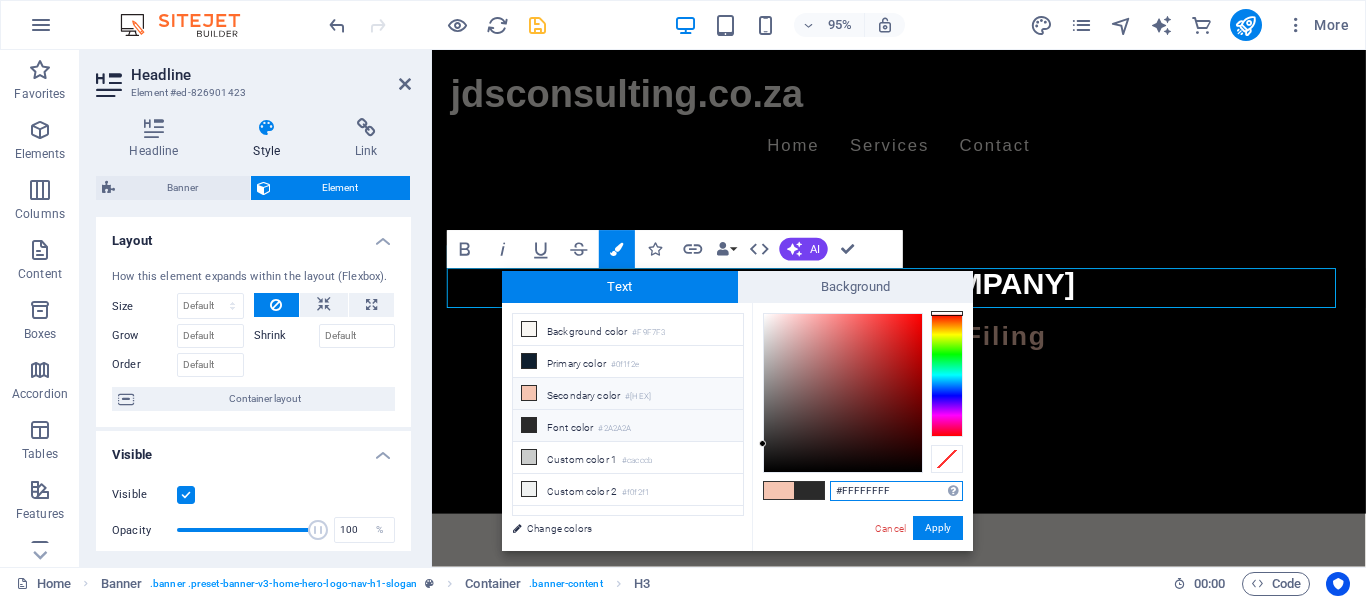 type on "#ffffff" 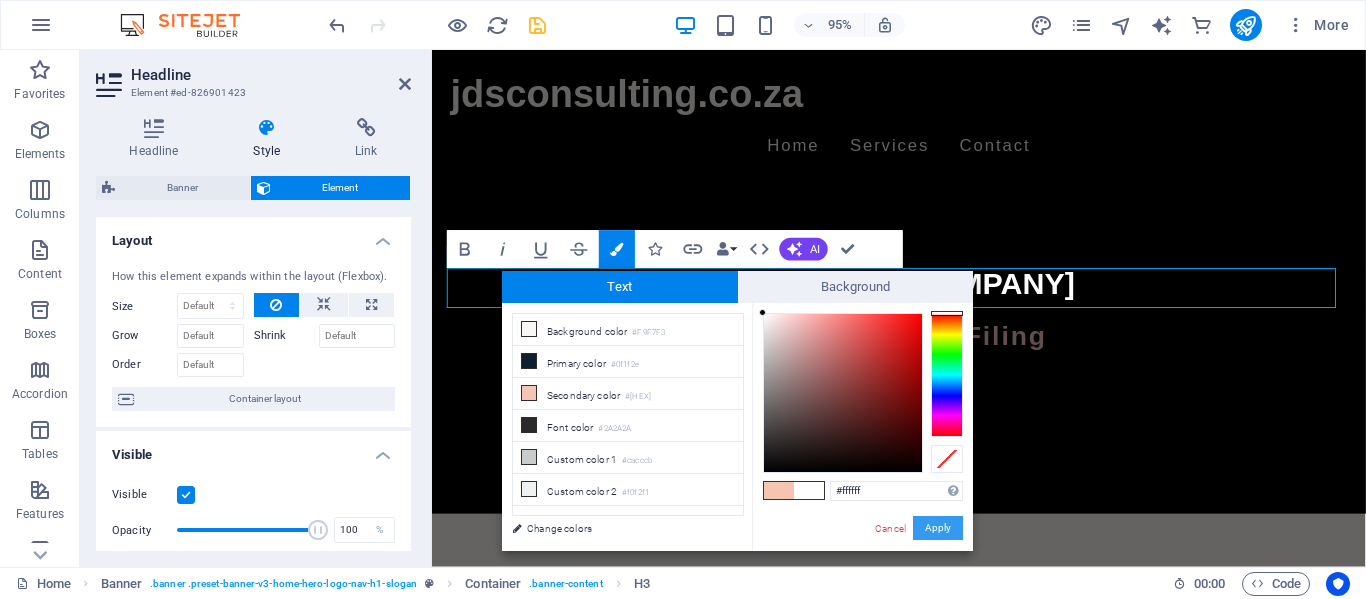 click on "Apply" at bounding box center [938, 528] 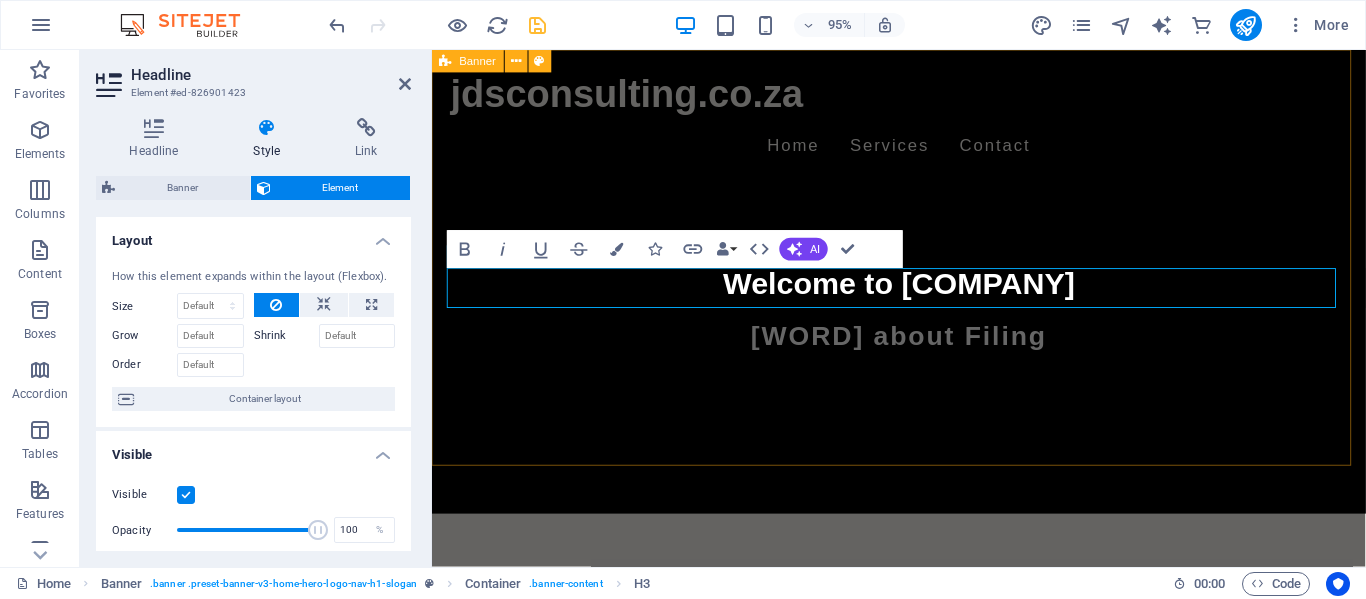 click on "jdsconsulting.co.za Home Services Contact Welcome to JDS Consulting Serious about Filing" at bounding box center [923, 294] 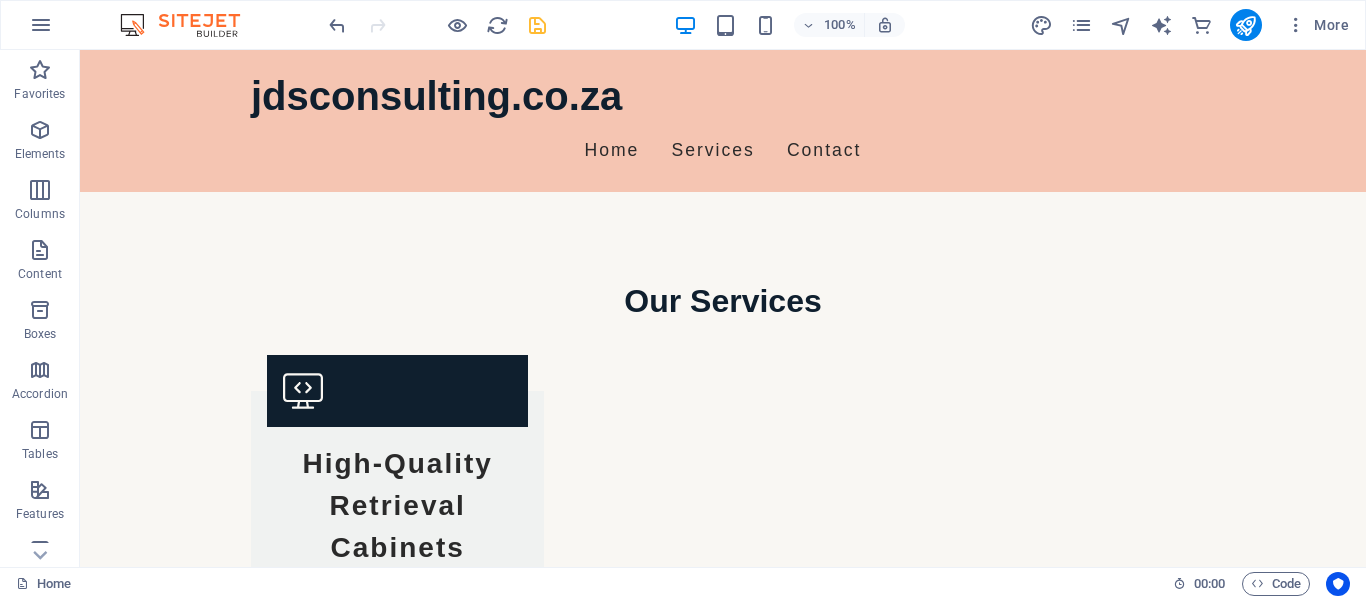 scroll, scrollTop: 1258, scrollLeft: 0, axis: vertical 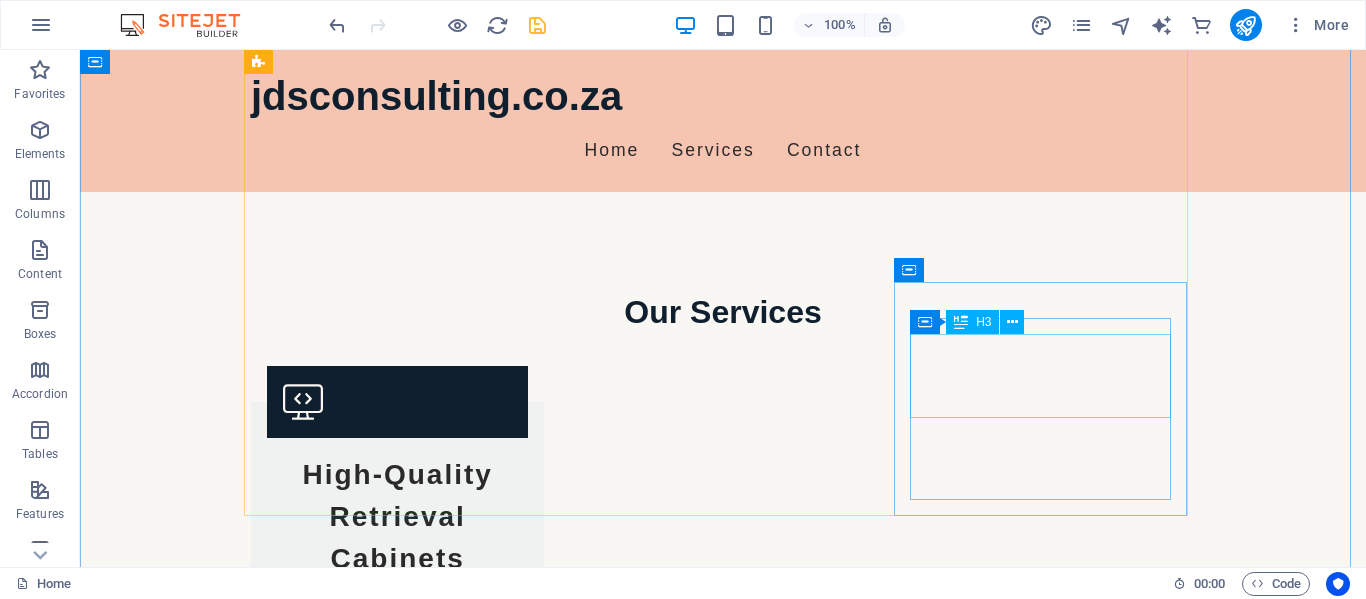 click on "Real-Time Digital Filing" at bounding box center [397, 1872] 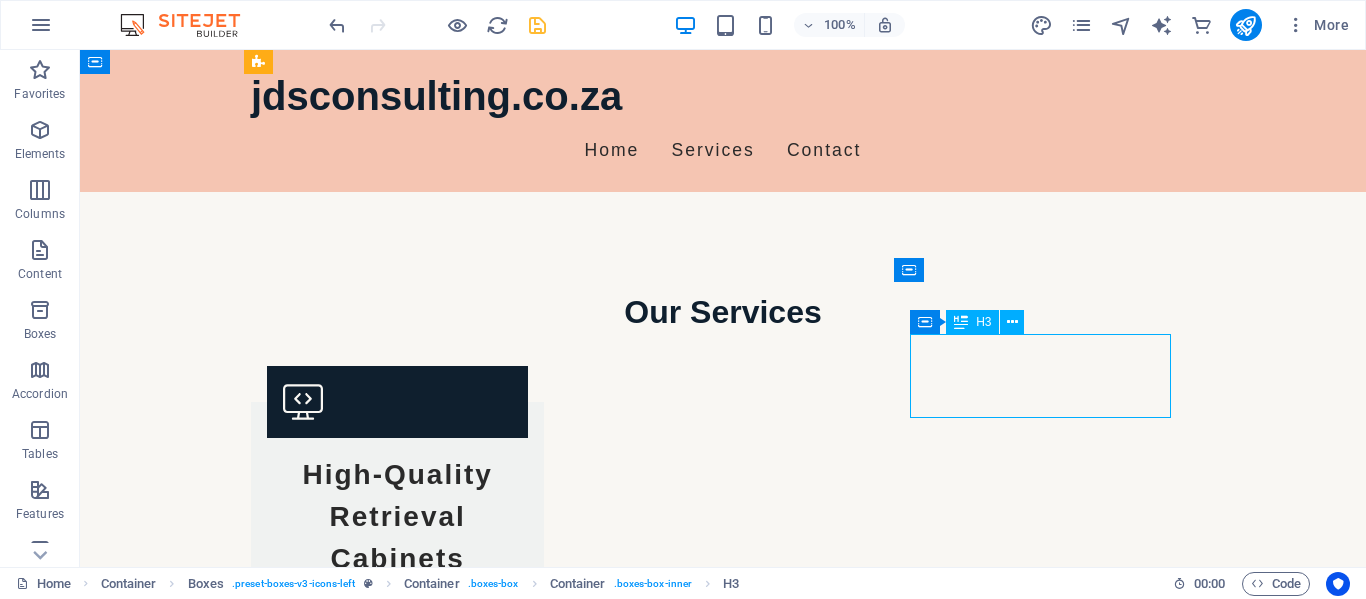 click on "Real-Time Digital Filing" at bounding box center (397, 1872) 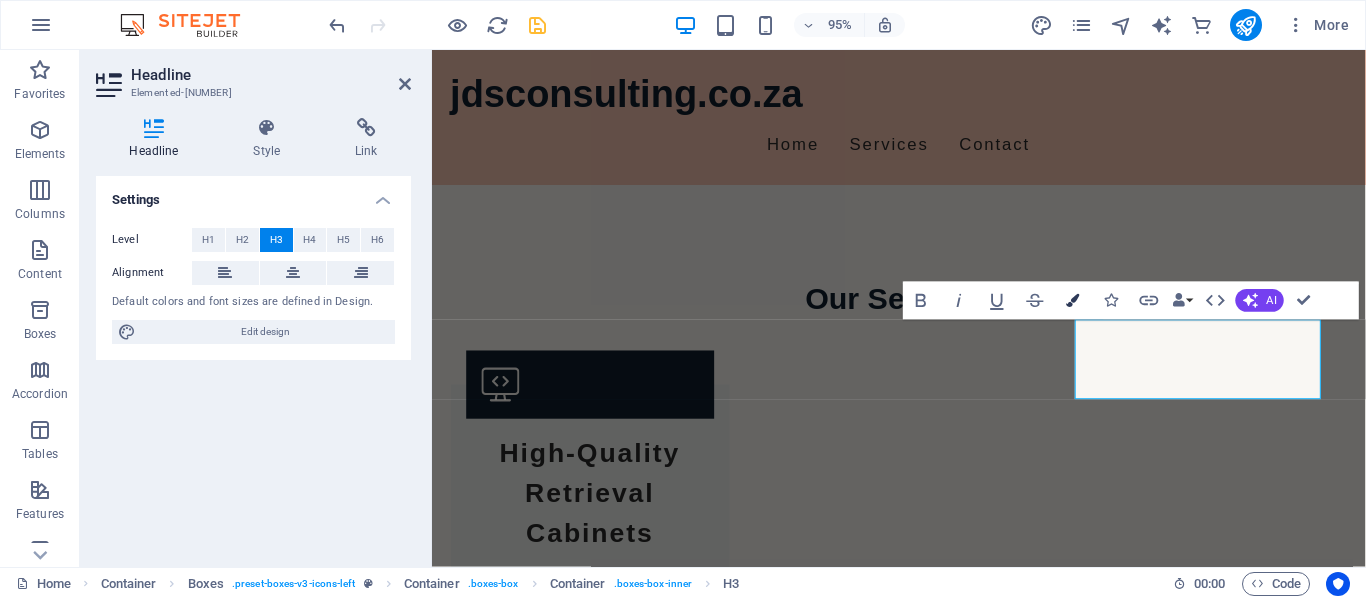 click at bounding box center [1073, 300] 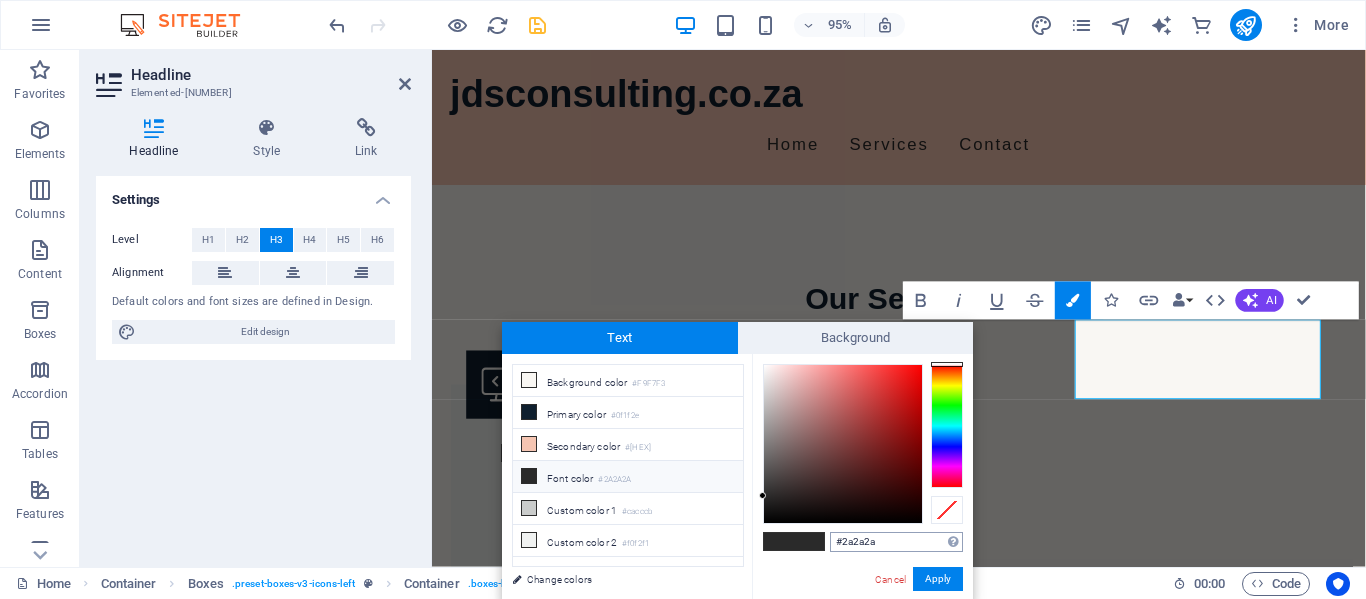 drag, startPoint x: 882, startPoint y: 534, endPoint x: 835, endPoint y: 535, distance: 47.010635 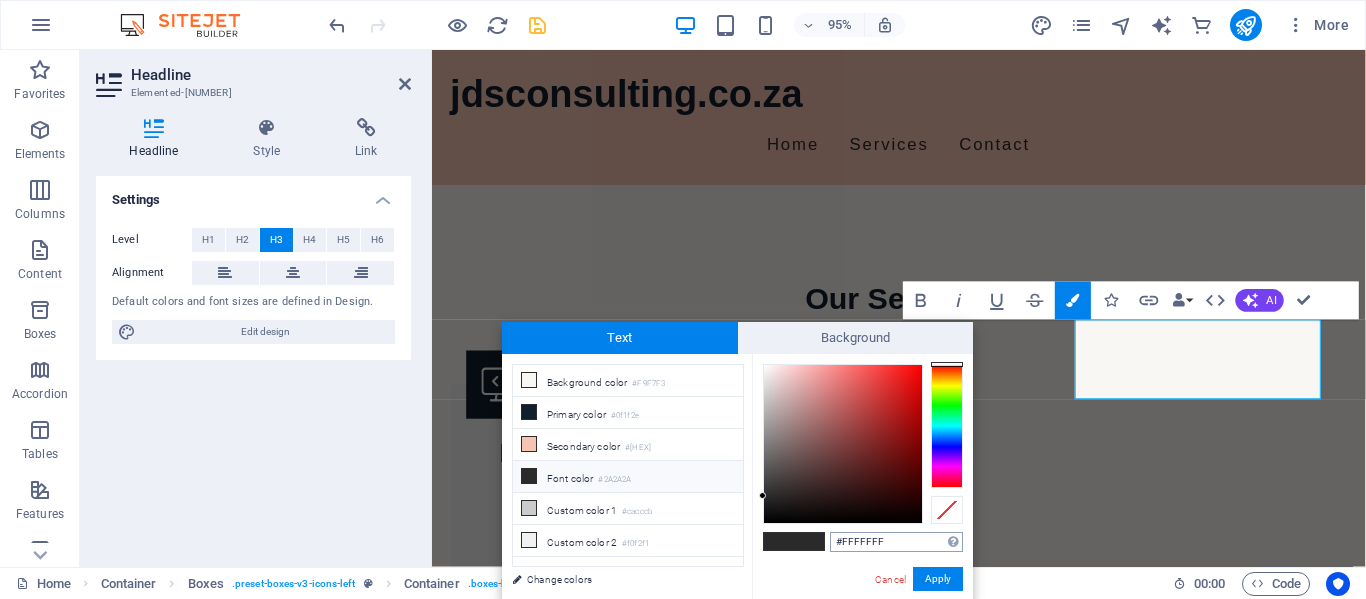 type on "#FFFFFFF" 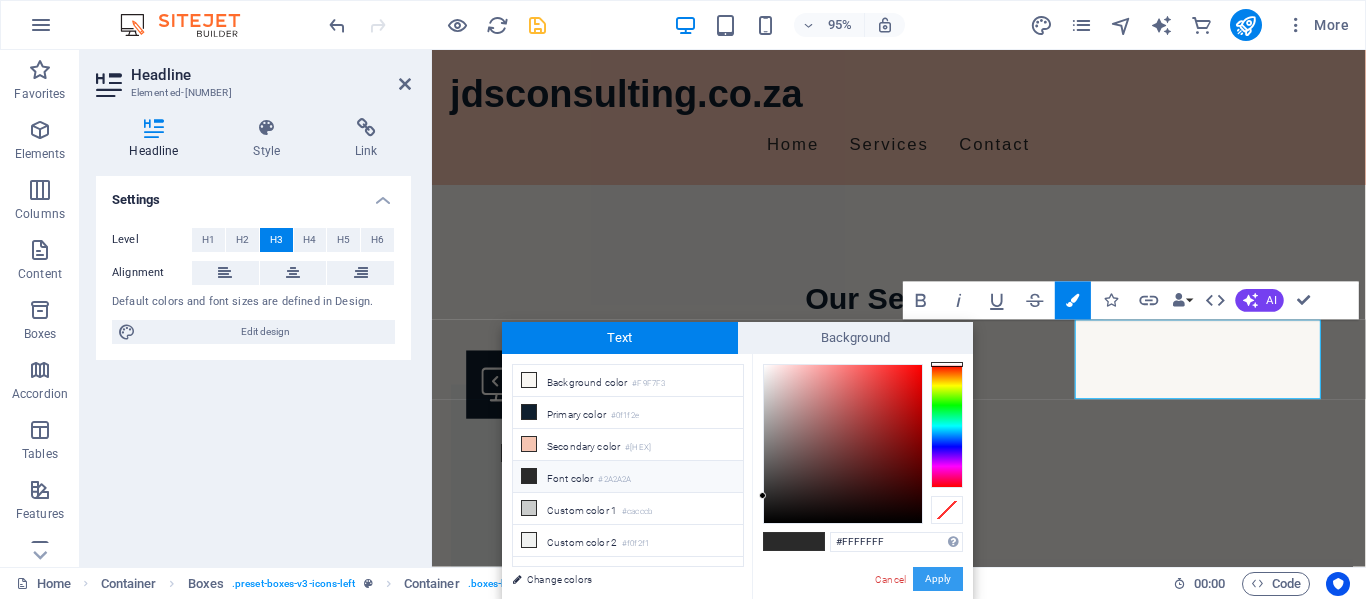 click on "Apply" at bounding box center (938, 579) 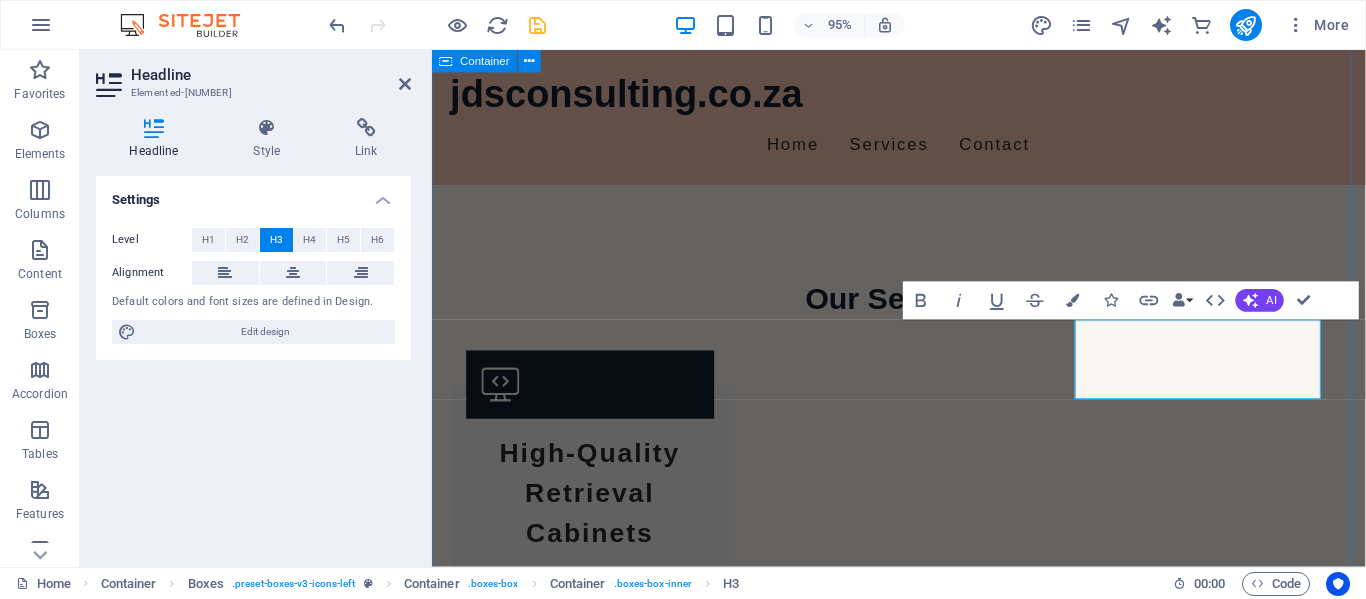 click on "Our Services High-Quality Retrieval Cabinets Durable and efficient cabinets designed for optimal file retrieval. Bolted Shelving Solutions Maximize your storage space with our robust bolted shelving. Bulk Filing Systems Organize large volumes of files seamlessly with our bulk systems. Custom Printing Services Tailored files designed specifically to suit your organizational needs. Cloud-Based Archiving Securely store and access your documents digitally with our cloud solutions. Real-Time Digital Filing Transition to a more efficient document management process with our digital filing solutions." at bounding box center [923, 1150] 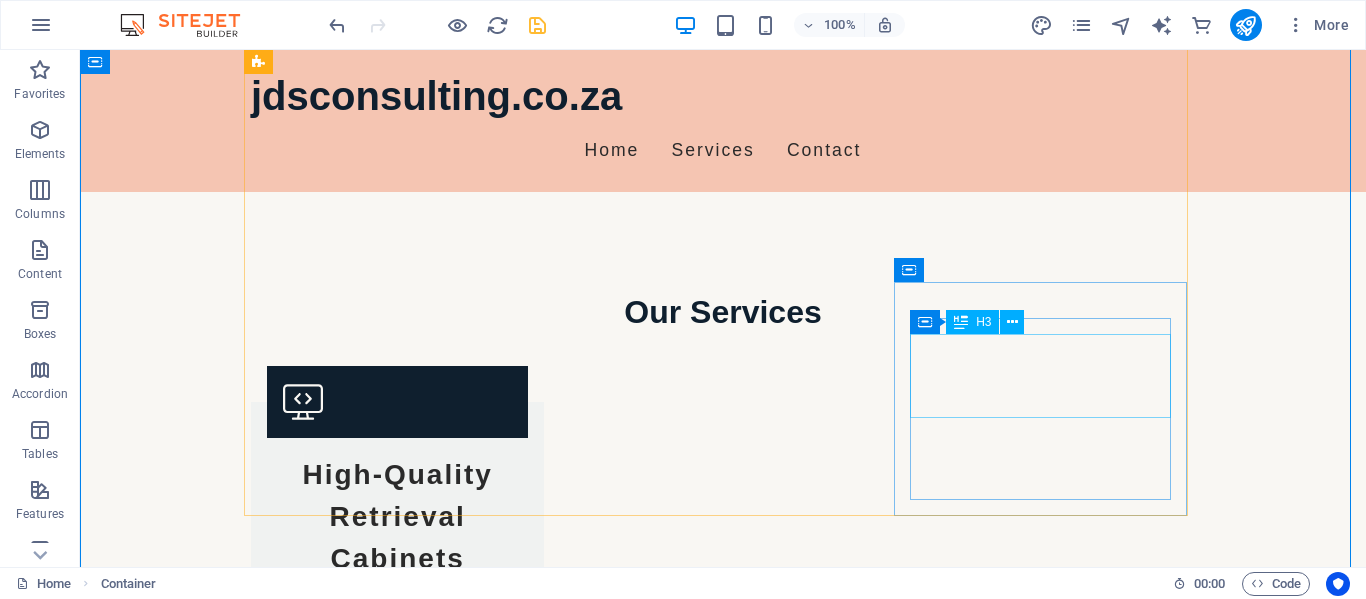 click on "Real-Time Digital Filing" at bounding box center [397, 1872] 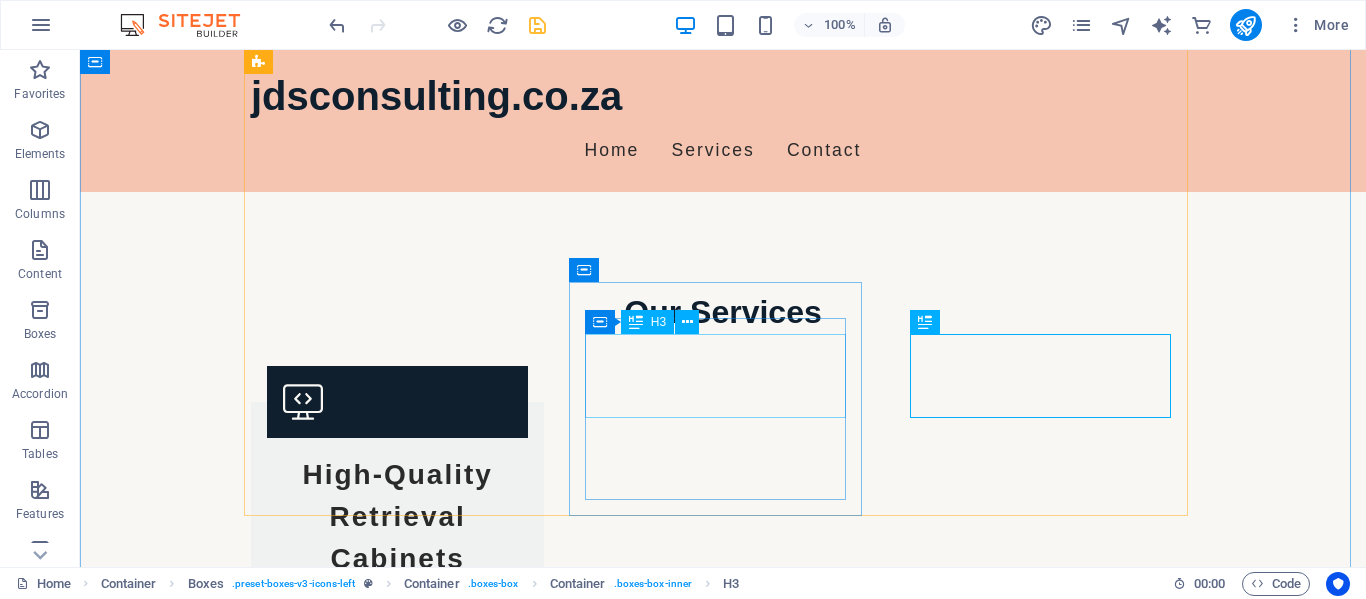 click on "Cloud-Based Archiving" at bounding box center (397, 1586) 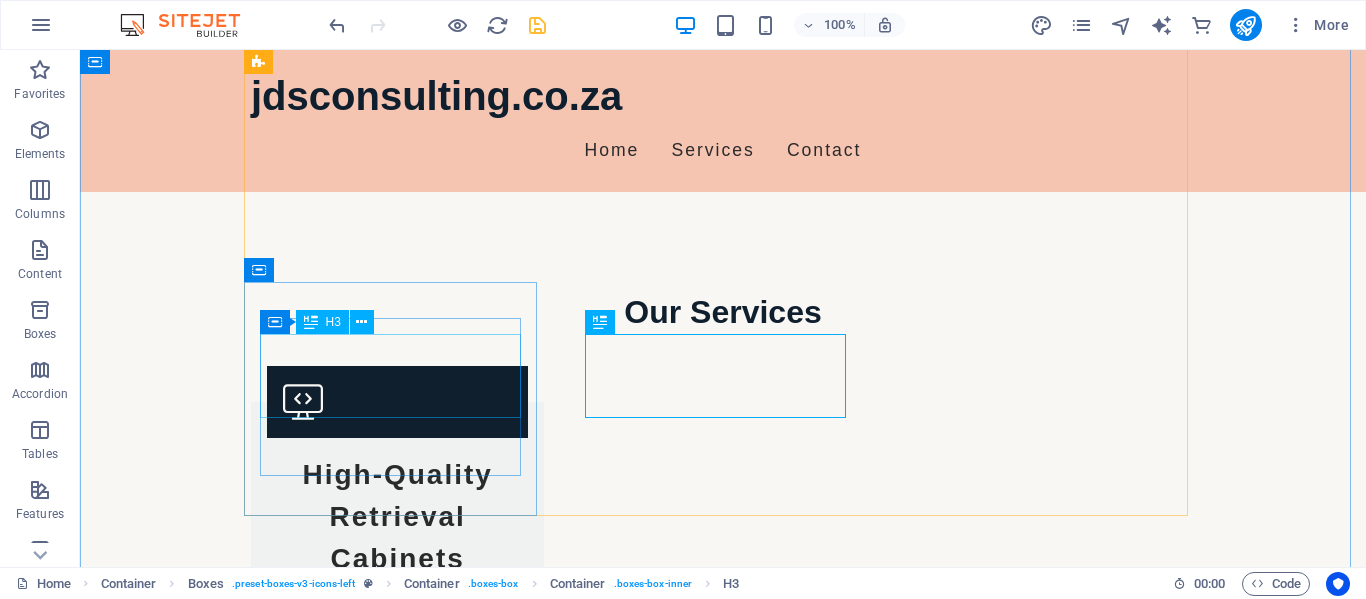 click on "Custom Printing Services" at bounding box center (397, 1324) 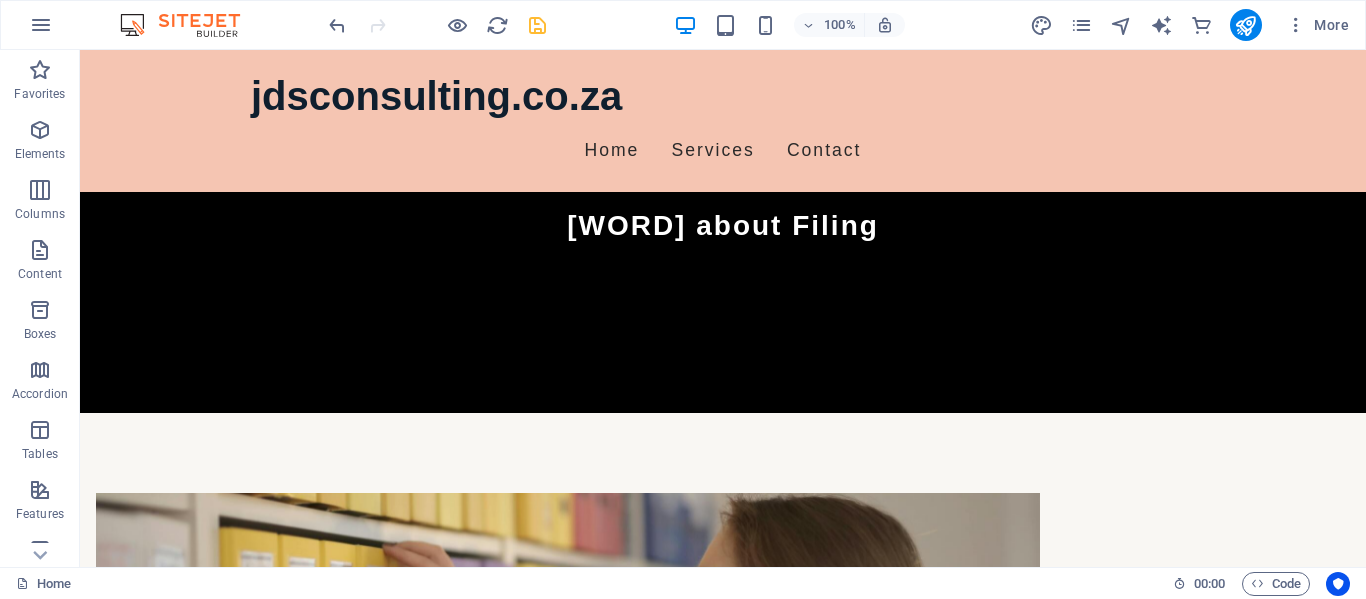 scroll, scrollTop: 0, scrollLeft: 0, axis: both 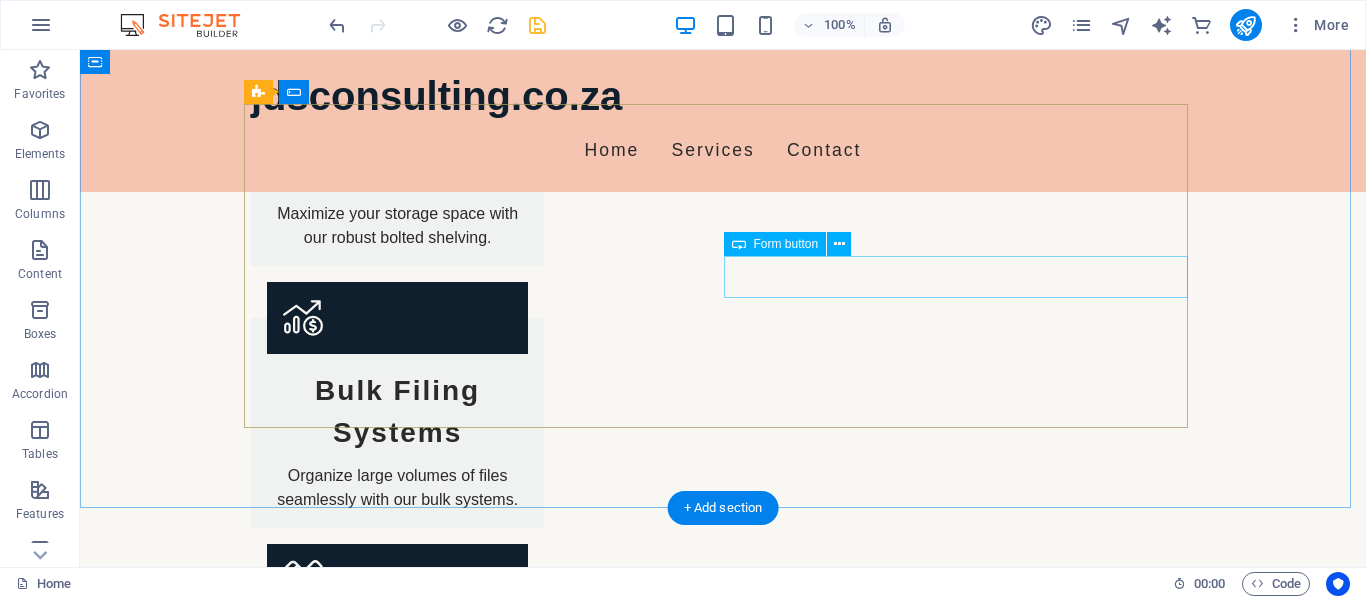 click on "Submit Inquiry" at bounding box center [963, 1777] 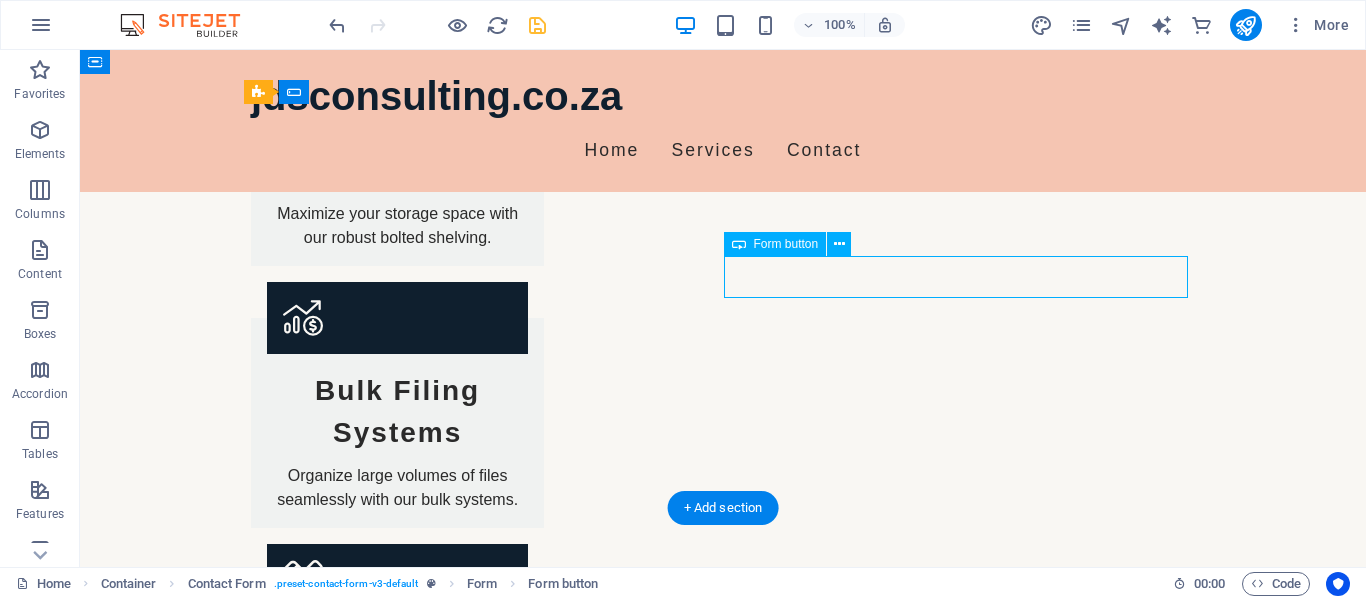 click on "Submit Inquiry" at bounding box center [963, 1777] 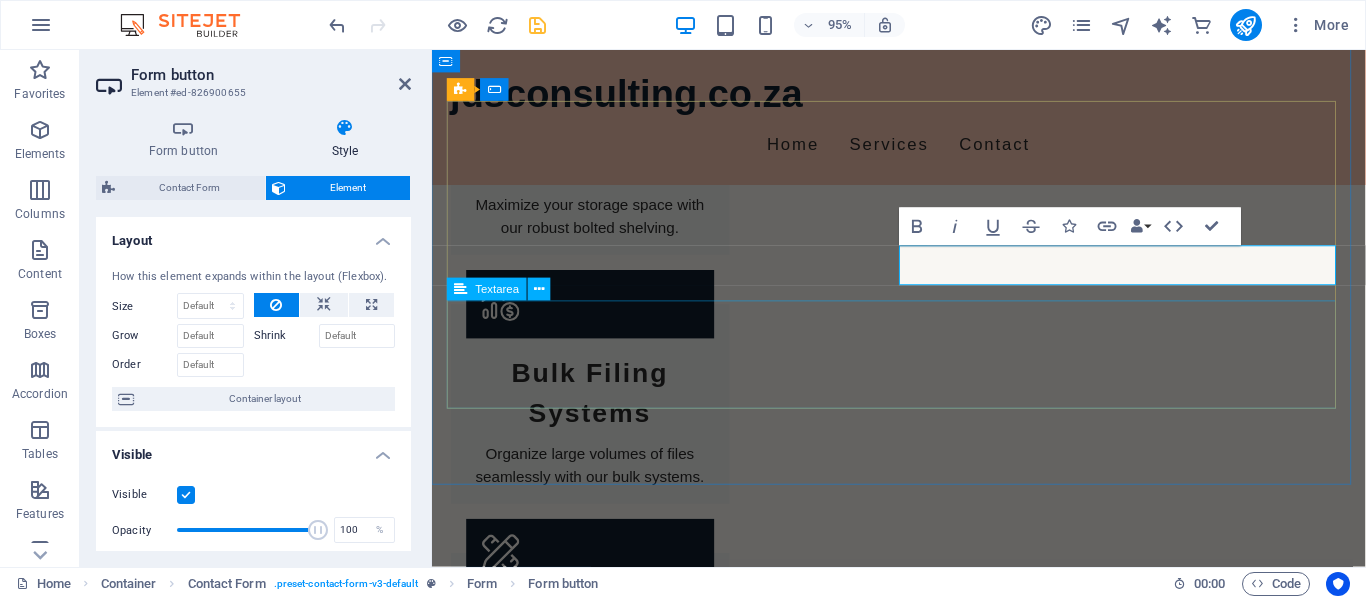 click at bounding box center [924, 1874] 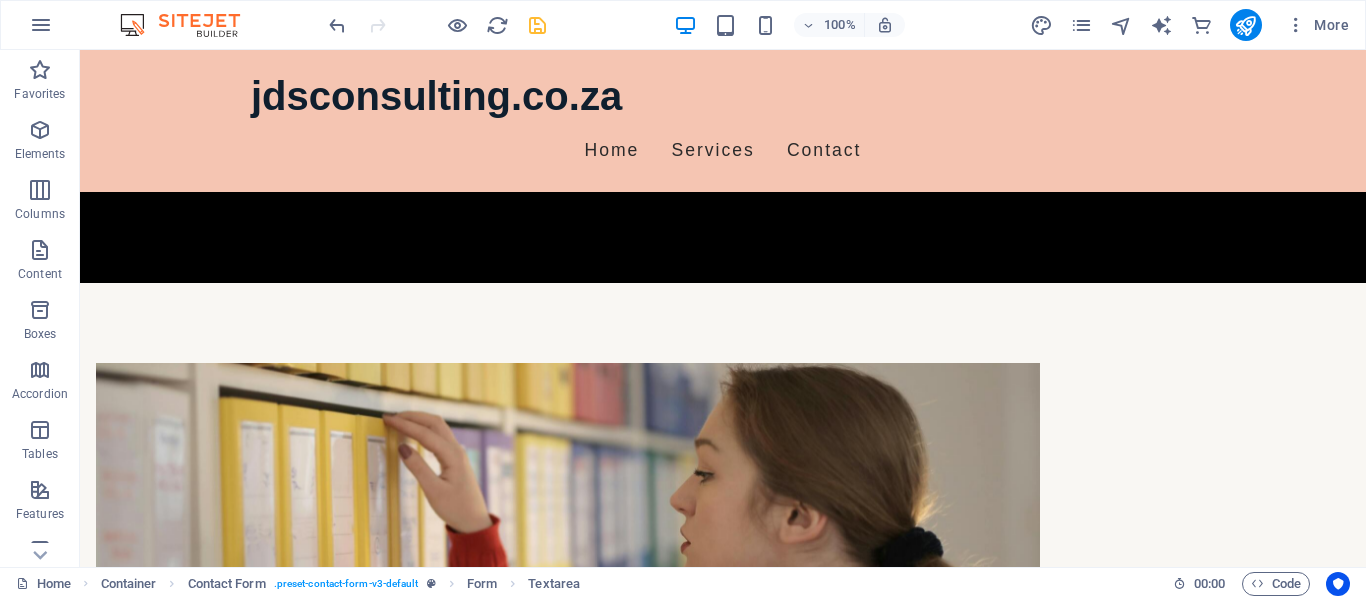 scroll, scrollTop: 0, scrollLeft: 0, axis: both 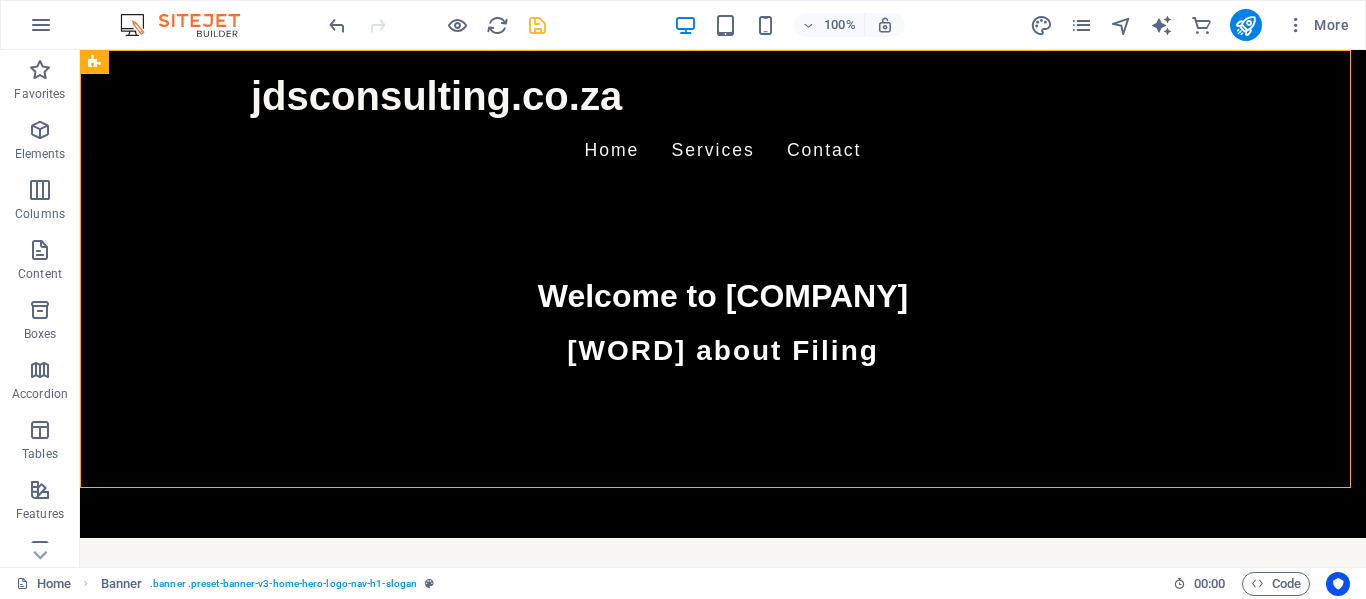 drag, startPoint x: 1301, startPoint y: 65, endPoint x: 1365, endPoint y: 458, distance: 398.1771 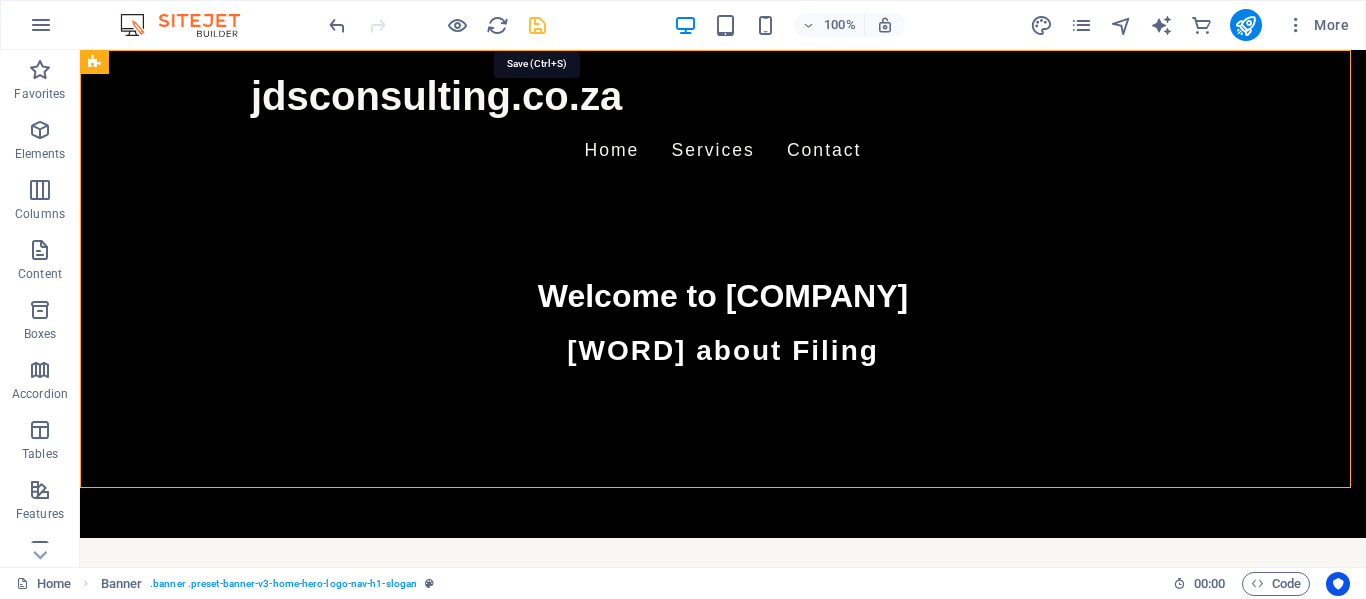 click at bounding box center (537, 25) 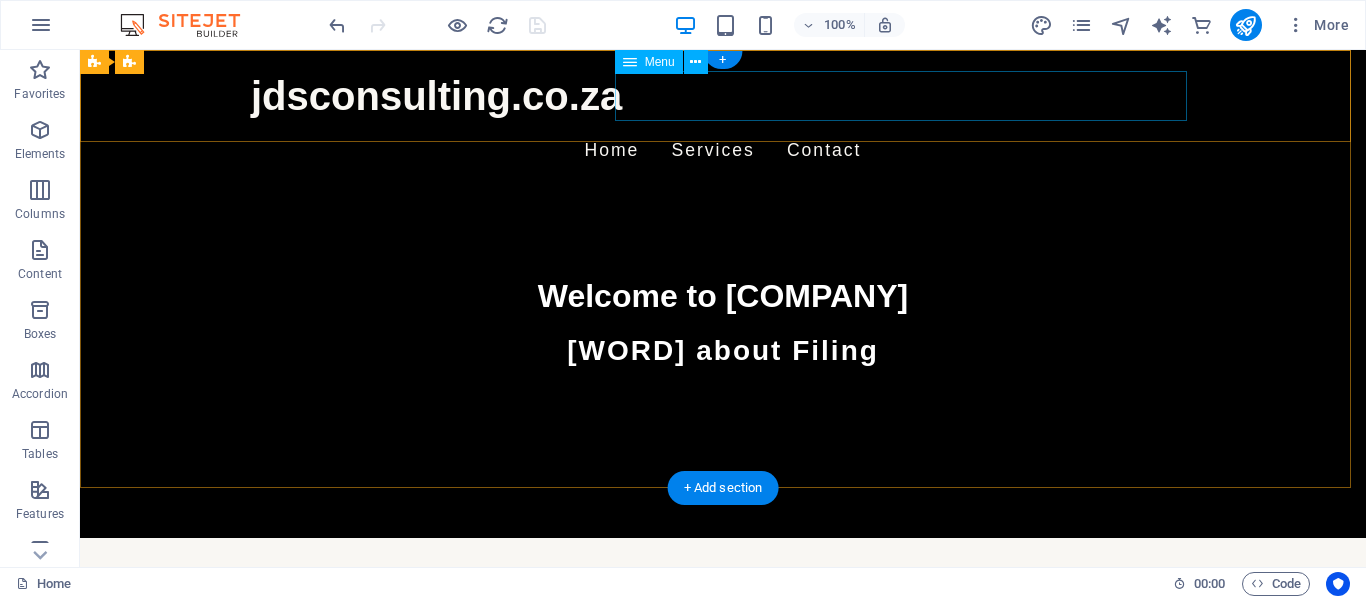 click on "Home Services Contact" at bounding box center (723, 151) 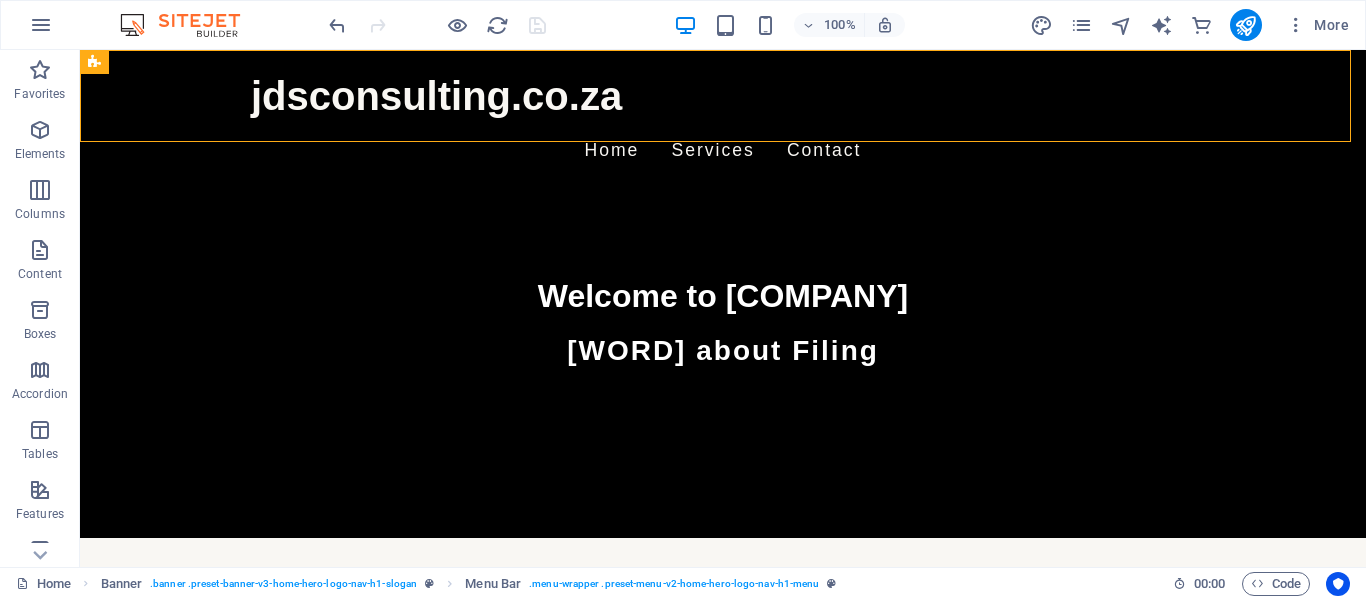 drag, startPoint x: 1348, startPoint y: 96, endPoint x: 1355, endPoint y: 191, distance: 95.257545 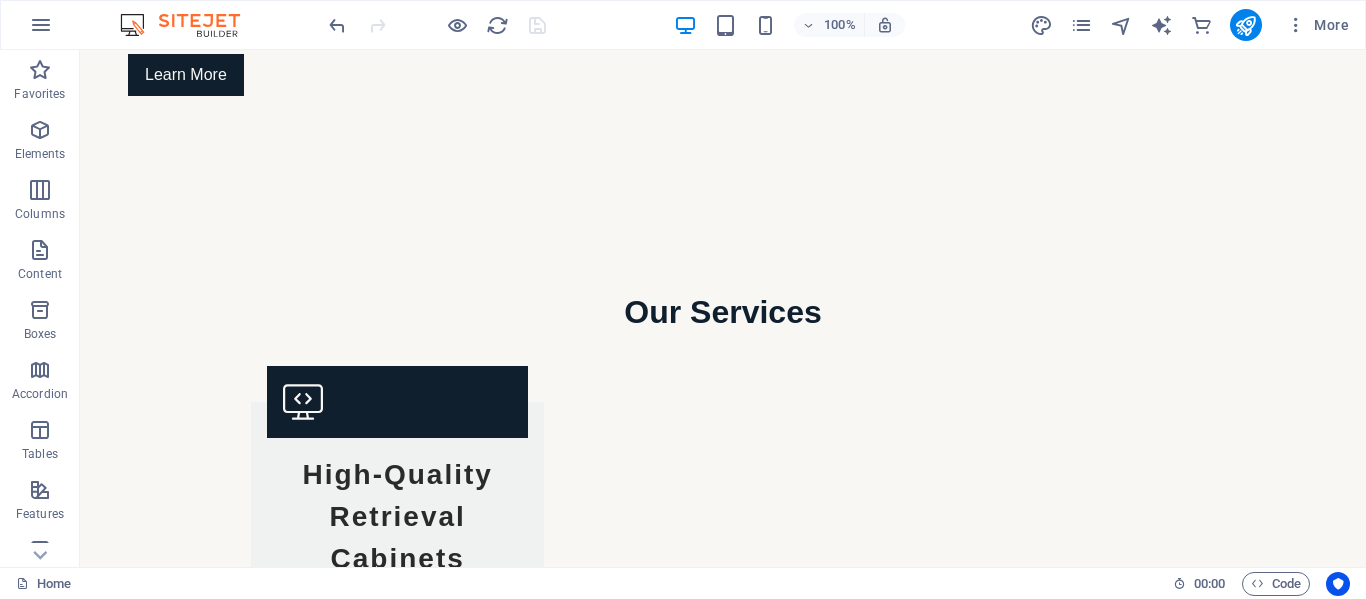 scroll, scrollTop: 1432, scrollLeft: 0, axis: vertical 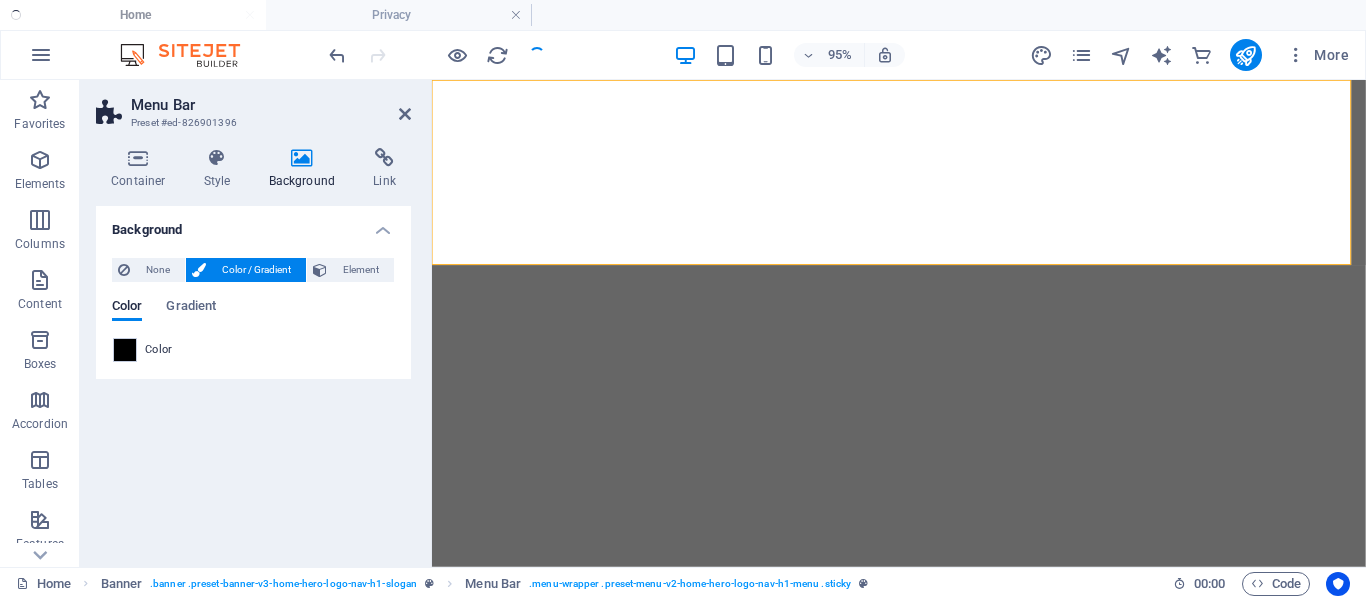 click on "Background" at bounding box center (306, 169) 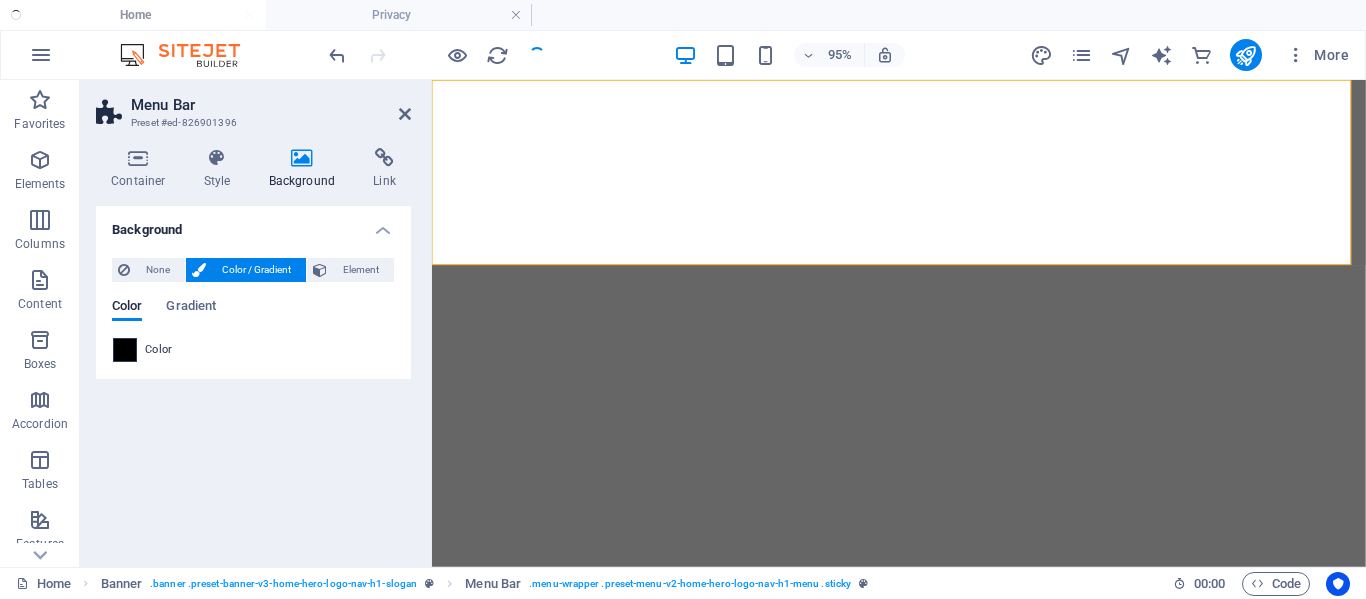 click at bounding box center (125, 350) 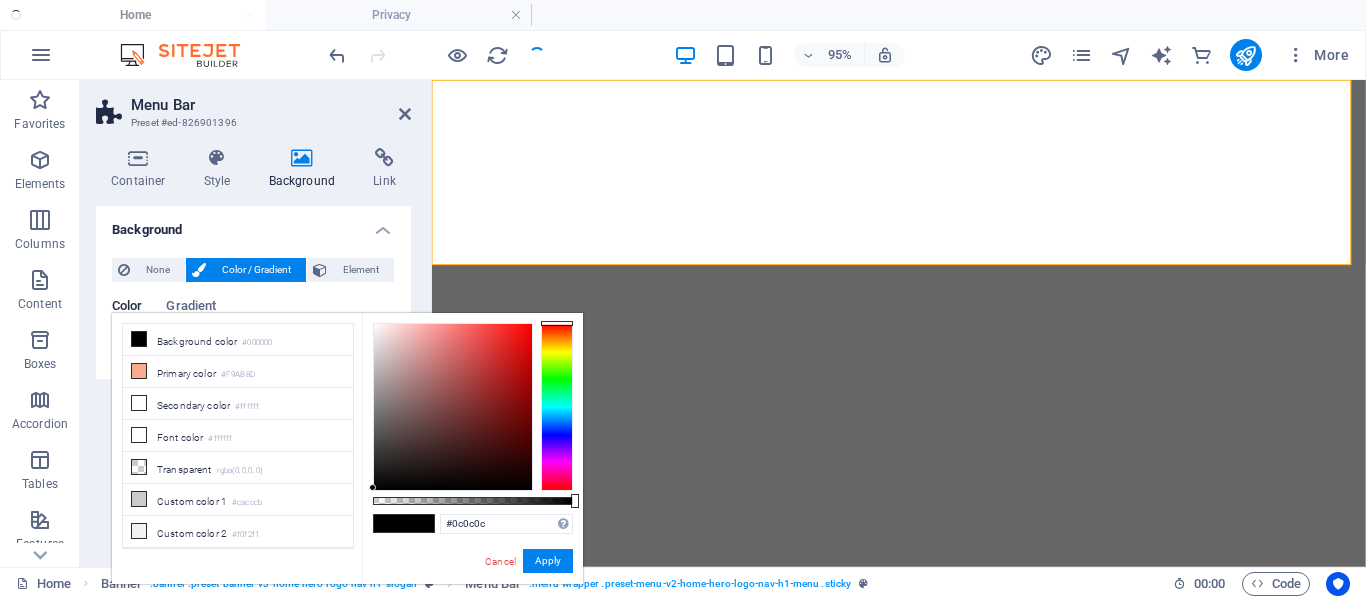 type on "#ffffff" 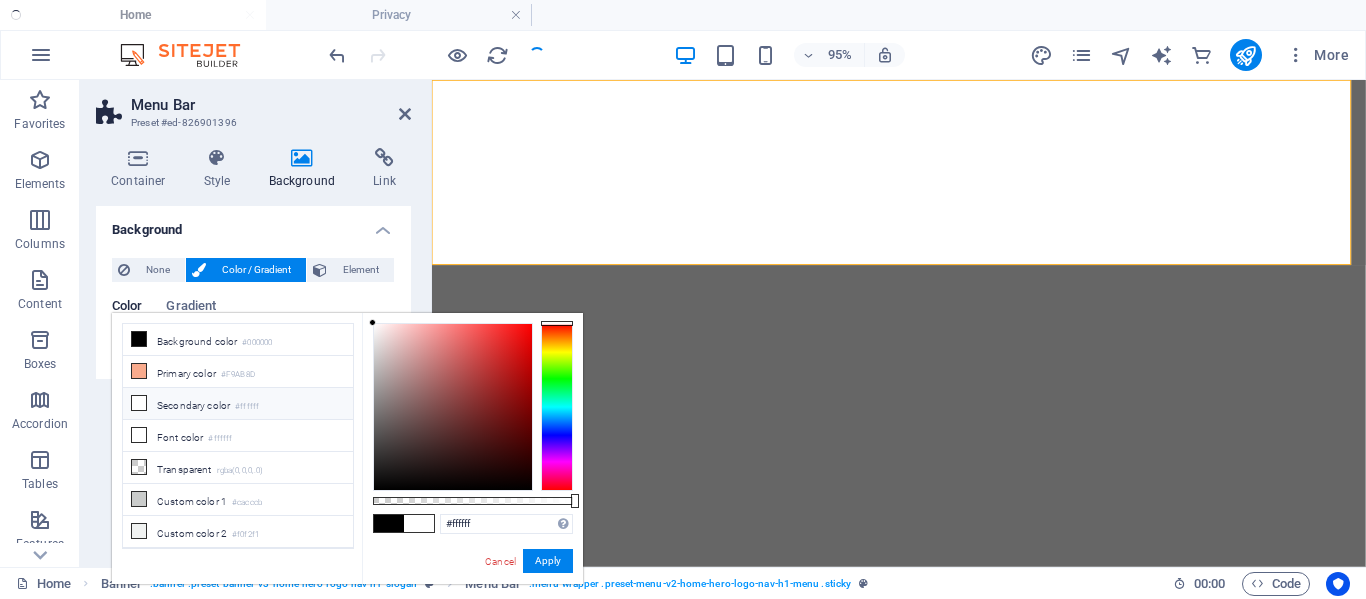 drag, startPoint x: 373, startPoint y: 488, endPoint x: 361, endPoint y: 252, distance: 236.30489 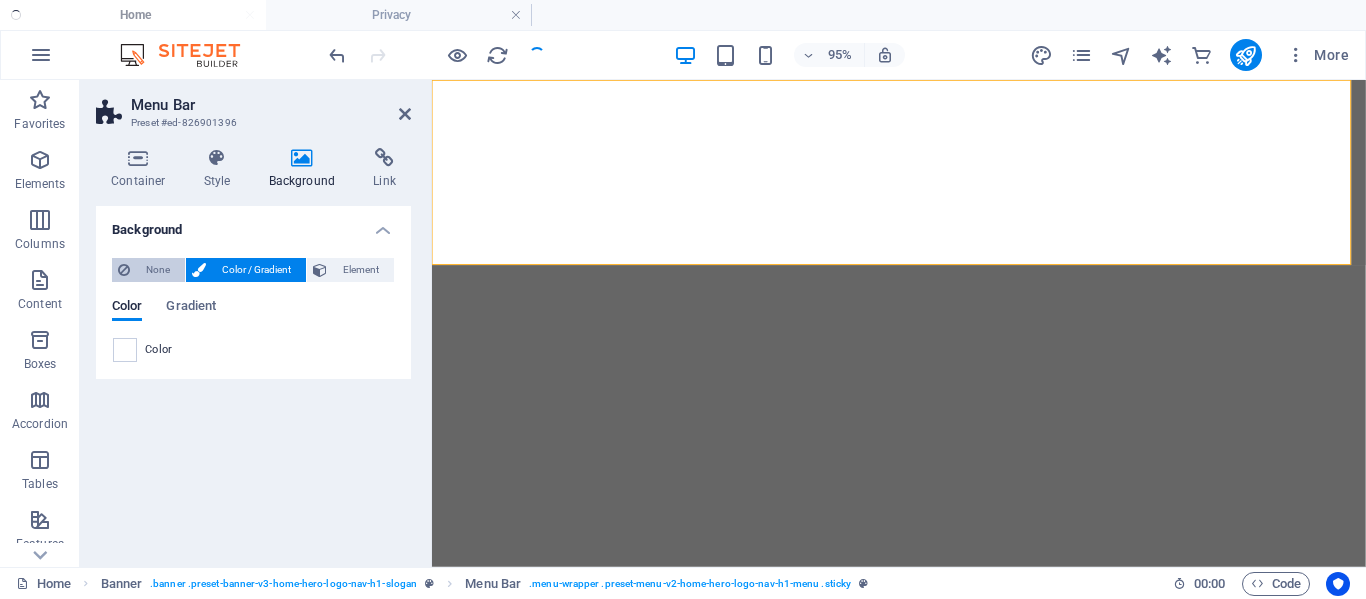 click on "None" at bounding box center (157, 270) 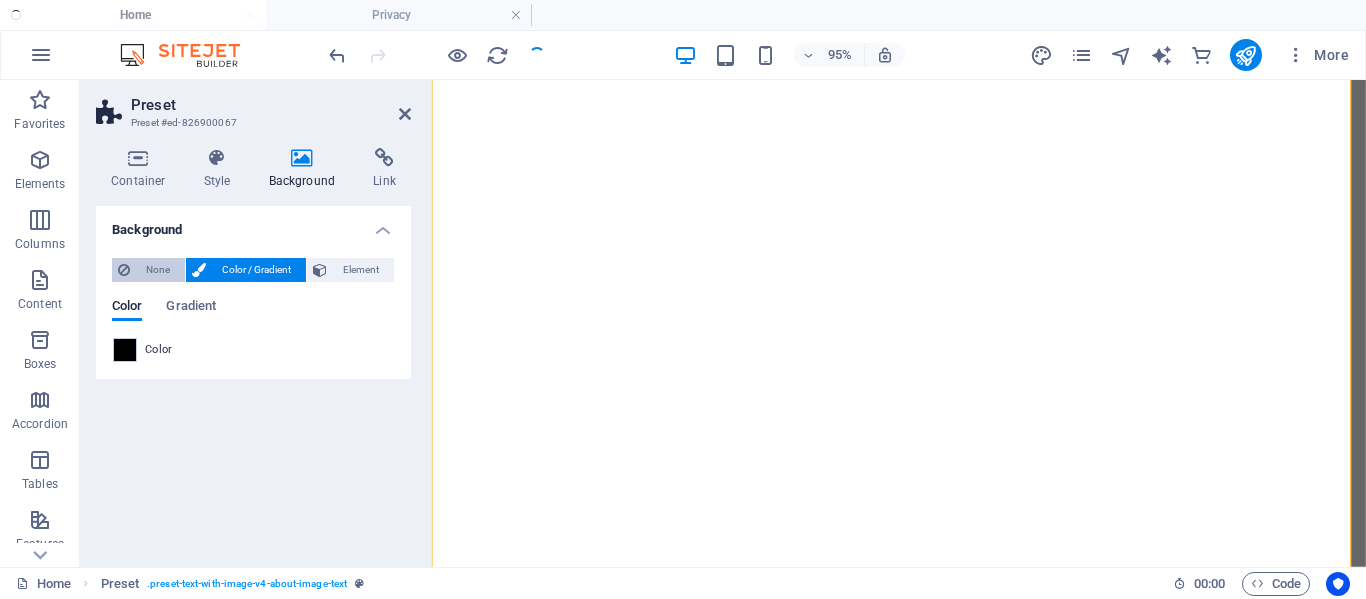 click on "None" at bounding box center [157, 270] 